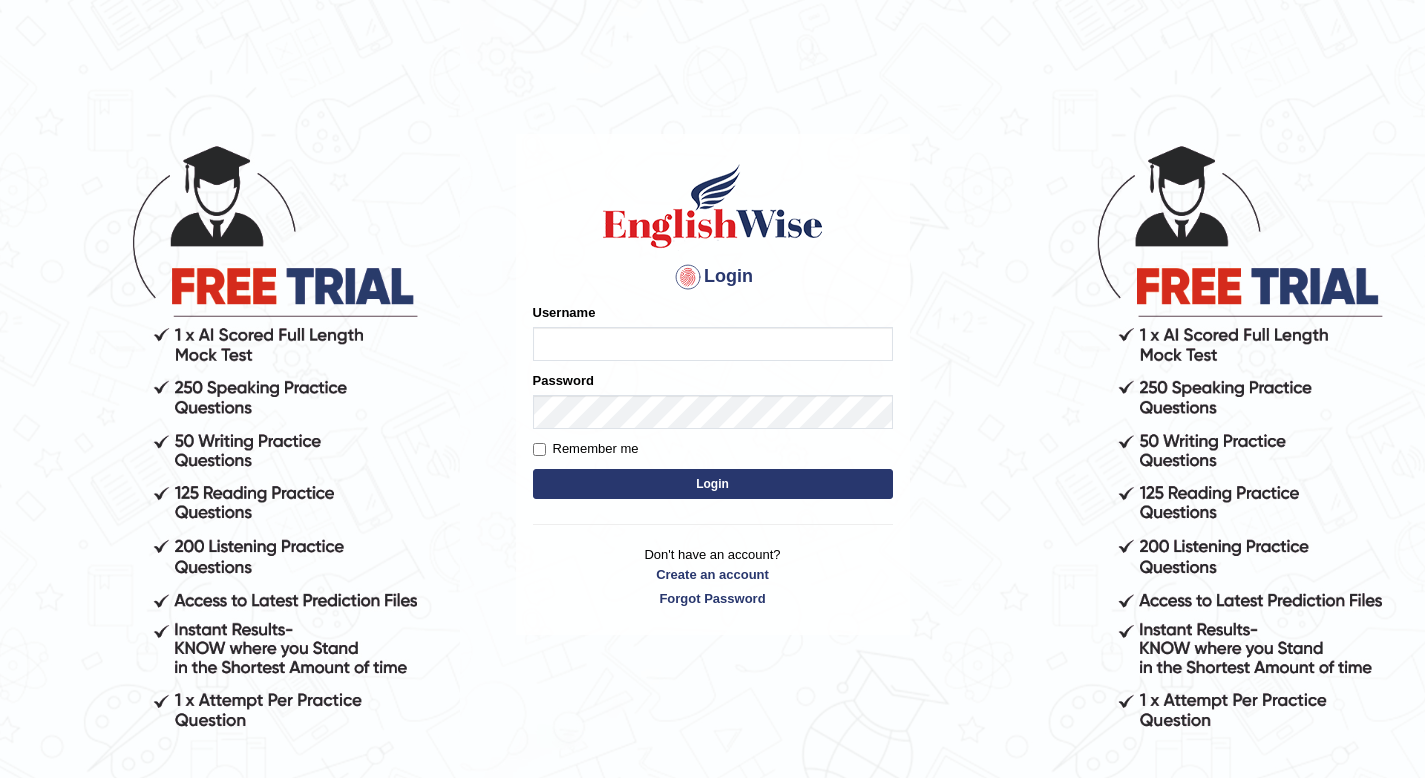 scroll, scrollTop: 0, scrollLeft: 0, axis: both 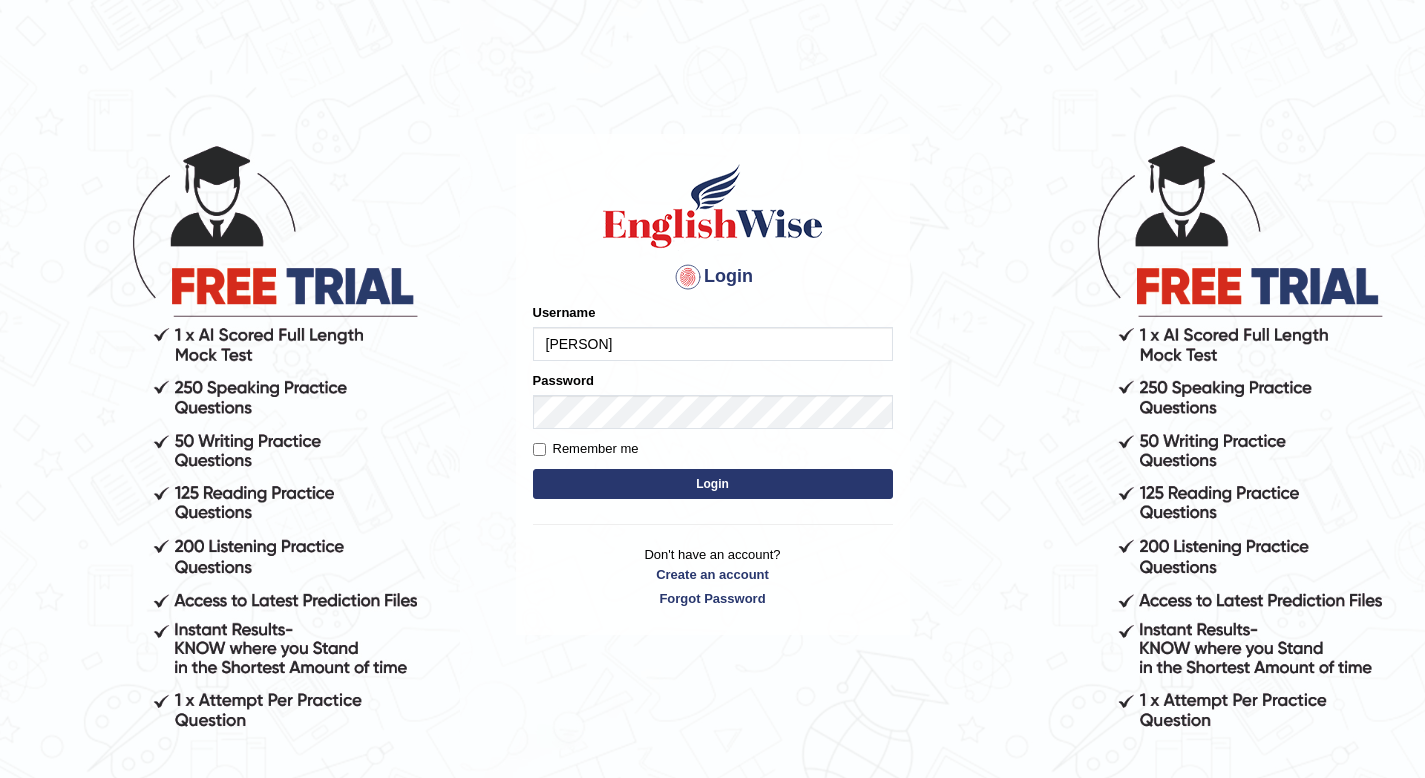 click on "Login" at bounding box center (713, 484) 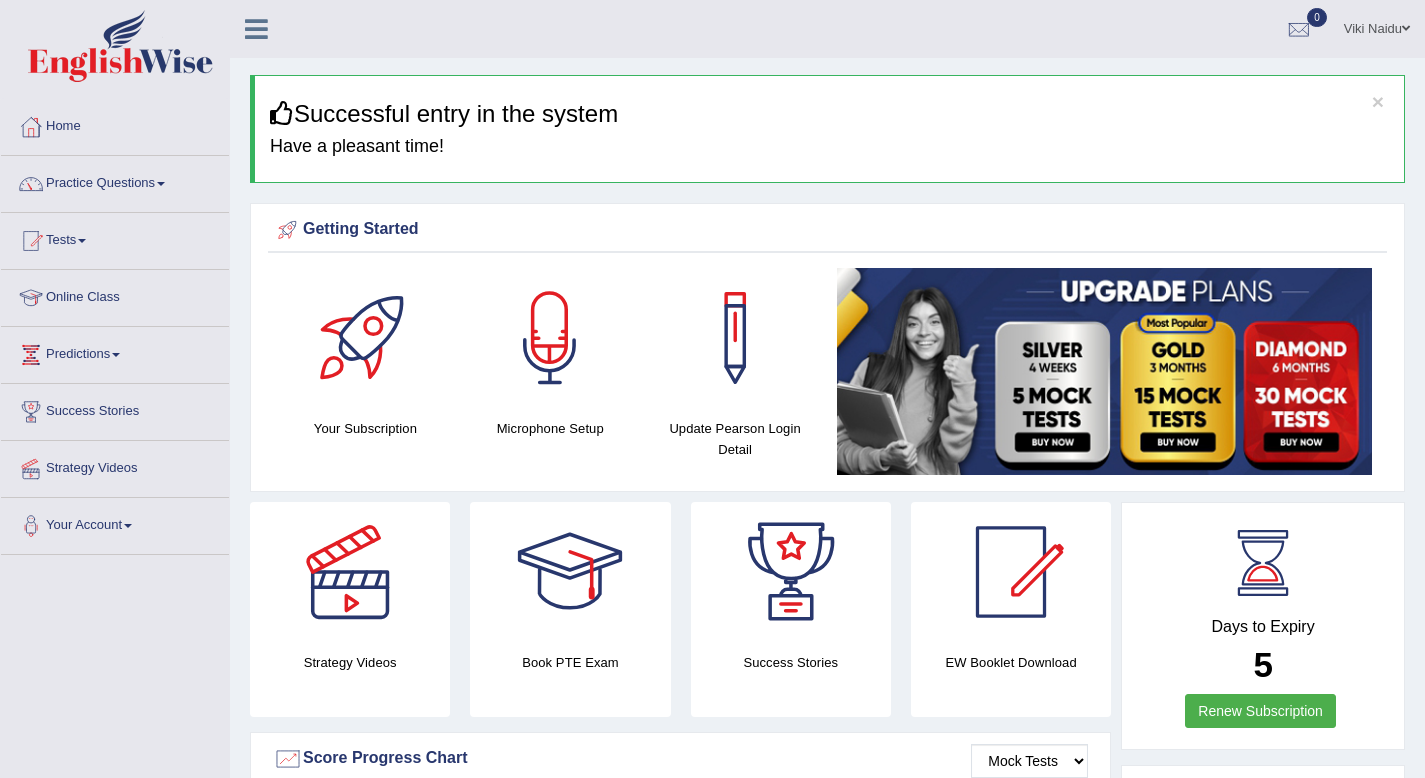 scroll, scrollTop: 0, scrollLeft: 0, axis: both 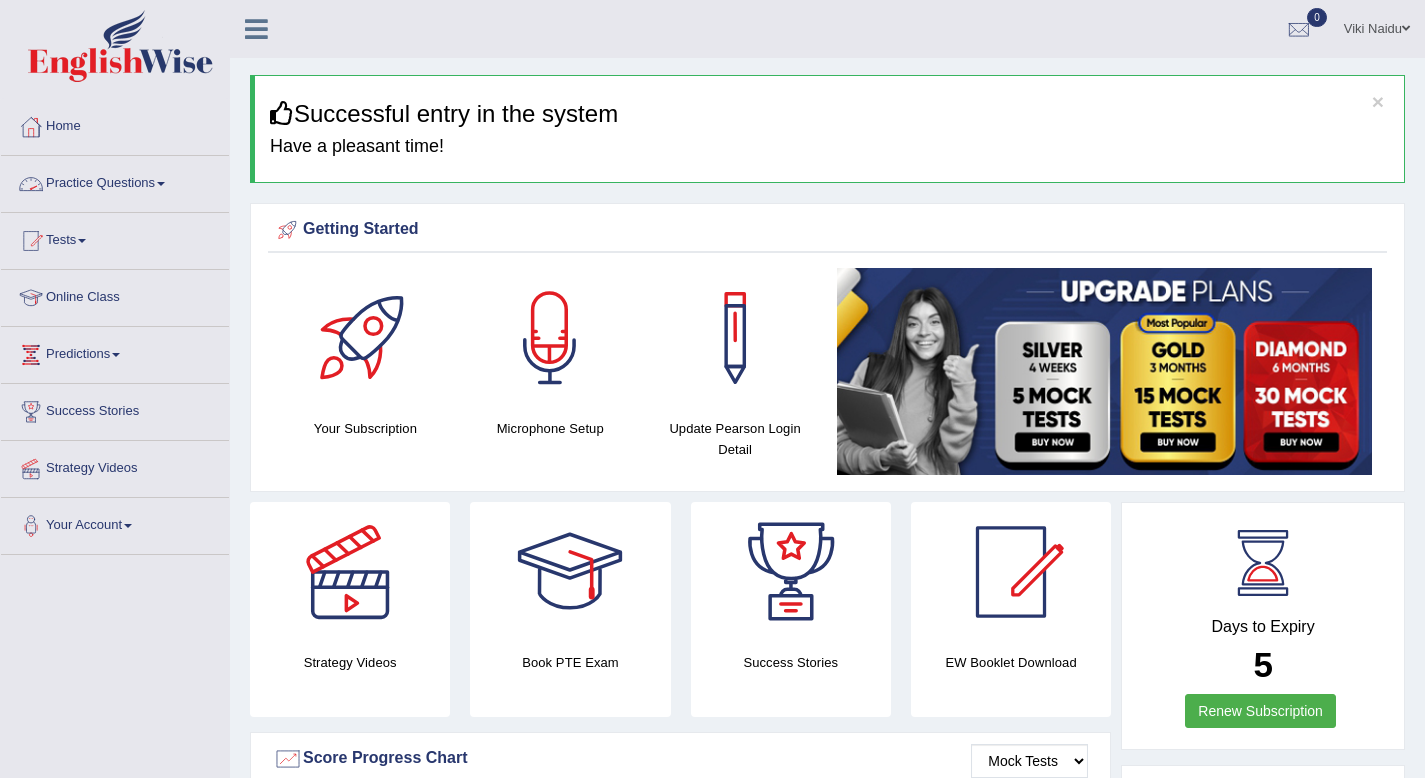 click on "Practice Questions" at bounding box center [115, 181] 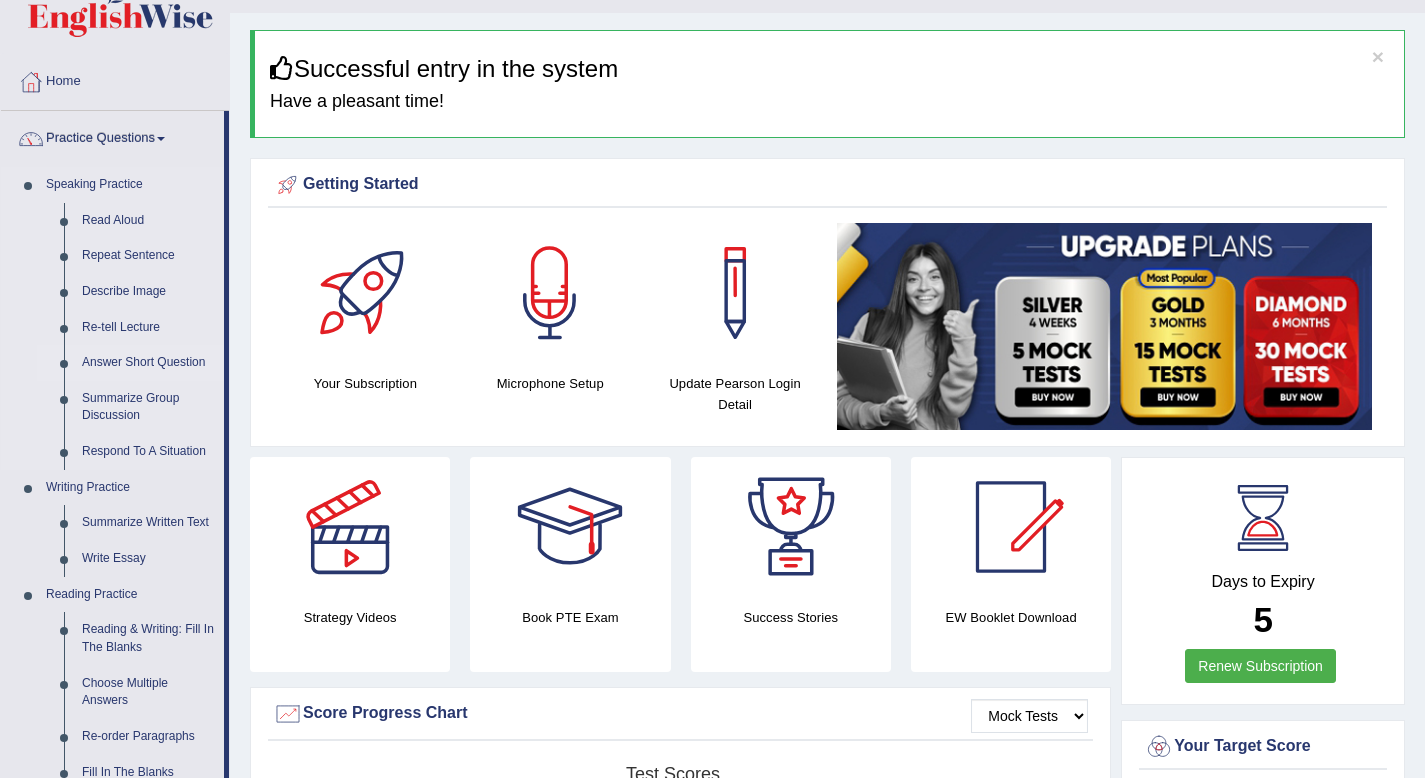scroll, scrollTop: 61, scrollLeft: 0, axis: vertical 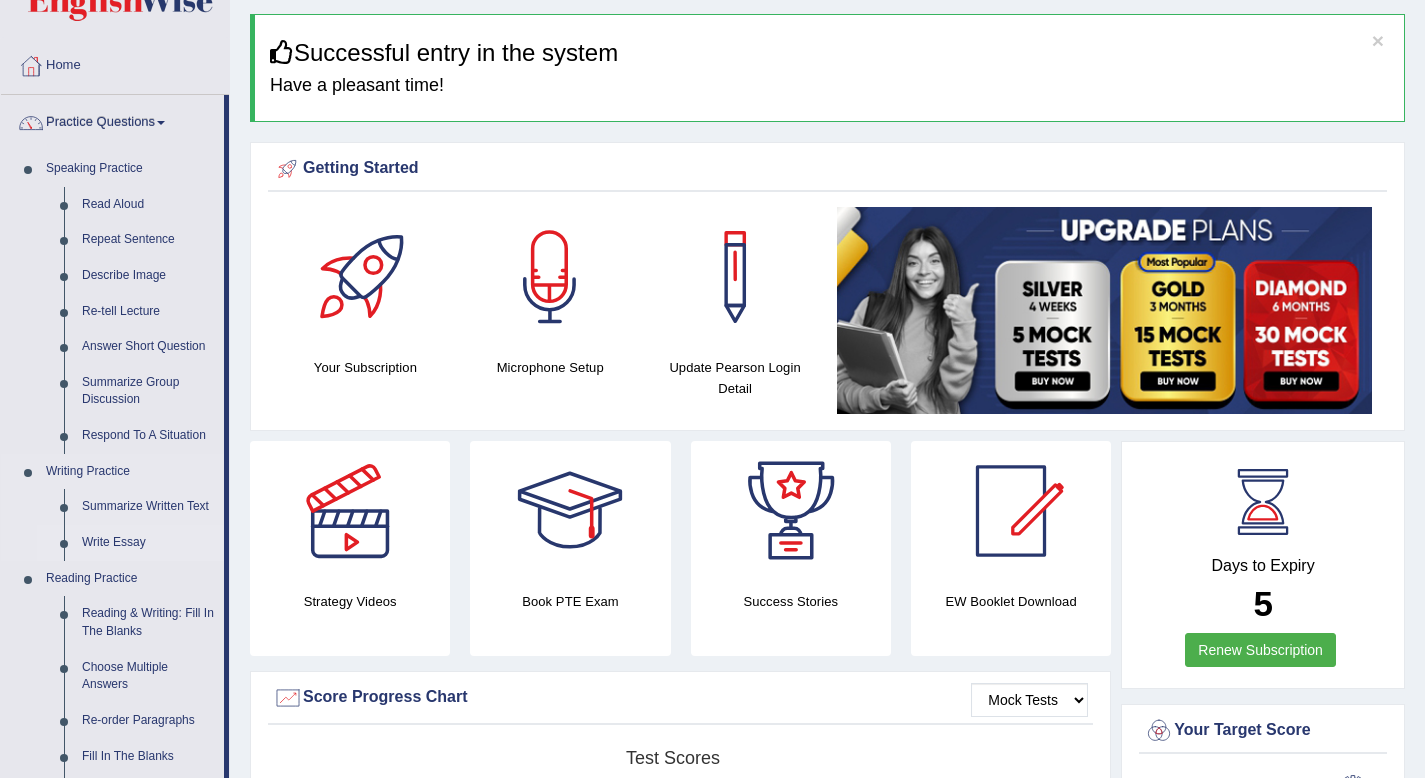 click on "Write Essay" at bounding box center (148, 543) 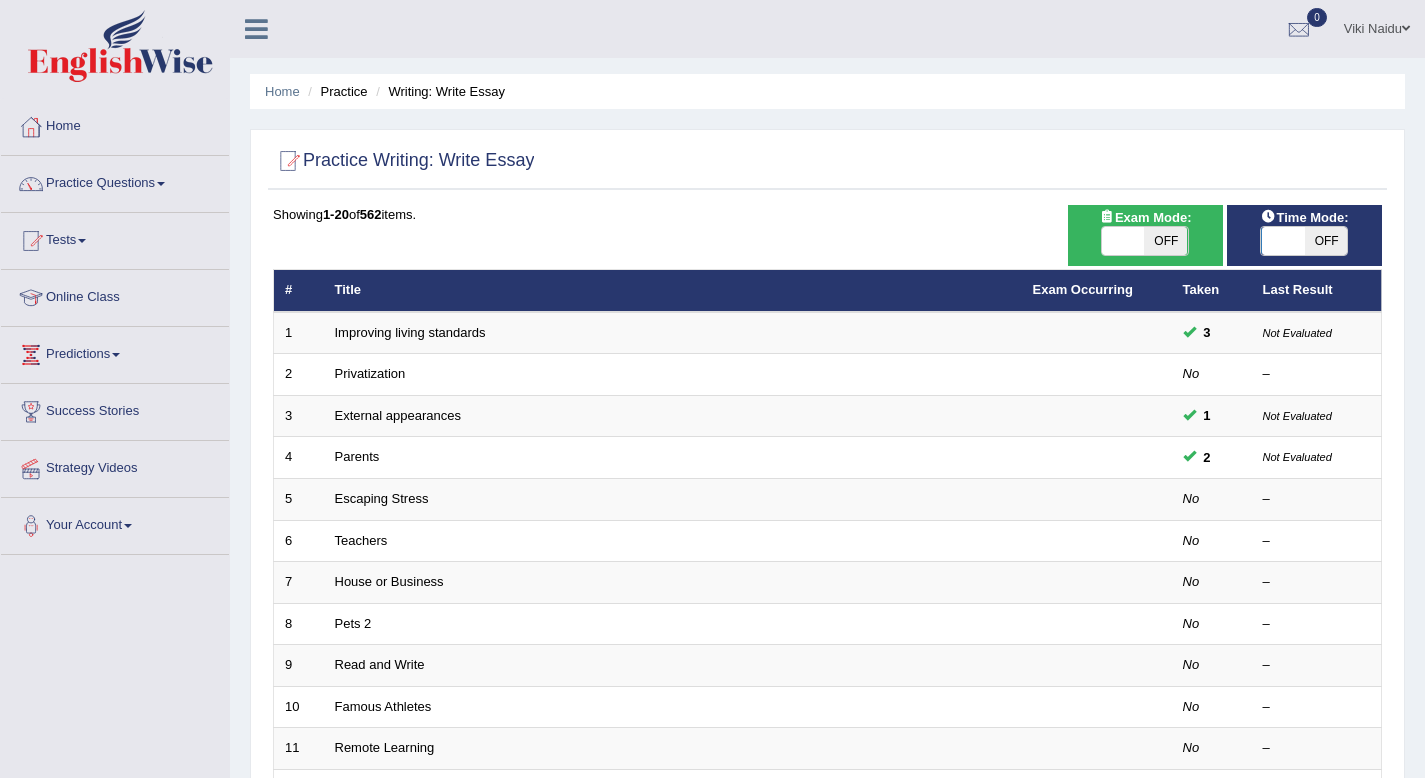 scroll, scrollTop: 0, scrollLeft: 0, axis: both 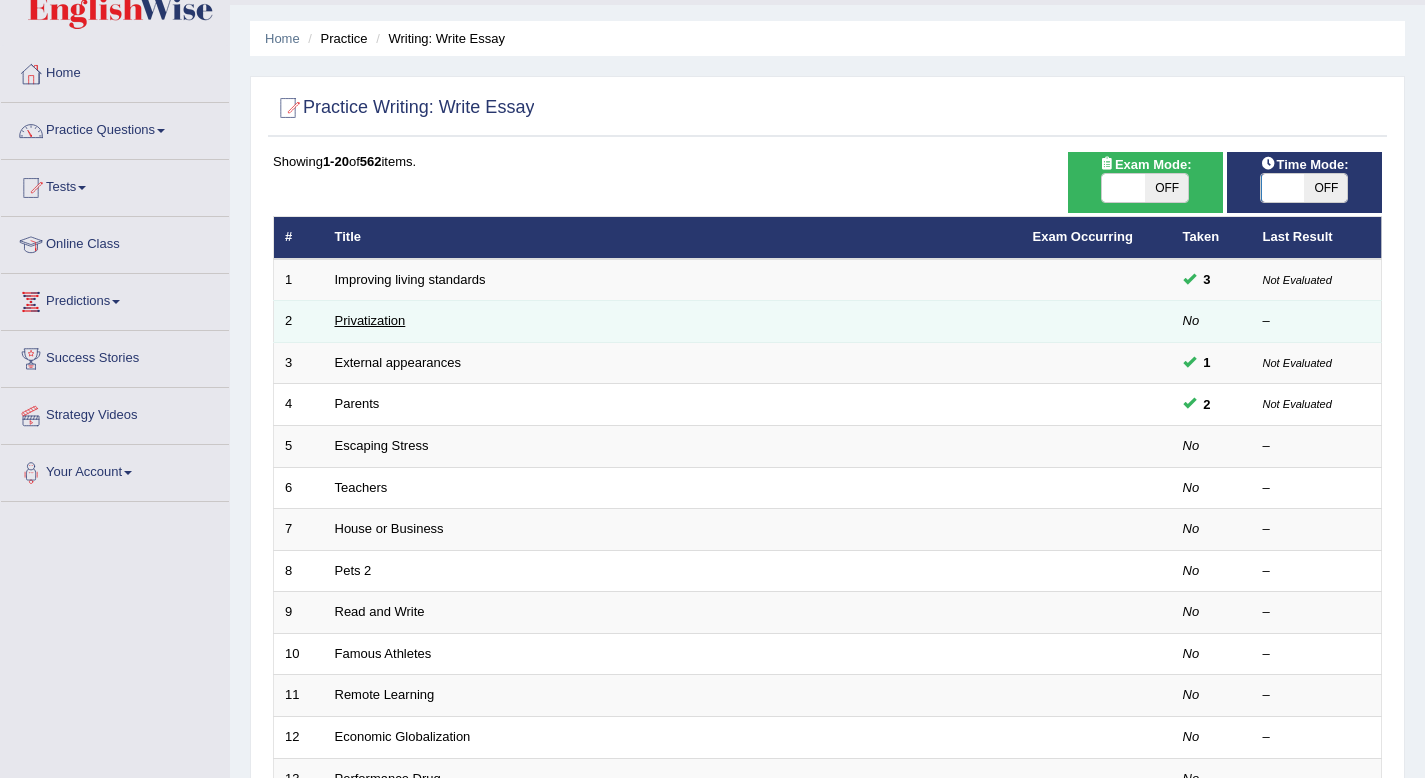 click on "Privatization" at bounding box center [370, 320] 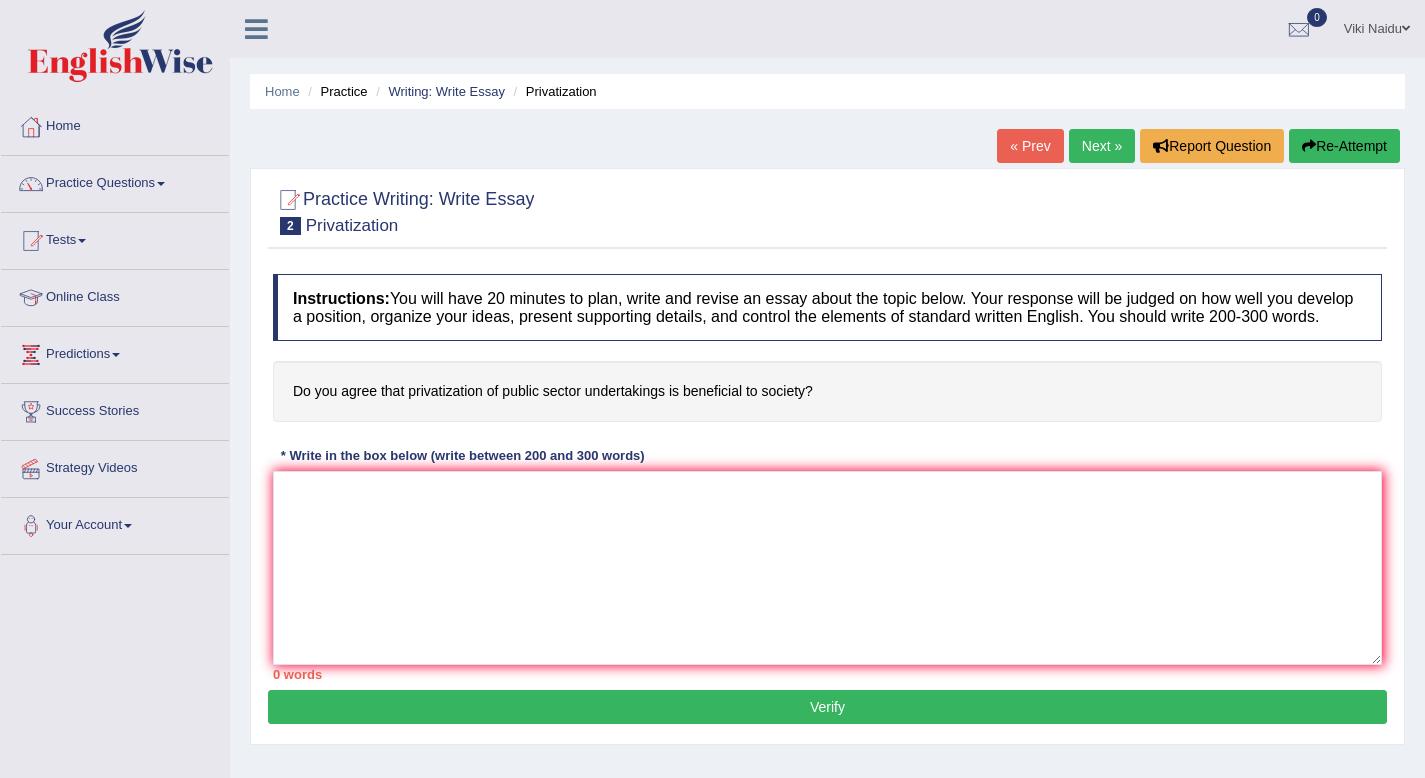 scroll, scrollTop: 0, scrollLeft: 0, axis: both 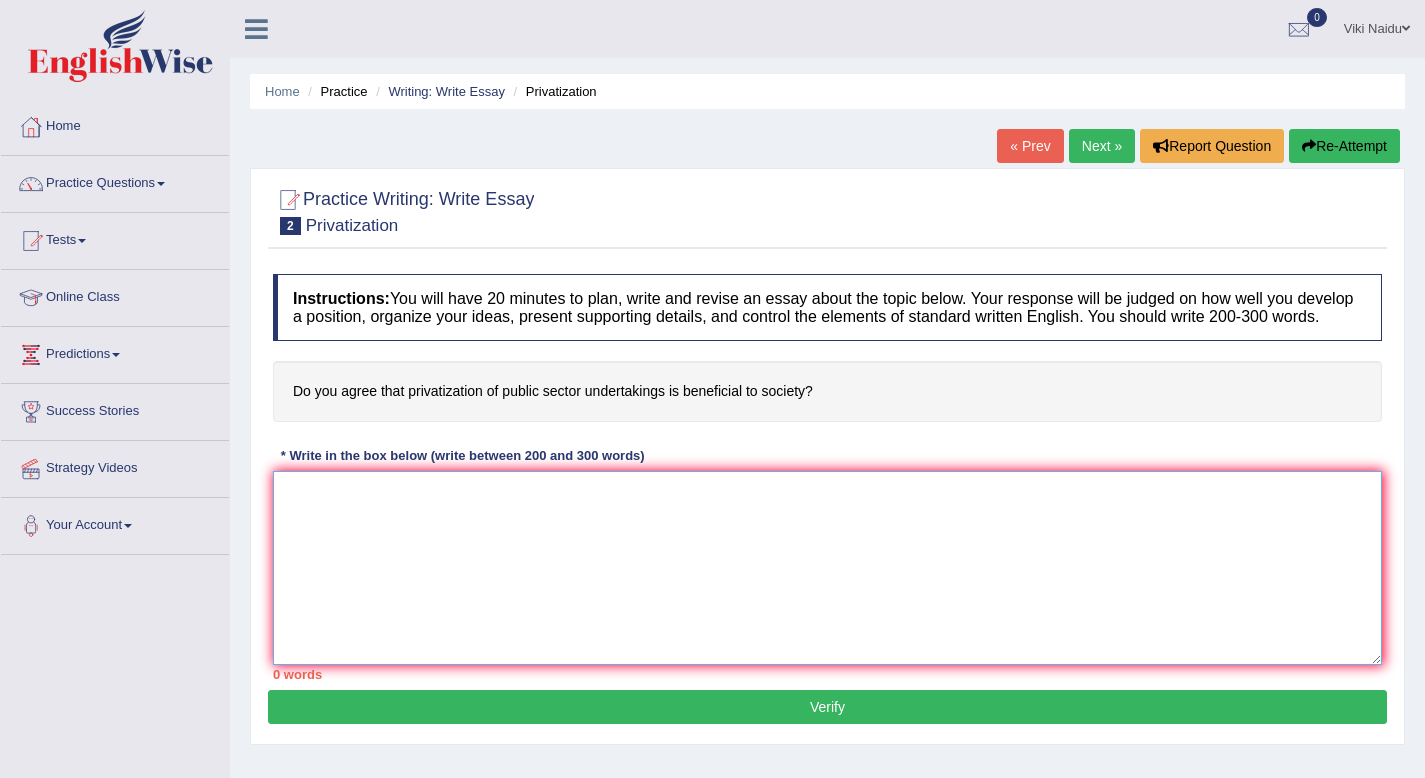 click at bounding box center (827, 568) 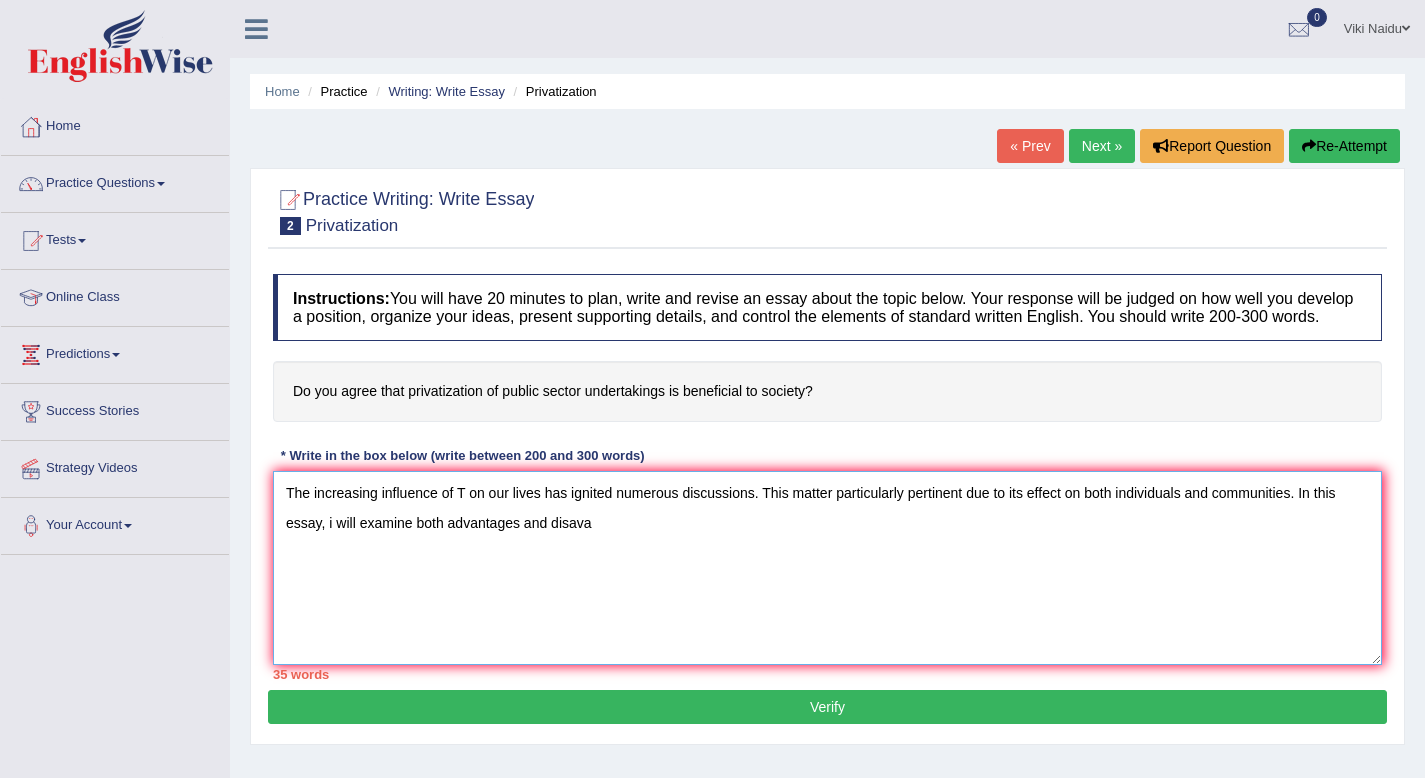 click on "The increasing influence of T on our lives has ignited numerous discussions. This matter particularly pertinent due to its effect on both individuals and communities. In this essay, i will examine both advantages and disava" at bounding box center [827, 568] 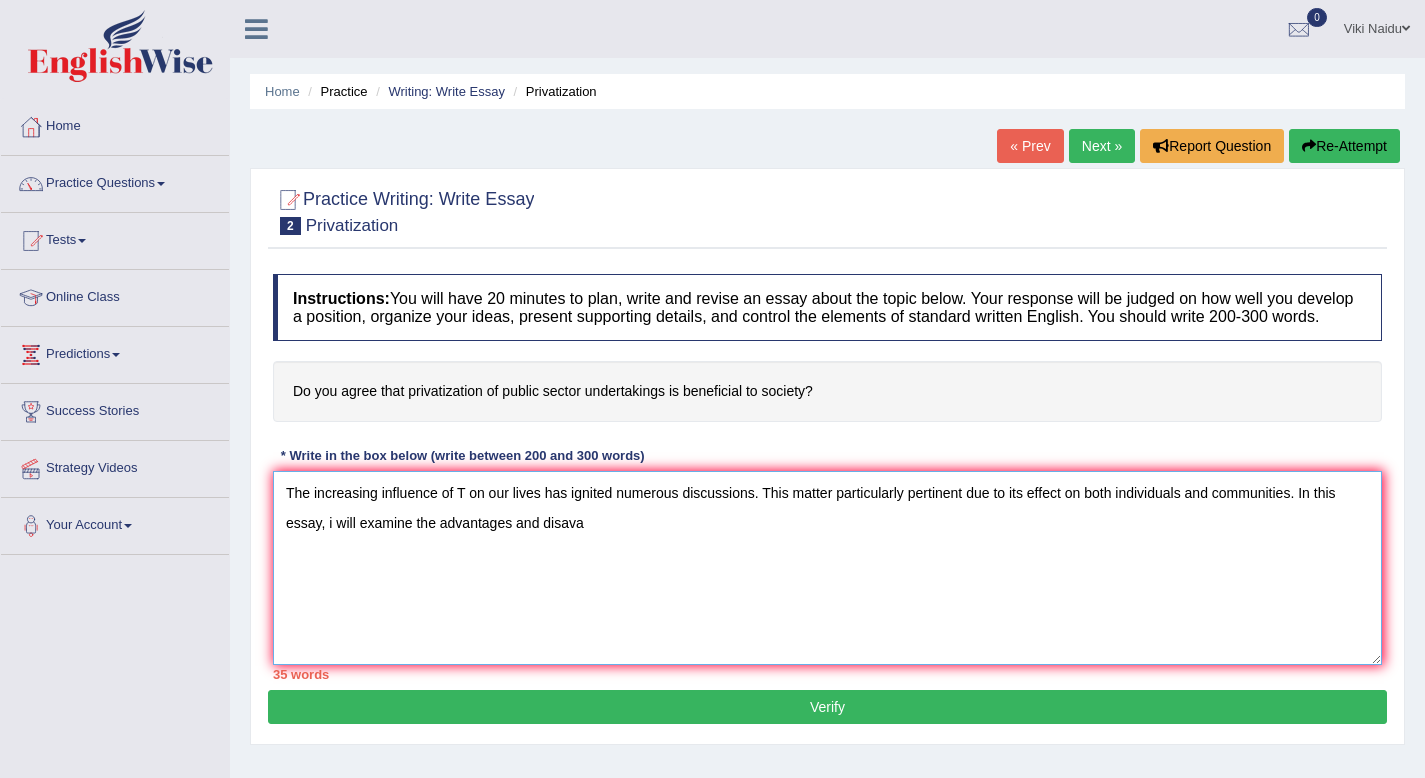 click on "The increasing influence of T on our lives has ignited numerous discussions. This matter particularly pertinent due to its effect on both individuals and communities. In this essay, i will examine the advantages and disava" at bounding box center (827, 568) 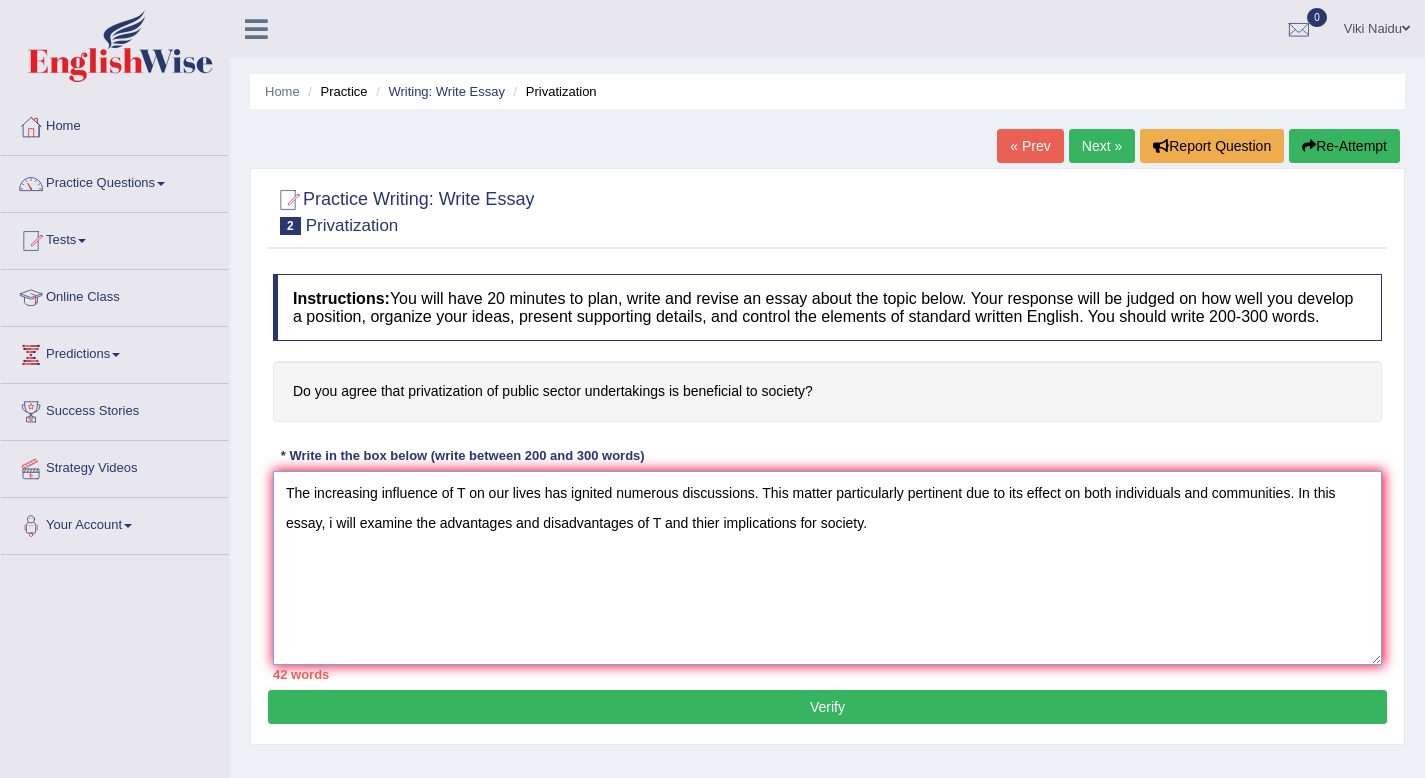 click on "The increasing influence of T on our lives has ignited numerous discussions. This matter particularly pertinent due to its effect on both individuals and communities. In this essay, i will examine the advantages and disadvantages of T and thier implications for society." at bounding box center (827, 568) 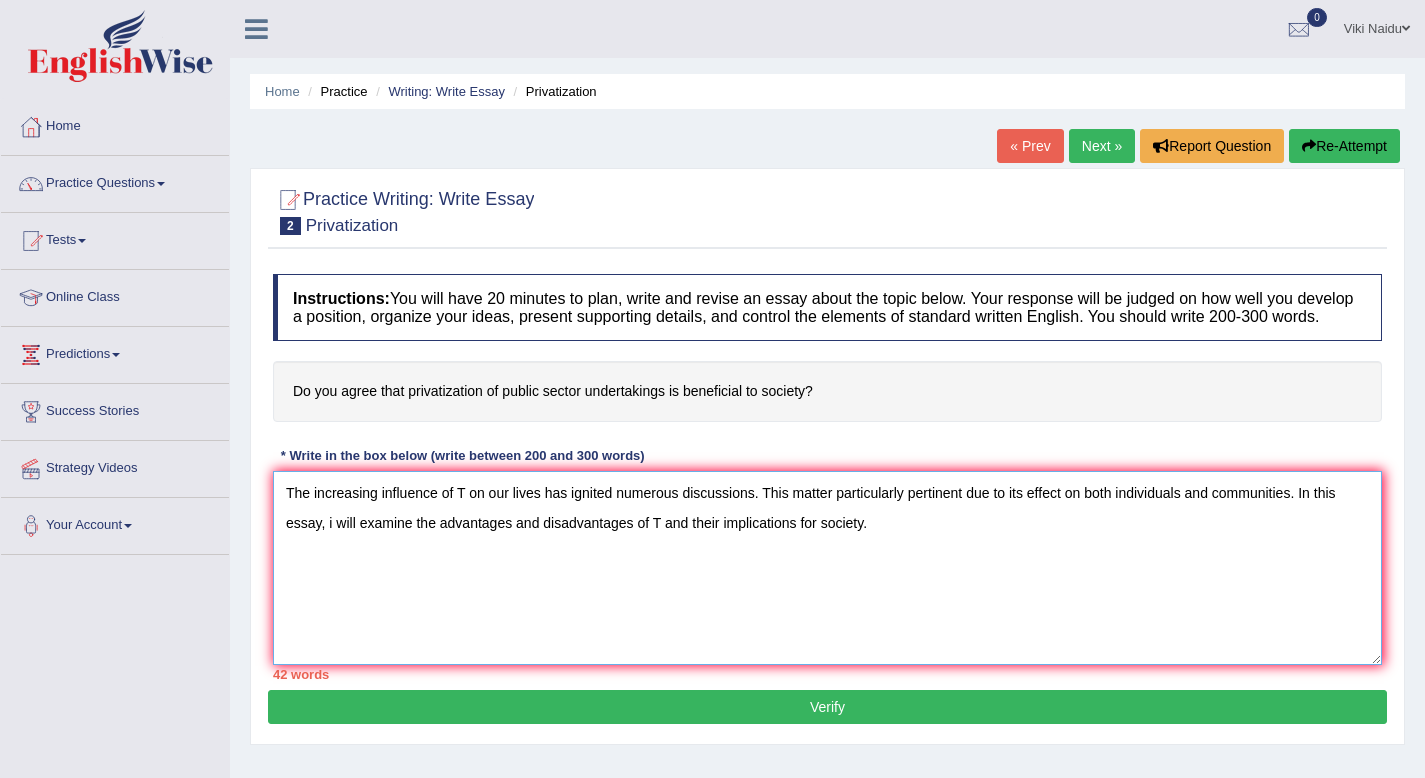 click on "The increasing influence of T on our lives has ignited numerous discussions. This matter particularly pertinent due to its effect on both individuals and communities. In this essay, i will examine the advantages and disadvantages of T and their implications for society." at bounding box center (827, 568) 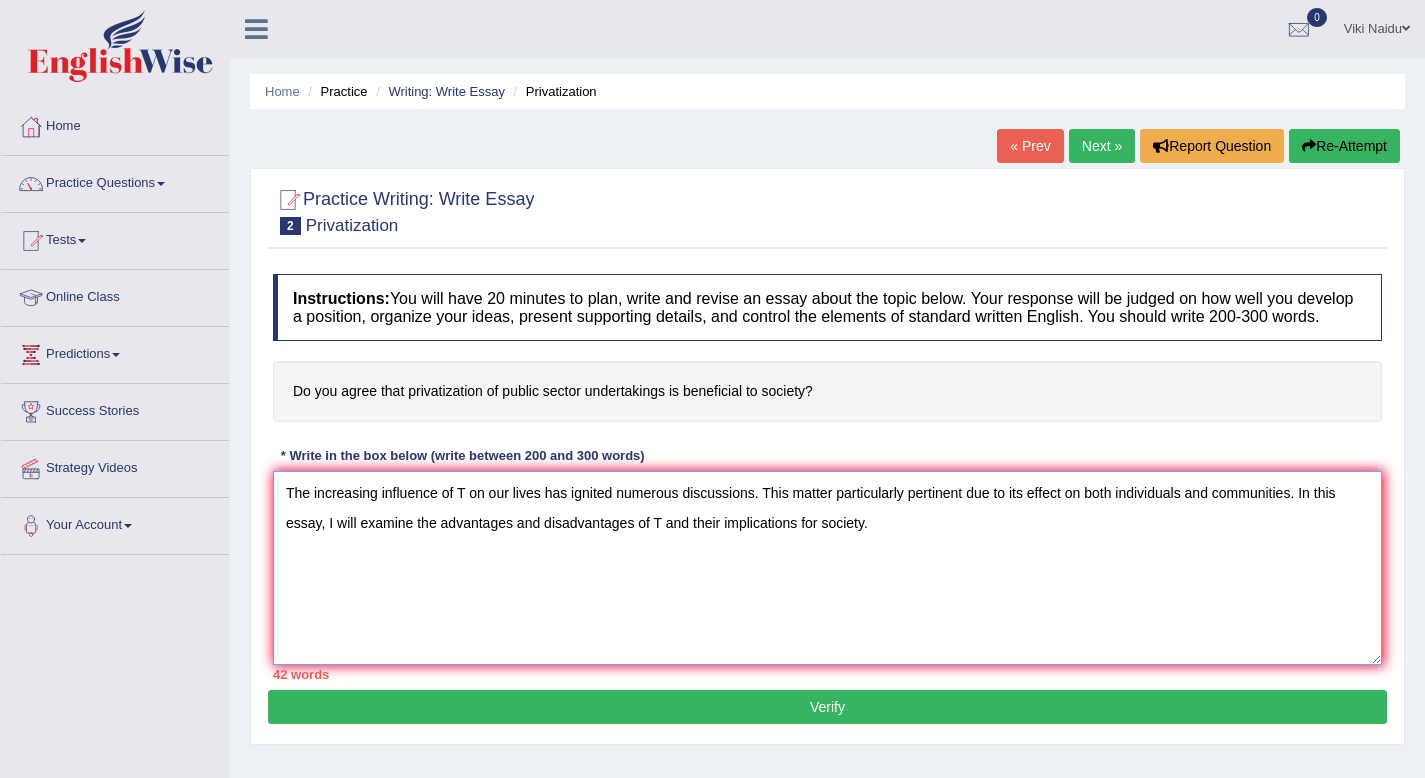 click on "The increasing influence of T on our lives has ignited numerous discussions. This matter particularly pertinent due to its effect on both individuals and communities. In this essay, I will examine the advantages and disadvantages of T and their implications for society." at bounding box center (827, 568) 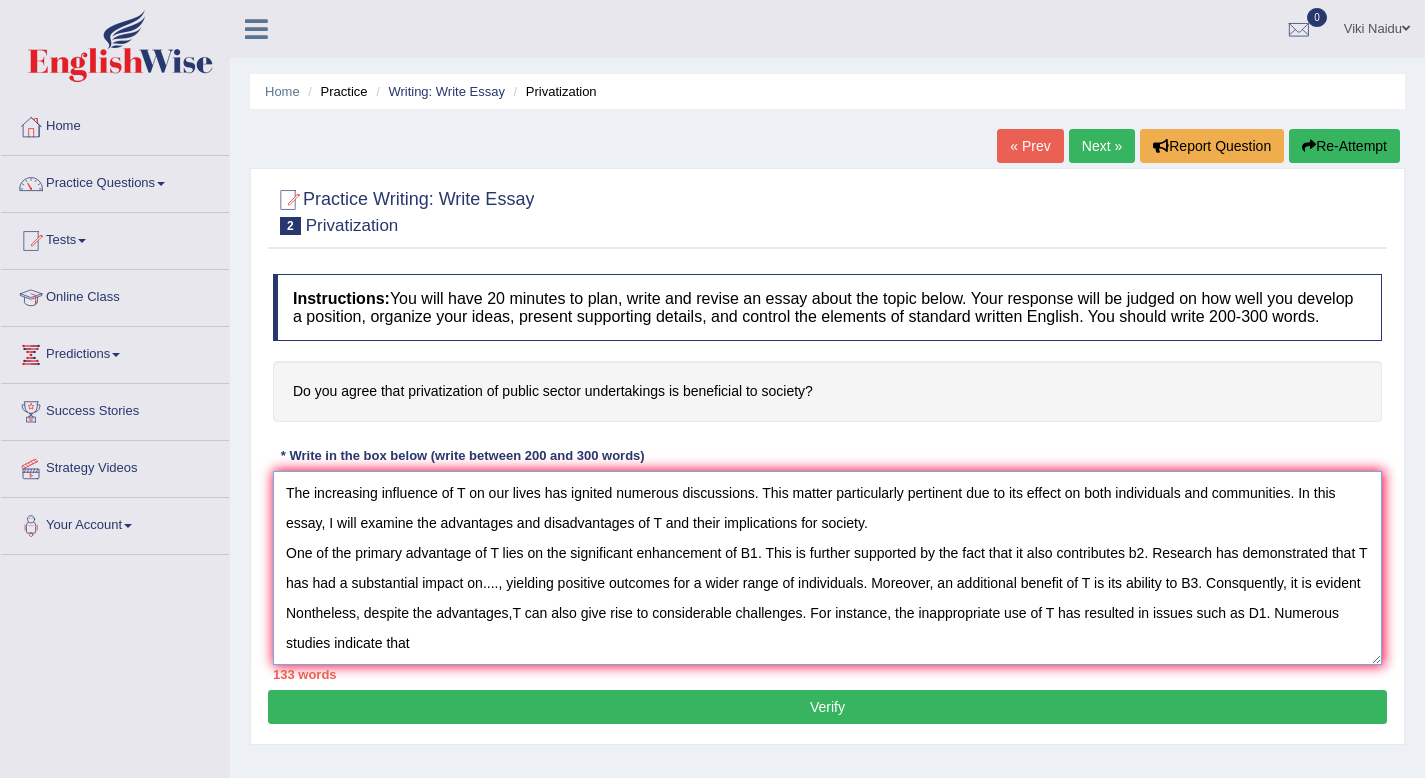 scroll, scrollTop: 47, scrollLeft: 0, axis: vertical 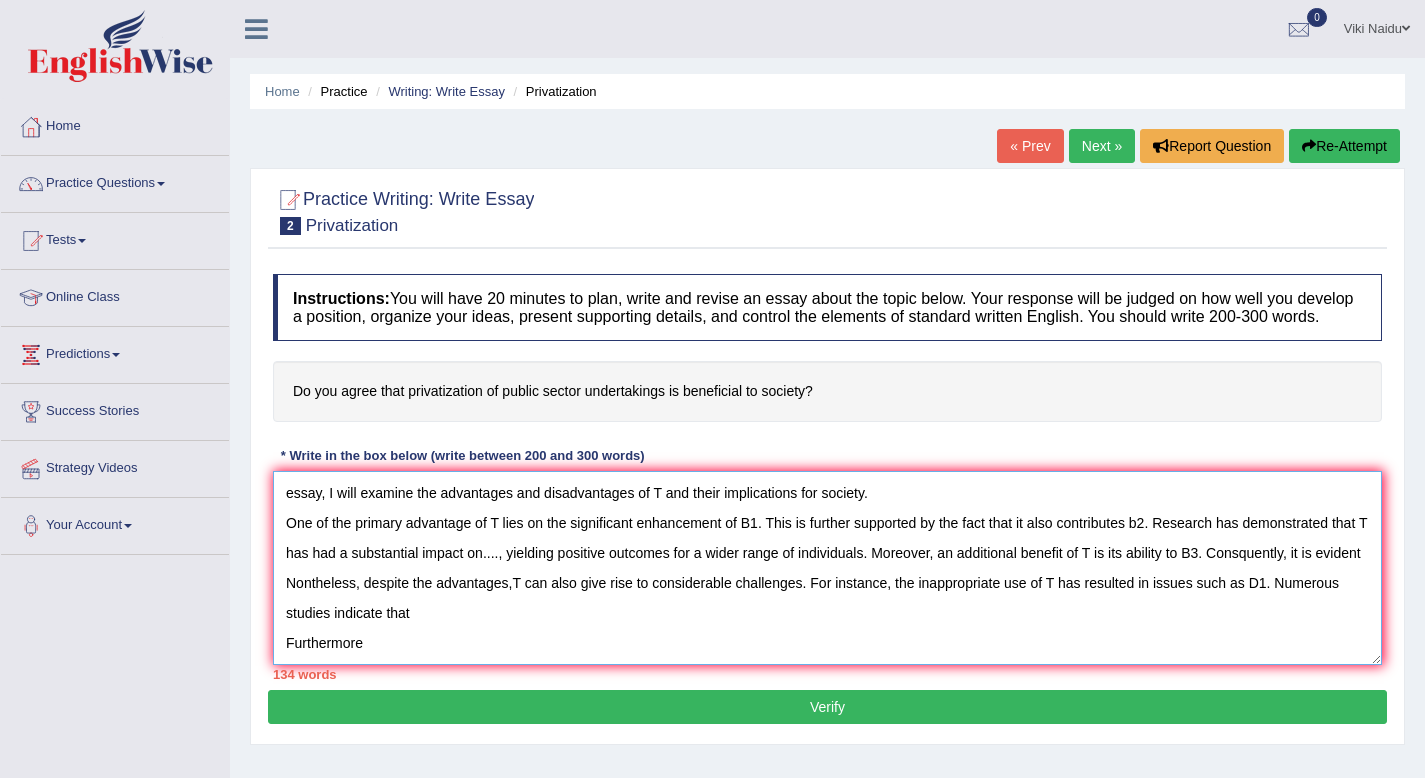 click on "The increasing influence of T on our lives has ignited numerous discussions. This matter particularly pertinent due to its effect on both individuals and communities. In this essay, I will examine the advantages and disadvantages of T and their implications for society.
One of the primary advantage of T lies on the significant enhancement of B1. This is further supported by the fact that it also contributes b2. Research has demonstrated that T has had a substantial impact on...., yielding positive outcomes for a wider range of individuals. Moreover, an additional benefit of T is its ability to B3. Consquently, it is evident
Nontheless, despite the advantages,T can also give rise to considerable challenges. For instance, the inappropriate use of T has resulted in issues such as D1. Numerous studies indicate that
Furthermore" at bounding box center [827, 568] 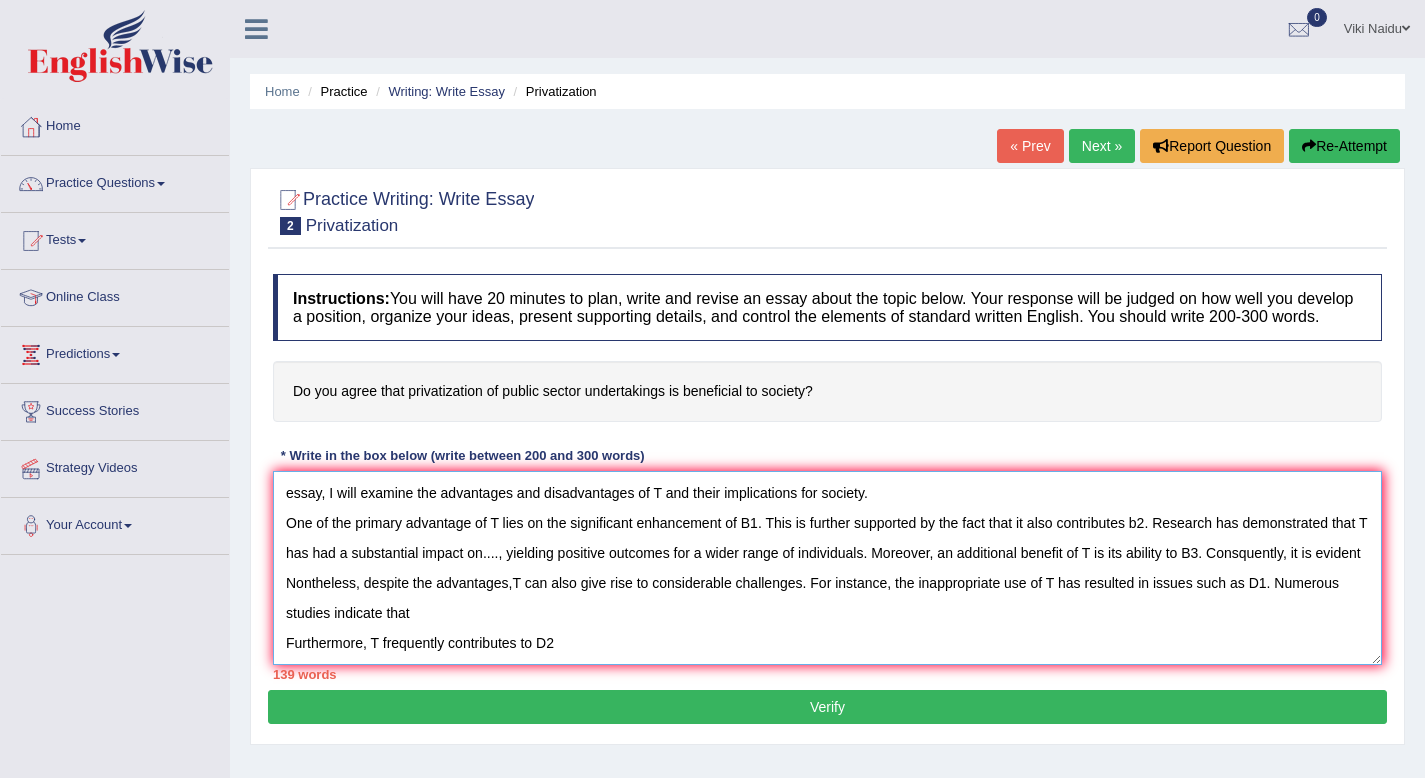 click on "The increasing influence of T on our lives has ignited numerous discussions. This matter particularly pertinent due to its effect on both individuals and communities. In this essay, I will examine the advantages and disadvantages of T and their implications for society.
One of the primary advantage of T lies on the significant enhancement of B1. This is further supported by the fact that it also contributes b2. Research has demonstrated that T has had a substantial impact on...., yielding positive outcomes for a wider range of individuals. Moreover, an additional benefit of T is its ability to B3. Consquently, it is evident
Nontheless, despite the advantages,T can also give rise to considerable challenges. For instance, the inappropriate use of T has resulted in issues such as D1. Numerous studies indicate that
Furthermore, T frequently contributes to D2" at bounding box center (827, 568) 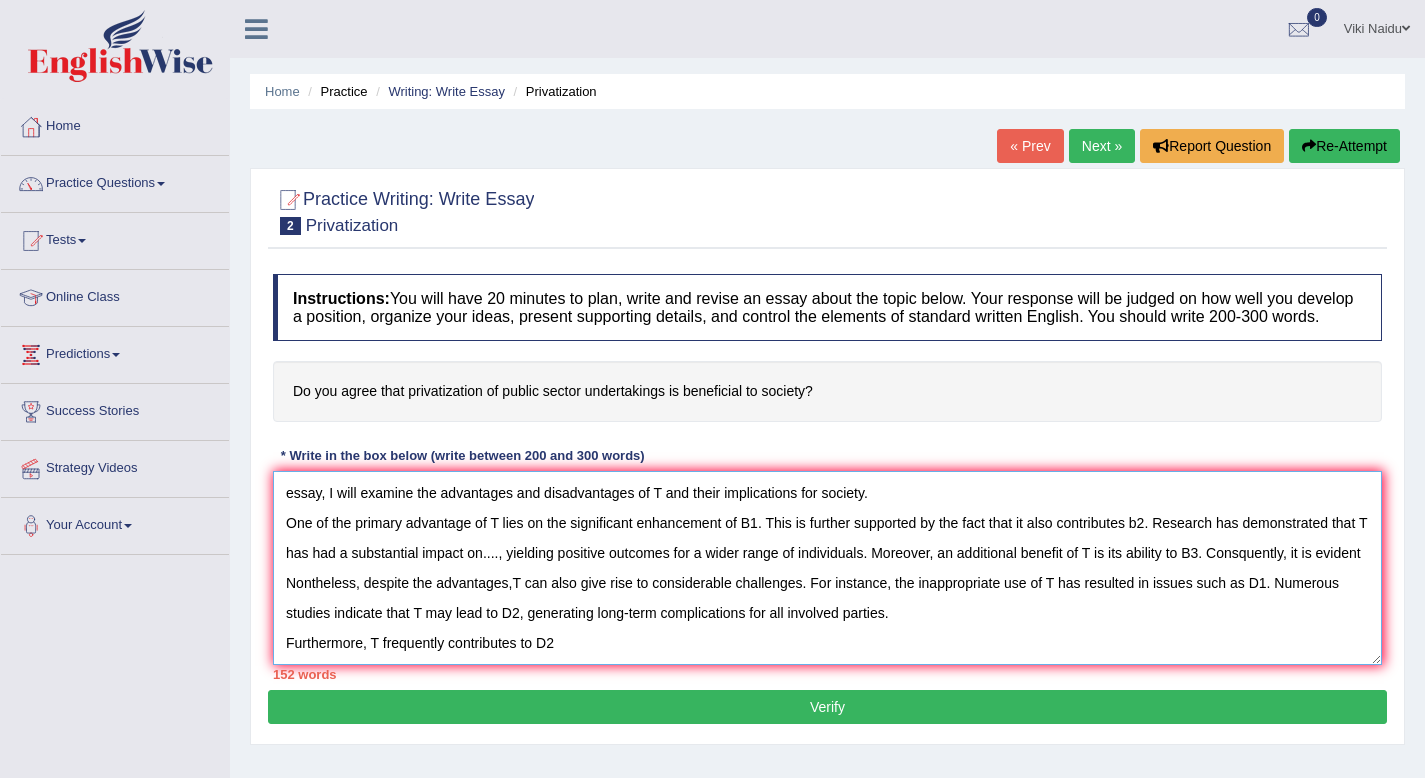 scroll, scrollTop: 90, scrollLeft: 0, axis: vertical 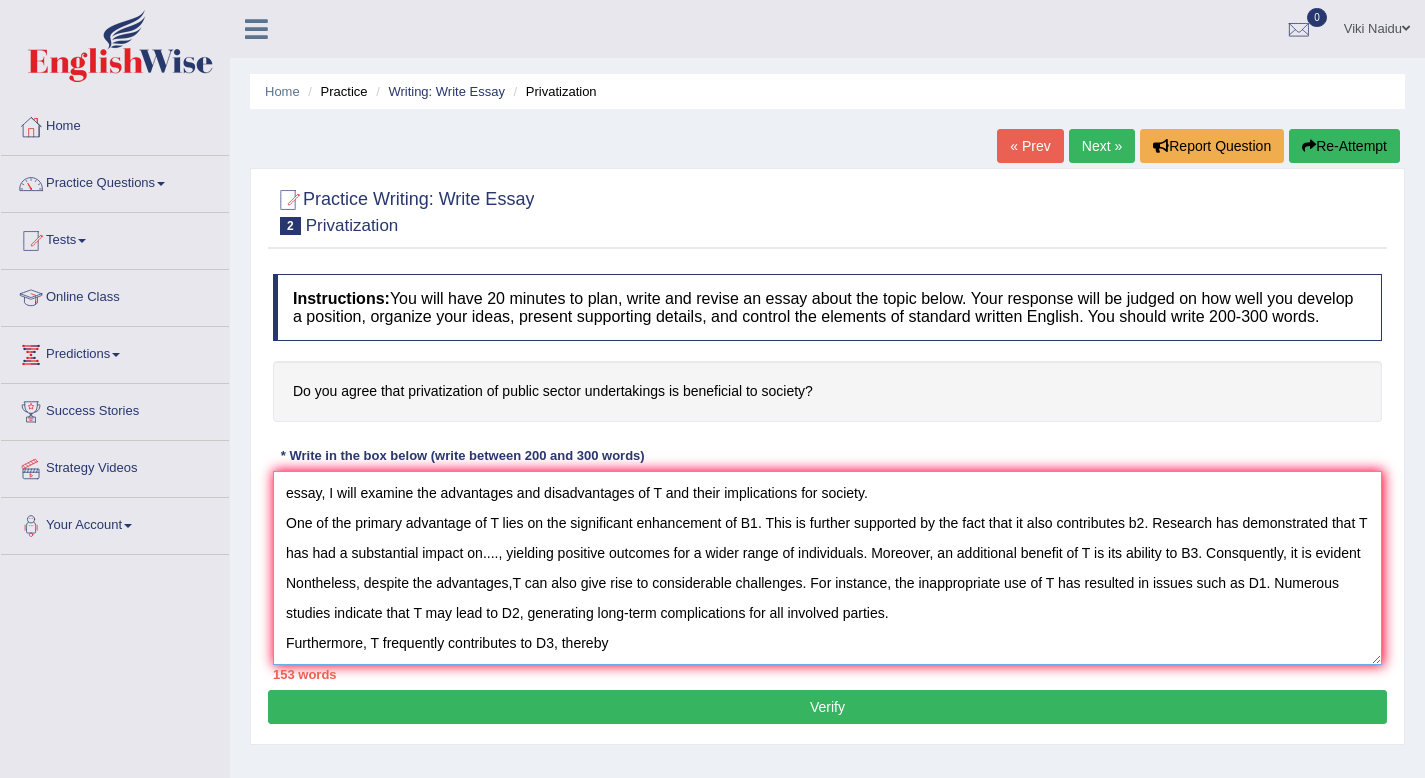 click on "The increasing influence of T on our lives has ignited numerous discussions. This matter particularly pertinent due to its effect on both individuals and communities. In this essay, I will examine the advantages and disadvantages of T and their implications for society.
One of the primary advantage of T lies on the significant enhancement of B1. This is further supported by the fact that it also contributes b2. Research has demonstrated that T has had a substantial impact on...., yielding positive outcomes for a wider range of individuals. Moreover, an additional benefit of T is its ability to B3. Consquently, it is evident
Nontheless, despite the advantages,T can also give rise to considerable challenges. For instance, the inappropriate use of T has resulted in issues such as D1. Numerous studies indicate that T may lead to D2, generating long-term complications for all involved parties.
Furthermore, T frequently contributes to D3, thereby" at bounding box center (827, 568) 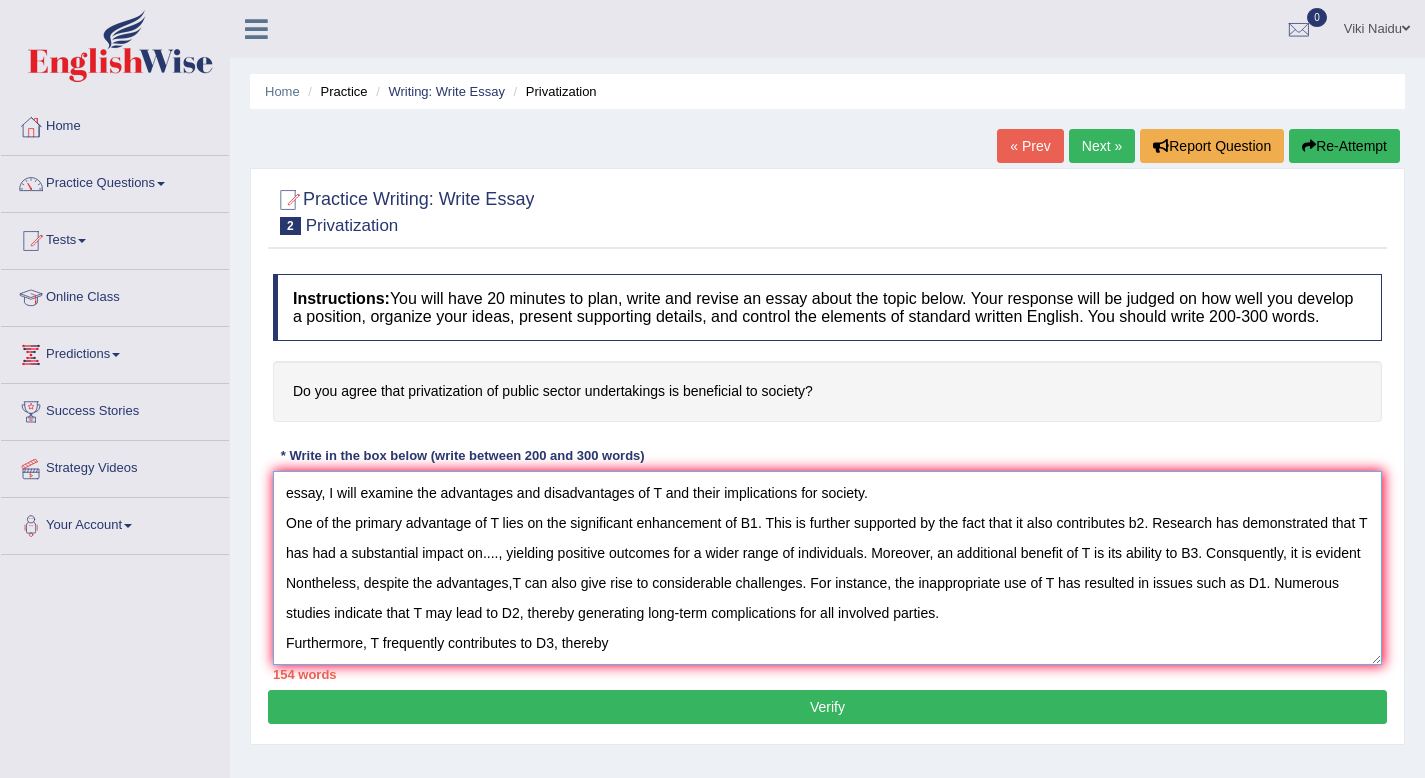 drag, startPoint x: 638, startPoint y: 637, endPoint x: 562, endPoint y: 636, distance: 76.00658 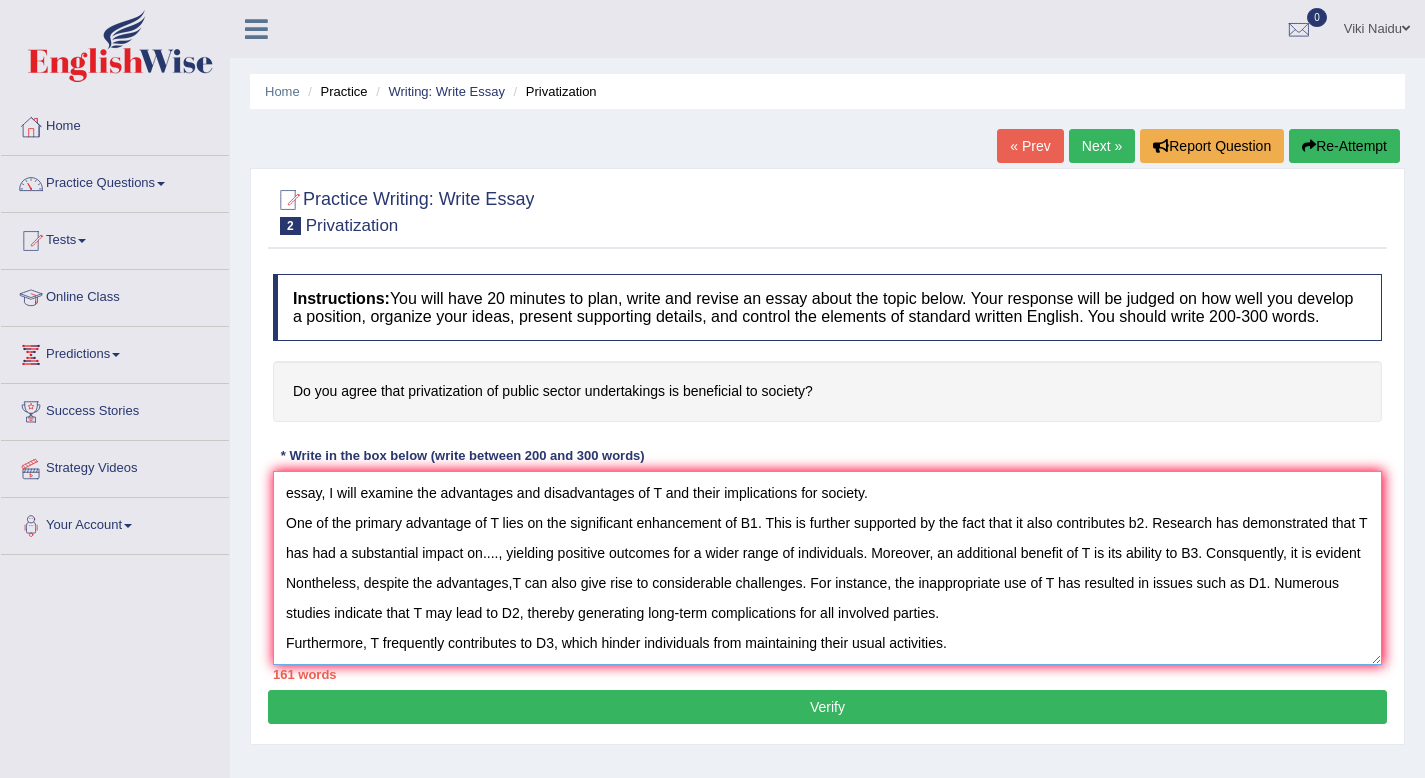 click on "The increasing influence of T on our lives has ignited numerous discussions. This matter particularly pertinent due to its effect on both individuals and communities. In this essay, I will examine the advantages and disadvantages of T and their implications for society.
One of the primary advantage of T lies on the significant enhancement of B1. This is further supported by the fact that it also contributes b2. Research has demonstrated that T has had a substantial impact on...., yielding positive outcomes for a wider range of individuals. Moreover, an additional benefit of T is its ability to B3. Consquently, it is evident
Nontheless, despite the advantages,T can also give rise to considerable challenges. For instance, the inappropriate use of T has resulted in issues such as D1. Numerous studies indicate that T may lead to D2, thereby generating long-term complications for all involved parties.
Furthermore, T frequently contributes to D3, which hinder individuals from maintaining their usual activities." at bounding box center (827, 568) 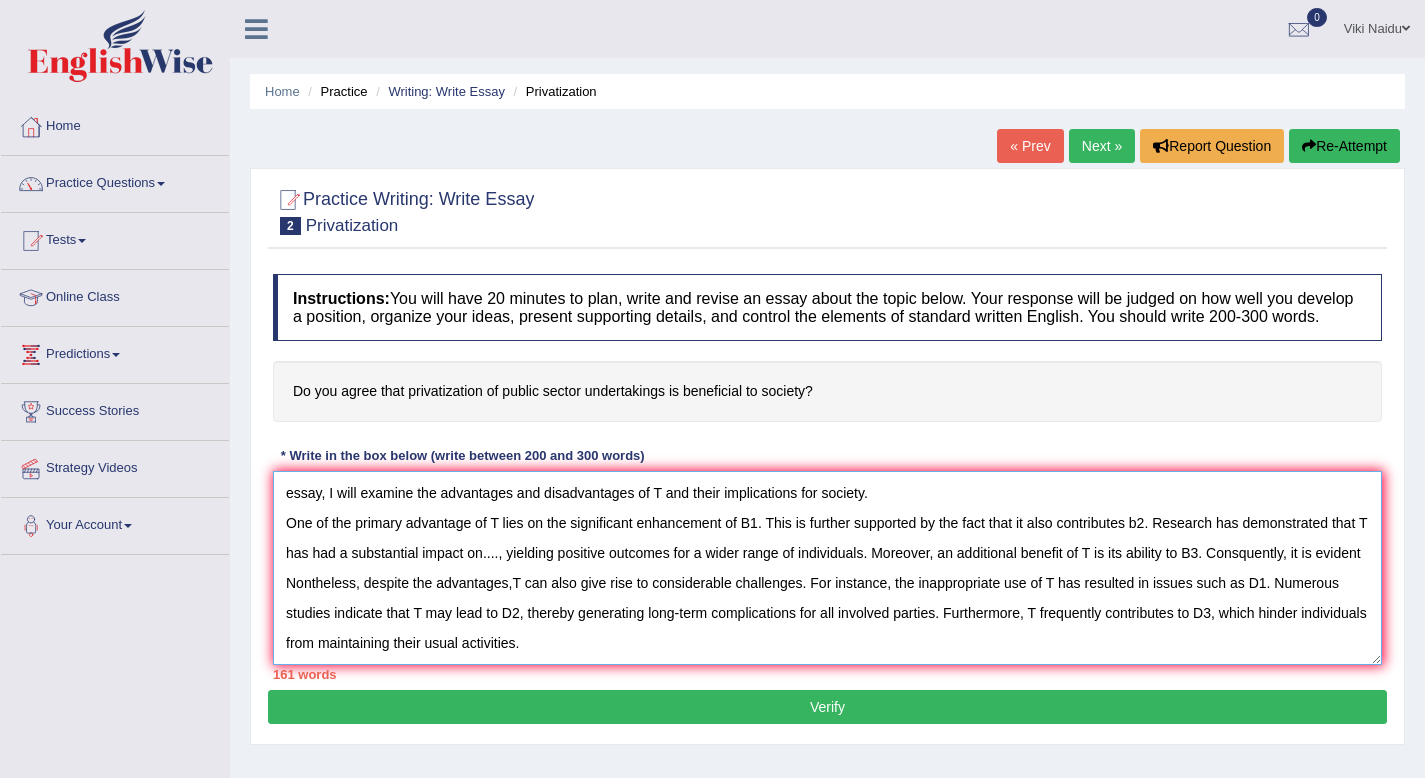 click on "The increasing influence of T on our lives has ignited numerous discussions. This matter particularly pertinent due to its effect on both individuals and communities. In this essay, I will examine the advantages and disadvantages of T and their implications for society.
One of the primary advantage of T lies on the significant enhancement of B1. This is further supported by the fact that it also contributes b2. Research has demonstrated that T has had a substantial impact on...., yielding positive outcomes for a wider range of individuals. Moreover, an additional benefit of T is its ability to B3. Consquently, it is evident
Nontheless, despite the advantages,T can also give rise to considerable challenges. For instance, the inappropriate use of T has resulted in issues such as D1. Numerous studies indicate that T may lead to D2, thereby generating long-term complications for all involved parties. Furthermore, T frequently contributes to D3, which hinder individuals from maintaining their usual activities." at bounding box center (827, 568) 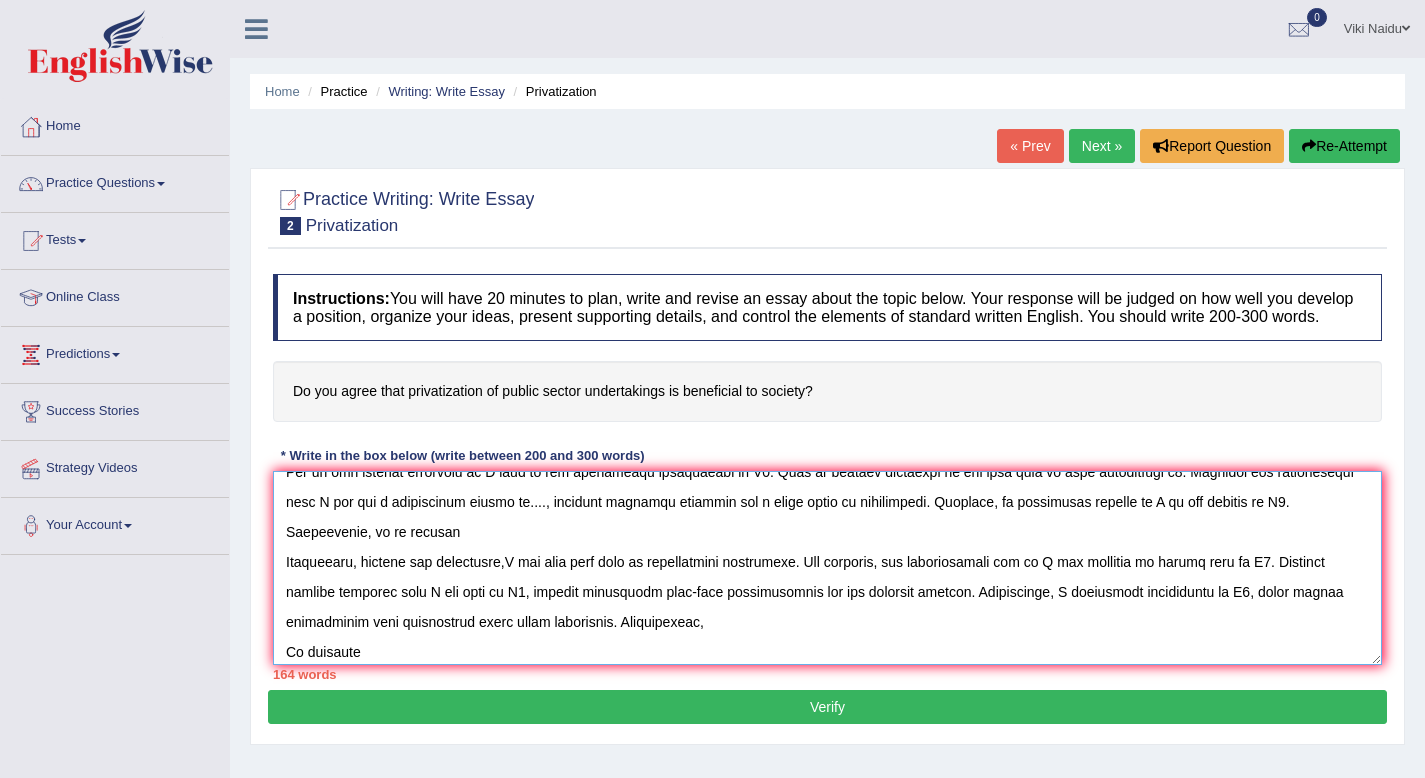 scroll, scrollTop: 91, scrollLeft: 0, axis: vertical 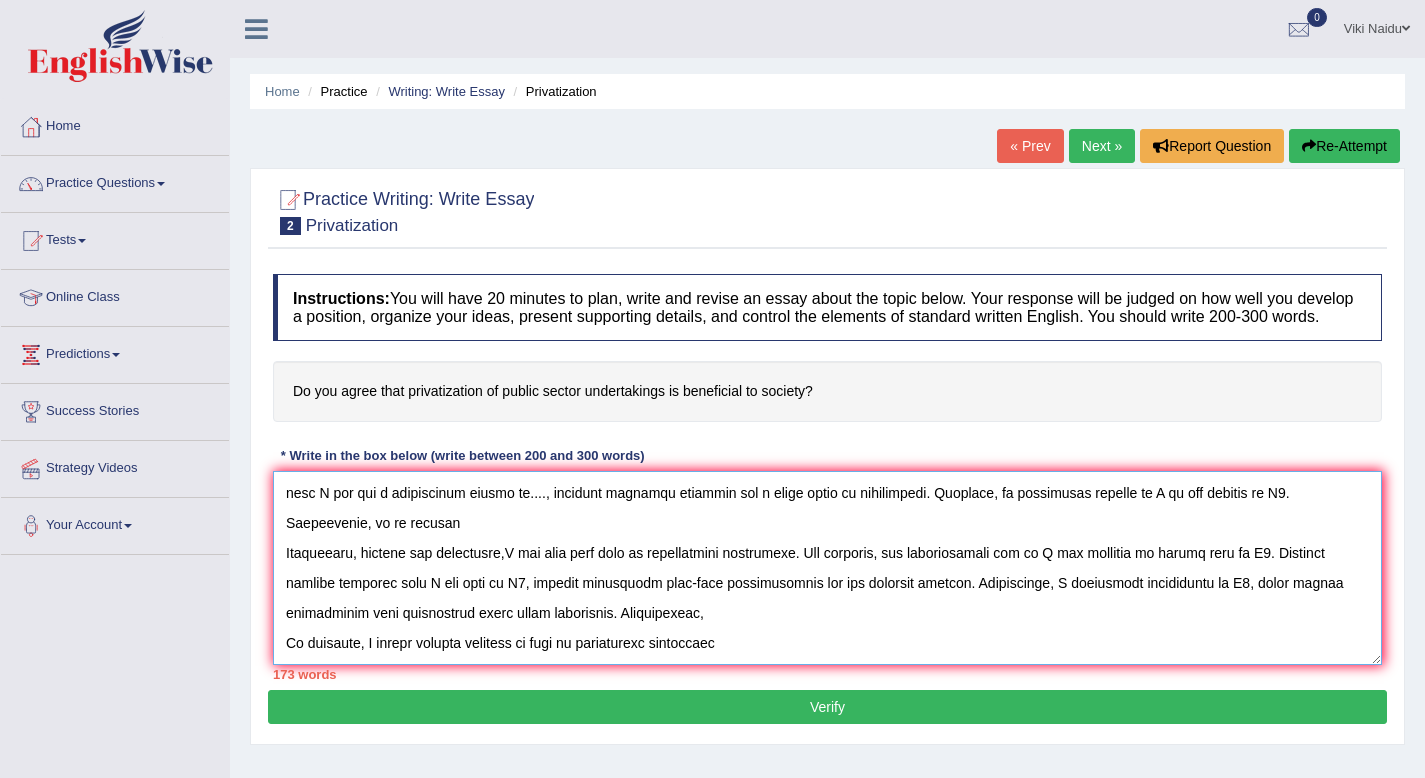 click at bounding box center (827, 568) 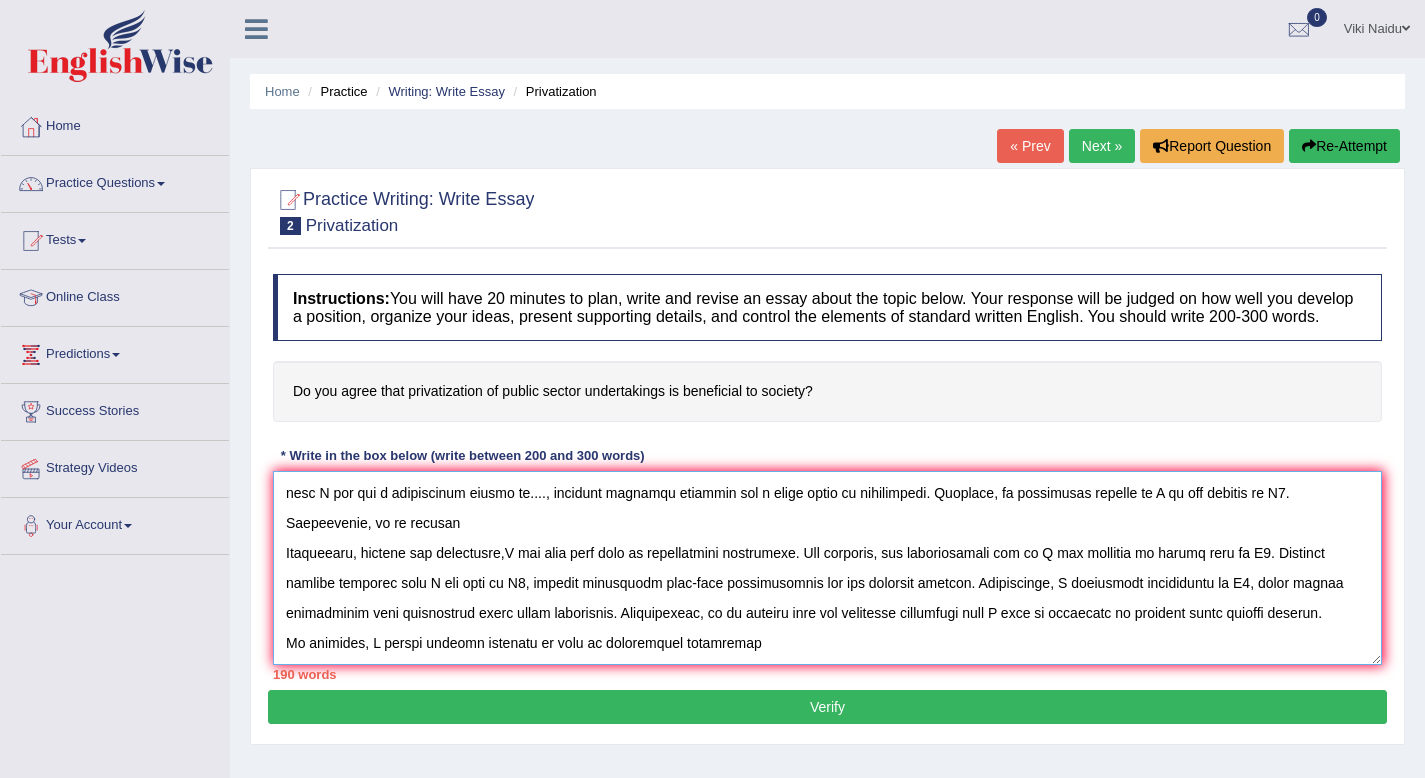 click at bounding box center [827, 568] 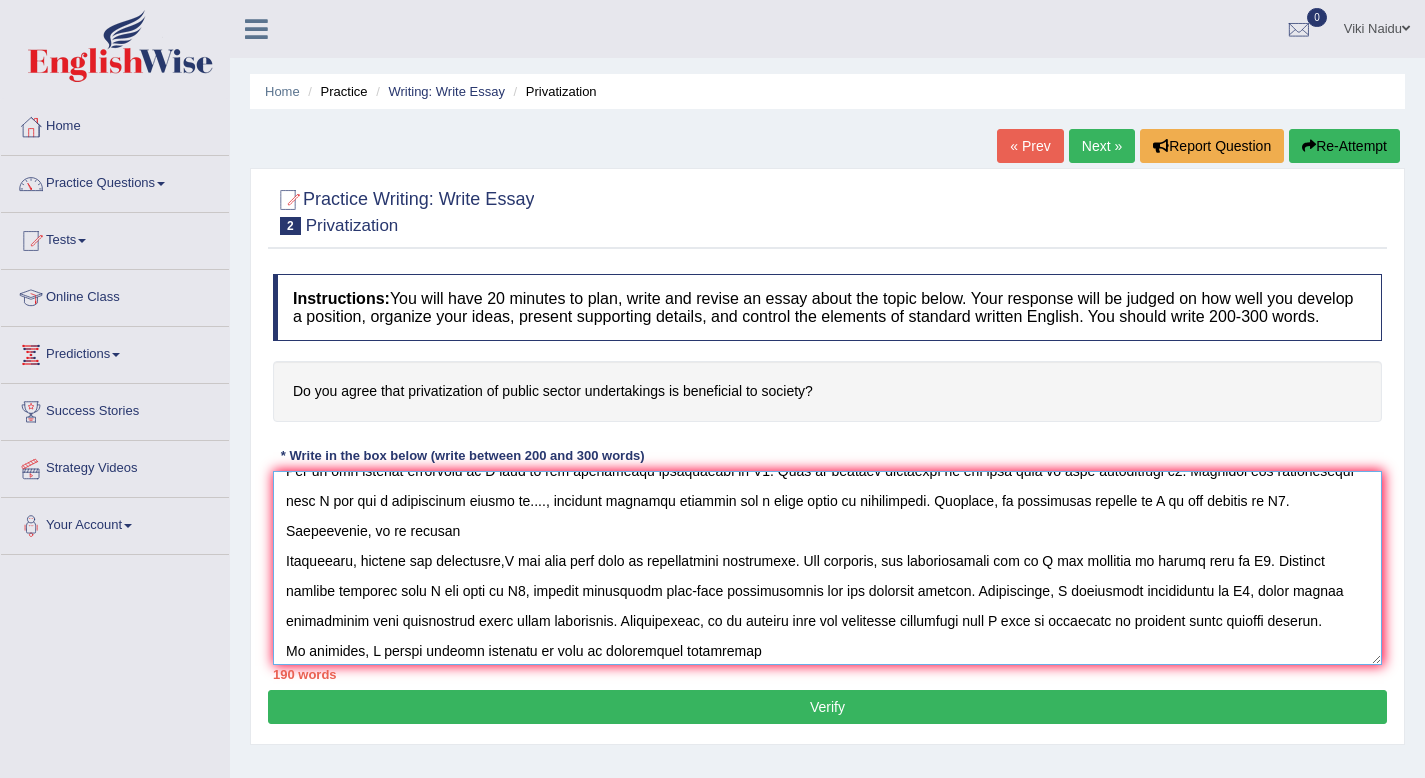 scroll, scrollTop: 78, scrollLeft: 0, axis: vertical 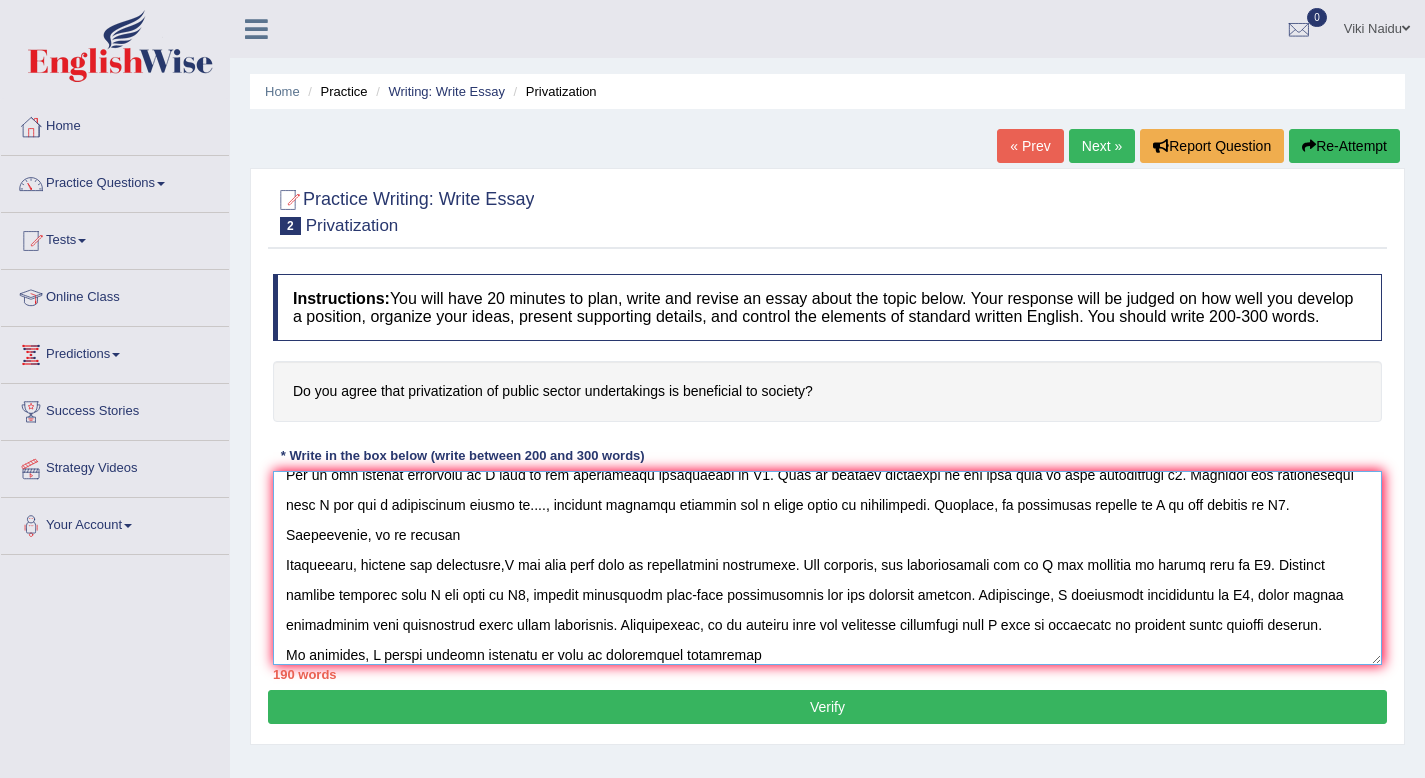 click at bounding box center [827, 568] 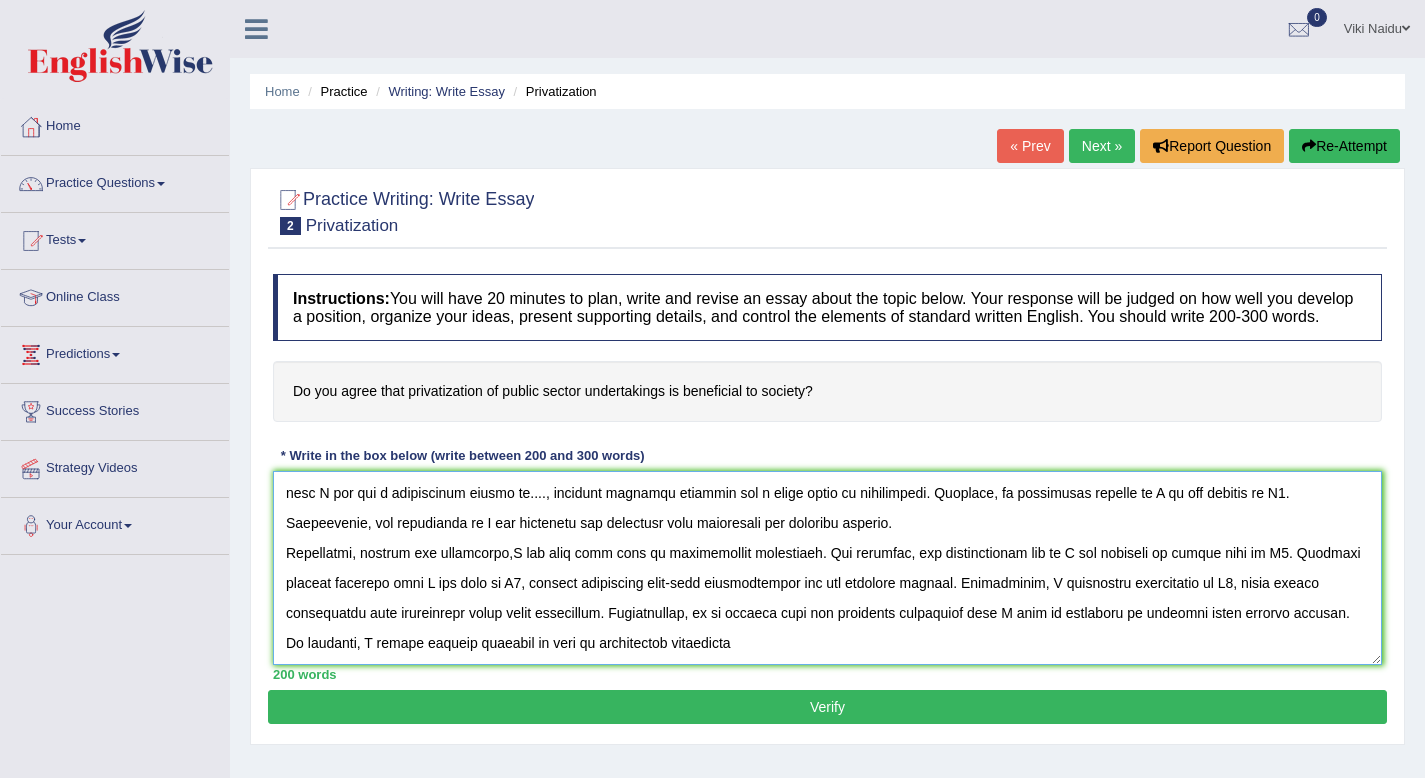 scroll, scrollTop: 149, scrollLeft: 0, axis: vertical 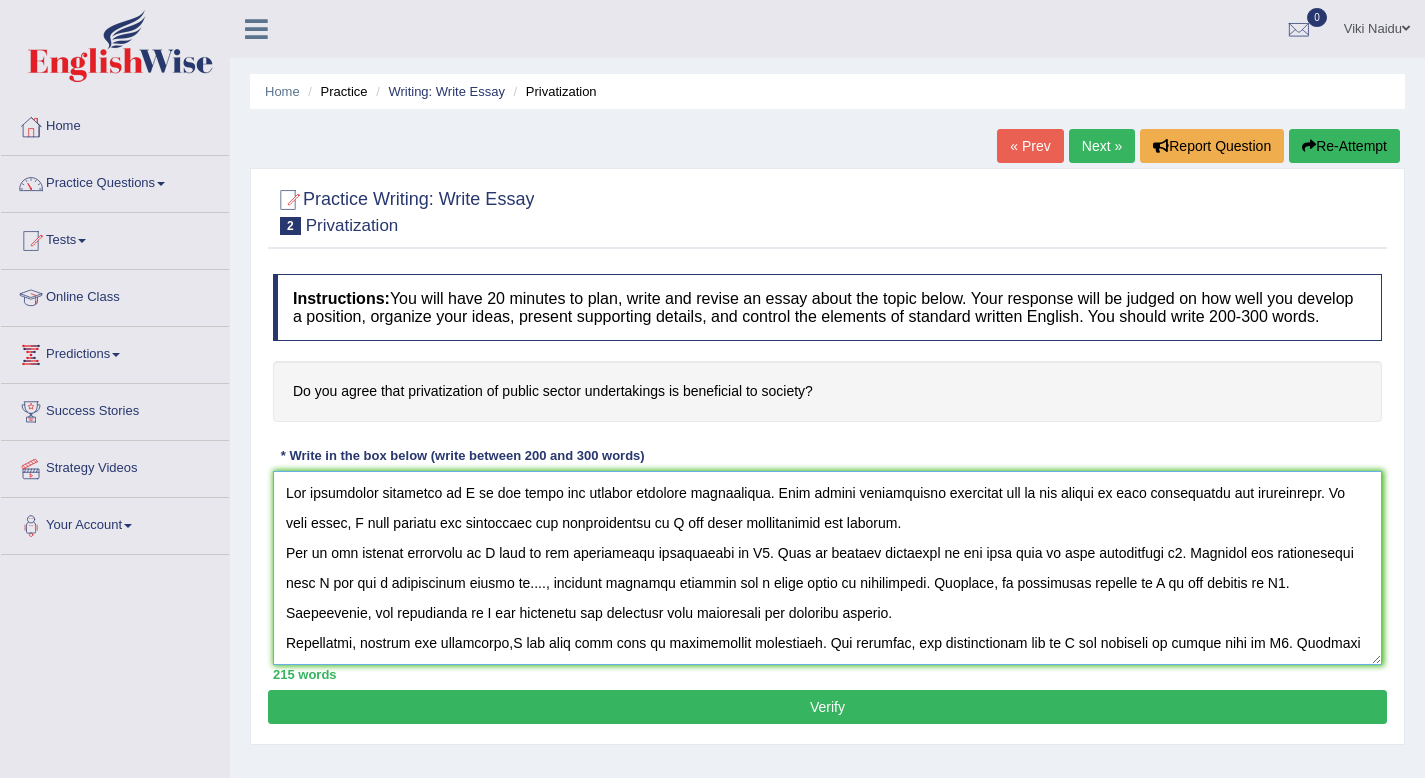 click at bounding box center [827, 568] 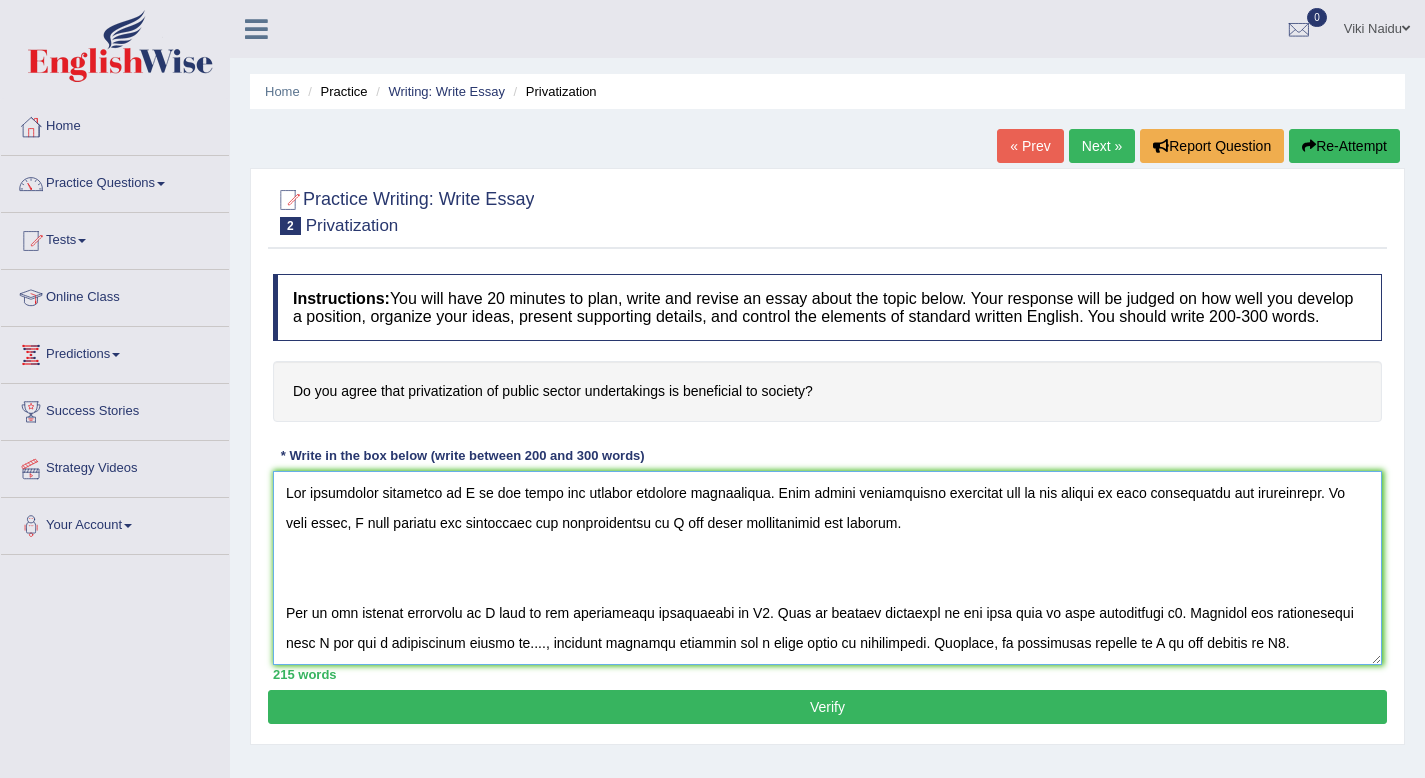 click at bounding box center (827, 568) 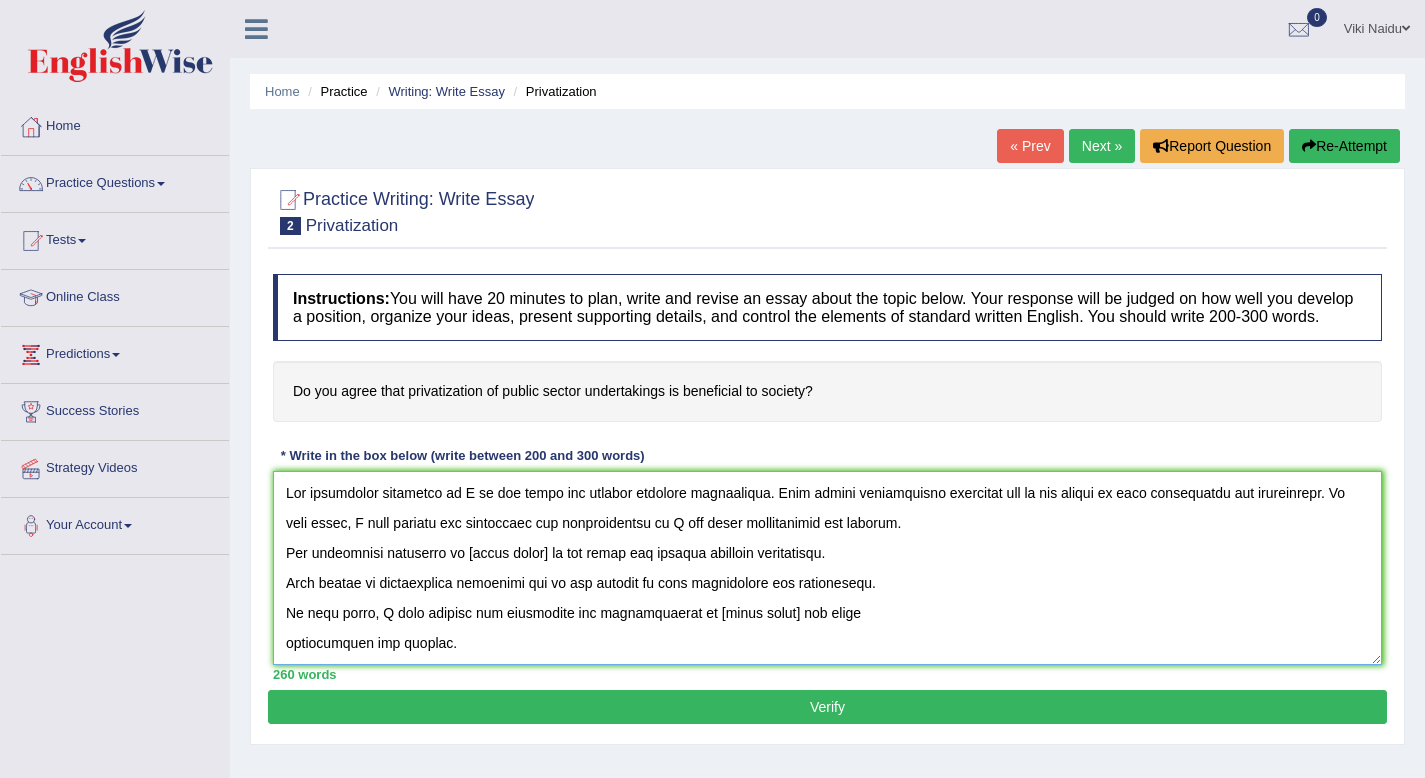drag, startPoint x: 848, startPoint y: 575, endPoint x: 633, endPoint y: 578, distance: 215.02094 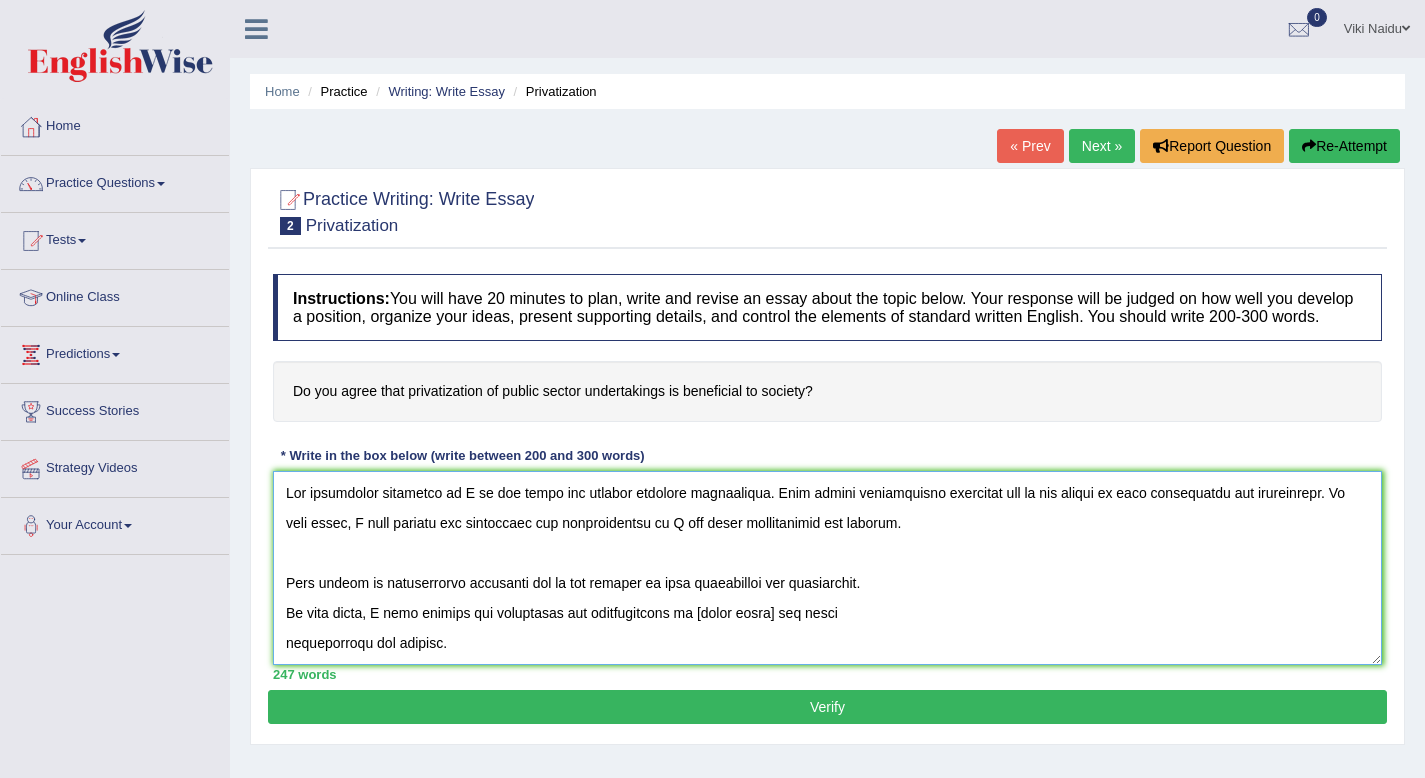 drag, startPoint x: 862, startPoint y: 601, endPoint x: 276, endPoint y: 576, distance: 586.533 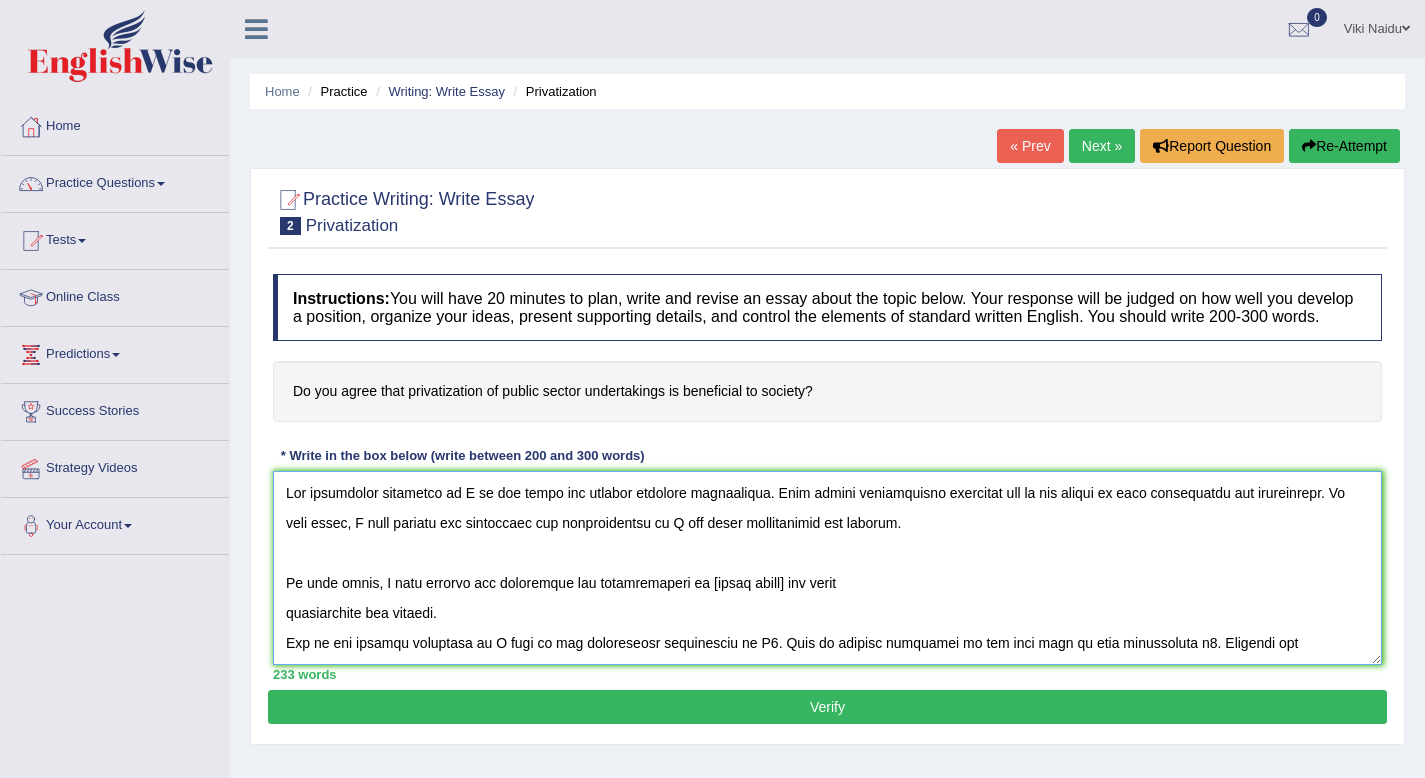 drag, startPoint x: 855, startPoint y: 602, endPoint x: 825, endPoint y: 599, distance: 30.149628 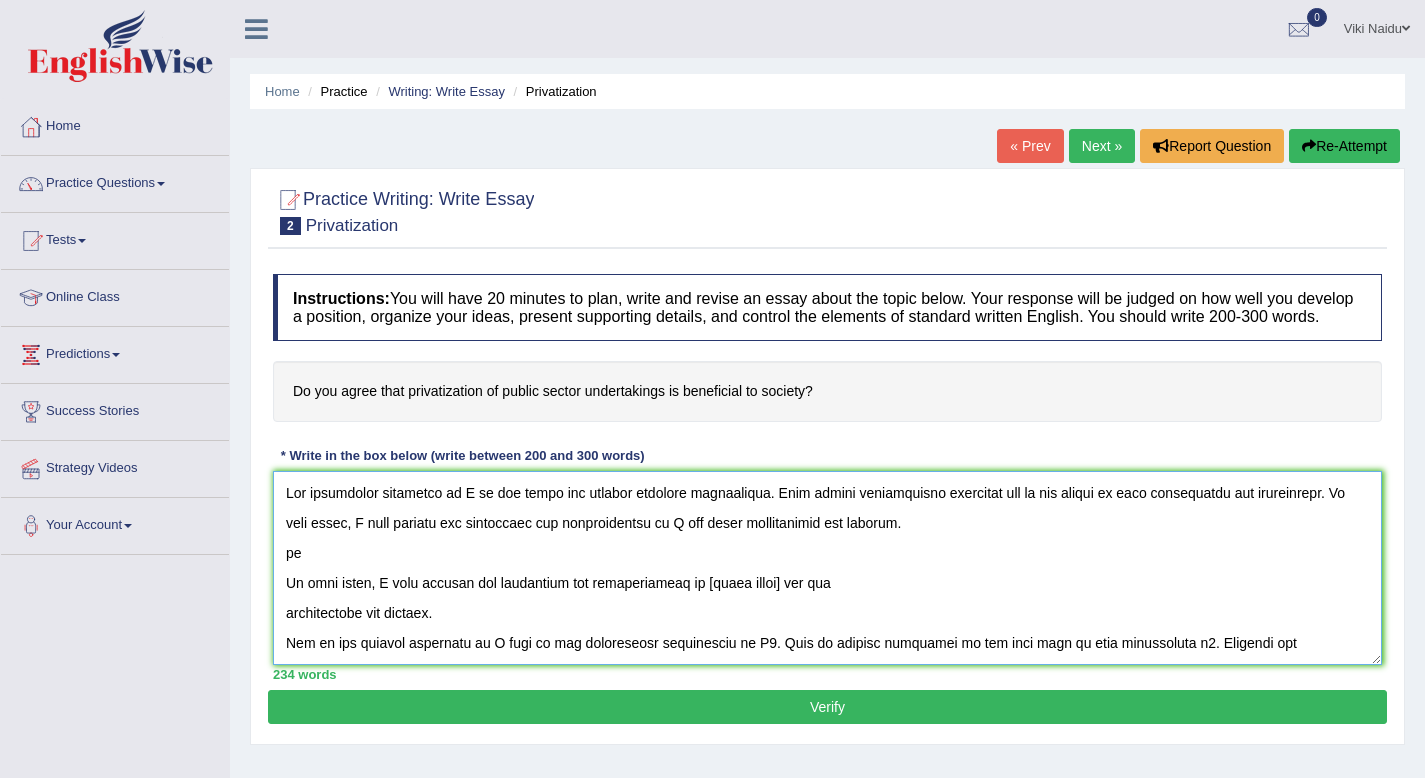 click at bounding box center [827, 568] 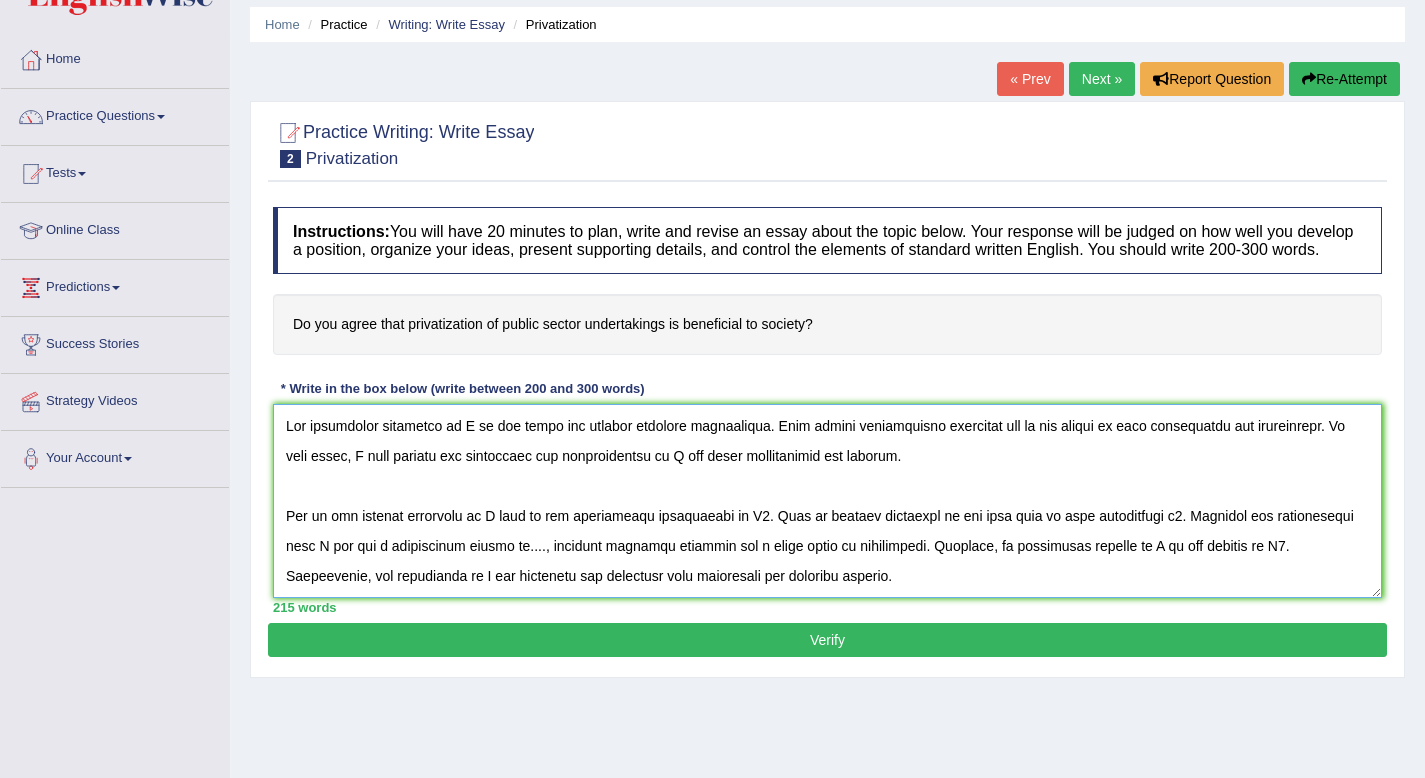scroll, scrollTop: 69, scrollLeft: 0, axis: vertical 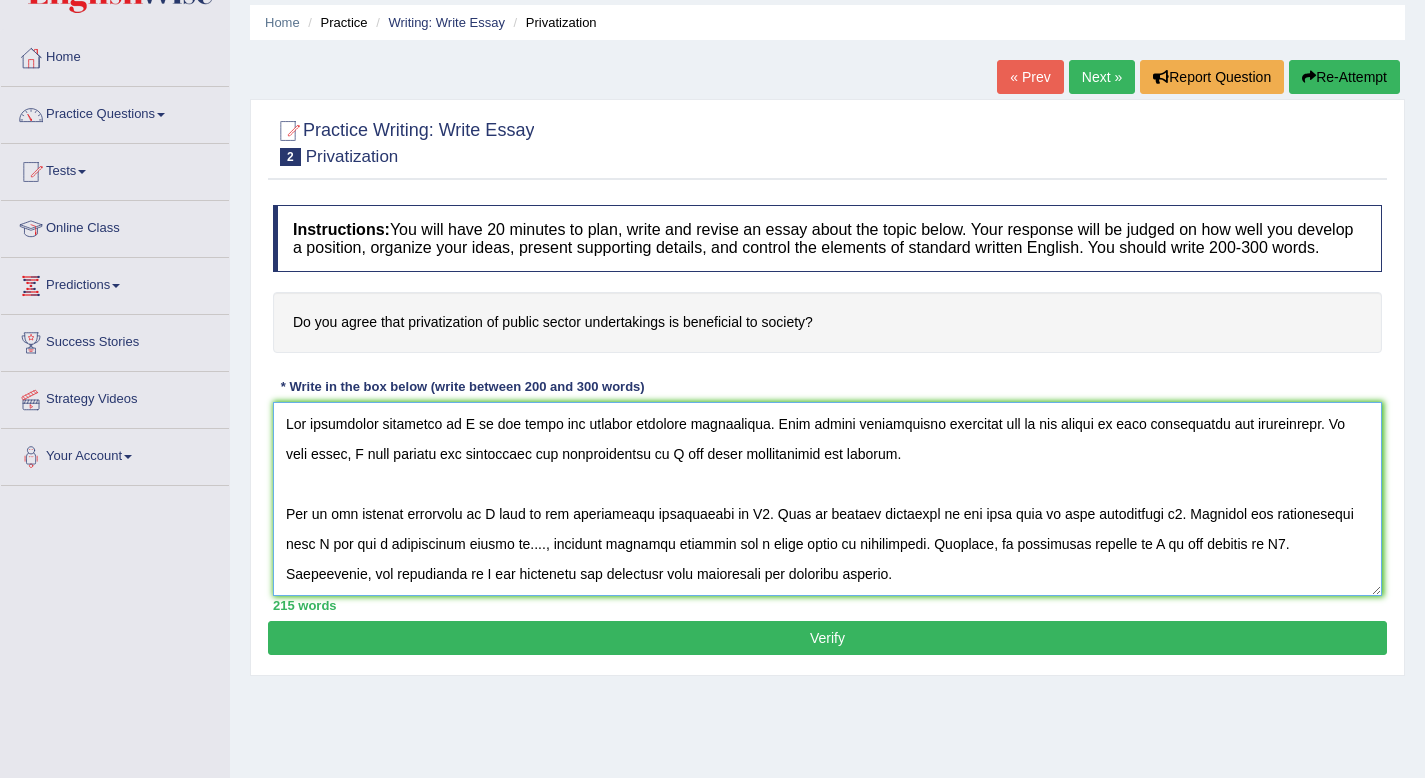 click at bounding box center [827, 499] 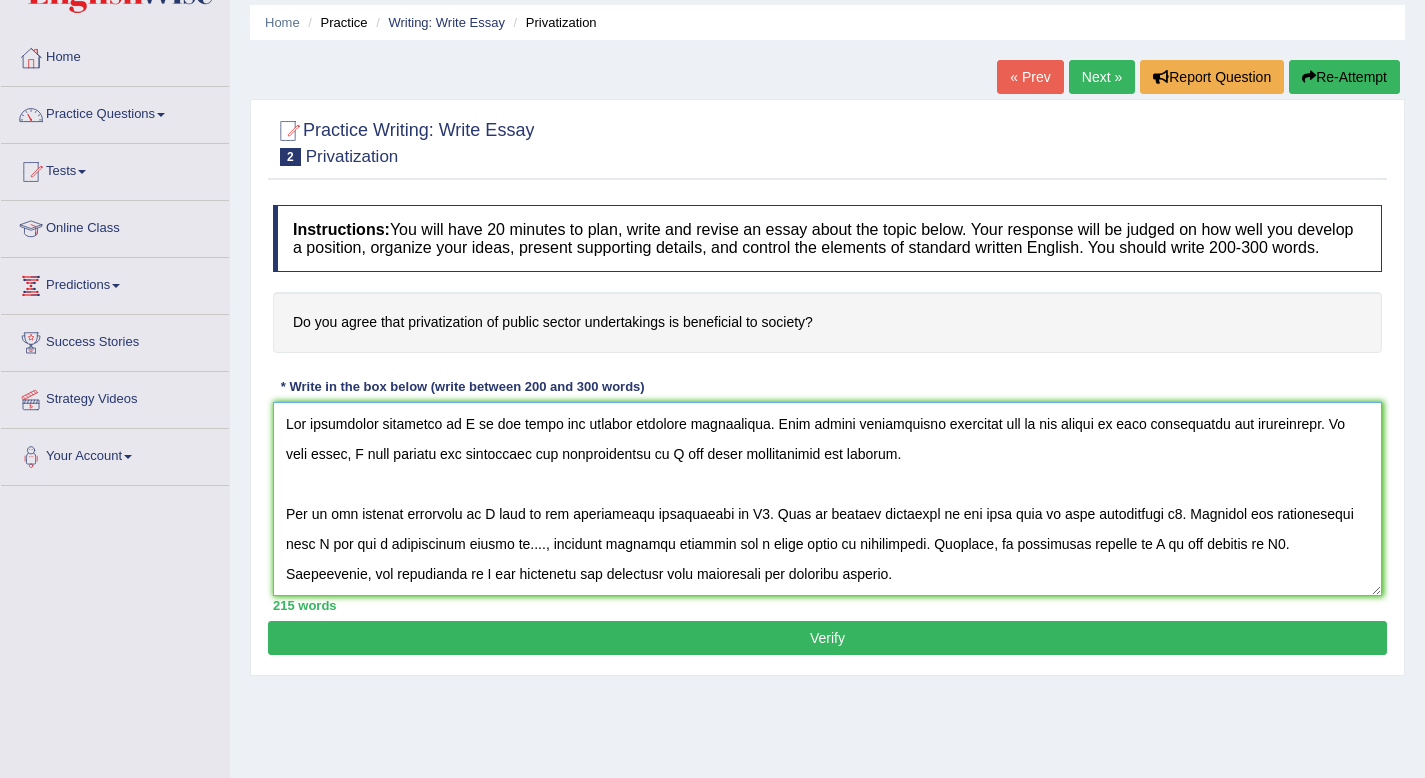 scroll, scrollTop: 47, scrollLeft: 0, axis: vertical 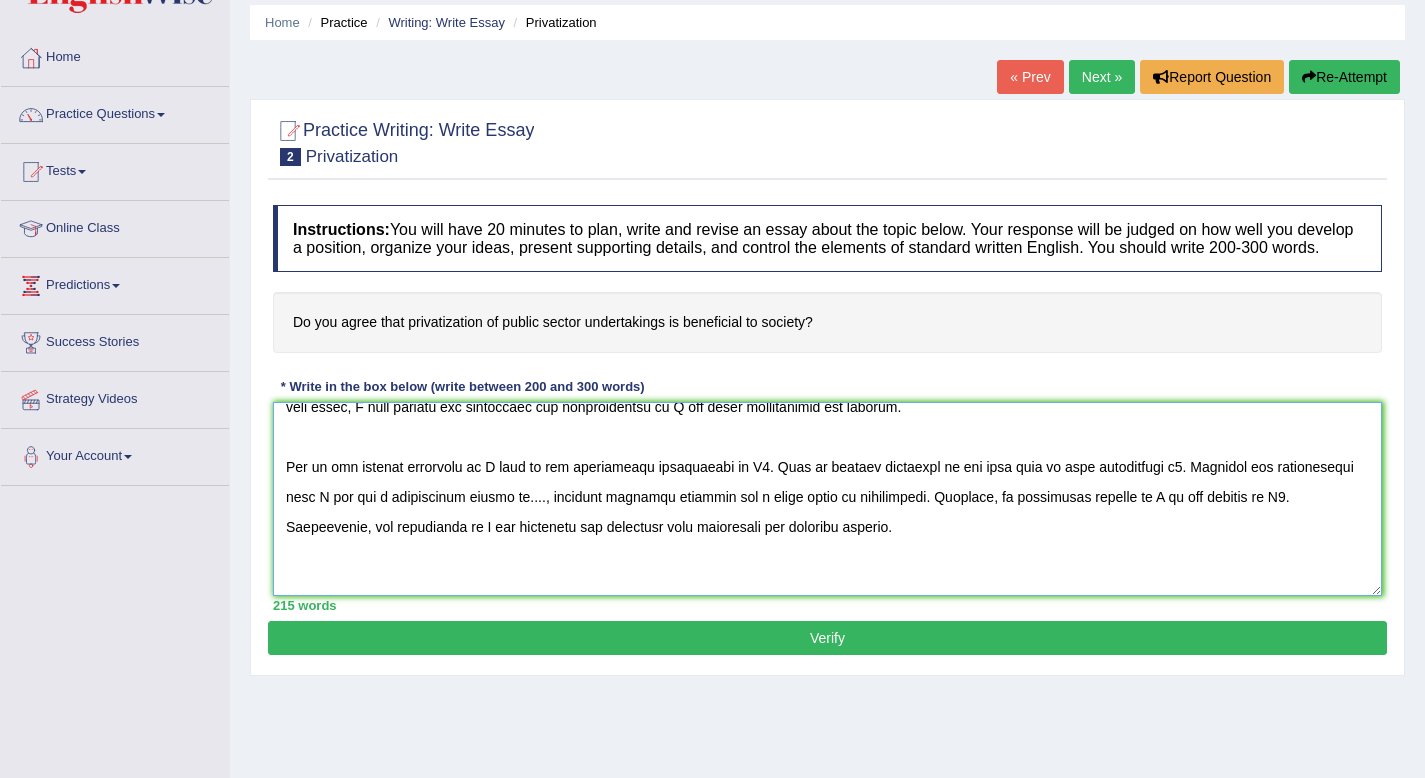 paste on "One of the primary advantages of (essay topic) lies in its significant enhancement of
(benefit 1). This is further supported by the fact that it also contributes to (benefit 2).
Research has demonstrated that (essay topic/keywords) has had a substantial impact
on..., yielding positive outcomes for a wide range of individuals. Moreover, an additional
benefit of (essay topic) is its ability to (benefit 3). Consequently, the advantages of (essay
topic) are essential for promoting both individual and societal success." 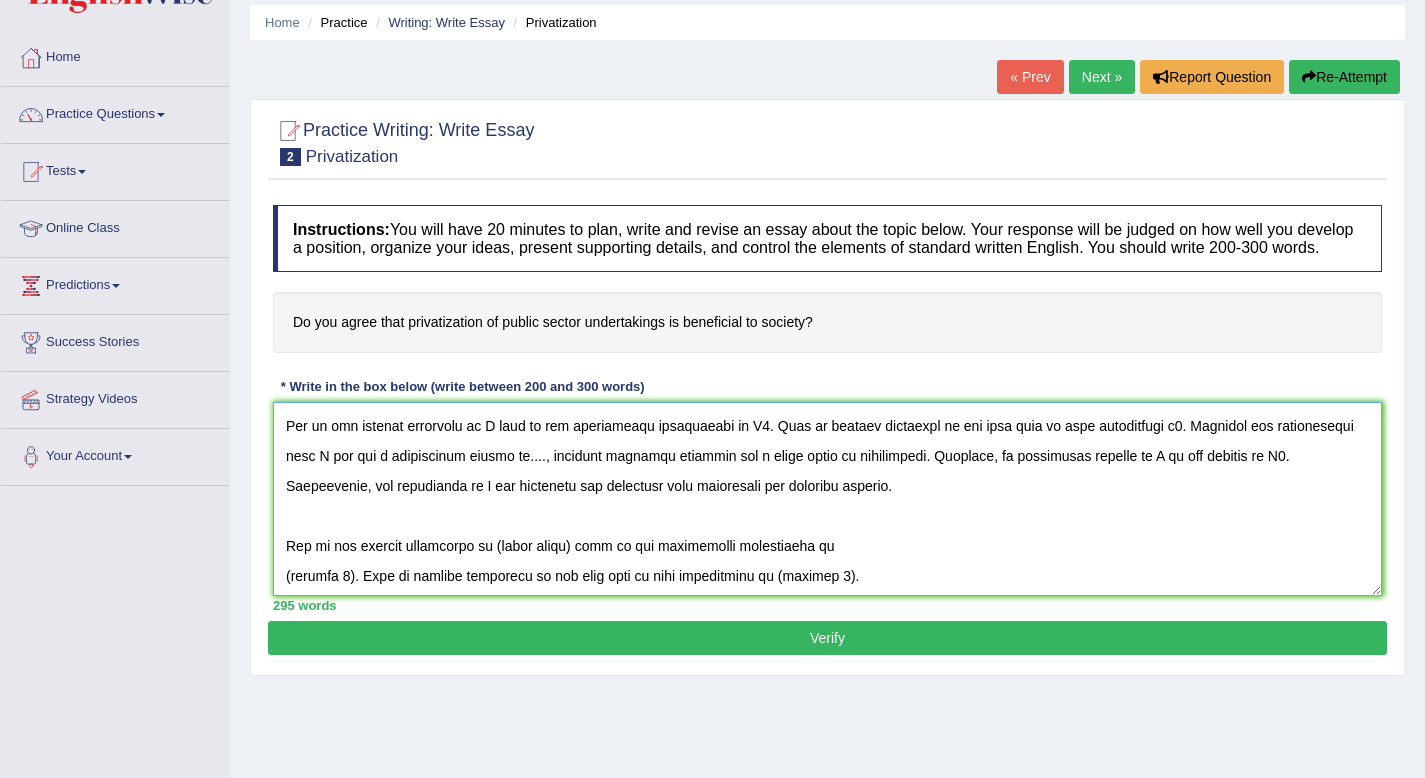 scroll, scrollTop: 90, scrollLeft: 0, axis: vertical 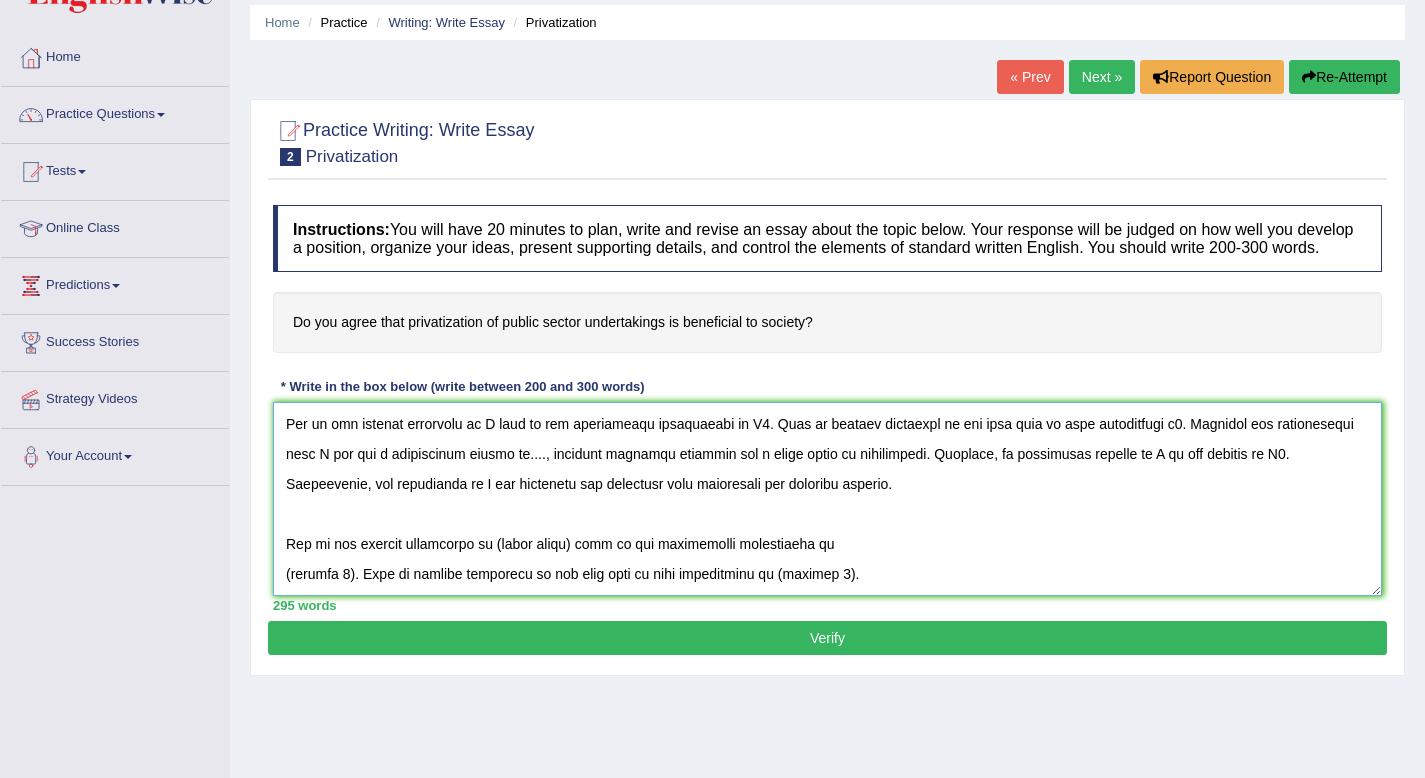 click at bounding box center [827, 499] 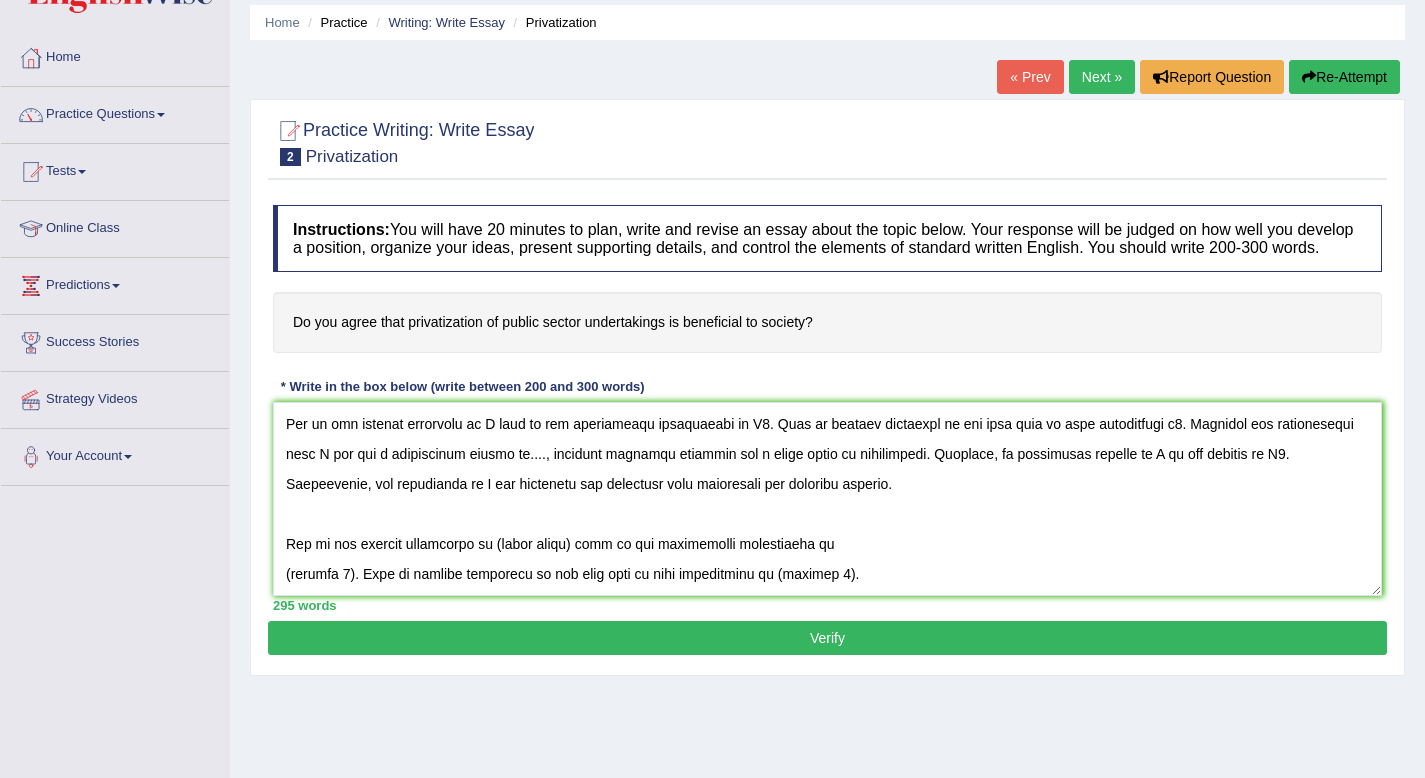 drag, startPoint x: 821, startPoint y: 599, endPoint x: 324, endPoint y: 570, distance: 497.84537 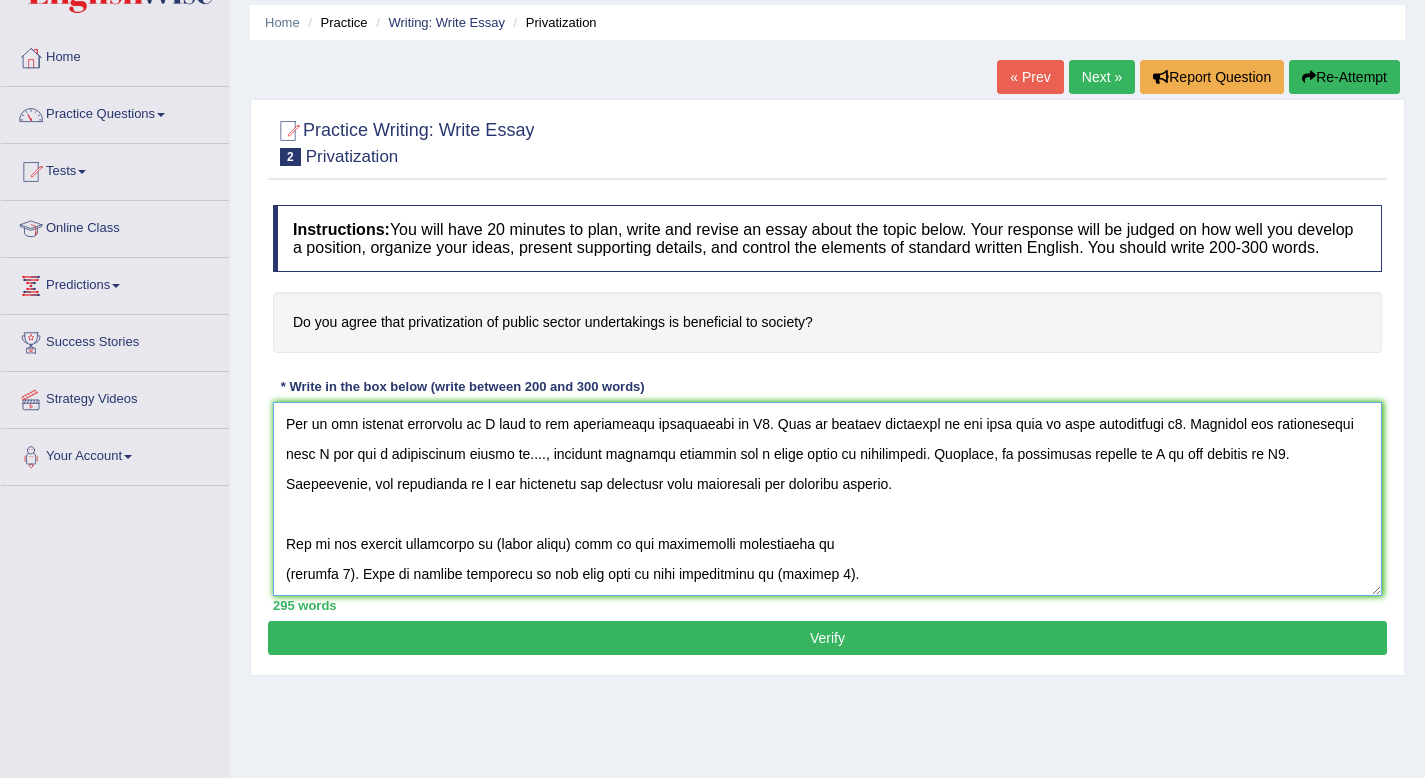click at bounding box center (827, 499) 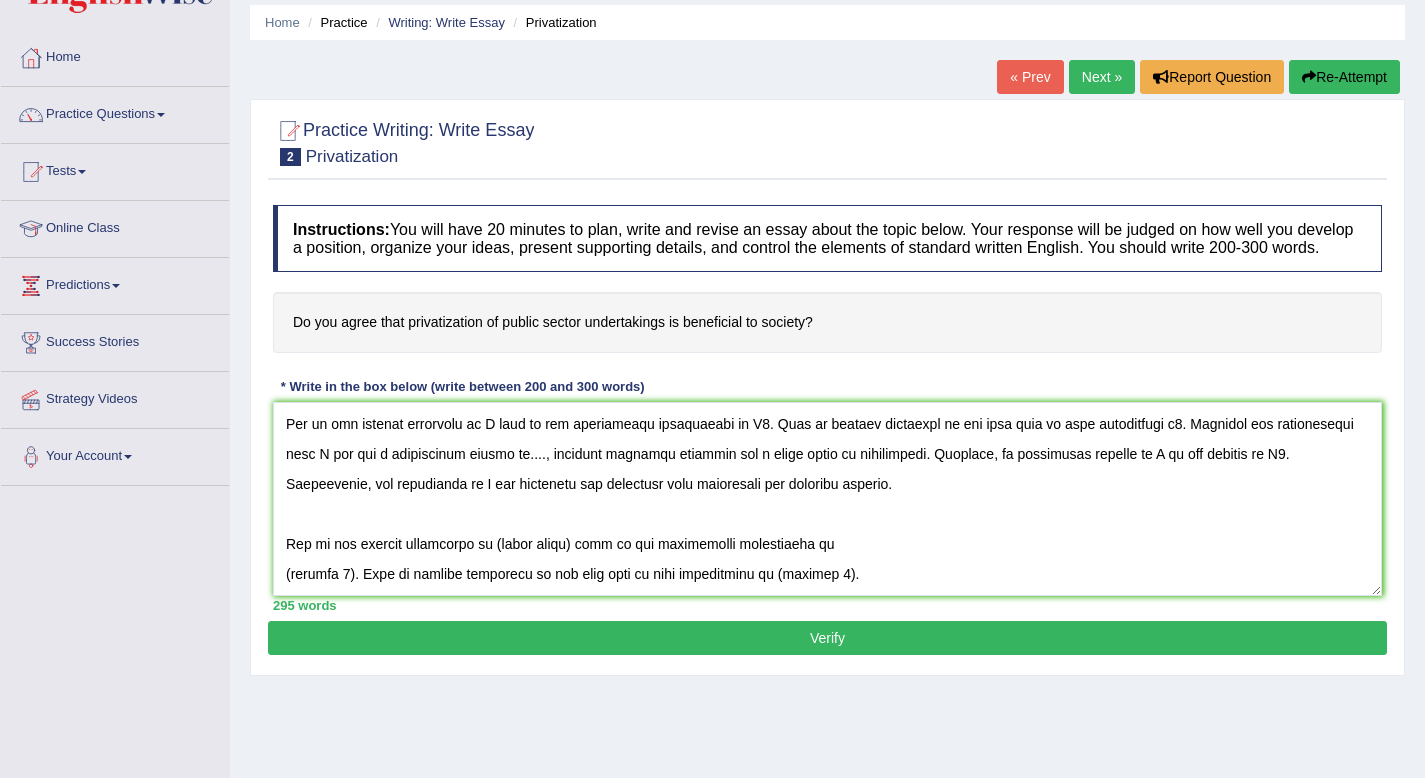 drag, startPoint x: 821, startPoint y: 592, endPoint x: 1129, endPoint y: 563, distance: 309.36224 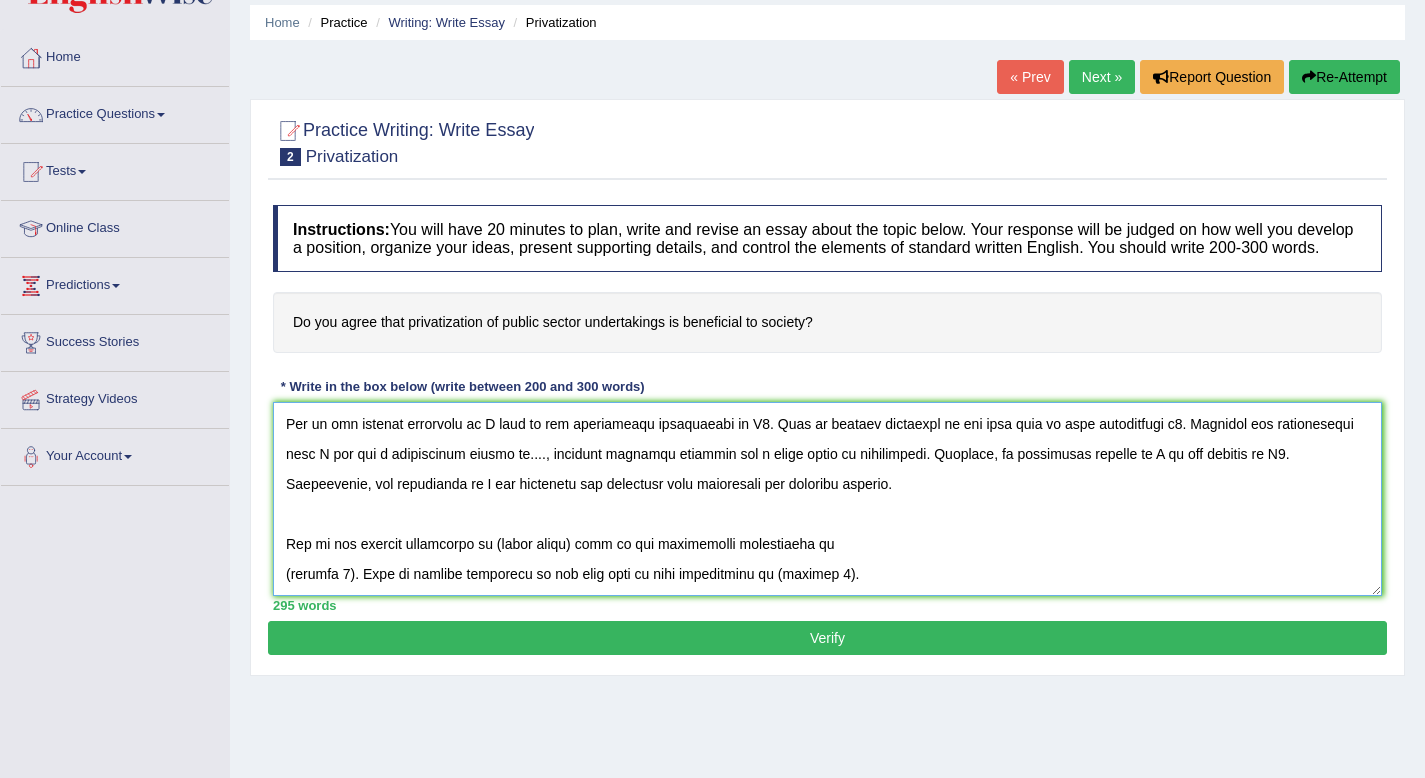 click at bounding box center [827, 499] 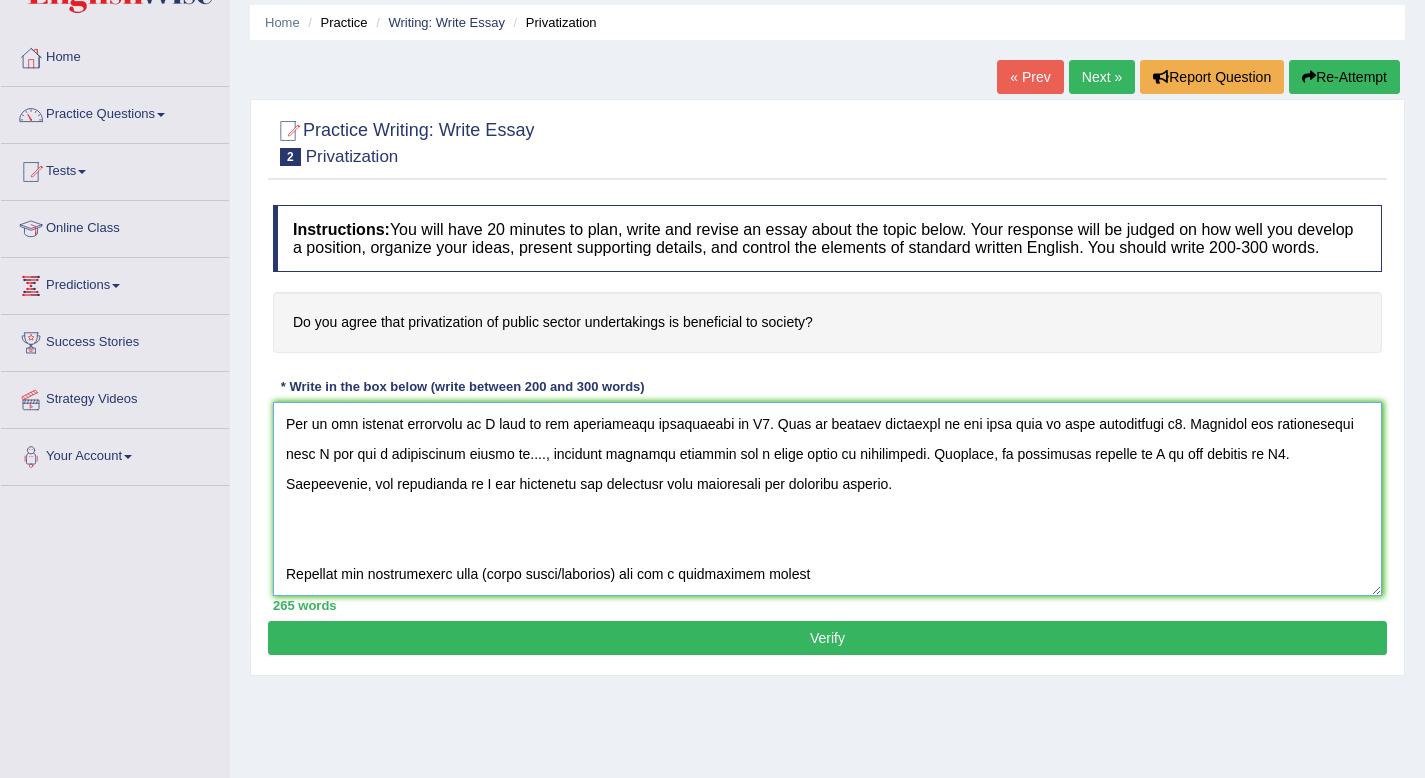 click at bounding box center (827, 499) 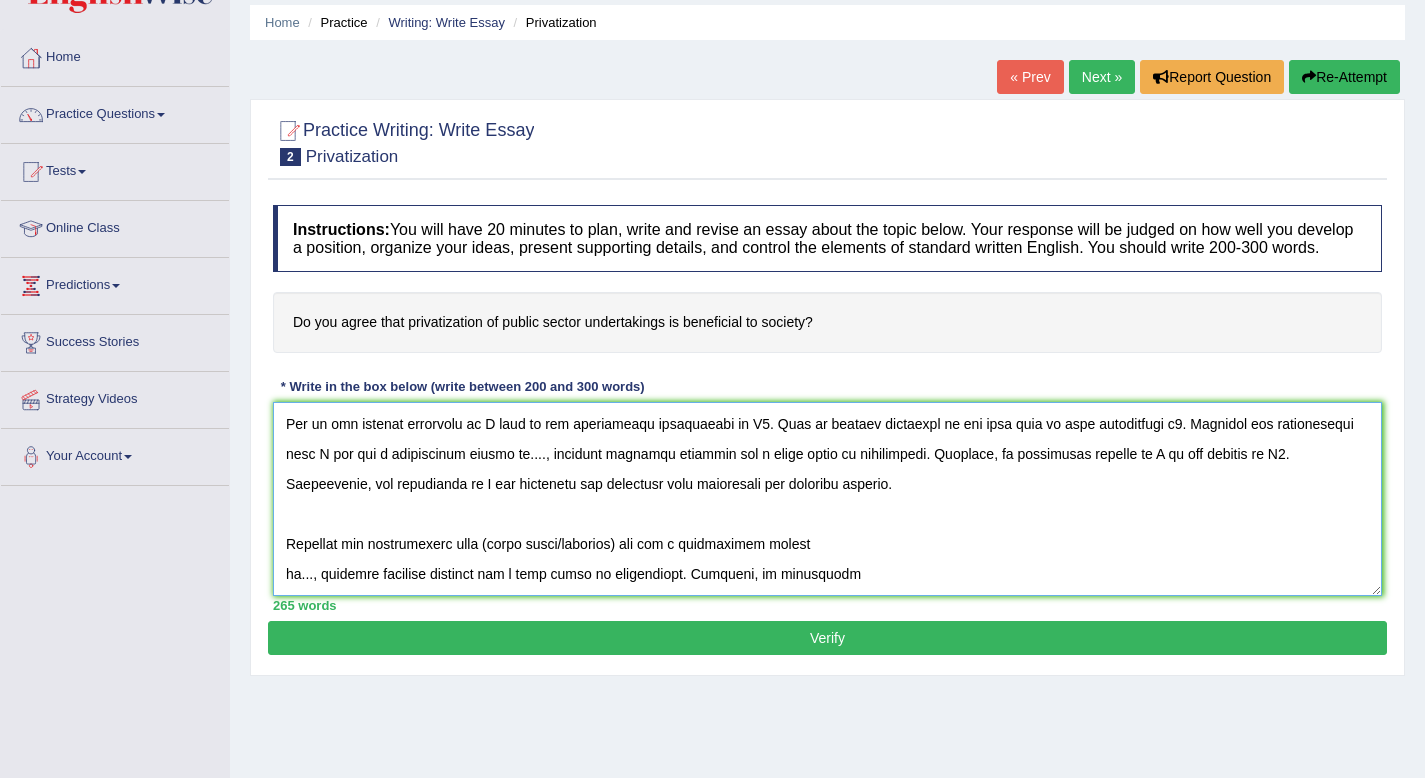 drag, startPoint x: 682, startPoint y: 593, endPoint x: 274, endPoint y: 560, distance: 409.3324 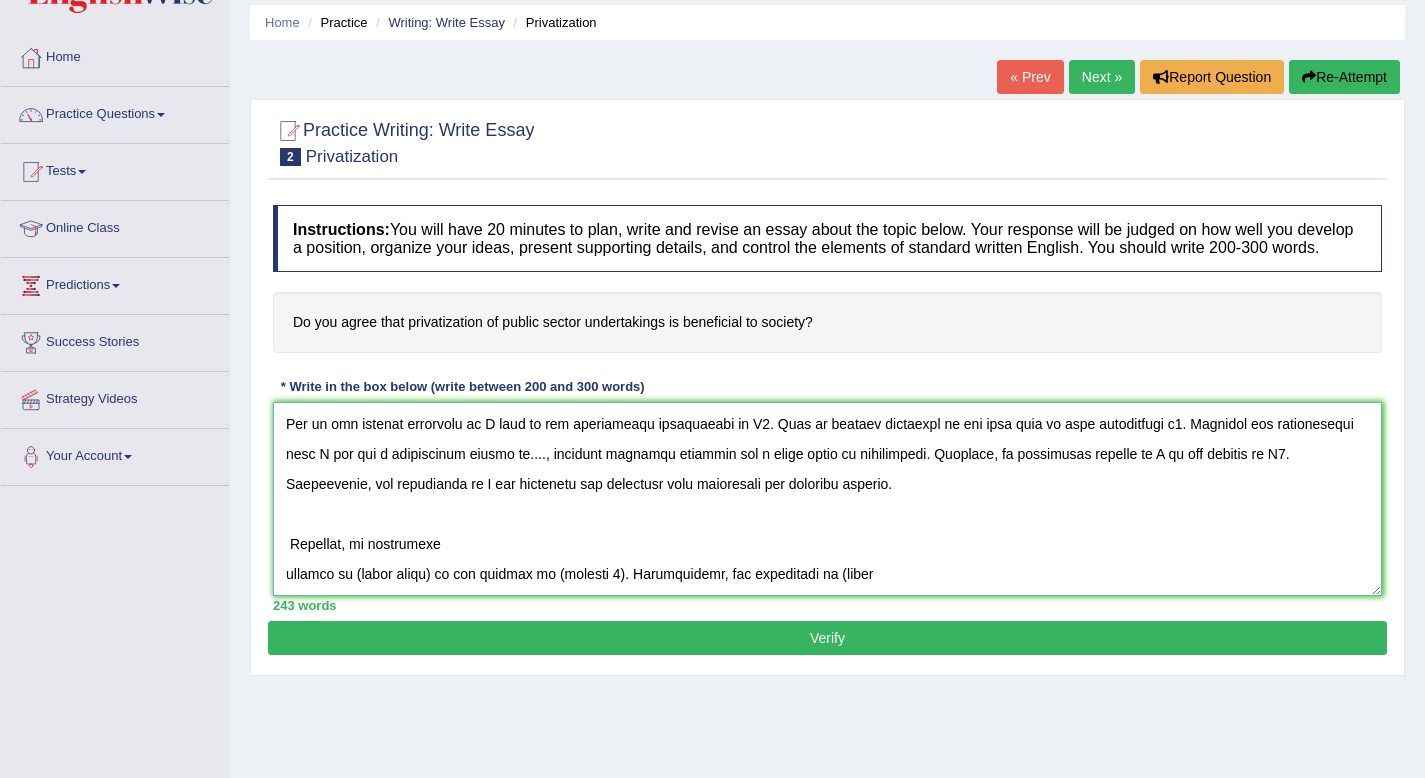 drag, startPoint x: 588, startPoint y: 598, endPoint x: 277, endPoint y: 552, distance: 314.3835 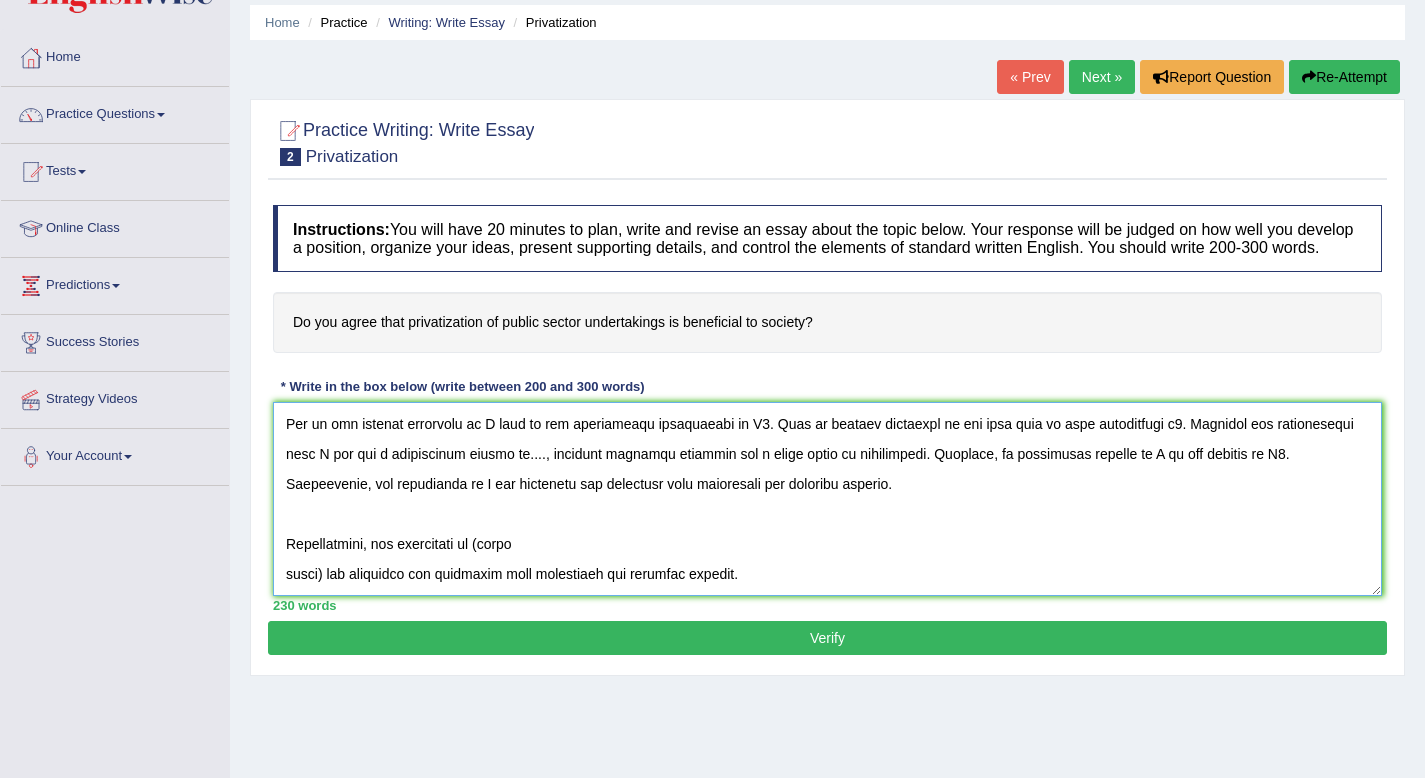 drag, startPoint x: 735, startPoint y: 594, endPoint x: 266, endPoint y: 556, distance: 470.53693 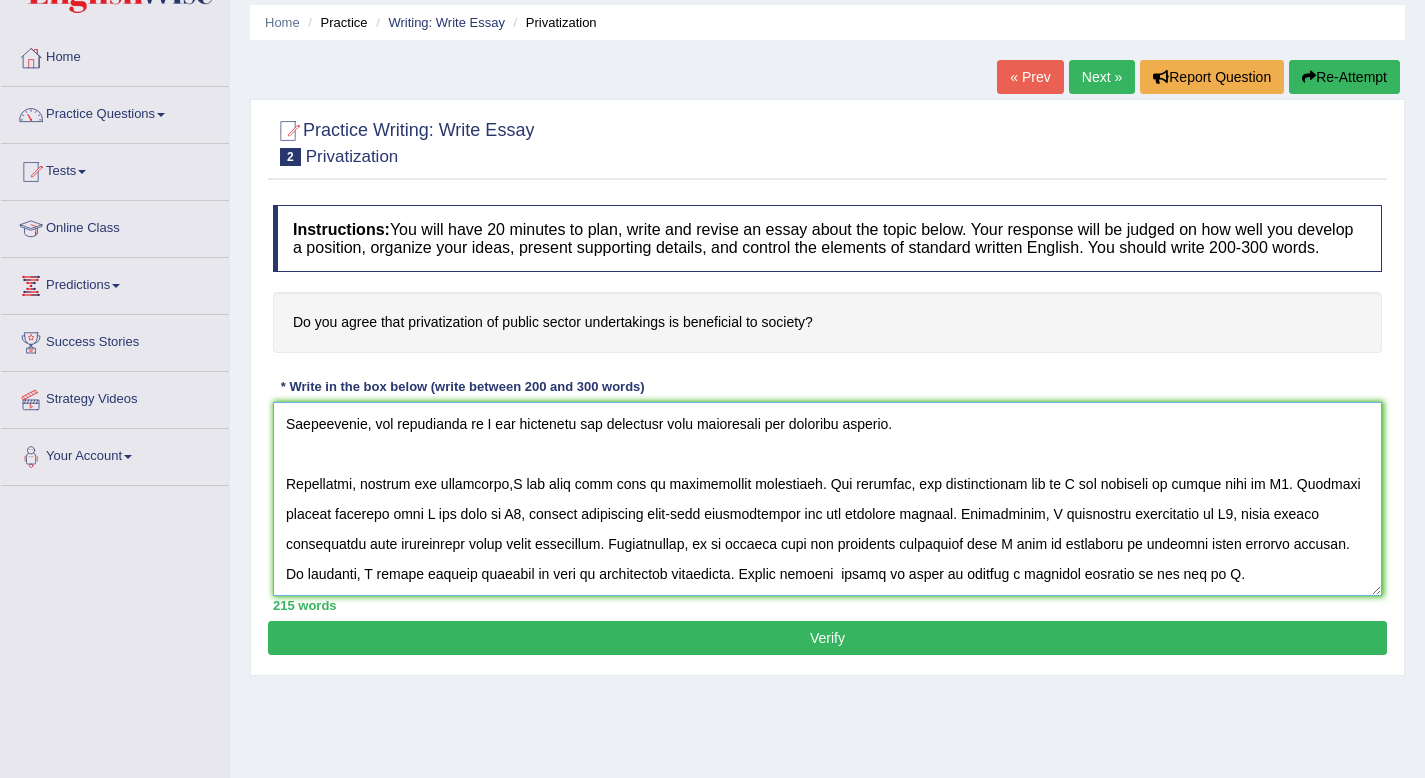 scroll, scrollTop: 210, scrollLeft: 0, axis: vertical 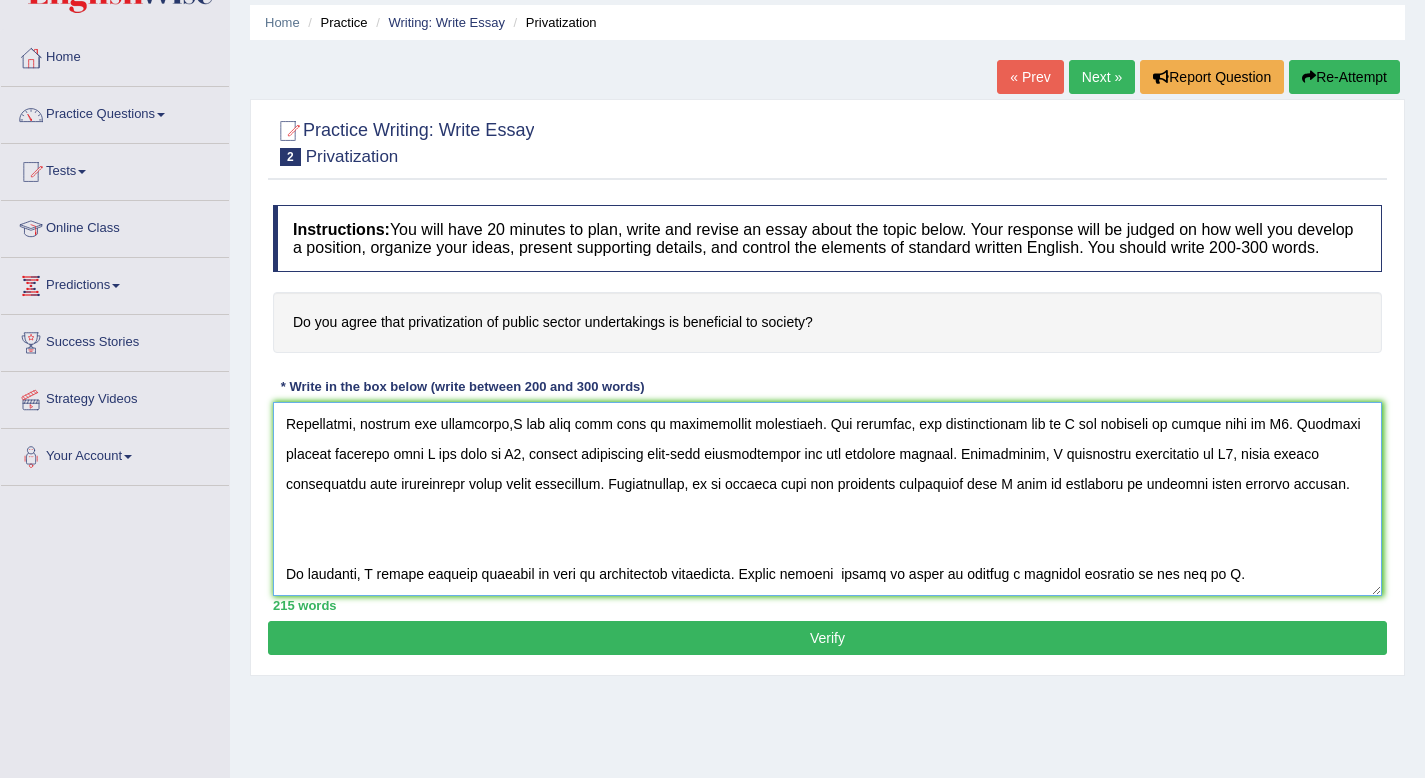 click at bounding box center (827, 499) 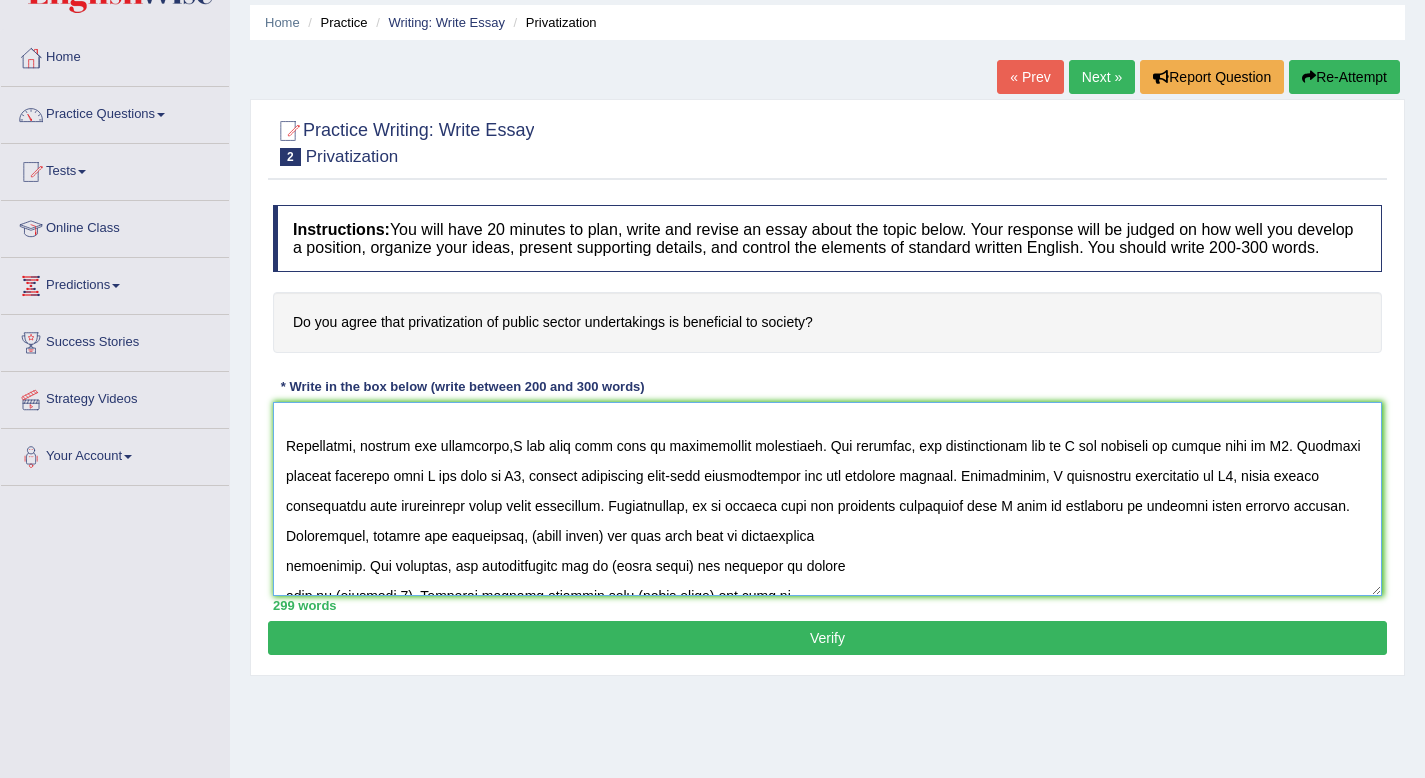 scroll, scrollTop: 184, scrollLeft: 0, axis: vertical 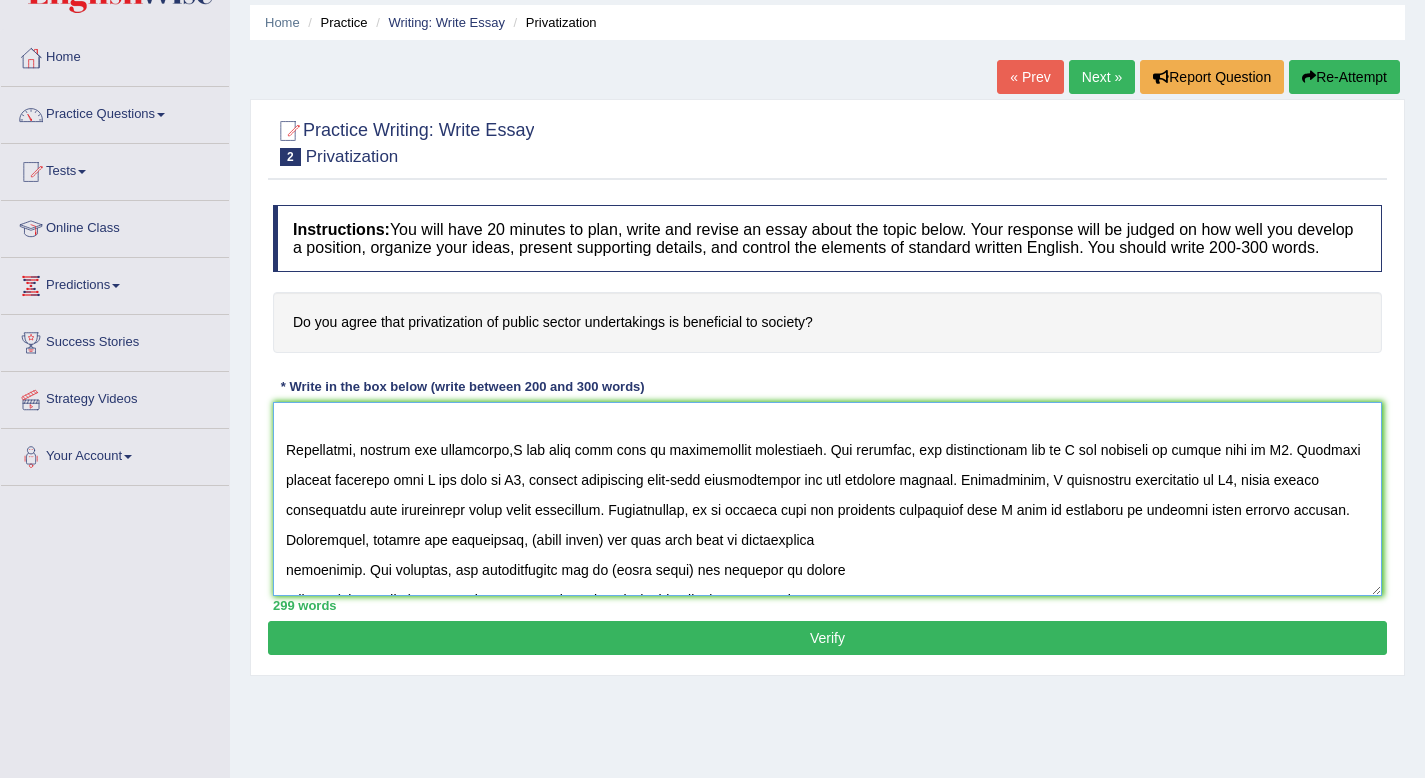 click at bounding box center [827, 499] 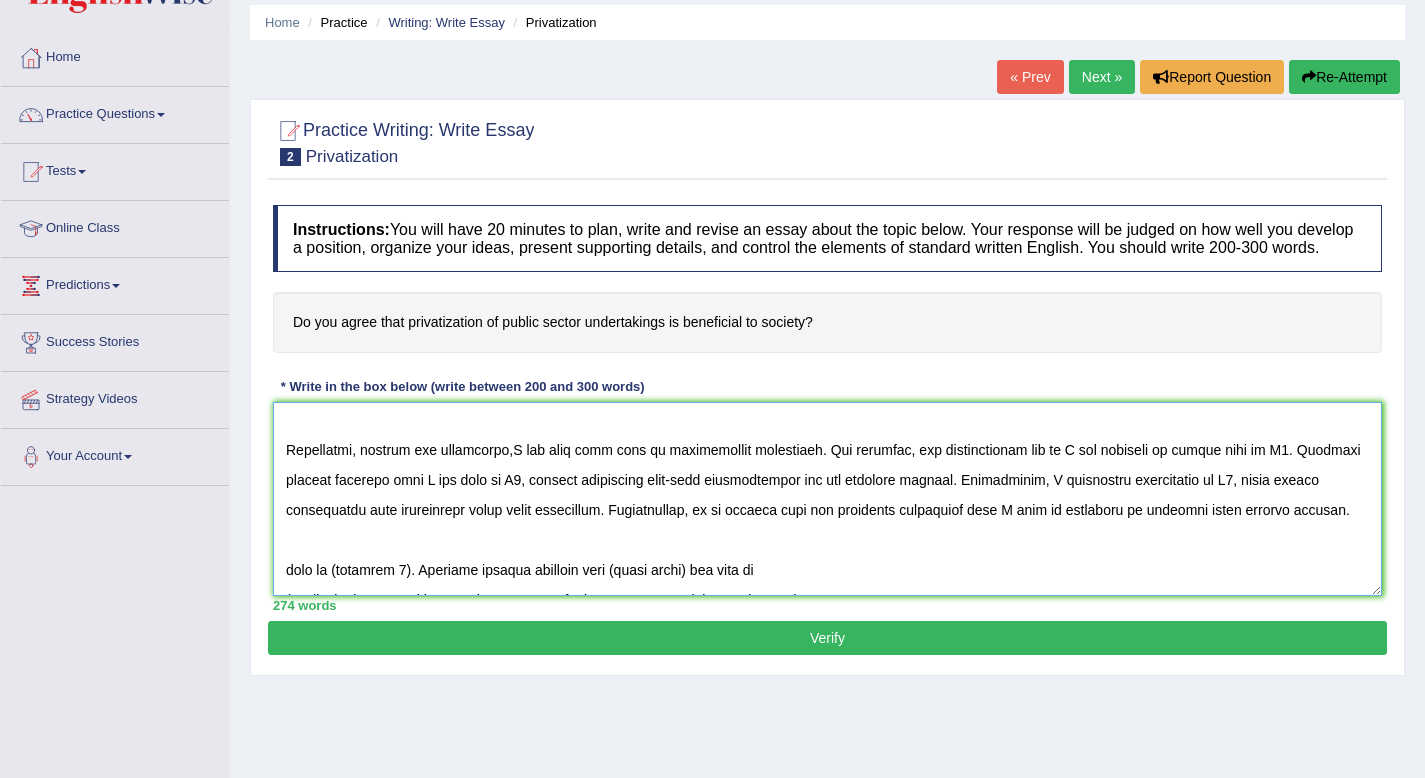 drag, startPoint x: 426, startPoint y: 594, endPoint x: 258, endPoint y: 580, distance: 168.58232 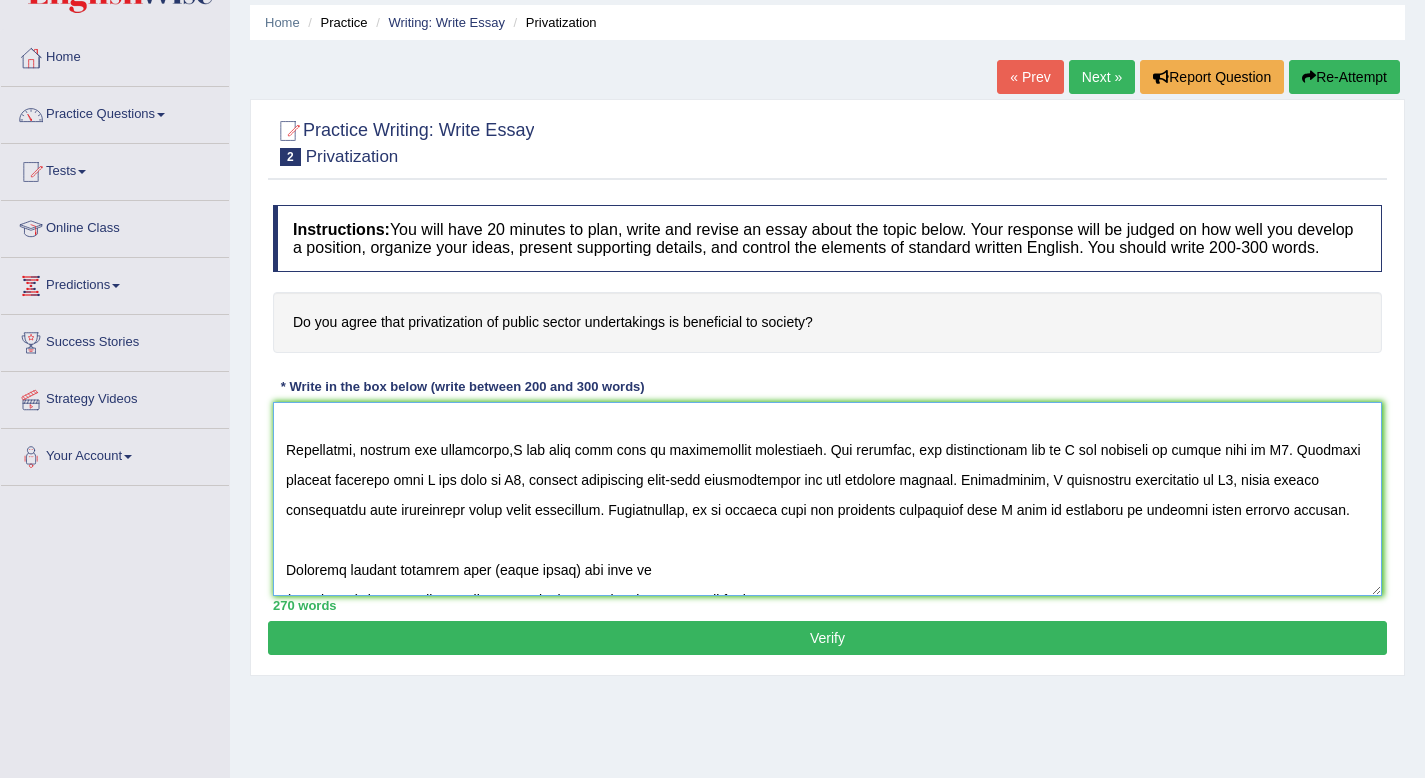 drag, startPoint x: 649, startPoint y: 593, endPoint x: 274, endPoint y: 569, distance: 375.7672 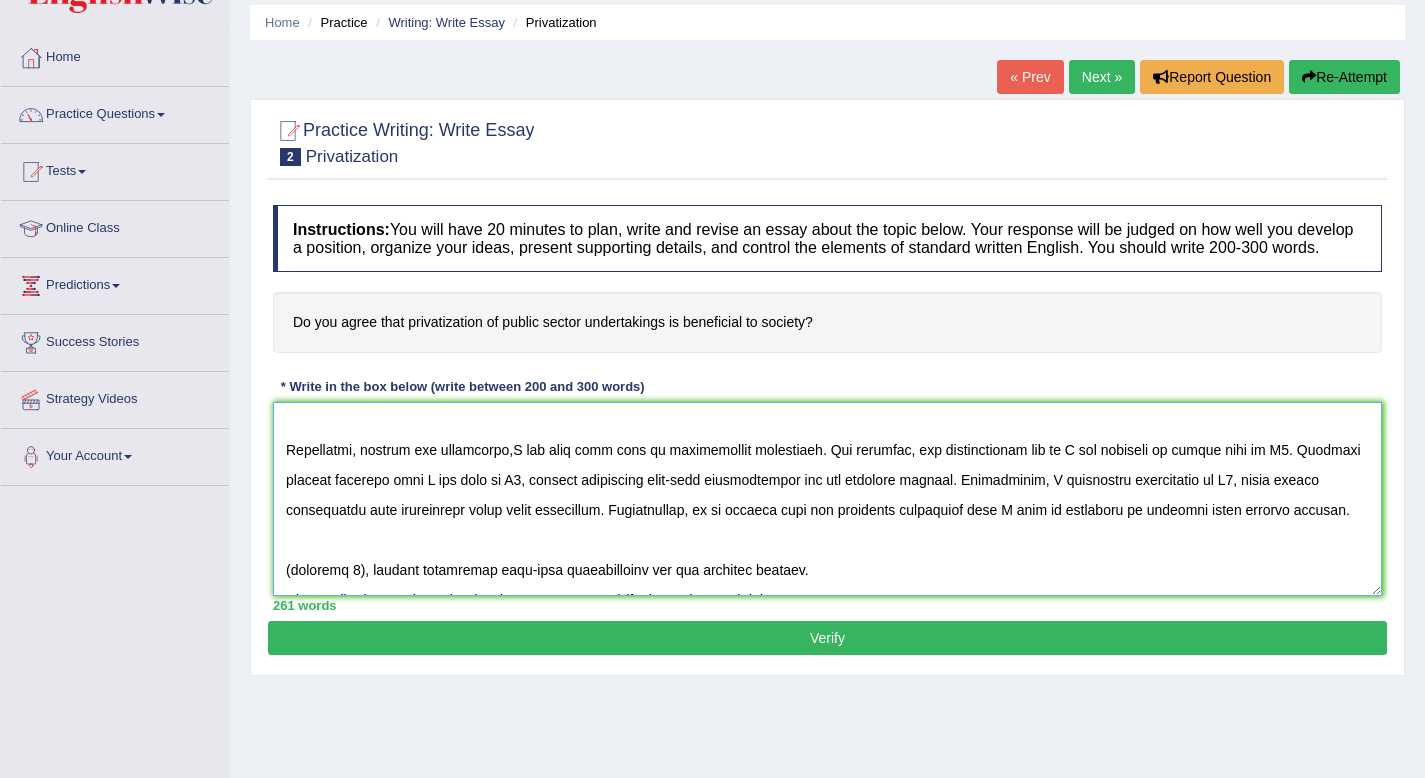 drag, startPoint x: 804, startPoint y: 594, endPoint x: 258, endPoint y: 592, distance: 546.00366 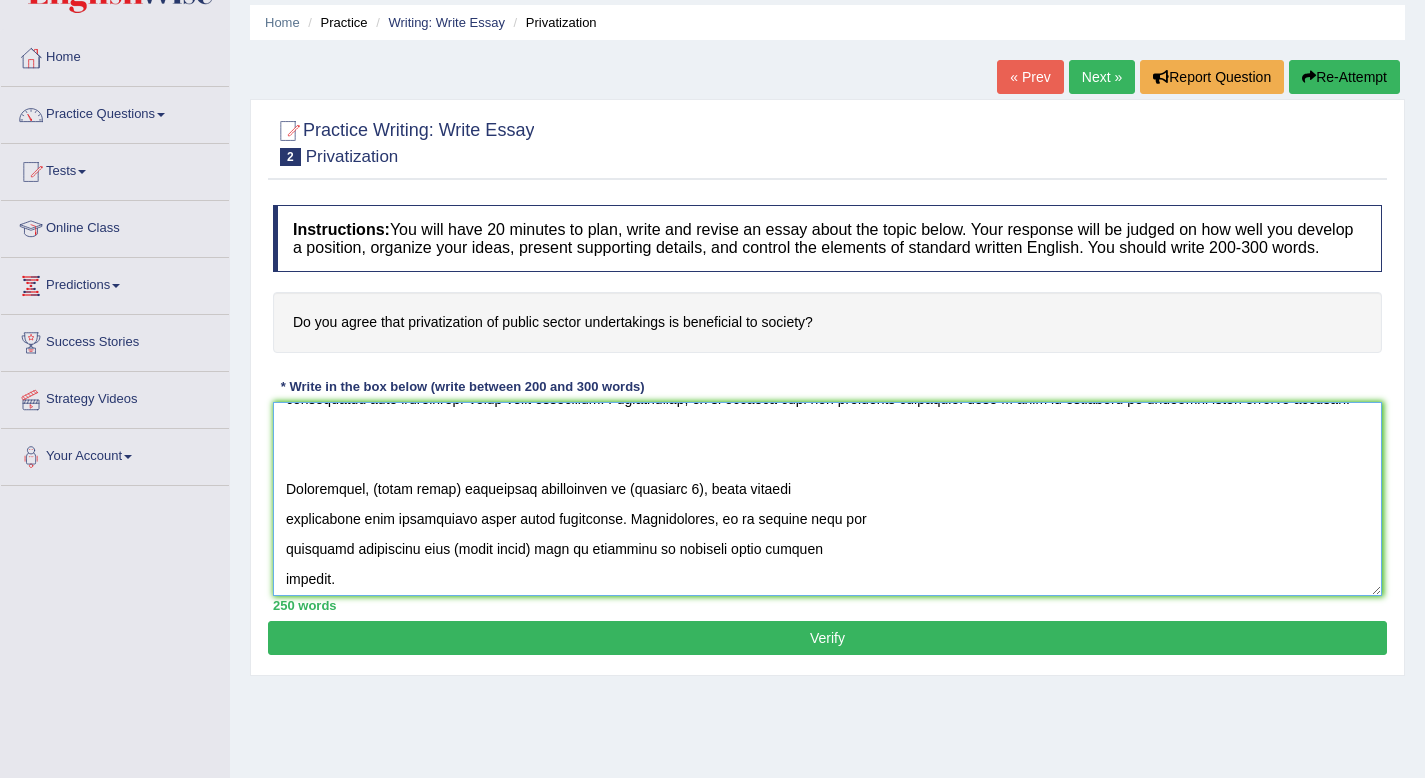 scroll, scrollTop: 299, scrollLeft: 0, axis: vertical 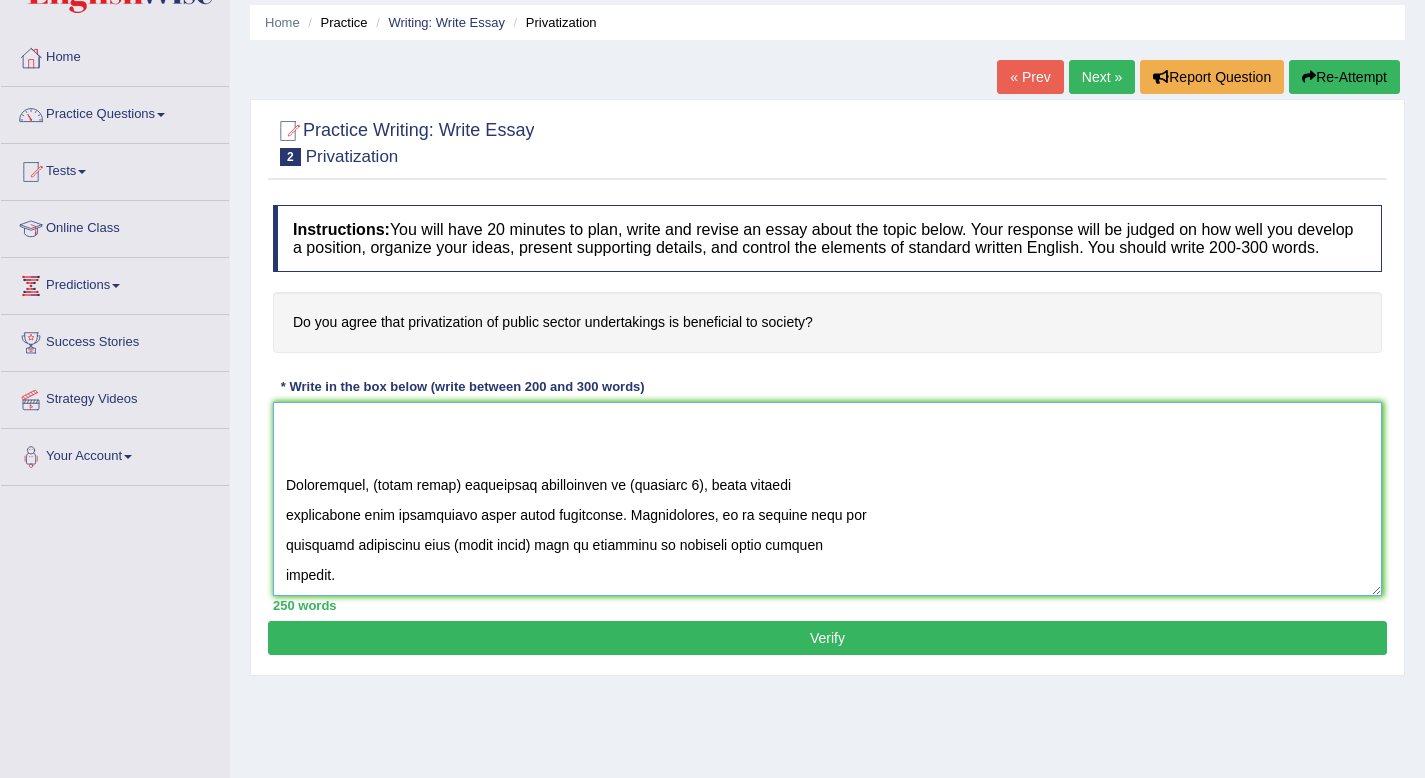 drag, startPoint x: 353, startPoint y: 590, endPoint x: 280, endPoint y: 503, distance: 113.56936 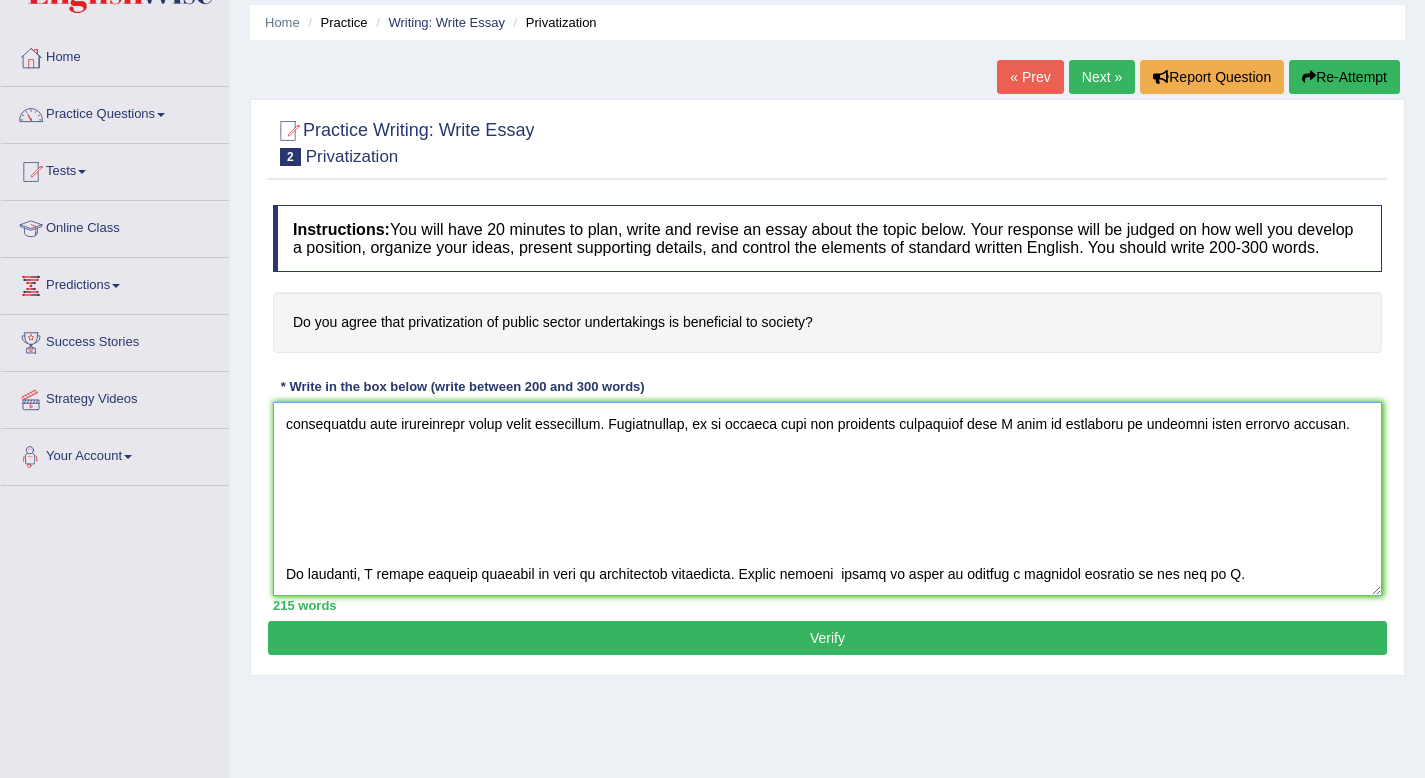 scroll, scrollTop: 0, scrollLeft: 0, axis: both 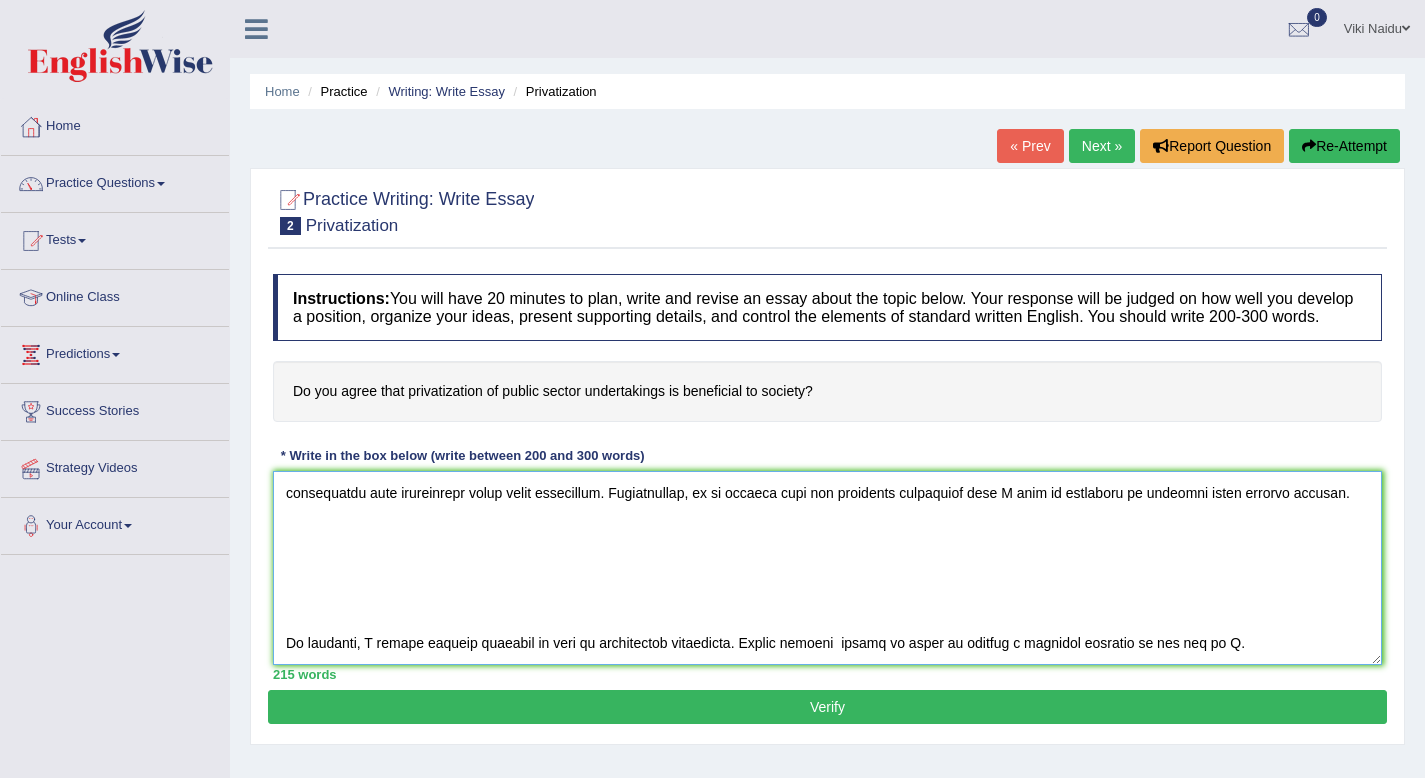 type on "The increasing influence of T on our lives has ignited numerous discussions. This matter particularly pertinent due to its effect on both individuals and communities. In this essay, I will examine the advantages and disadvantages of T and their implications for society.
One of the primary advantage of T lies in the significant enhancement of B1. This is further supported by the fact that it also contributes b2. Research has demonstrated that T has had a substantial impact on...., yielding positive outcomes for a wider range of individuals. Moreover, an additional benefit of T is its ability to B3. Consquently, the advantages of T are essential for promoting both individual and societal success.
Nontheless, despite the advantages,T can also give rise to considerable challenges. For instance, the inappropriate use of T has resulted in issues such as D1. Numerous studies indicate that T may lead to D2, thereby generating long-term complications for all involved parties. Furthermore, T frequently contributes..." 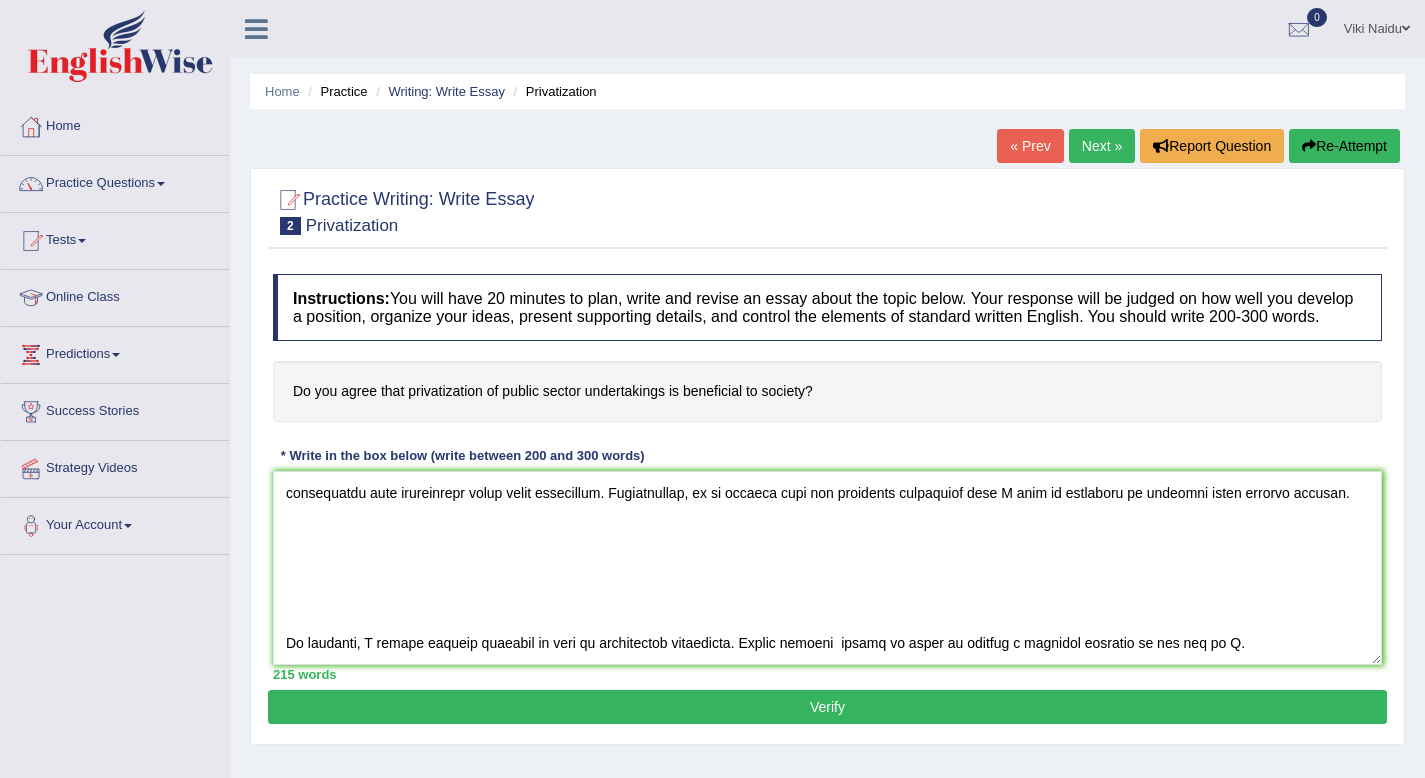 click on "Next »" at bounding box center [1102, 146] 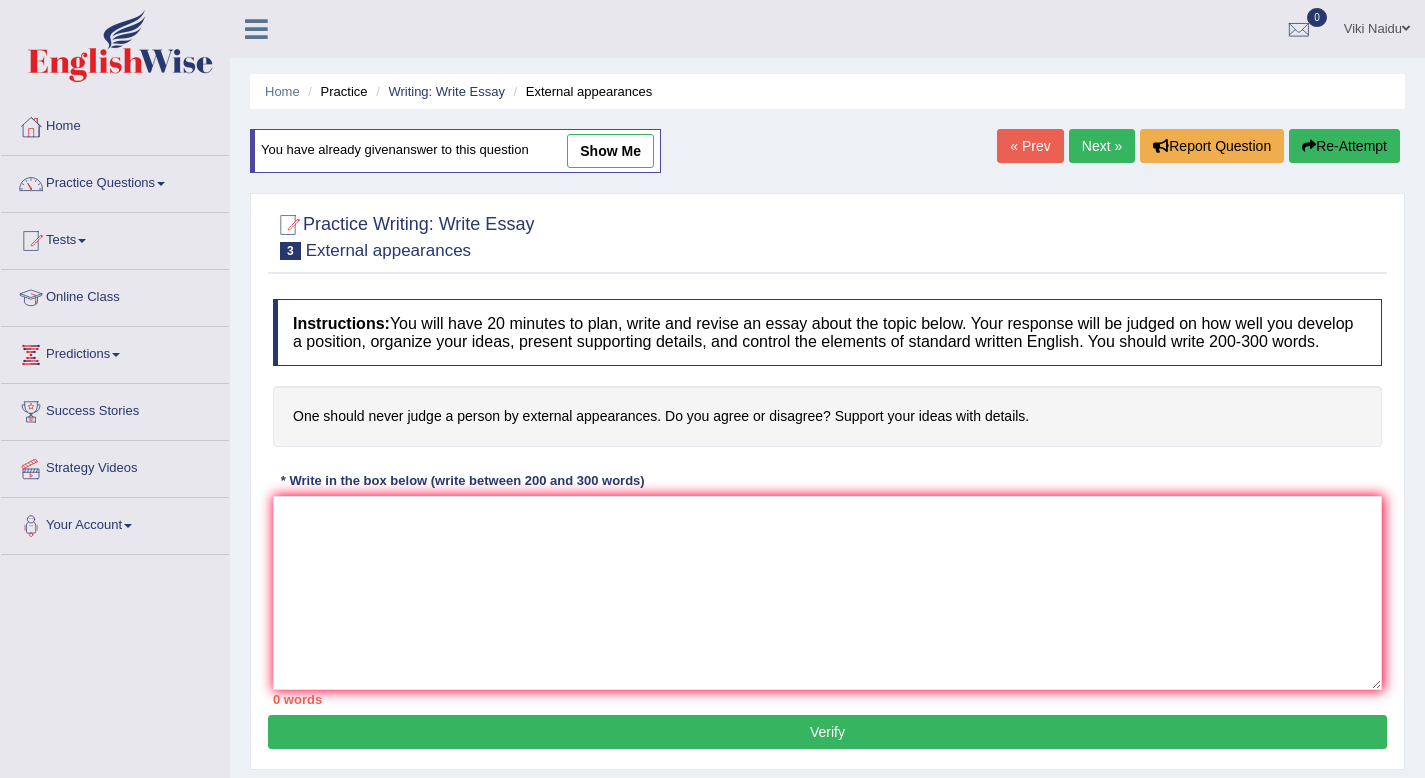 scroll, scrollTop: 0, scrollLeft: 0, axis: both 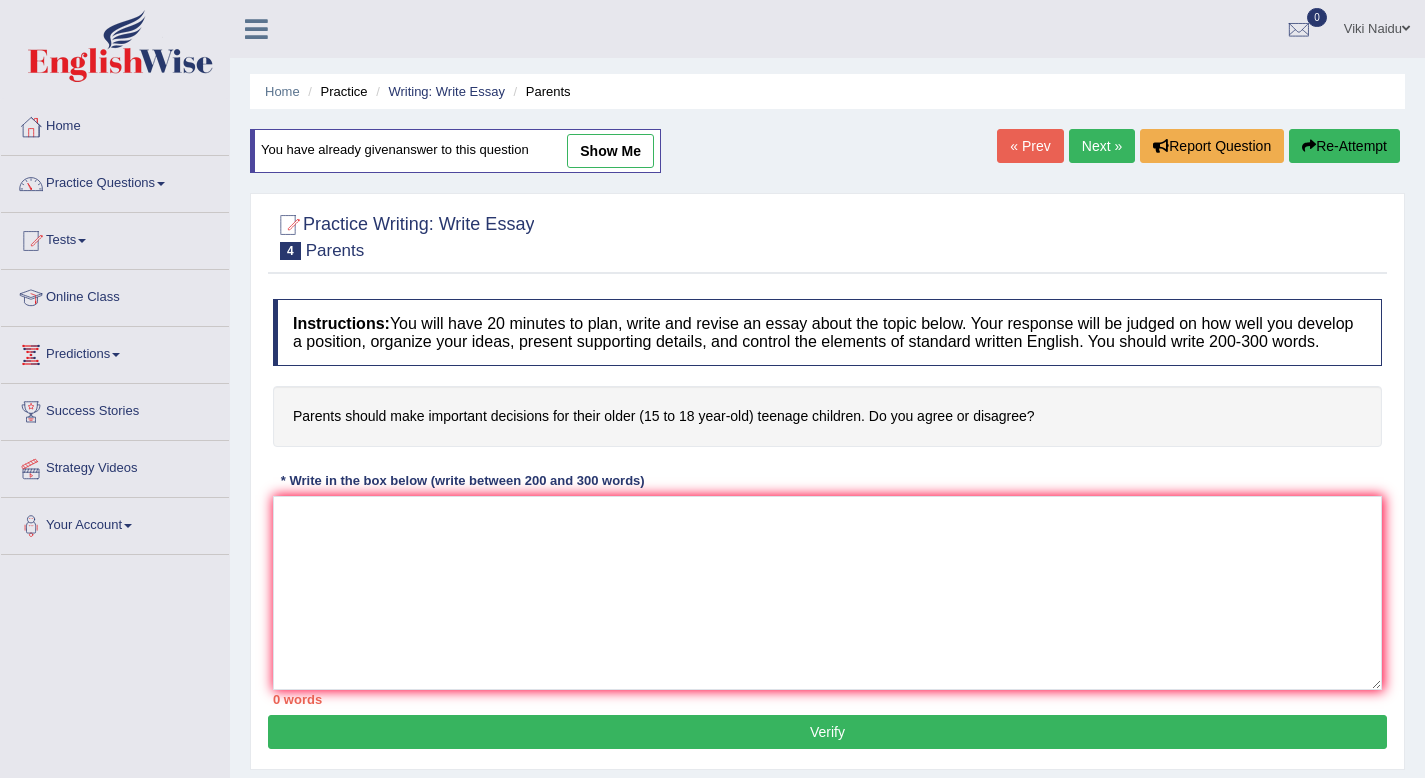 click on "Next »" at bounding box center [1102, 146] 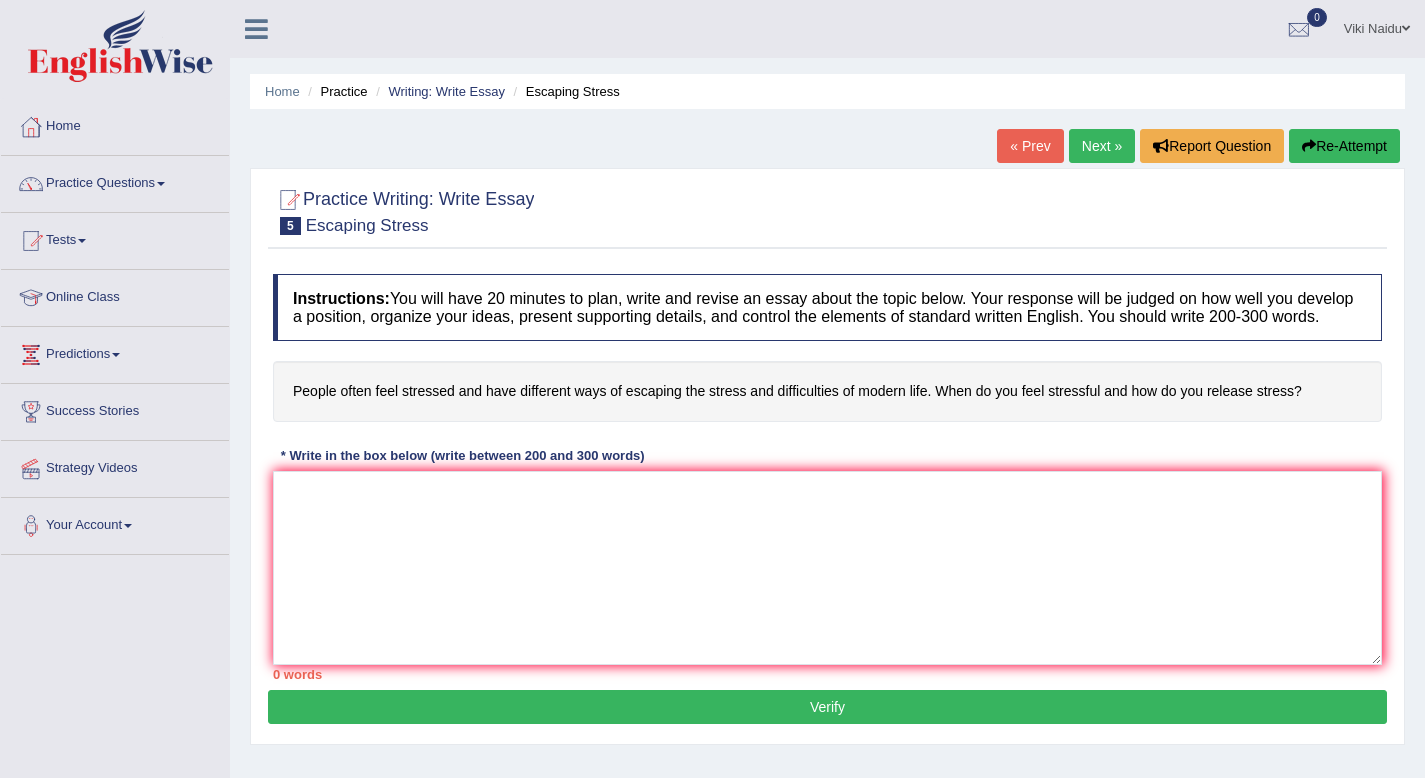scroll, scrollTop: 0, scrollLeft: 0, axis: both 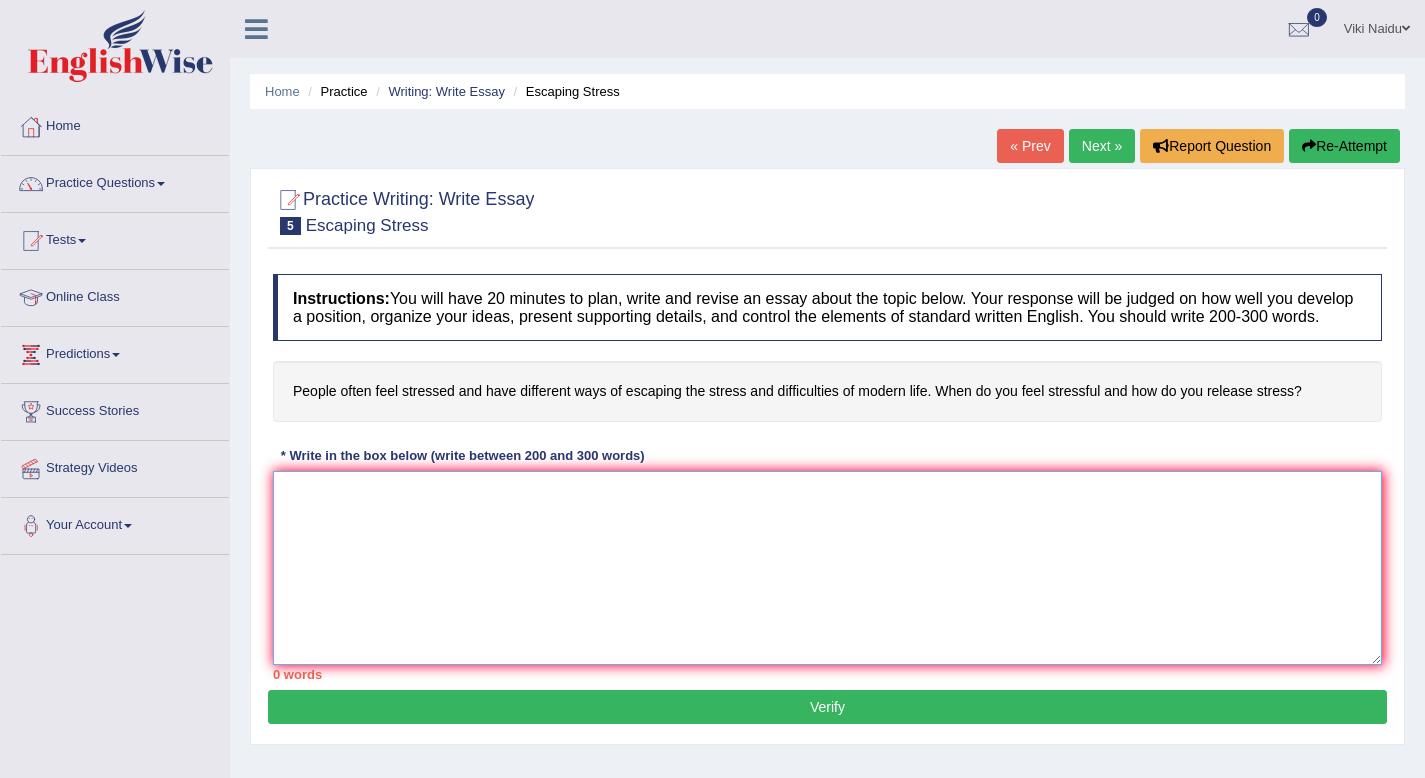 click at bounding box center (827, 568) 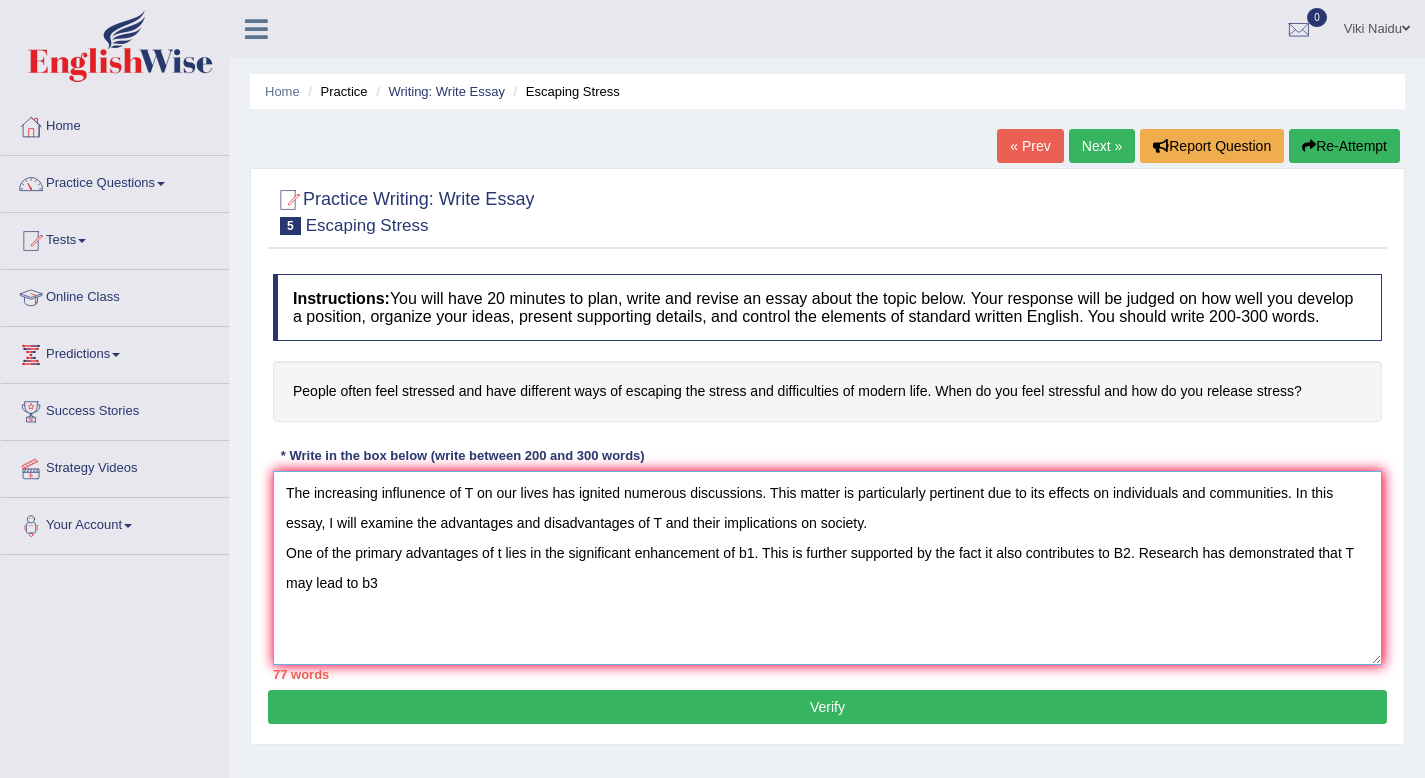 drag, startPoint x: 1329, startPoint y: 569, endPoint x: 1340, endPoint y: 598, distance: 31.016125 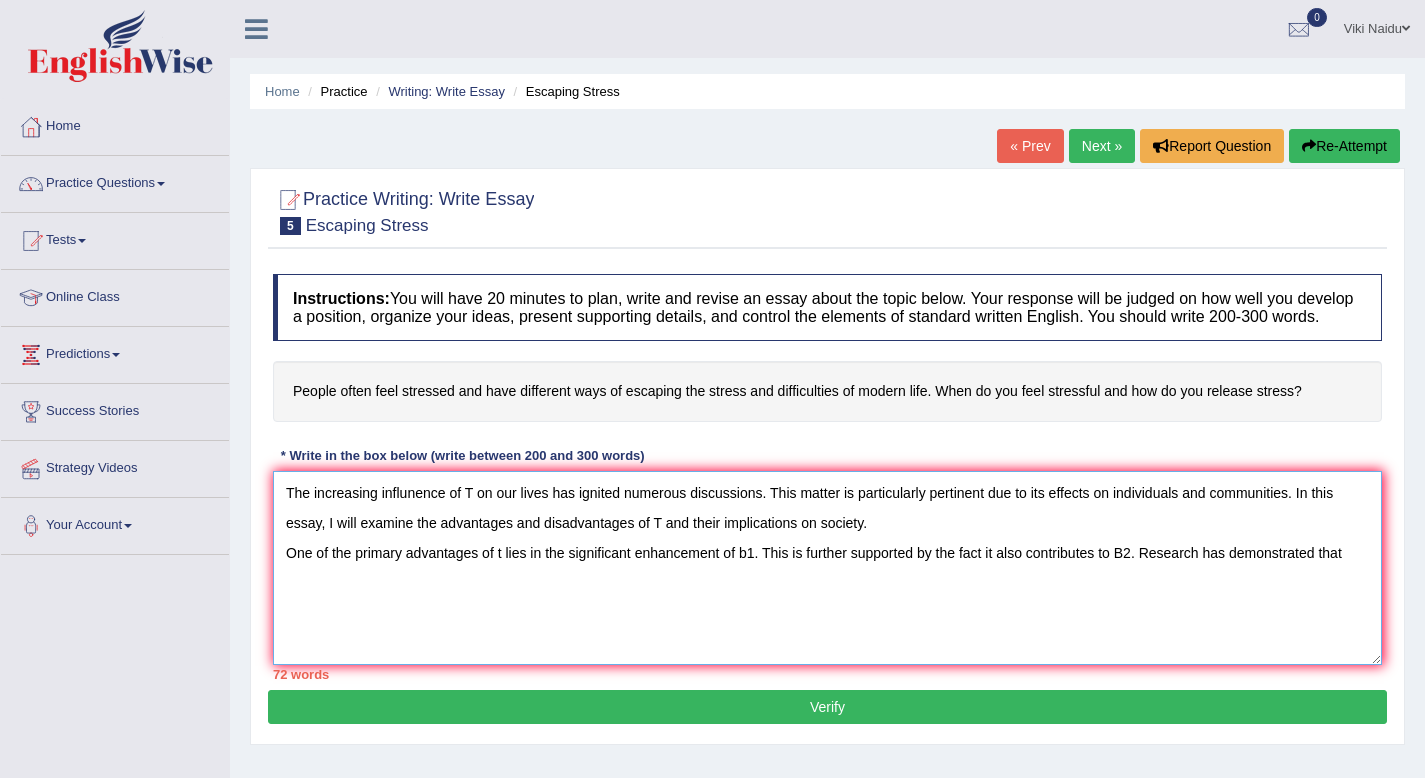 type on "The increasing influnence of T on our lives has ignited numerous discussions. This matter is particularly pertinent due to its effects on individuals and communities. In this essay, I will examine the advantages and disadvantages of T and their implications on society.
One of the primary advantages of t lies in the significant enhancement of b1. This is further supported by the fact it also contributes to B2. Research has demonstrated that" 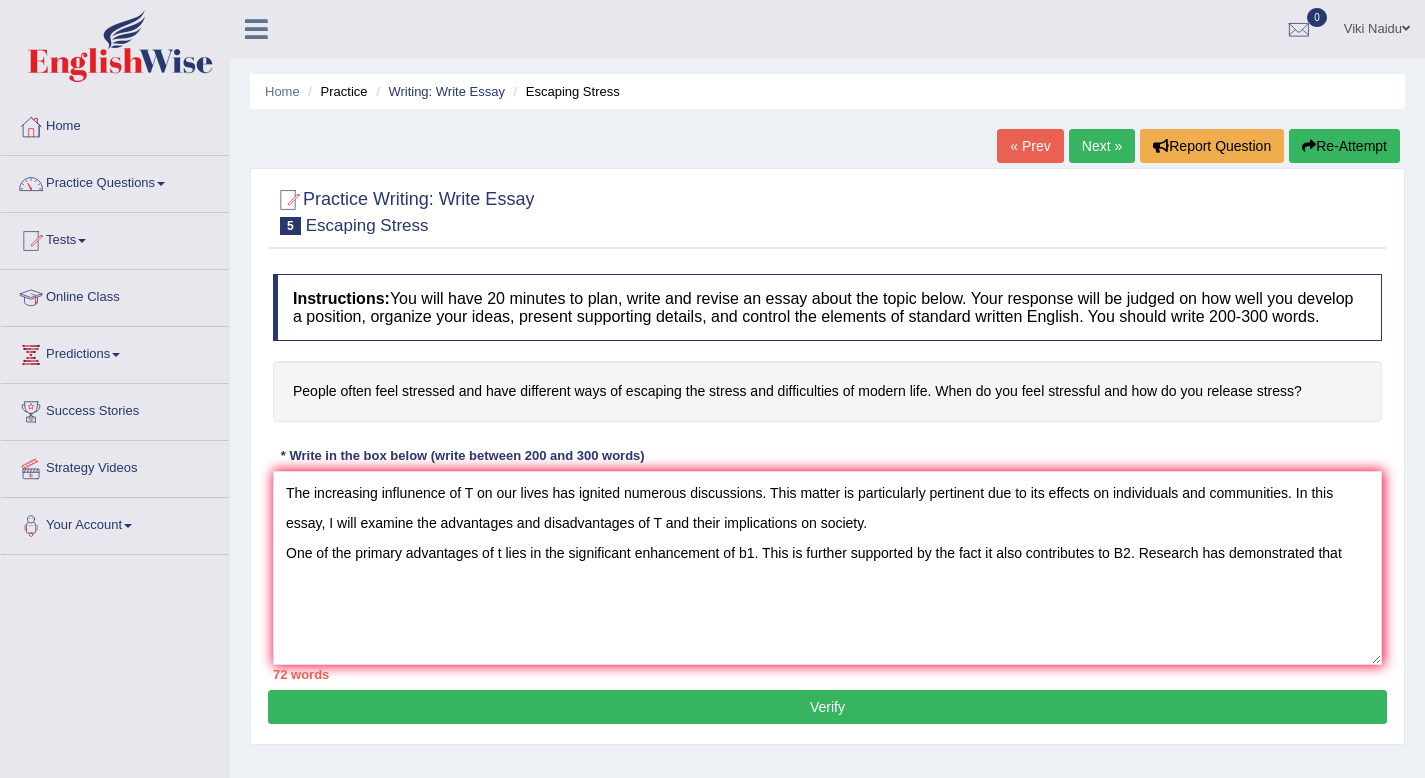 click on "Next »" at bounding box center [1102, 146] 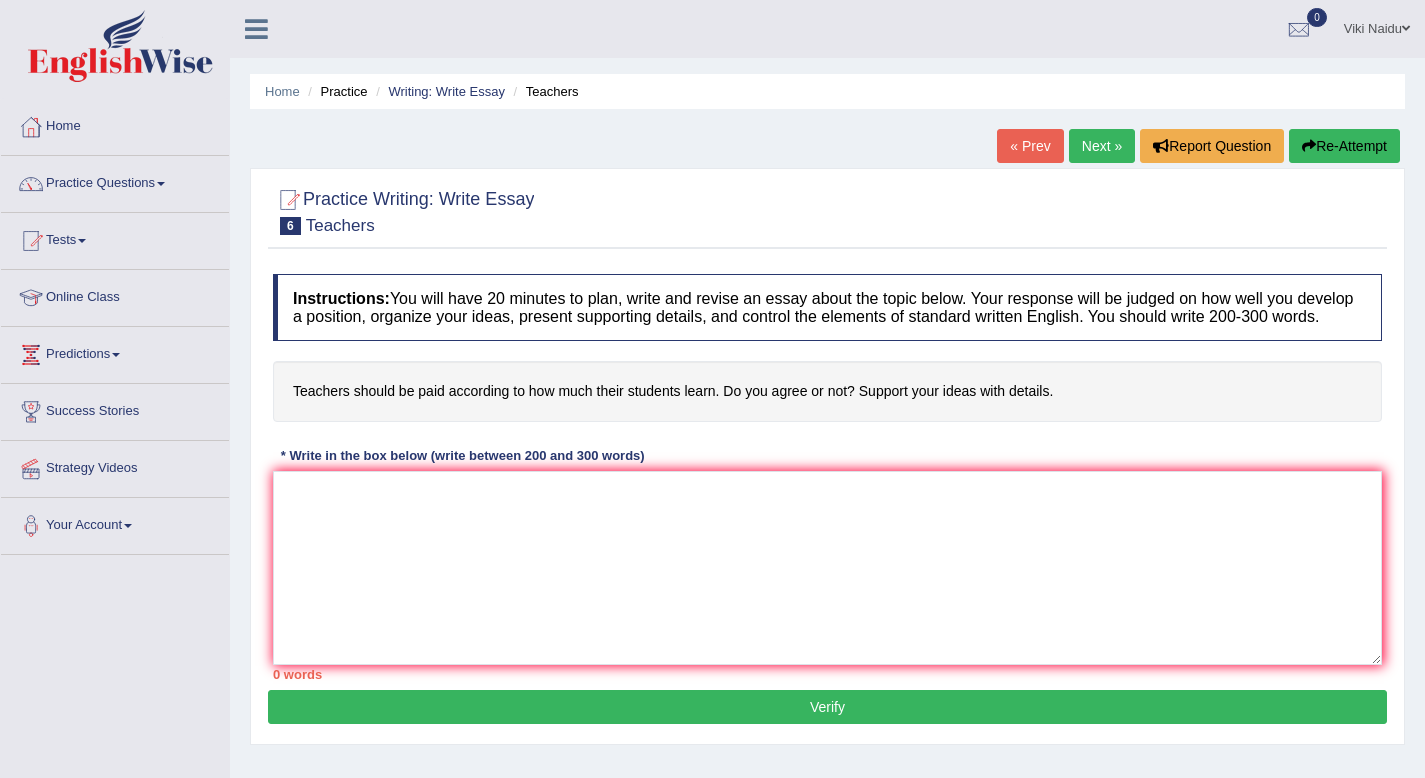 scroll, scrollTop: 0, scrollLeft: 0, axis: both 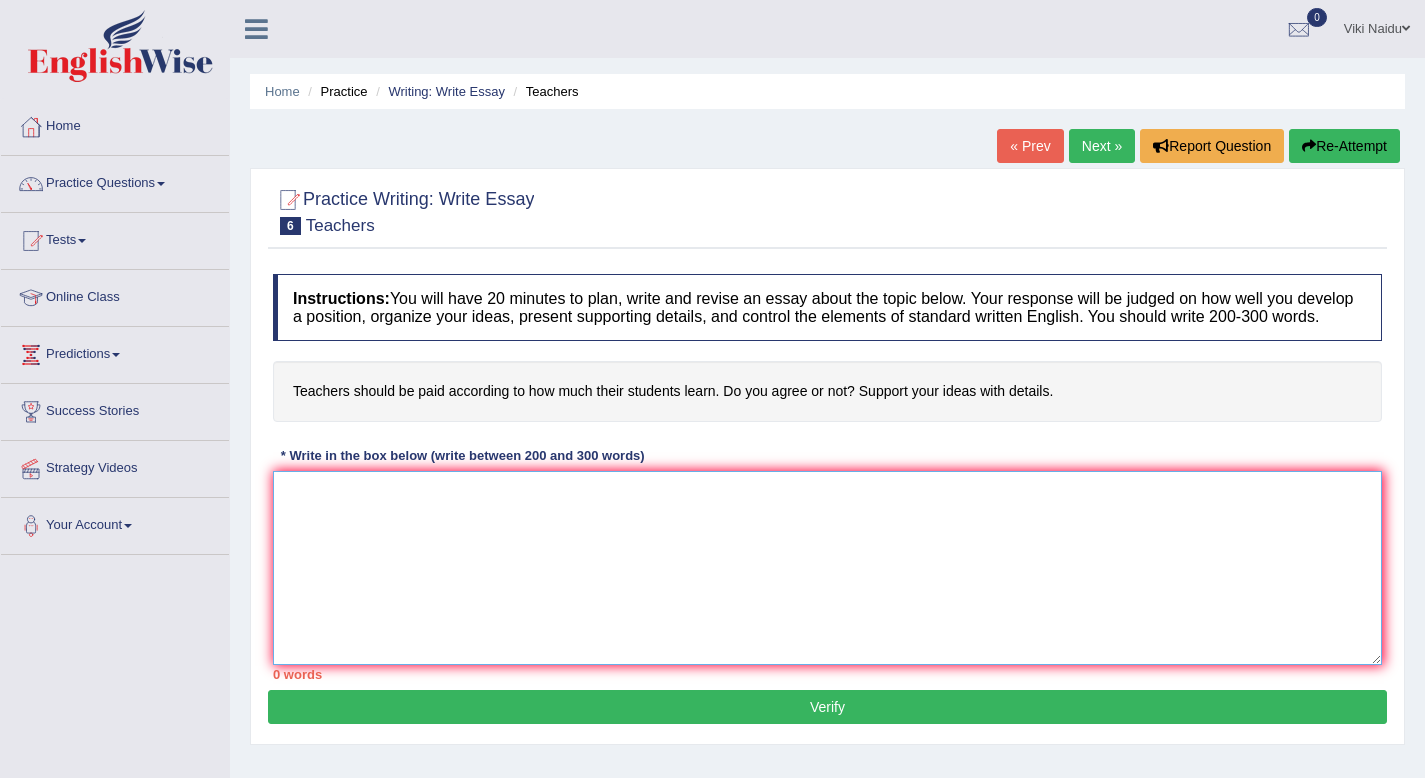 click at bounding box center [827, 568] 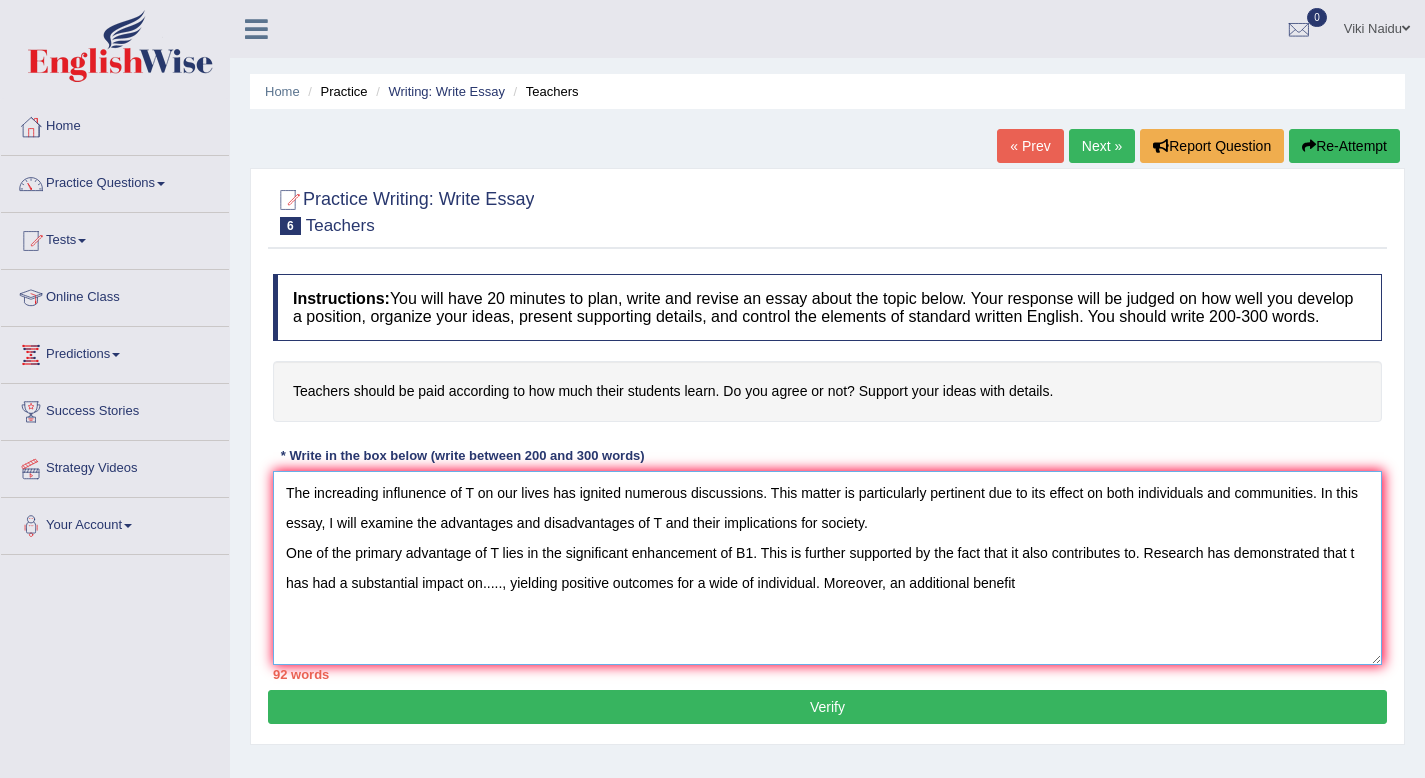 click on "The increading influnence of T on our lives has ignited numerous discussions. This matter is particularly pertinent due to its effect on both individuals and communities. In this essay, I will examine the advantages and disadvantages of T and their implications for society.
One of the primary advantage of T lies in the significant enhancement of B1. This is further supported by the fact that it also contributes to. Research has demonstrated that t has had a substantial impact on....., yielding positive outcomes for a wide of individual. Moreover, an additional benefit" at bounding box center (827, 568) 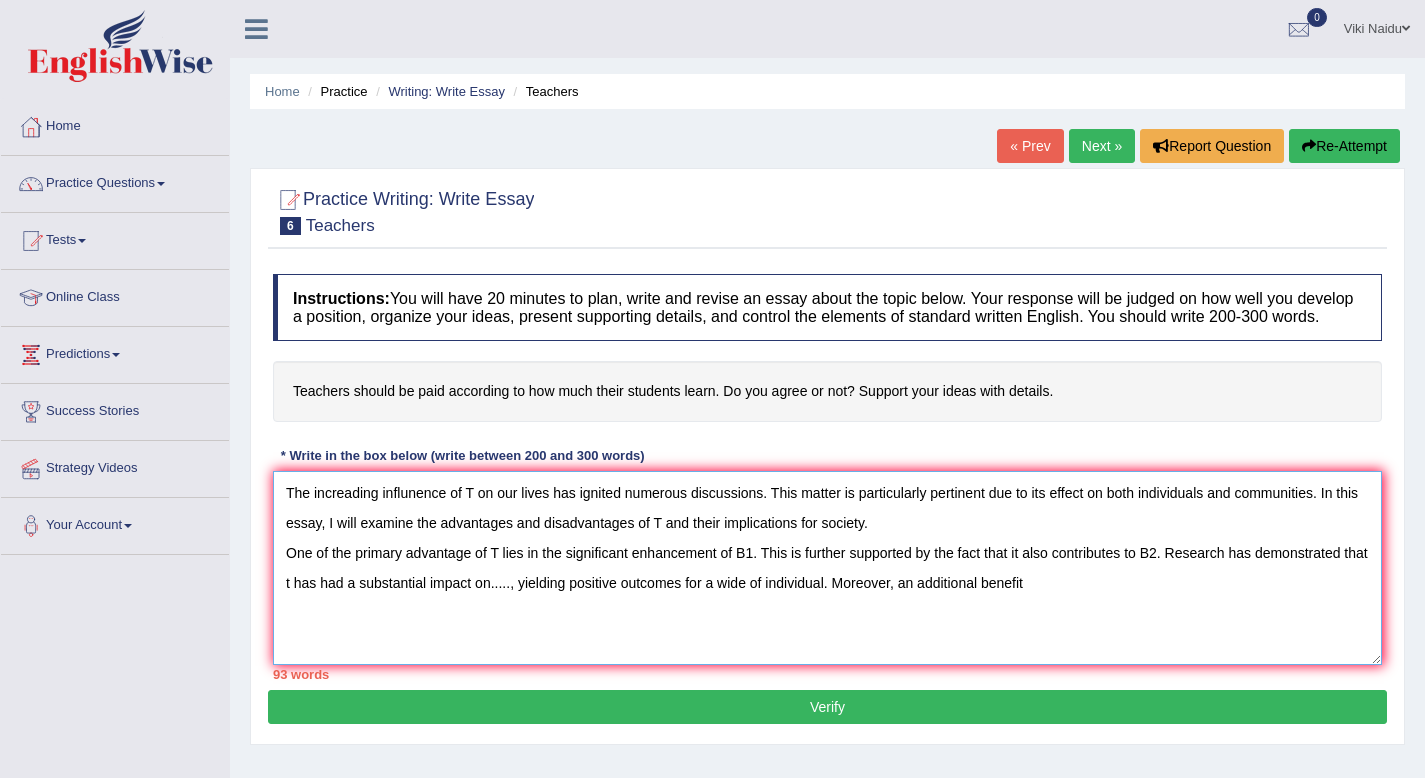 click on "The increading influnence of T on our lives has ignited numerous discussions. This matter is particularly pertinent due to its effect on both individuals and communities. In this essay, I will examine the advantages and disadvantages of T and their implications for society.
One of the primary advantage of T lies in the significant enhancement of B1. This is further supported by the fact that it also contributes to B2. Research has demonstrated that t has had a substantial impact on....., yielding positive outcomes for a wide of individual. Moreover, an additional benefit" at bounding box center [827, 568] 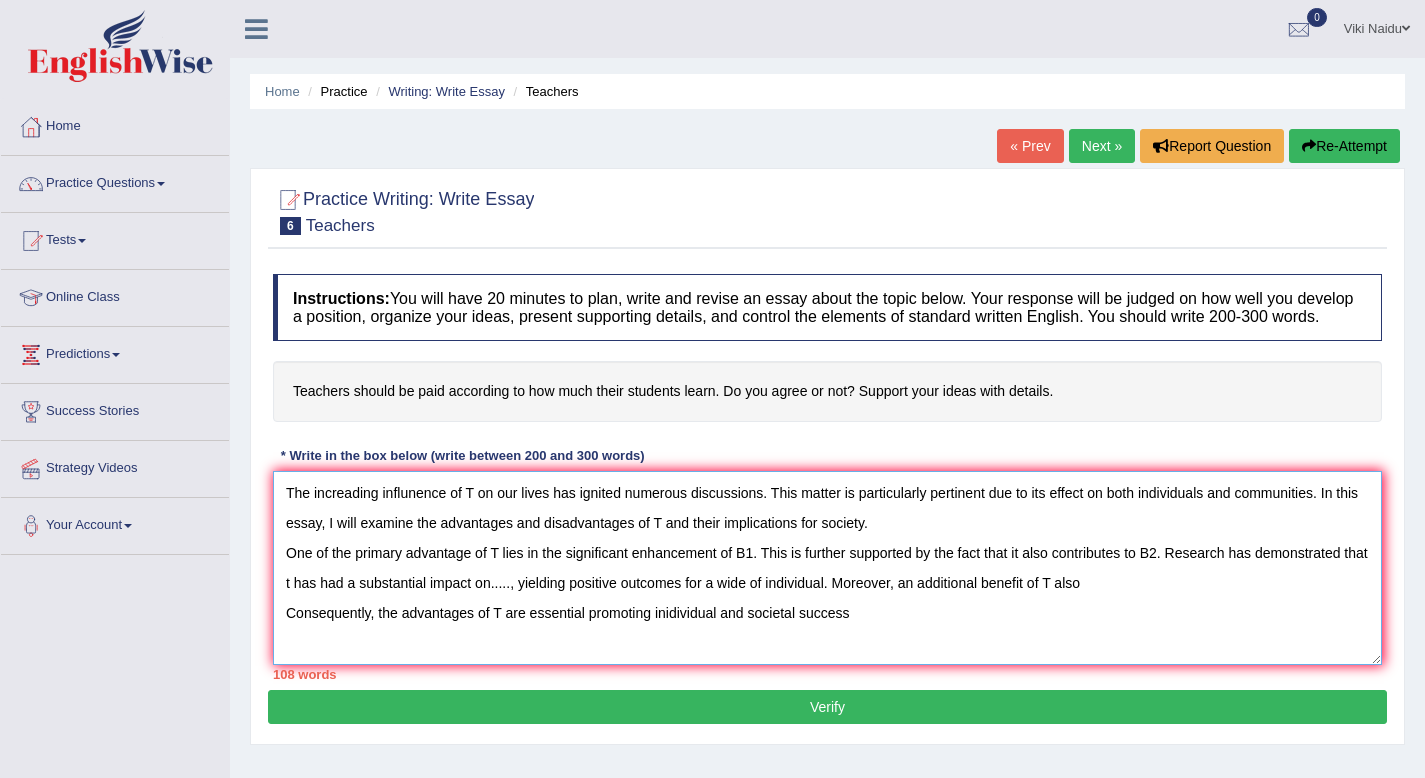 click on "The increading influnence of T on our lives has ignited numerous discussions. This matter is particularly pertinent due to its effect on both individuals and communities. In this essay, I will examine the advantages and disadvantages of T and their implications for society.
One of the primary advantage of T lies in the significant enhancement of B1. This is further supported by the fact that it also contributes to B2. Research has demonstrated that t has had a substantial impact on....., yielding positive outcomes for a wide of individual. Moreover, an additional benefit of T also
Consequently, the advantages of T are essential promoting inidividual and societal success" at bounding box center (827, 568) 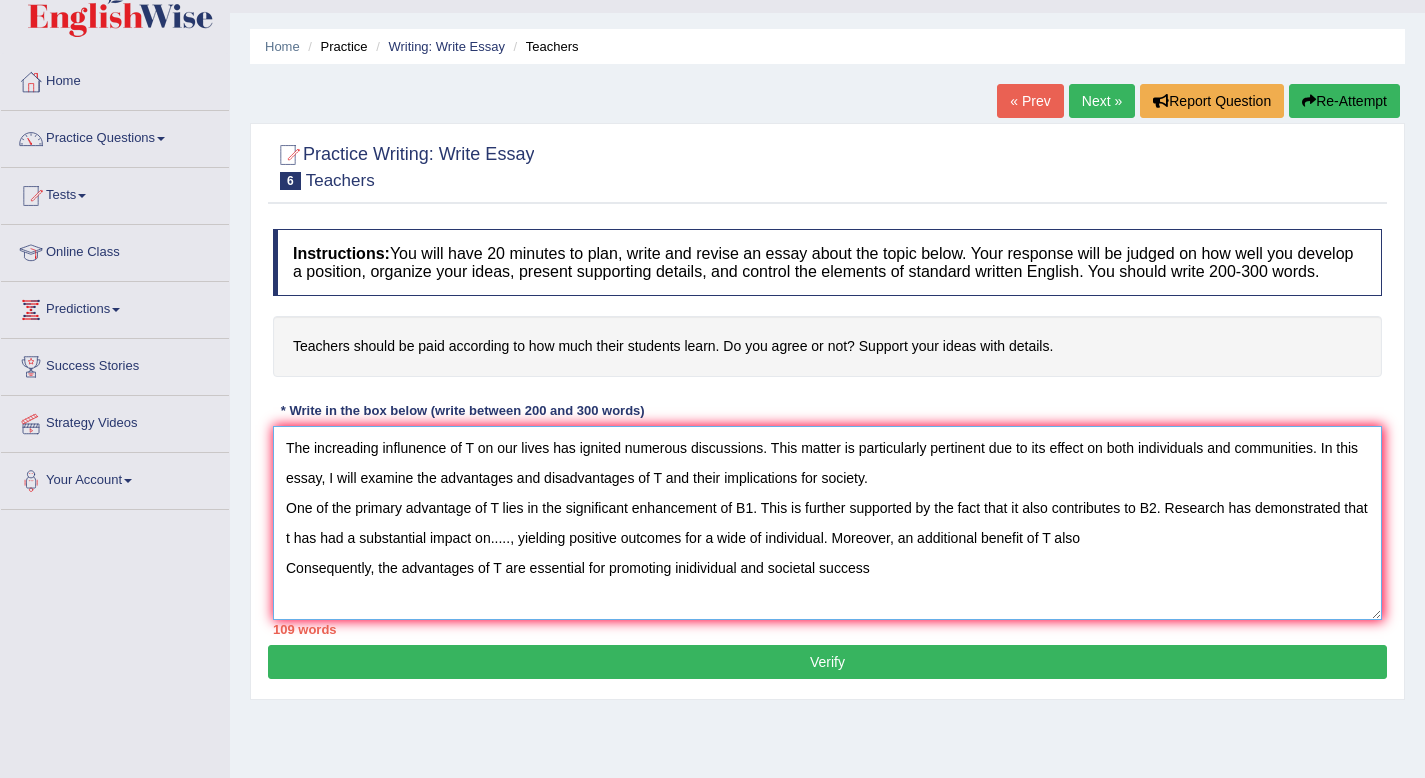 scroll, scrollTop: 52, scrollLeft: 0, axis: vertical 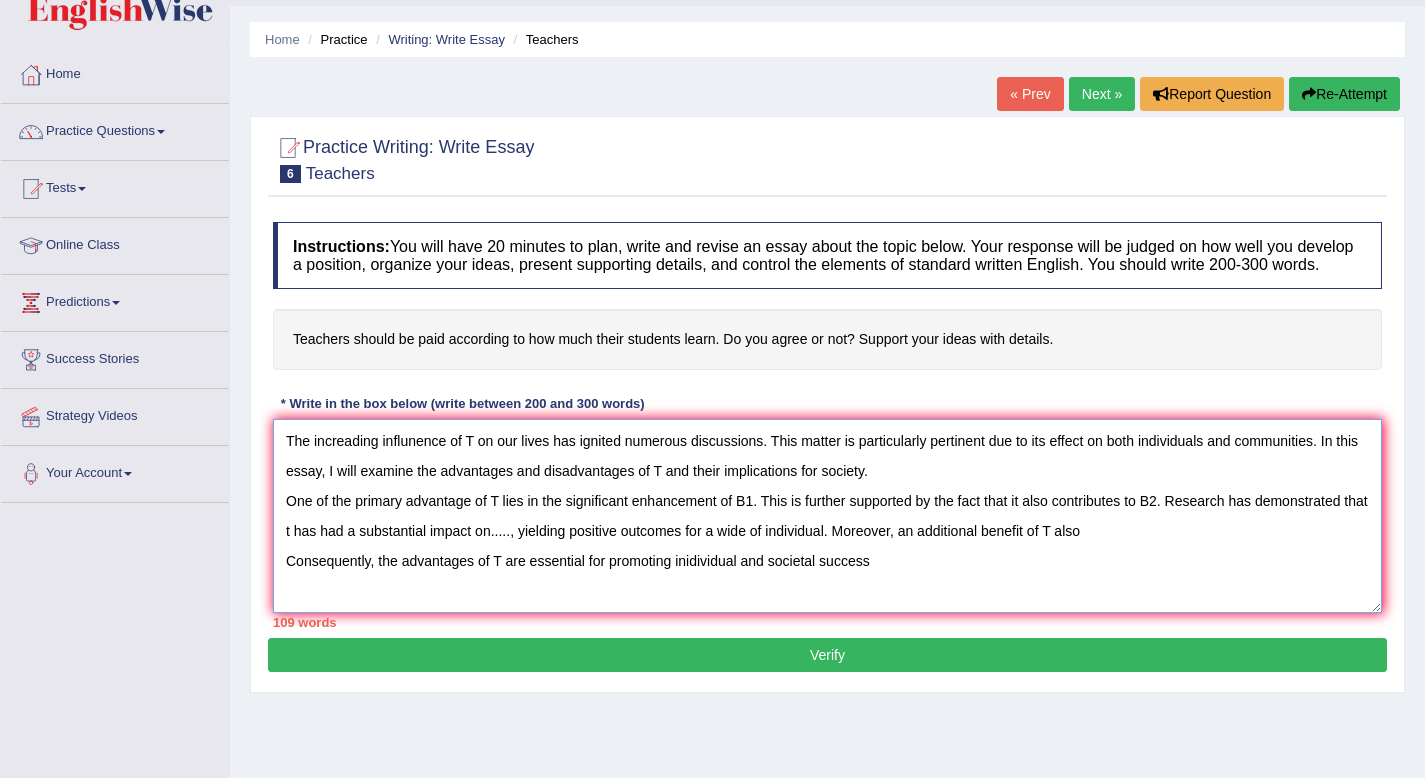 click on "The increading influnence of T on our lives has ignited numerous discussions. This matter is particularly pertinent due to its effect on both individuals and communities. In this essay, I will examine the advantages and disadvantages of T and their implications for society.
One of the primary advantage of T lies in the significant enhancement of B1. This is further supported by the fact that it also contributes to B2. Research has demonstrated that t has had a substantial impact on....., yielding positive outcomes for a wide of individual. Moreover, an additional benefit of T also
Consequently, the advantages of T are essential for promoting inidividual and societal success" at bounding box center (827, 516) 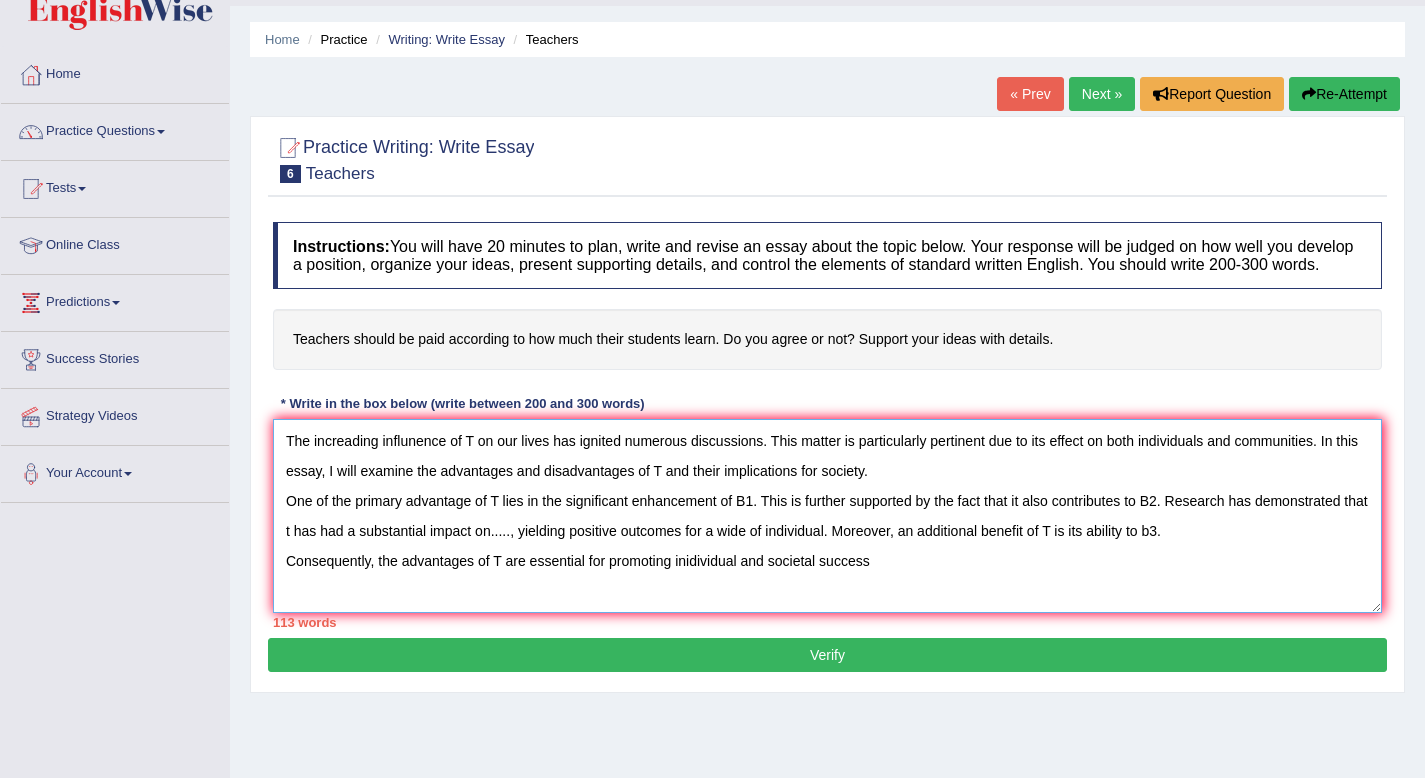 click on "The increading influnence of T on our lives has ignited numerous discussions. This matter is particularly pertinent due to its effect on both individuals and communities. In this essay, I will examine the advantages and disadvantages of T and their implications for society.
One of the primary advantage of T lies in the significant enhancement of B1. This is further supported by the fact that it also contributes to B2. Research has demonstrated that t has had a substantial impact on....., yielding positive outcomes for a wide of individual. Moreover, an additional benefit of T is its ability to b3.
Consequently, the advantages of T are essential for promoting inidividual and societal success" at bounding box center (827, 516) 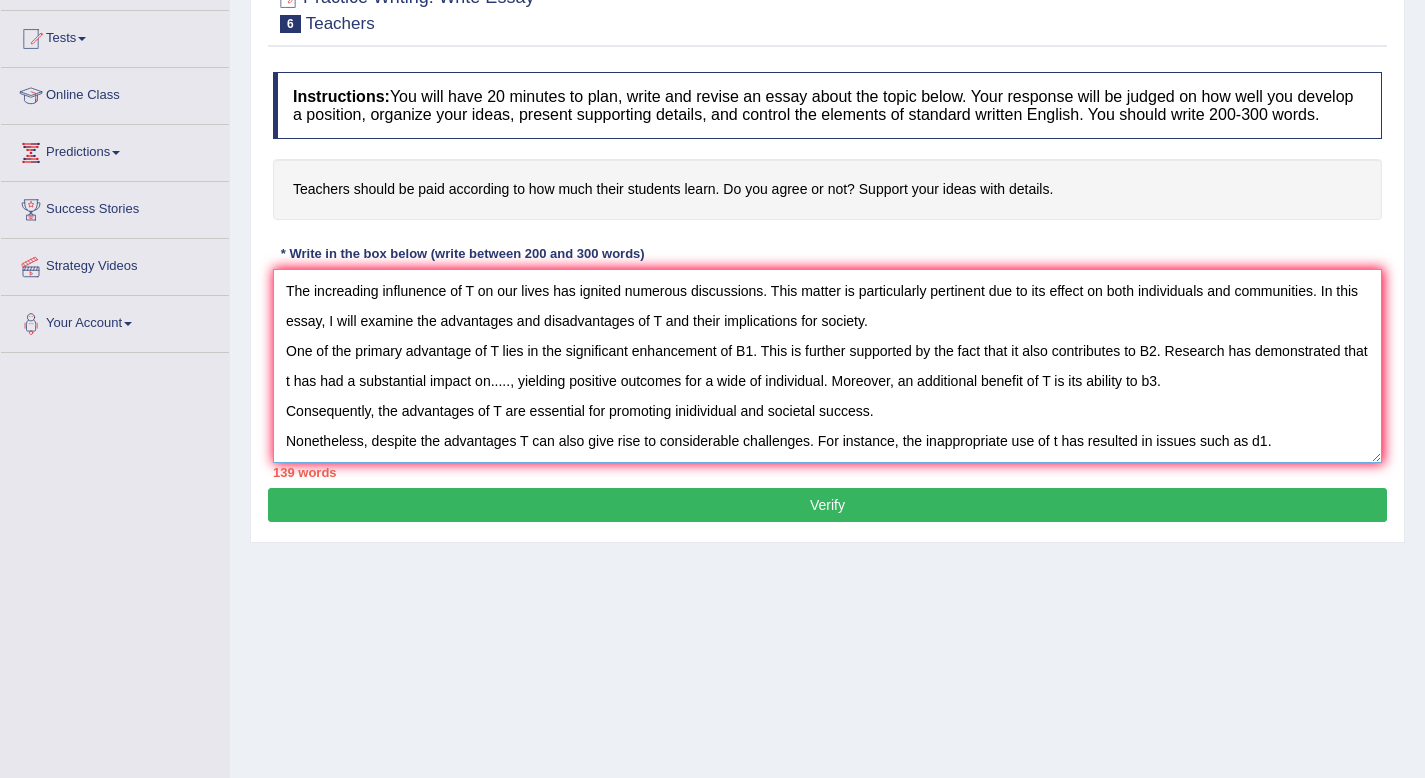 scroll, scrollTop: 207, scrollLeft: 0, axis: vertical 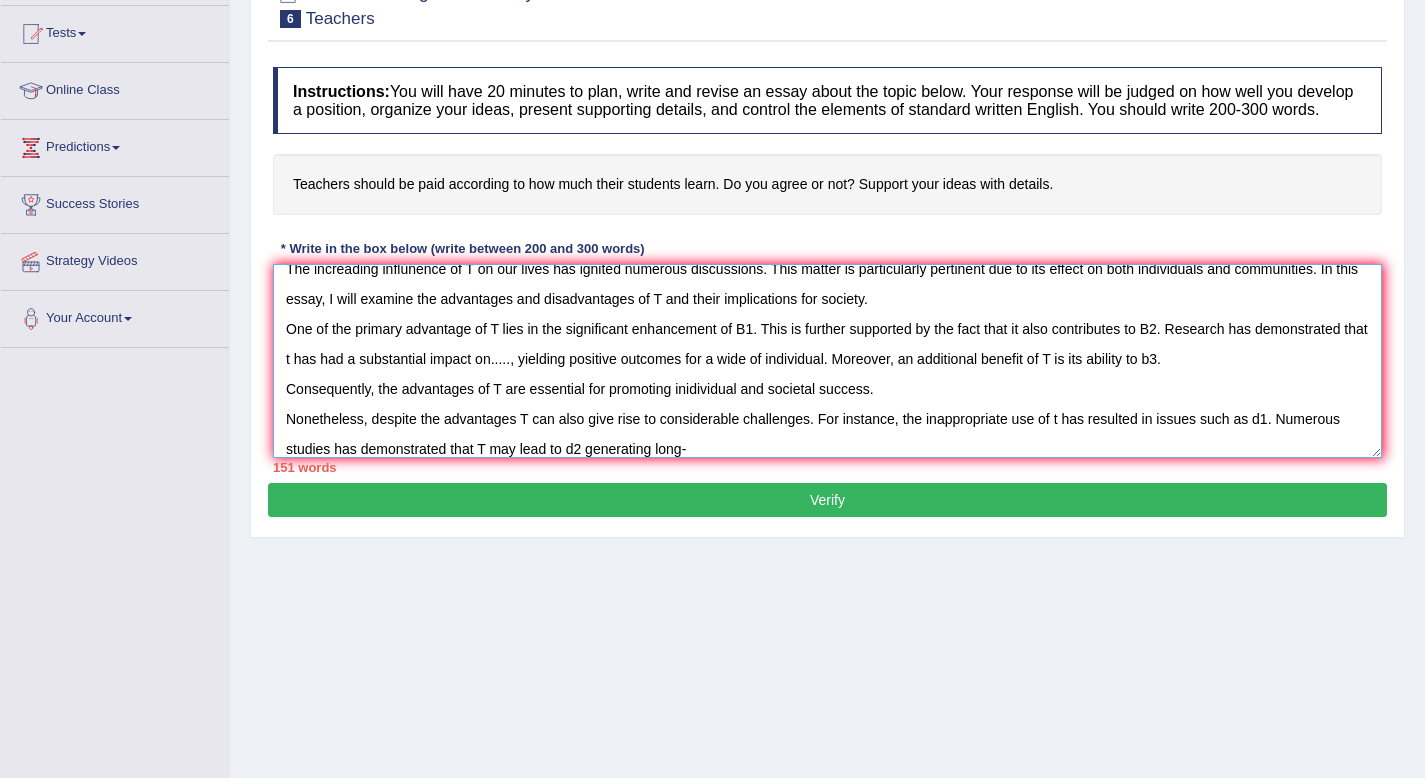 click on "The increading influnence of T on our lives has ignited numerous discussions. This matter is particularly pertinent due to its effect on both individuals and communities. In this essay, I will examine the advantages and disadvantages of T and their implications for society.
One of the primary advantage of T lies in the significant enhancement of B1. This is further supported by the fact that it also contributes to B2. Research has demonstrated that t has had a substantial impact on....., yielding positive outcomes for a wide of individual. Moreover, an additional benefit of T is its ability to b3.
Consequently, the advantages of T are essential for promoting inidividual and societal success.
Nonetheless, despite the advantages T can also give rise to considerable challenges. For instance, the inappropriate use of t has resulted in issues such as d1. Numerous studies has demonstrated that T may lead to d2 generating long-" at bounding box center (827, 361) 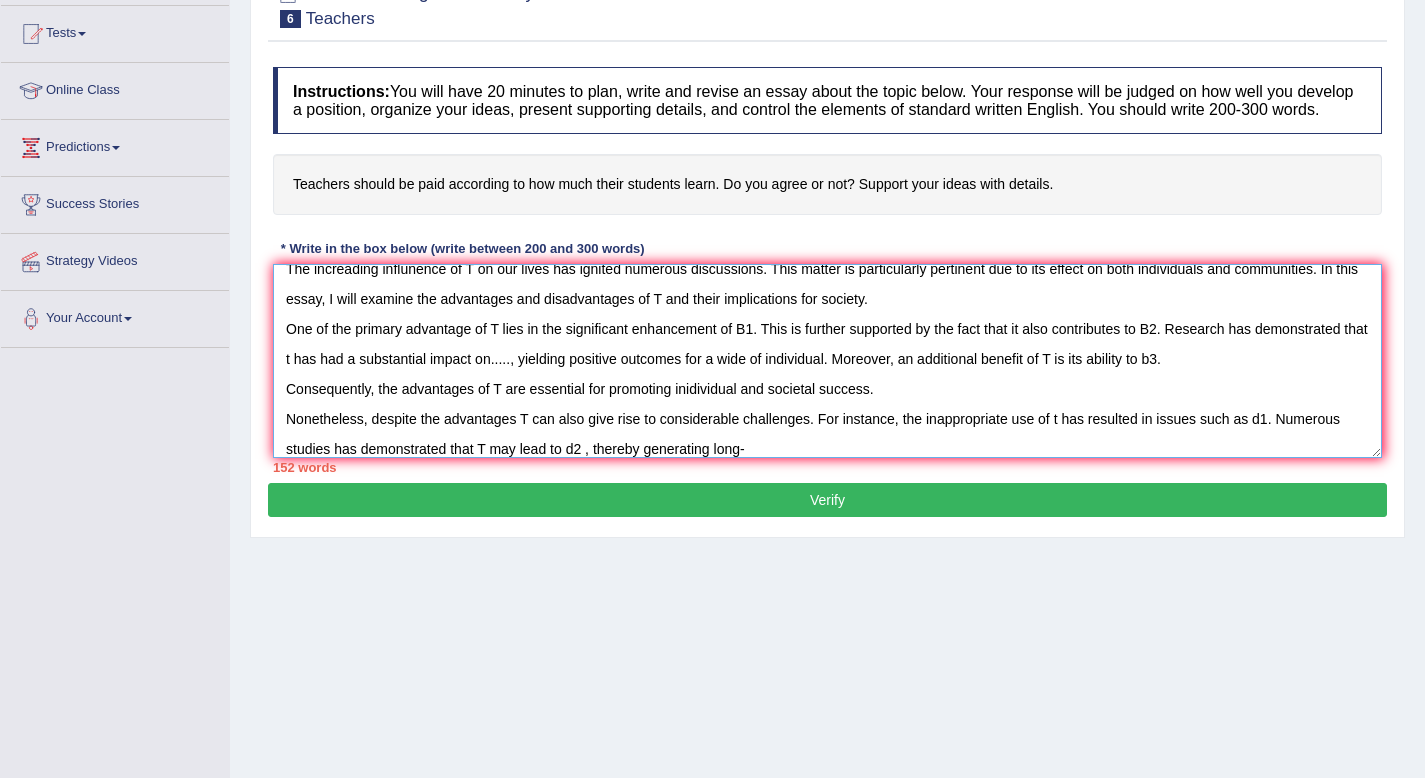click on "The increading influnence of T on our lives has ignited numerous discussions. This matter is particularly pertinent due to its effect on both individuals and communities. In this essay, I will examine the advantages and disadvantages of T and their implications for society.
One of the primary advantage of T lies in the significant enhancement of B1. This is further supported by the fact that it also contributes to B2. Research has demonstrated that t has had a substantial impact on....., yielding positive outcomes for a wide of individual. Moreover, an additional benefit of T is its ability to b3.
Consequently, the advantages of T are essential for promoting inidividual and societal success.
Nonetheless, despite the advantages T can also give rise to considerable challenges. For instance, the inappropriate use of t has resulted in issues such as d1. Numerous studies has demonstrated that T may lead to d2 , thereby generating long-" at bounding box center [827, 361] 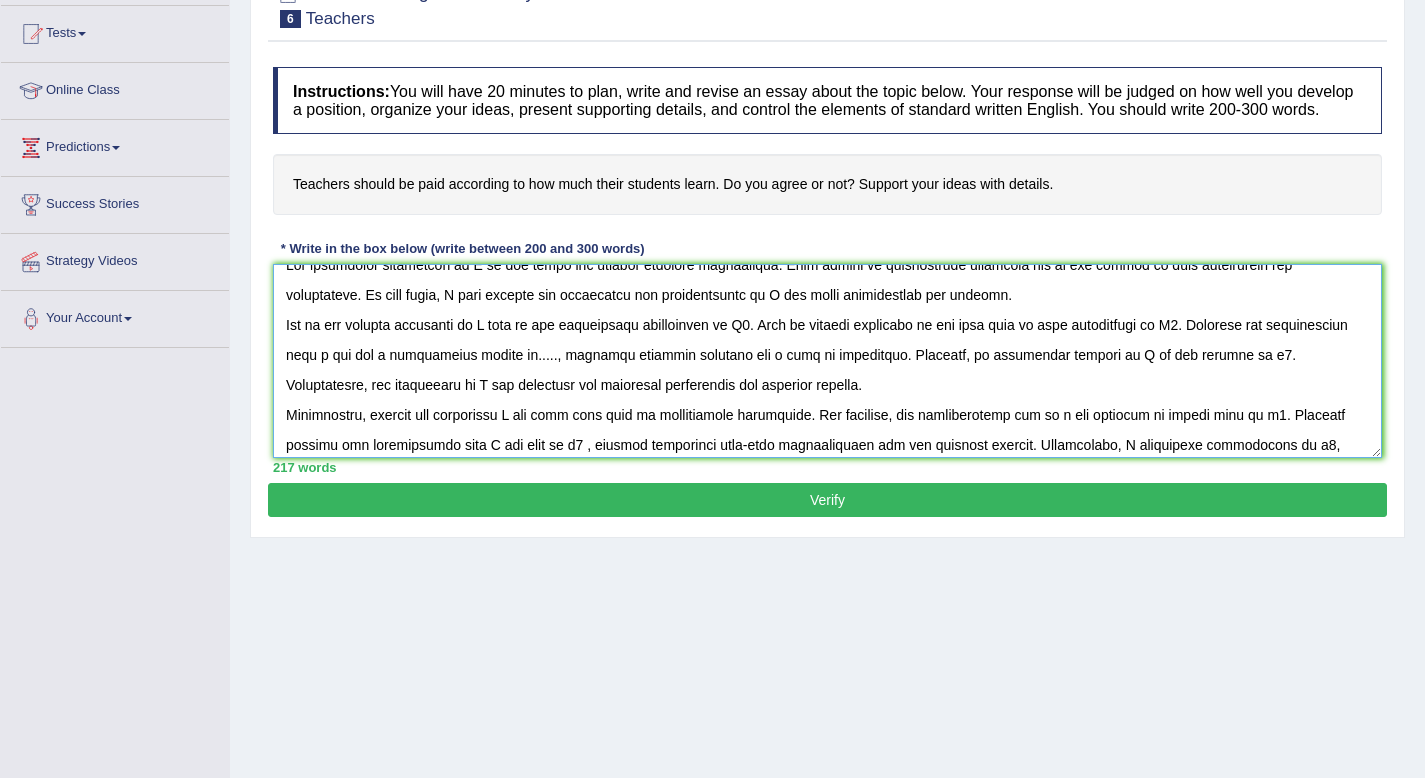 scroll, scrollTop: 0, scrollLeft: 0, axis: both 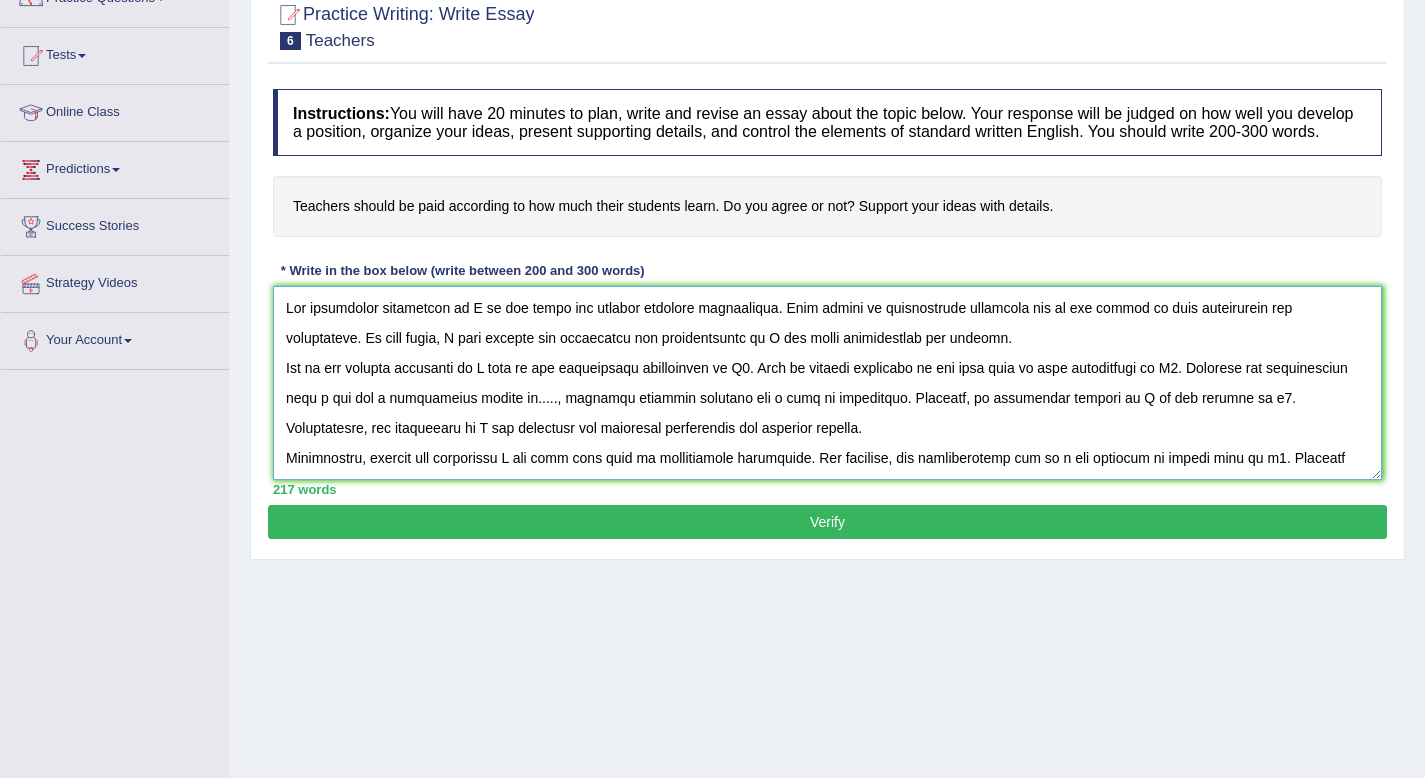 click at bounding box center [827, 383] 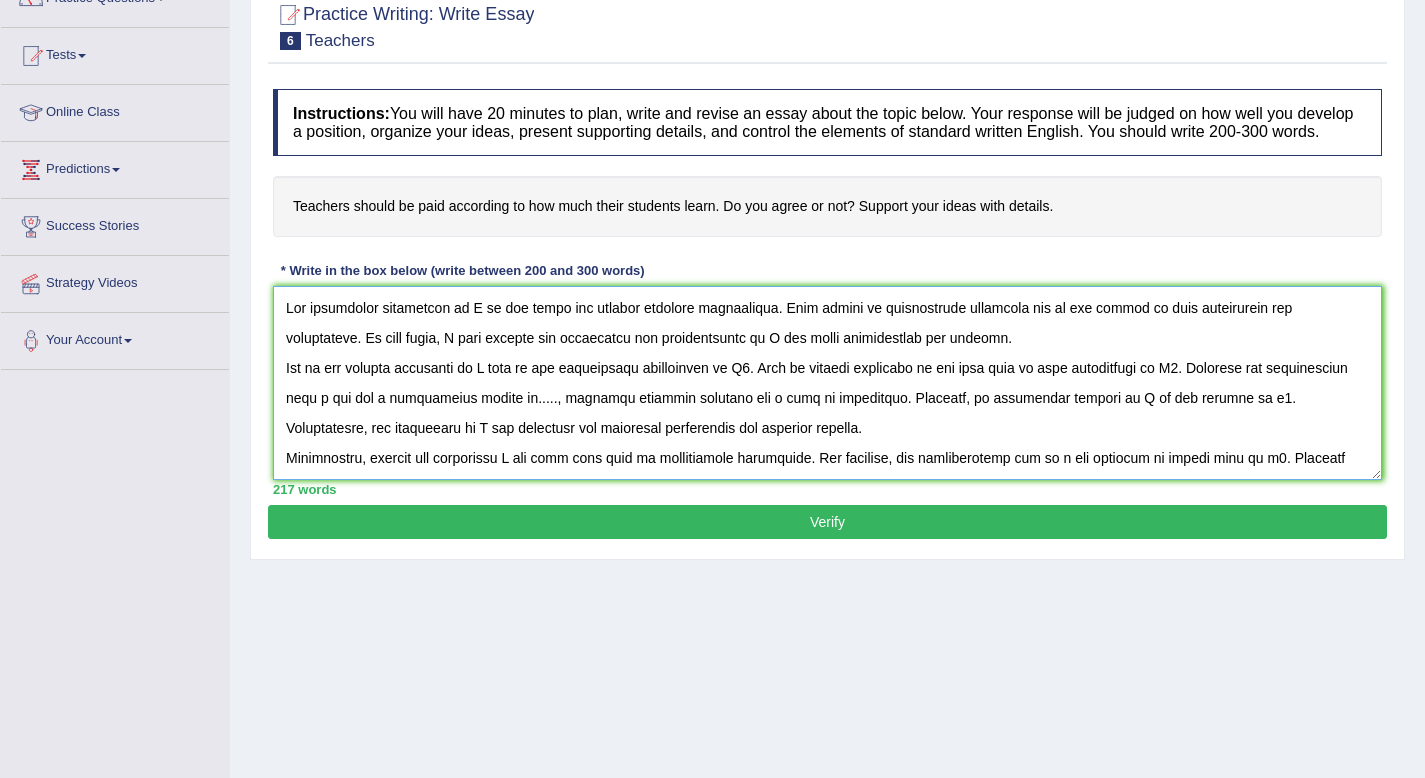 click at bounding box center (827, 383) 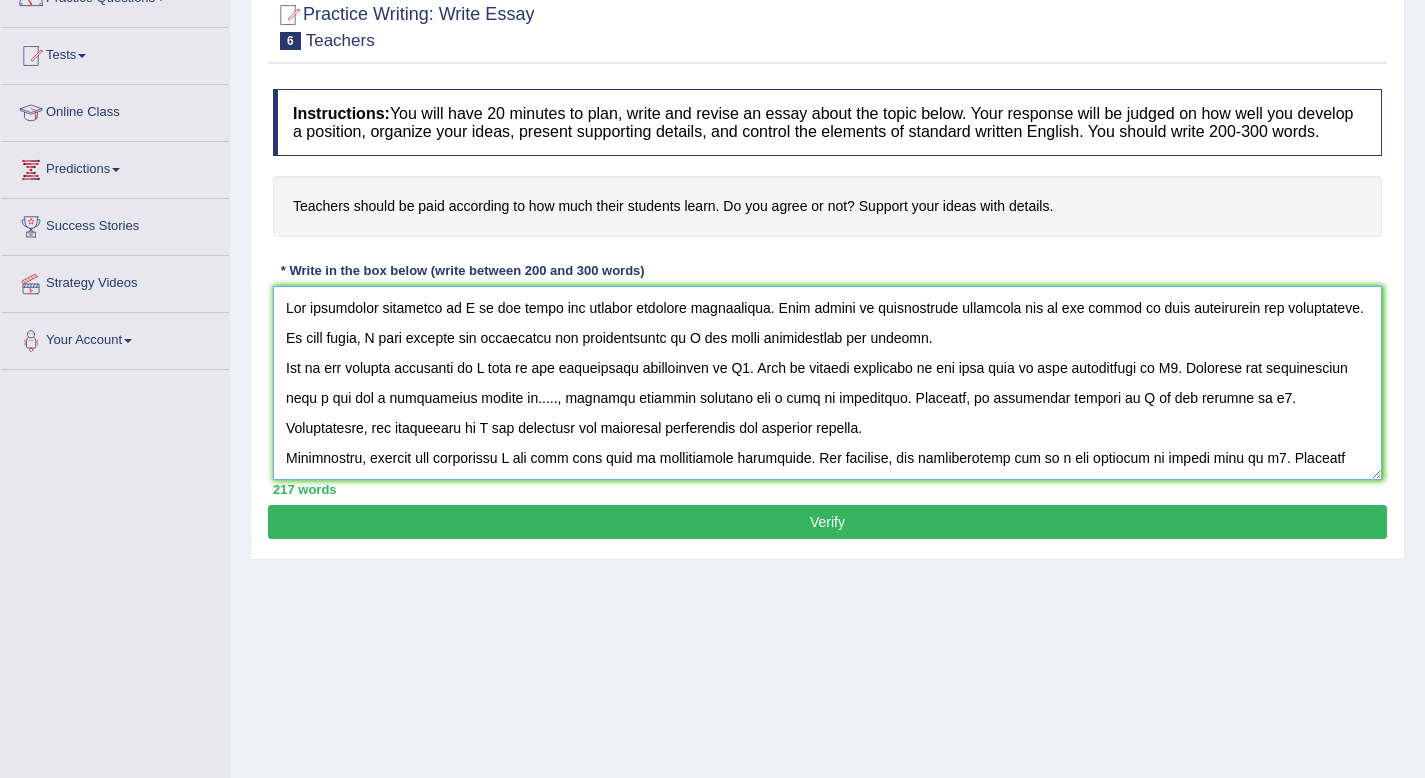 click at bounding box center [827, 383] 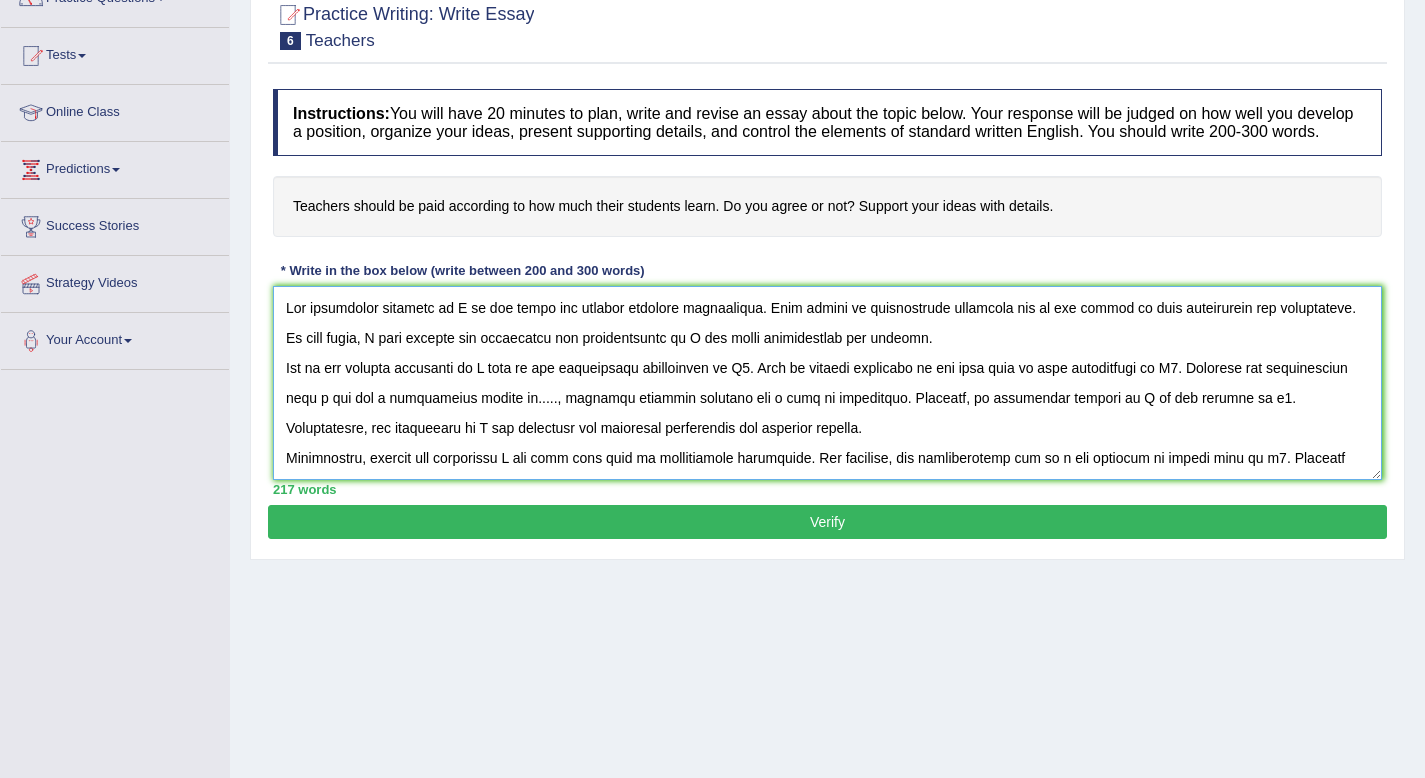 click at bounding box center [827, 383] 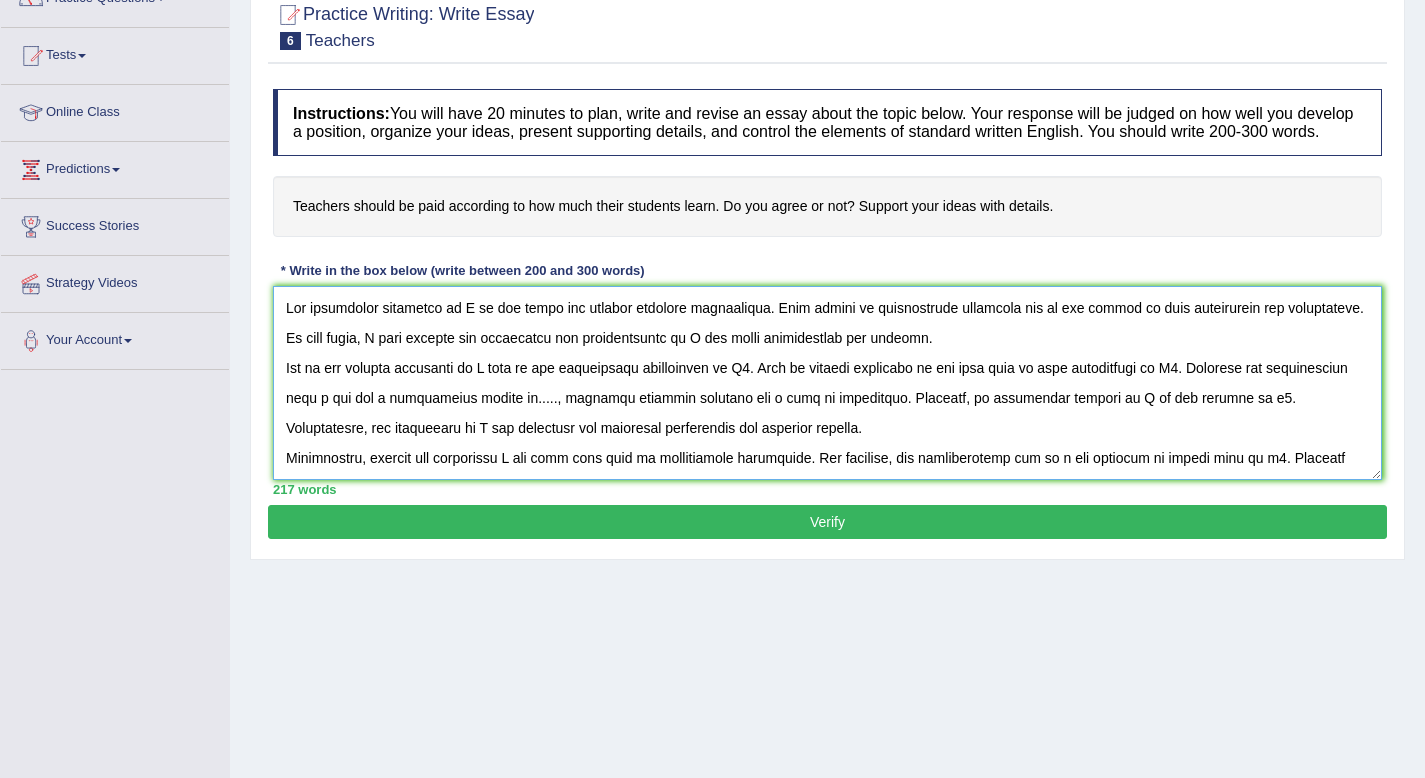 click at bounding box center [827, 383] 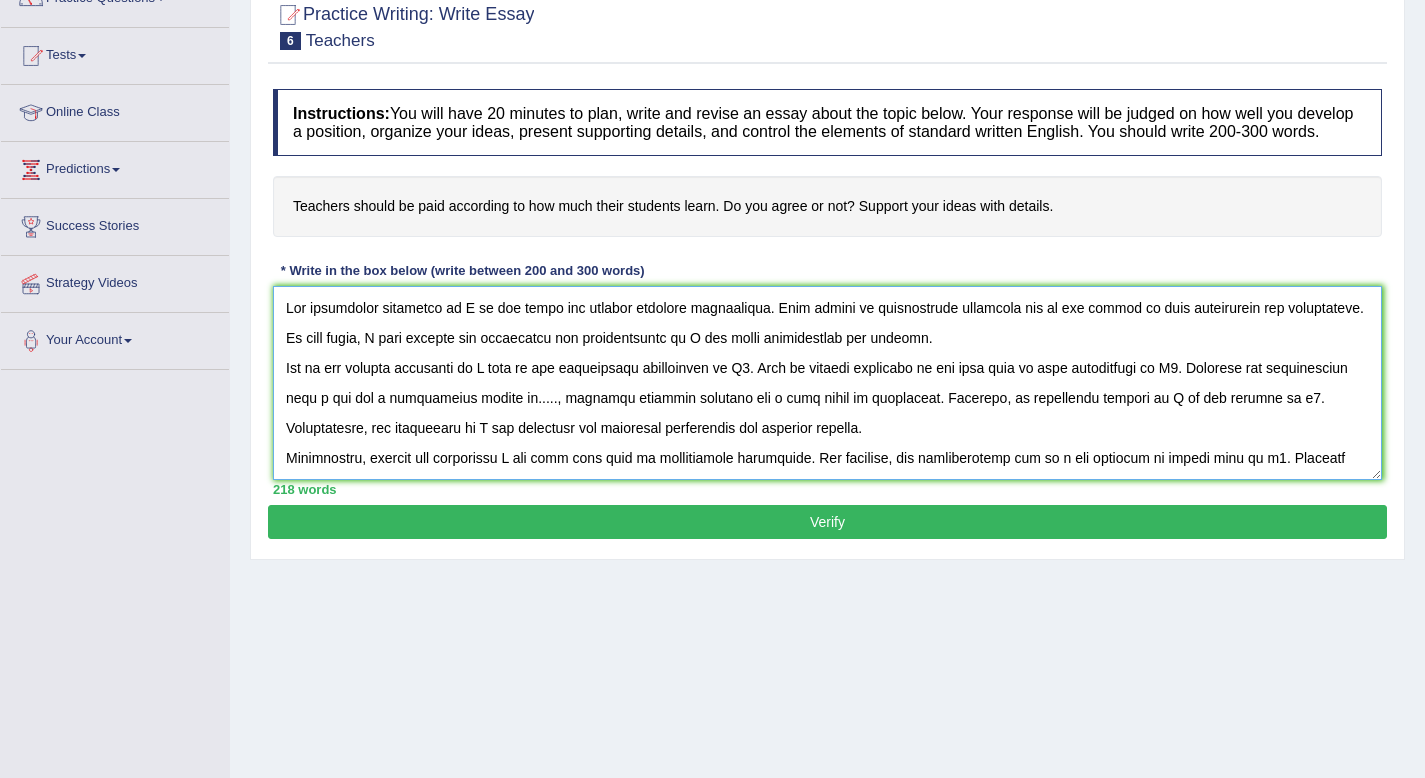 click at bounding box center [827, 383] 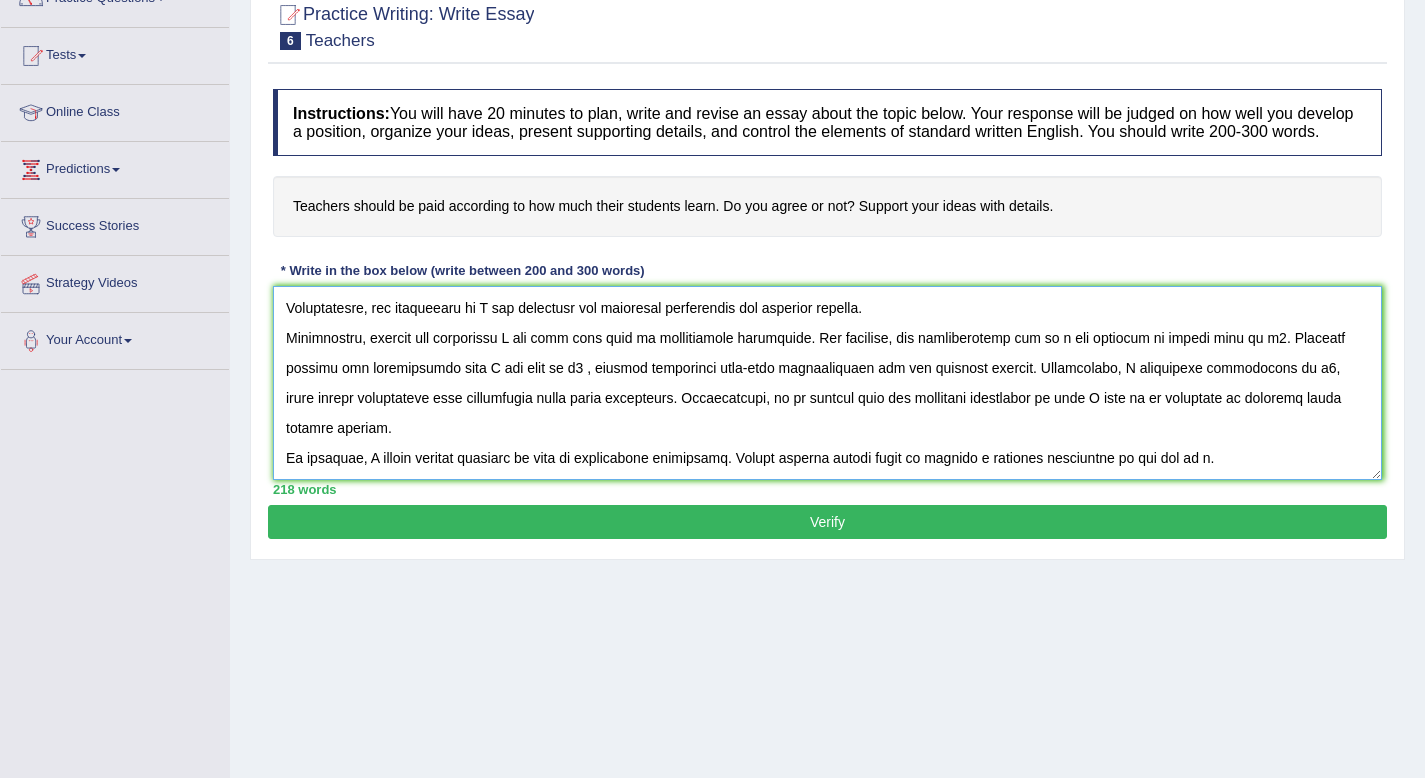 scroll, scrollTop: 0, scrollLeft: 0, axis: both 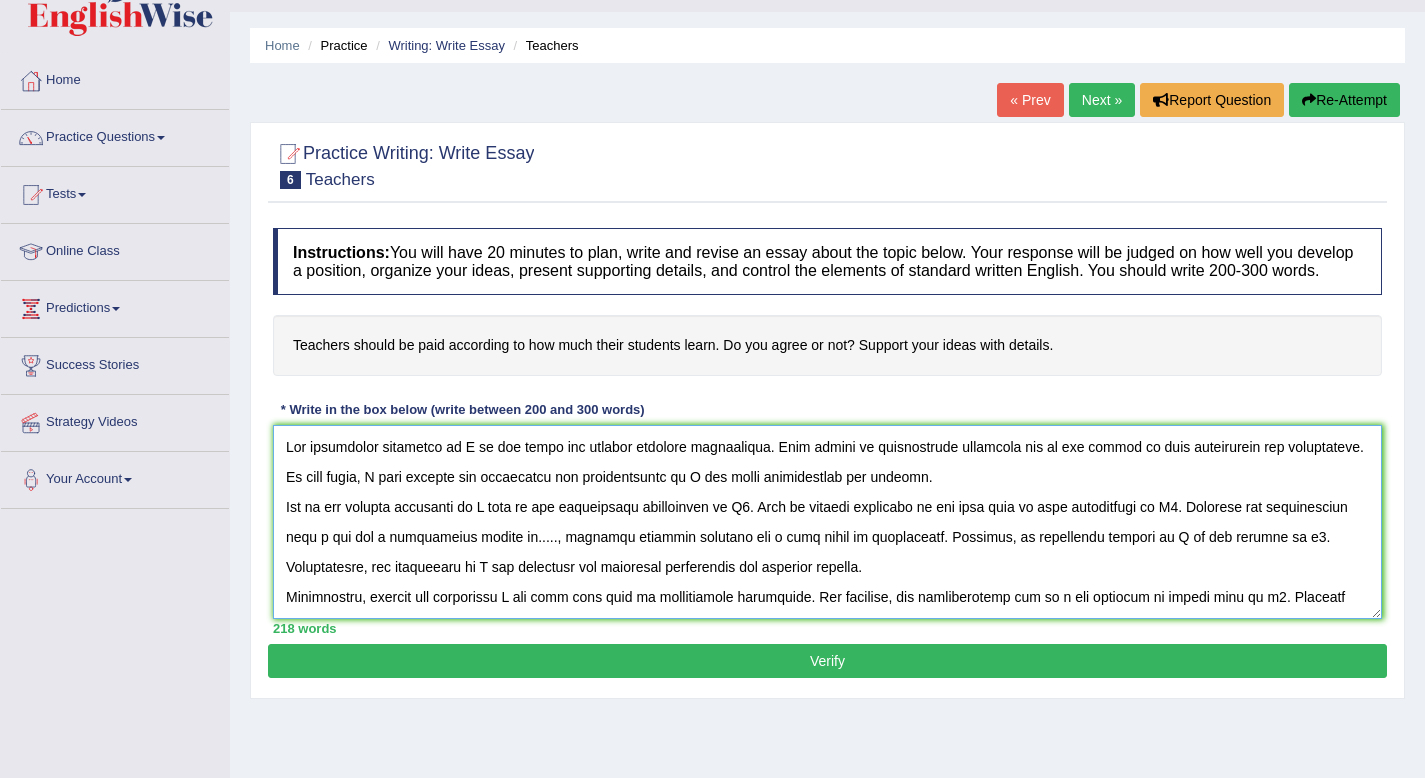 type on "The increasing influence of T on our lives has ignited numerous discussions. This matter is particularly pertinent due to its effect on both individuals and communities. In this essay, I will examine the advantages and disadvantages of T and their implications for society.
One of the primary advantage of T lies in the significant enhancement of B1. This is further supported by the fact that it also contributes to B2. Research has demonstrated that t has had a substantial impact on....., yielding positive outcomes for a wide range of individuals. Moreover, an additional benefit of T is its ability to b3.
Consequently, the advantages of T are essential for promoting inidividual and societal success.
Nonetheless, despite the advantages T can also give rise to considerable challenges. For instance, the inappropriate use of t has resulted in issues such as d1. Numerous studies has demonstrated that T may lead to d2 , thereby generating long-term complications for all involved parties. Furthermore, T frequently ..." 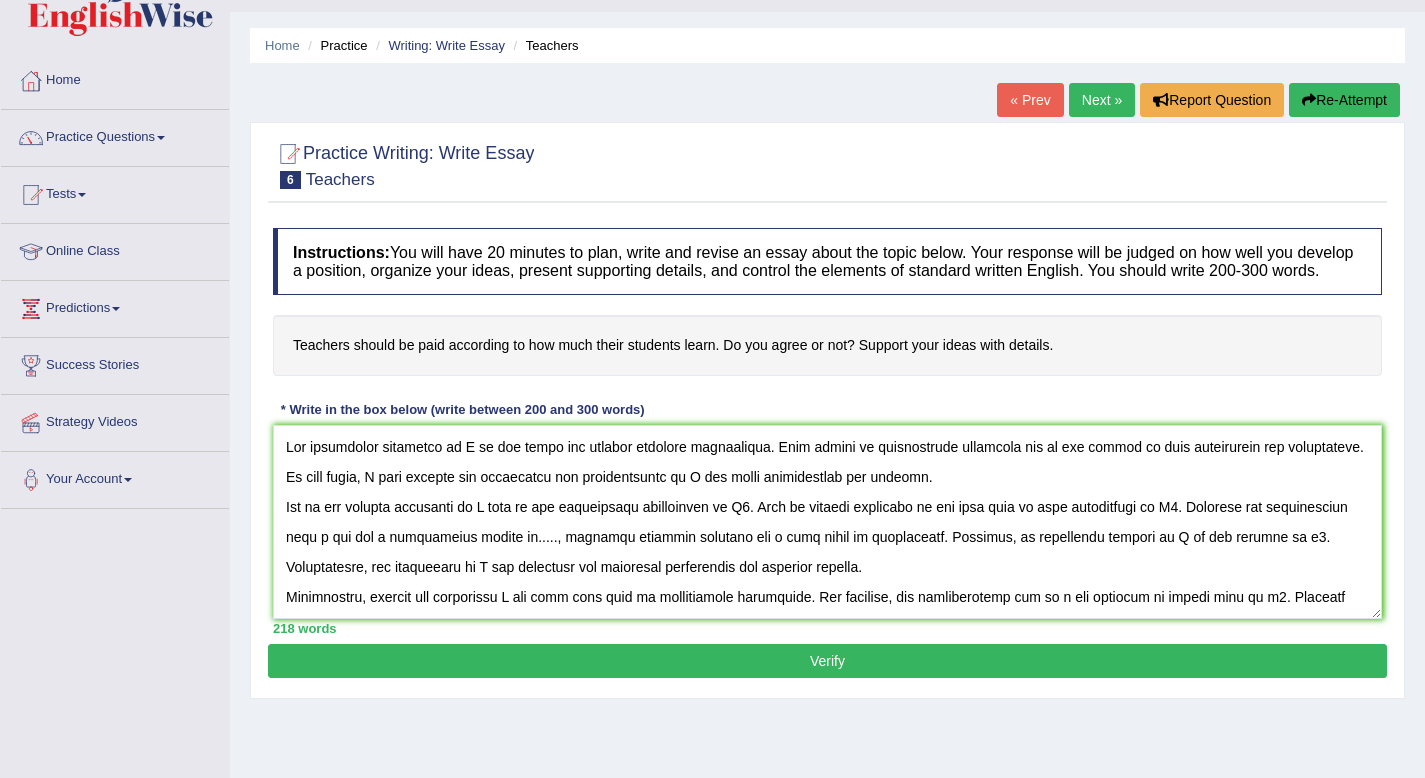 click on "Verify" at bounding box center (827, 661) 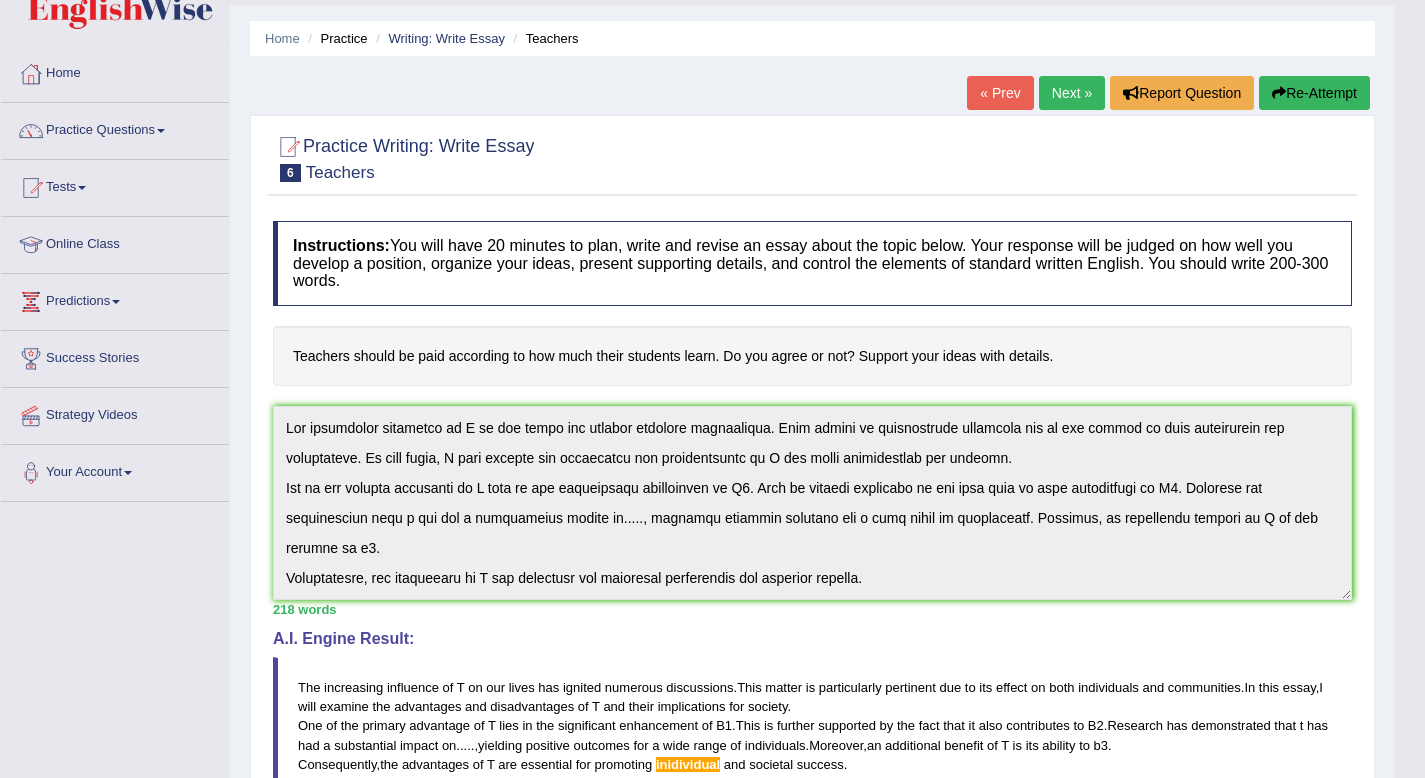 scroll, scrollTop: 0, scrollLeft: 0, axis: both 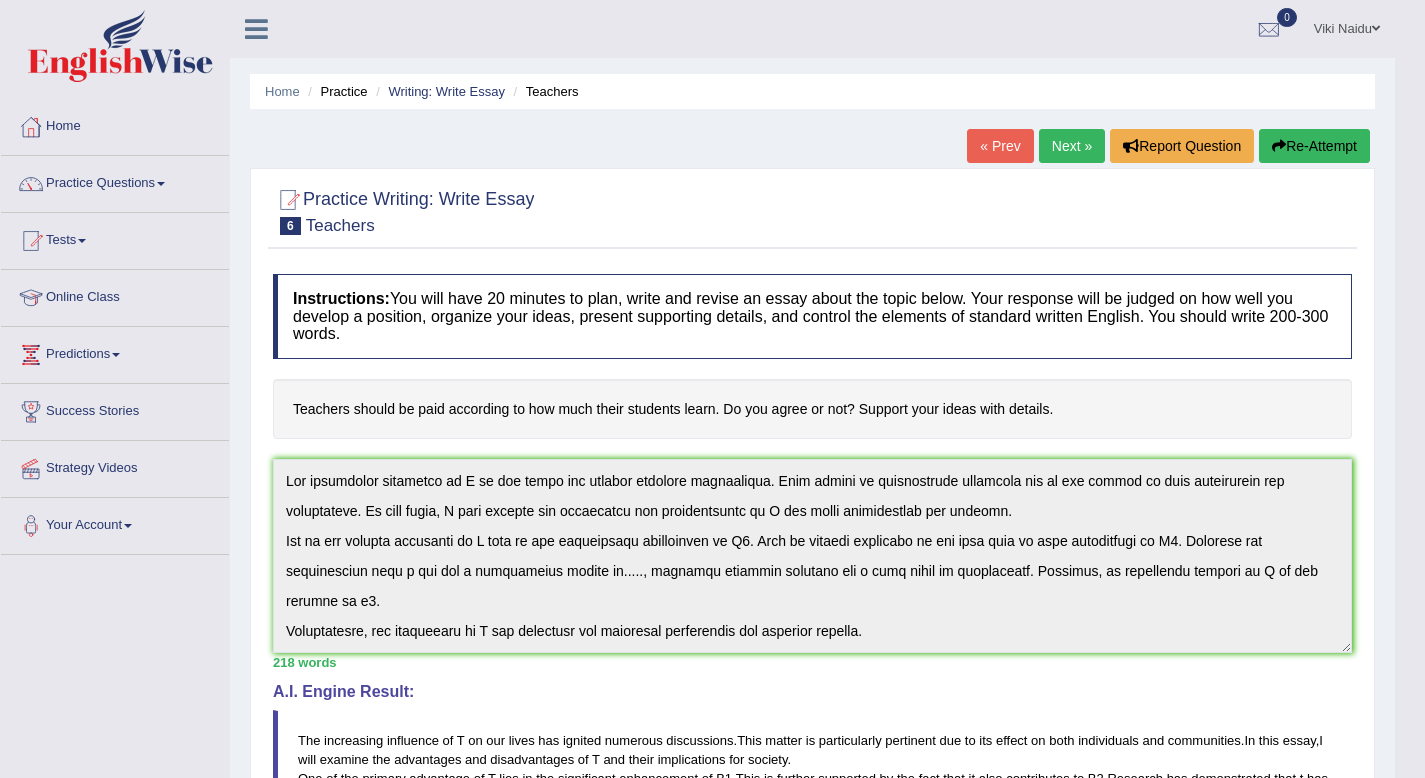 click on "Next »" at bounding box center [1072, 146] 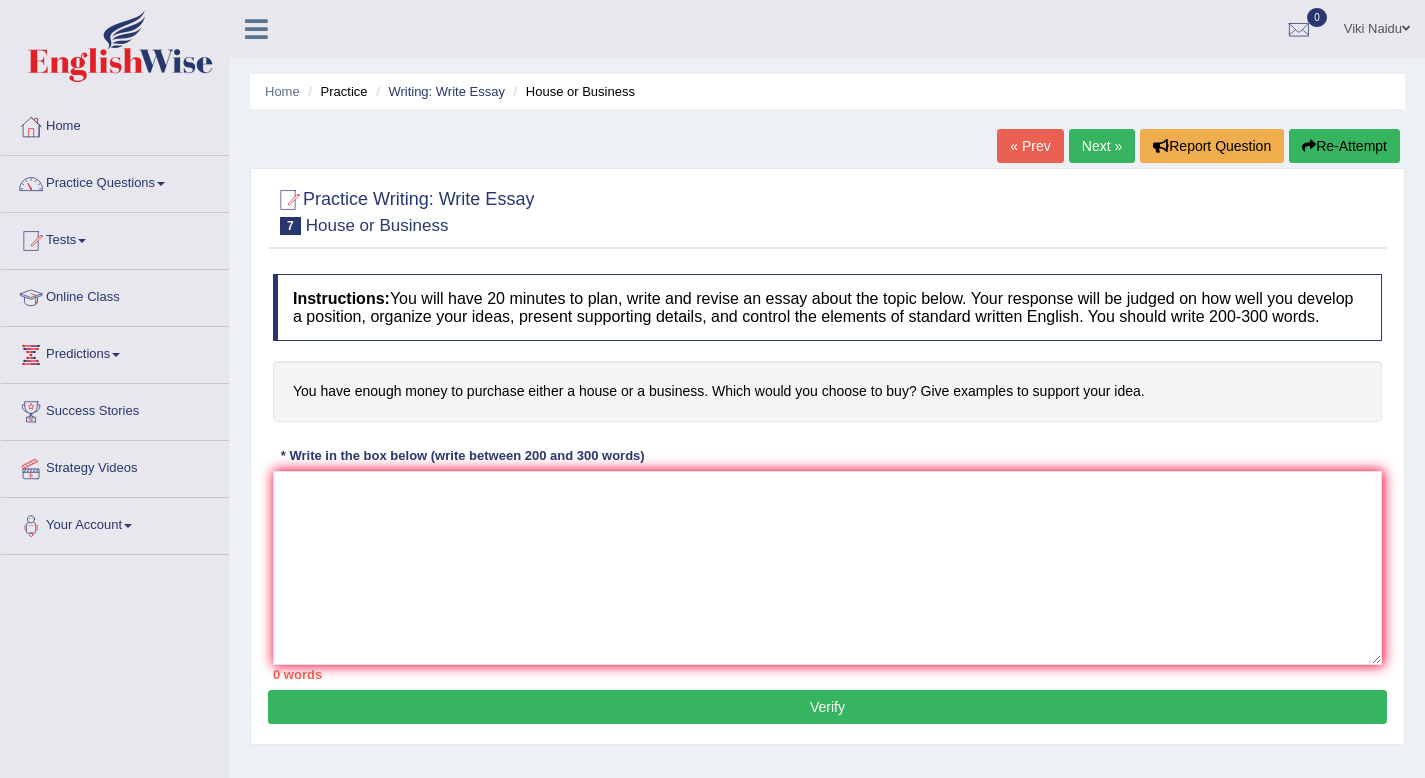 scroll, scrollTop: 0, scrollLeft: 0, axis: both 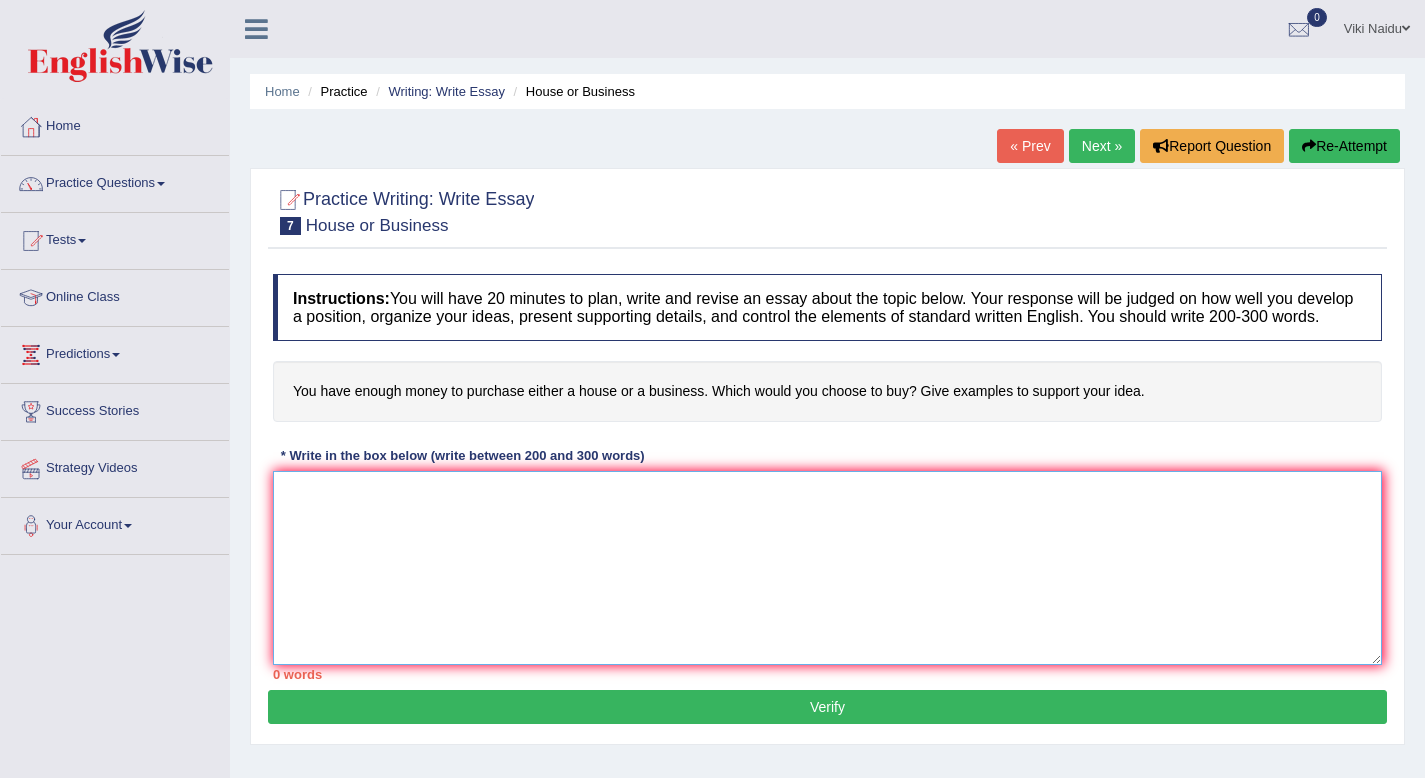 click at bounding box center (827, 568) 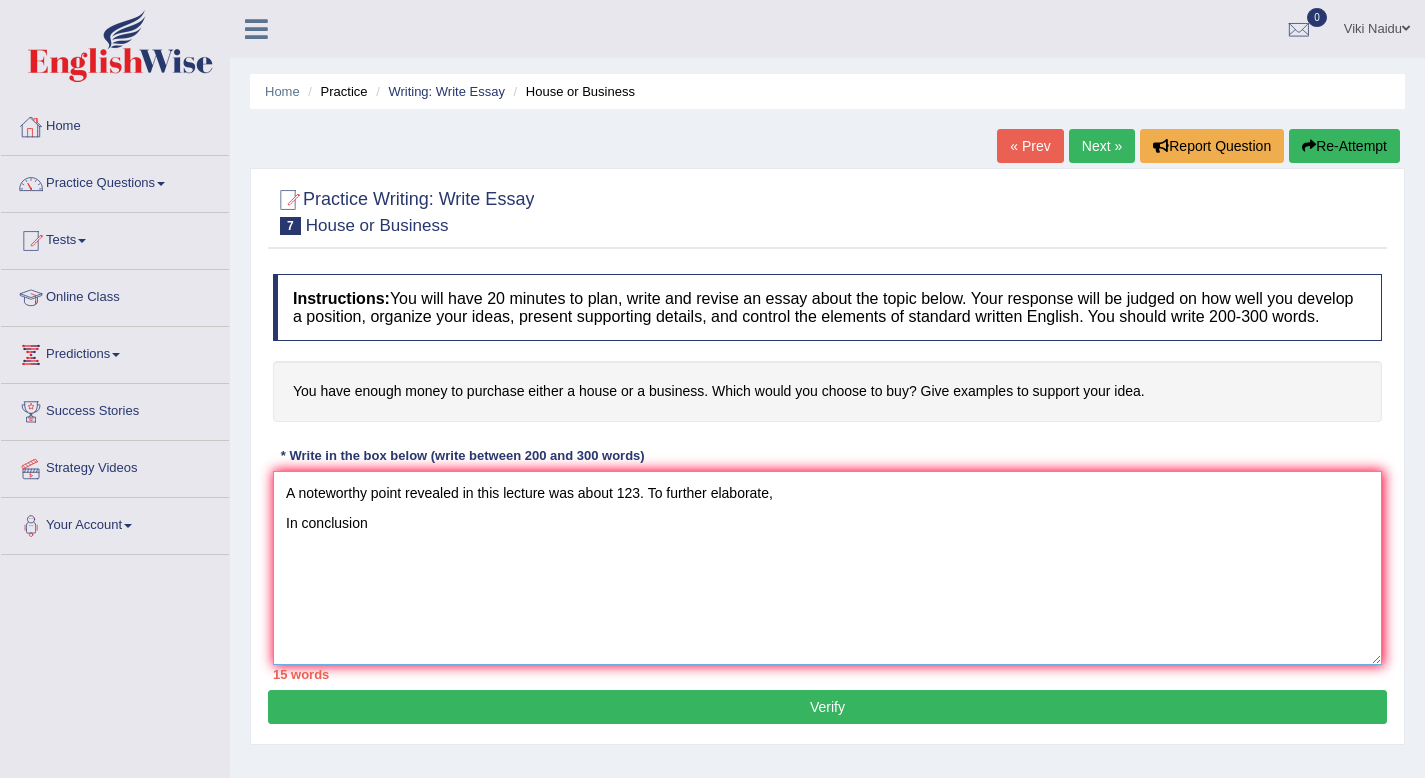 click on "A noteworthy point revealed in this lecture was about 123. To further elaborate,
In conclusion" at bounding box center [827, 568] 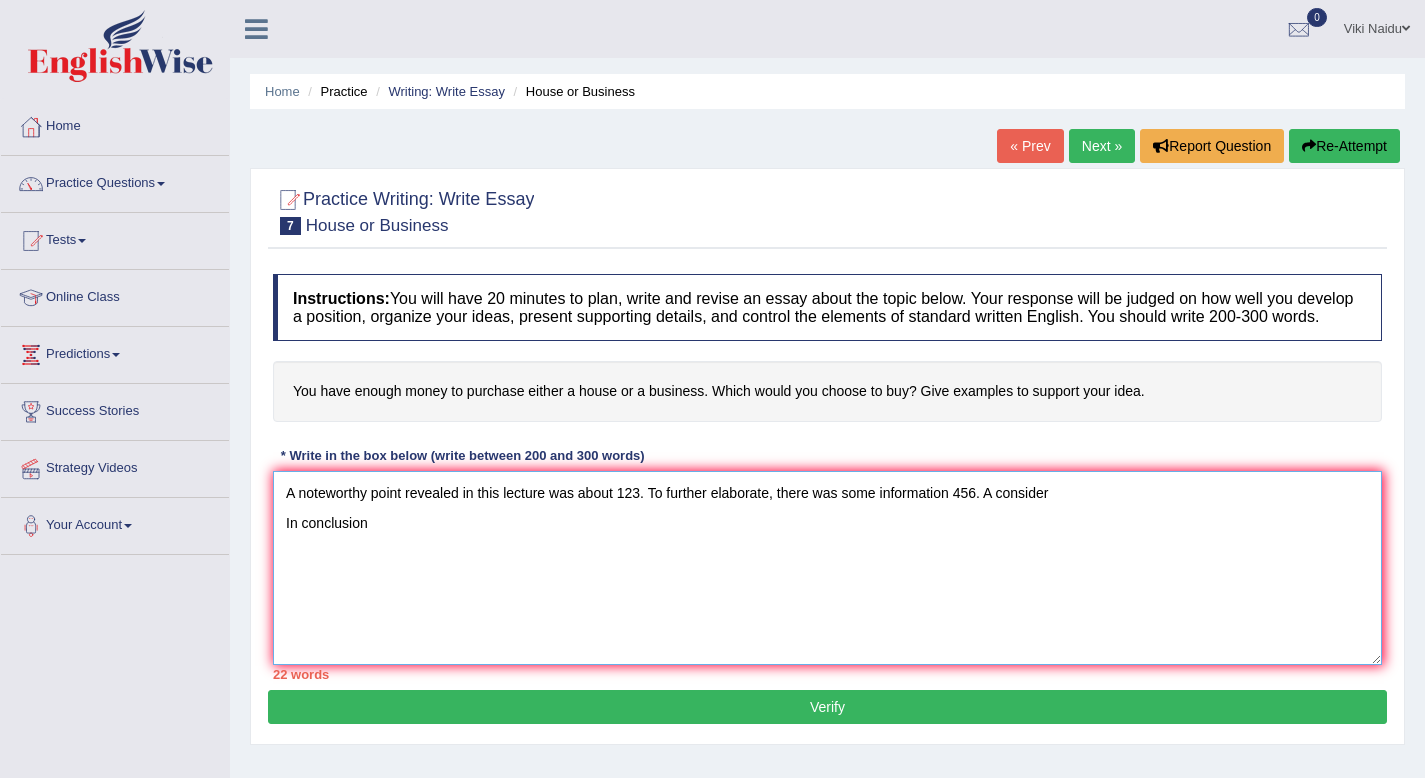 drag, startPoint x: 1095, startPoint y: 508, endPoint x: 965, endPoint y: 545, distance: 135.16287 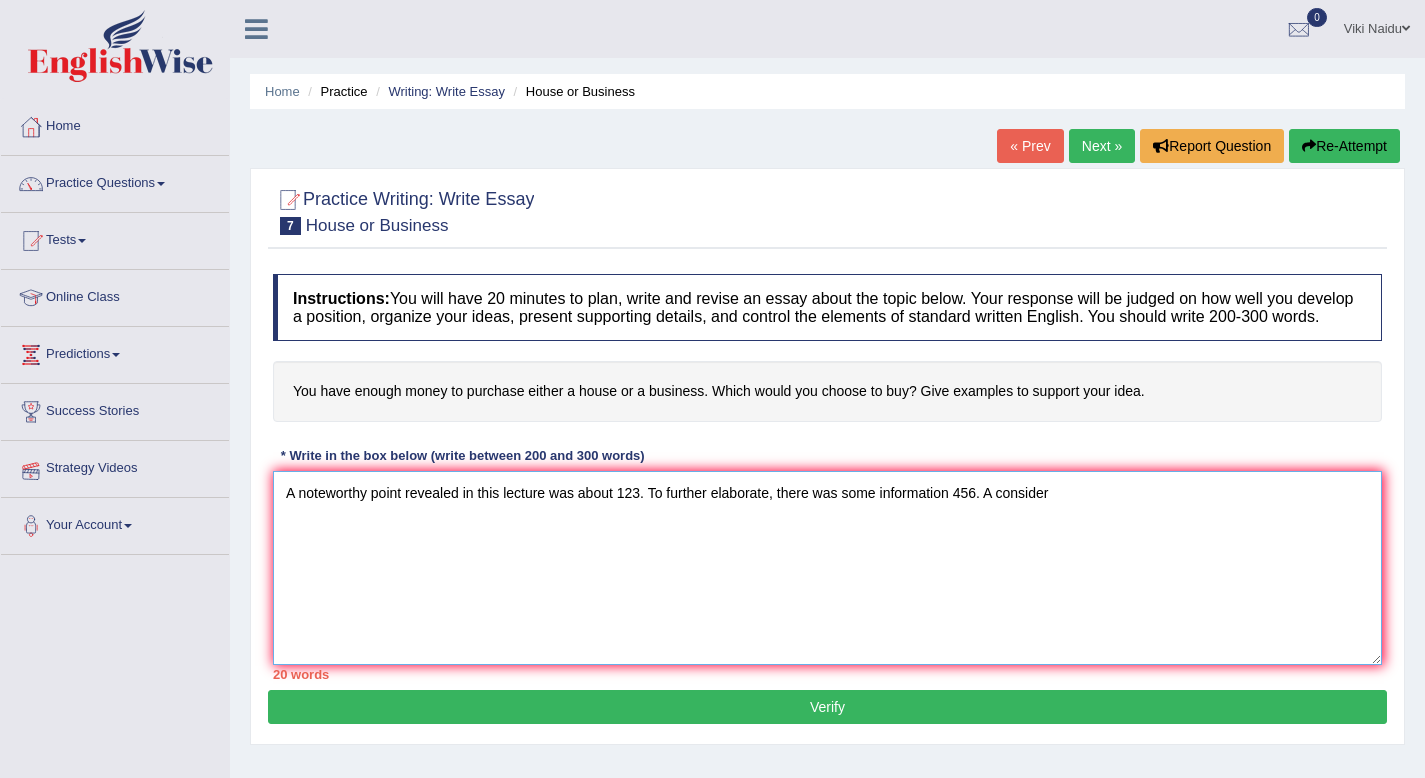 drag, startPoint x: 1059, startPoint y: 519, endPoint x: 23, endPoint y: 458, distance: 1037.7943 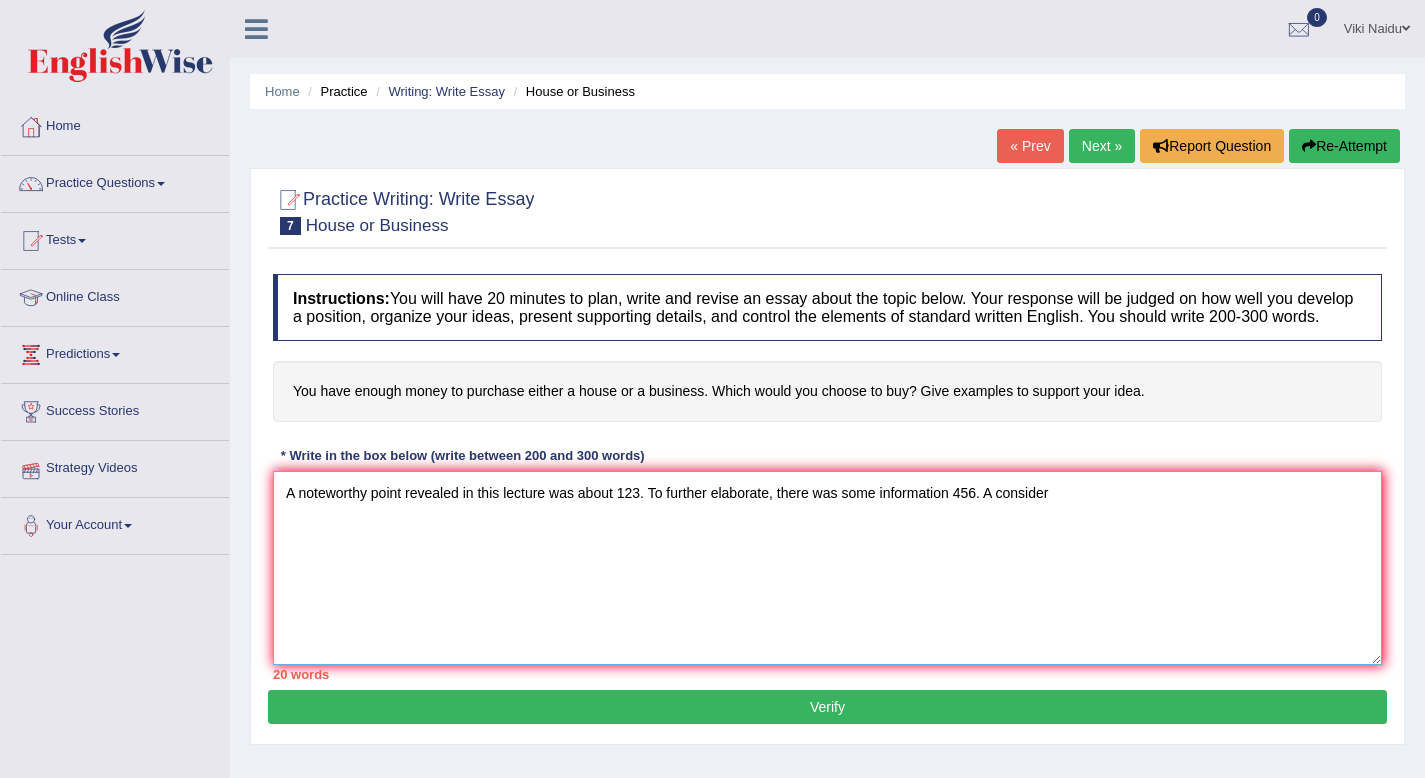 type 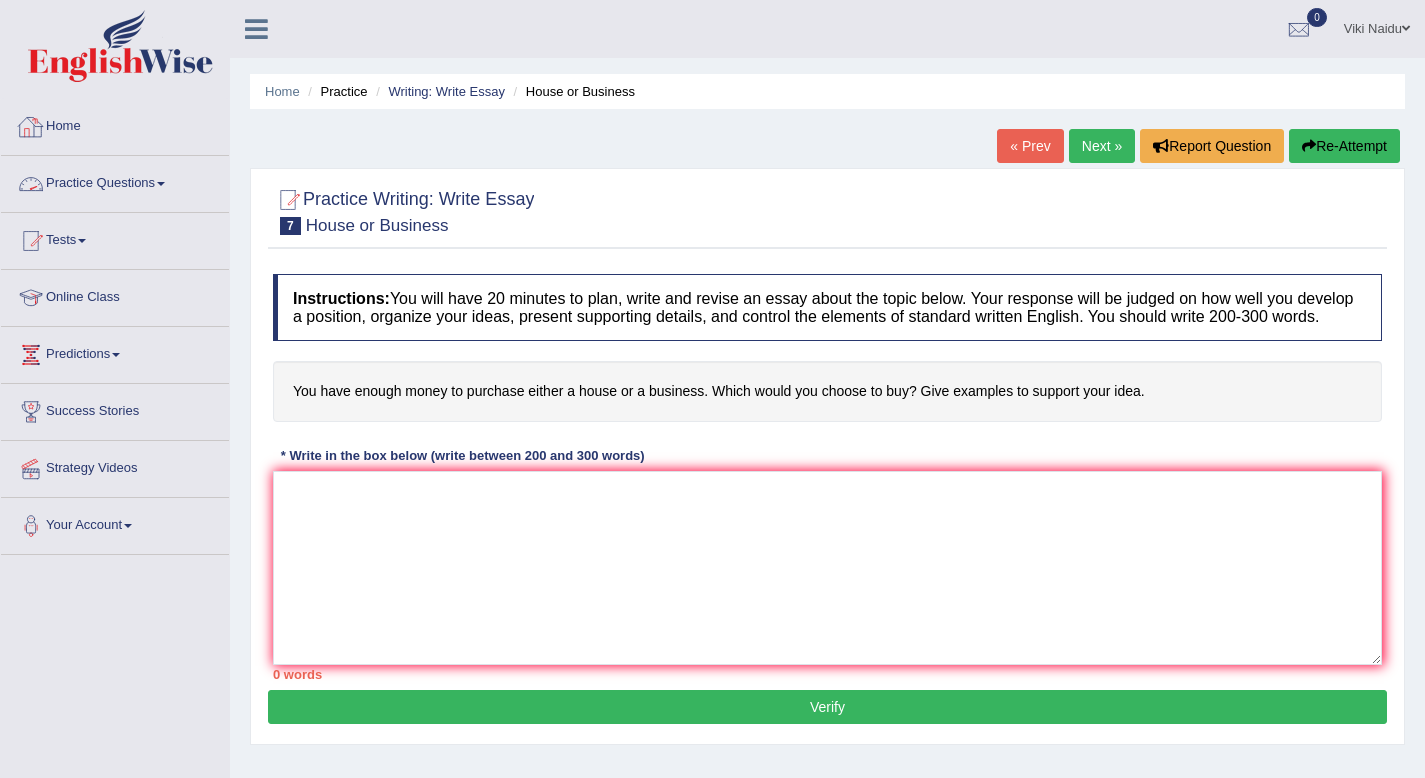 click on "Practice Questions" at bounding box center (115, 181) 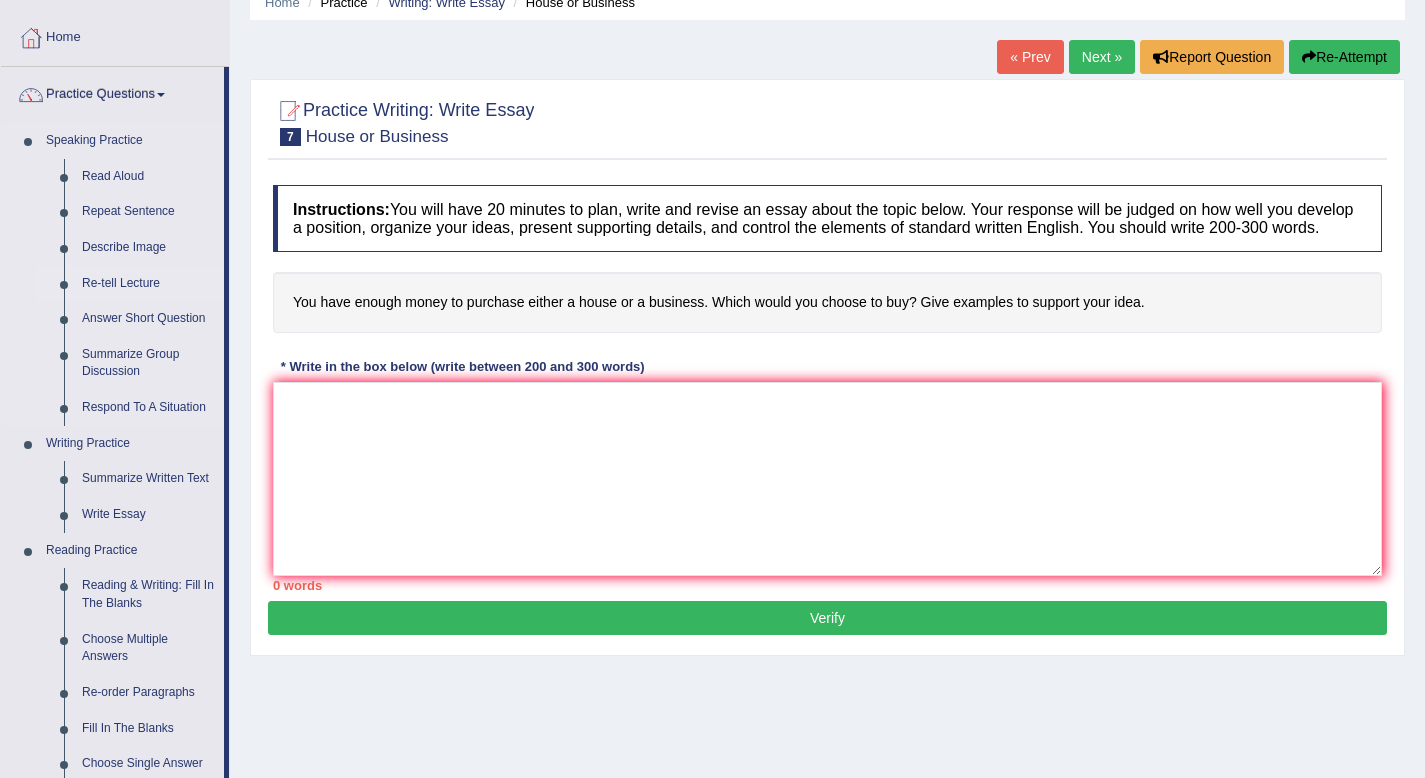 scroll, scrollTop: 102, scrollLeft: 0, axis: vertical 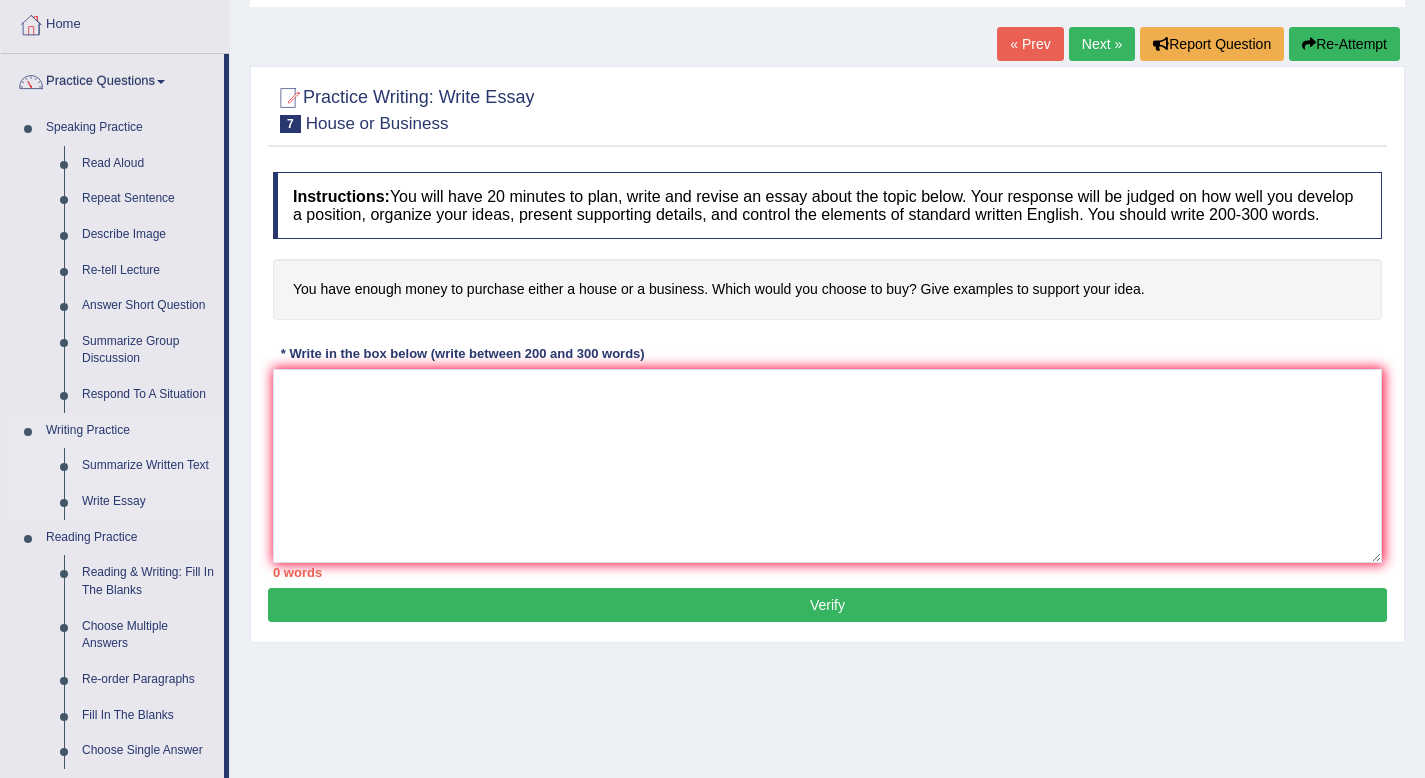 click on "Summarize Written Text" at bounding box center (148, 466) 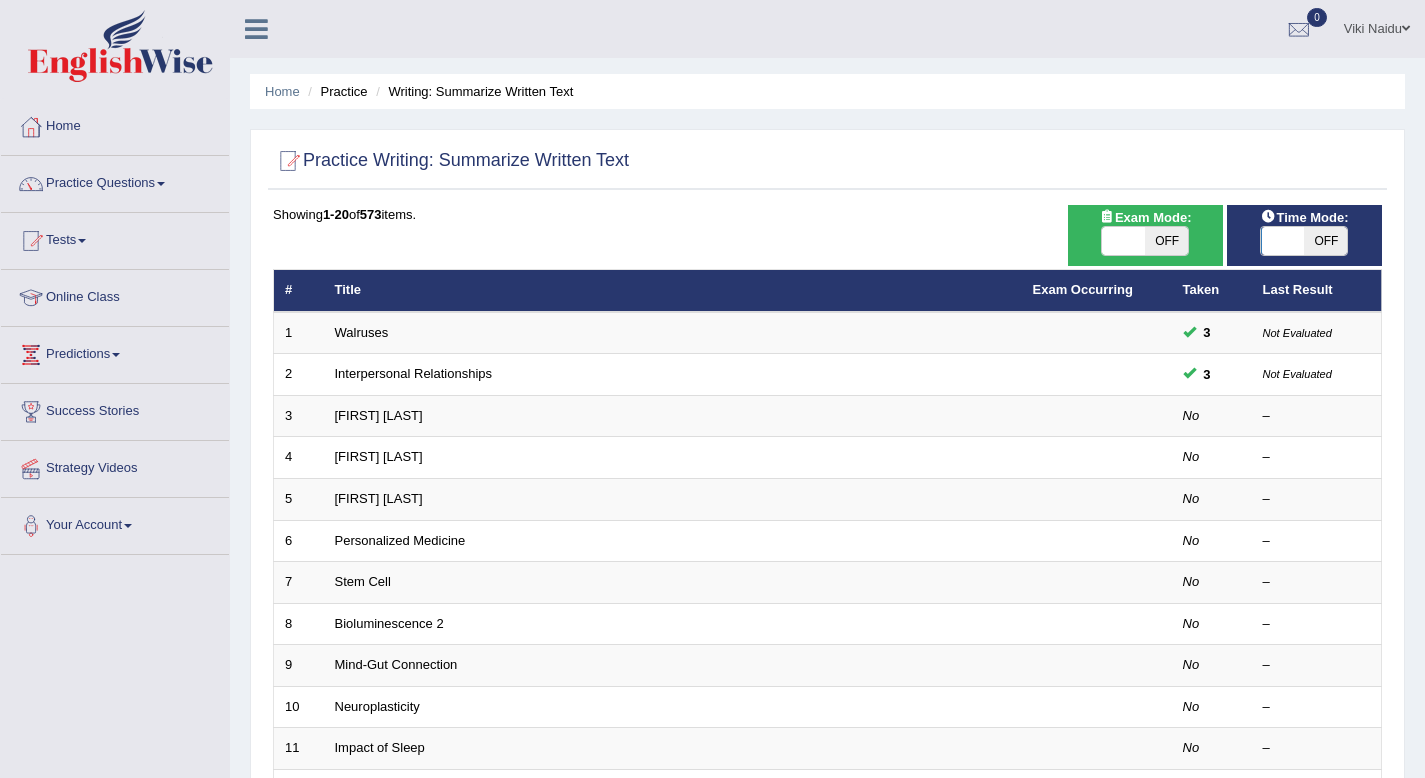 scroll, scrollTop: 0, scrollLeft: 0, axis: both 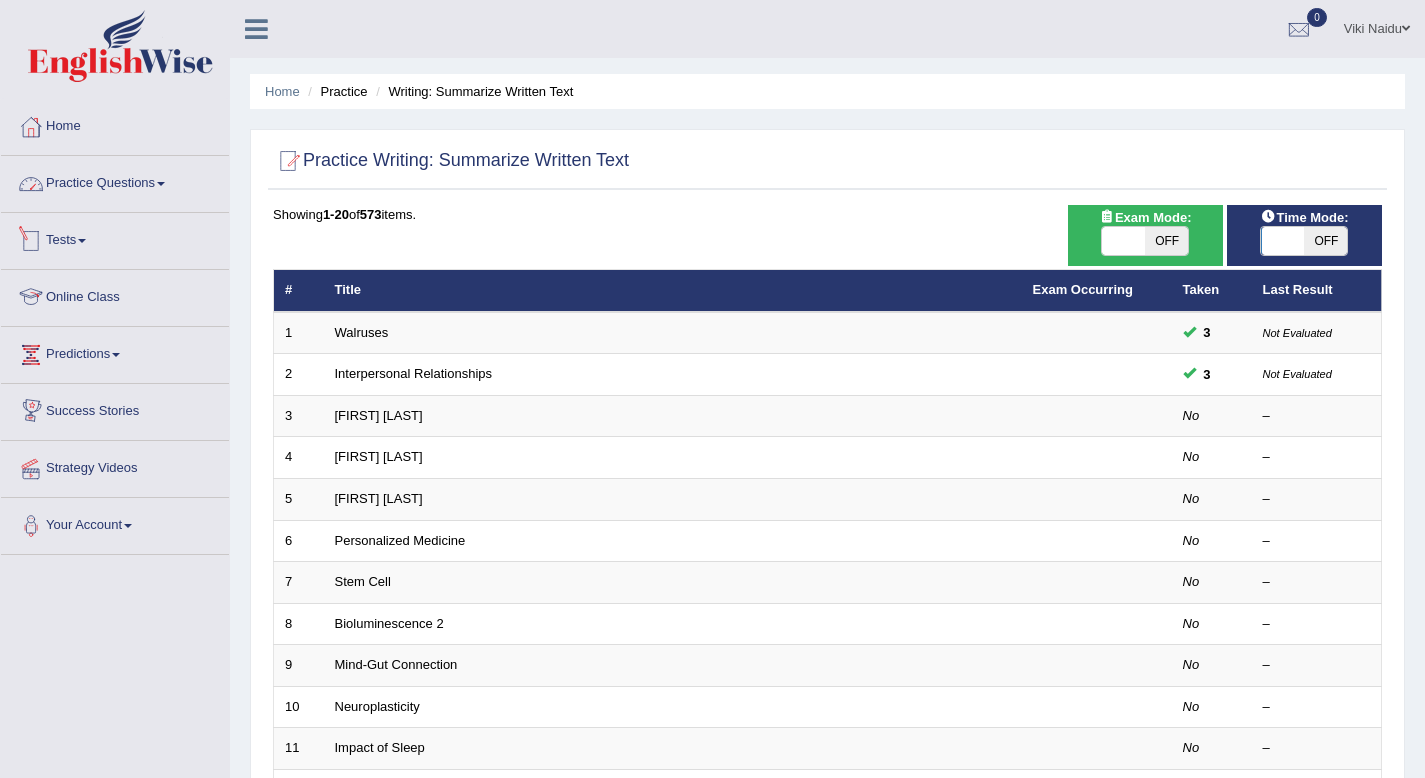 click on "Practice Questions" at bounding box center [115, 181] 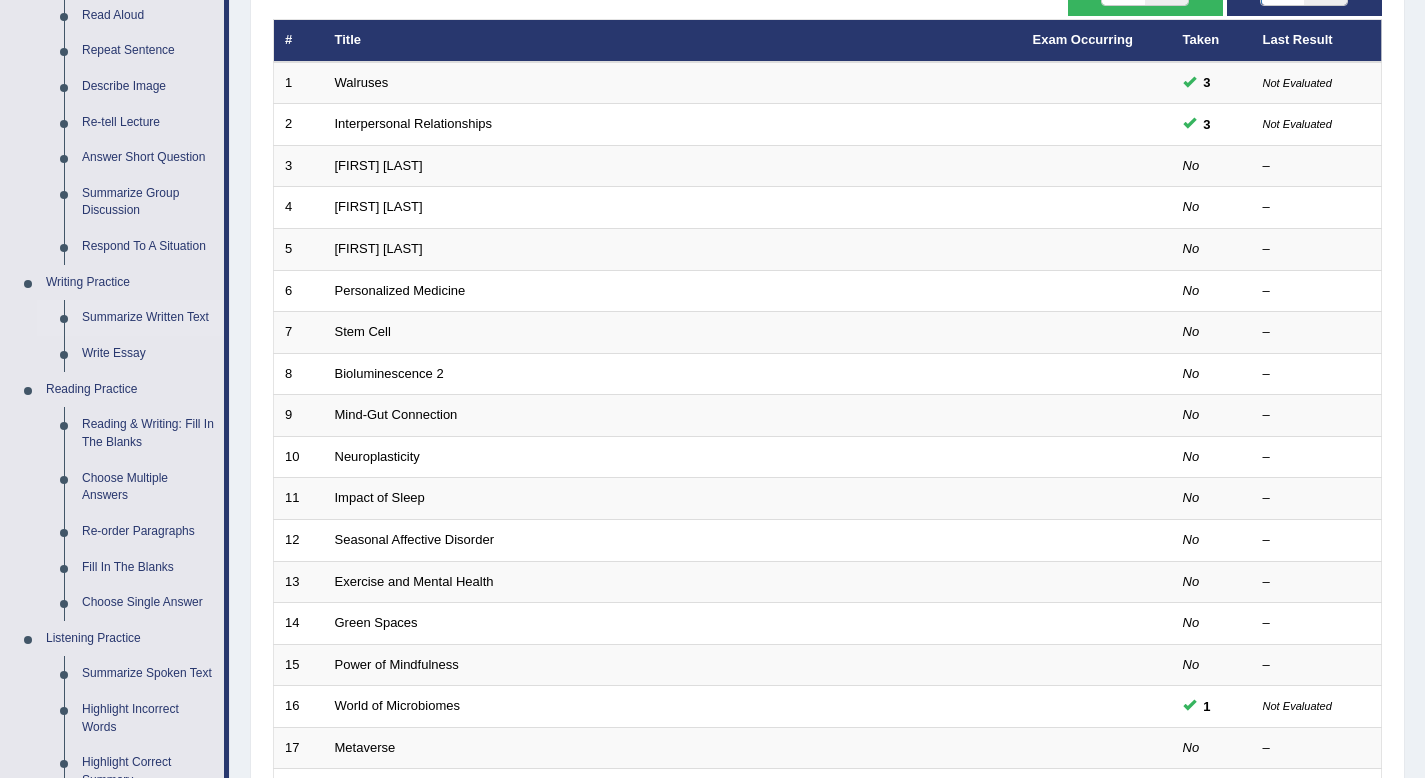 scroll, scrollTop: 252, scrollLeft: 0, axis: vertical 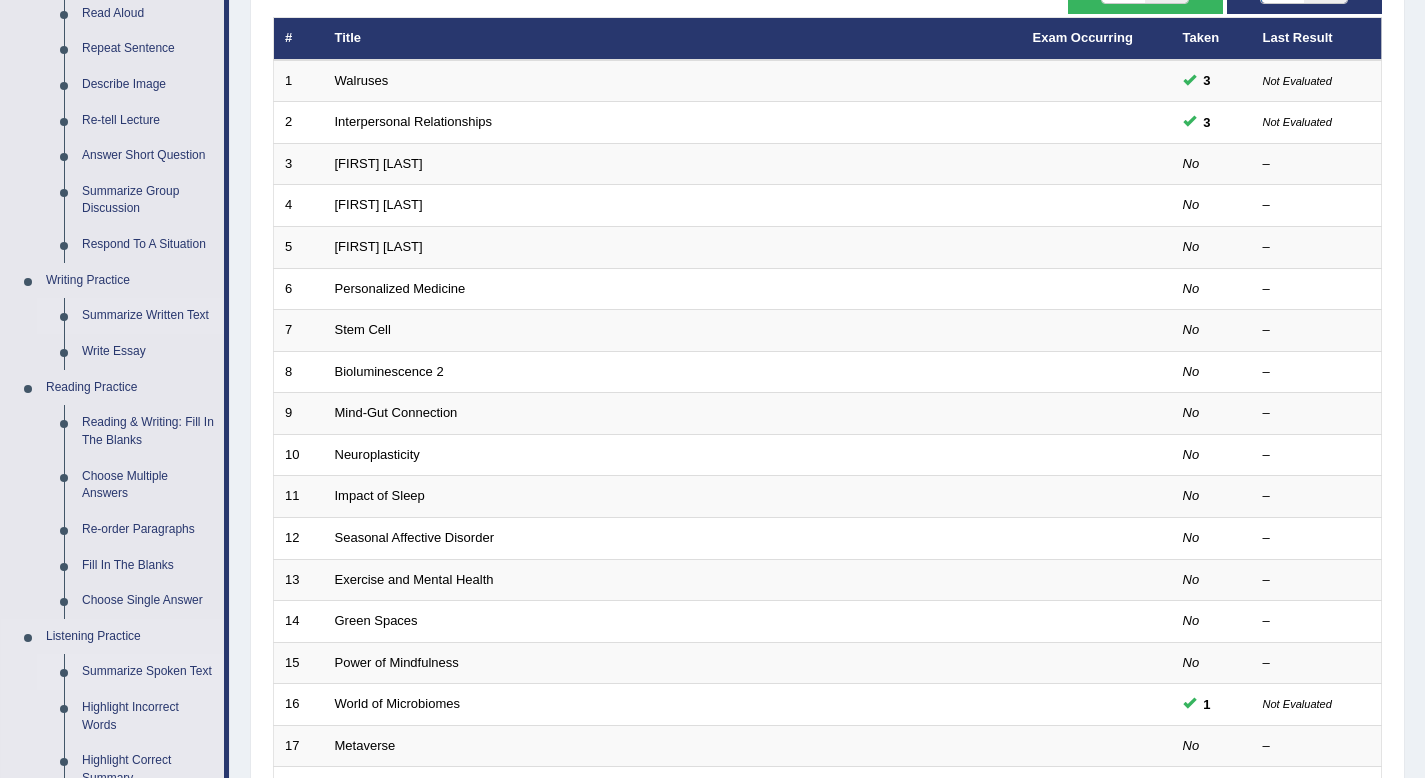 click on "Summarize Spoken Text" at bounding box center [148, 672] 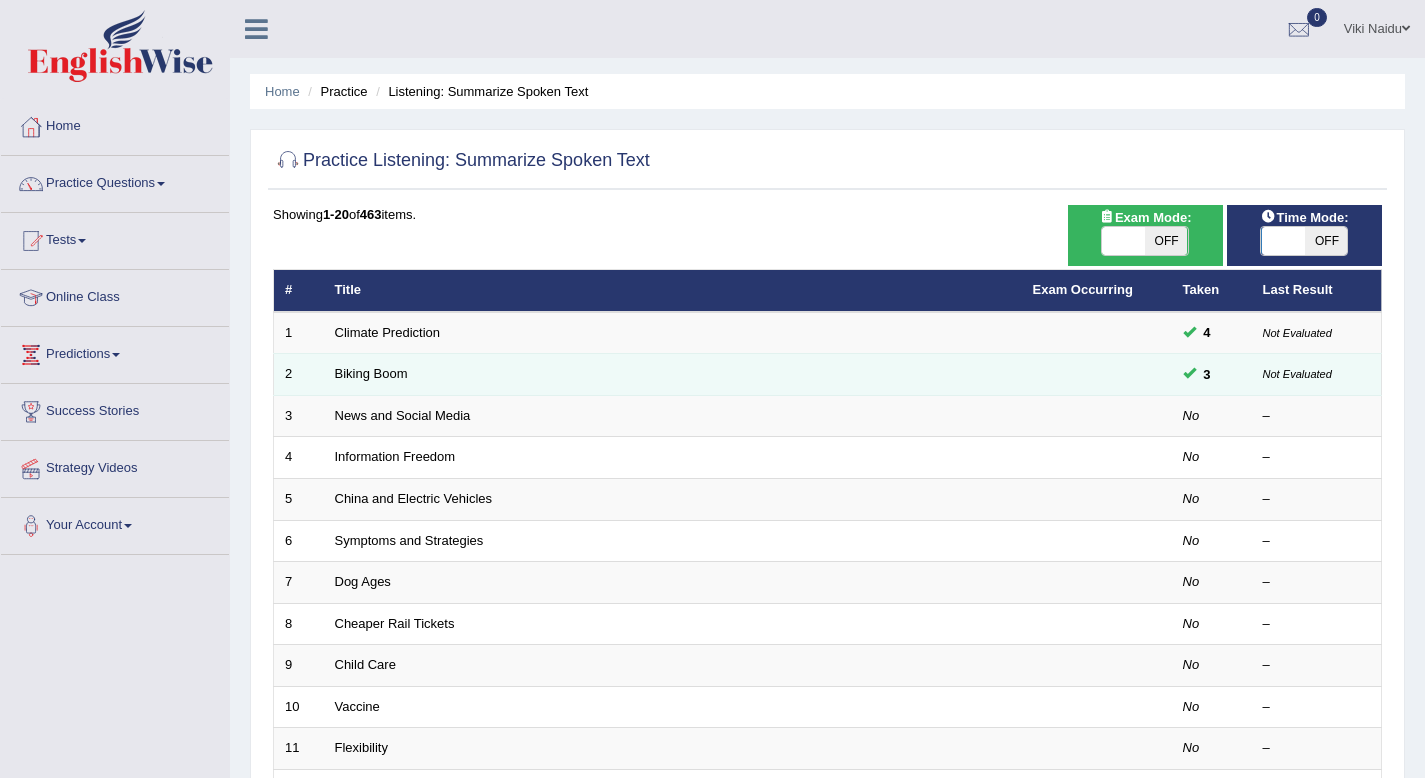 scroll, scrollTop: 0, scrollLeft: 0, axis: both 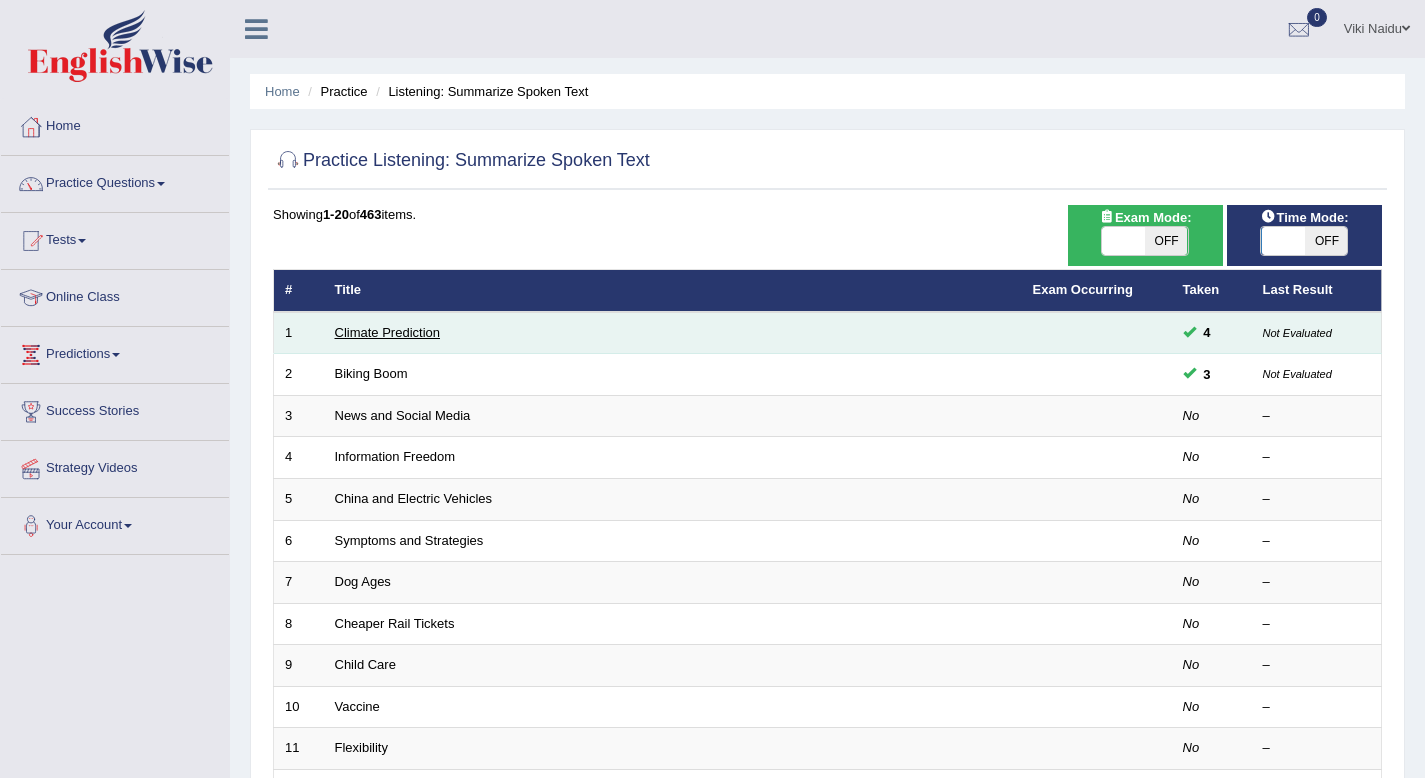 click on "Climate Prediction" at bounding box center [388, 332] 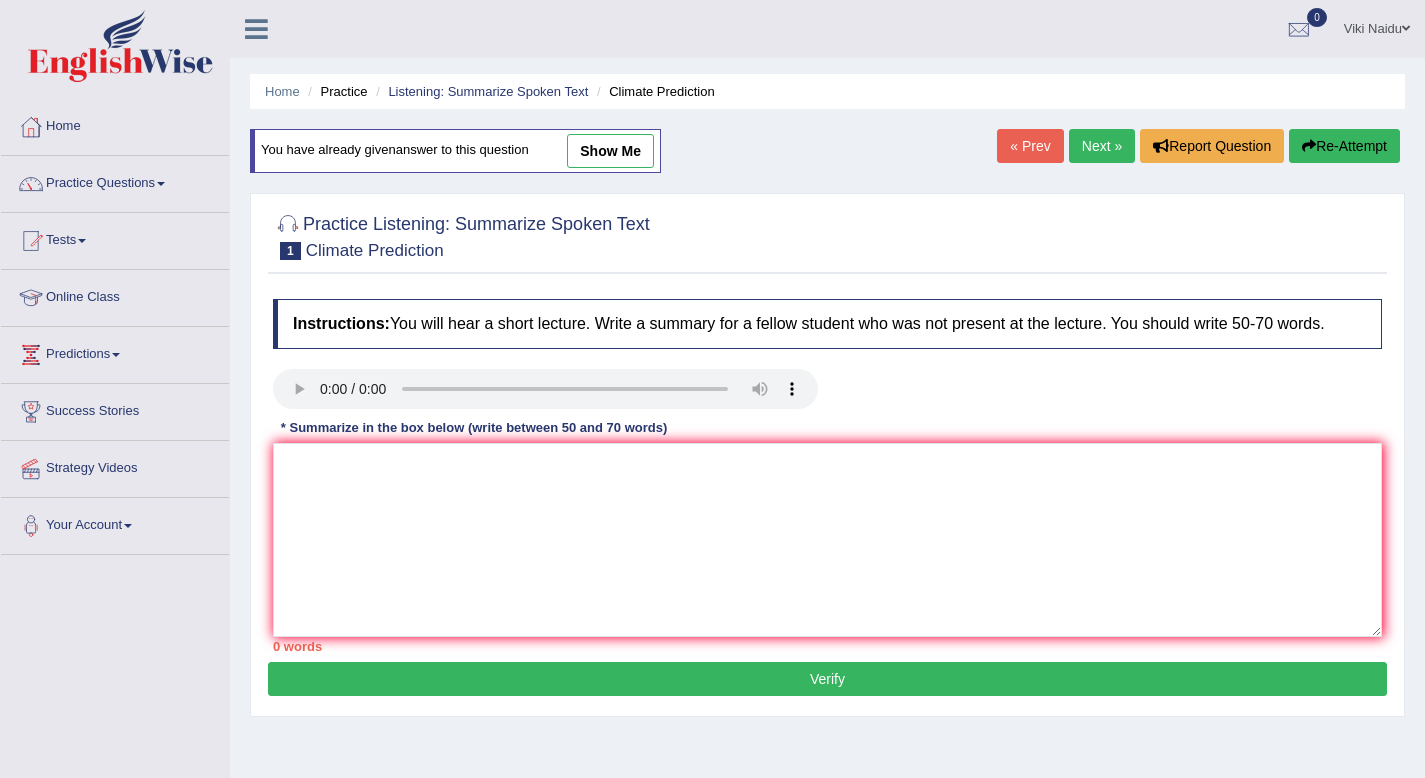 scroll, scrollTop: 0, scrollLeft: 0, axis: both 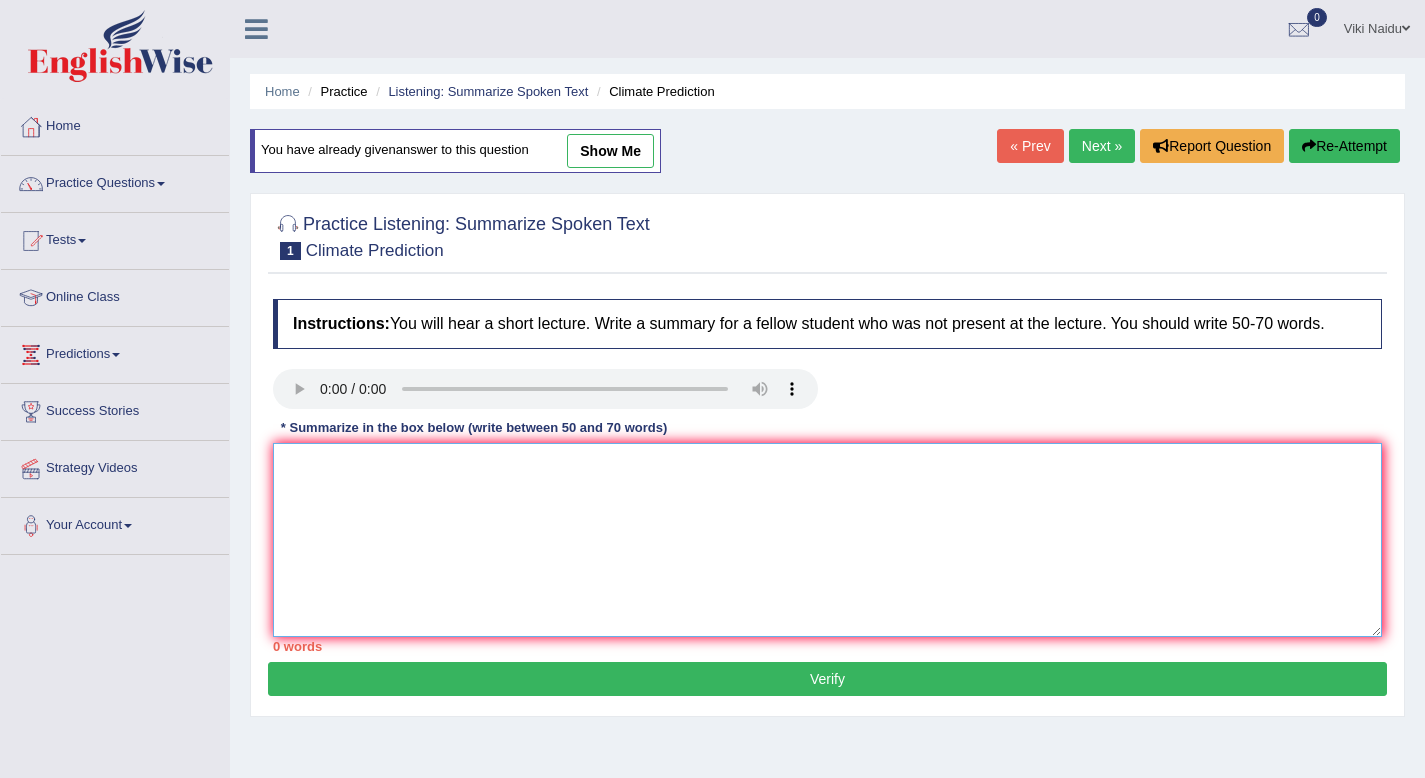 click at bounding box center [827, 540] 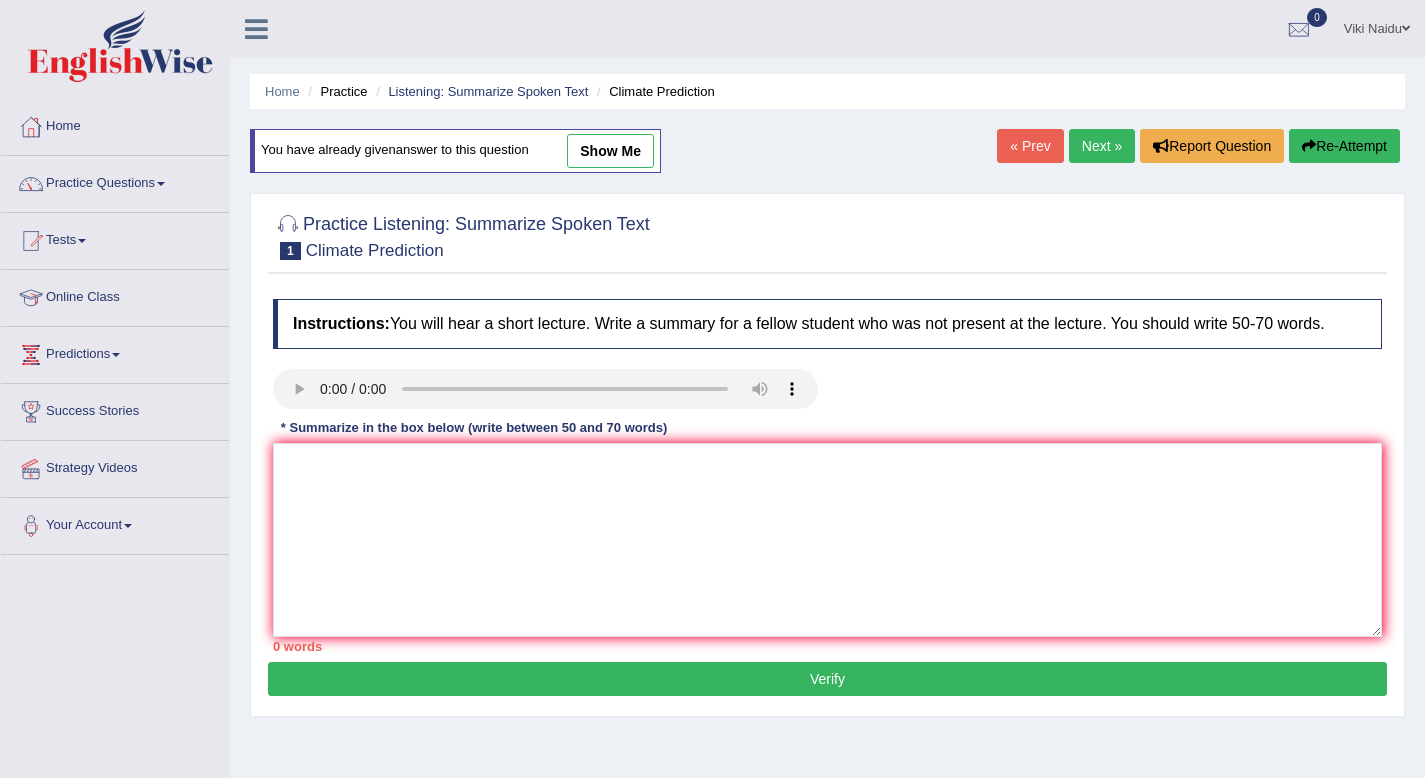 click on "Next »" at bounding box center [1102, 146] 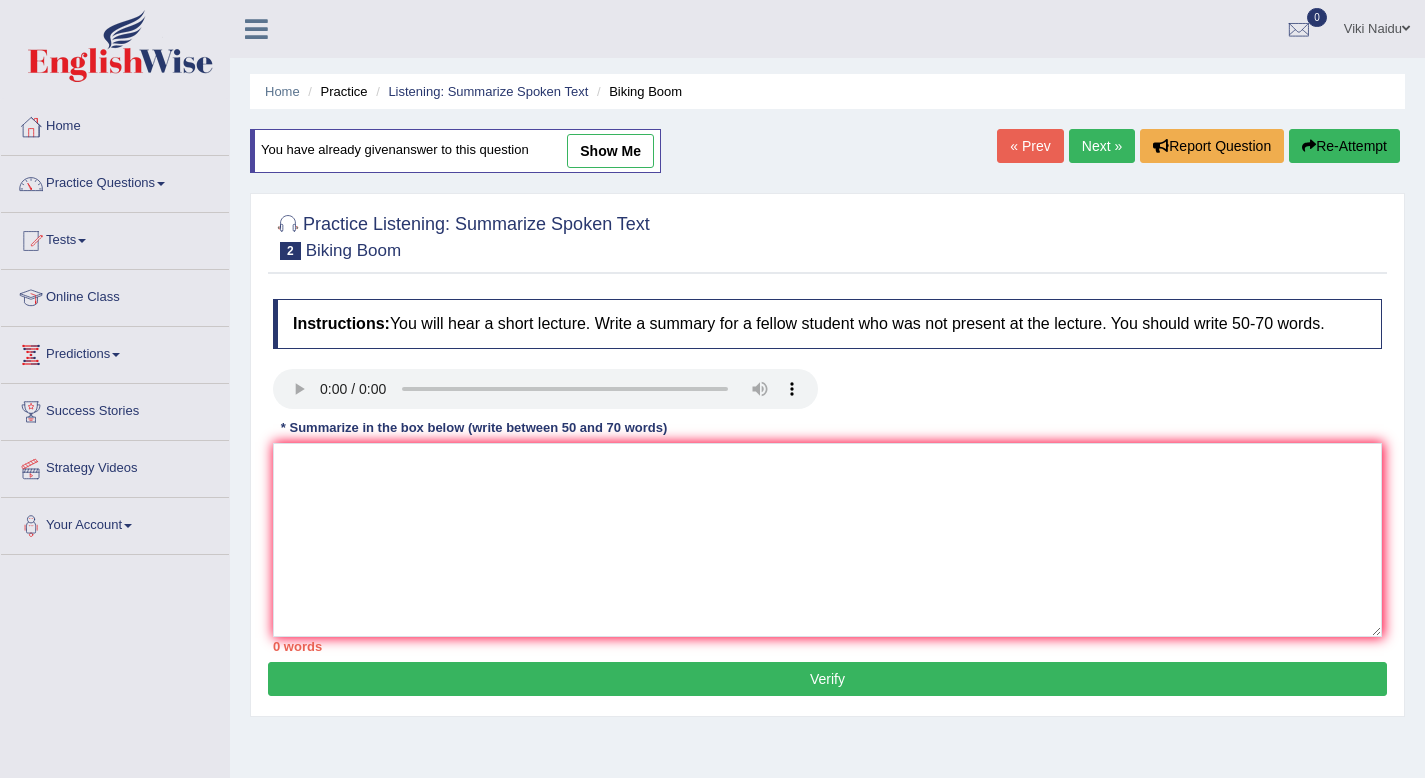 scroll, scrollTop: 0, scrollLeft: 0, axis: both 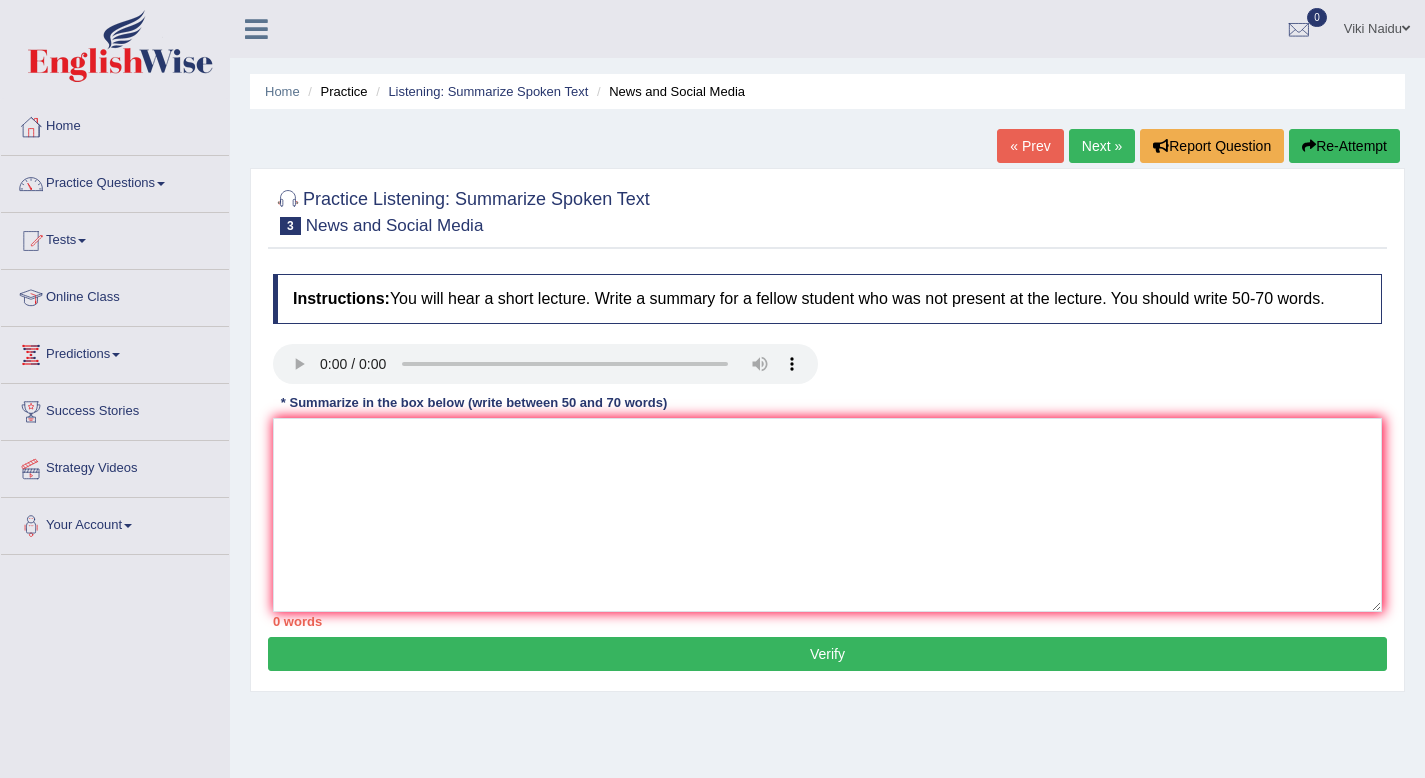 click on "Next »" at bounding box center (1102, 146) 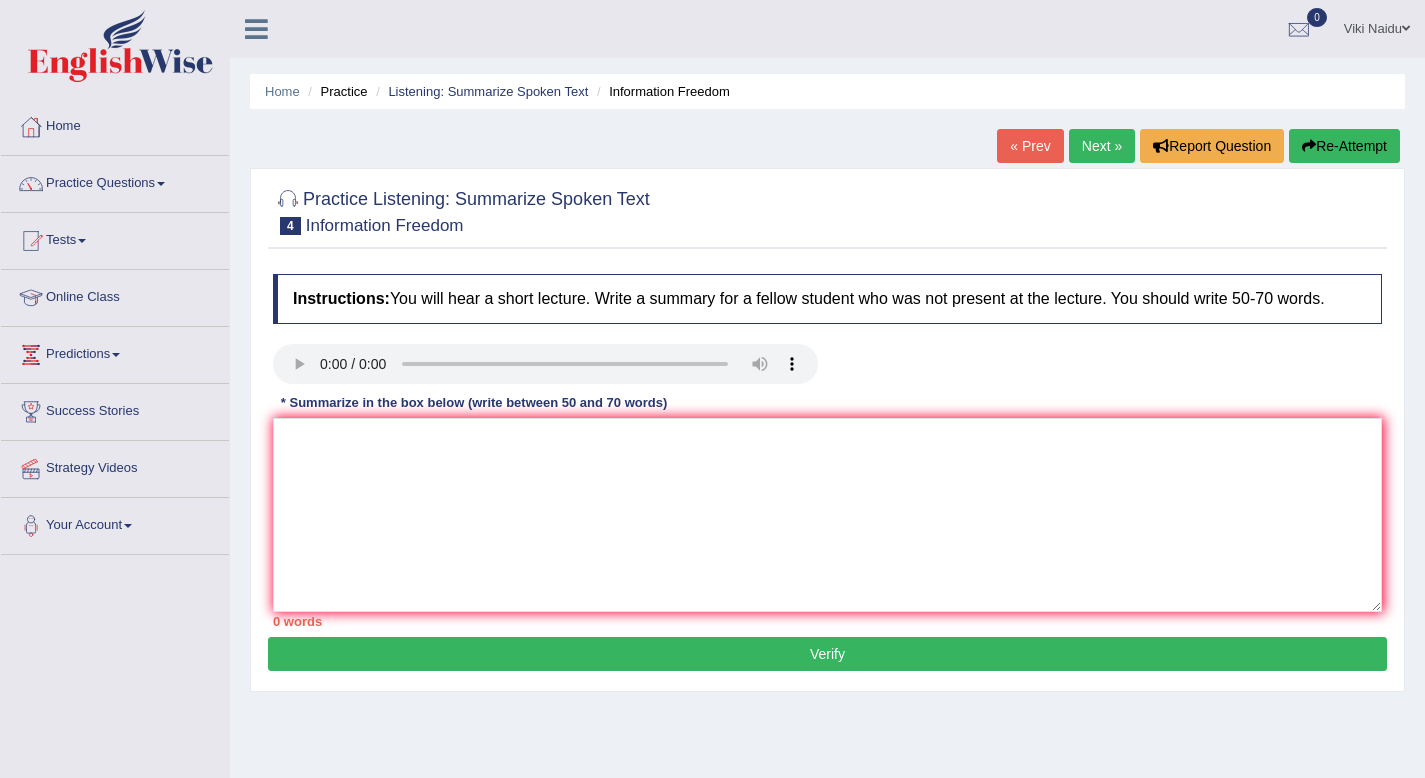 scroll, scrollTop: 0, scrollLeft: 0, axis: both 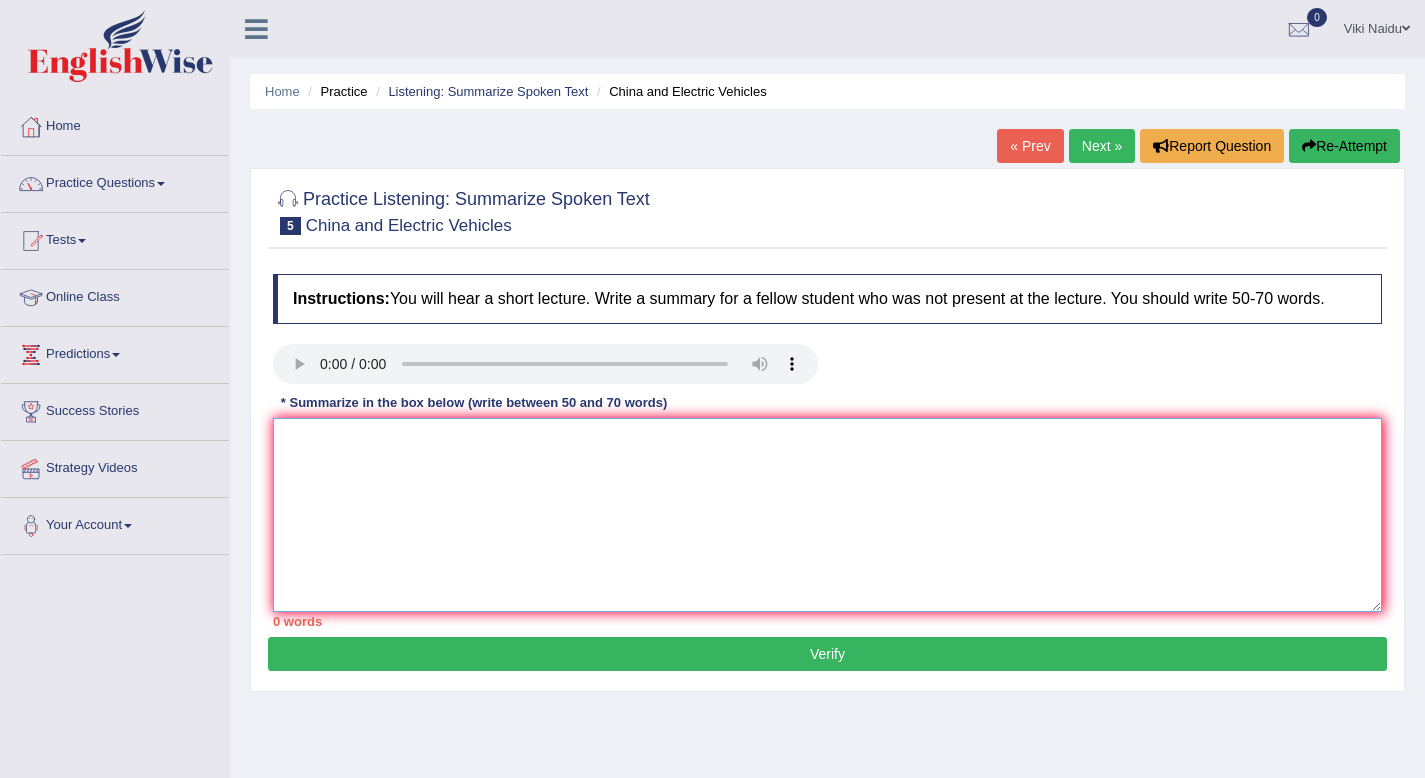 click at bounding box center [827, 515] 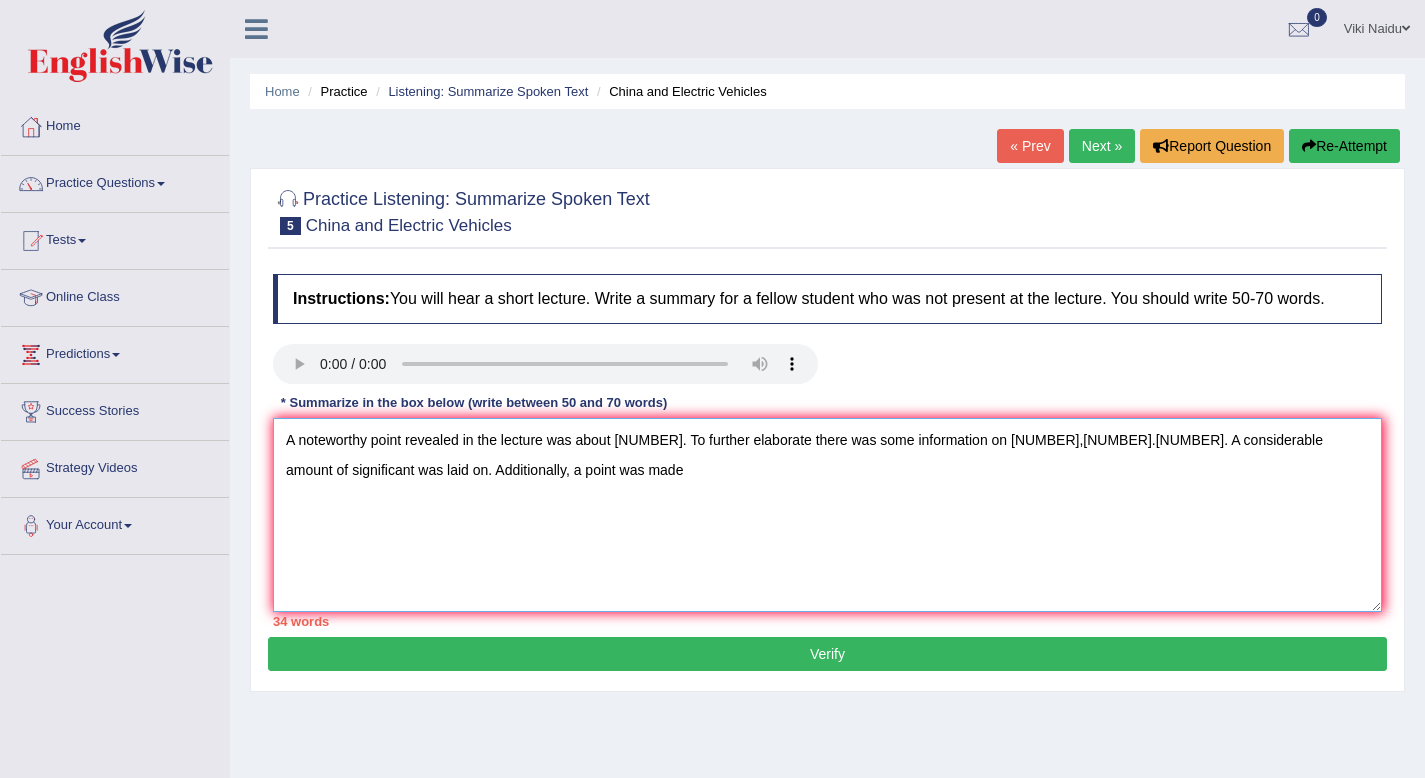 click on "A noteworthy point revealed in the lecture was about 123. To further elaborate there was some information on 4,5.6. A considerable amount of significant was laid on. Additionally, a point was made" at bounding box center [827, 515] 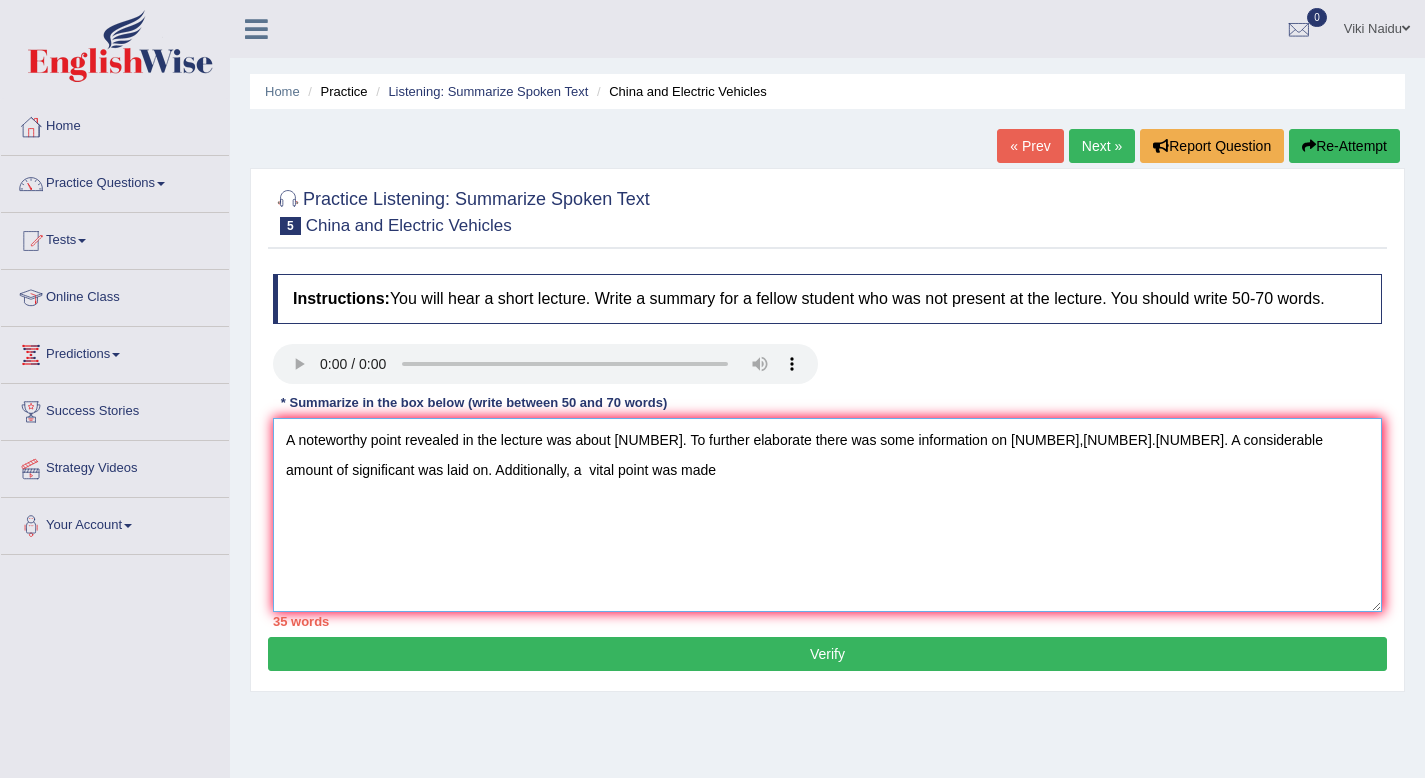 drag, startPoint x: 522, startPoint y: 496, endPoint x: 471, endPoint y: 496, distance: 51 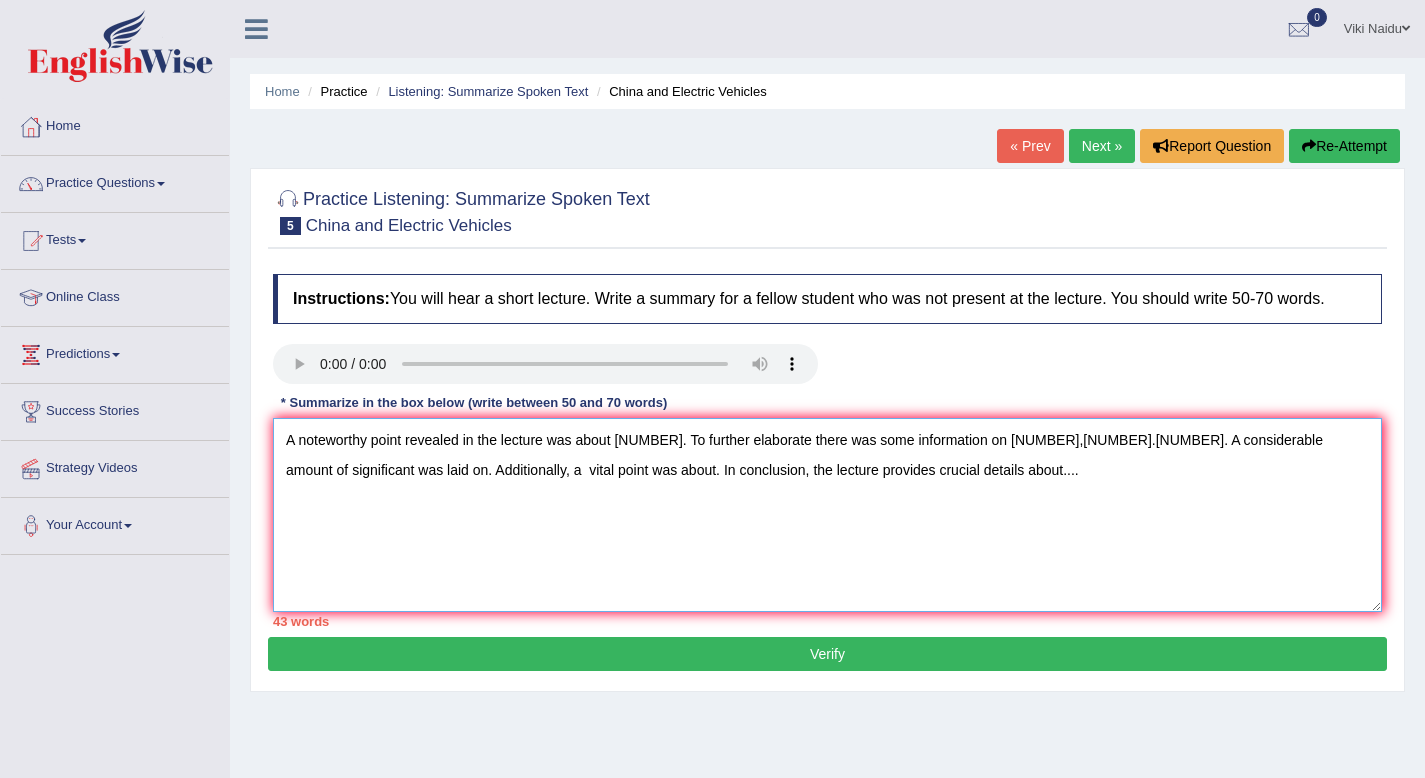 type on "A noteworthy point revealed in the lecture was about 123. To further elaborate there was some information on 4,5.6. A considerable amount of significant was laid on. Additionally, a  vital point was about. In conclusion, the lecture provides crucial details about....." 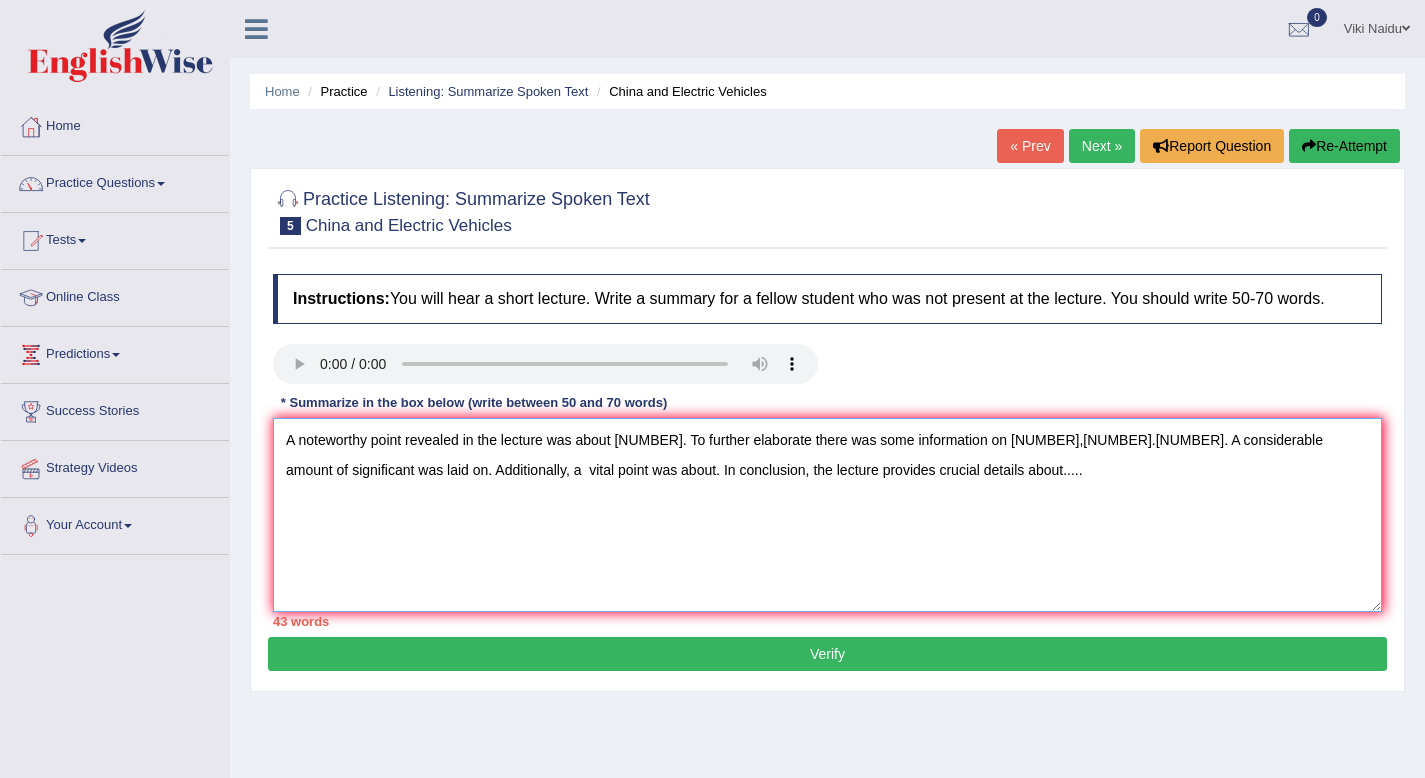 drag, startPoint x: 908, startPoint y: 509, endPoint x: 332, endPoint y: 435, distance: 580.734 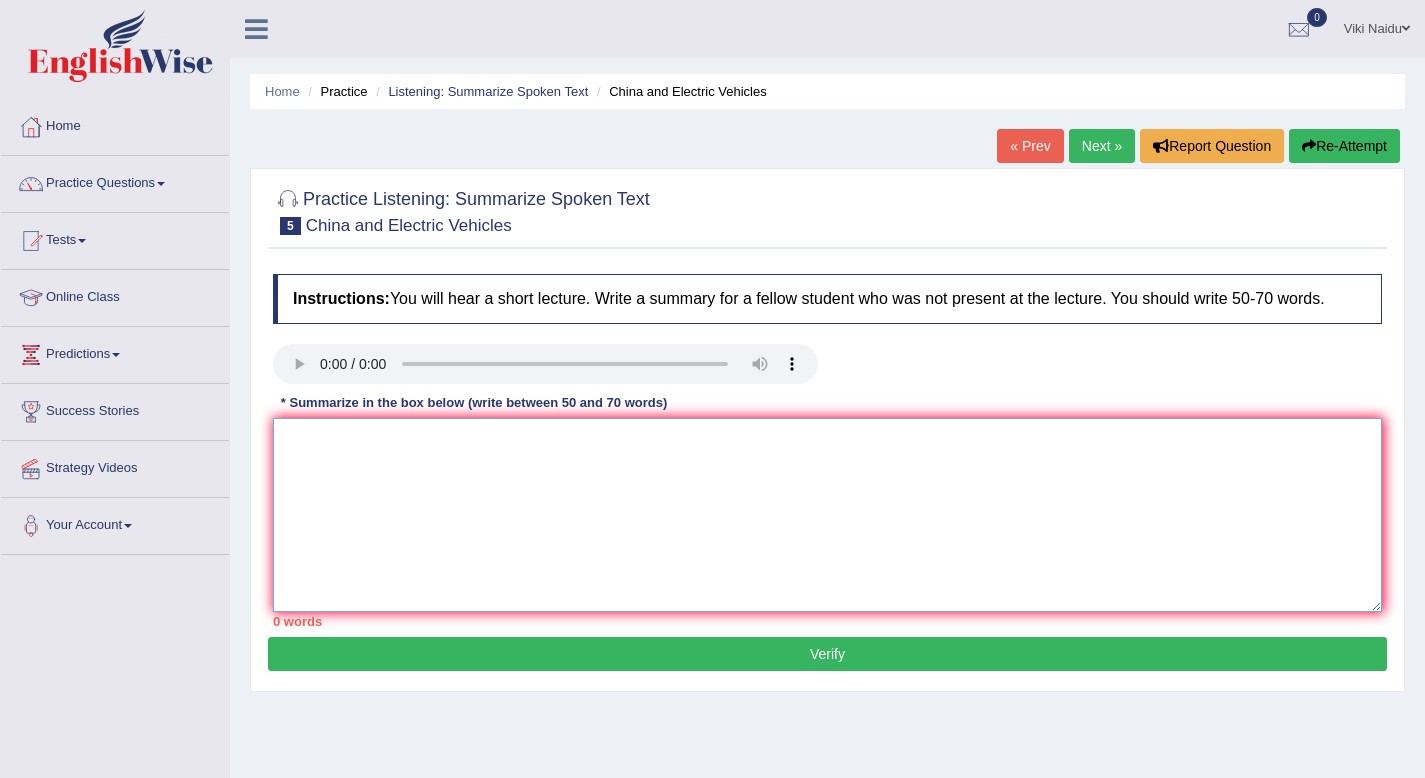 click at bounding box center [827, 515] 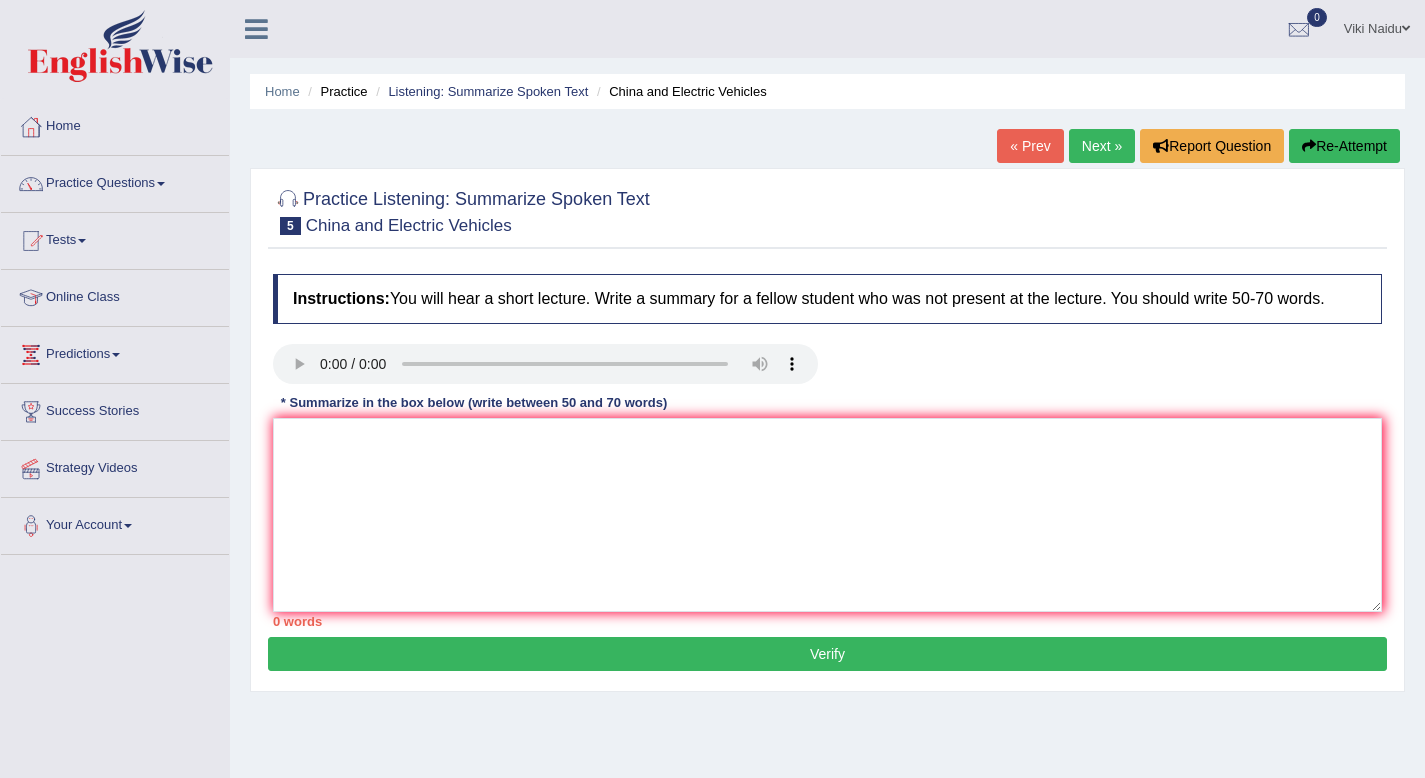 type 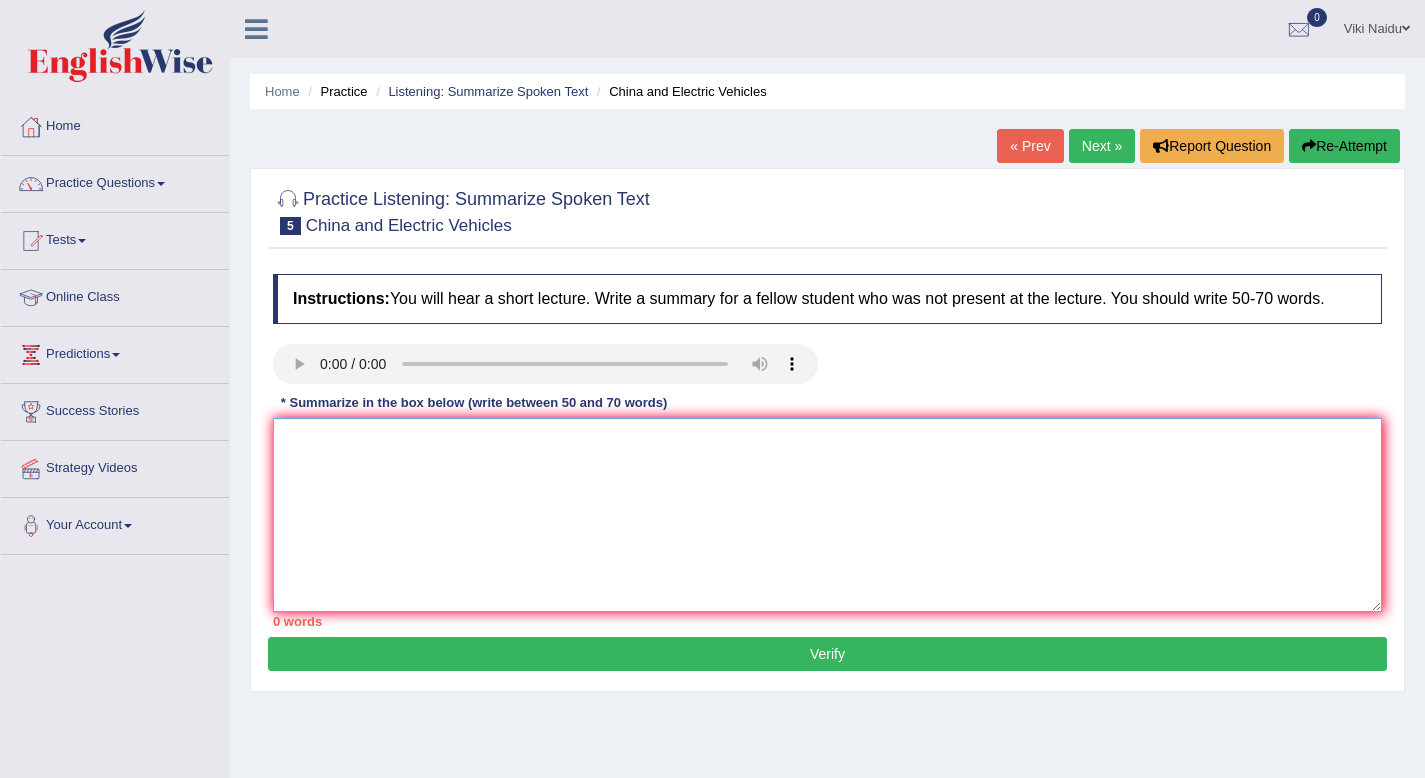 click at bounding box center (827, 515) 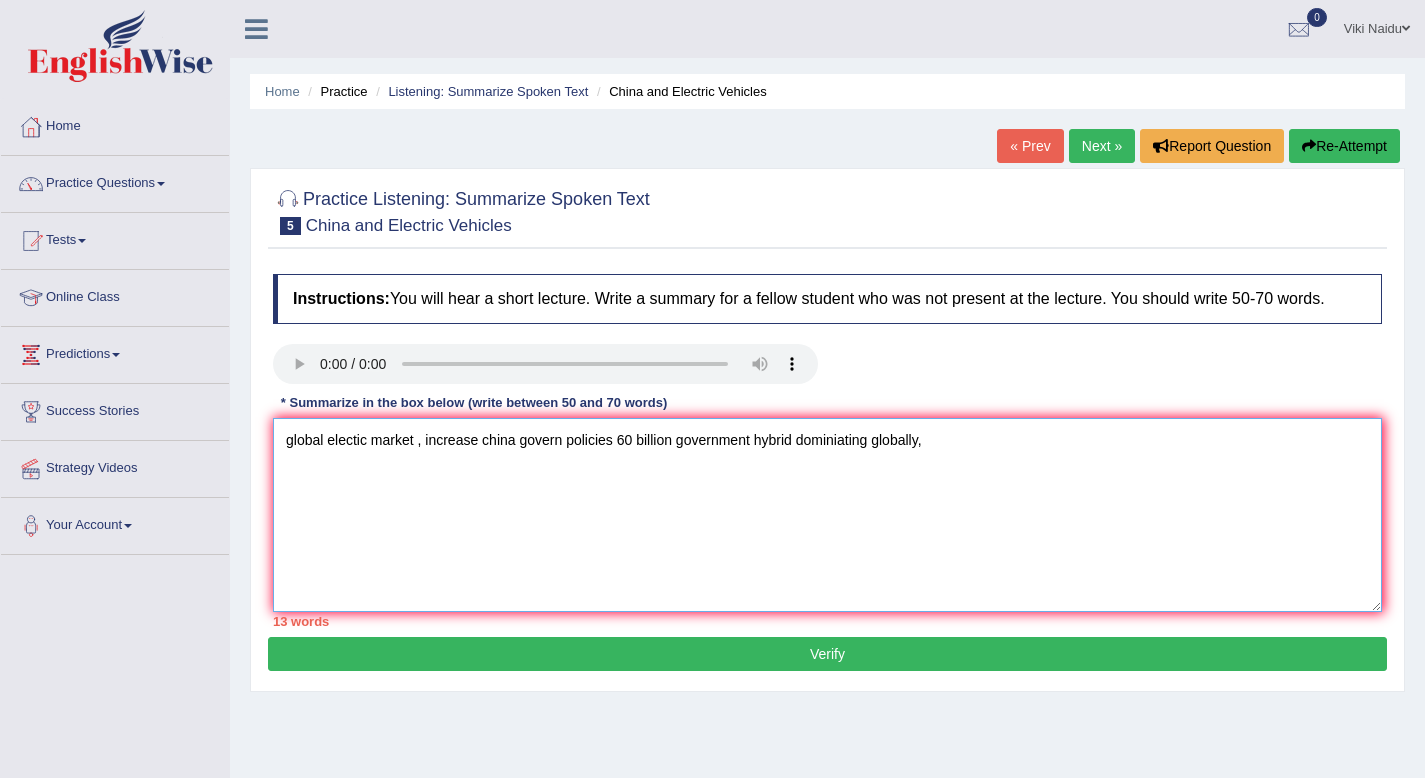 type on "global electic market , increase china govern policies 60 billion government hybrid dominiating globally," 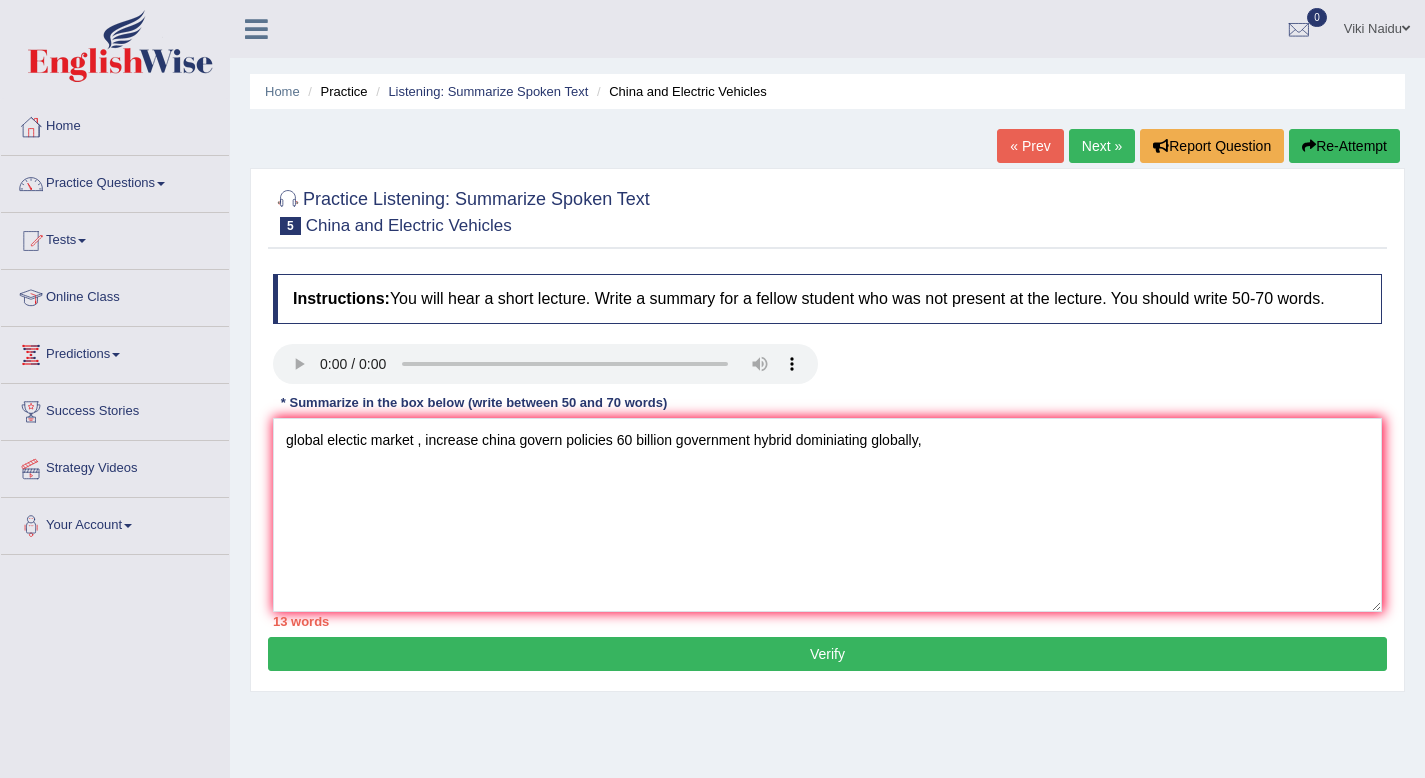 click on "Next »" at bounding box center (1102, 146) 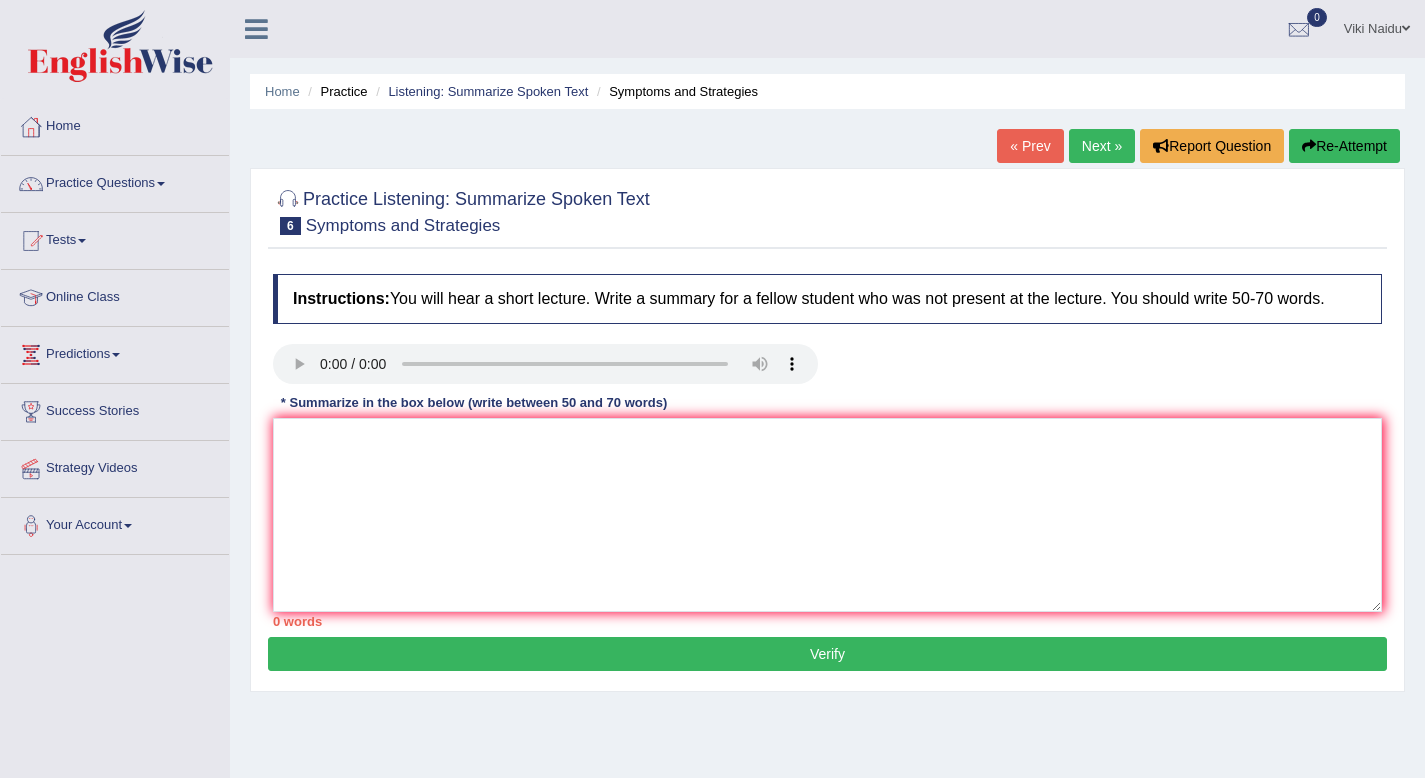 scroll, scrollTop: 0, scrollLeft: 0, axis: both 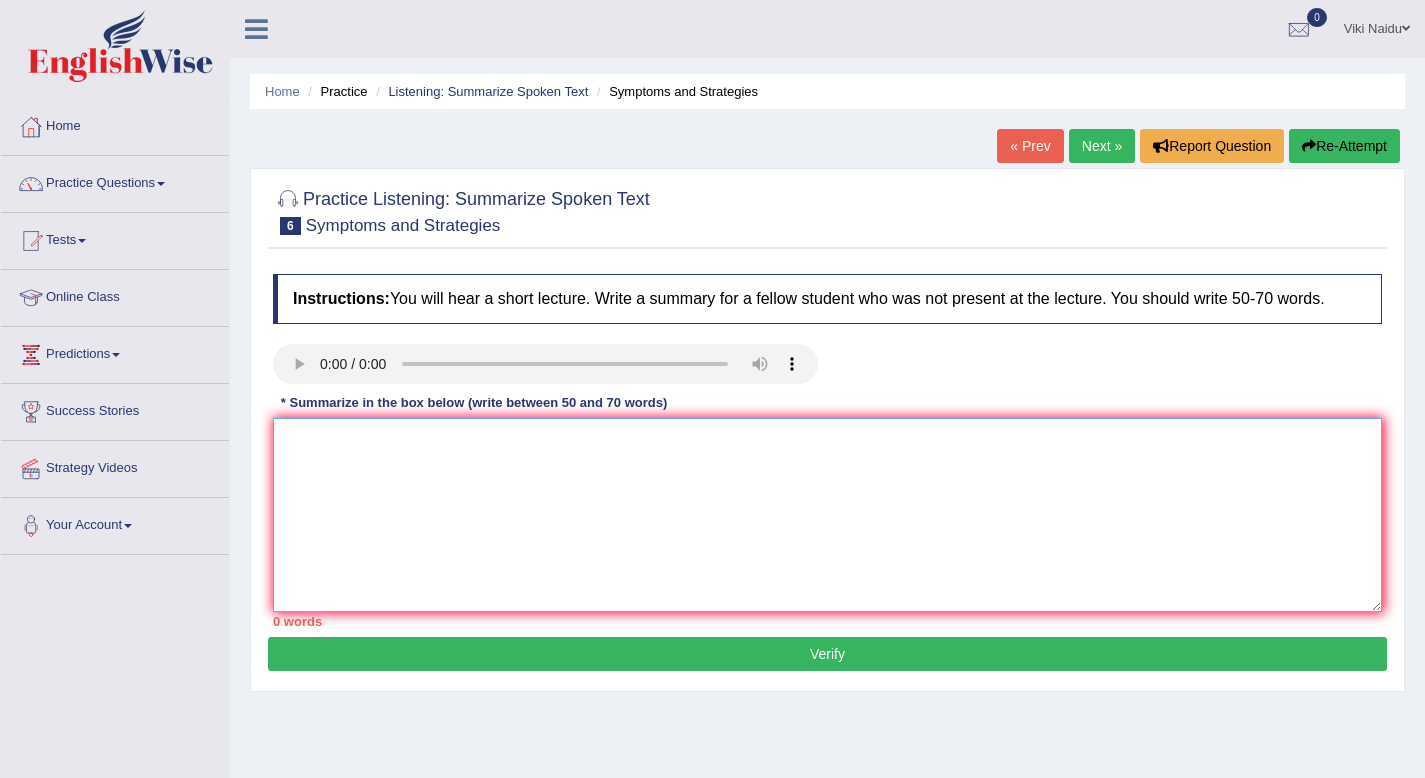 click at bounding box center (827, 515) 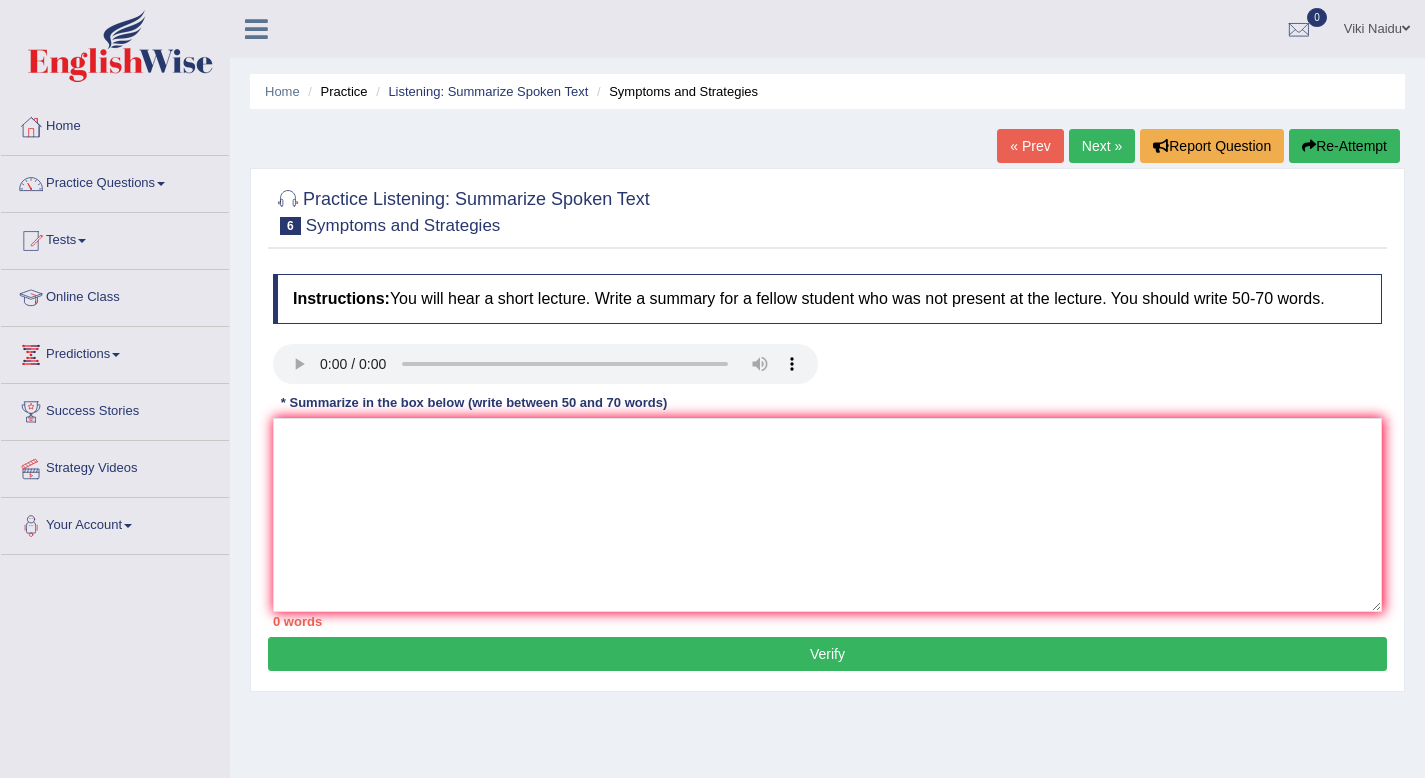click on "Next »" at bounding box center [1102, 146] 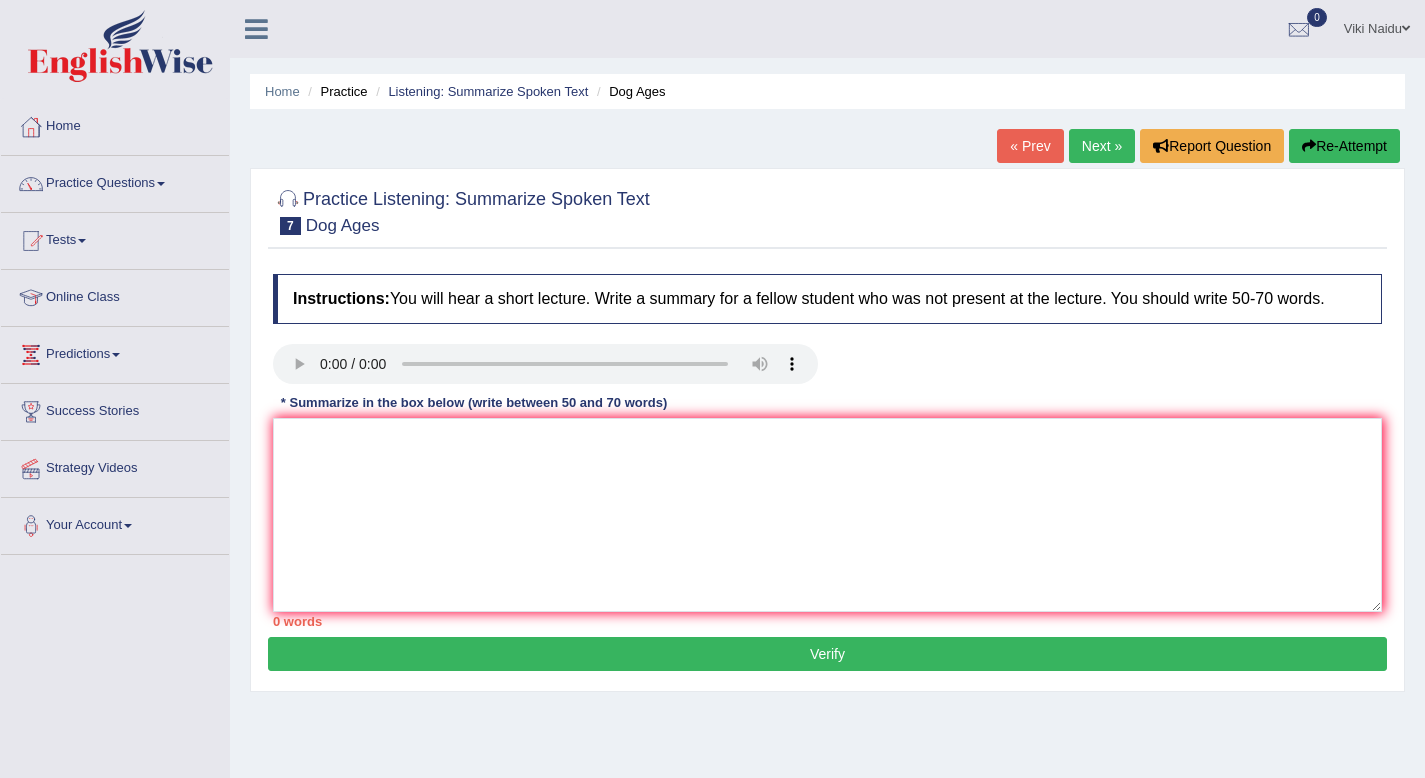 scroll, scrollTop: 0, scrollLeft: 0, axis: both 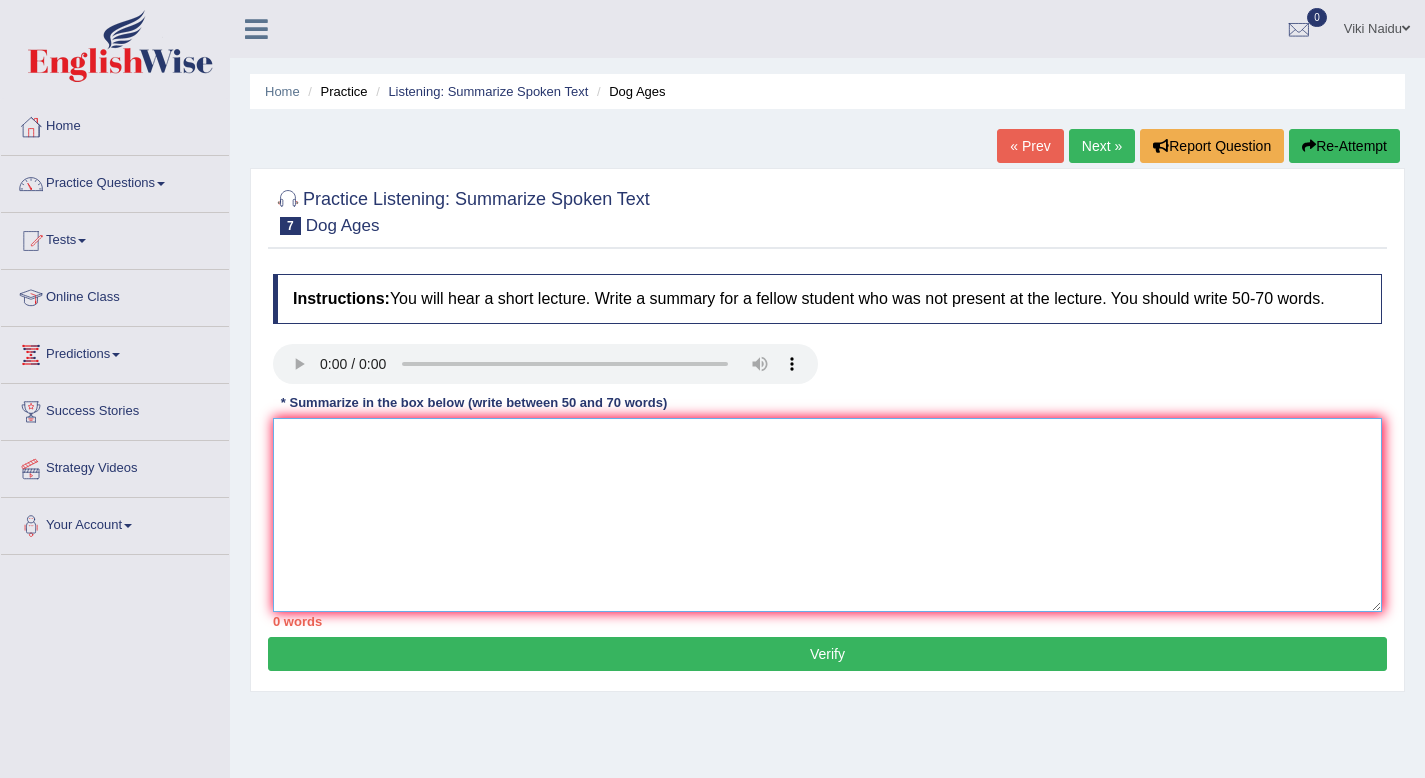 click at bounding box center [827, 515] 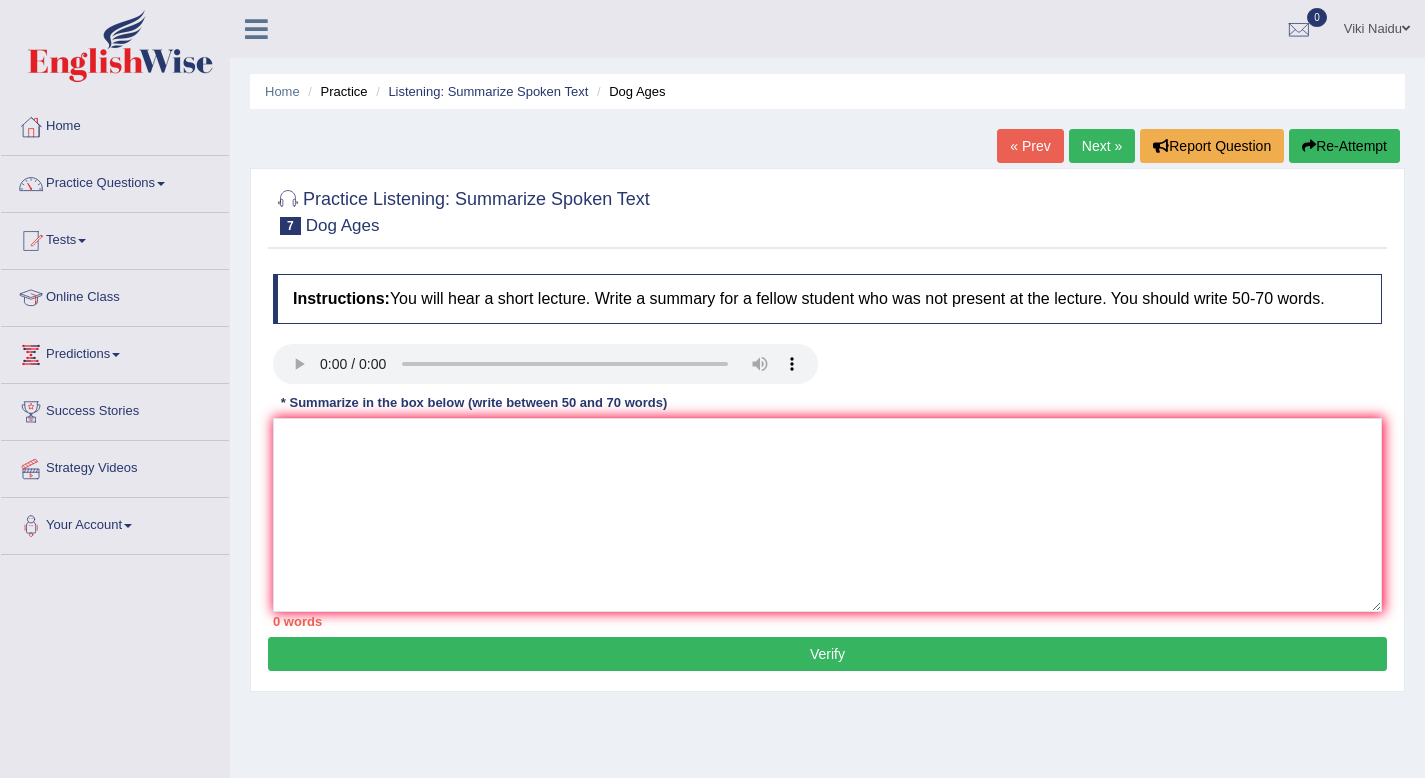 click on "Re-Attempt" at bounding box center (1344, 146) 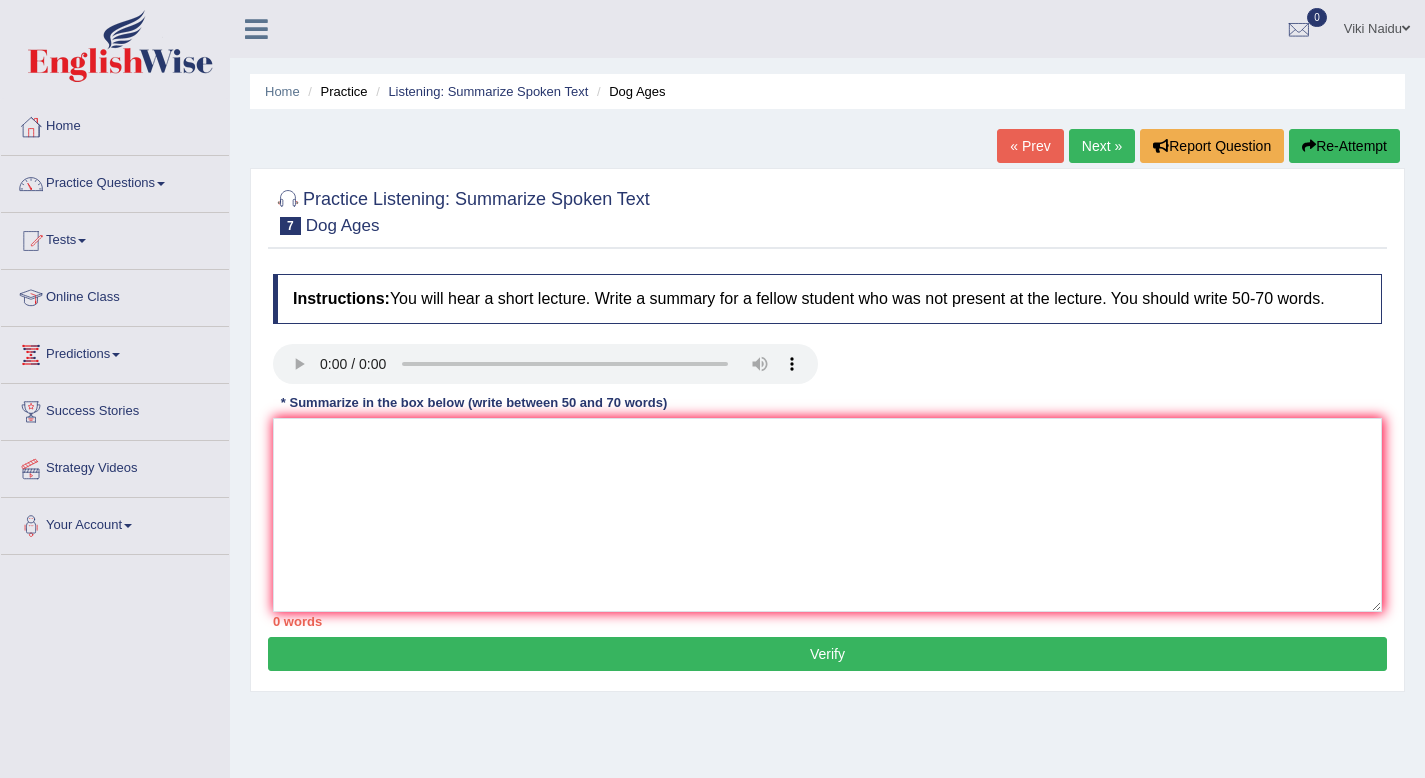scroll, scrollTop: 0, scrollLeft: 0, axis: both 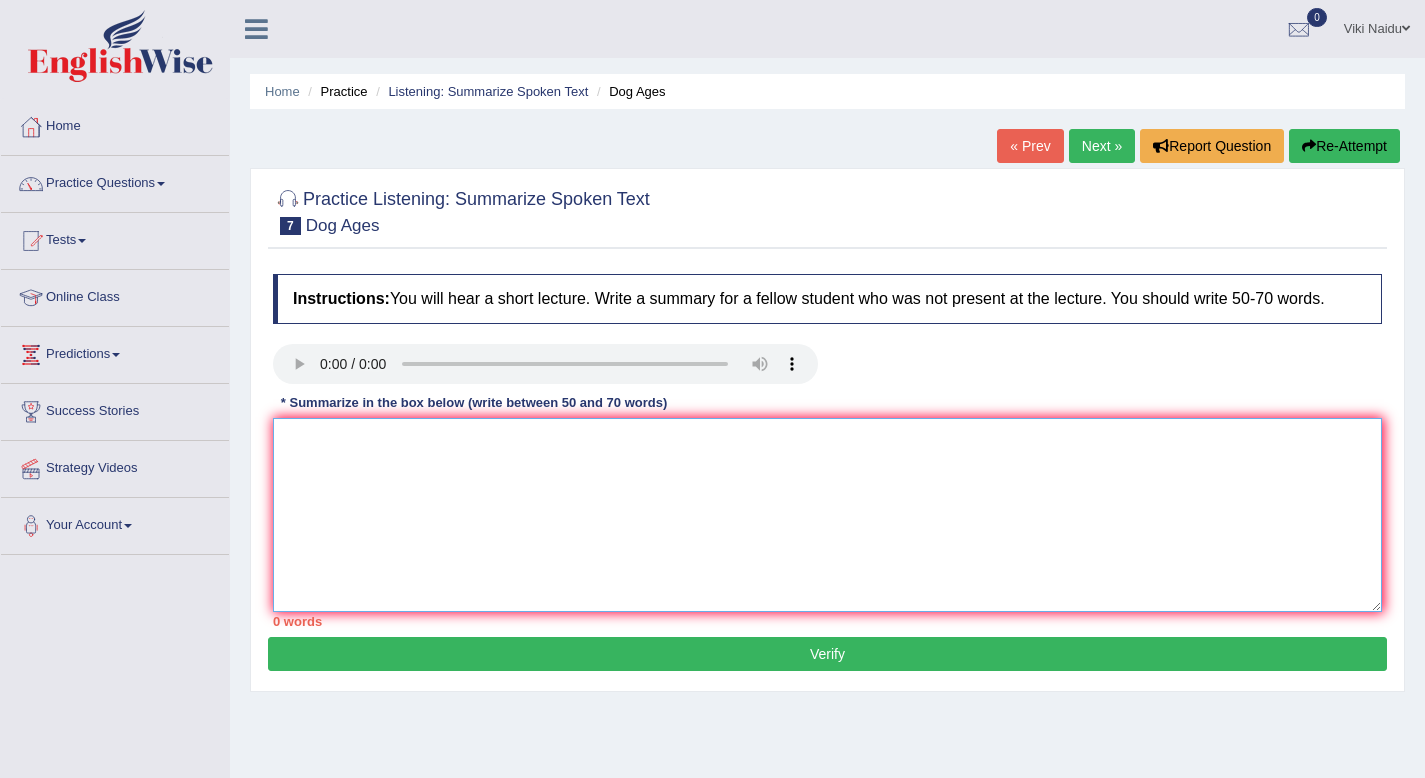 click at bounding box center (827, 515) 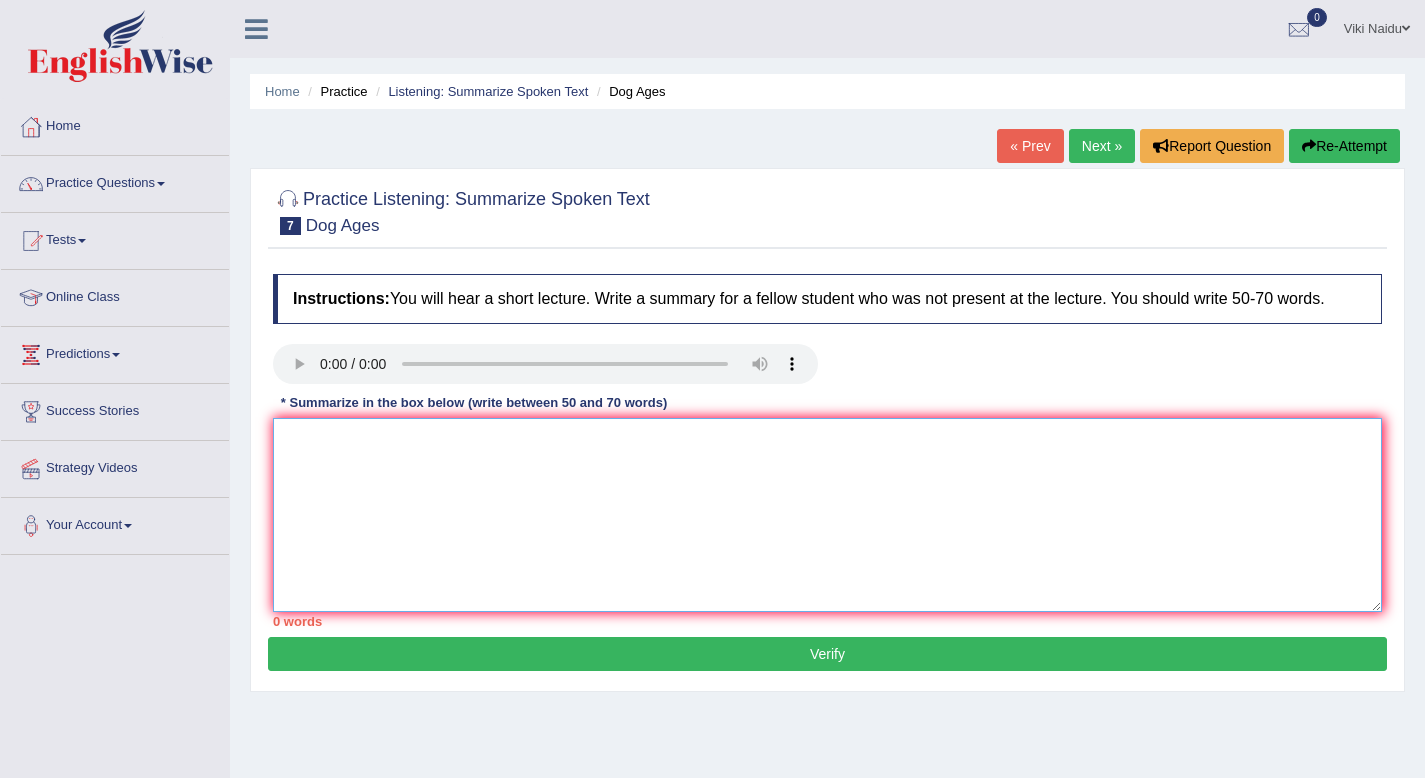 click at bounding box center [827, 515] 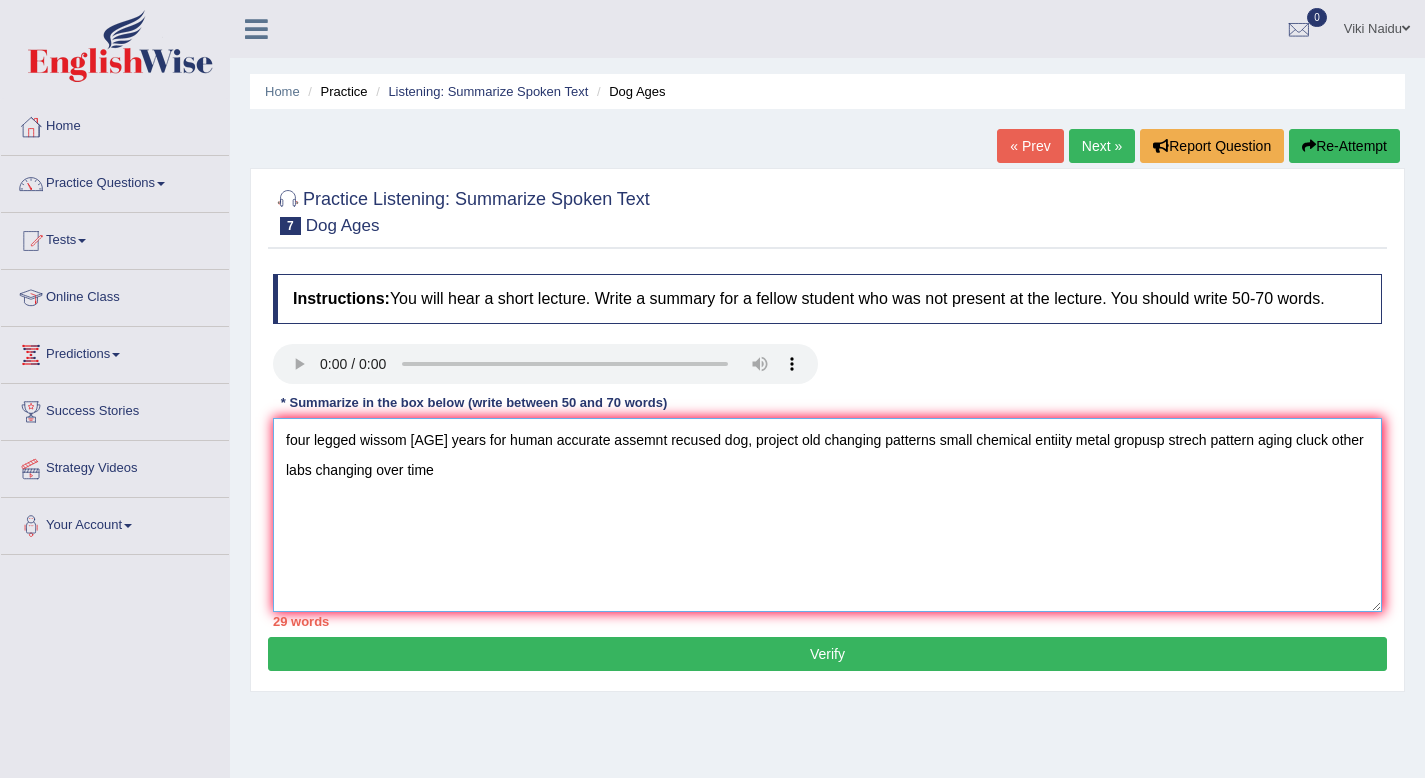 click on "four legged wissom seven years for human accurate assemnt recused  dog, project old changing patterns small chemical entiity metal gropusp strech pattern aging cluck other labs changing over time" at bounding box center (827, 515) 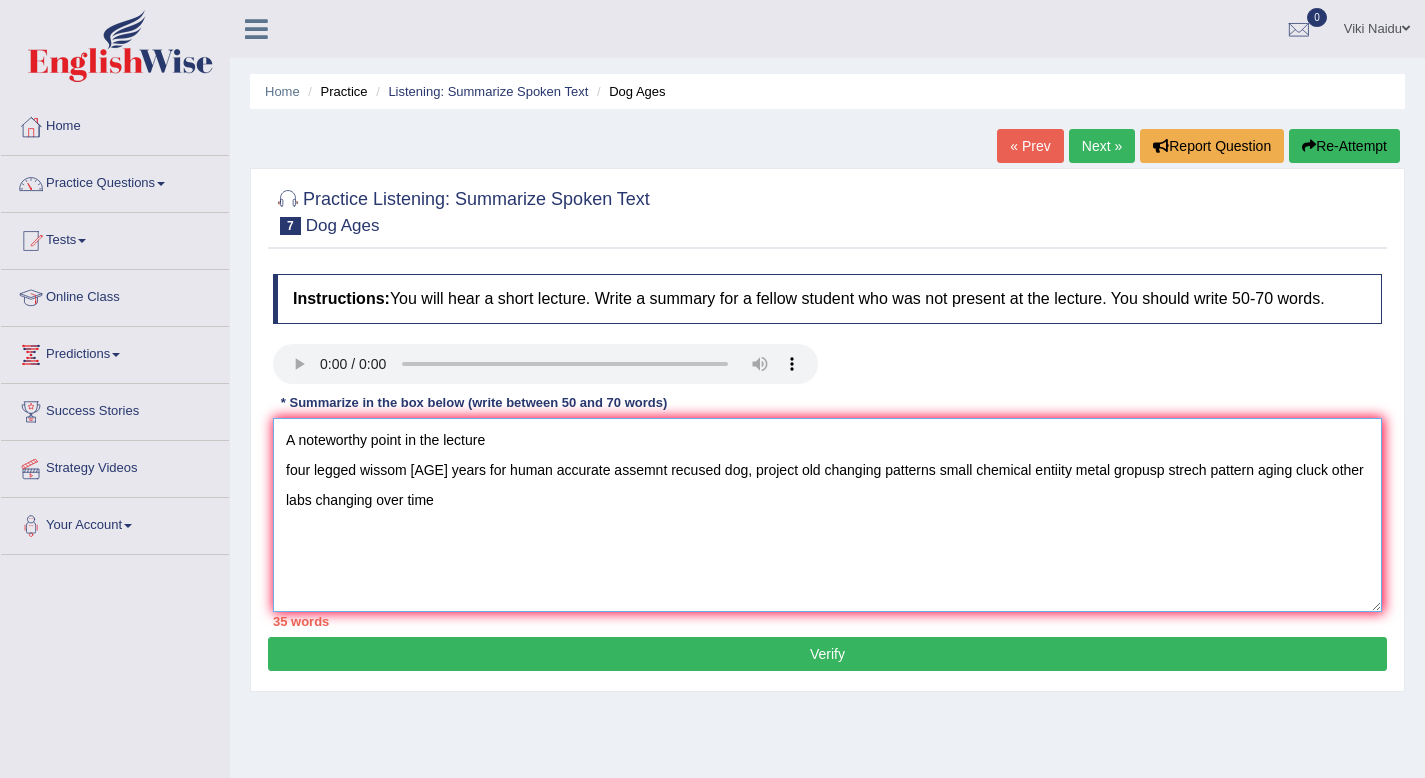 drag, startPoint x: 501, startPoint y: 470, endPoint x: 407, endPoint y: 465, distance: 94.13288 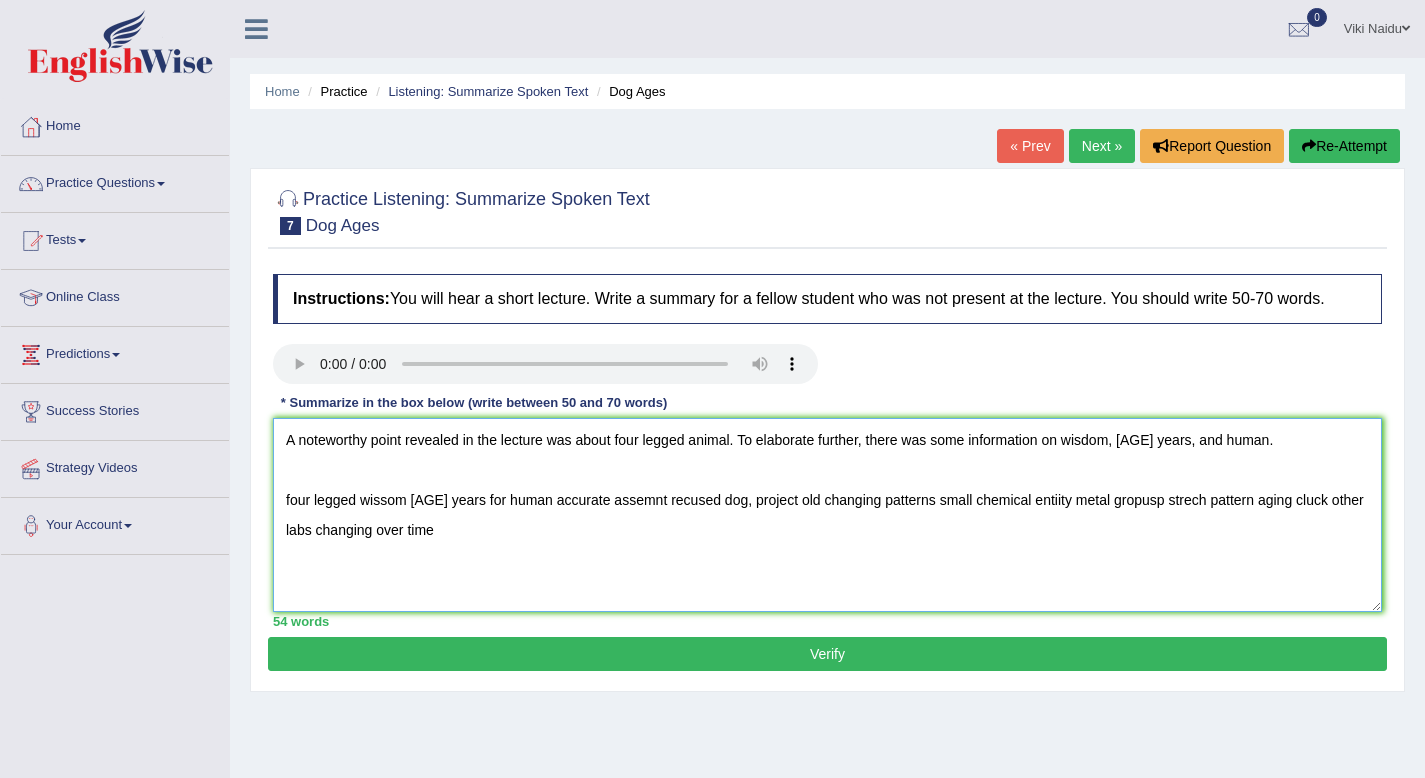 click on "A noteworthy point revealed in the lecture was about four legged animal. To elaborate further, there was some information on wisdom, seven years, and human.
four legged wissom seven years for human accurate assemnt recused  dog, project old changing patterns small chemical entiity metal gropusp strech pattern aging cluck other labs changing over time" at bounding box center (827, 515) 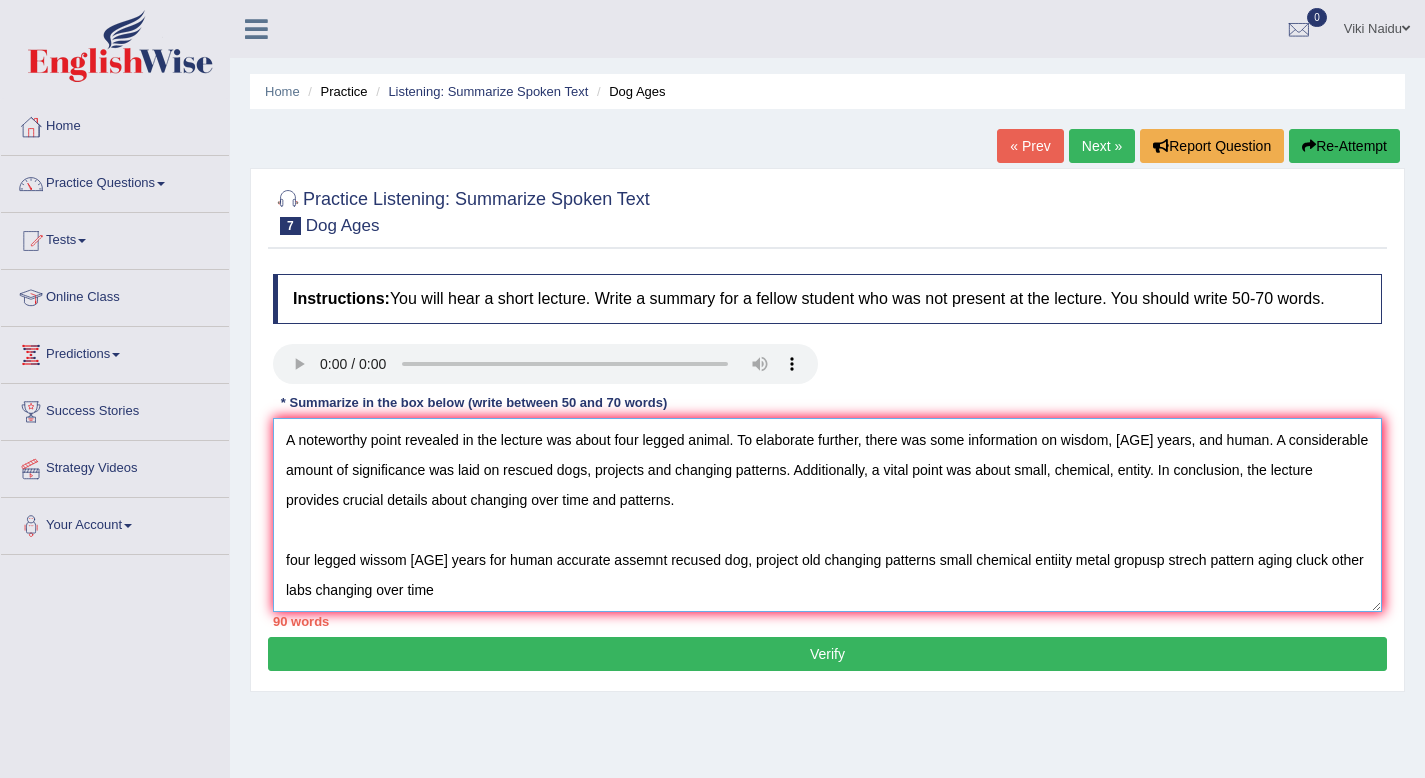 drag, startPoint x: 489, startPoint y: 609, endPoint x: 261, endPoint y: 560, distance: 233.20592 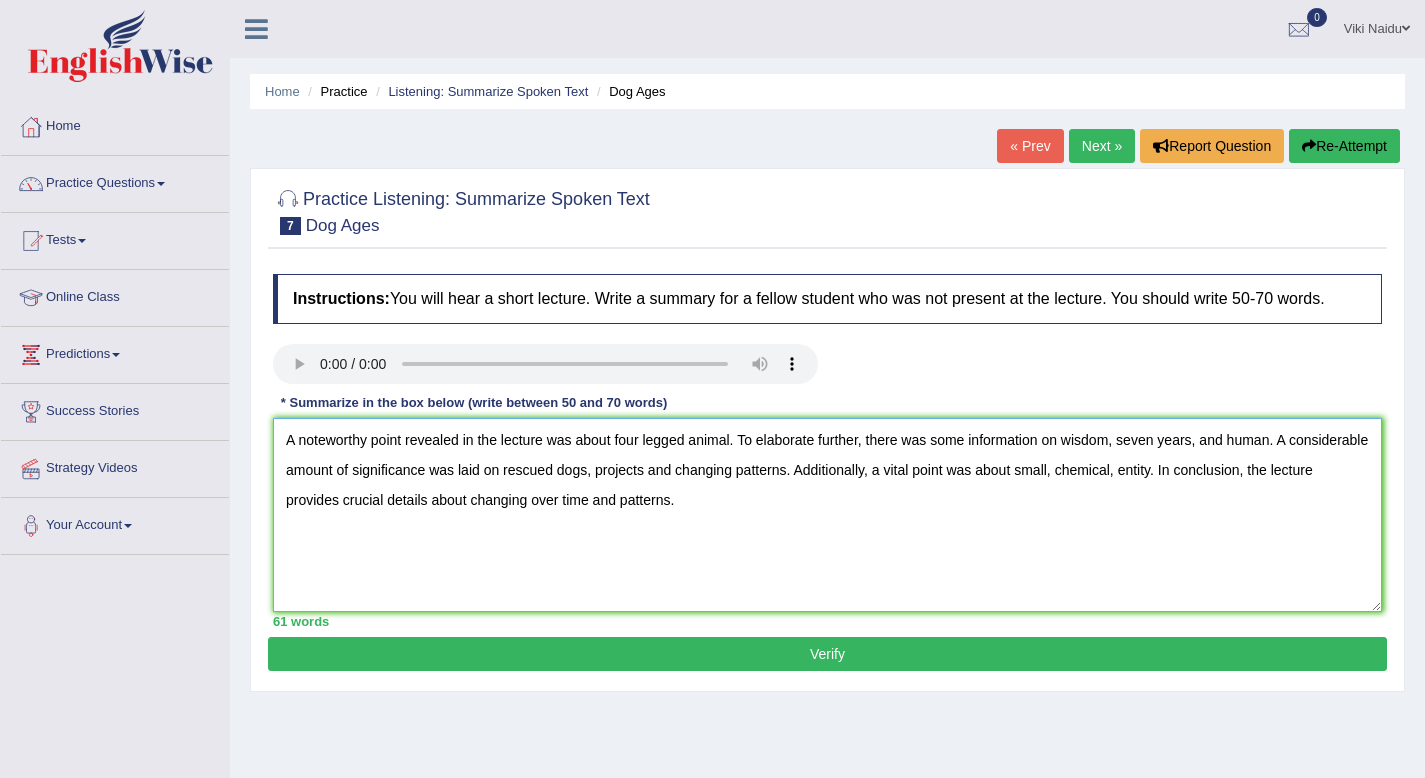 type on "A noteworthy point revealed in the lecture was about four legged animal. To elaborate further, there was some information on wisdom, seven years, and human. A considerable amount of significance was laid on rescued dogs, projects and changing patterns. Additionally, a vital point was about small, chemical, entity. In conclusion, the lecture provides crucial details about changing over time and patterns." 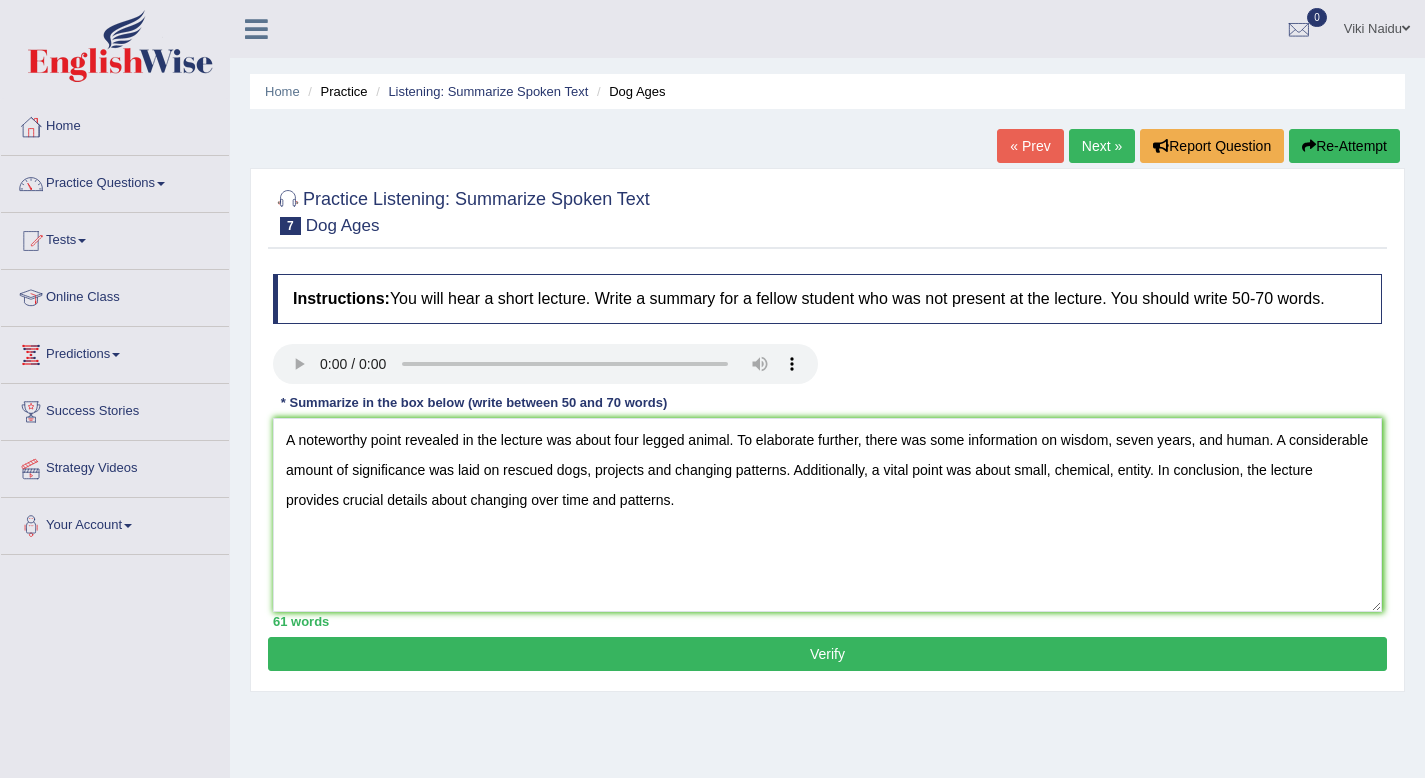 click on "Verify" at bounding box center (827, 654) 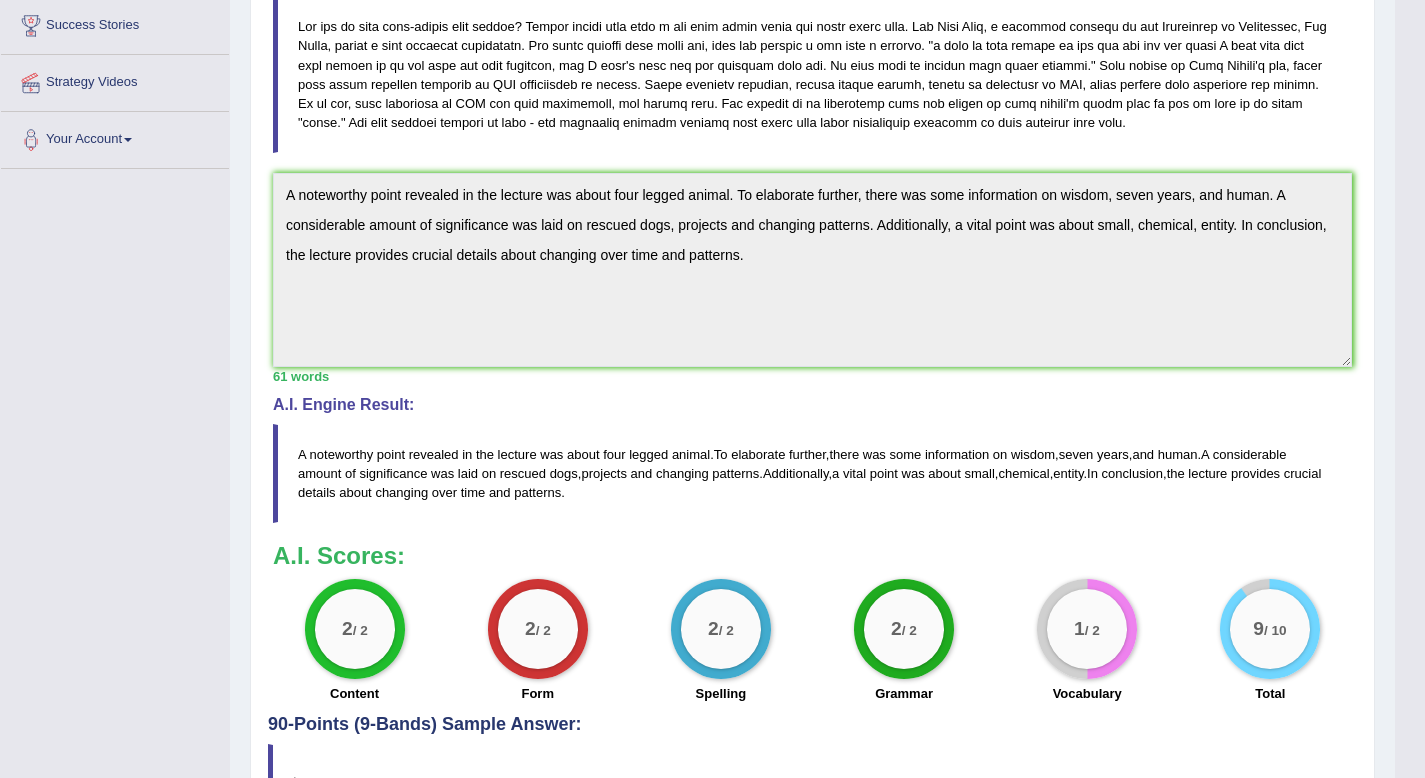 scroll, scrollTop: 378, scrollLeft: 0, axis: vertical 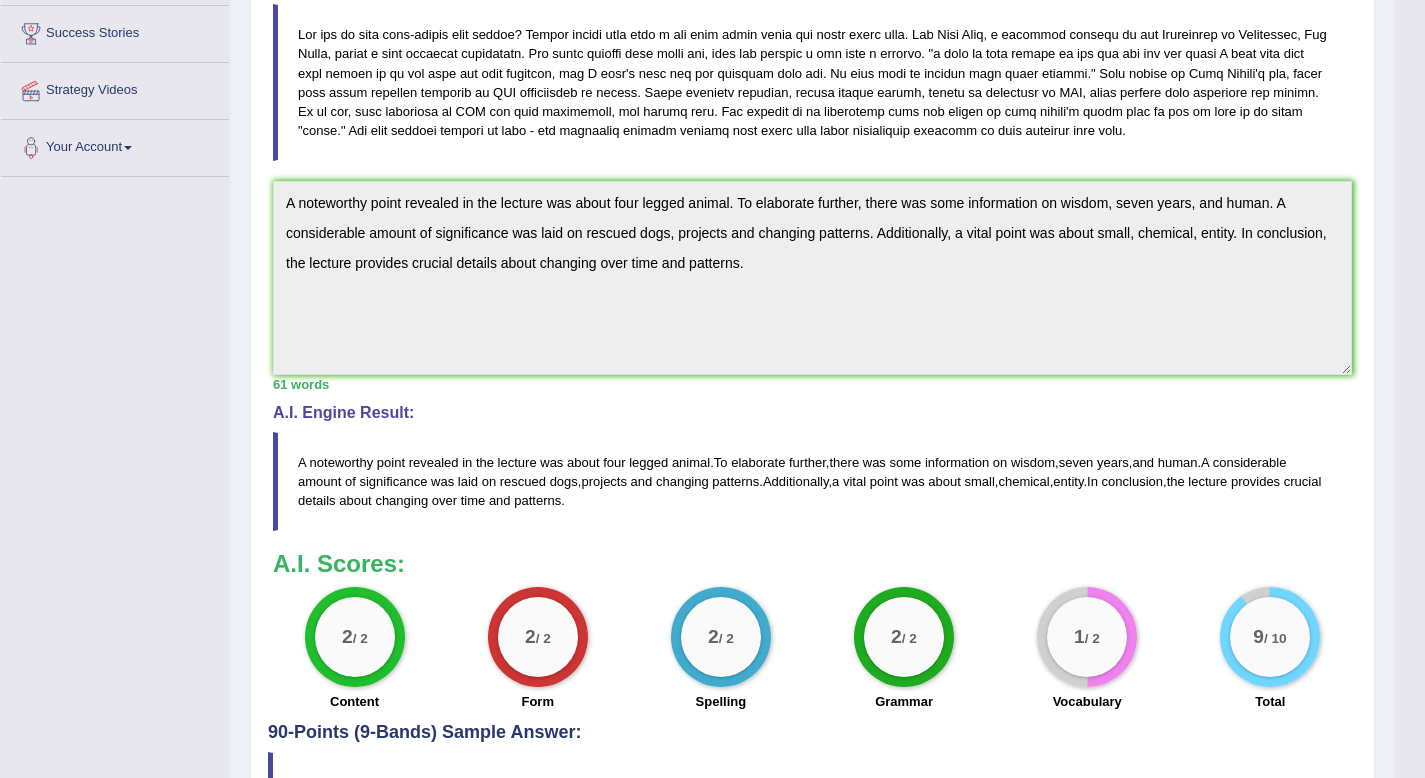 click on "Instructions:  You will hear a short lecture. Write a summary for a fellow student who was not present at the lecture. You should write 50-70 words.
Transcript: Recorded Answer: * Summarize in the box below (write between 50 and 70 words) A noteworthy point revealed in the lecture was about four legged animal. To elaborate further, there was some information on wisdom, seven years, and human. A considerable amount of significance was laid on rescued dogs, projects and changing patterns. Additionally, a vital point was about small, chemical, entity. In conclusion, the lecture provides crucial details about changing over time and patterns. 61 words Written Keywords: — A.I. Engine Result: A   noteworthy   point   revealed   in   the   lecture   was   about   four   legged   animal .  To   elaborate   further ,  there   was   some   information   on   wisdom ,  seven   years ,  and   human .  A   considerable   amount   of   significance   was   laid   on   rescued   dogs ,  projects   and     ." at bounding box center (812, 304) 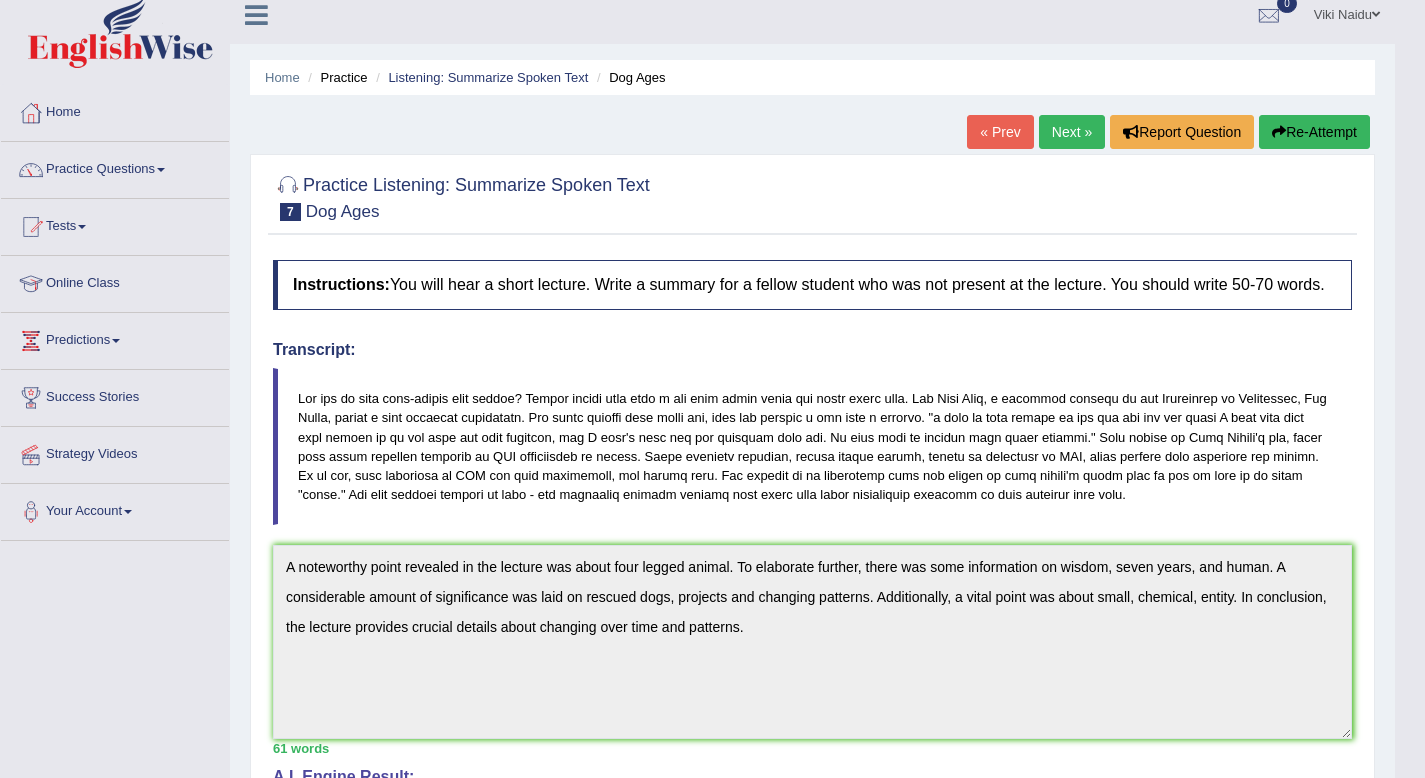 scroll, scrollTop: 0, scrollLeft: 0, axis: both 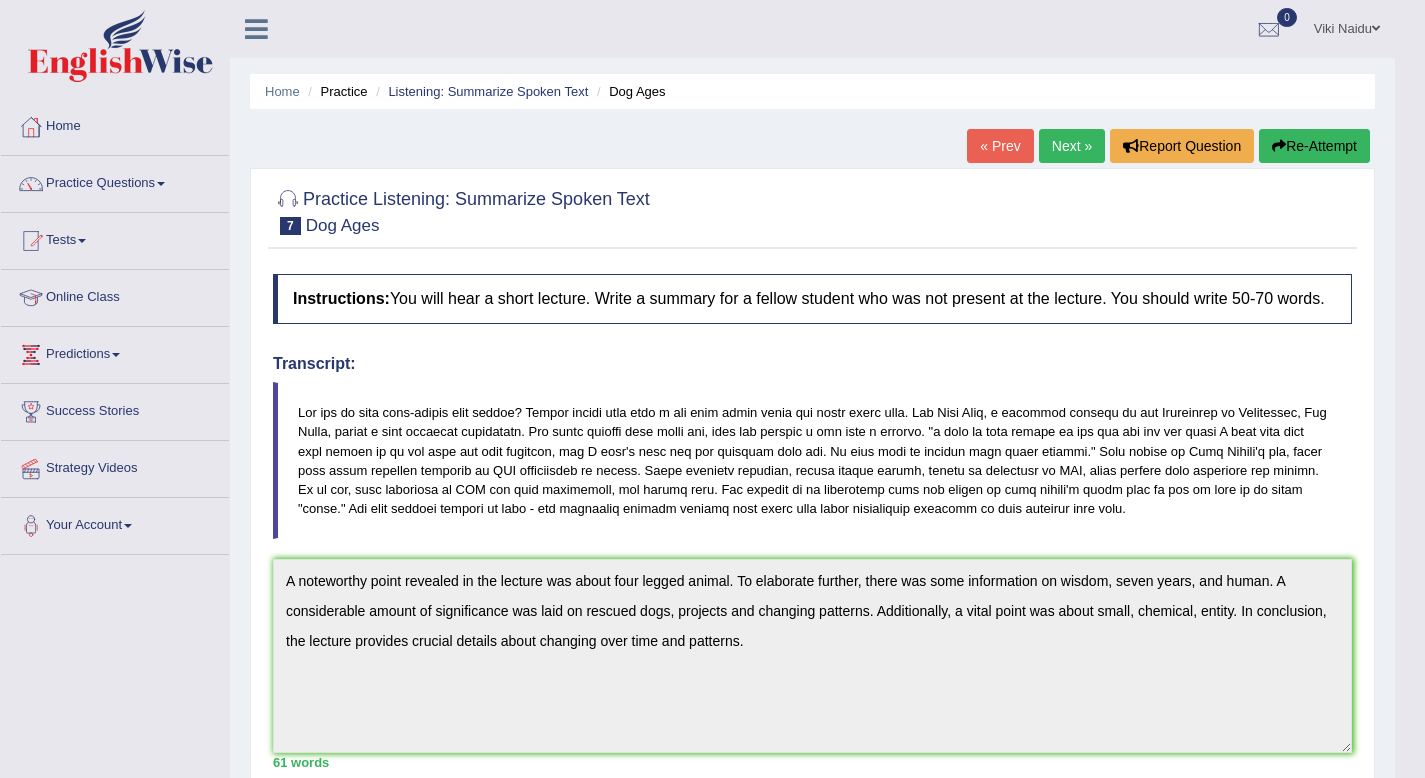 click on "Re-Attempt" at bounding box center (1314, 146) 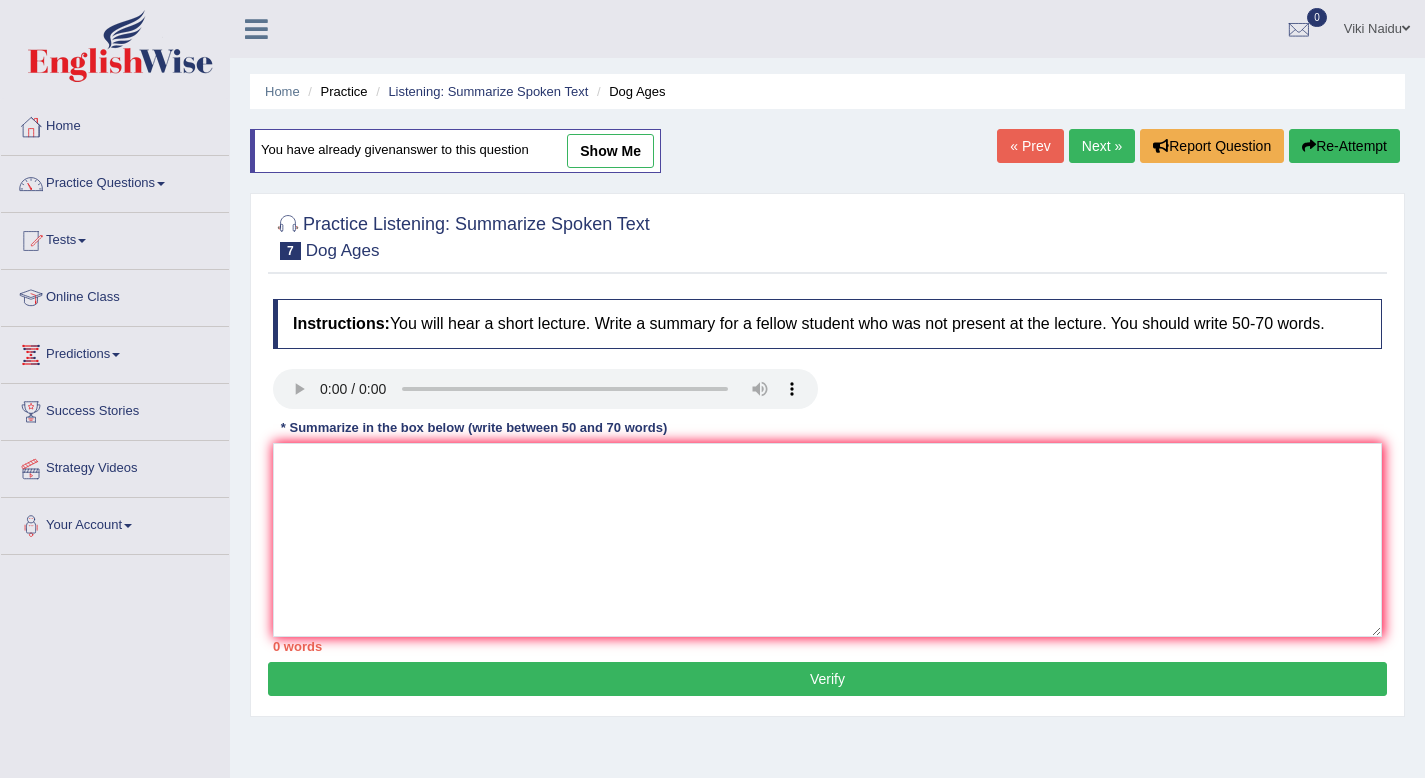 click at bounding box center (827, 540) 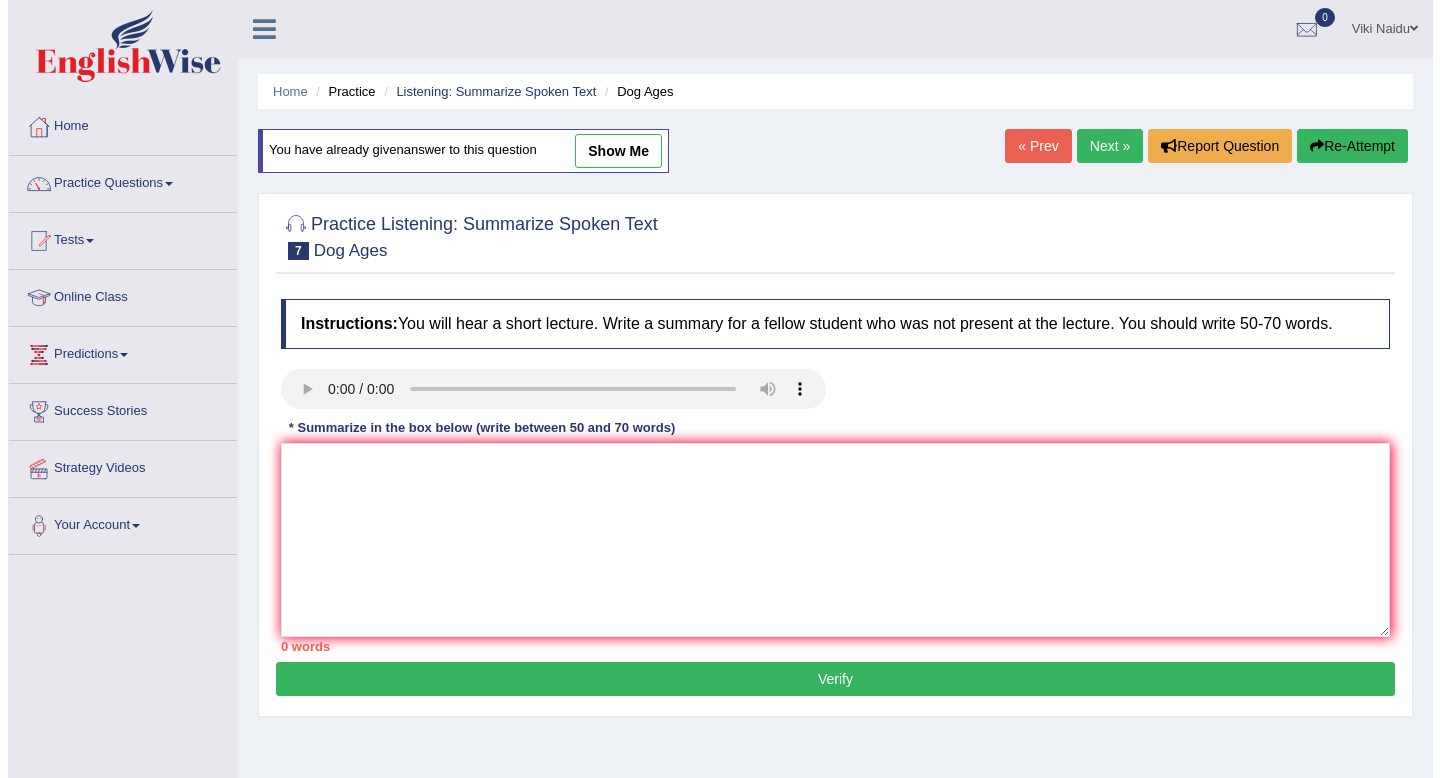 scroll, scrollTop: 0, scrollLeft: 0, axis: both 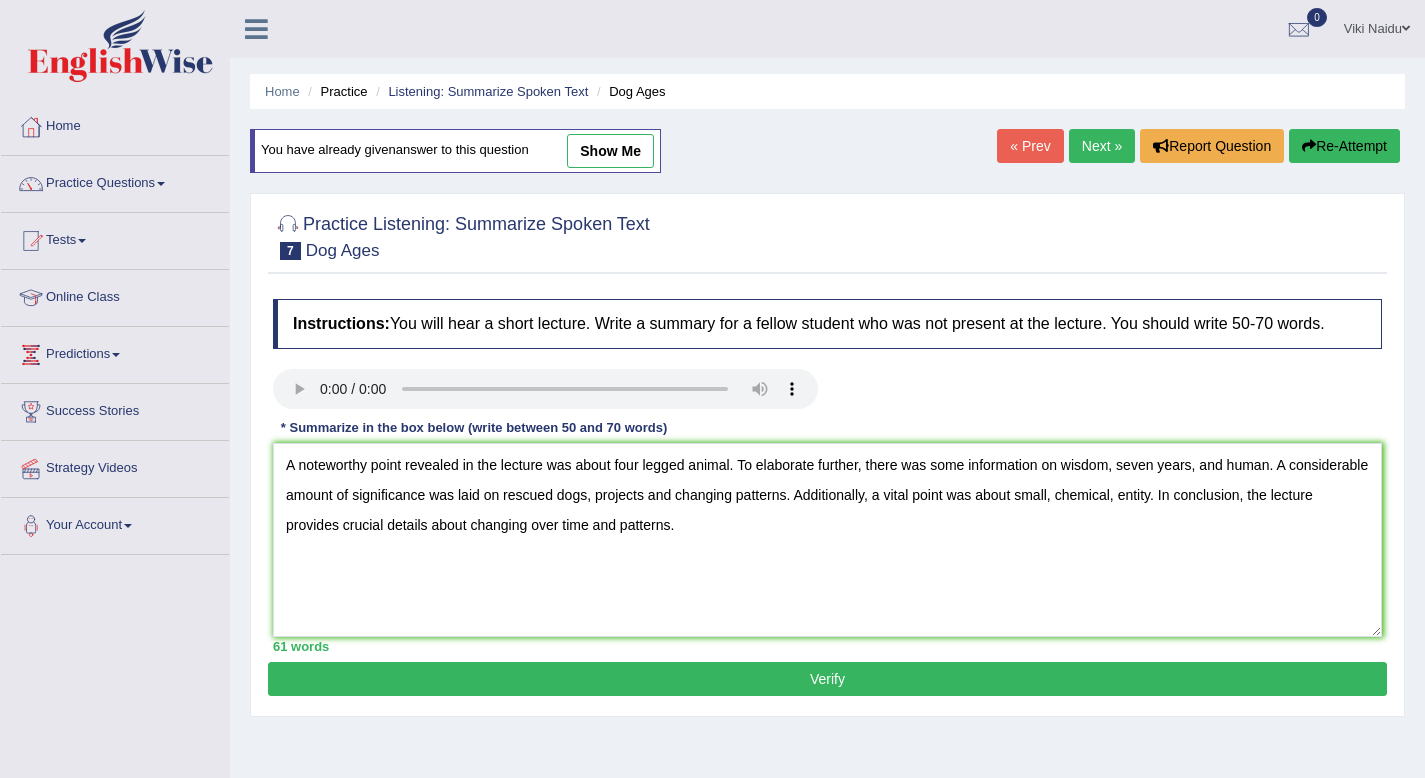 click on "A noteworthy point revealed in the lecture was about four legged animal. To elaborate further, there was some information on wisdom, seven years, and human. A considerable amount of significance was laid on rescued dogs, projects and changing patterns. Additionally, a vital point was about small, chemical, entity. In conclusion, the lecture provides crucial details about changing over time and patterns." at bounding box center (827, 540) 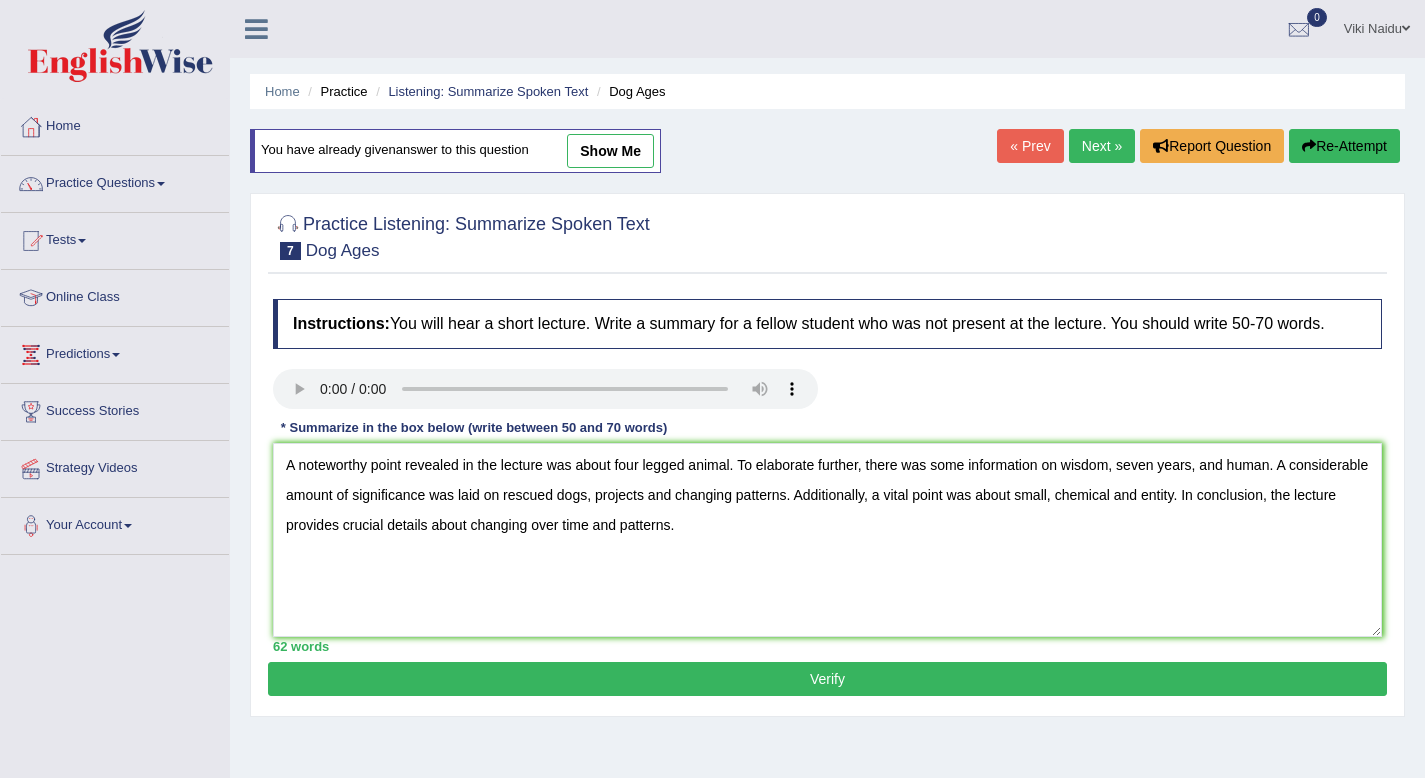 click on "A noteworthy point revealed in the lecture was about four legged animal. To elaborate further, there was some information on wisdom, seven years, and human. A considerable amount of significance was laid on rescued dogs, projects and changing patterns. Additionally, a vital point was about small, chemical and entity. In conclusion, the lecture provides crucial details about changing over time and patterns." at bounding box center [827, 540] 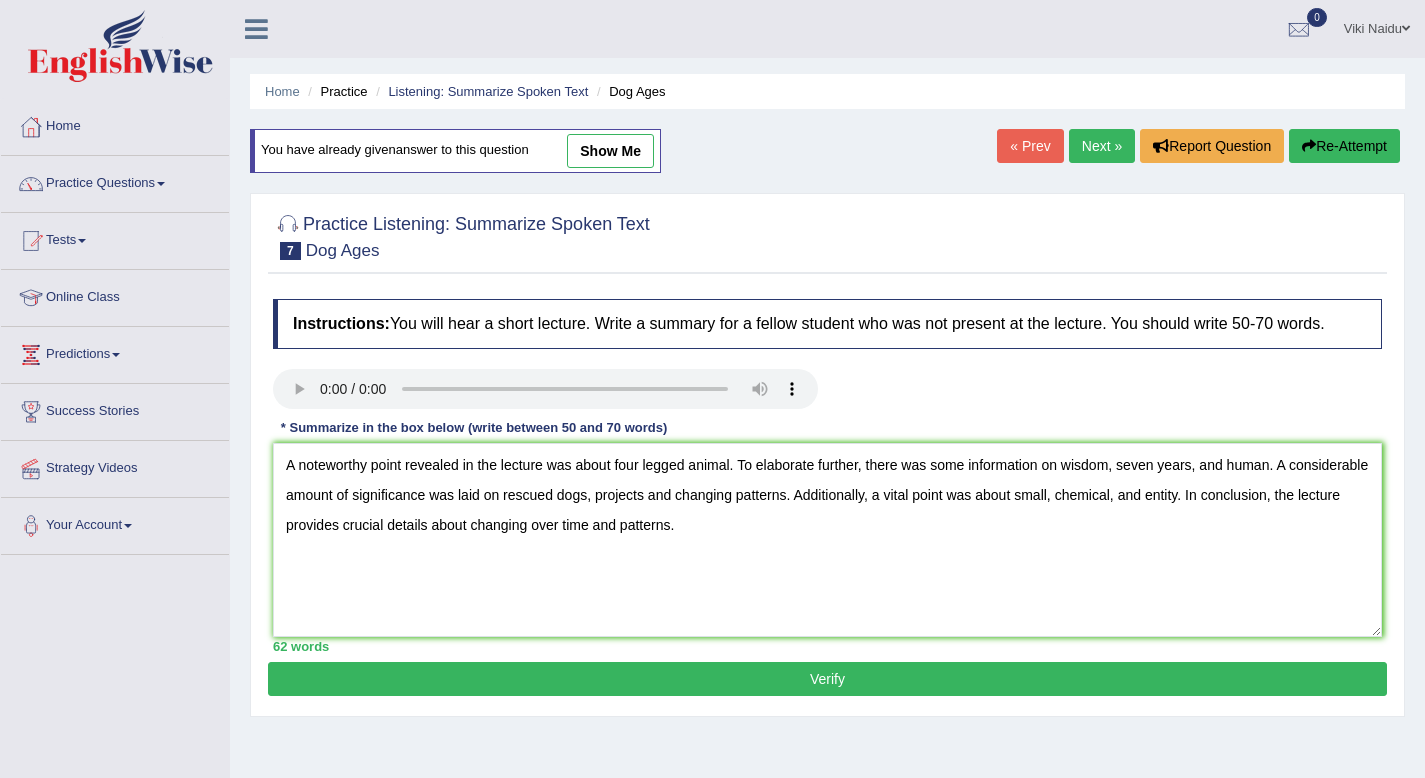 type on "A noteworthy point revealed in the lecture was about four legged animal. To elaborate further, there was some information on wisdom, seven years, and human. A considerable amount of significance was laid on rescued dogs, projects and changing patterns. Additionally, a vital point was about small, chemical, and entity. In conclusion, the lecture provides crucial details about changing over time and patterns." 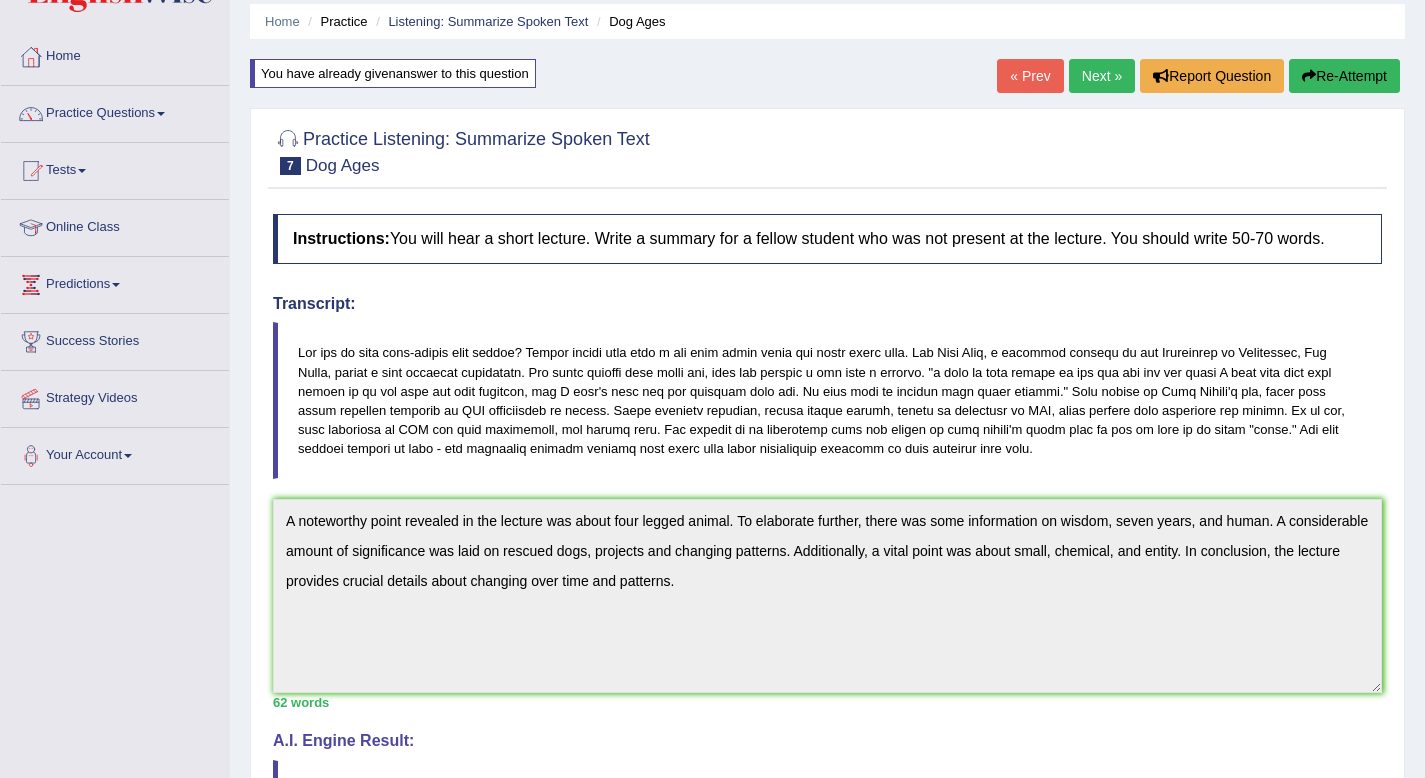 scroll, scrollTop: 334, scrollLeft: 0, axis: vertical 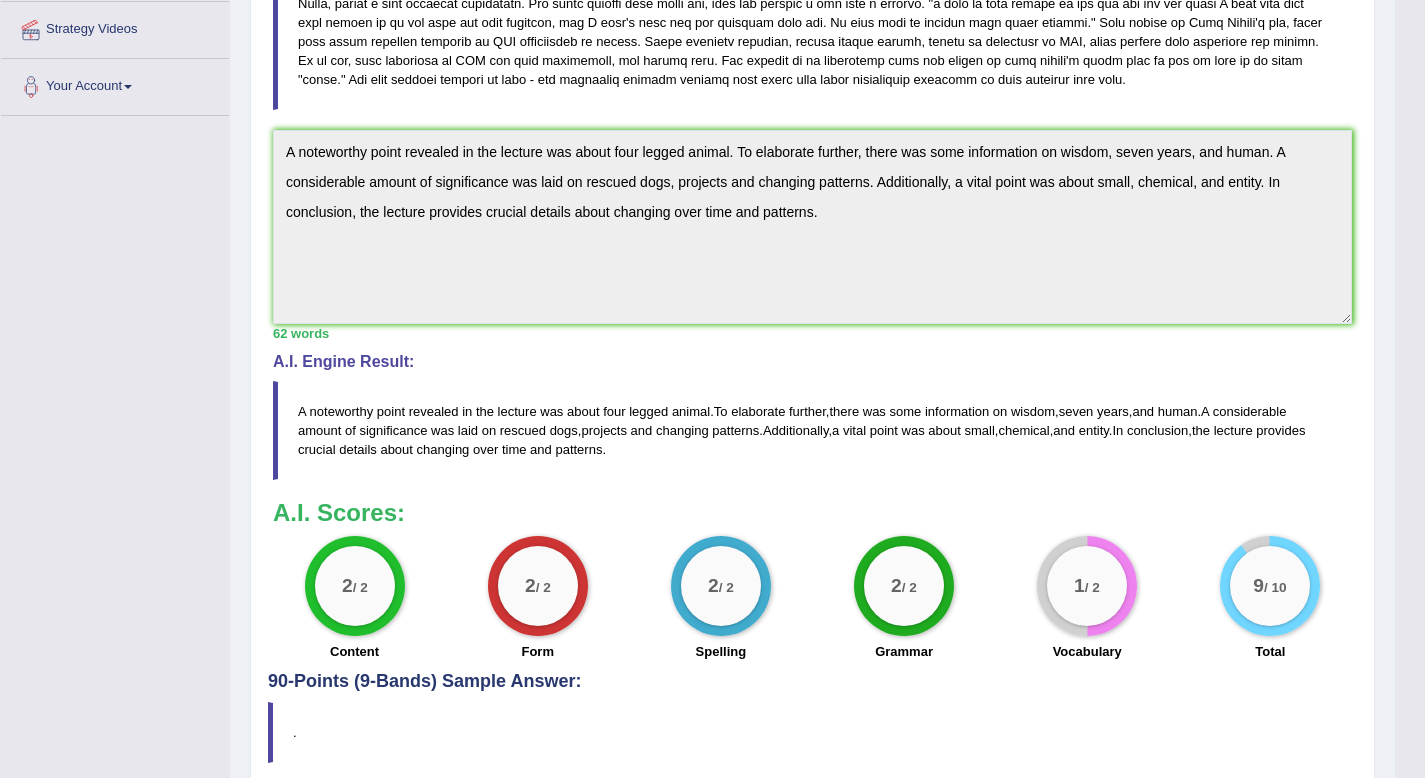 click on "A   noteworthy   point   revealed   in   the   lecture   was   about   four   legged   animal .  To   elaborate   further ,  there   was   some   information   on   wisdom ,  seven   years ,  and   human .  A   considerable   amount   of   significance   was   laid   on   rescued   dogs ,  projects   and   changing   patterns .  Additionally ,  a   vital   point   was   about   small ,  chemical ,  and   entity .  In   conclusion ,  the   lecture   provides   crucial   details   about   changing   over   time   and   patterns ." at bounding box center [812, 430] 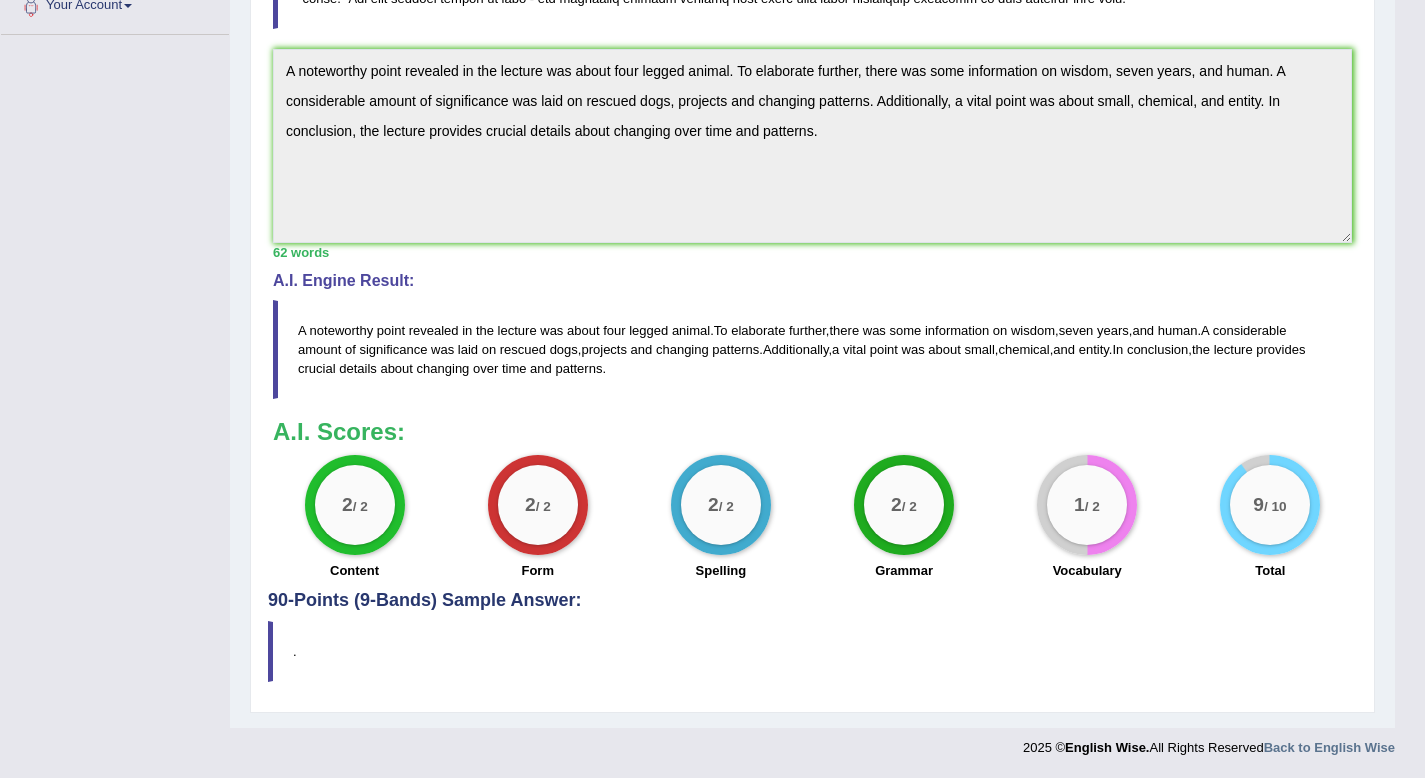 scroll, scrollTop: 538, scrollLeft: 0, axis: vertical 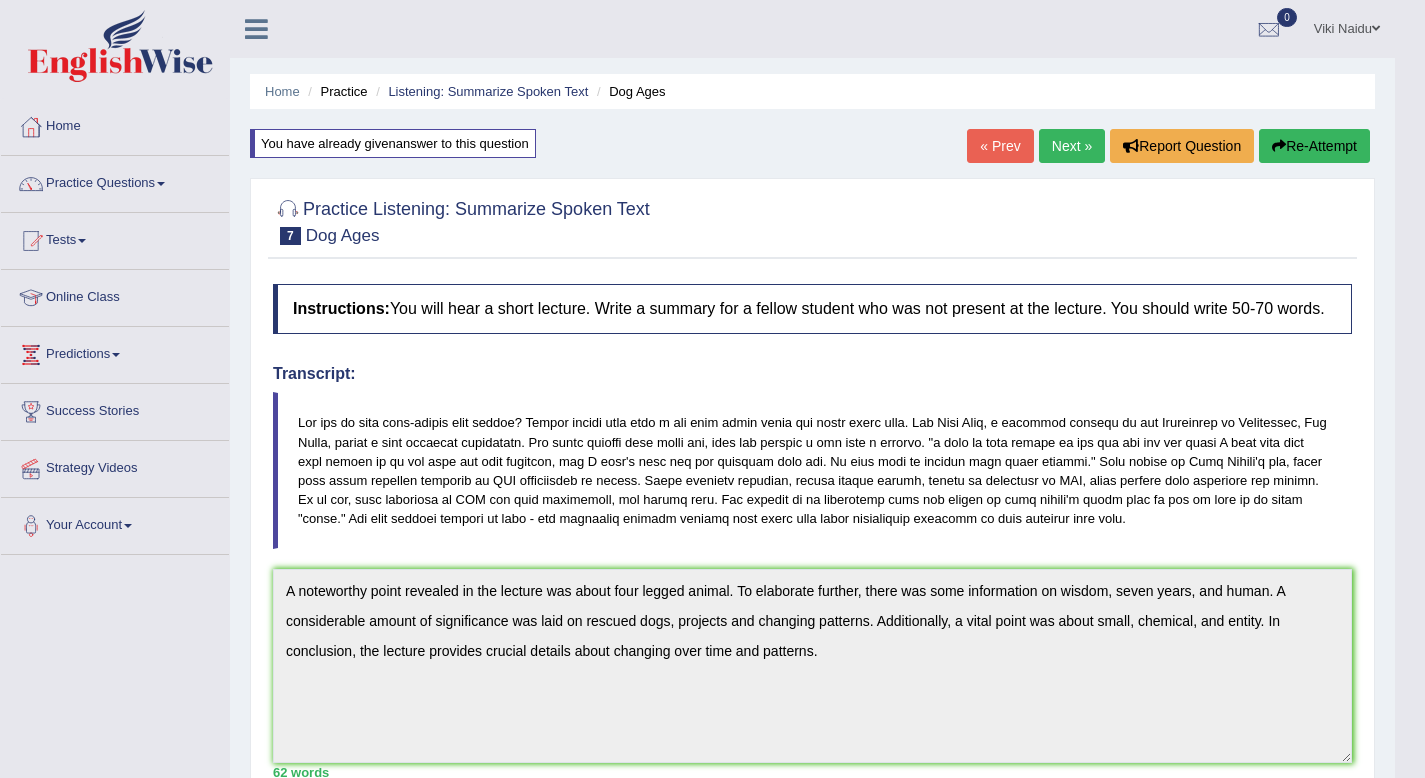 click on "Next »" at bounding box center (1072, 146) 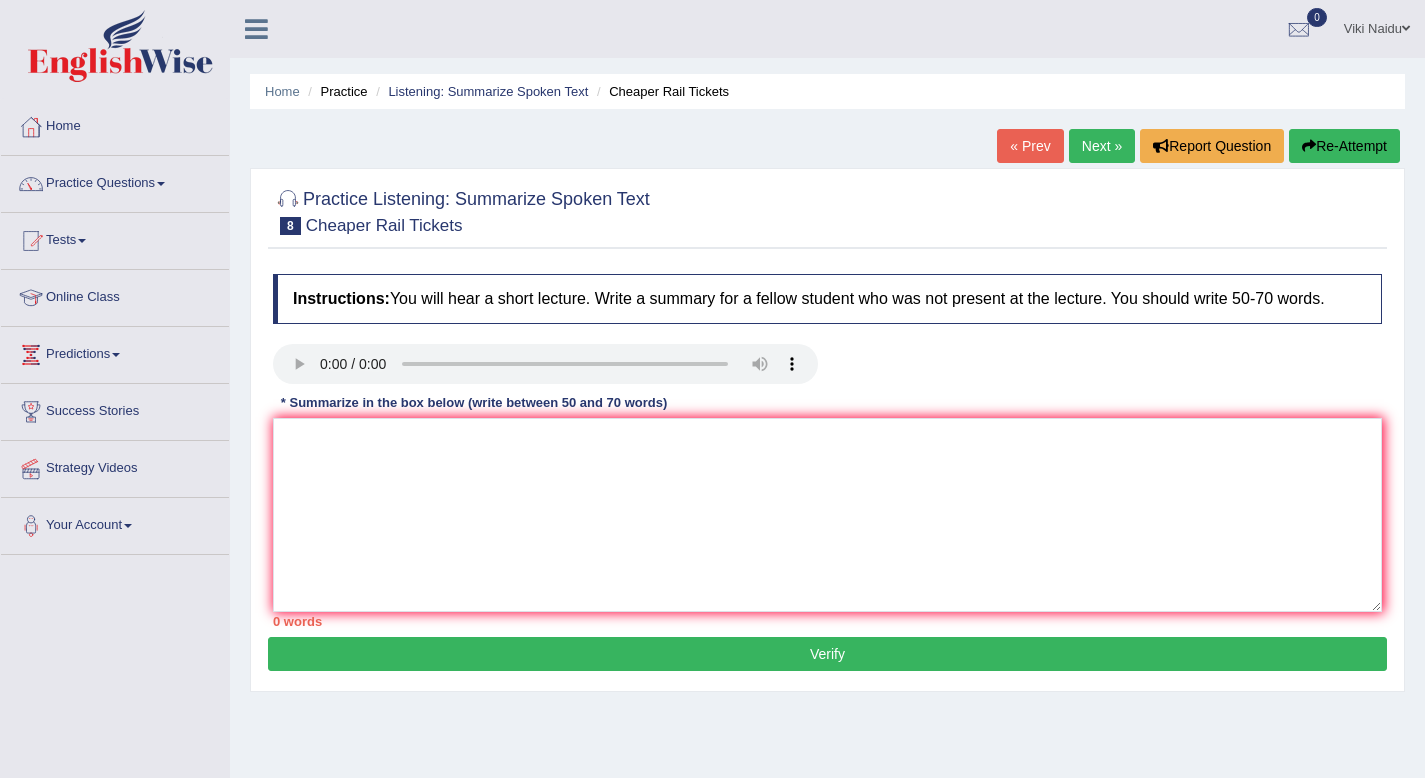 scroll, scrollTop: 0, scrollLeft: 0, axis: both 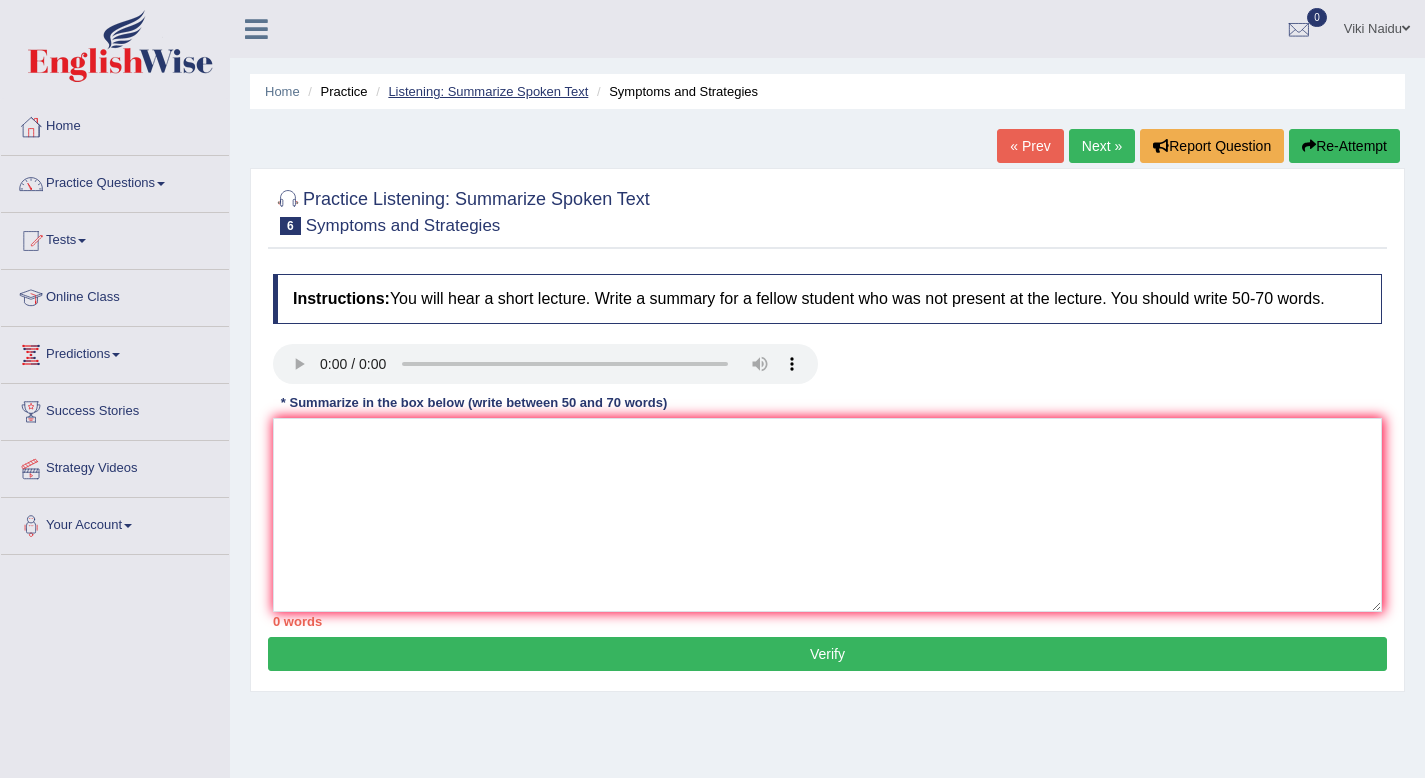 click on "Listening: Summarize Spoken Text" at bounding box center [488, 91] 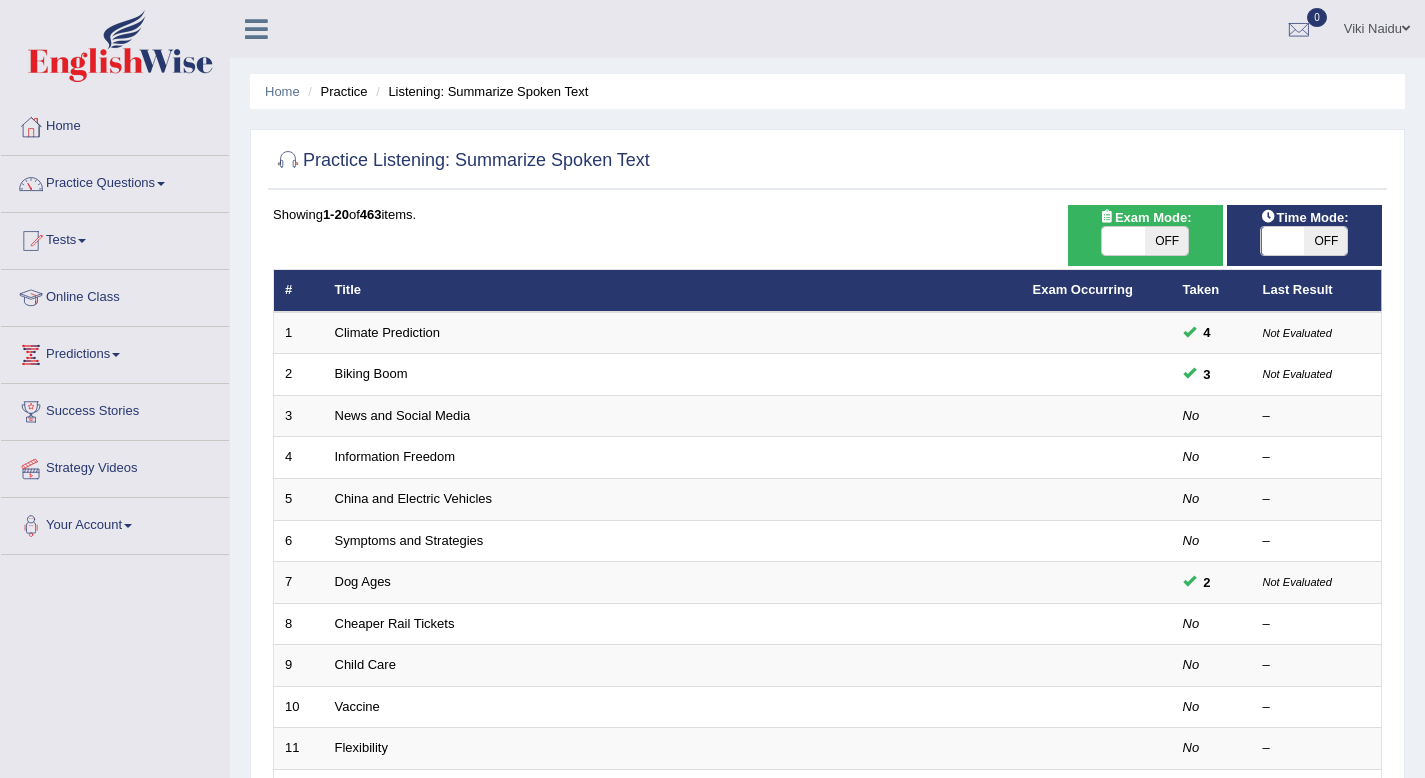 scroll, scrollTop: 0, scrollLeft: 0, axis: both 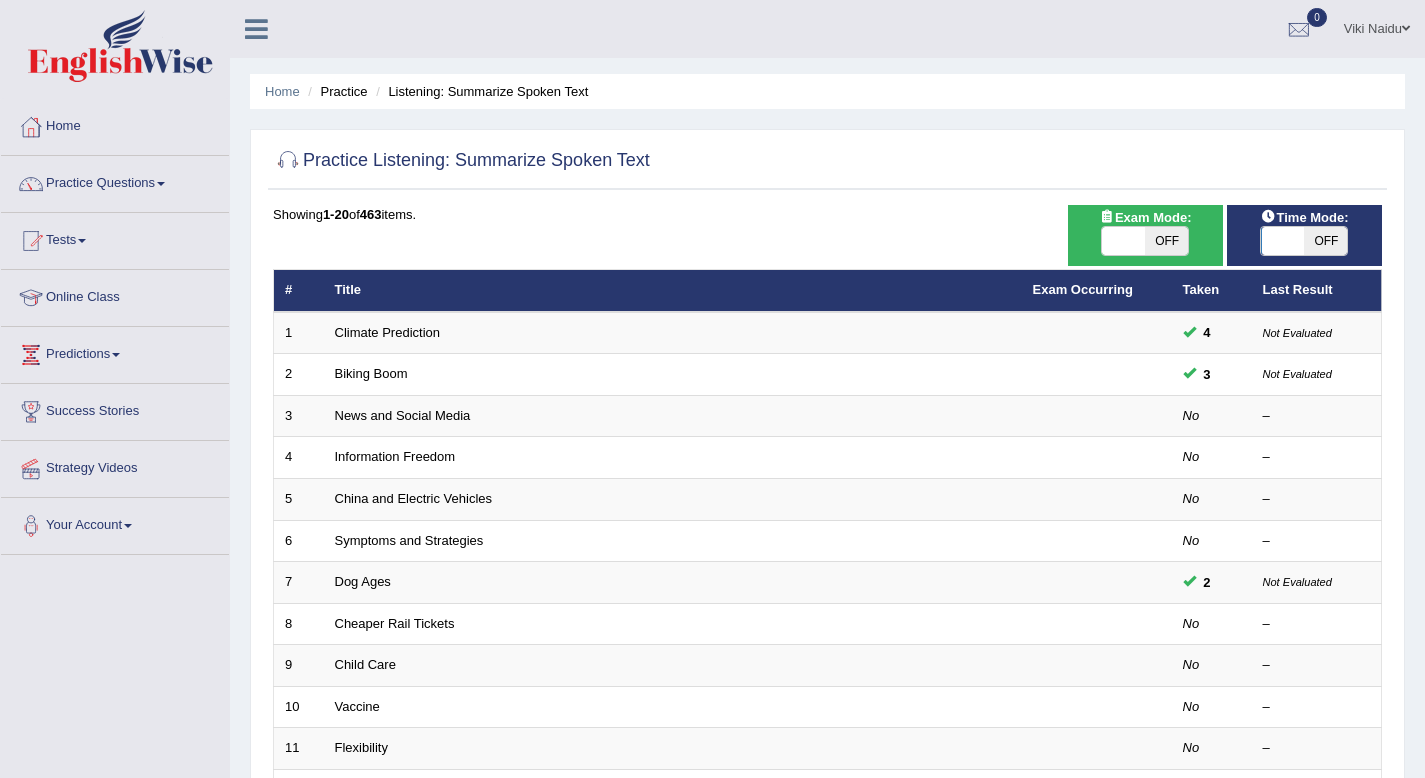 click on "OFF" at bounding box center (1166, 241) 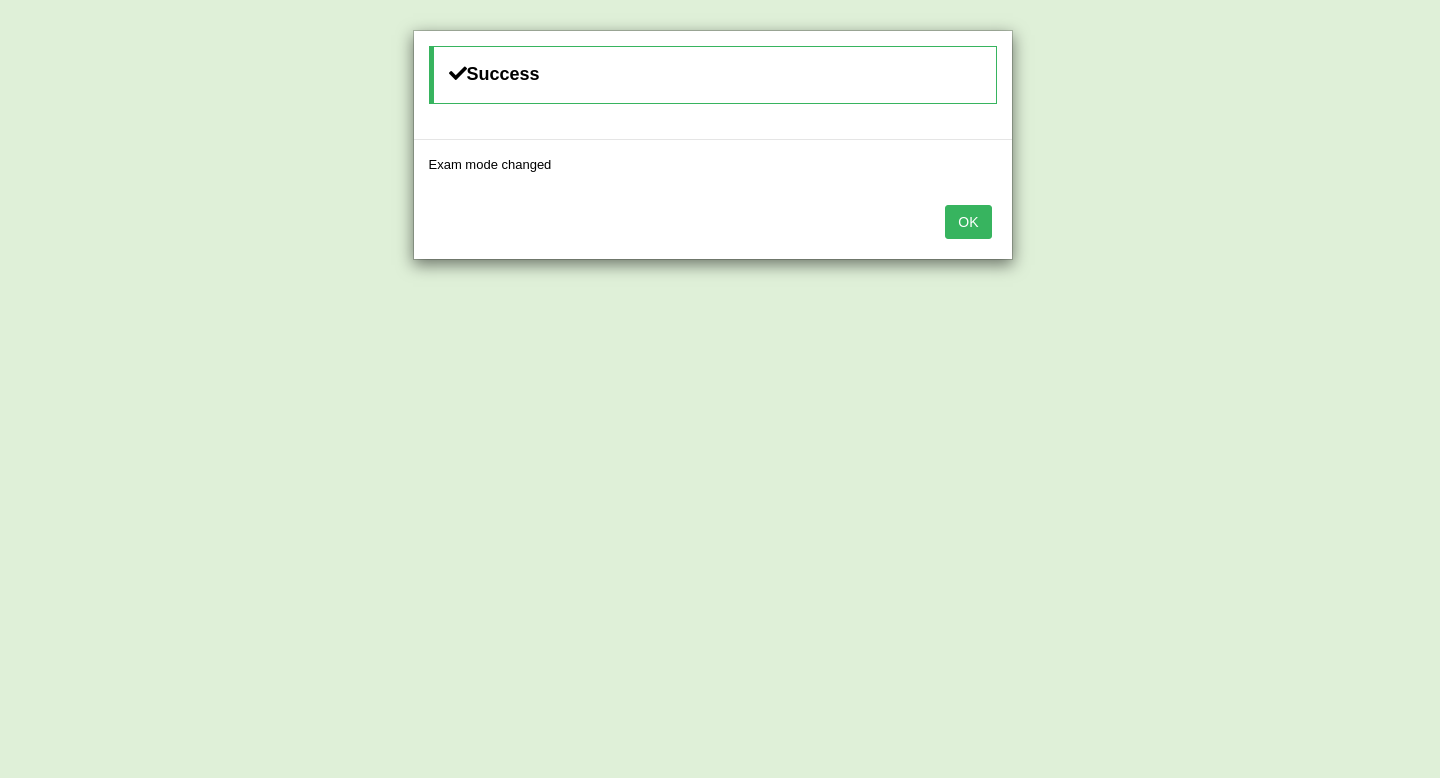 click on "OK" at bounding box center (968, 222) 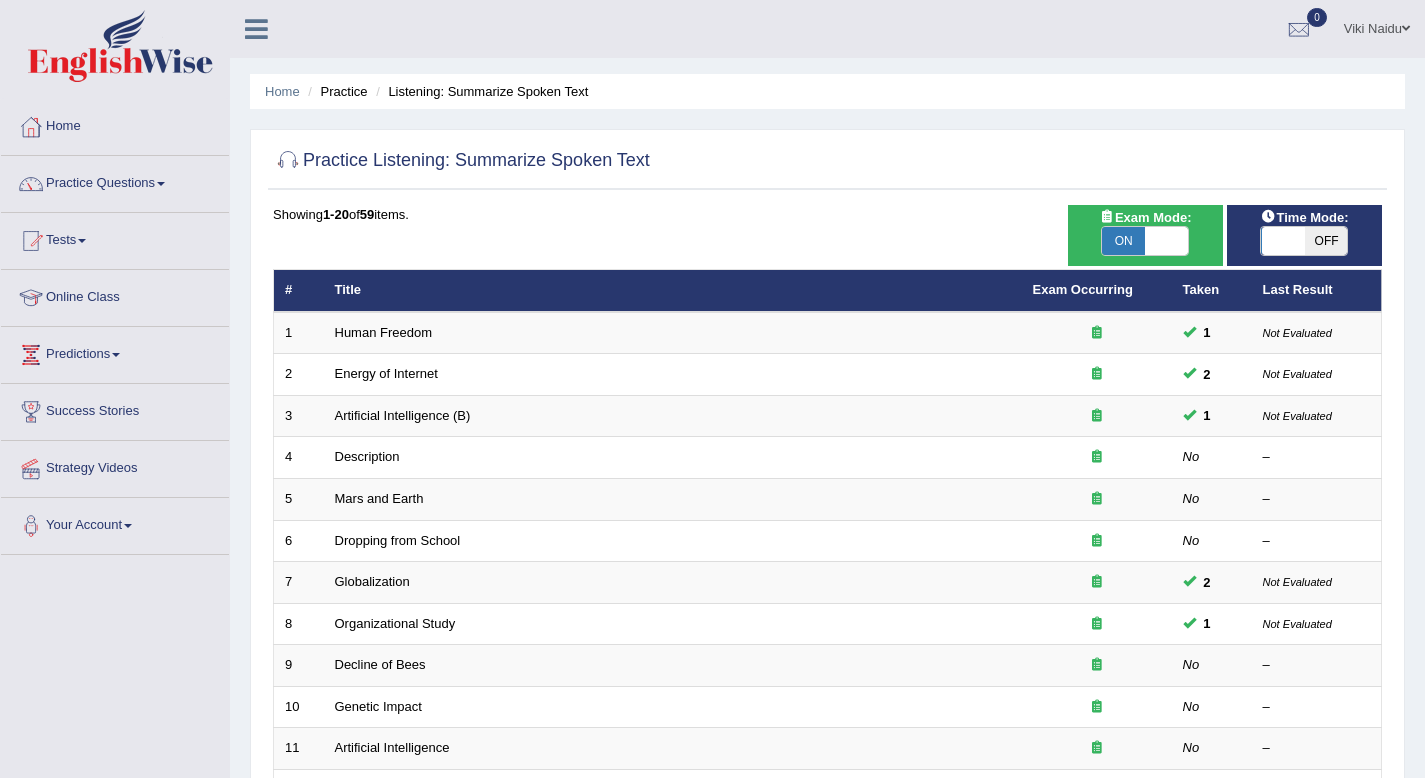 scroll, scrollTop: 0, scrollLeft: 0, axis: both 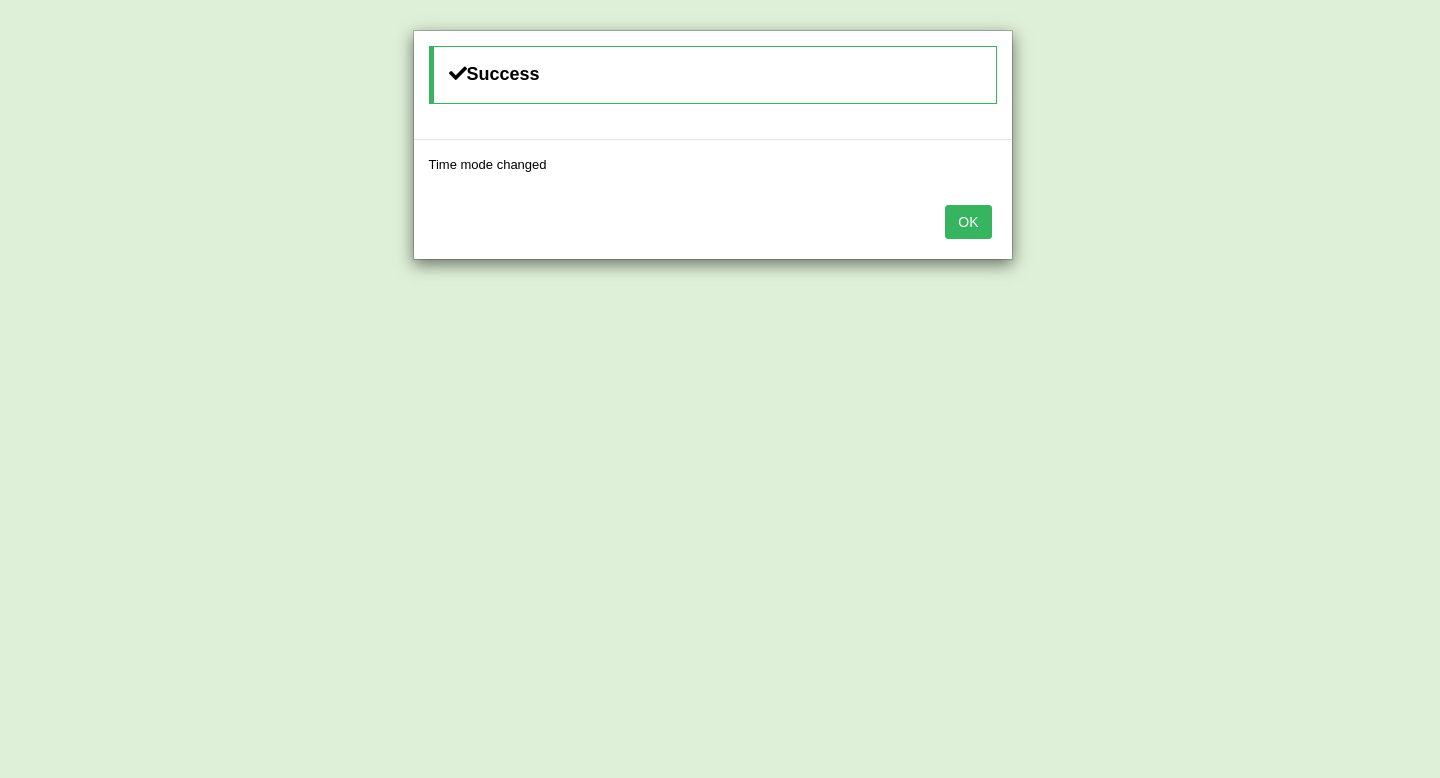click on "OK" at bounding box center (968, 222) 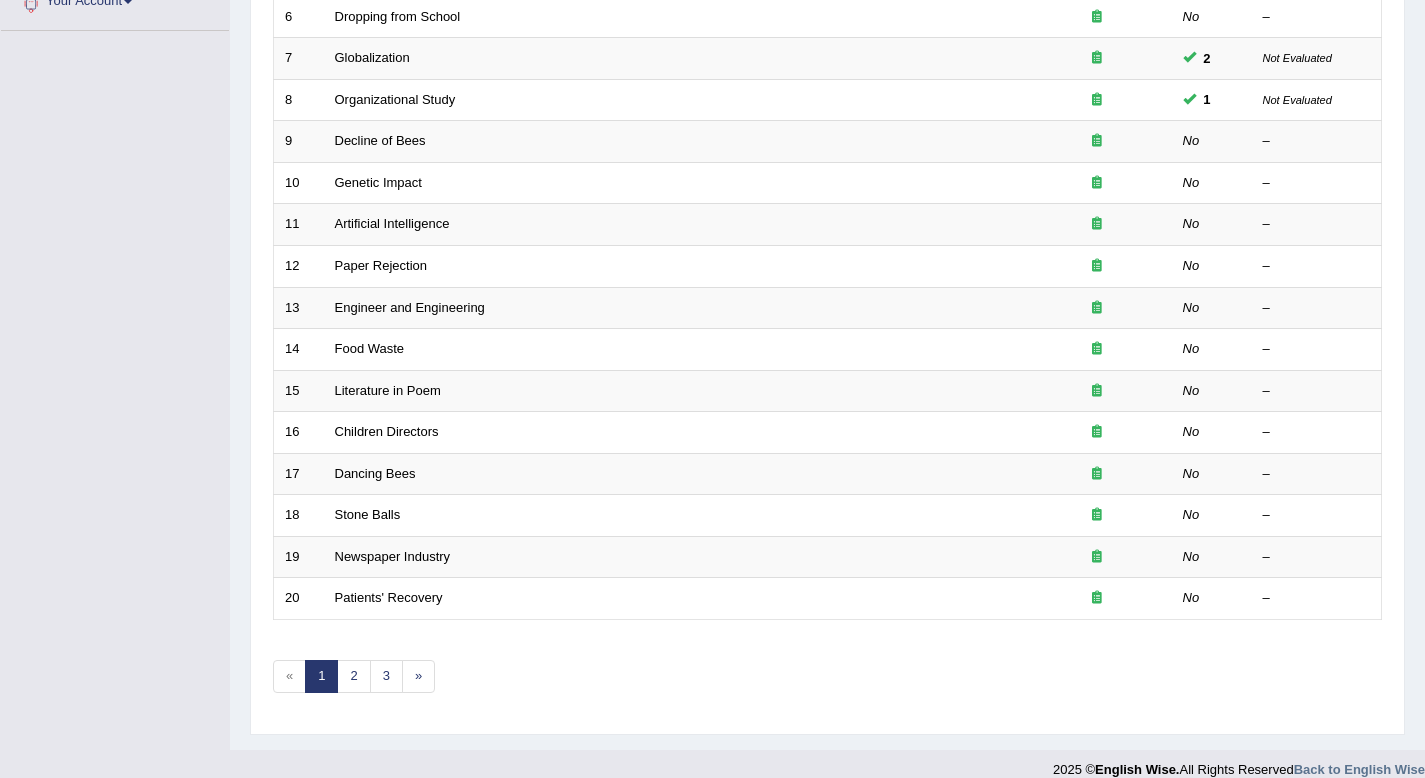 scroll, scrollTop: 546, scrollLeft: 0, axis: vertical 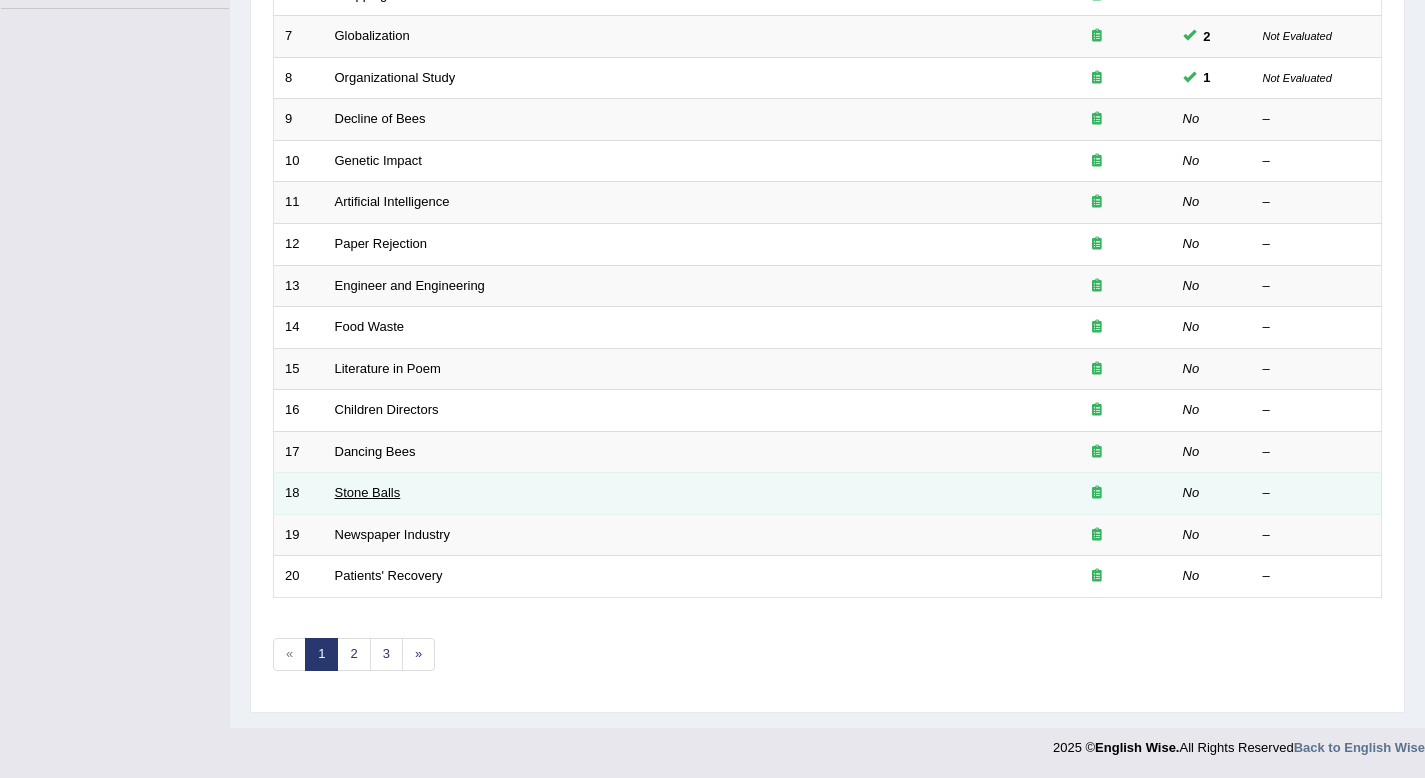 click on "Stone Balls" at bounding box center [368, 492] 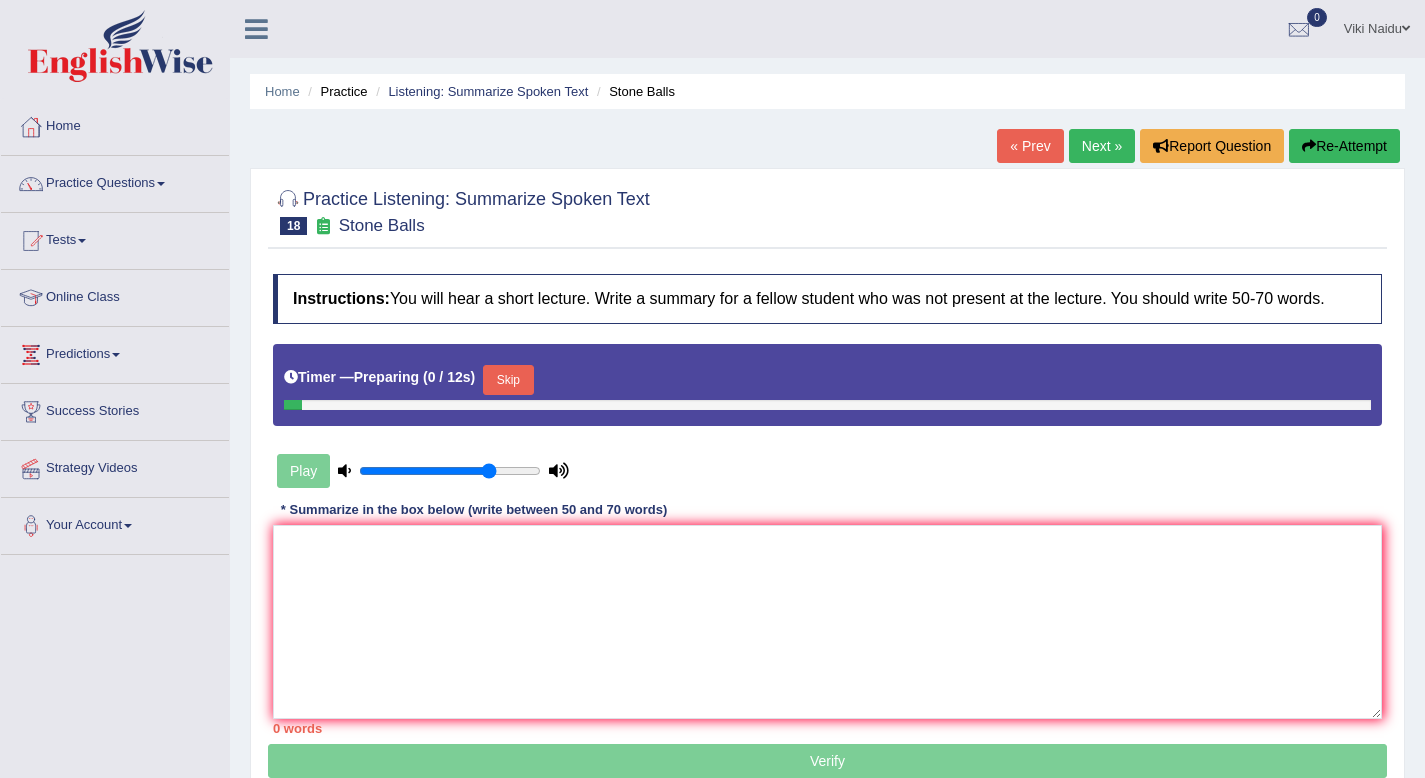 scroll, scrollTop: 0, scrollLeft: 0, axis: both 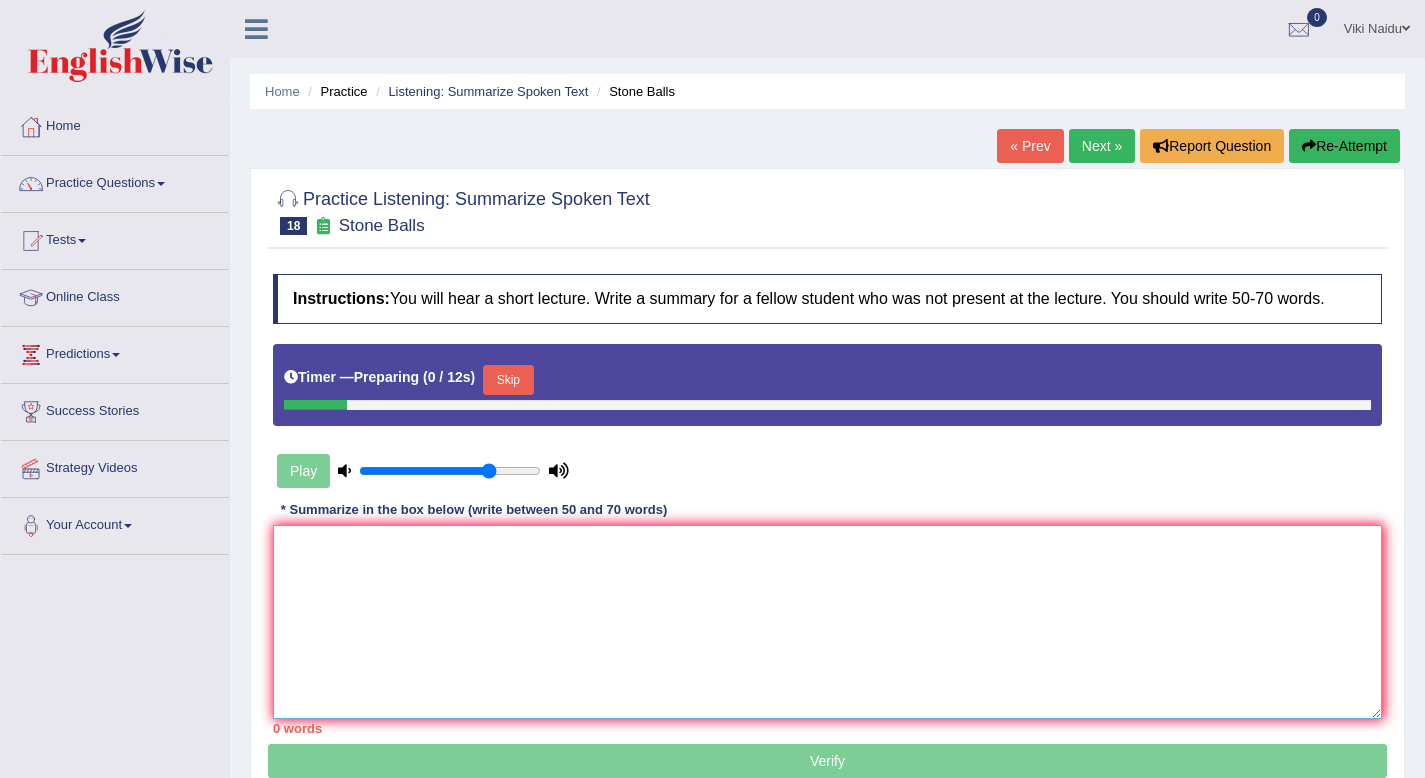 click at bounding box center [827, 622] 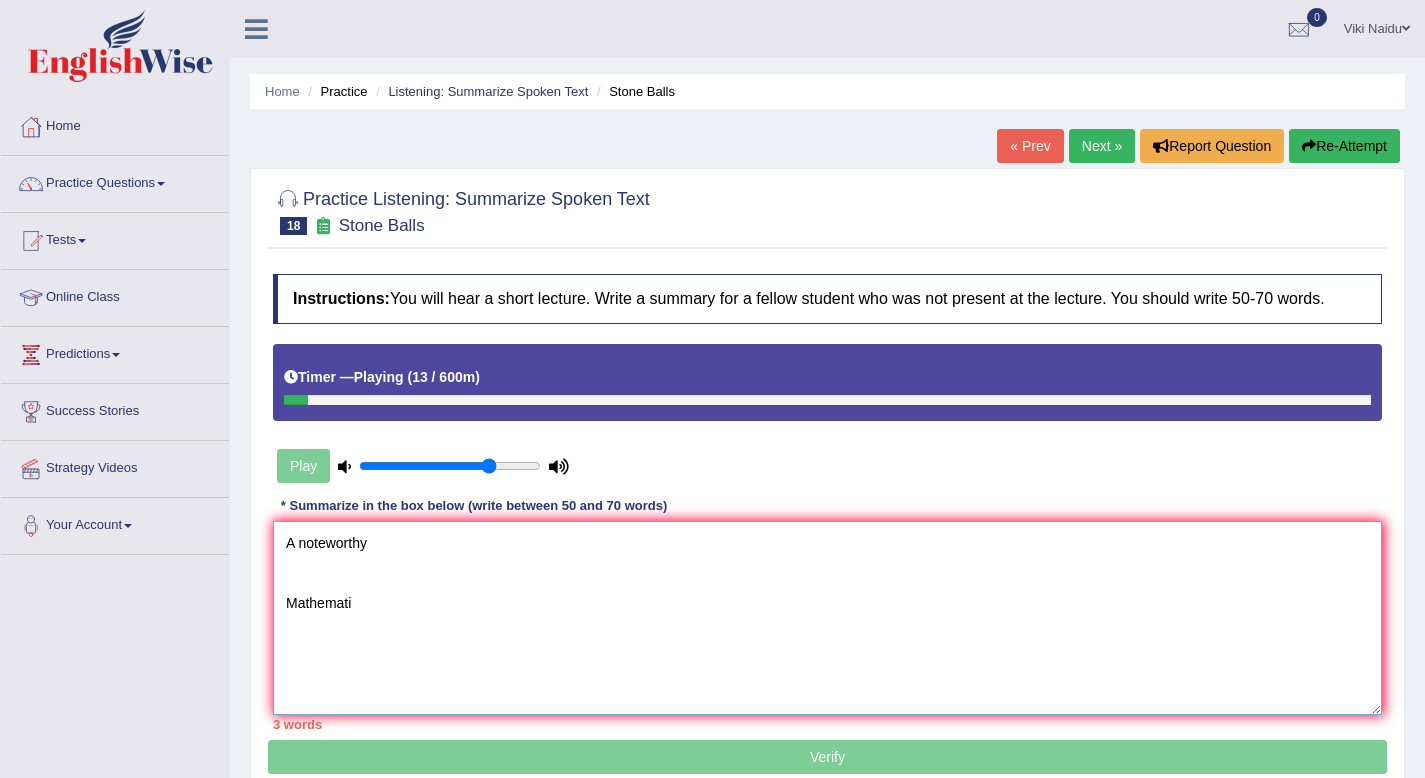 type on "A noteworthy
Mathemati" 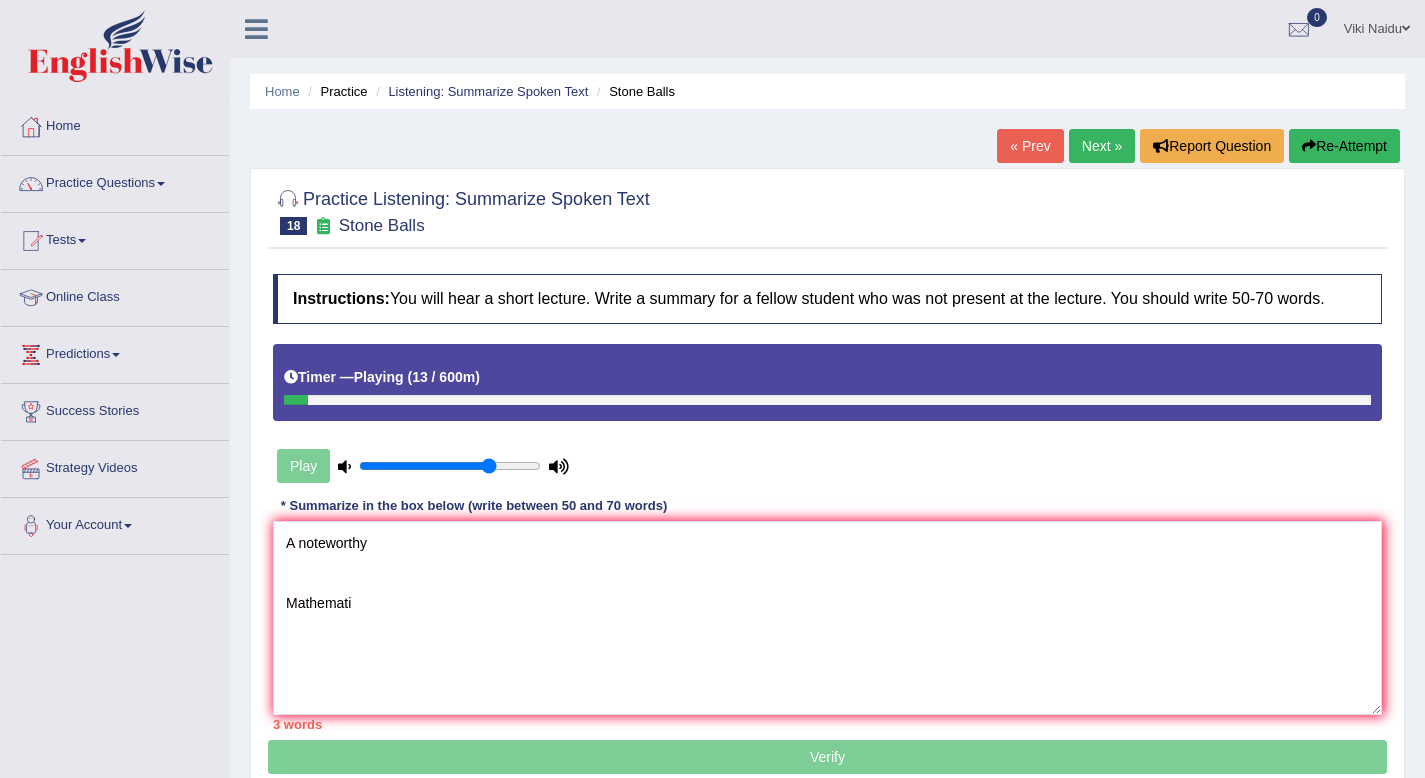 click on "Re-Attempt" at bounding box center (1344, 146) 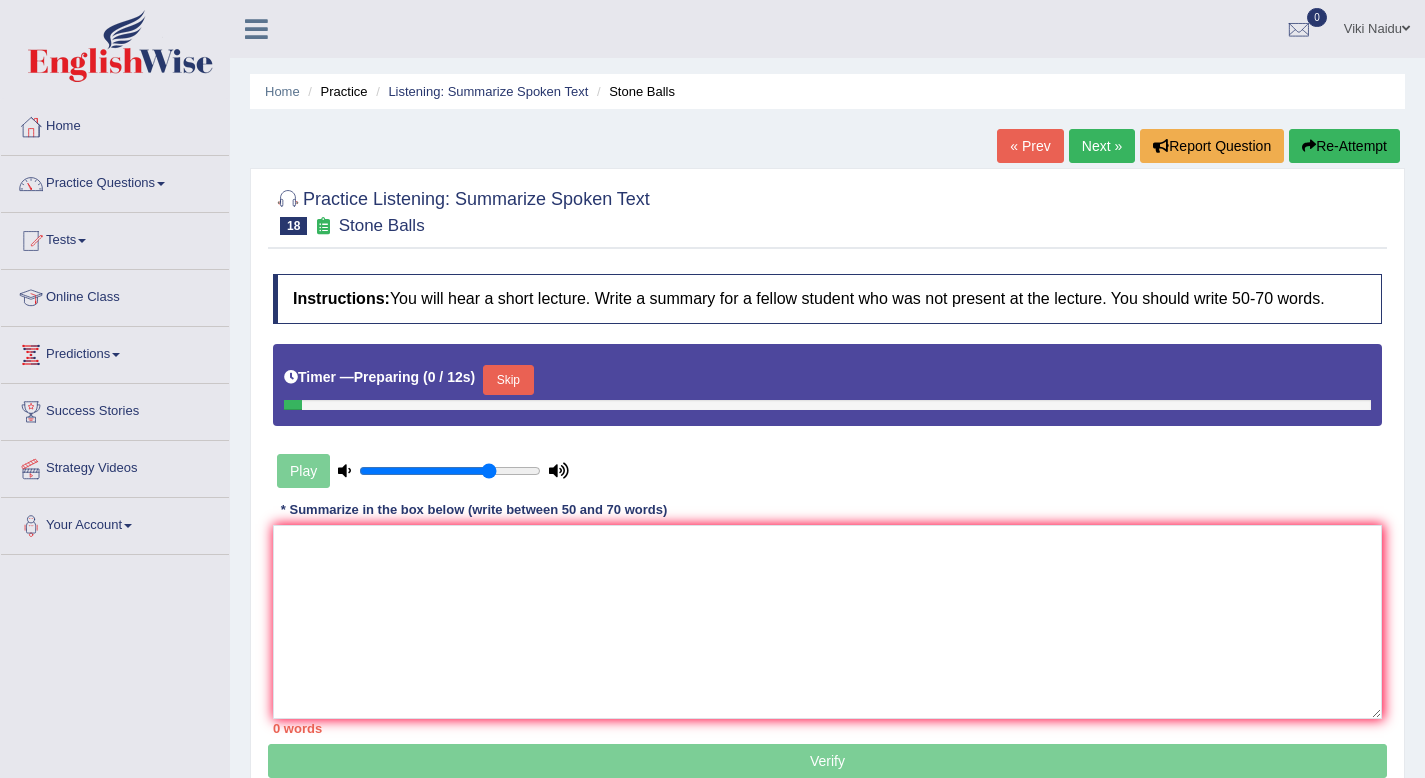 scroll, scrollTop: 0, scrollLeft: 0, axis: both 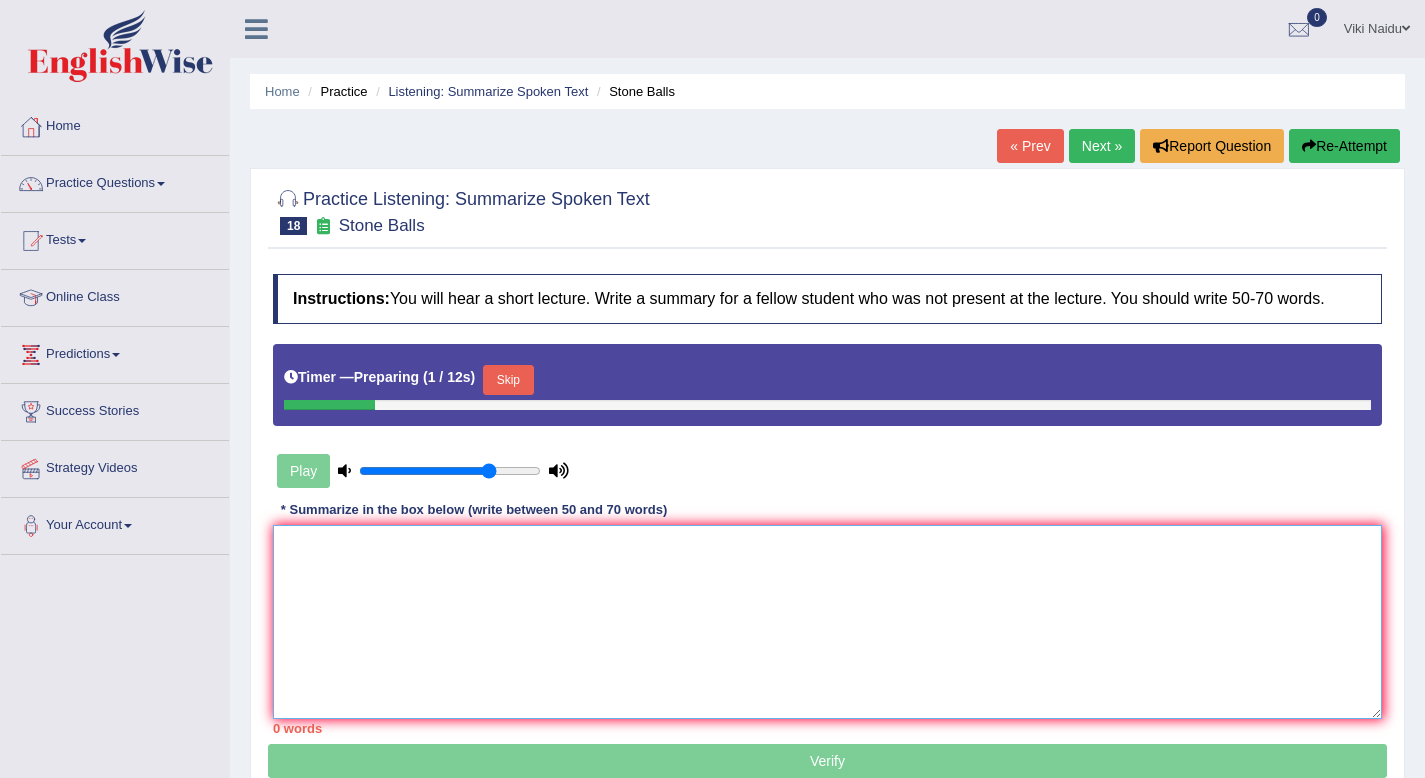 click at bounding box center (827, 622) 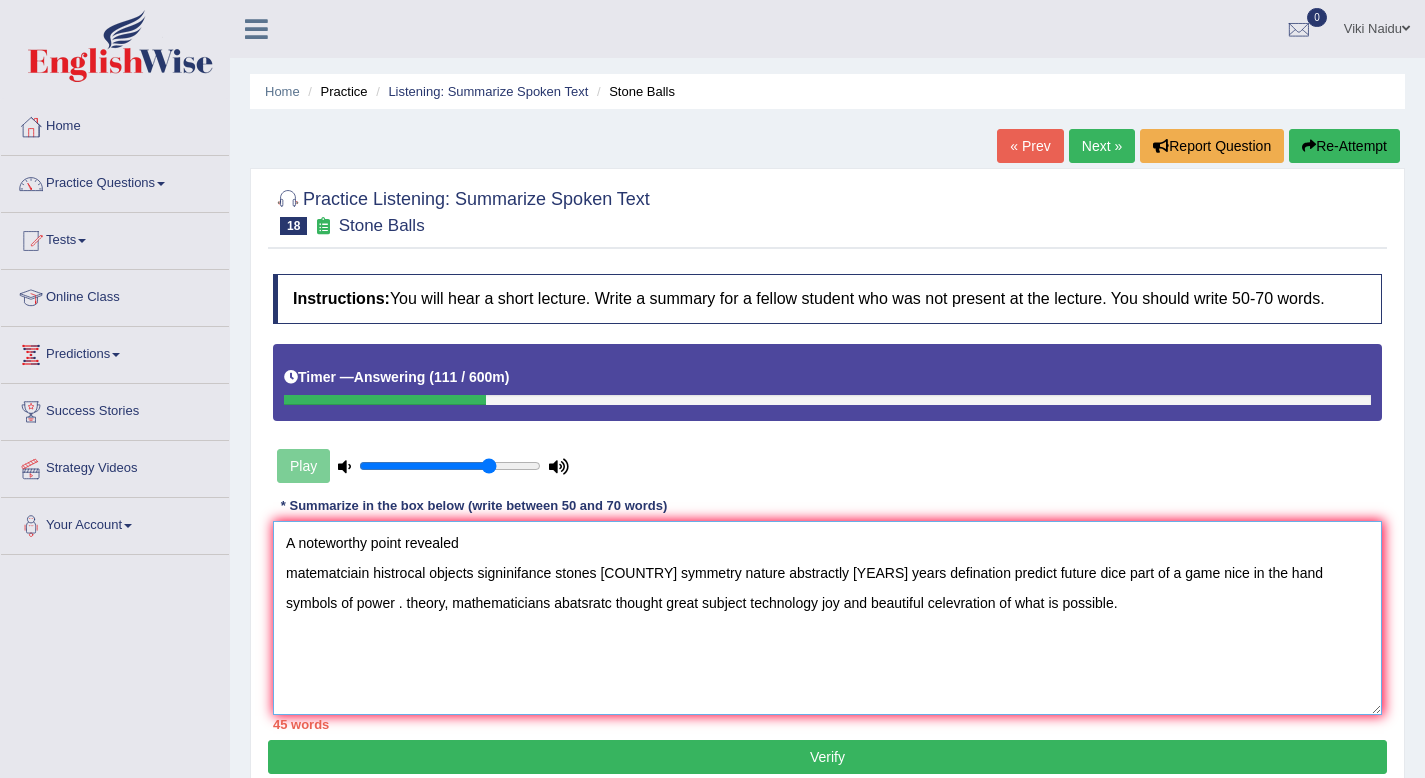 click on "A noteworthy point revealed
matematciain histrocal objects signinifance stones scotland symmetry nature abstractly 5000 years defination predict future dice part of a game nice in the hand symbols of power . theory, mathematicians abatsratc thought great subject technology joy and beautiful celevration of what is possible." at bounding box center (827, 618) 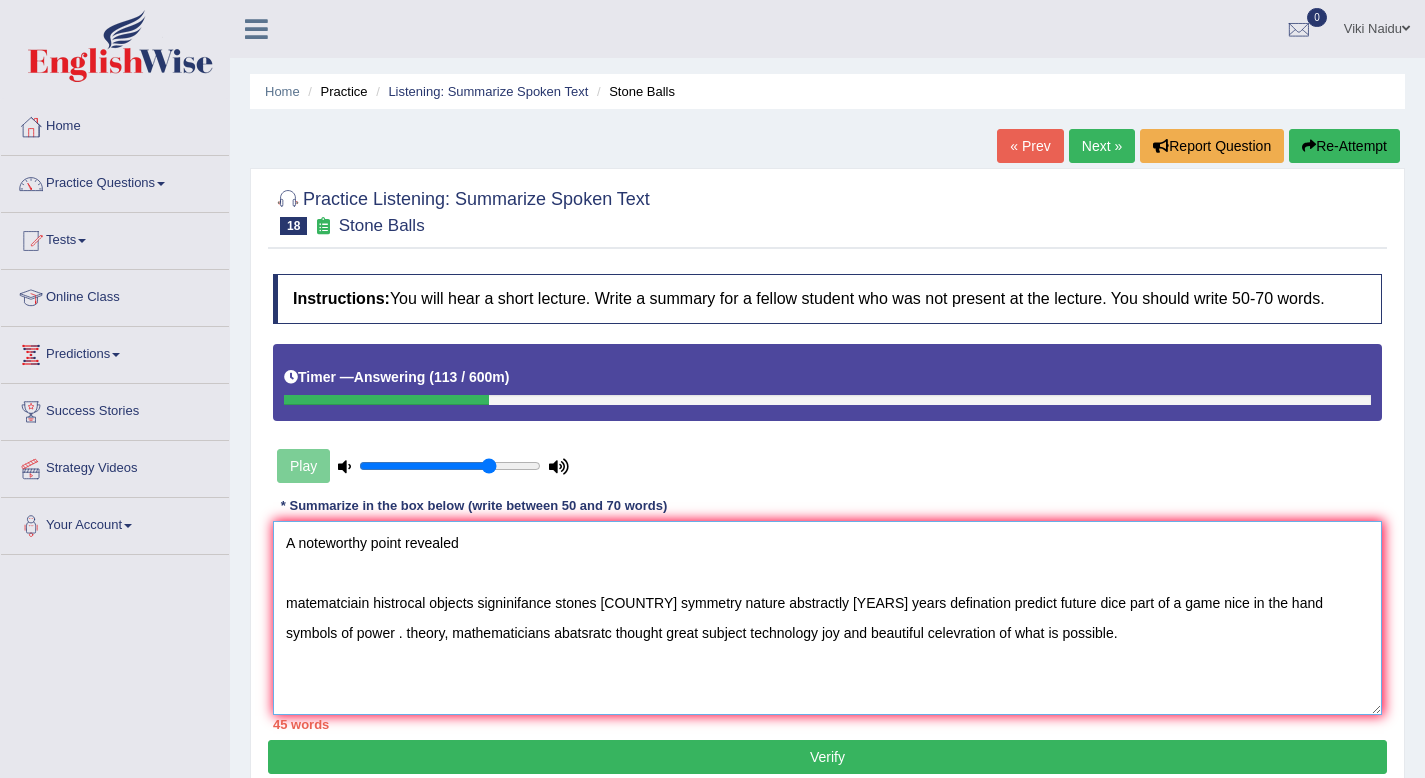 click on "A noteworthy point revealed
matematciain histrocal objects signinifance stones scotland symmetry nature abstractly 5000 years defination predict future dice part of a game nice in the hand symbols of power . theory, mathematicians abatsratc thought great subject technology joy and beautiful celevration of what is possible." at bounding box center (827, 618) 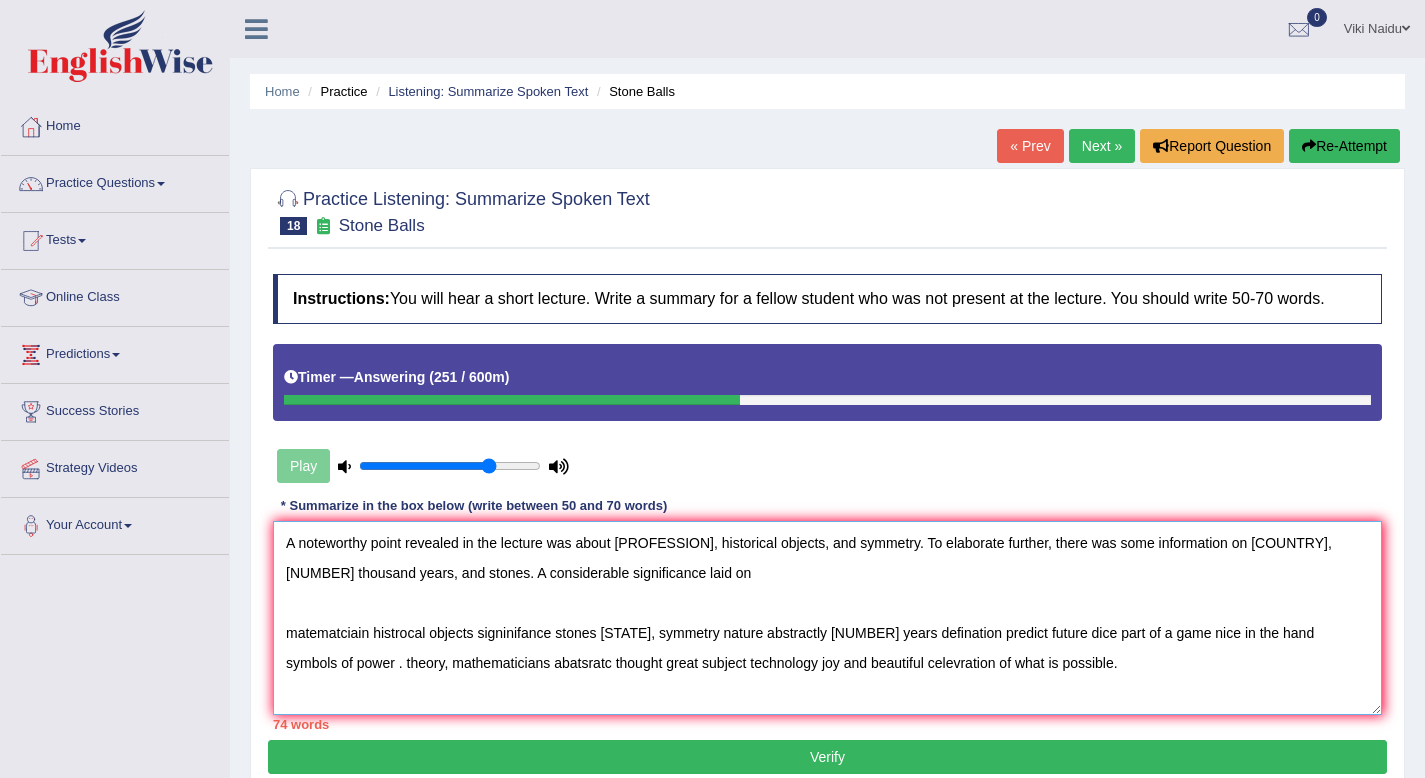click on "A noteworthy point revealed in the lecture was about mathematician, historical objects, and symmetry. To elaborate further, there was some information on Scotland, five thousand years, and stones. A considerable significance laid on
matematciain histrocal objects signinifance stones scotland symmetry nature abstractly 5000 years defination predict future dice part of a game nice in the hand symbols of power . theory, mathematicians abatsratc thought great subject technology joy and beautiful celevration of what is possible." at bounding box center [827, 618] 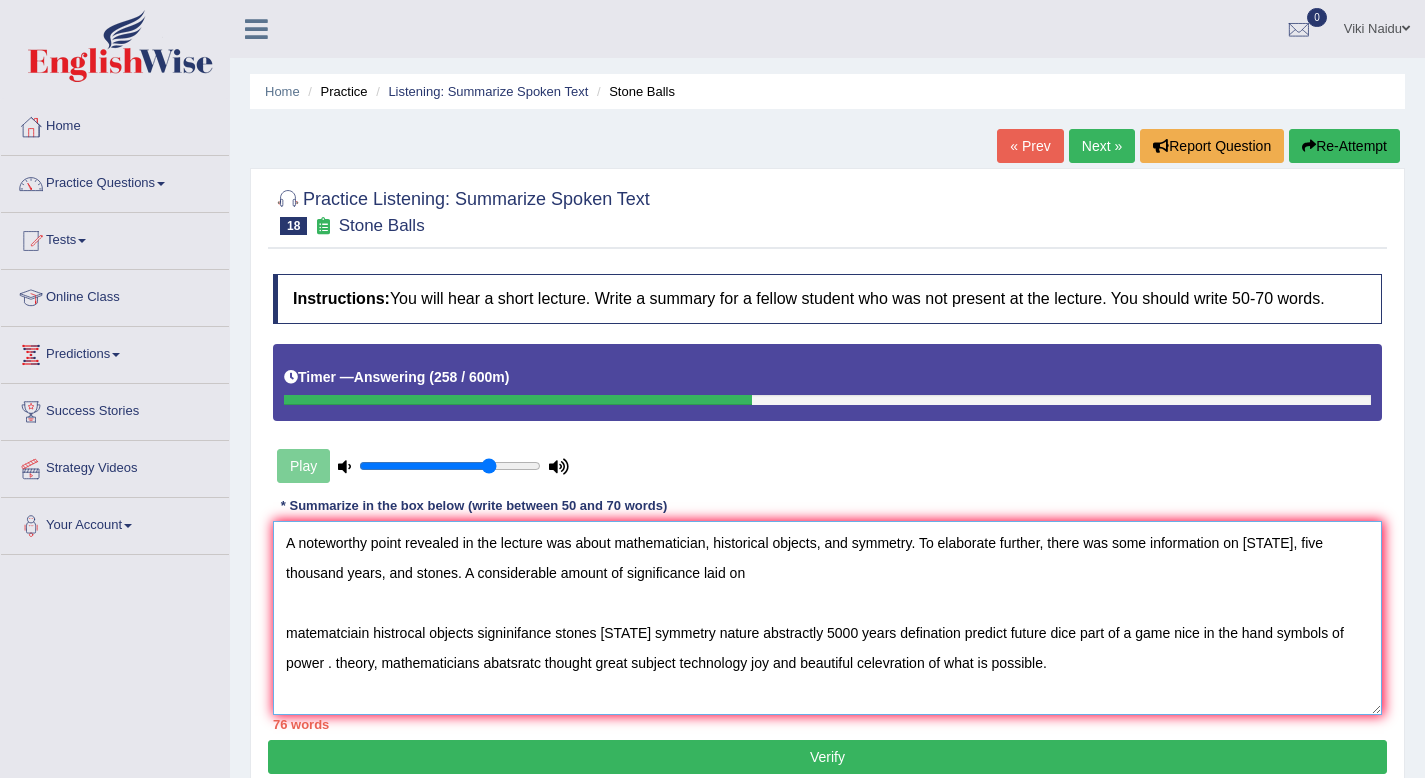 click on "A noteworthy point revealed in the lecture was about mathematician, historical objects, and symmetry. To elaborate further, there was some information on Scotland, five thousand years, and stones. A considerable amount of significance laid on
matematciain histrocal objects signinifance stones scotland symmetry nature abstractly 5000 years defination predict future dice part of a game nice in the hand symbols of power . theory, mathematicians abatsratc thought great subject technology joy and beautiful celevration of what is possible." at bounding box center (827, 618) 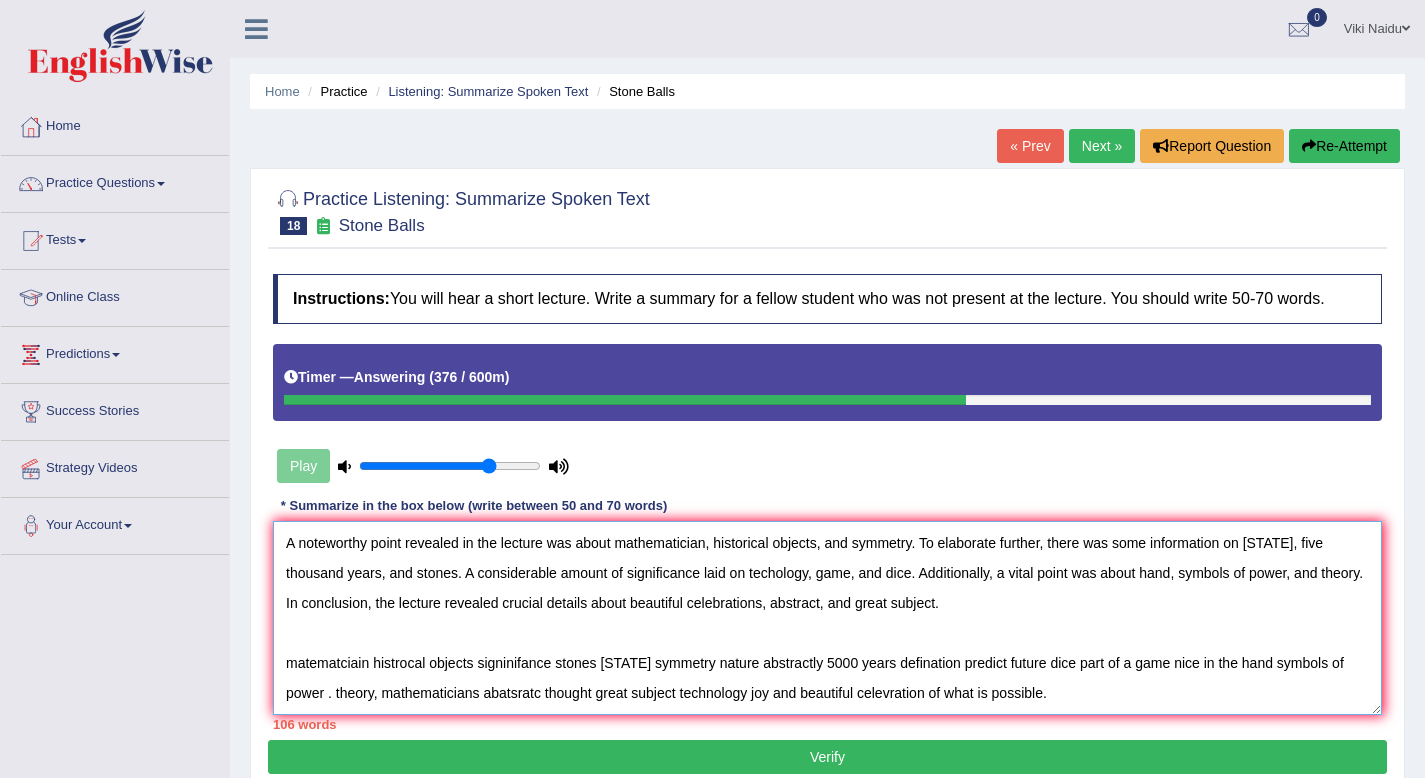 scroll, scrollTop: 30, scrollLeft: 0, axis: vertical 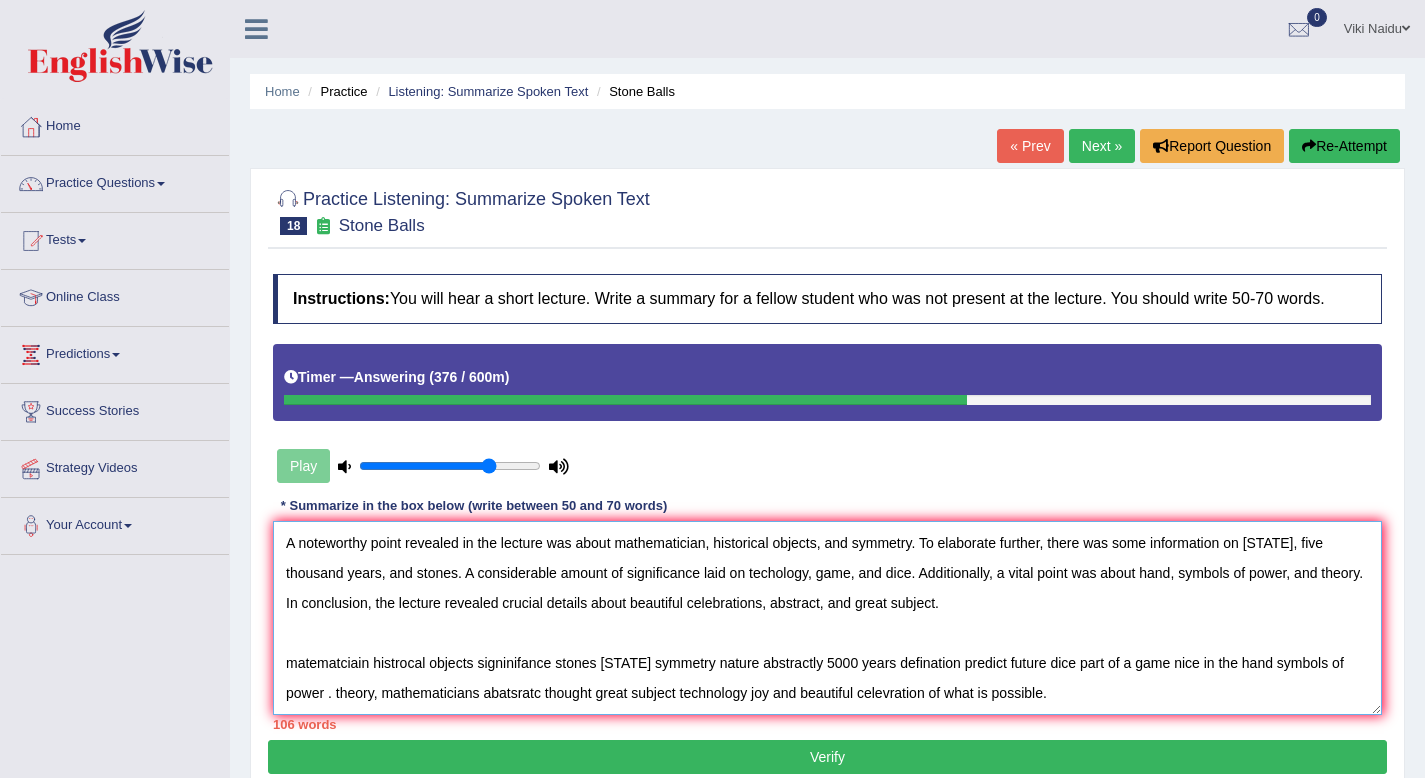 drag, startPoint x: 1046, startPoint y: 725, endPoint x: 1285, endPoint y: 694, distance: 241.00208 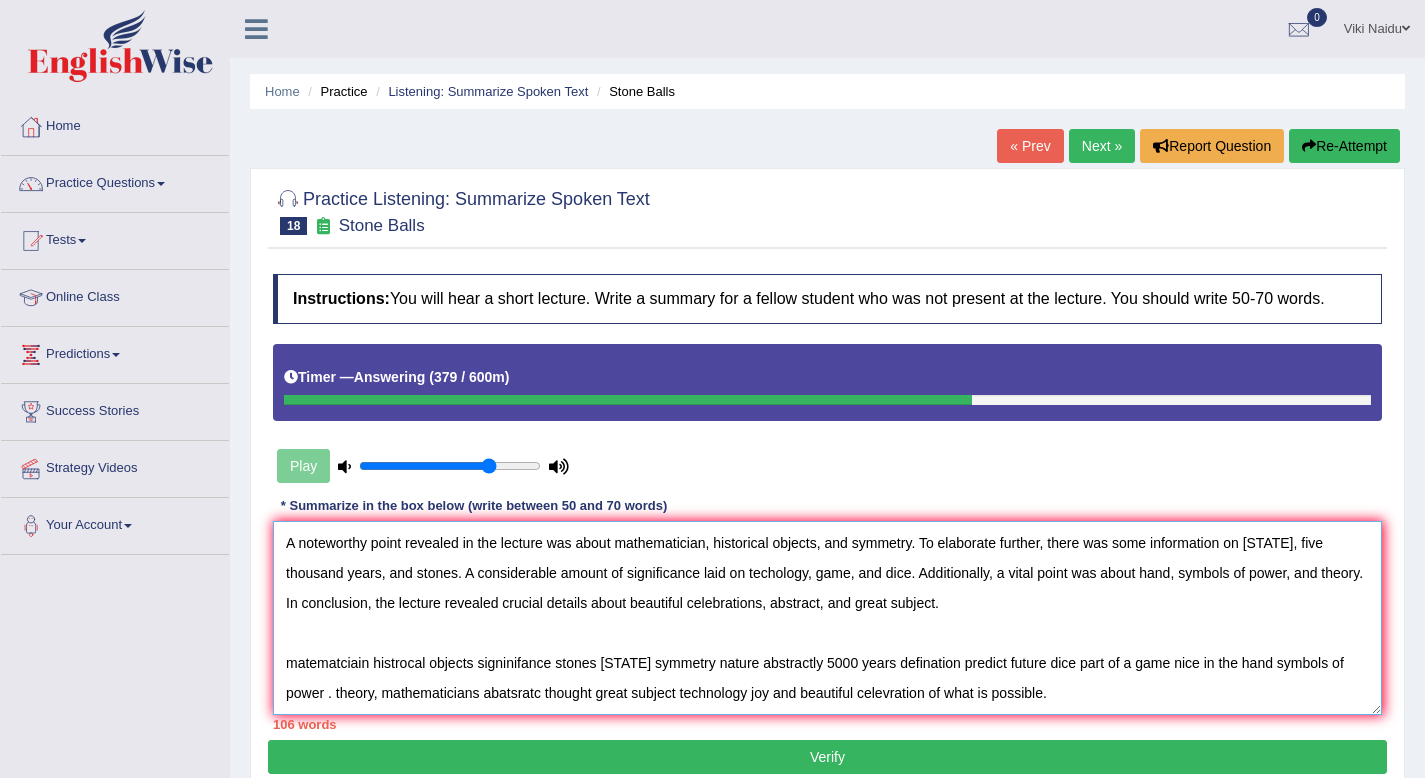 drag, startPoint x: 1095, startPoint y: 699, endPoint x: 217, endPoint y: 637, distance: 880.18634 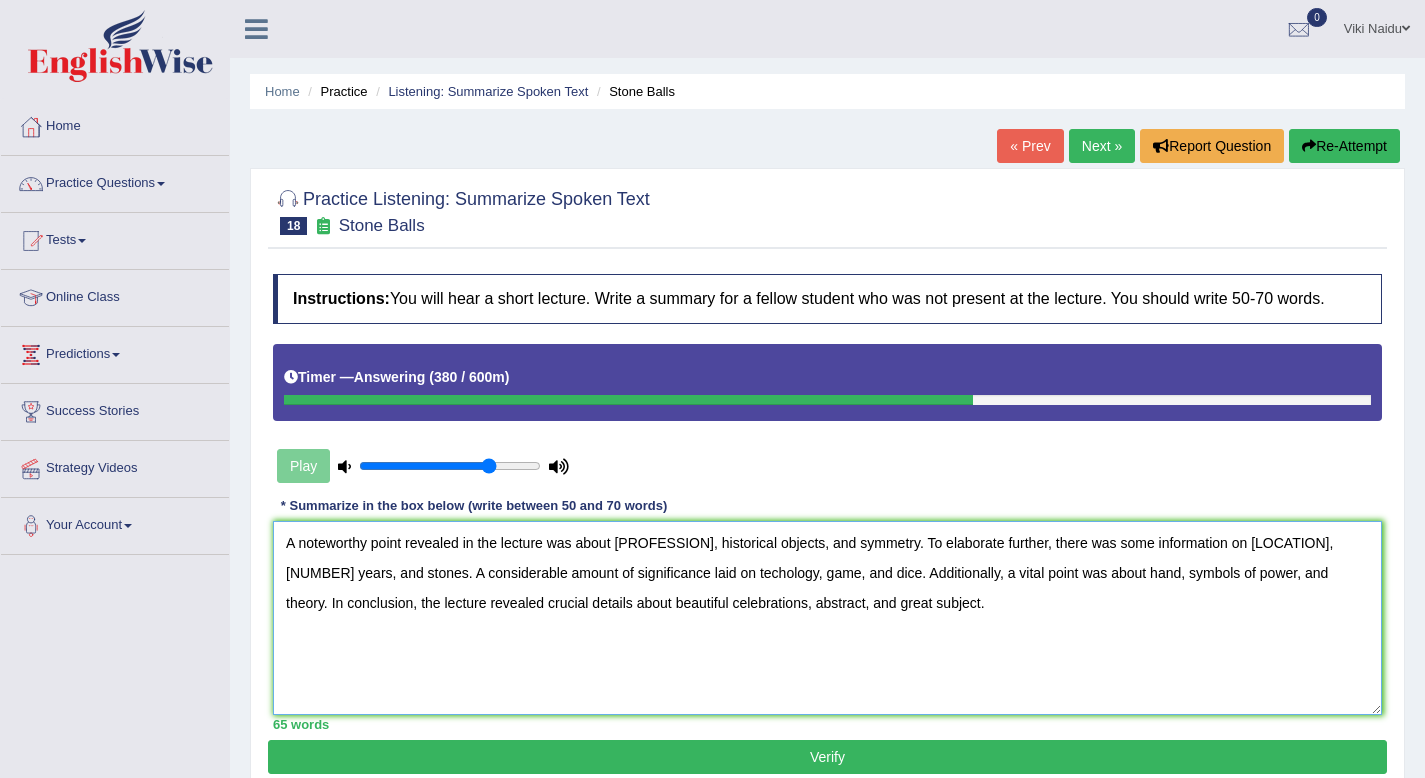 scroll, scrollTop: 0, scrollLeft: 0, axis: both 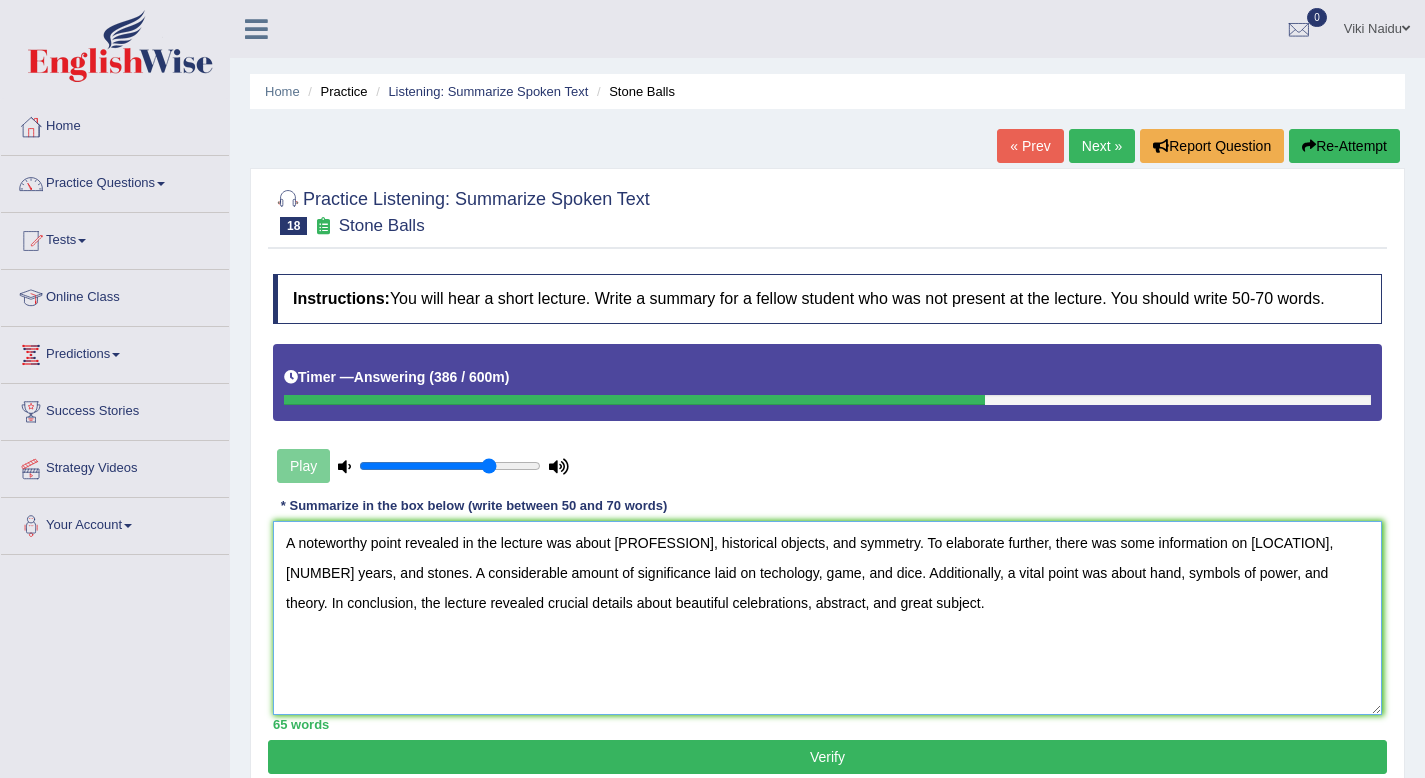 drag, startPoint x: 542, startPoint y: 622, endPoint x: 498, endPoint y: 621, distance: 44.011364 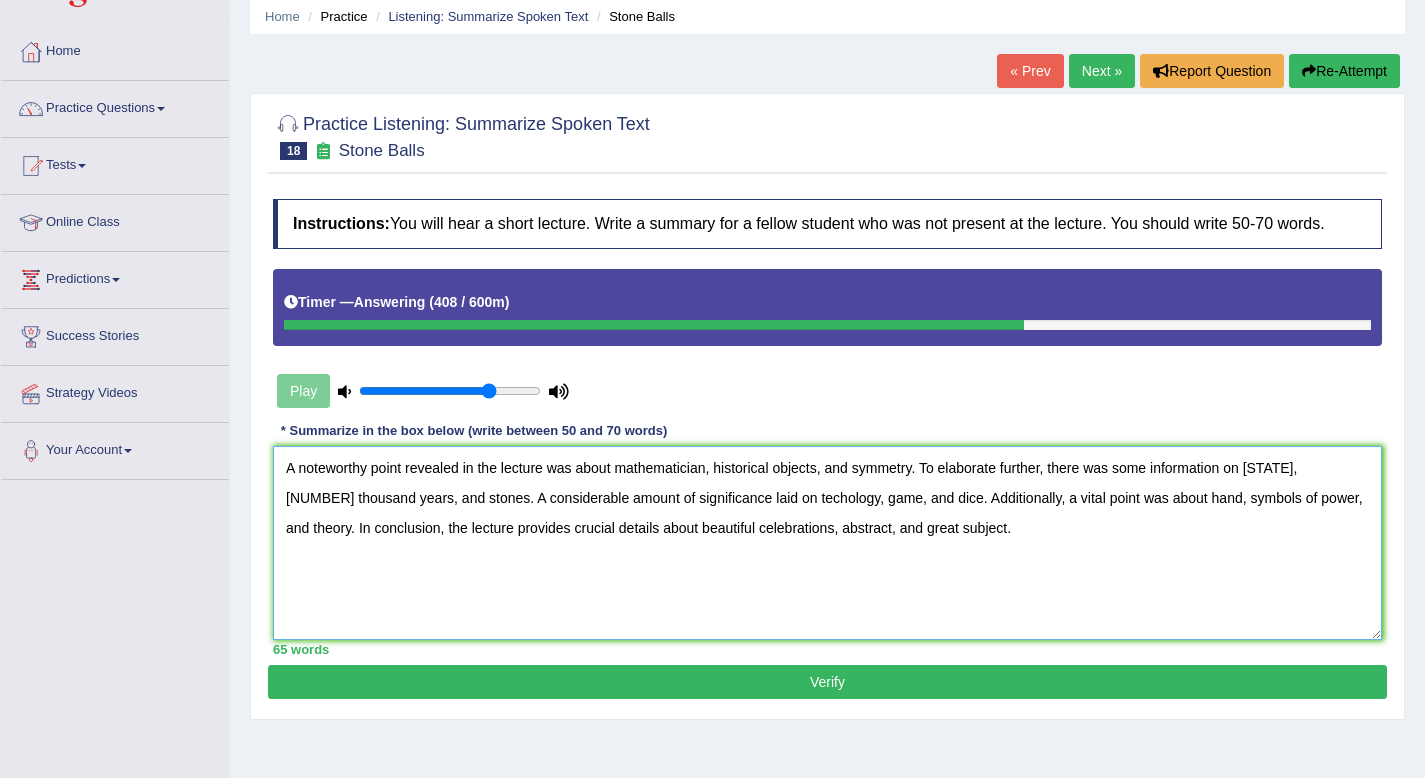 scroll, scrollTop: 78, scrollLeft: 0, axis: vertical 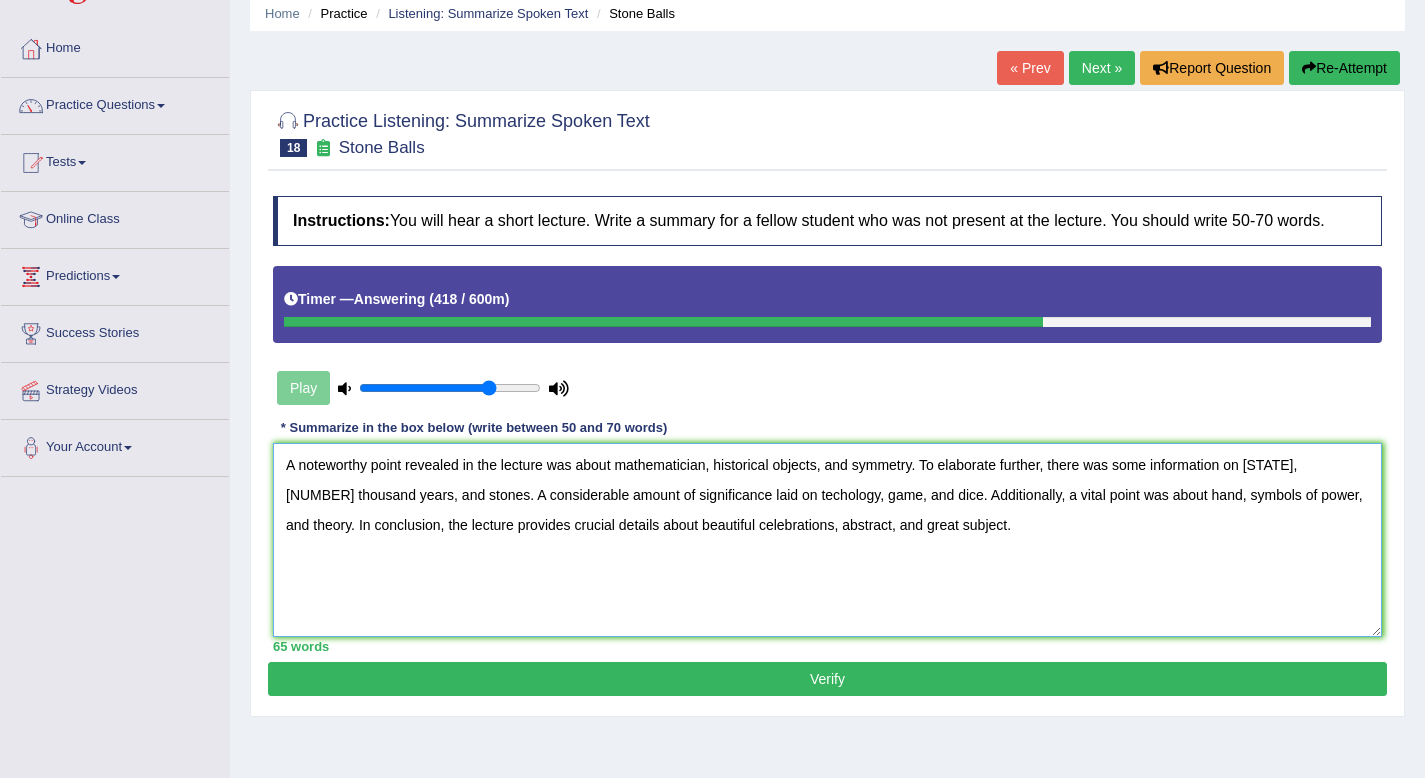 type on "A noteworthy point revealed in the lecture was about mathematician, historical objects, and symmetry. To elaborate further, there was some information on Scotland, five thousand years, and stones. A considerable amount of significance laid on techology, game, and dice. Additionally, a vital point was about hand, symbols of power, and theory. In conclusion, the lecture provides crucial details about beautiful celebrations, abstract, and great subject." 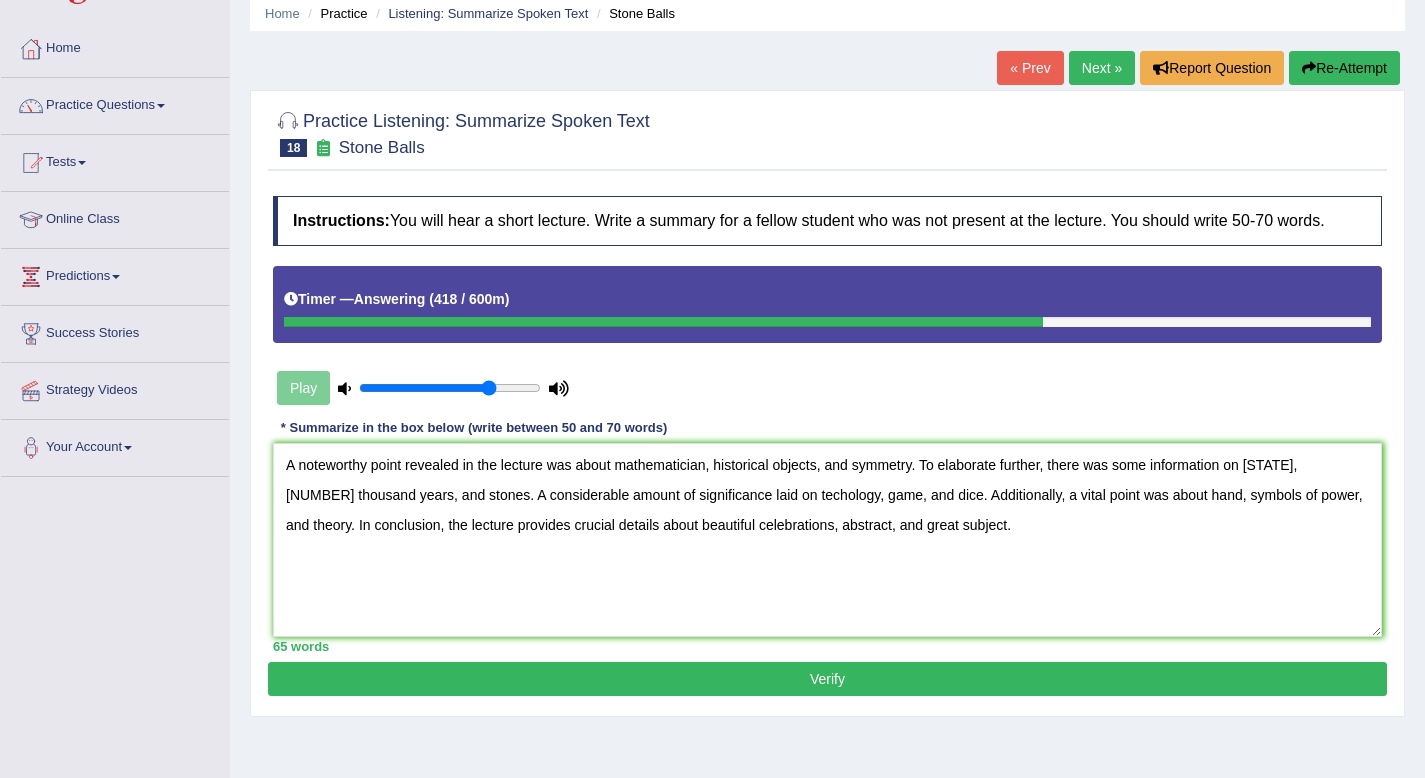 click on "Verify" at bounding box center [827, 679] 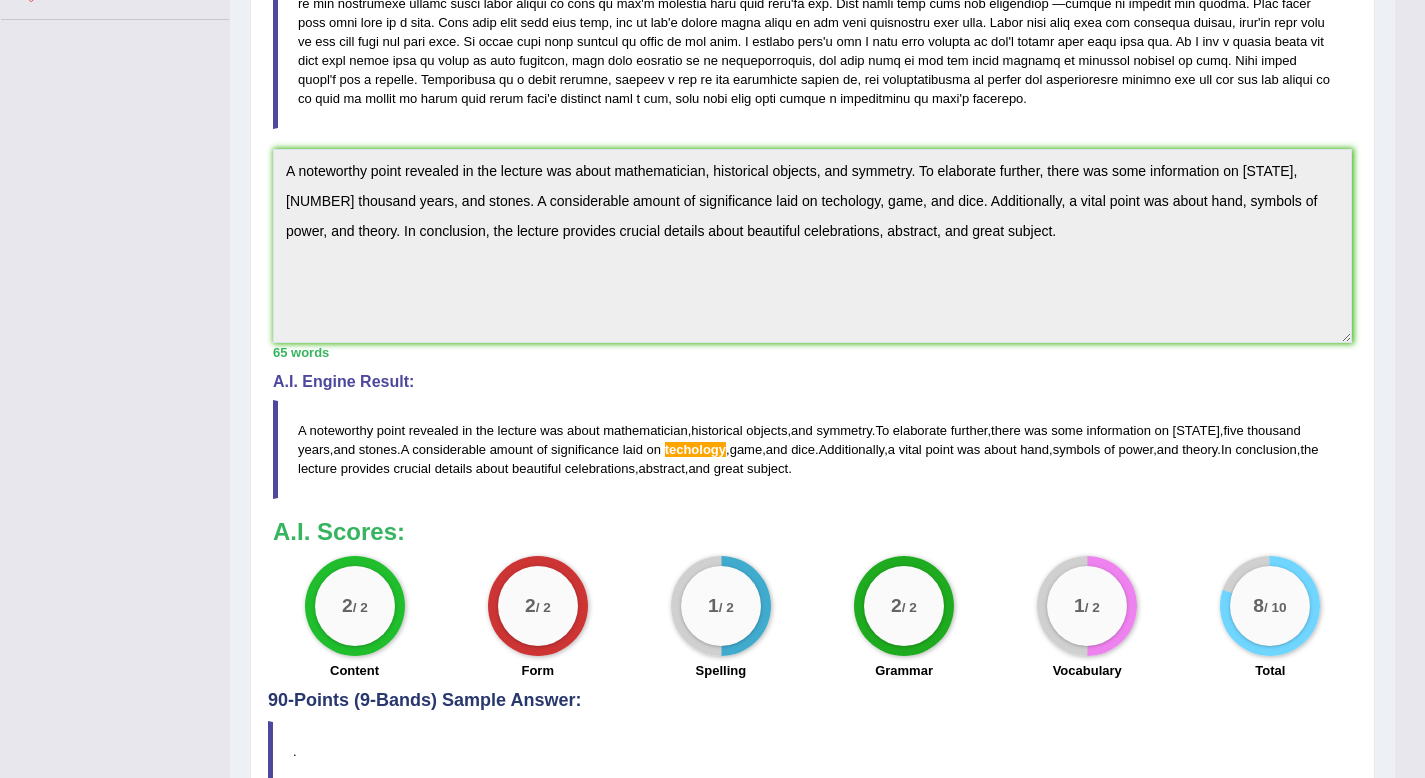 scroll, scrollTop: 537, scrollLeft: 0, axis: vertical 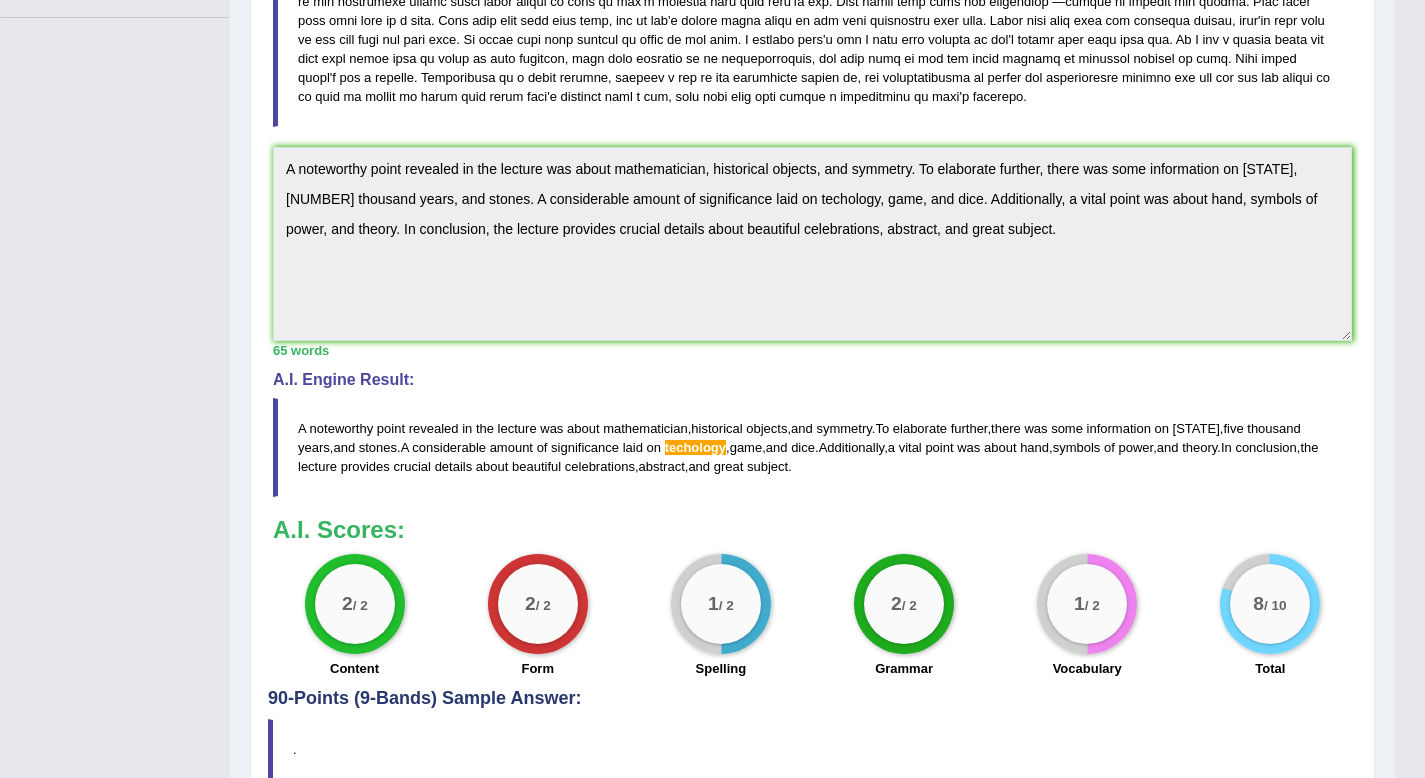 click on "Home
Practice
Listening: Summarize Spoken Text
Stone Balls
« Prev Next »  Report Question  Re-Attempt
Practice Listening: Summarize Spoken Text
18
Stone Balls
Instructions:  You will hear a short lecture. Write a summary for a fellow student who was not present at the lecture. You should write 50-70 words.
Timer —  Answering   ( 418 / 600m ) Transcript: Recorded Answer: * Summarize in the box below (write between 50 and 70 words) 65 words Written Keywords: — A.I. Engine Result: A   noteworthy   point   revealed   in   the   lecture   was   about   mathematician ,  historical   objects ,  and   symmetry .  To   elaborate   further ,  there   was   some   information   on   Scotland ,  five   thousand   years ,  and   stones .  A   considerable   amount   of   significance   laid   on   techology ,  game ,  and" at bounding box center [812, 144] 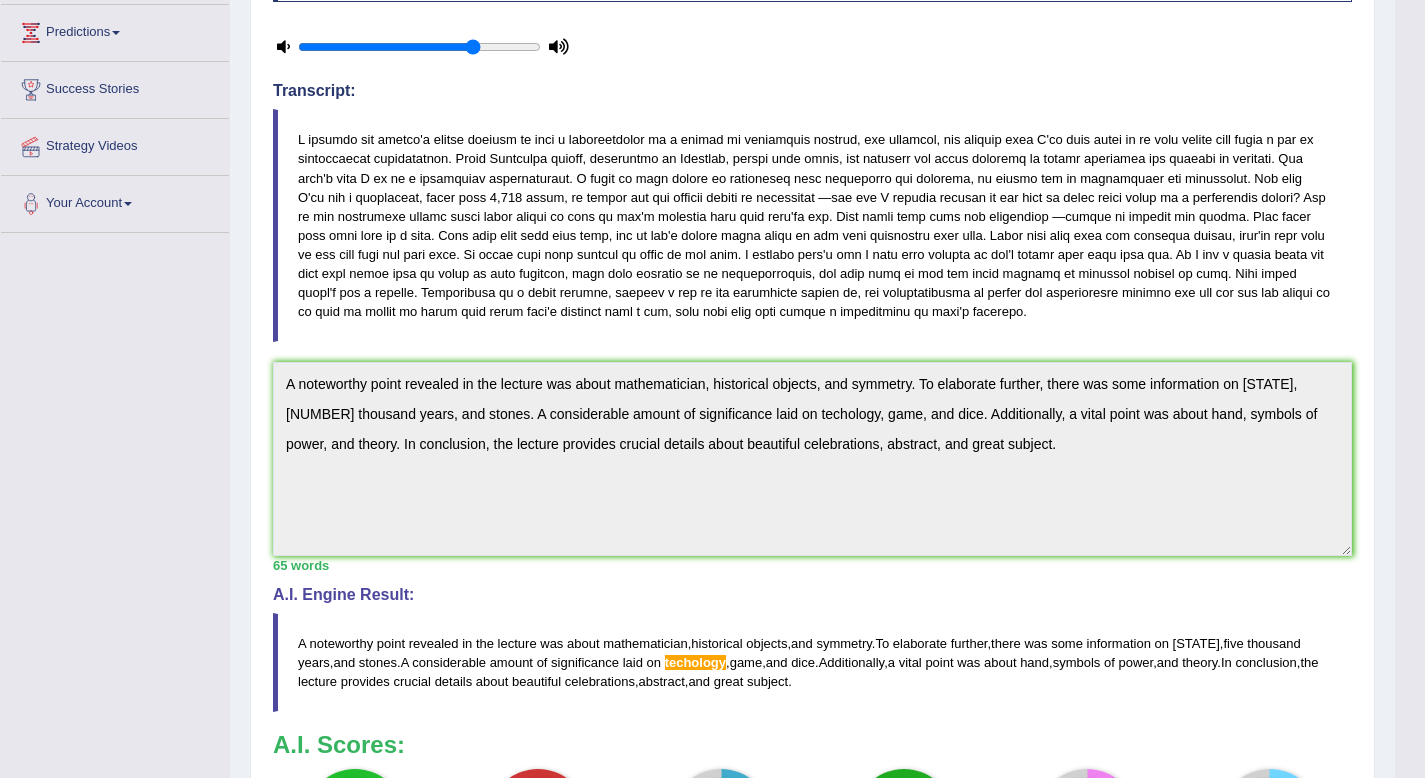 scroll, scrollTop: 0, scrollLeft: 0, axis: both 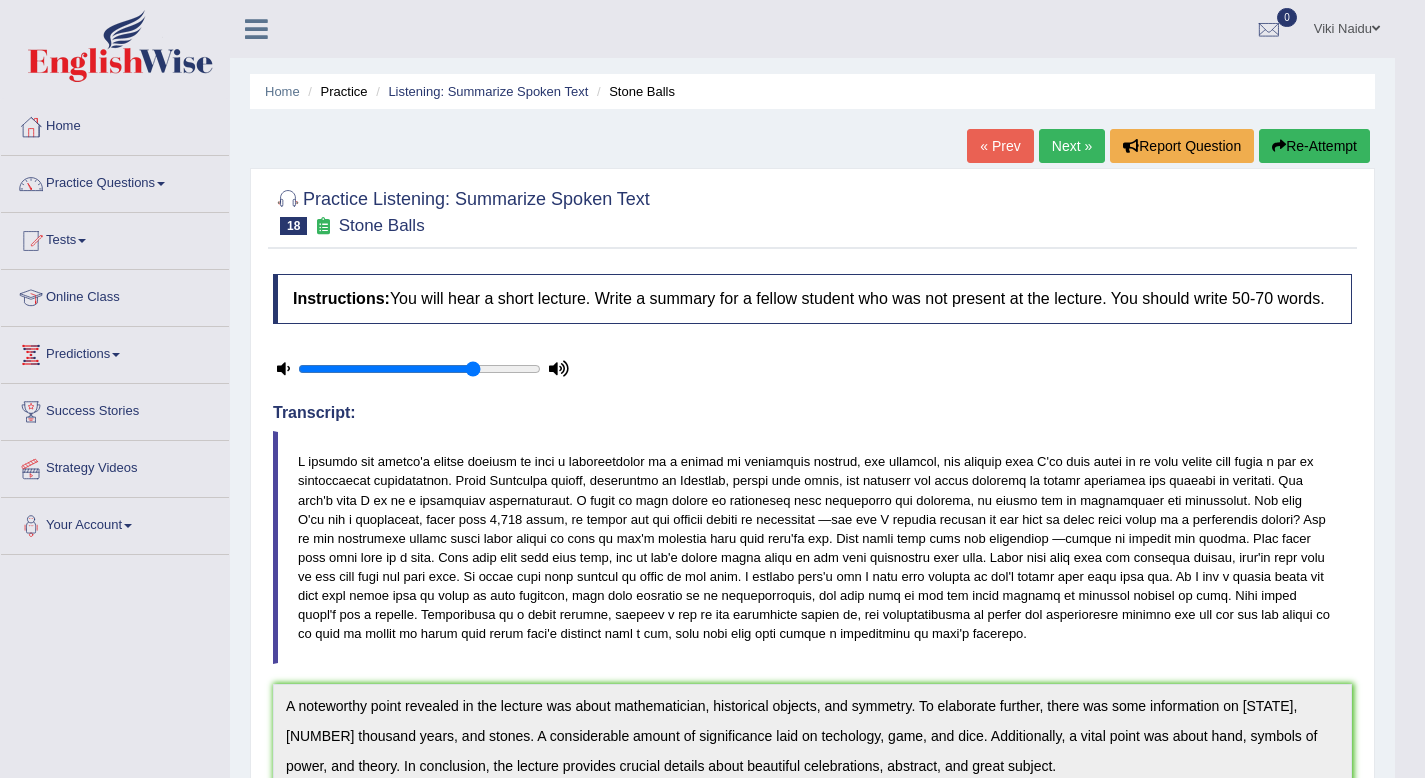 click on "Re-Attempt" at bounding box center [1314, 146] 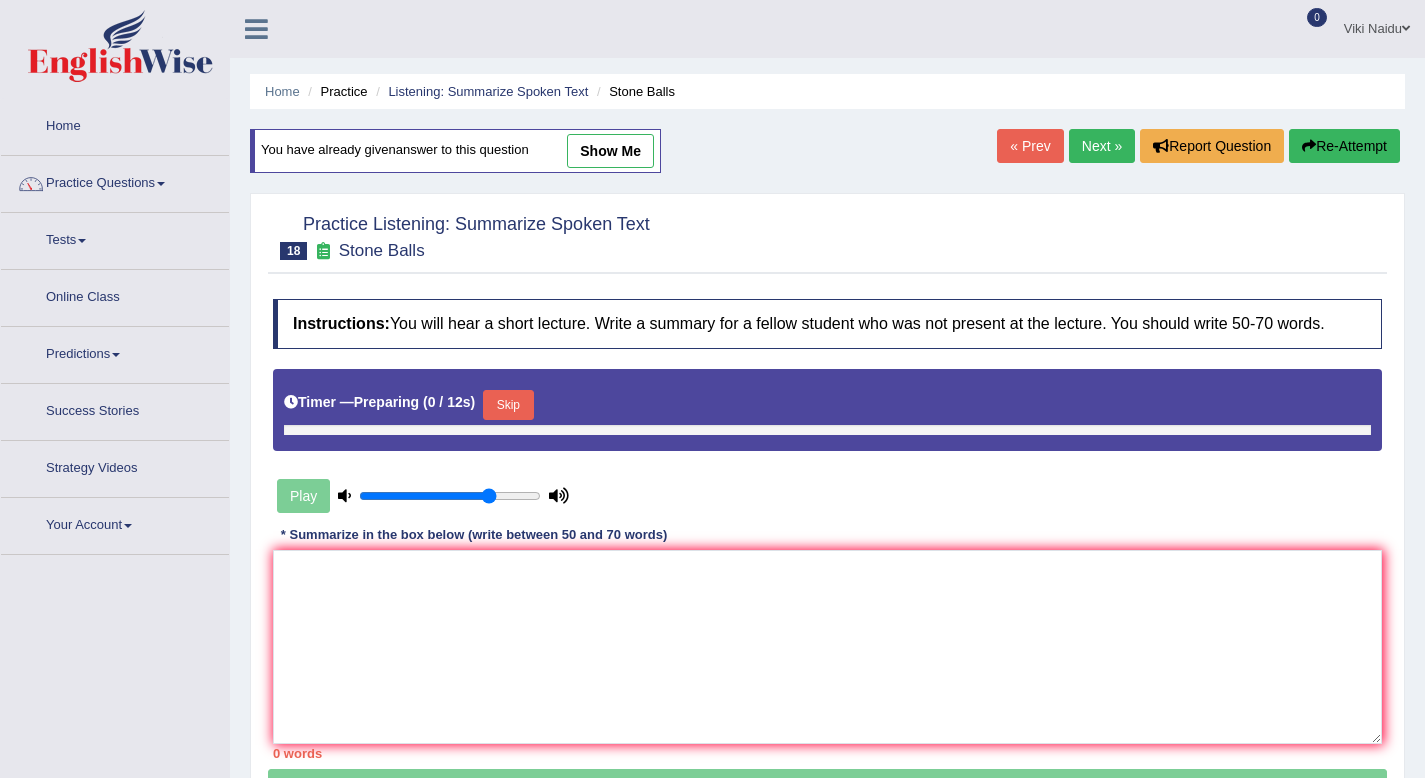 scroll, scrollTop: 0, scrollLeft: 0, axis: both 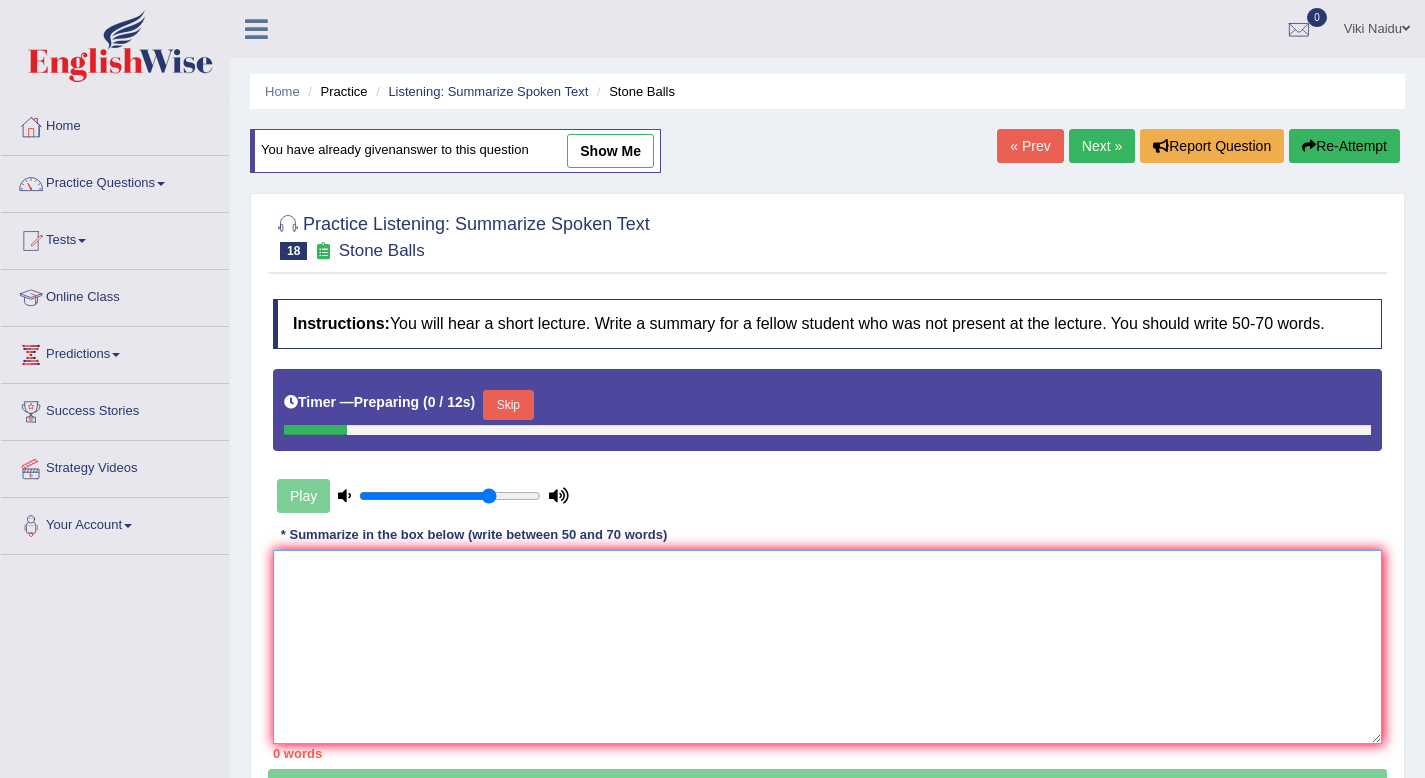 click at bounding box center [827, 647] 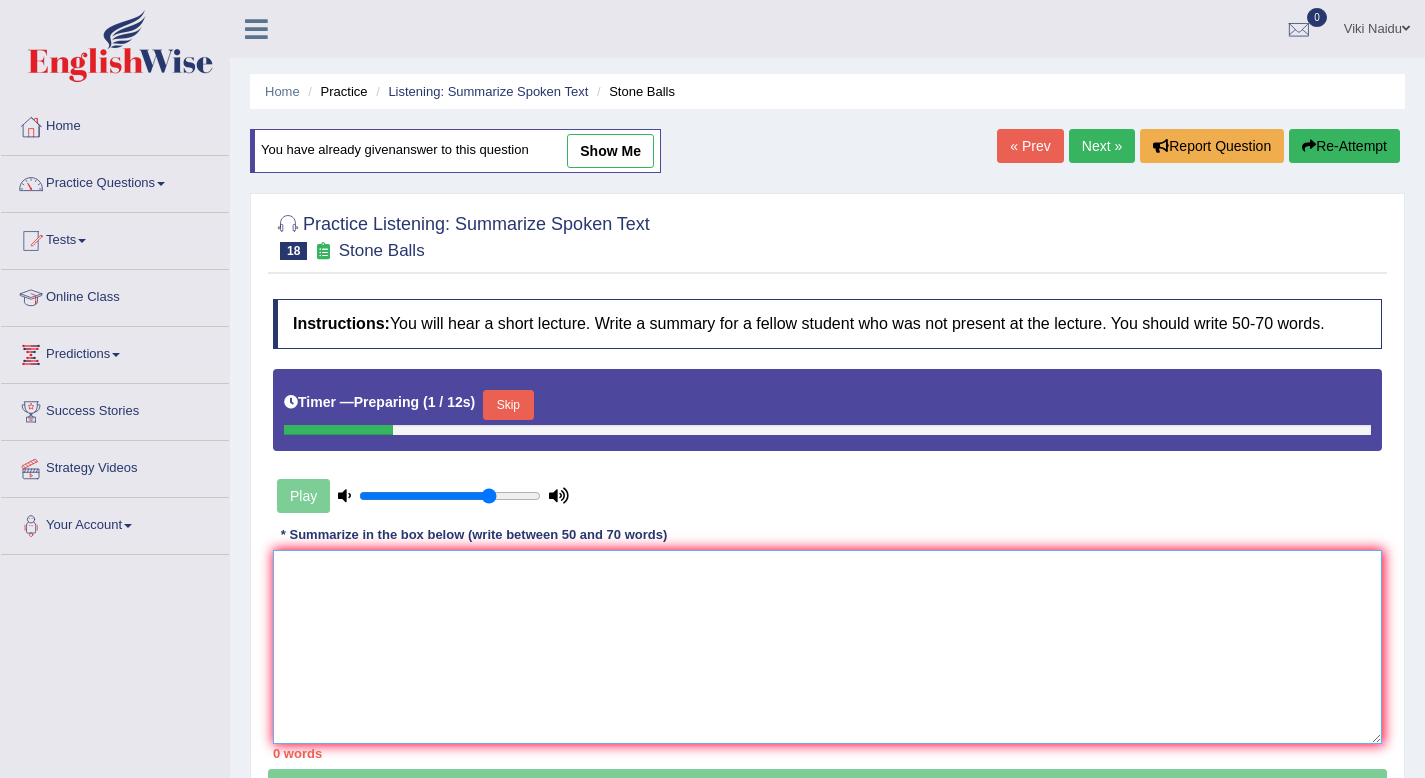 paste on "A noteworthy point revealed in the lecture was about mathematician, historical objects, and symmetry. To elaborate further, there was some information on Scotland, five thousand years, and stones. A considerable amount of significance laid on techology, game, and dice. Additionally, a vital point was about hand, symbols of power, and theory. In conclusion, the lecture provides crucial details about beautiful celebrations, abstract, and great subject." 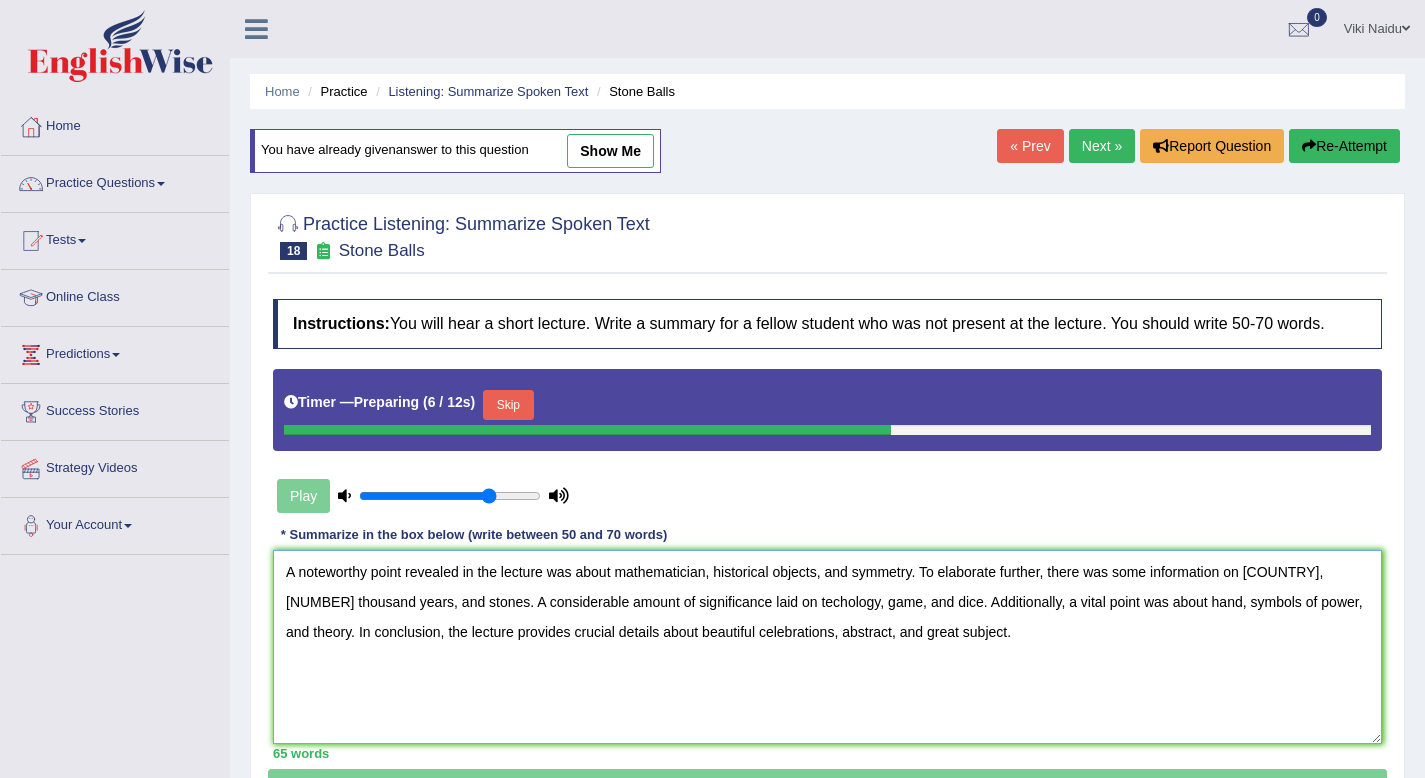 click on "A noteworthy point revealed in the lecture was about mathematician, historical objects, and symmetry. To elaborate further, there was some information on Scotland, five thousand years, and stones. A considerable amount of significance laid on techology, game, and dice. Additionally, a vital point was about hand, symbols of power, and theory. In conclusion, the lecture provides crucial details about beautiful celebrations, abstract, and great subject." at bounding box center (827, 647) 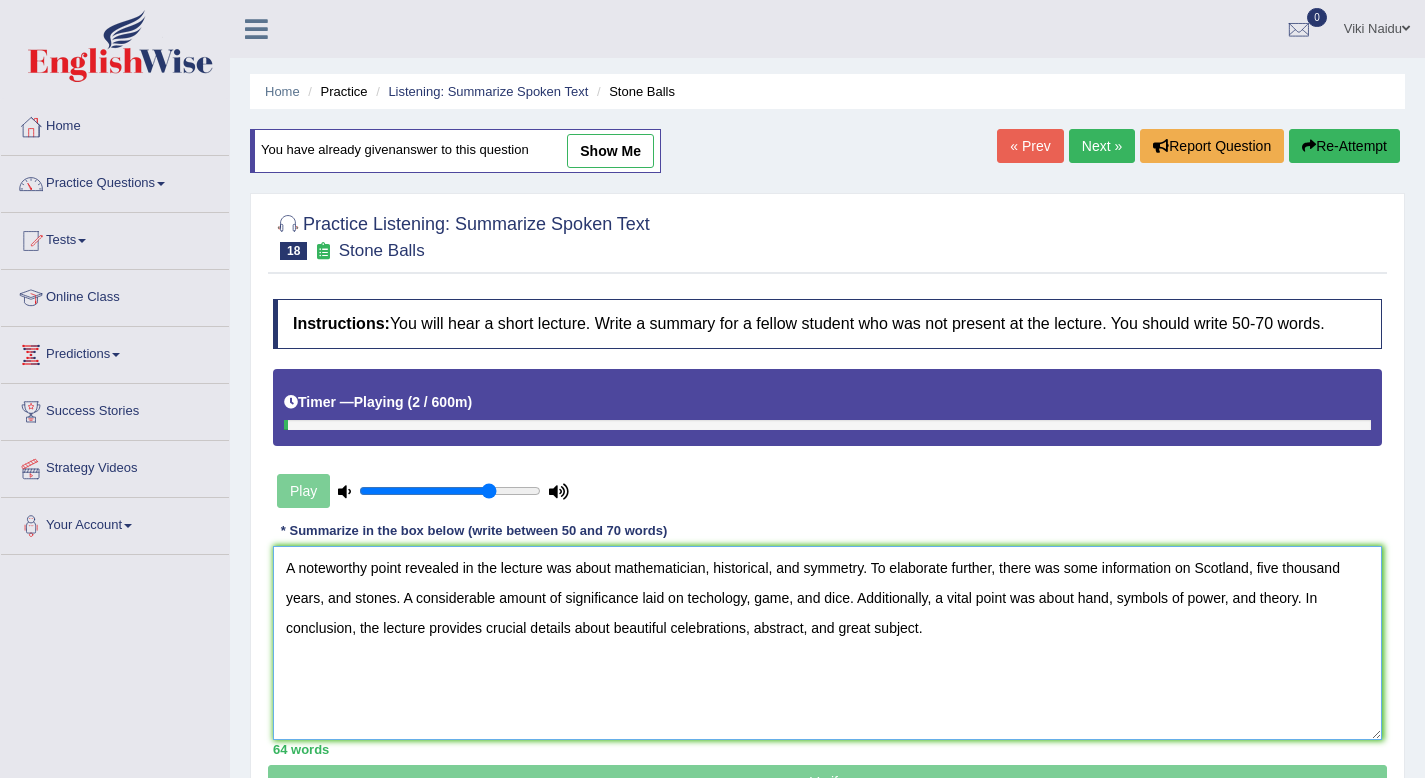 click on "A noteworthy point revealed in the lecture was about mathematician, historical, and symmetry. To elaborate further, there was some information on Scotland, five thousand years, and stones. A considerable amount of significance laid on techology, game, and dice. Additionally, a vital point was about hand, symbols of power, and theory. In conclusion, the lecture provides crucial details about beautiful celebrations, abstract, and great subject." at bounding box center [827, 643] 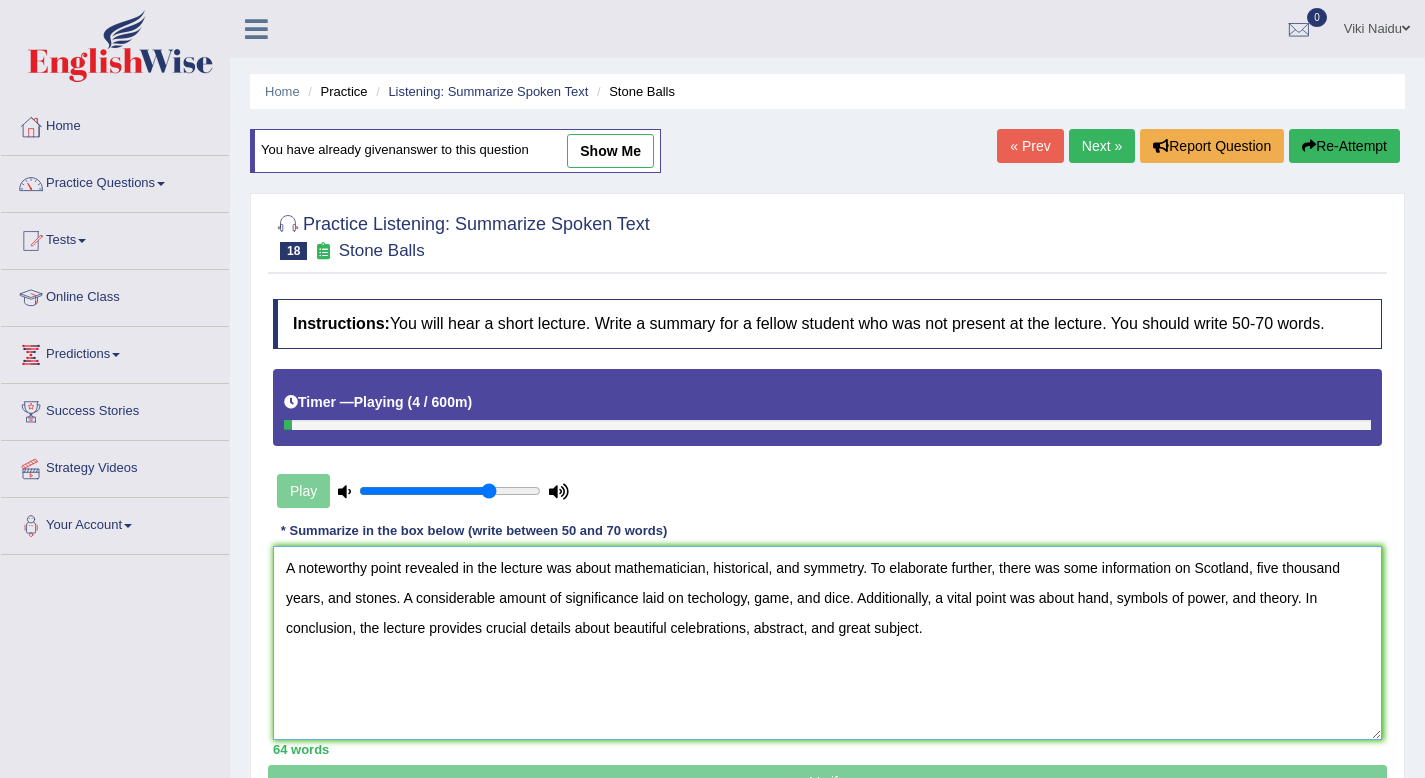 click on "A noteworthy point revealed in the lecture was about mathematician, historical, and symmetry. To elaborate further, there was some information on Scotland, five thousand years, and stones. A considerable amount of significance laid on techology, game, and dice. Additionally, a vital point was about hand, symbols of power, and theory. In conclusion, the lecture provides crucial details about beautiful celebrations, abstract, and great subject." at bounding box center (827, 643) 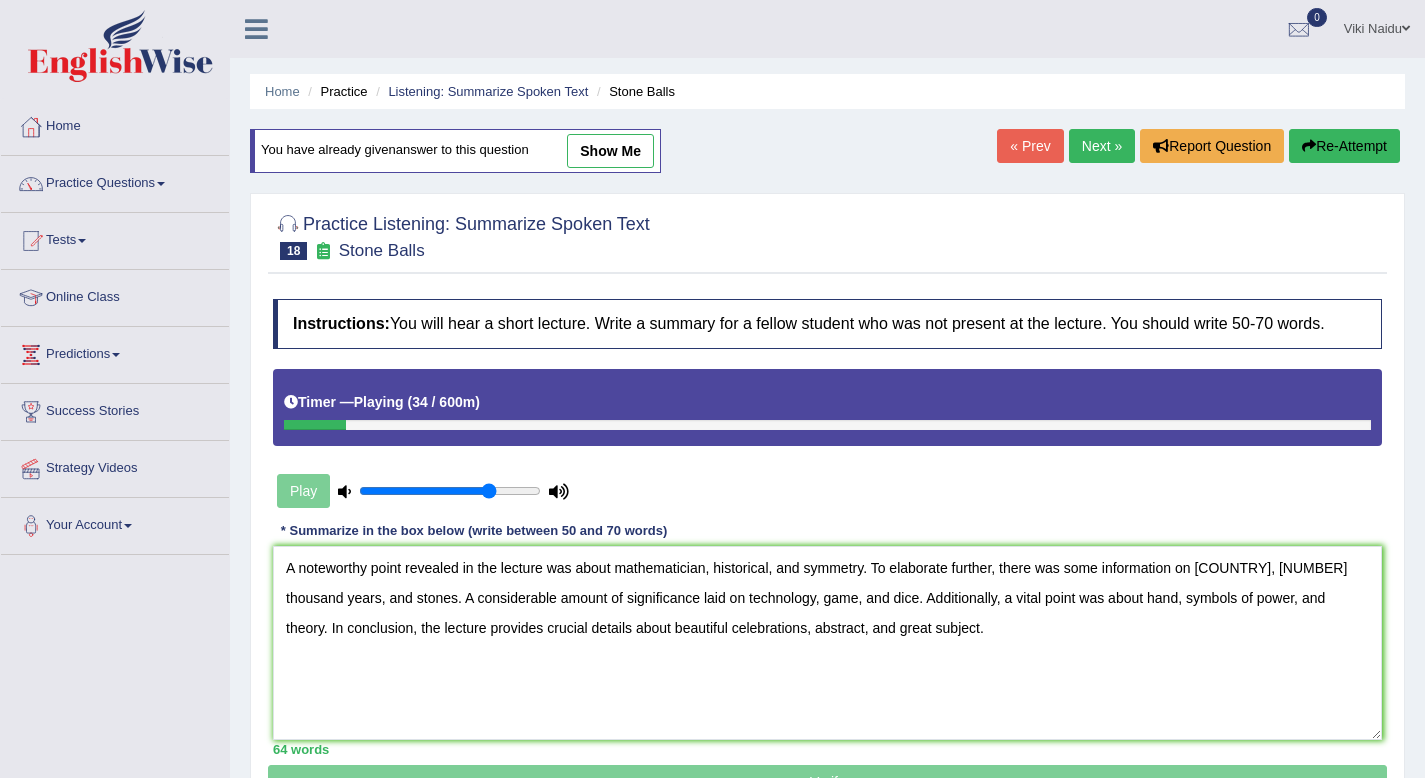 drag, startPoint x: 1203, startPoint y: 616, endPoint x: 1148, endPoint y: 682, distance: 85.91275 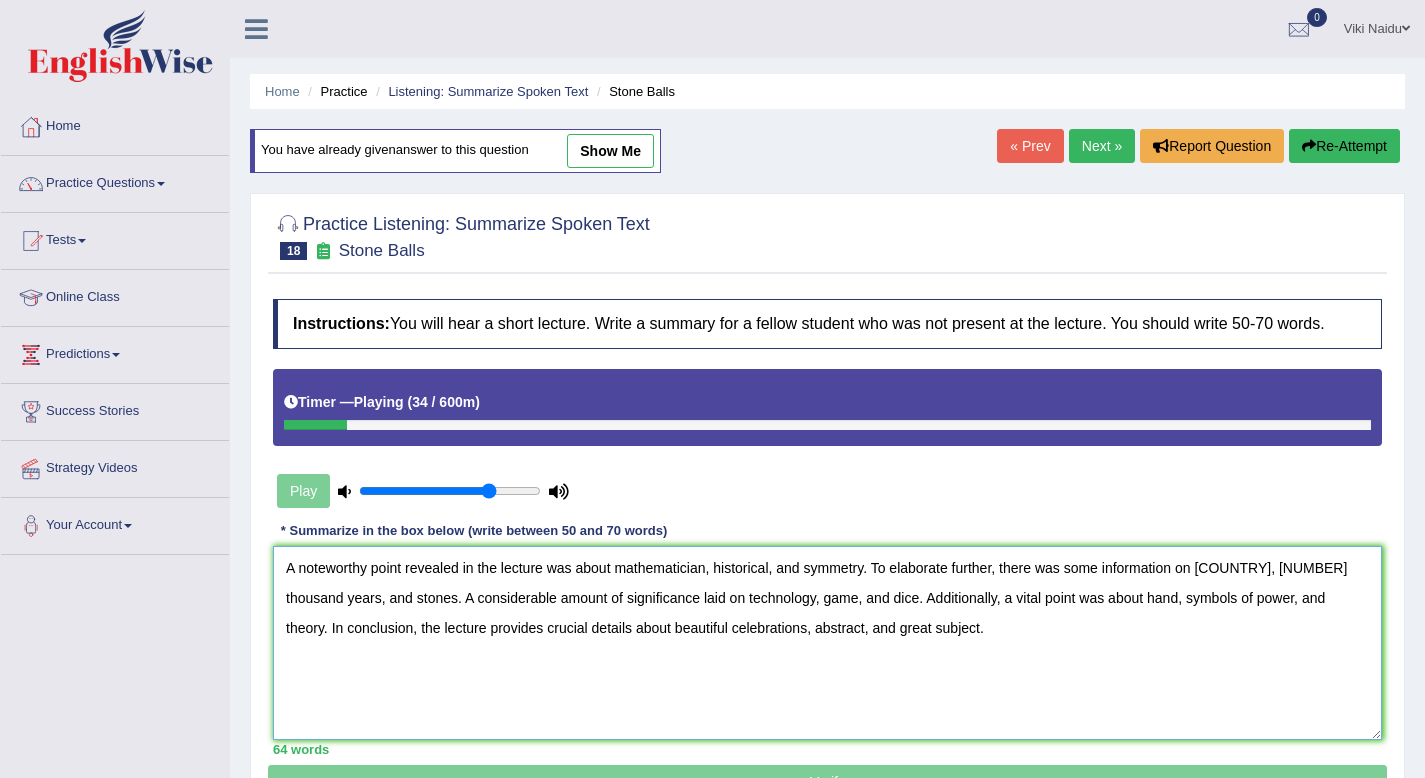 click on "A noteworthy point revealed in the lecture was about mathematician, historical, and symmetry. To elaborate further, there was some information on Scotland, five thousand years, and stones. A considerable amount of significance laid on technology, game, and dice. Additionally, a vital point was about hand, symbols of power, and theory. In conclusion, the lecture provides crucial details about beautiful celebrations, abstract, and great subject." at bounding box center (827, 643) 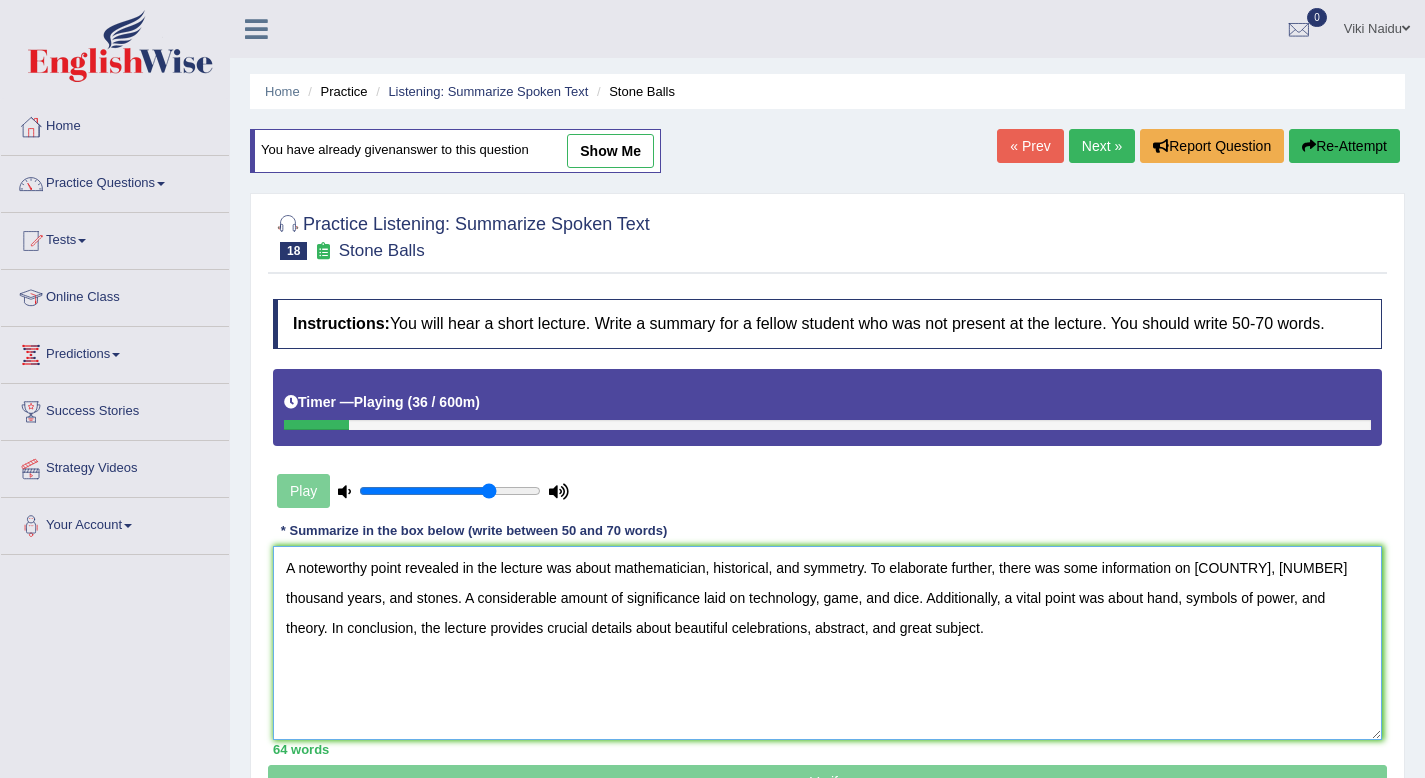 click on "A noteworthy point revealed in the lecture was about mathematician, historical, and symmetry. To elaborate further, there was some information on Scotland, five thousand years, and stones. A considerable amount of significance laid on technology, game, and dice. Additionally, a vital point was about hand, symbols of power, and theory. In conclusion, the lecture provides crucial details about beautiful celebrations, abstract, and great subject." at bounding box center (827, 643) 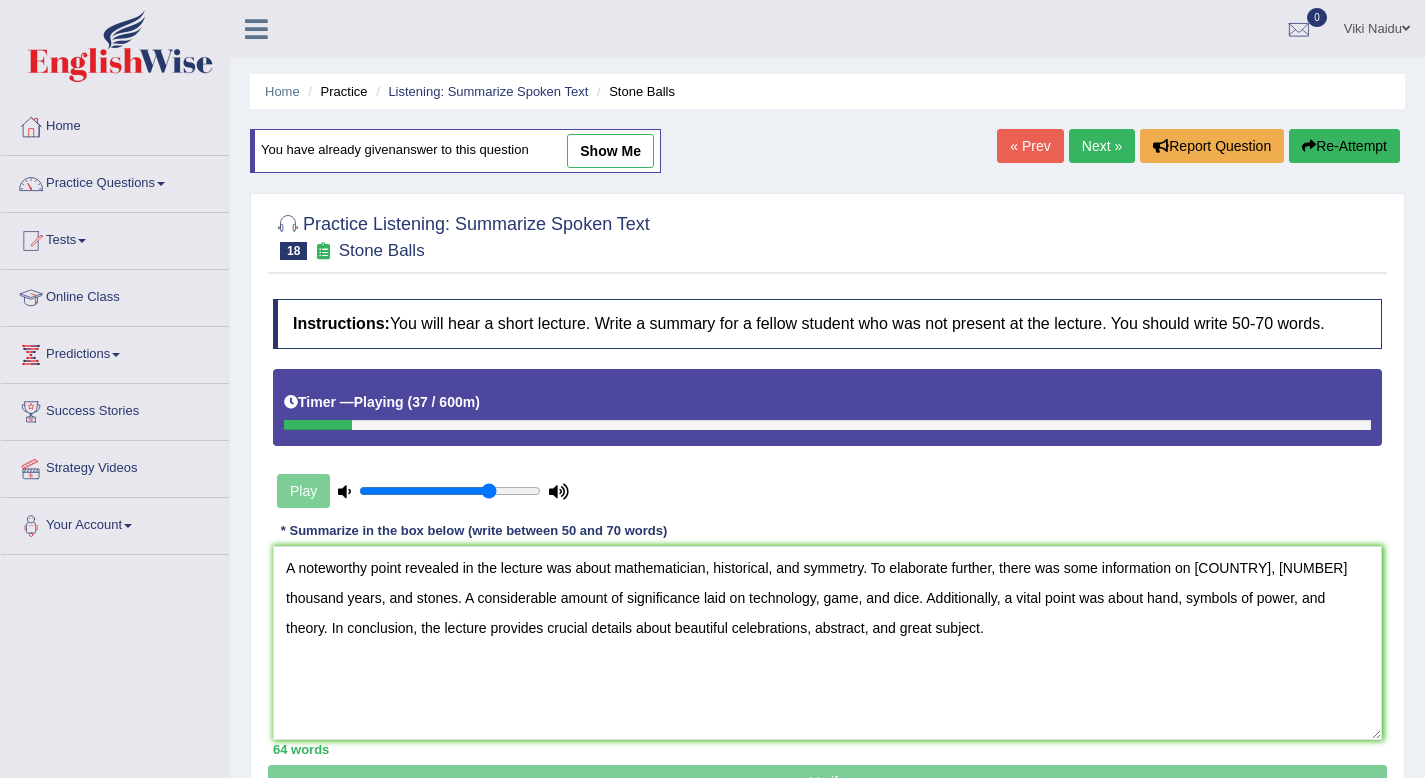drag, startPoint x: 1205, startPoint y: 614, endPoint x: 1225, endPoint y: 709, distance: 97.082436 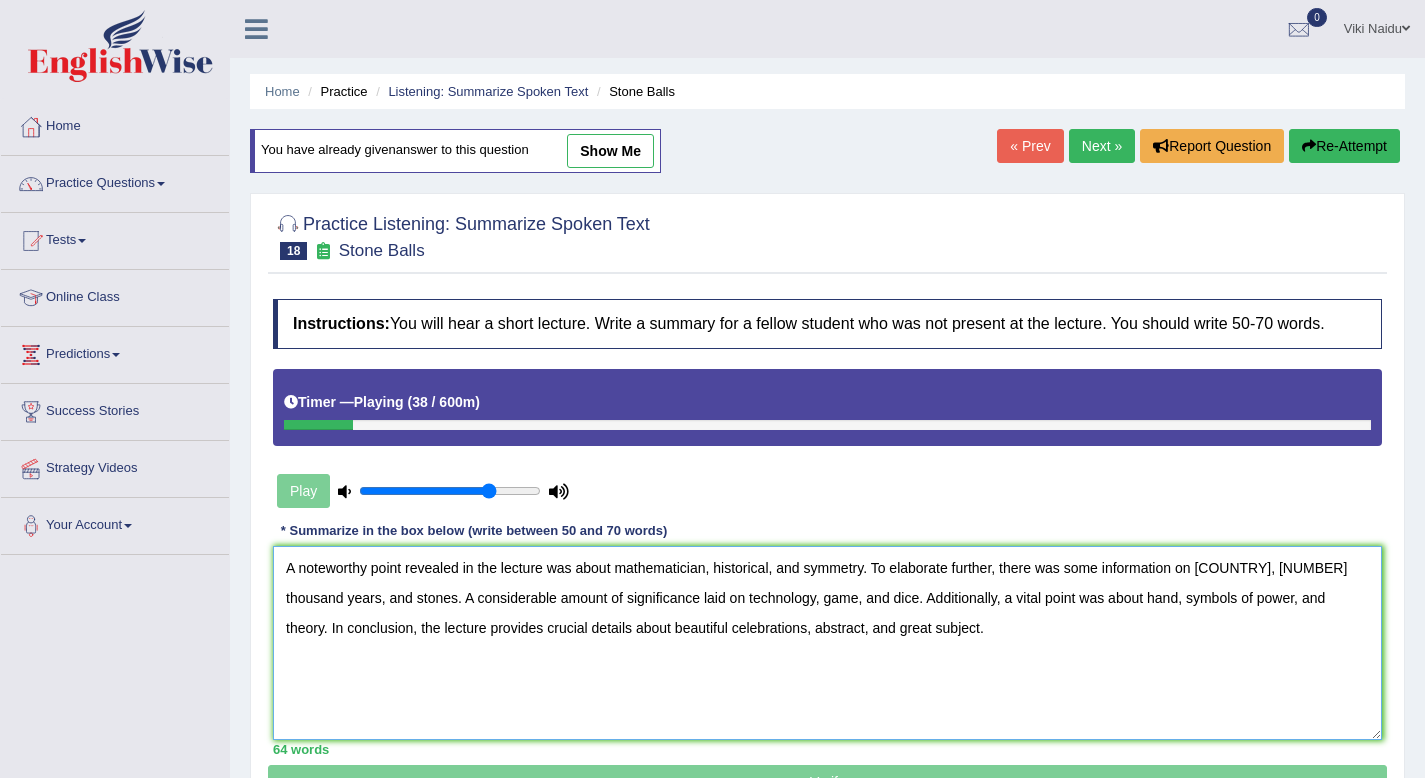 click on "A noteworthy point revealed in the lecture was about mathematician, historical, and symmetry. To elaborate further, there was some information on Scotland, five thousand years, and stones. A considerable amount of significance laid on technology, game, and dice. Additionally, a vital point was about hand, symbols of power, and theory. In conclusion, the lecture provides crucial details about beautiful celebrations, abstract, and great subject." at bounding box center (827, 643) 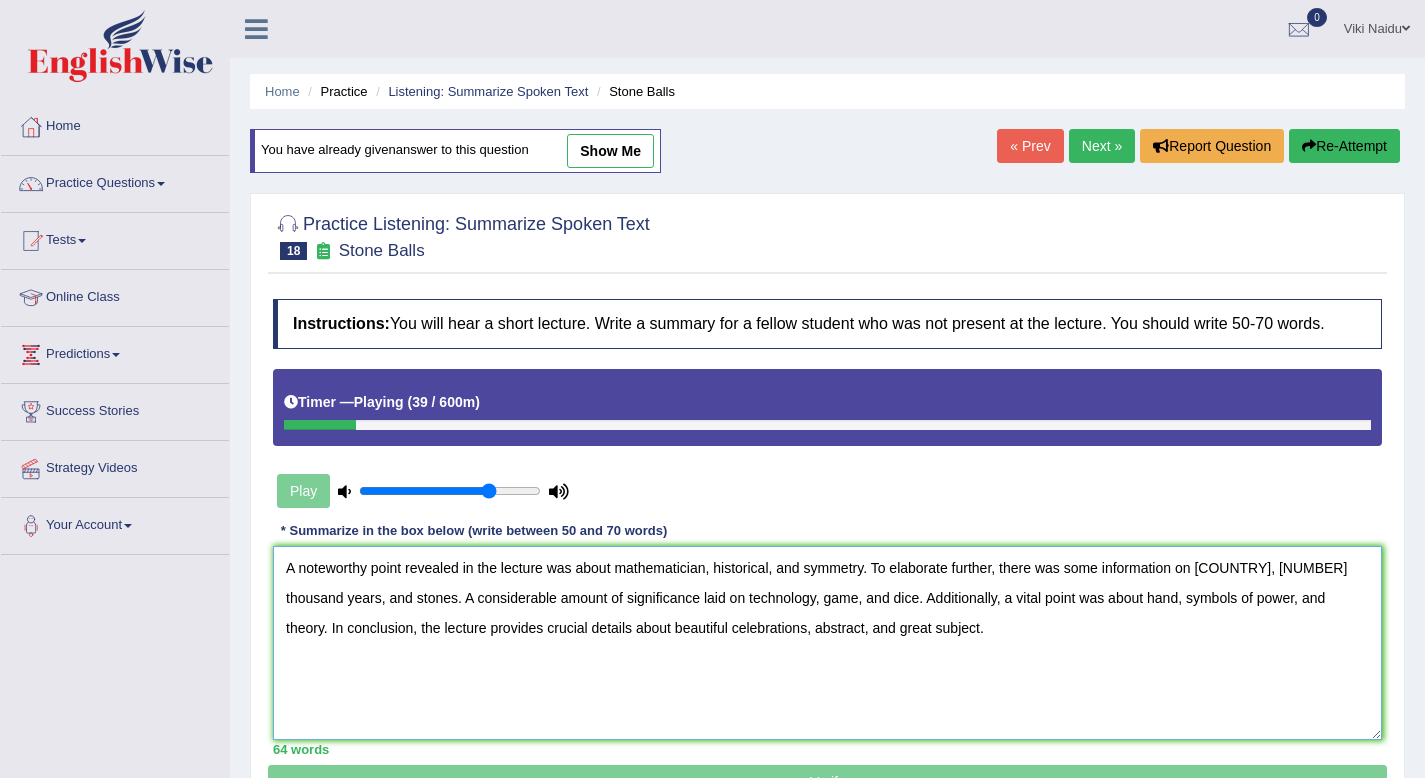 click on "A noteworthy point revealed in the lecture was about mathematician, historical, and symmetry. To elaborate further, there was some information on Scotland, five thousand years, and stones. A considerable amount of significance laid on technology, game, and dice. Additionally, a vital point was about hand, symbols of power, and theory. In conclusion, the lecture provides crucial details about beautiful celebrations, abstract, and great subject." at bounding box center [827, 643] 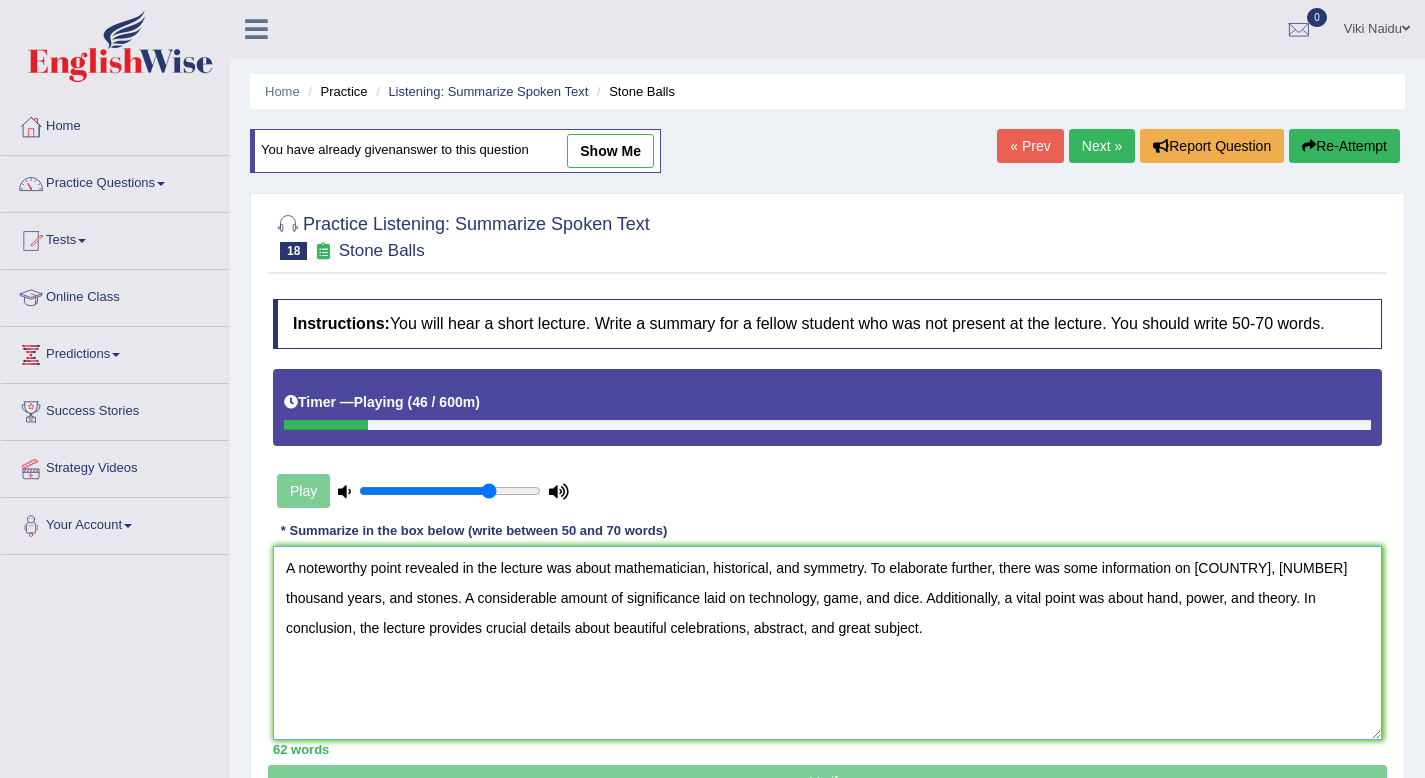 click on "A noteworthy point revealed in the lecture was about mathematician, historical, and symmetry. To elaborate further, there was some information on Scotland, five thousand years, and stones. A considerable amount of significance laid on technology, game, and dice. Additionally, a vital point was about hand, power, and theory. In conclusion, the lecture provides crucial details about beautiful celebrations, abstract, and great subject." at bounding box center (827, 643) 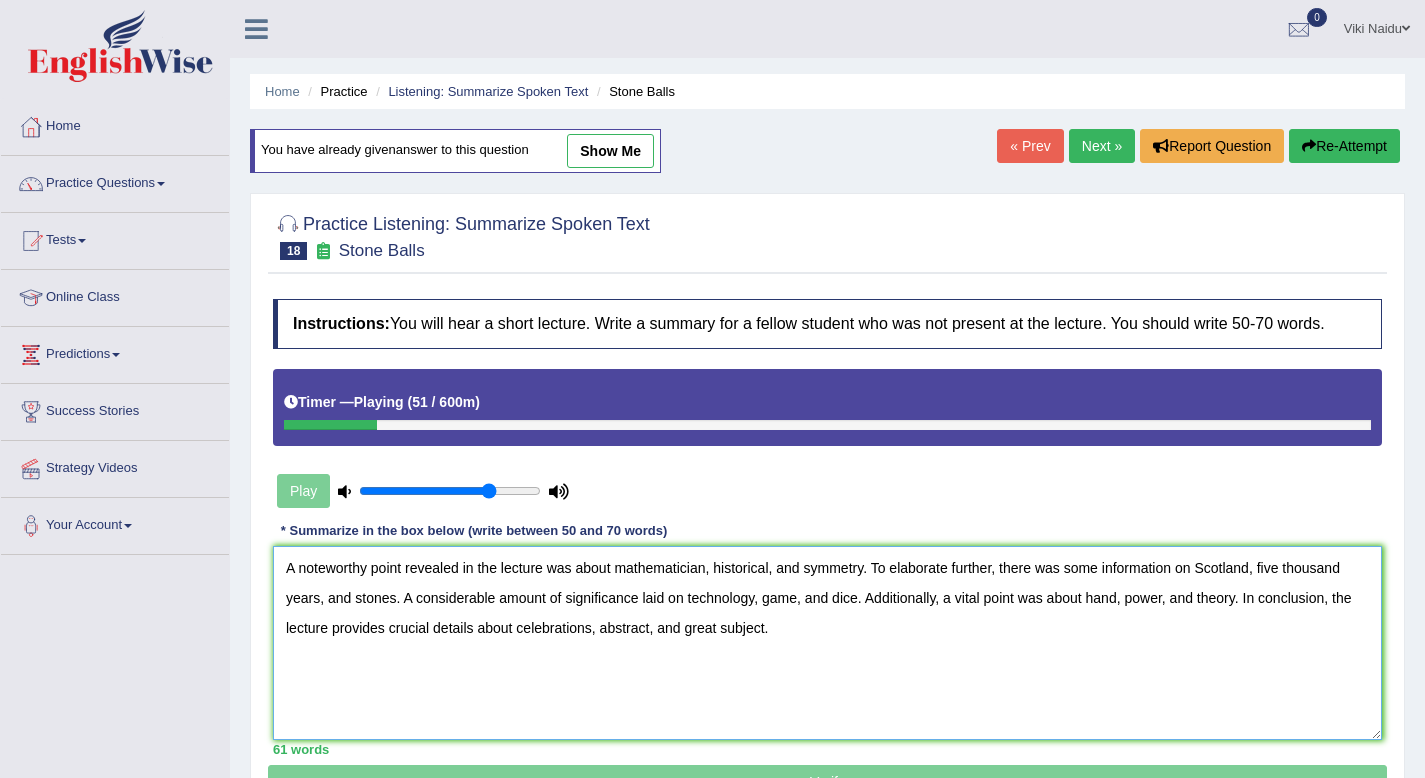 click on "A noteworthy point revealed in the lecture was about mathematician, historical, and symmetry. To elaborate further, there was some information on Scotland, five thousand years, and stones. A considerable amount of significance laid on technology, game, and dice. Additionally, a vital point was about hand, power, and theory. In conclusion, the lecture provides crucial details about celebrations, abstract, and great subject." at bounding box center [827, 643] 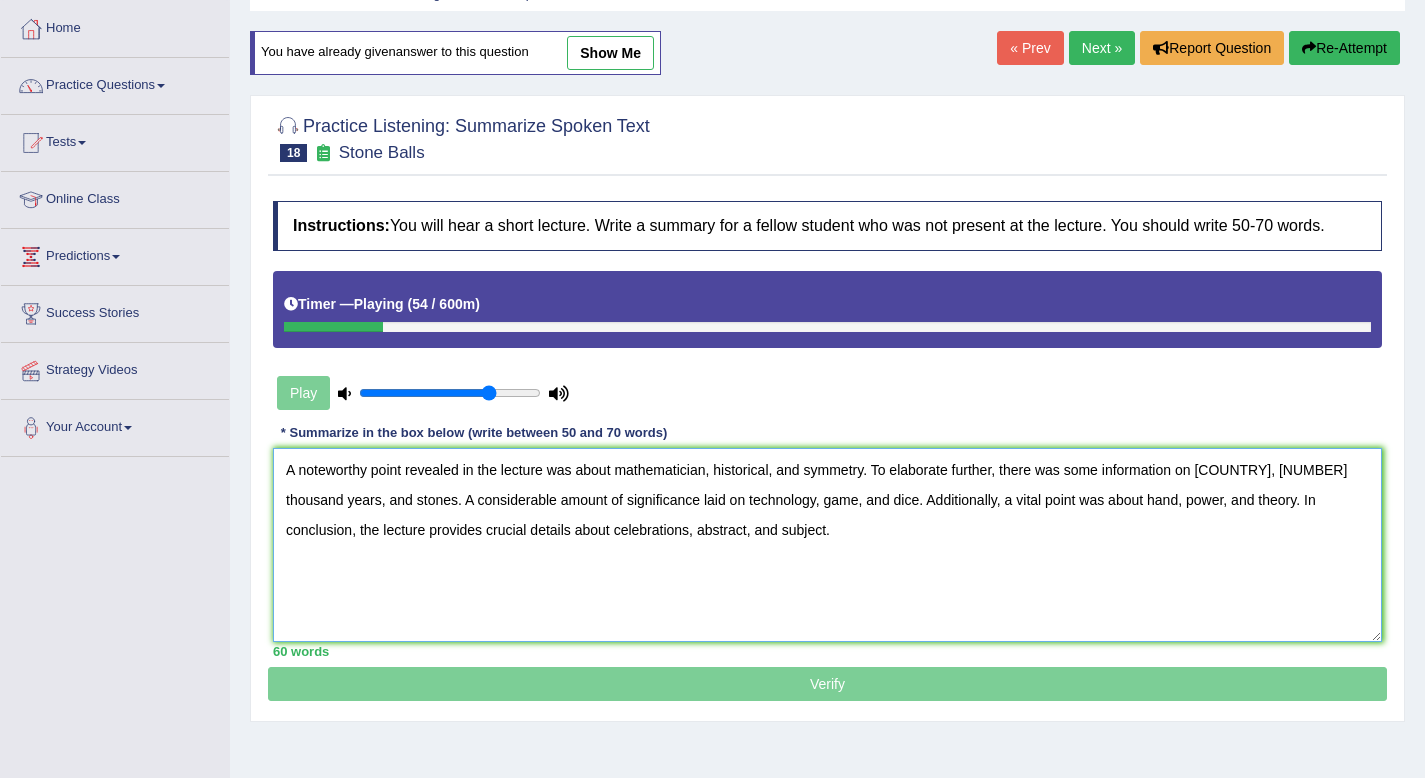 scroll, scrollTop: 106, scrollLeft: 0, axis: vertical 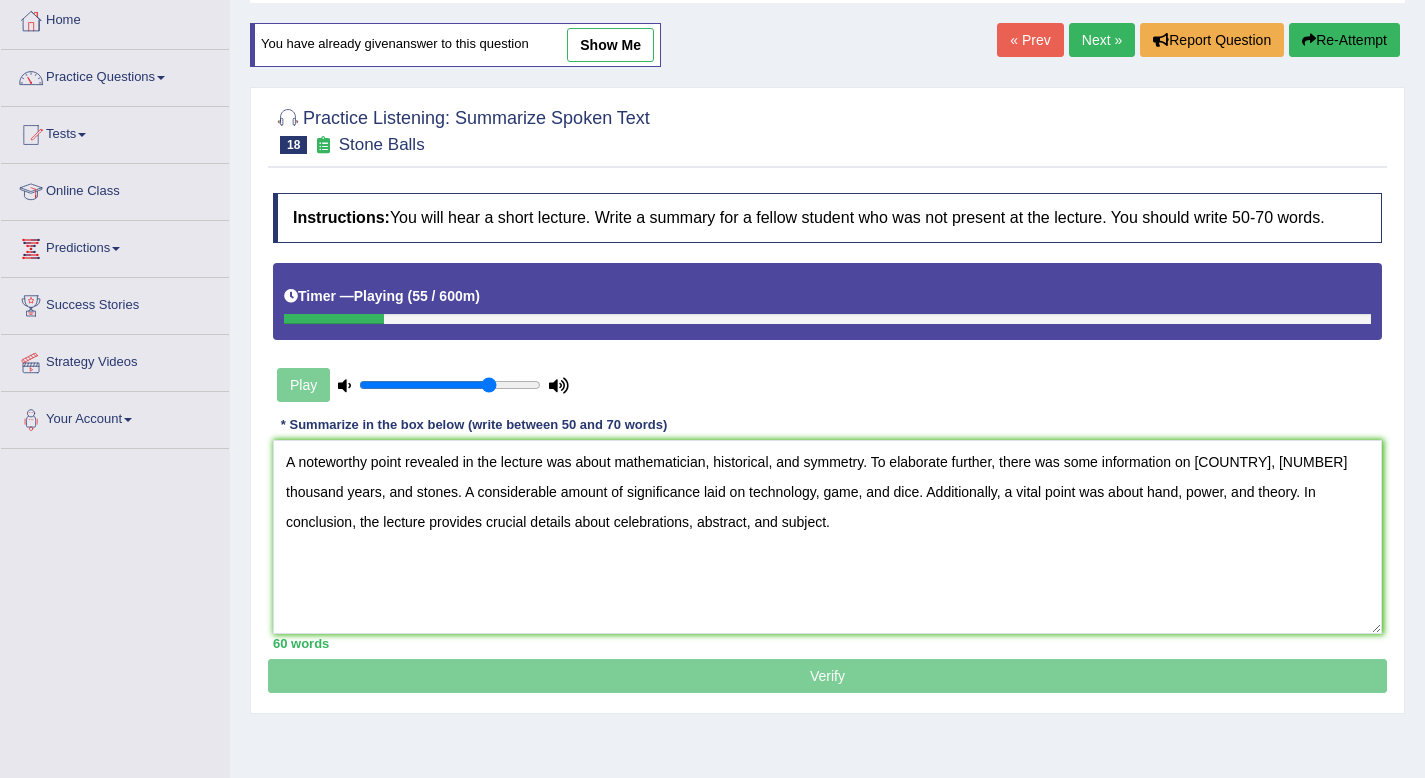click on "Verify" at bounding box center (827, 435) 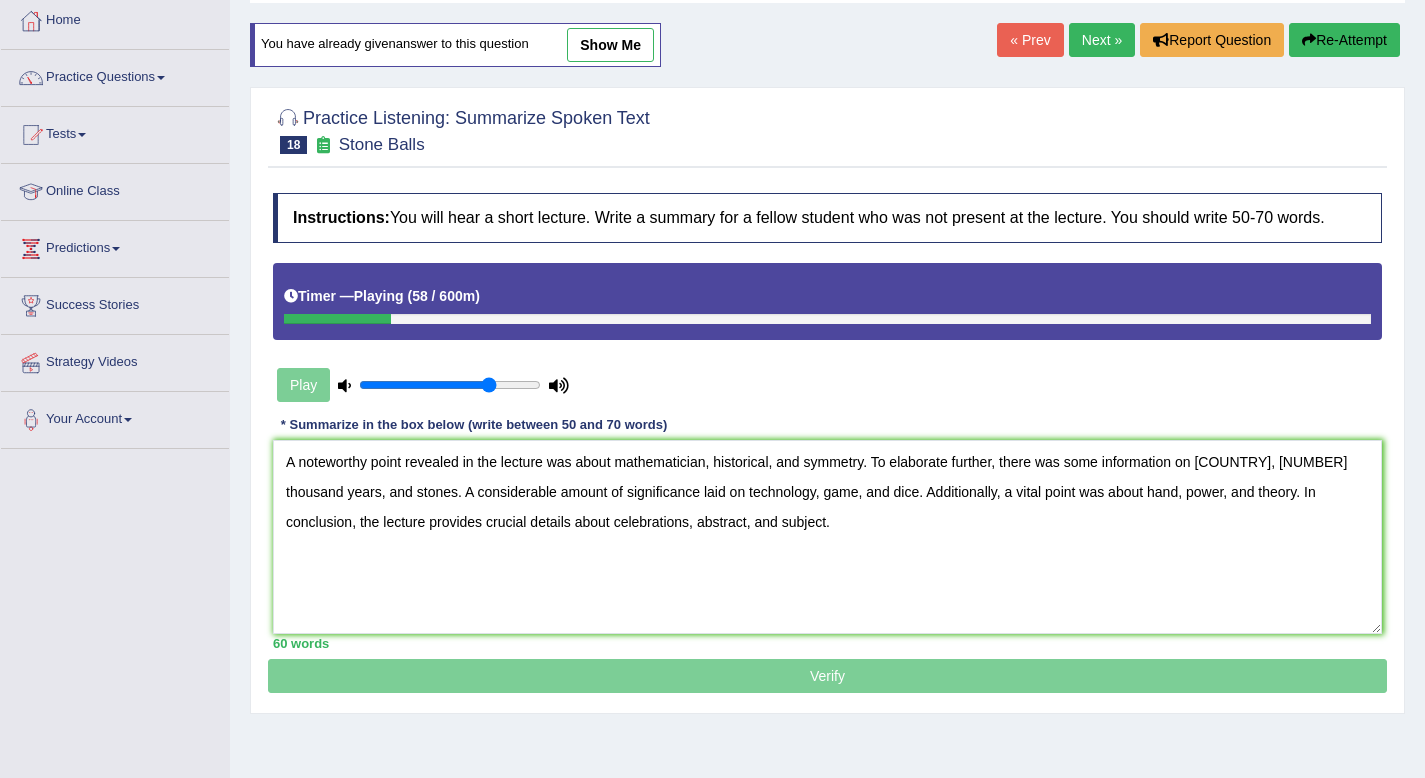 drag, startPoint x: 391, startPoint y: 338, endPoint x: 570, endPoint y: 337, distance: 179.00279 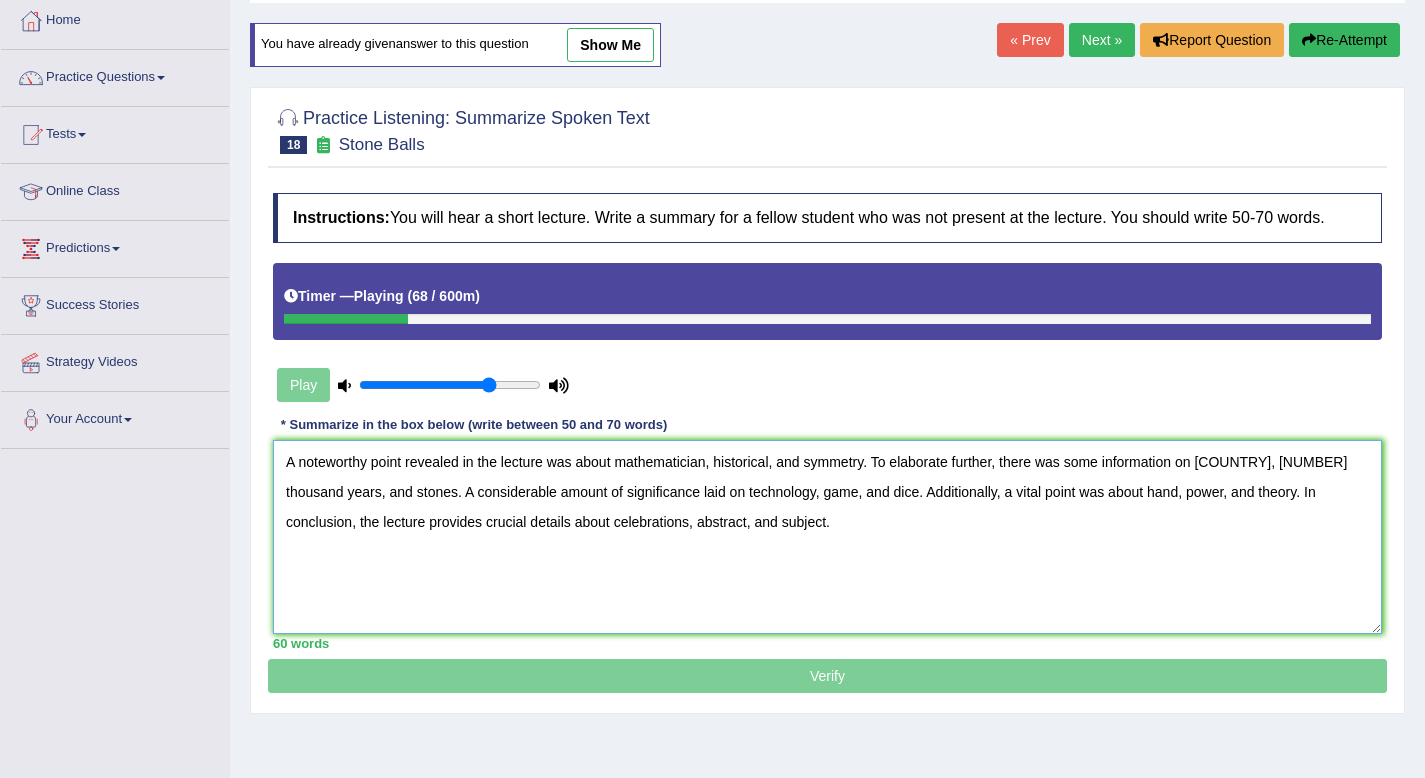 click on "A noteworthy point revealed in the lecture was about mathematician, historical, and symmetry. To elaborate further, there was some information on Scotland, five thousand years, and stones. A considerable amount of significance laid on technology, game, and dice. Additionally, a vital point was about hand, power, and theory. In conclusion, the lecture provides crucial details about celebrations, abstract, and subject." at bounding box center (827, 537) 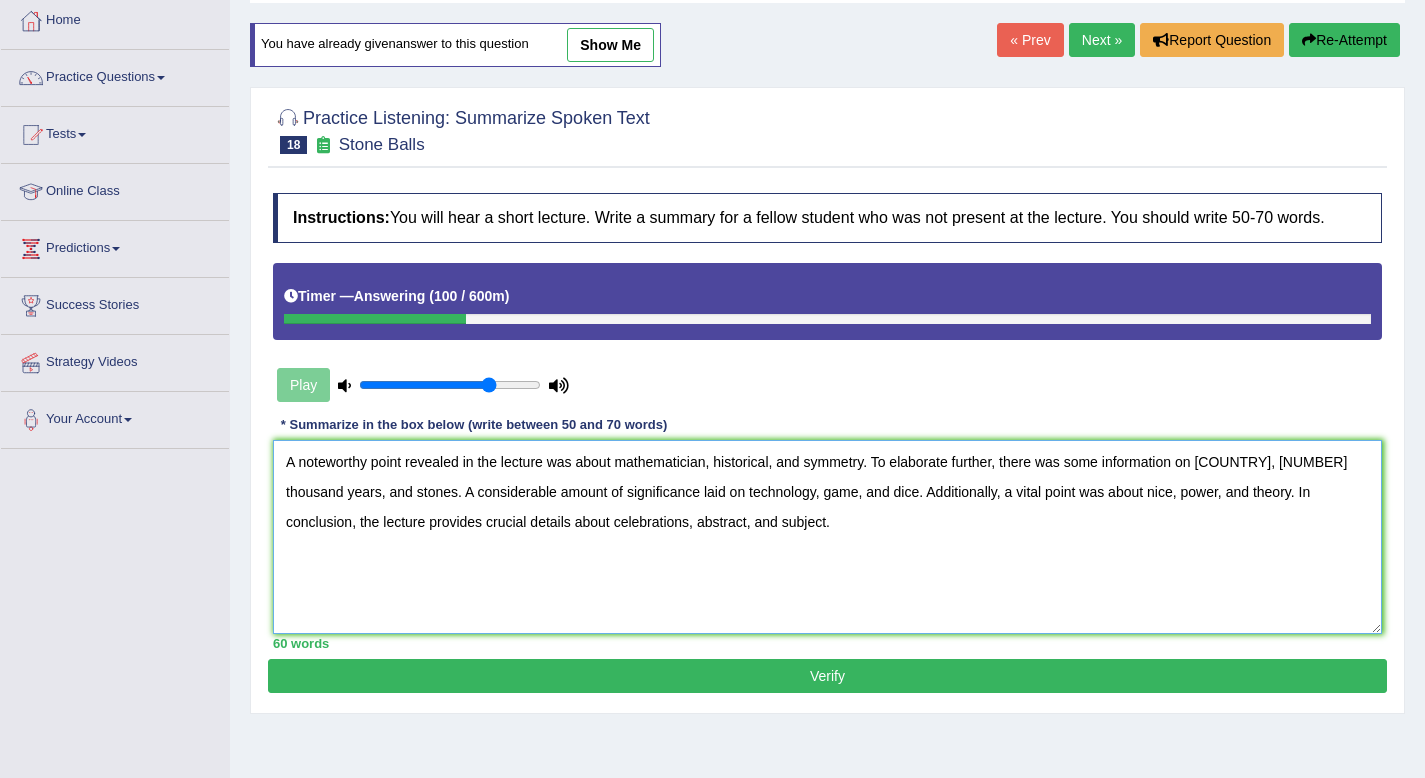 type on "A noteworthy point revealed in the lecture was about mathematician, historical, and symmetry. To elaborate further, there was some information on Scotland, five thousand years, and stones. A considerable amount of significance laid on technology, game, and dice. Additionally, a vital point was about nice, power, and theory. In conclusion, the lecture provides crucial details about celebrations, abstract, and subject." 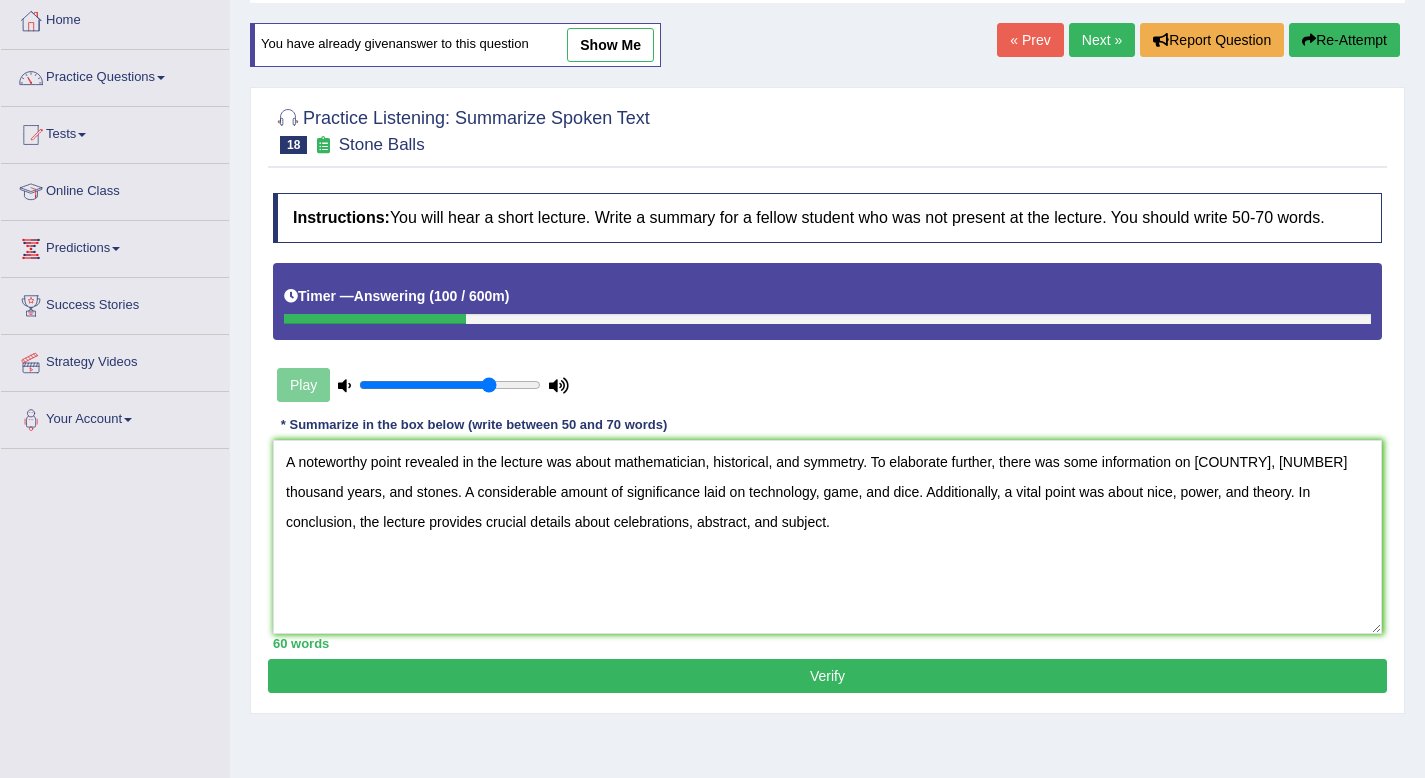 click on "Verify" at bounding box center (827, 676) 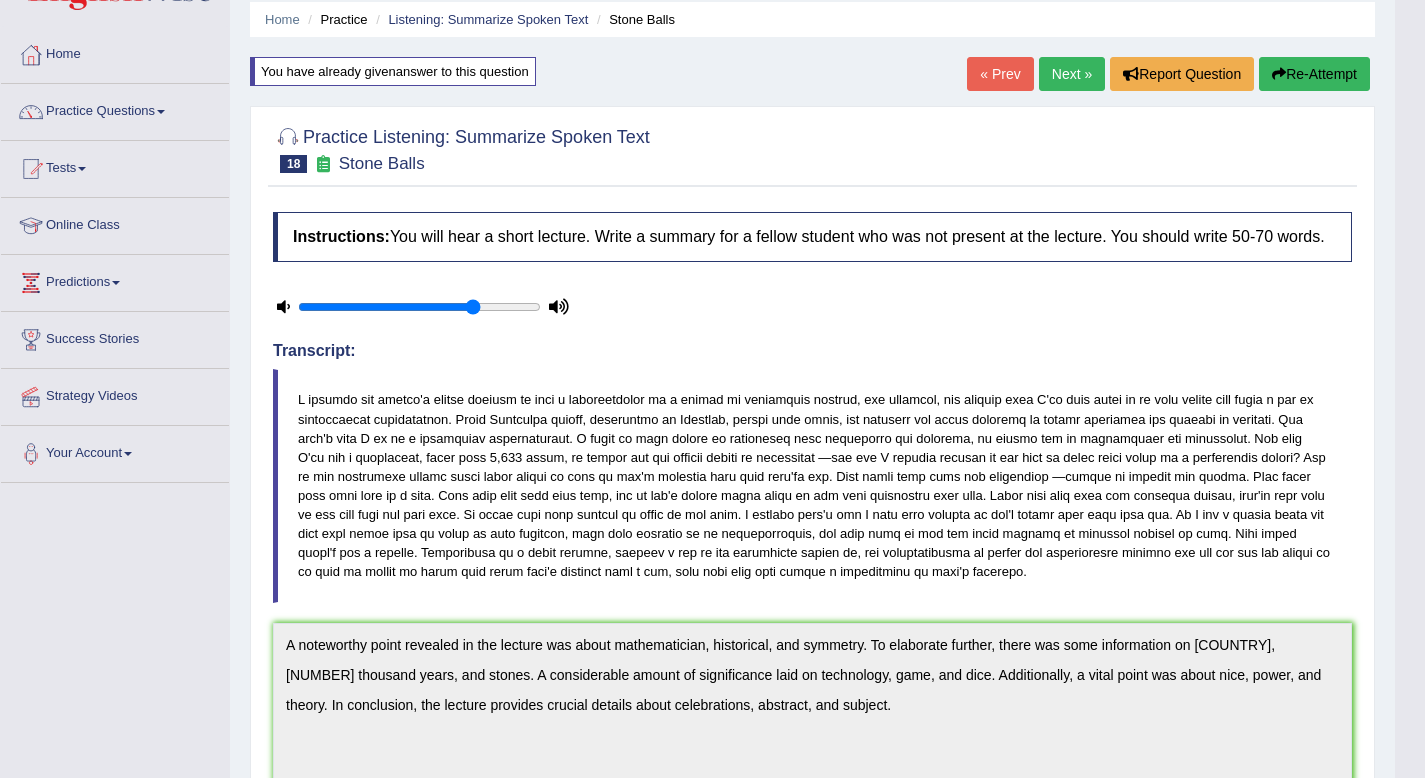 scroll, scrollTop: 0, scrollLeft: 0, axis: both 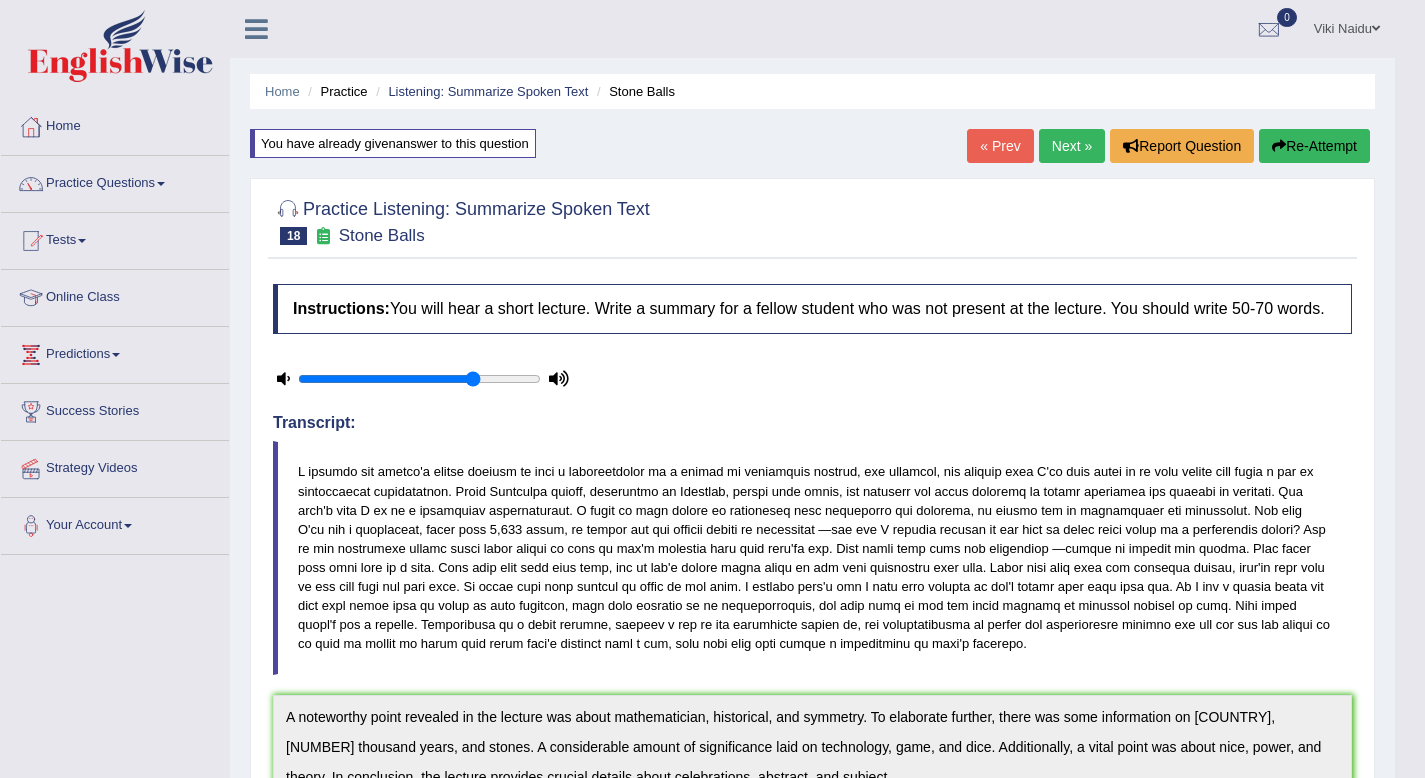 click on "Practice Questions" at bounding box center [115, 181] 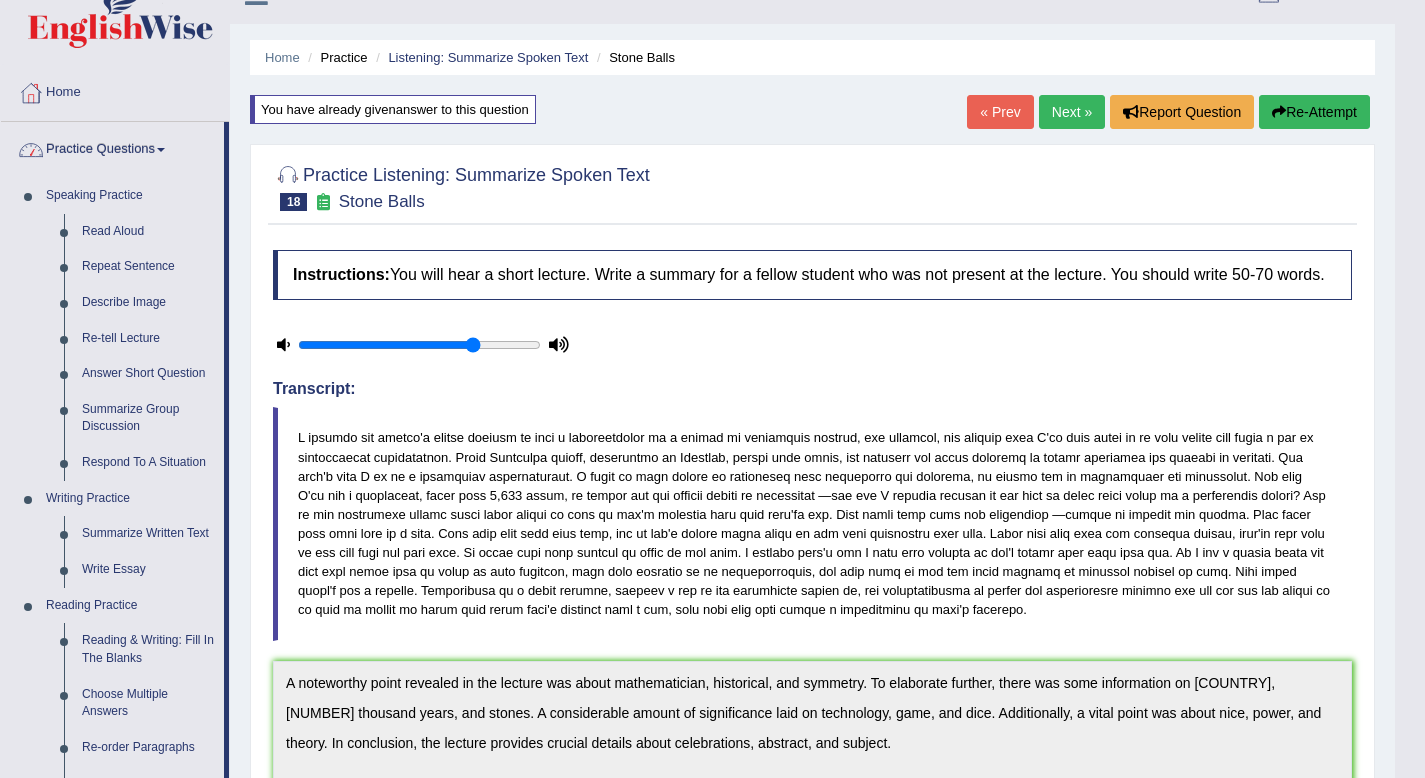 scroll, scrollTop: 40, scrollLeft: 0, axis: vertical 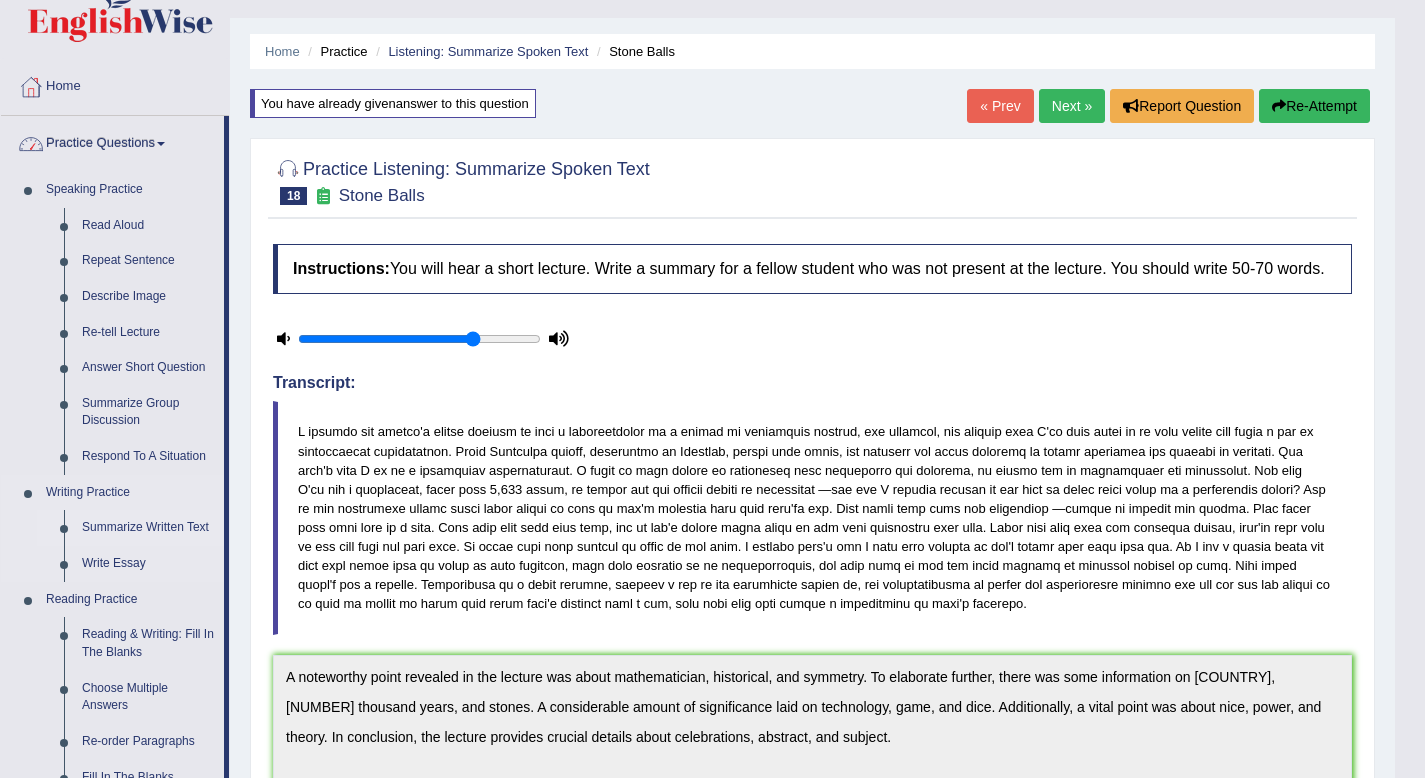 click on "Summarize Written Text" at bounding box center [148, 528] 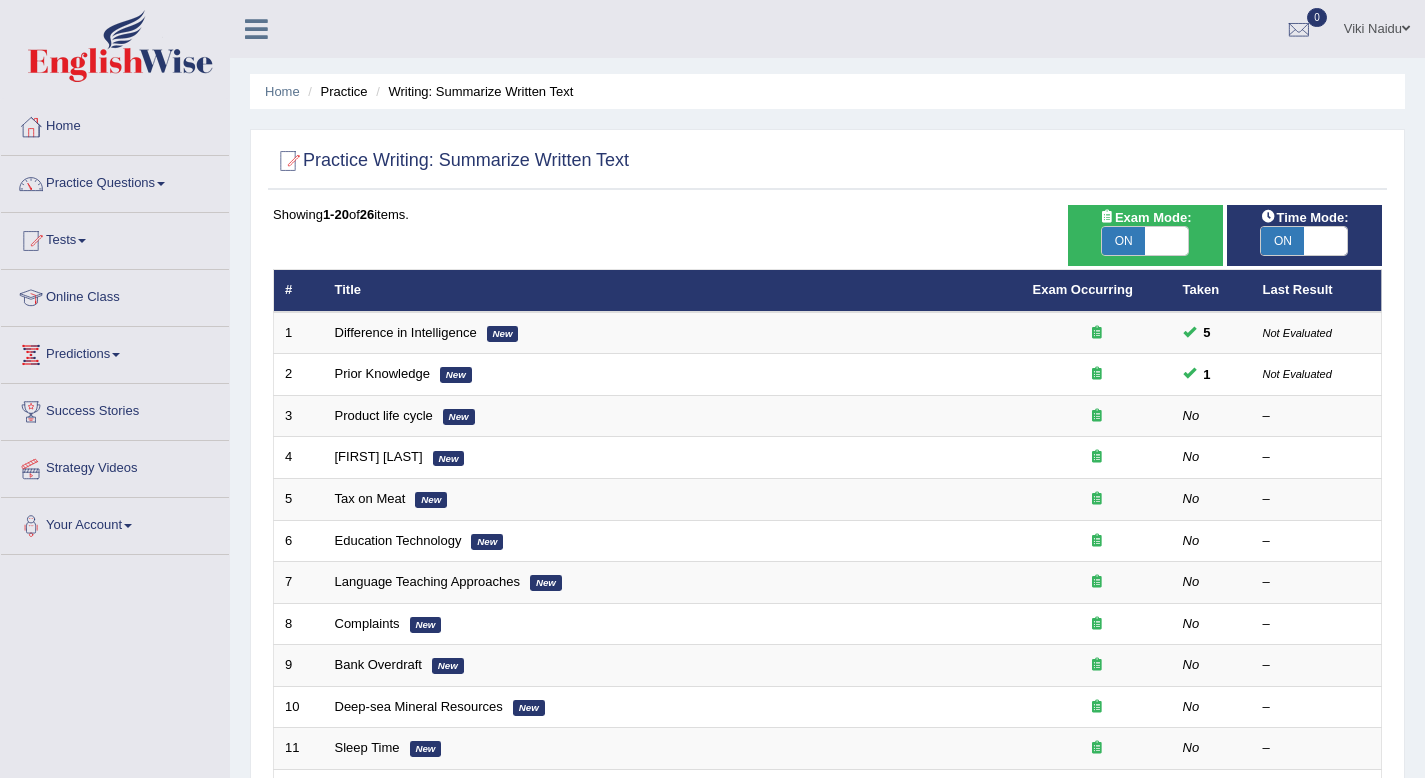 scroll, scrollTop: 79, scrollLeft: 0, axis: vertical 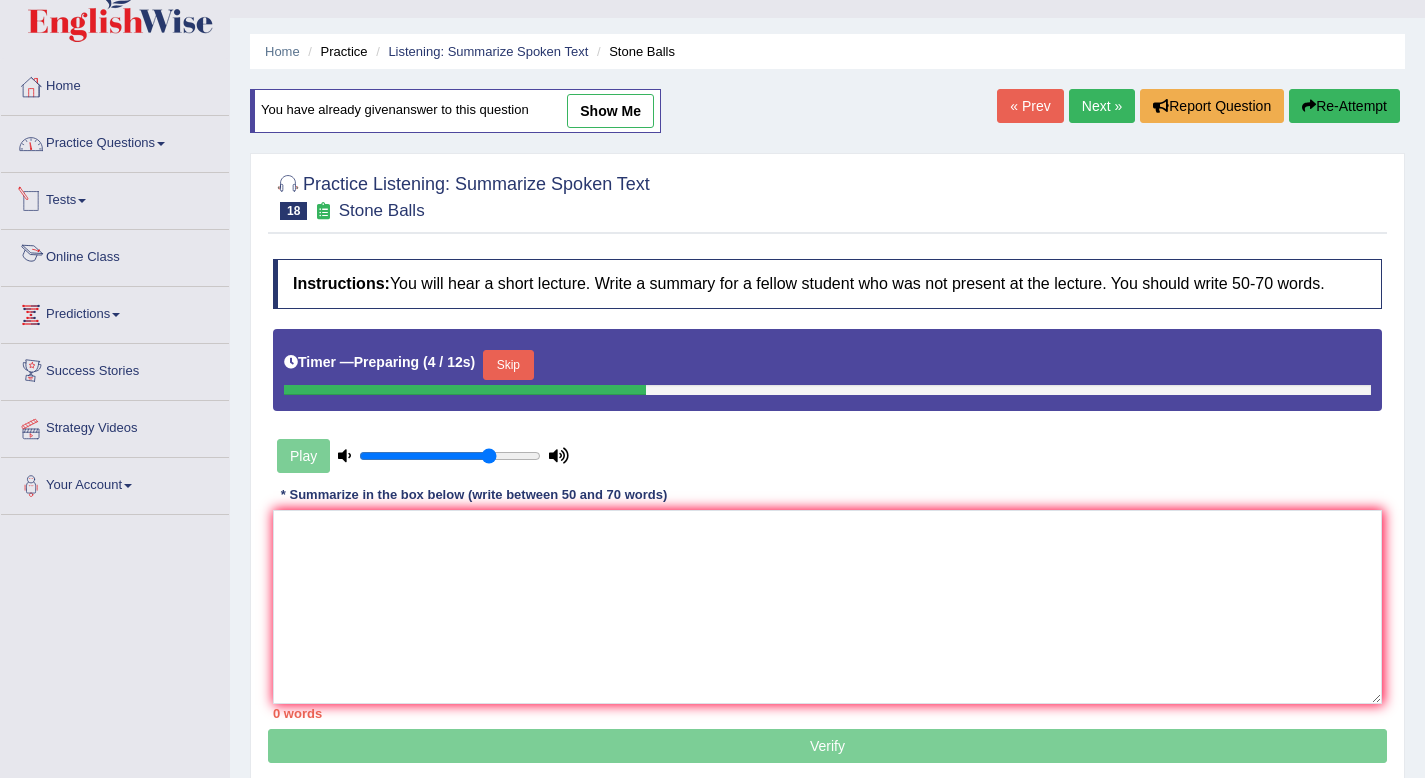 click on "Practice Questions" at bounding box center (115, 141) 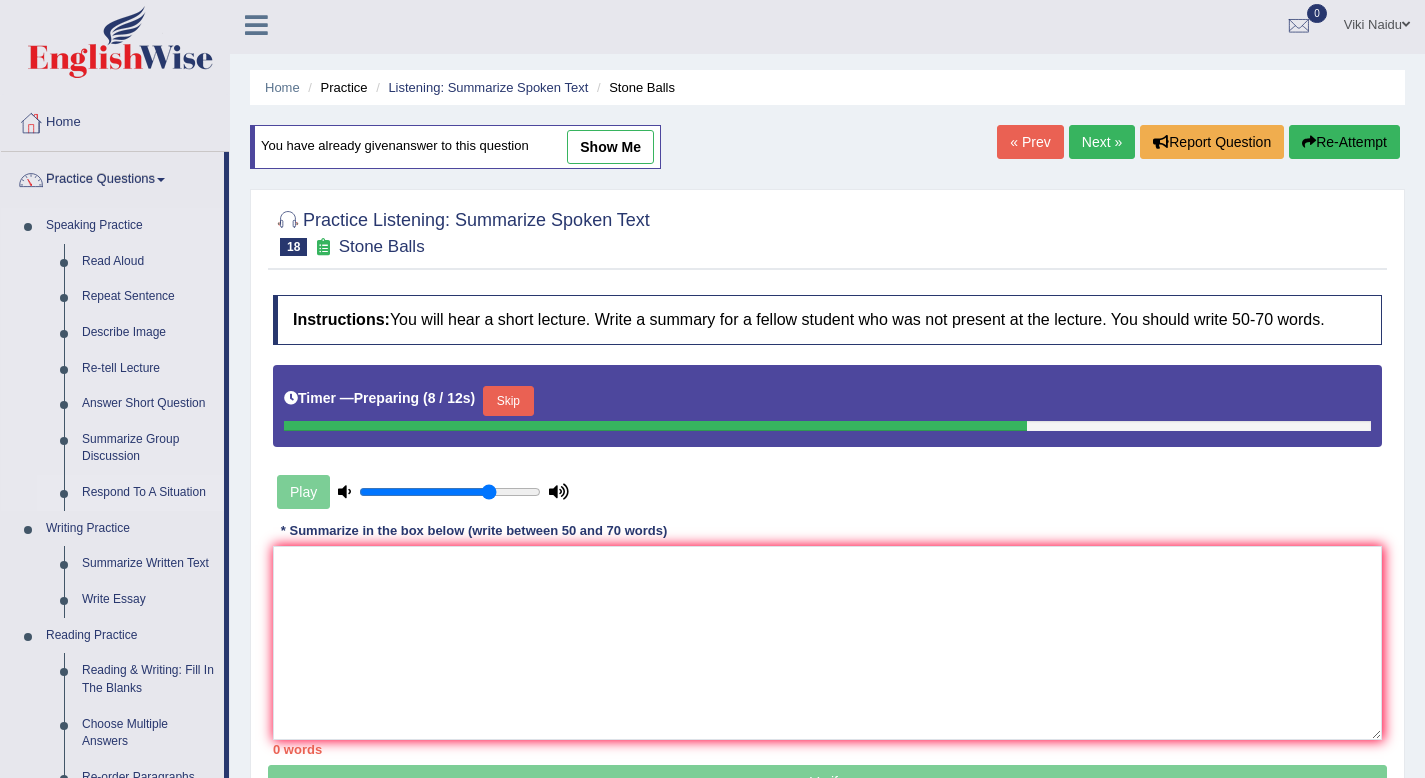 scroll, scrollTop: 0, scrollLeft: 0, axis: both 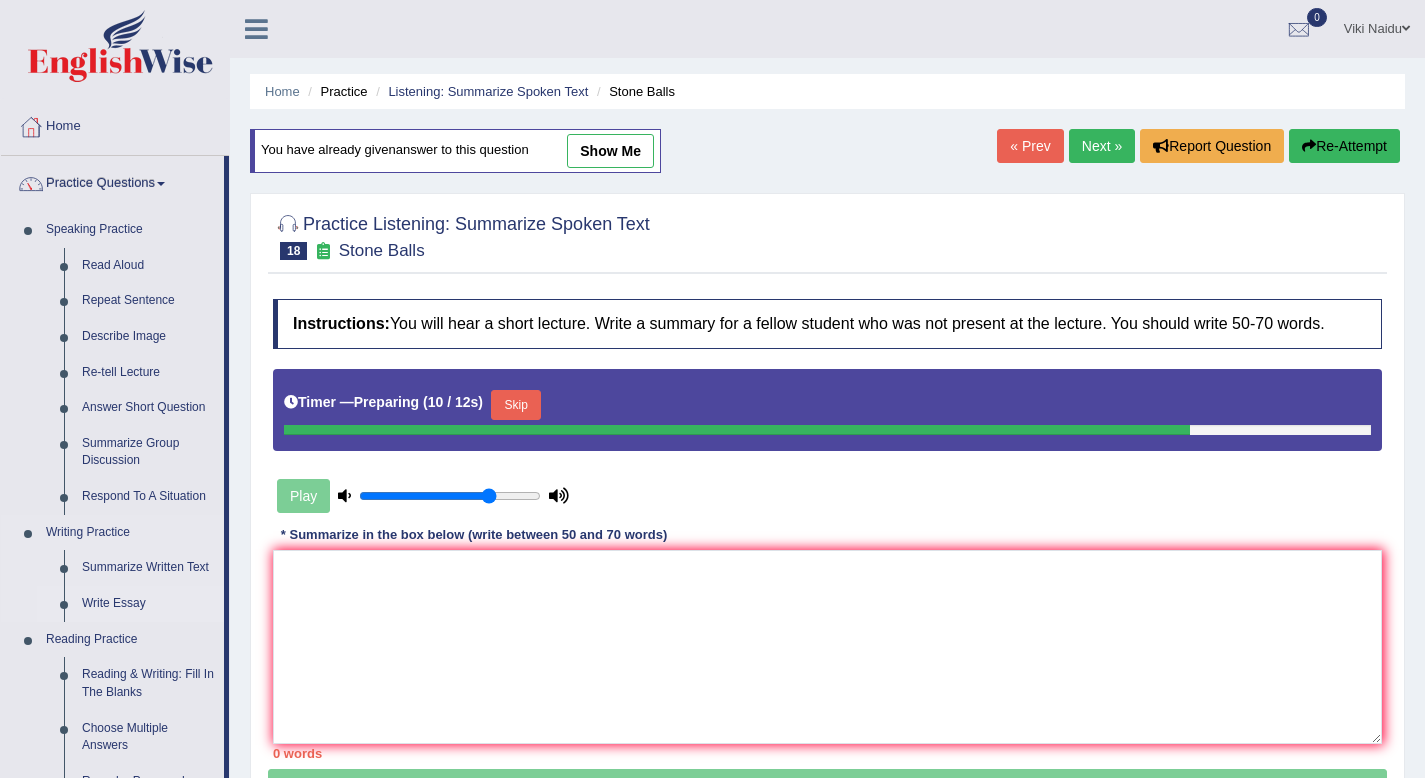 click on "Write Essay" at bounding box center [148, 604] 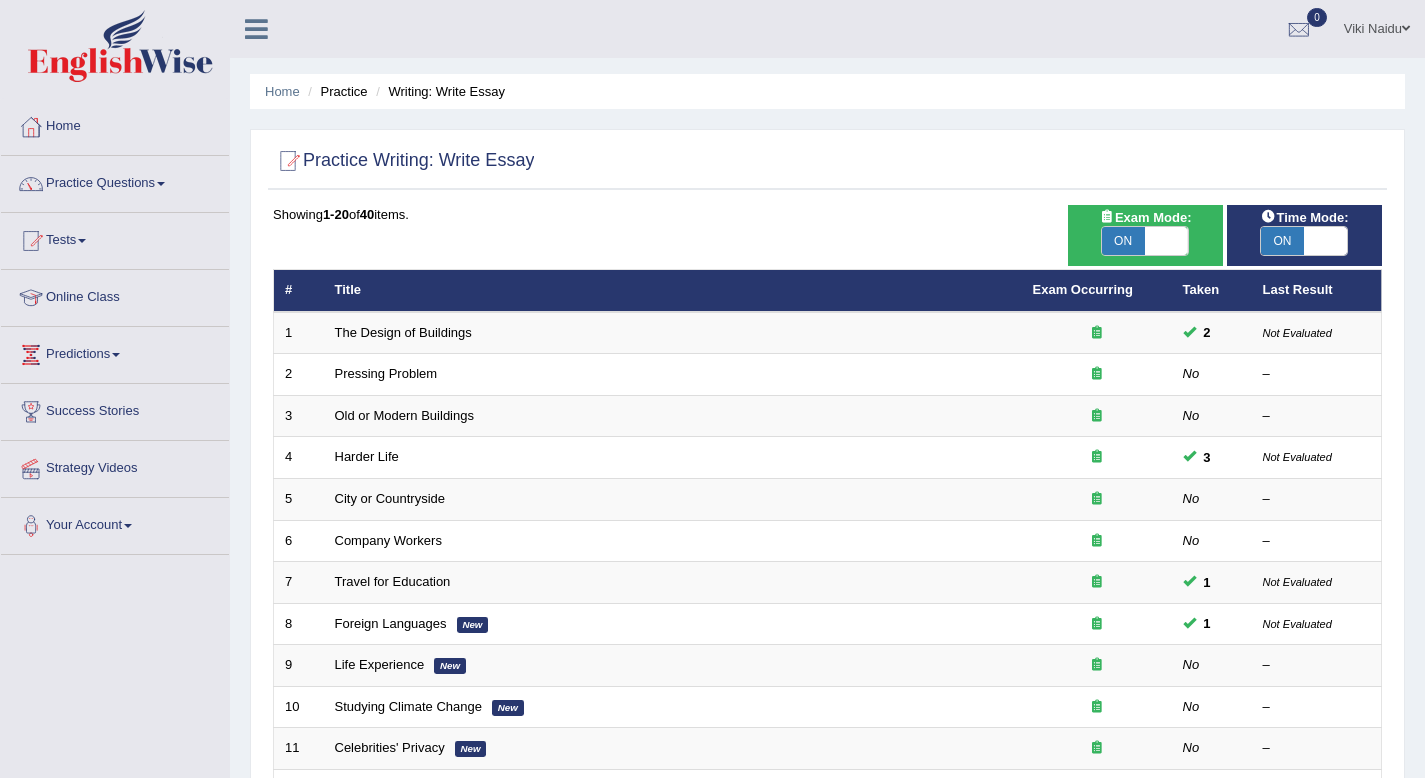 scroll, scrollTop: 0, scrollLeft: 0, axis: both 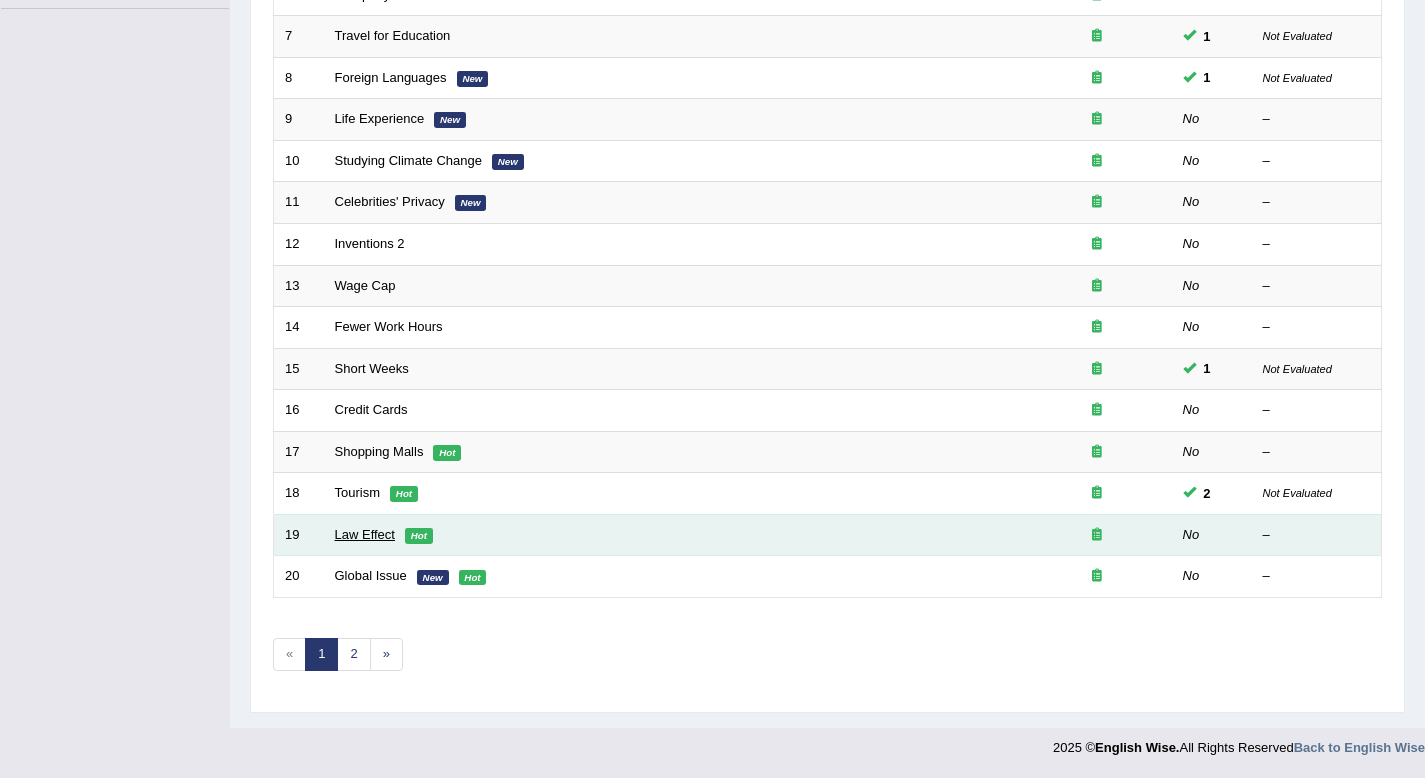 click on "Law Effect" at bounding box center [365, 534] 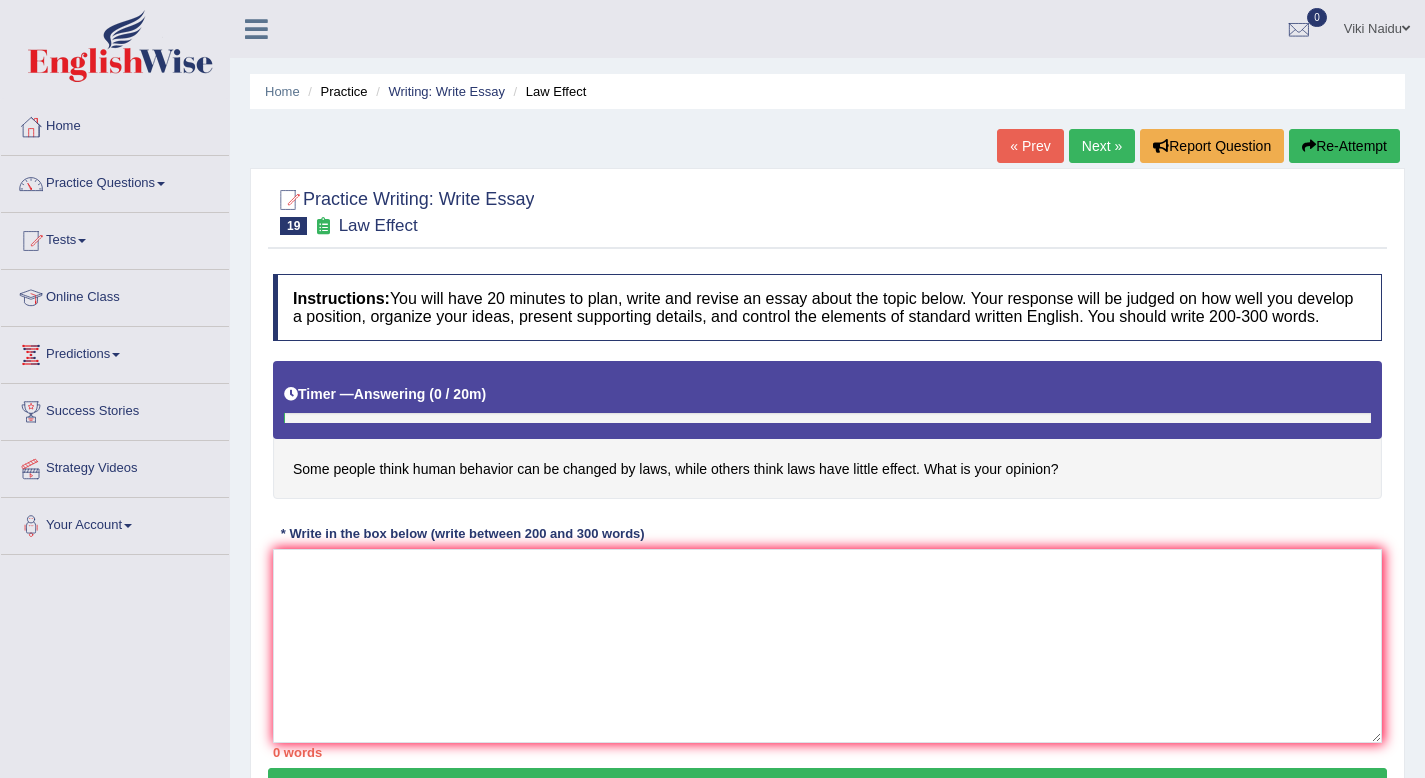 scroll, scrollTop: 0, scrollLeft: 0, axis: both 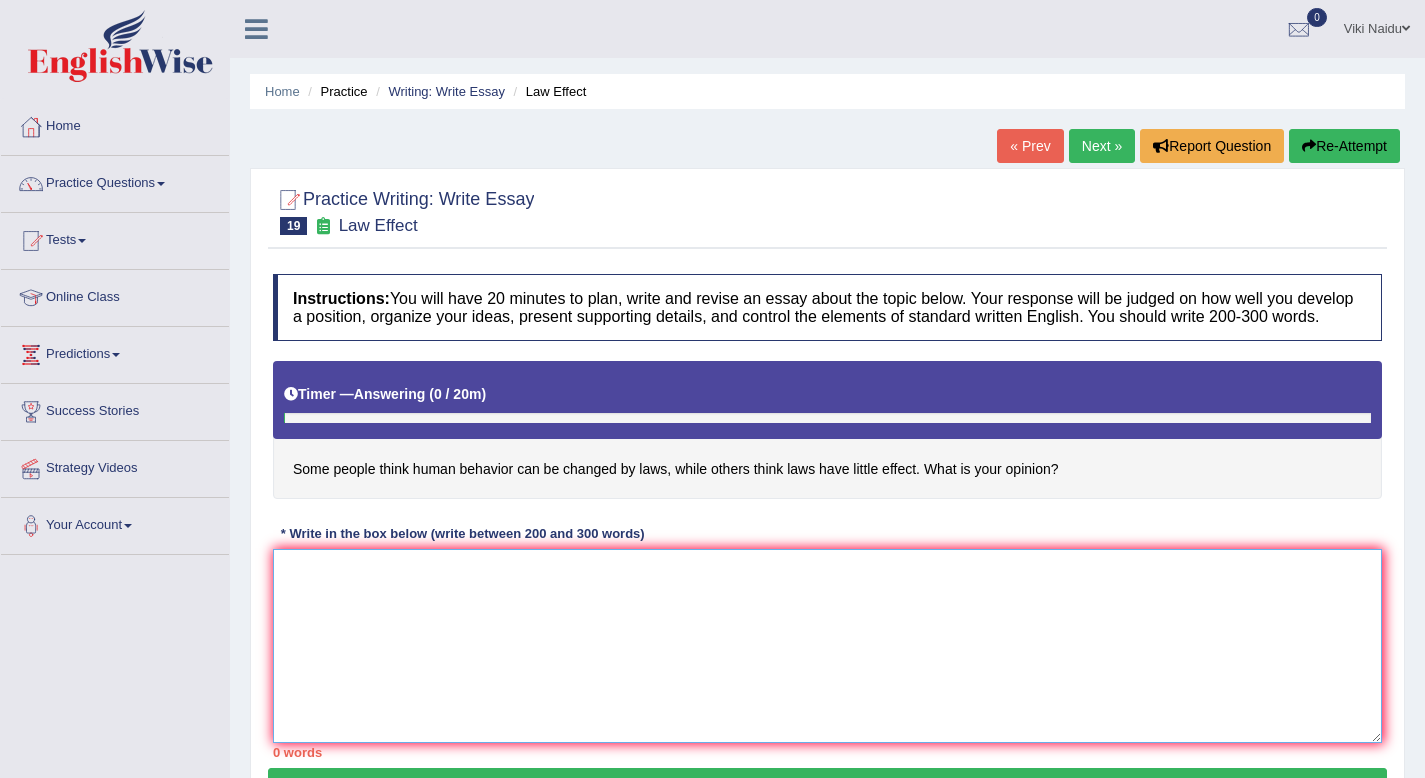 click at bounding box center [827, 646] 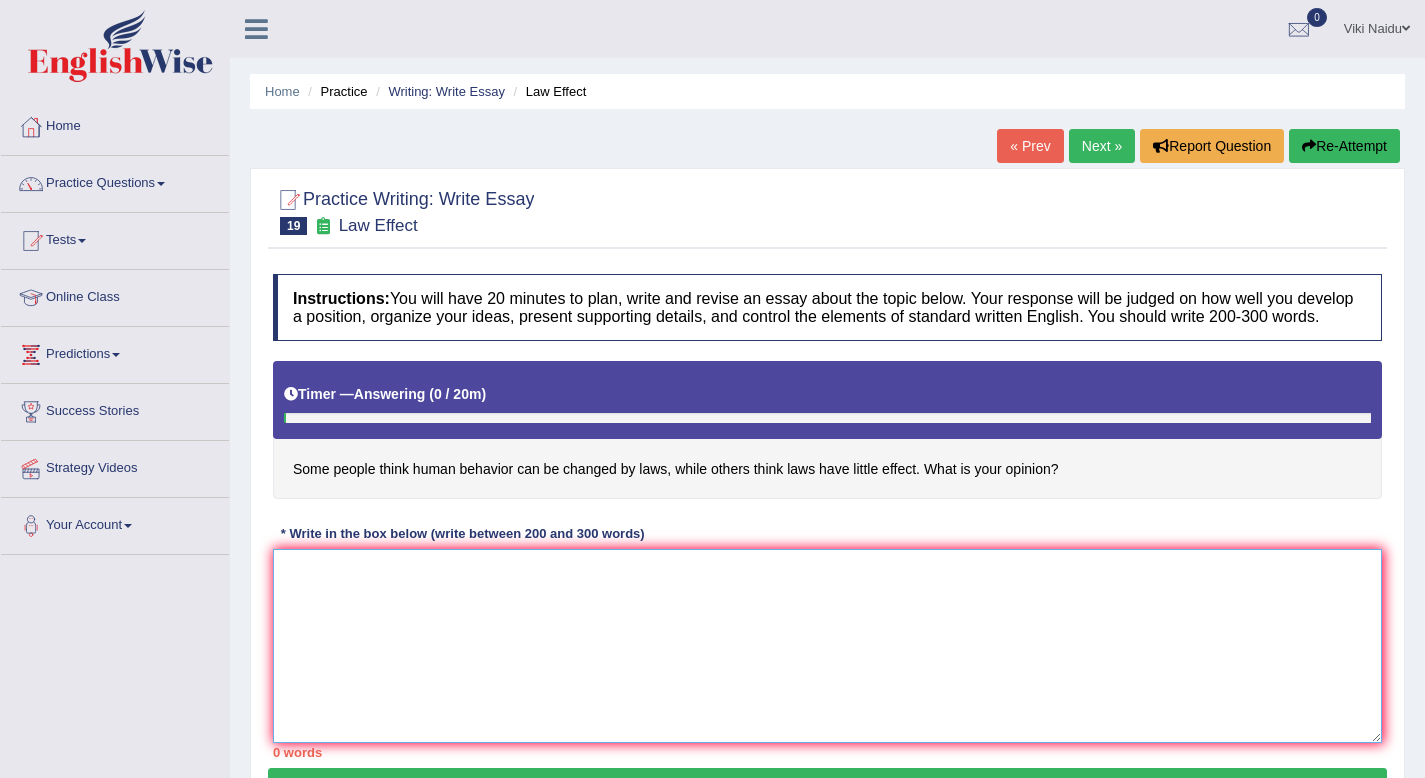 type on "I" 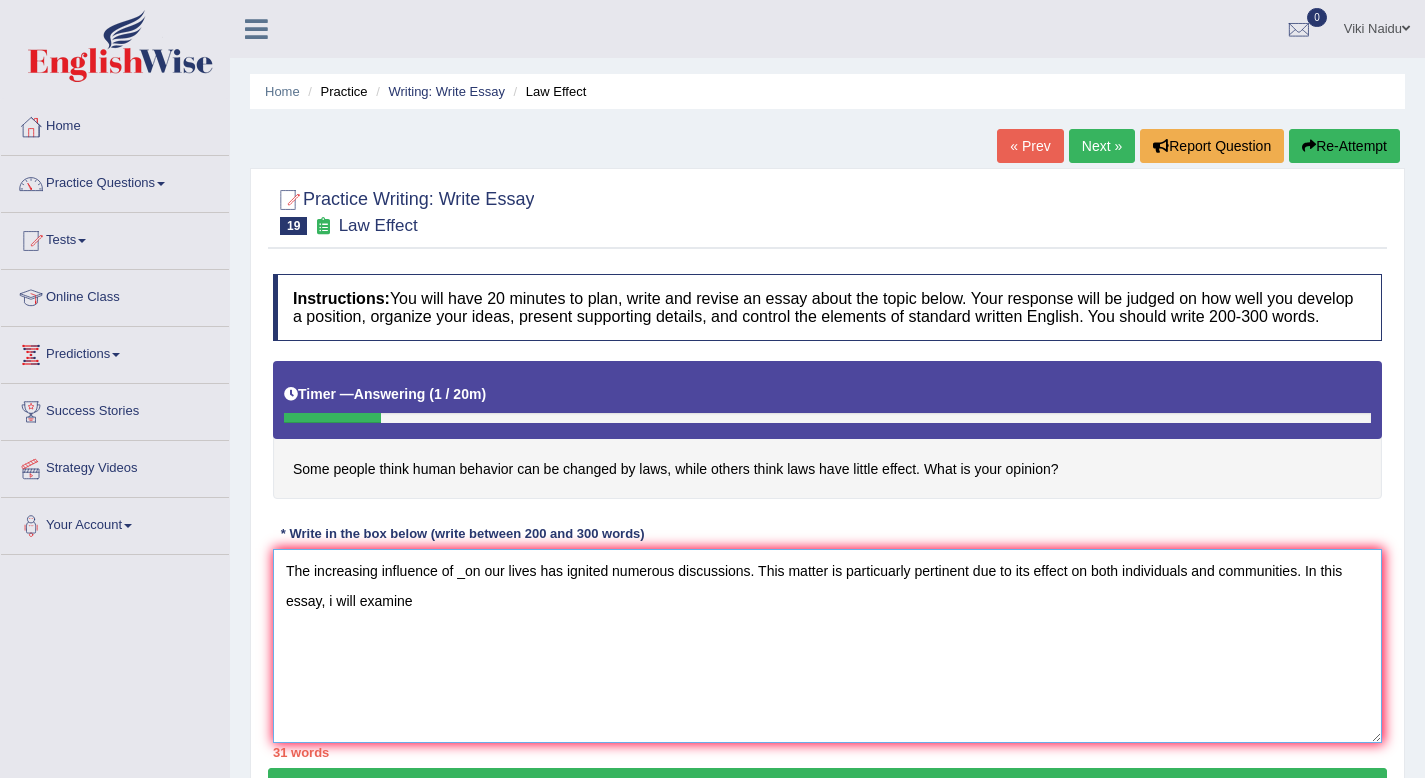 click on "The increasing influence of _on our lives has ignited numerous discussions. This matter is particuarly pertinent due to its effect on both individuals and communities. In this essay, i will examine" at bounding box center (827, 646) 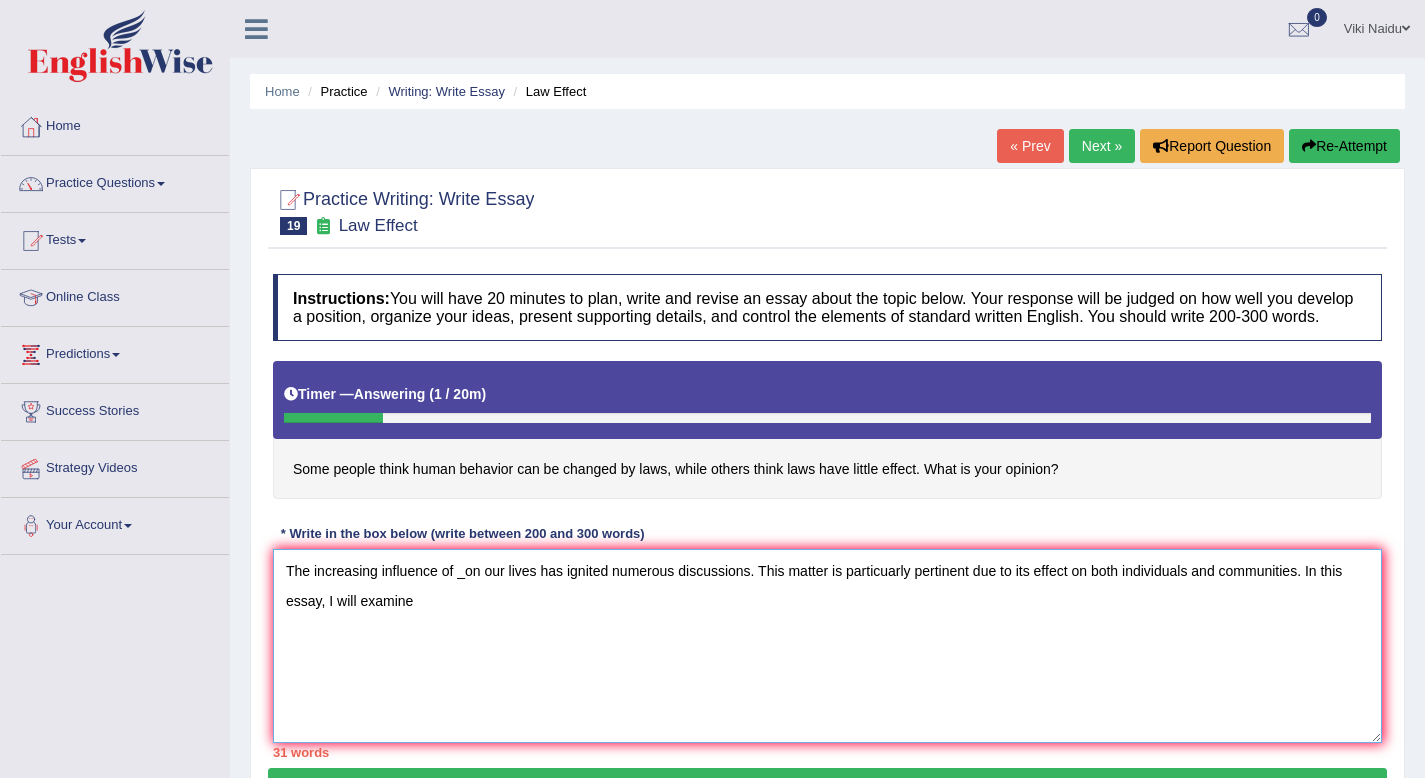click on "The increasing influence of _on our lives has ignited numerous discussions. This matter is particuarly pertinent due to its effect on both individuals and communities. In this essay, I will examine" at bounding box center (827, 646) 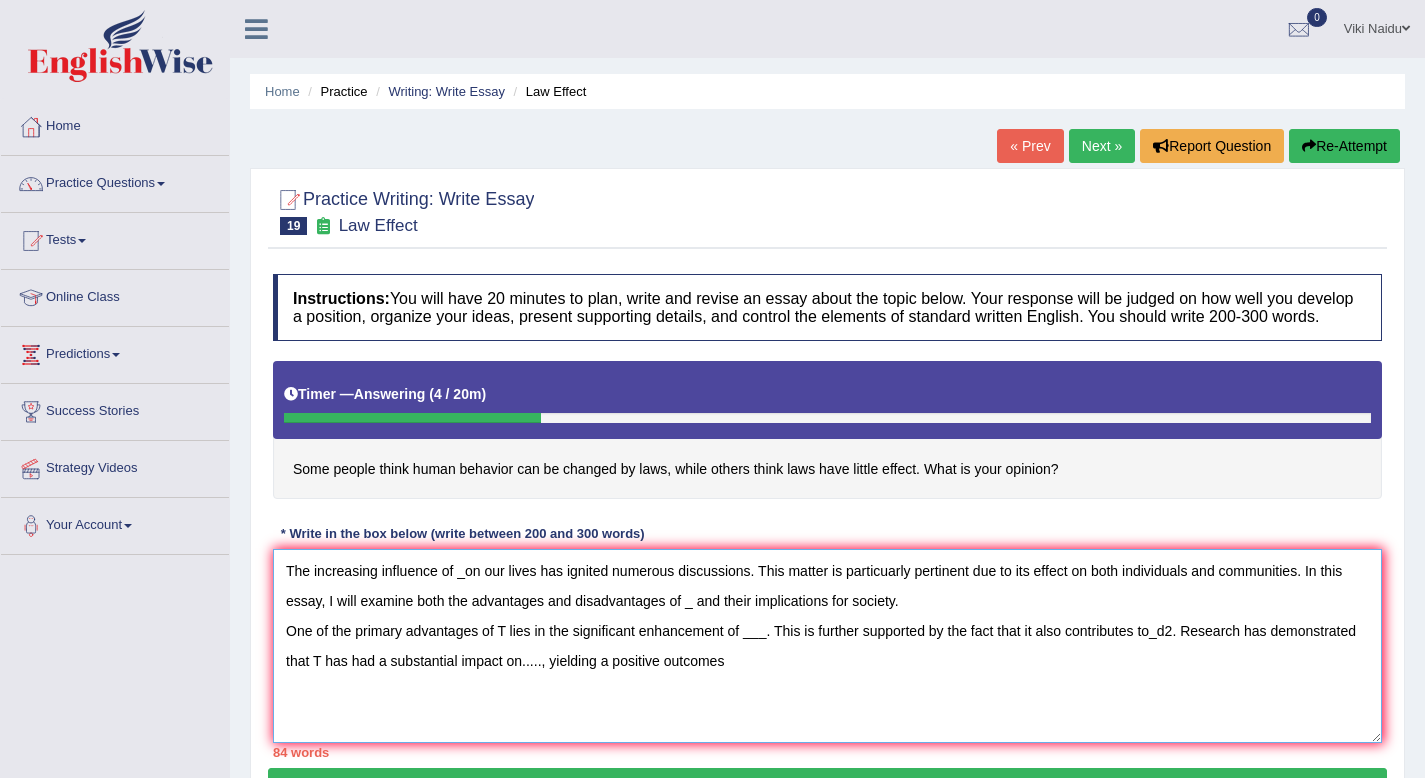 click on "The increasing influence of _on our lives has ignited numerous discussions. This matter is particuarly pertinent due to its effect on both individuals and communities. In this essay, I will examine both the advantages and disadvantages of _ and their implications for society.
One of the primary advantages of T lies in the significant enhancement of ___. This is further supported by the fact that it also contributes to_d2. Research has demonstrated that T has had a substantial impact on....., yielding a positive outcomes" at bounding box center [827, 646] 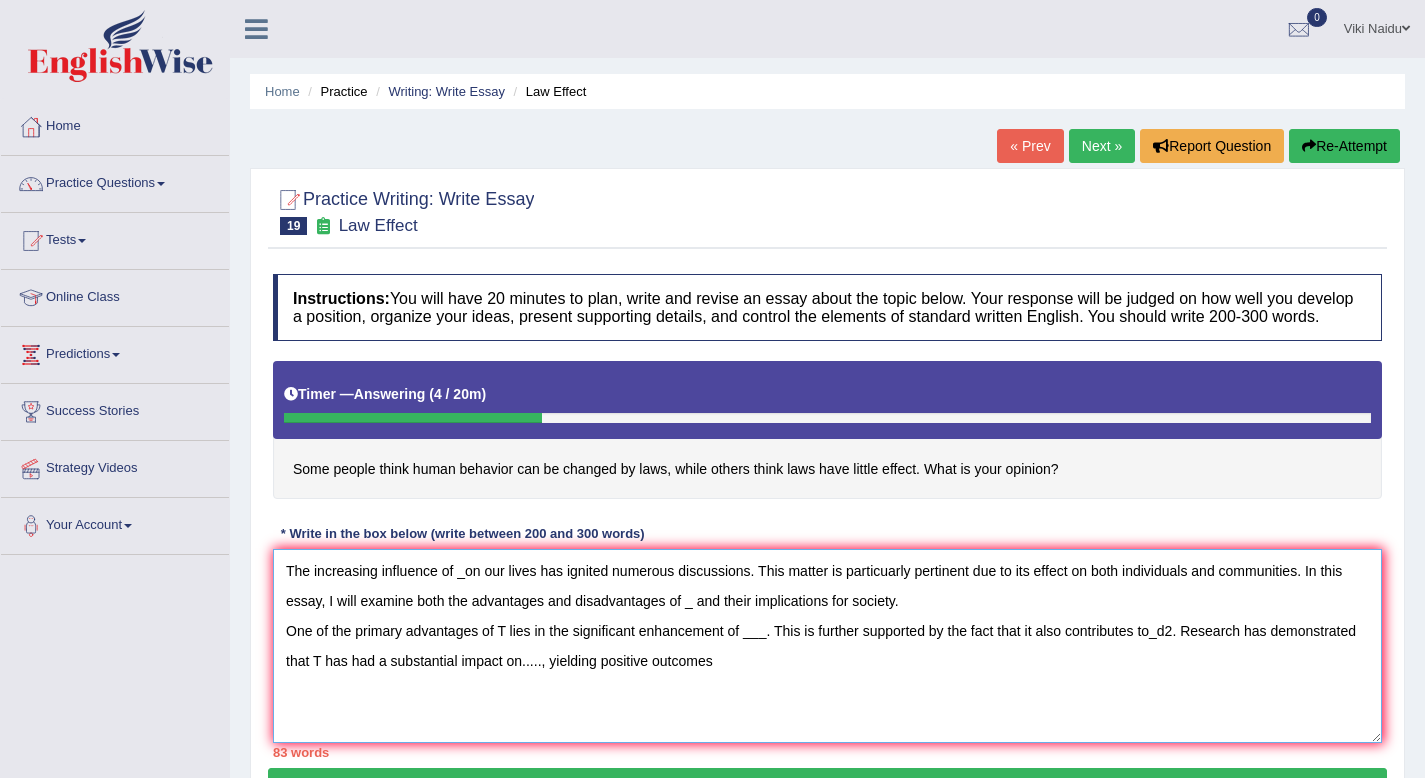 click on "The increasing influence of _on our lives has ignited numerous discussions. This matter is particuarly pertinent due to its effect on both individuals and communities. In this essay, I will examine both the advantages and disadvantages of _ and their implications for society.
One of the primary advantages of T lies in the significant enhancement of ___. This is further supported by the fact that it also contributes to_d2. Research has demonstrated that T has had a substantial impact on....., yielding positive outcomes" at bounding box center [827, 646] 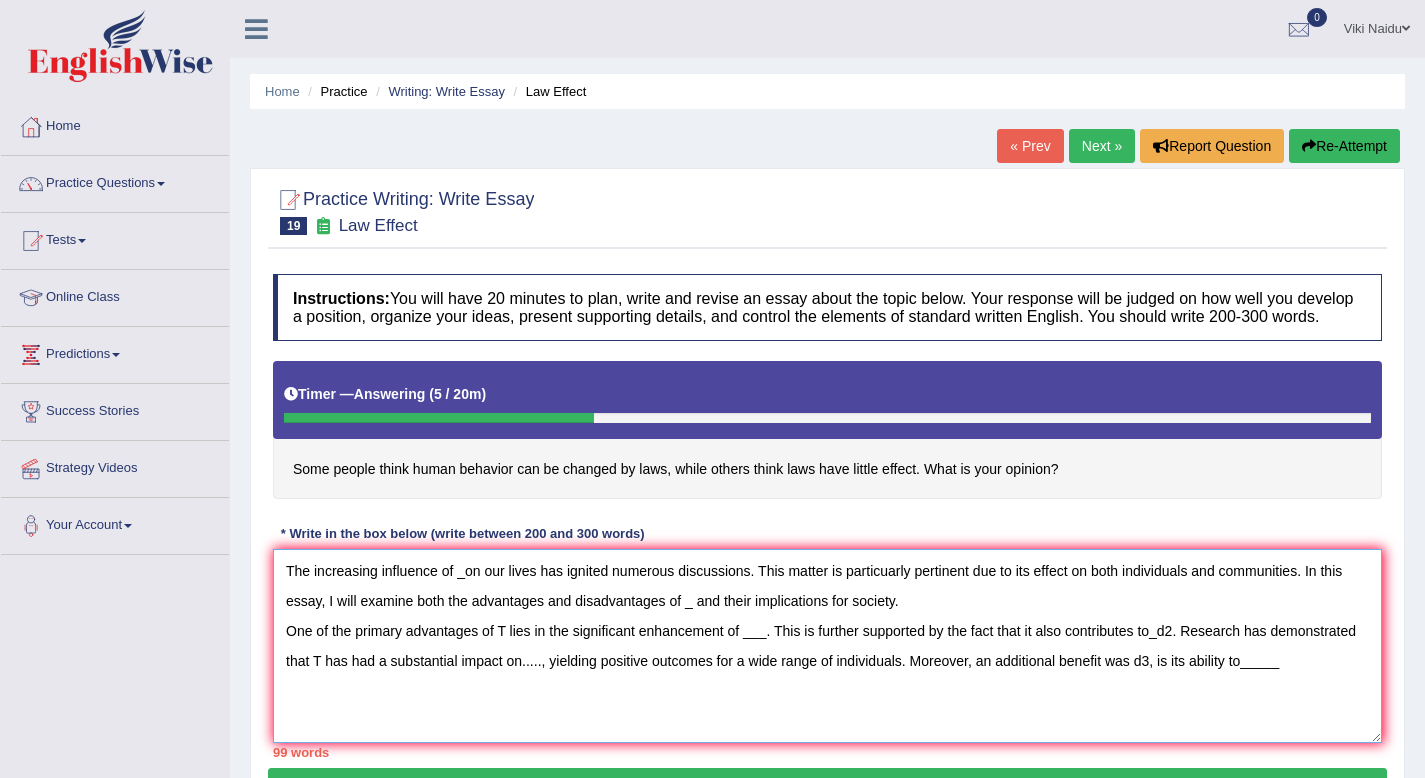 click on "The increasing influence of _on our lives has ignited numerous discussions. This matter is particuarly pertinent due to its effect on both individuals and communities. In this essay, I will examine both the advantages and disadvantages of _ and their implications for society.
One of the primary advantages of T lies in the significant enhancement of ___. This is further supported by the fact that it also contributes to_d2. Research has demonstrated that T has had a substantial impact on....., yielding positive outcomes for a wide range of individuals. Moreover, an additional benefit was d3, is its ability to_____" at bounding box center [827, 646] 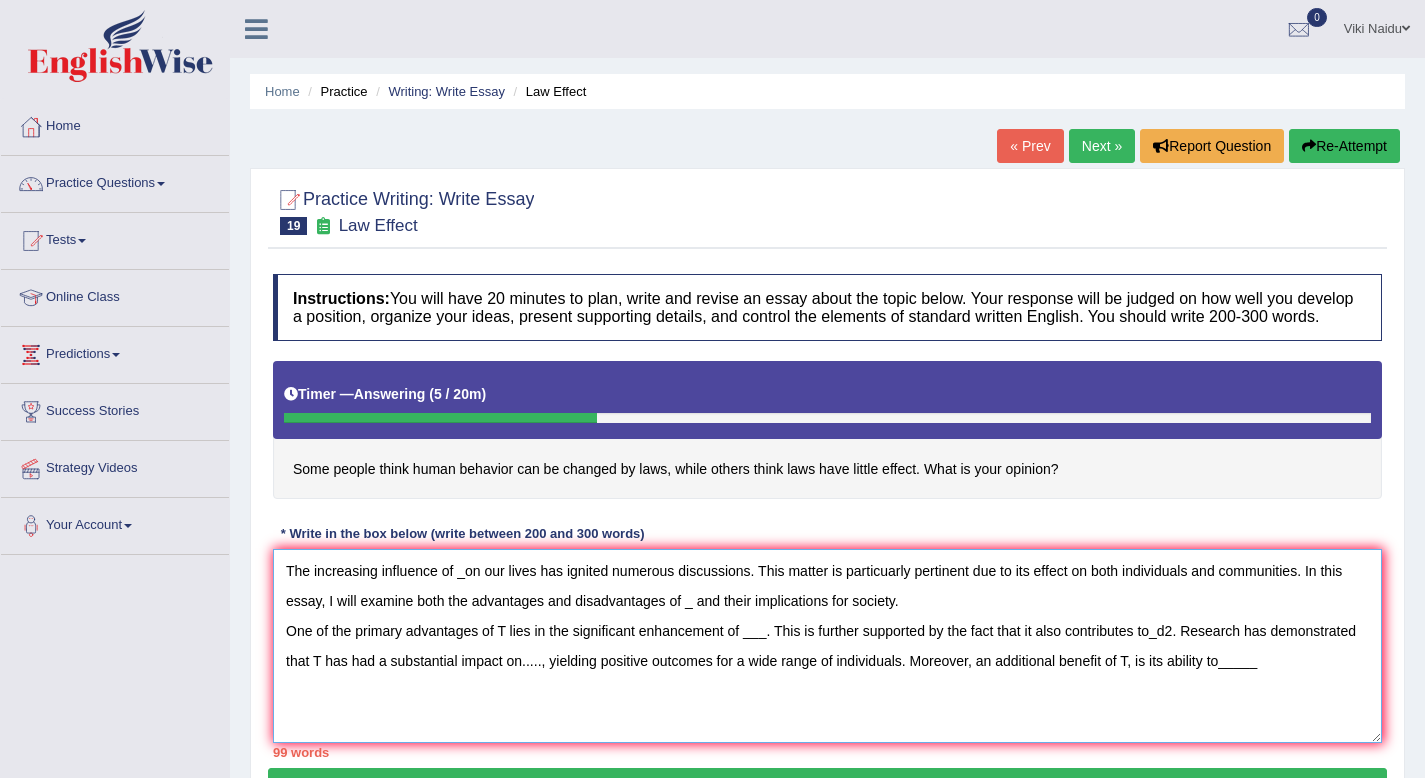 click on "The increasing influence of _on our lives has ignited numerous discussions. This matter is particuarly pertinent due to its effect on both individuals and communities. In this essay, I will examine both the advantages and disadvantages of _ and their implications for society.
One of the primary advantages of T lies in the significant enhancement of ___. This is further supported by the fact that it also contributes to_d2. Research has demonstrated that T has had a substantial impact on....., yielding positive outcomes for a wide range of individuals. Moreover, an additional benefit of T, is its ability to_____" at bounding box center (827, 646) 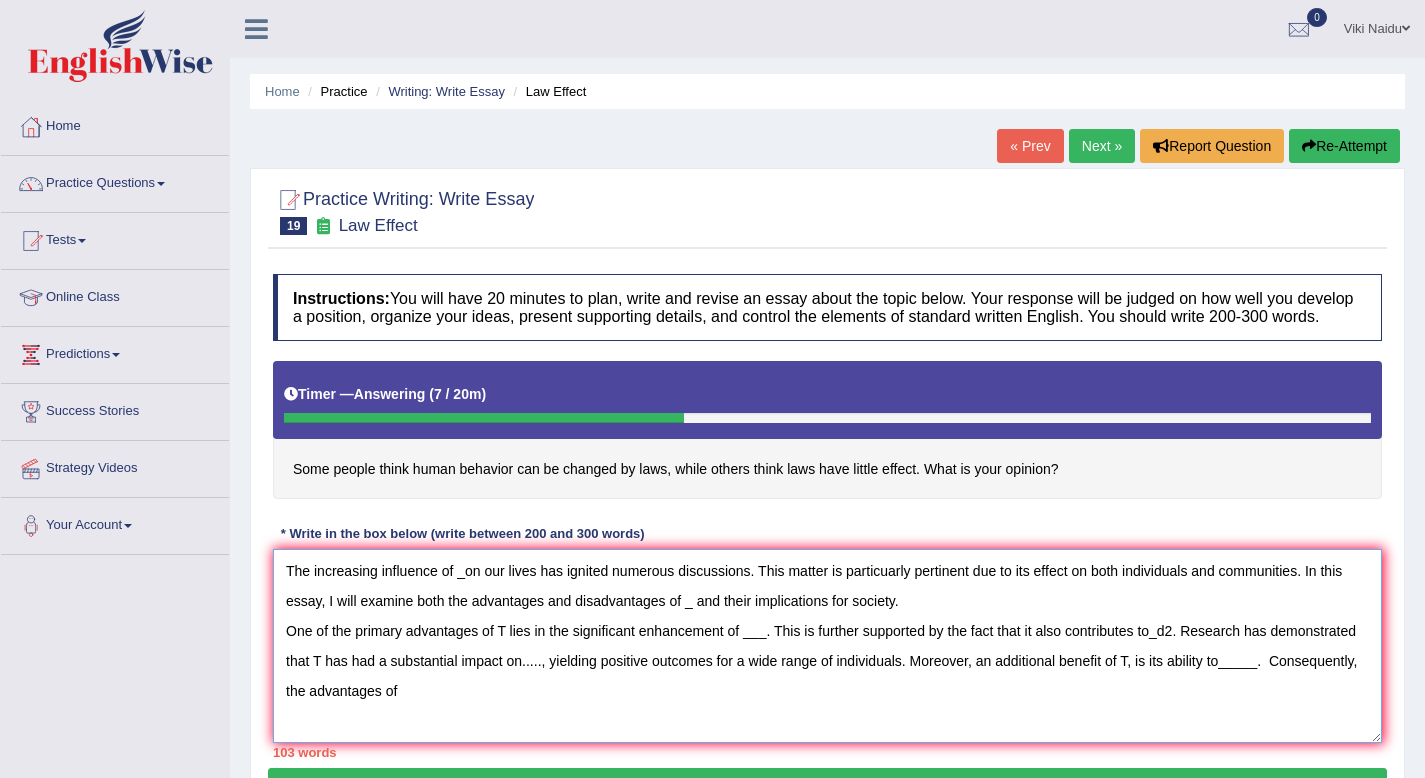type on "The increasing influence of _on our lives has ignited numerous discussions. This matter is particuarly pertinent due to its effect on both individuals and communities. In this essay, I will examine both the advantages and disadvantages of _ and their implications for society.
One of the primary advantages of T lies in the significant enhancement of ___. This is further supported by the fact that it also contributes to_d2. Research has demonstrated that T has had a substantial impact on....., yielding positive outcomes for a wide range of individuals. Moreover, an additional benefit of T, is its ability to_____.  Consequently, the advantages of" 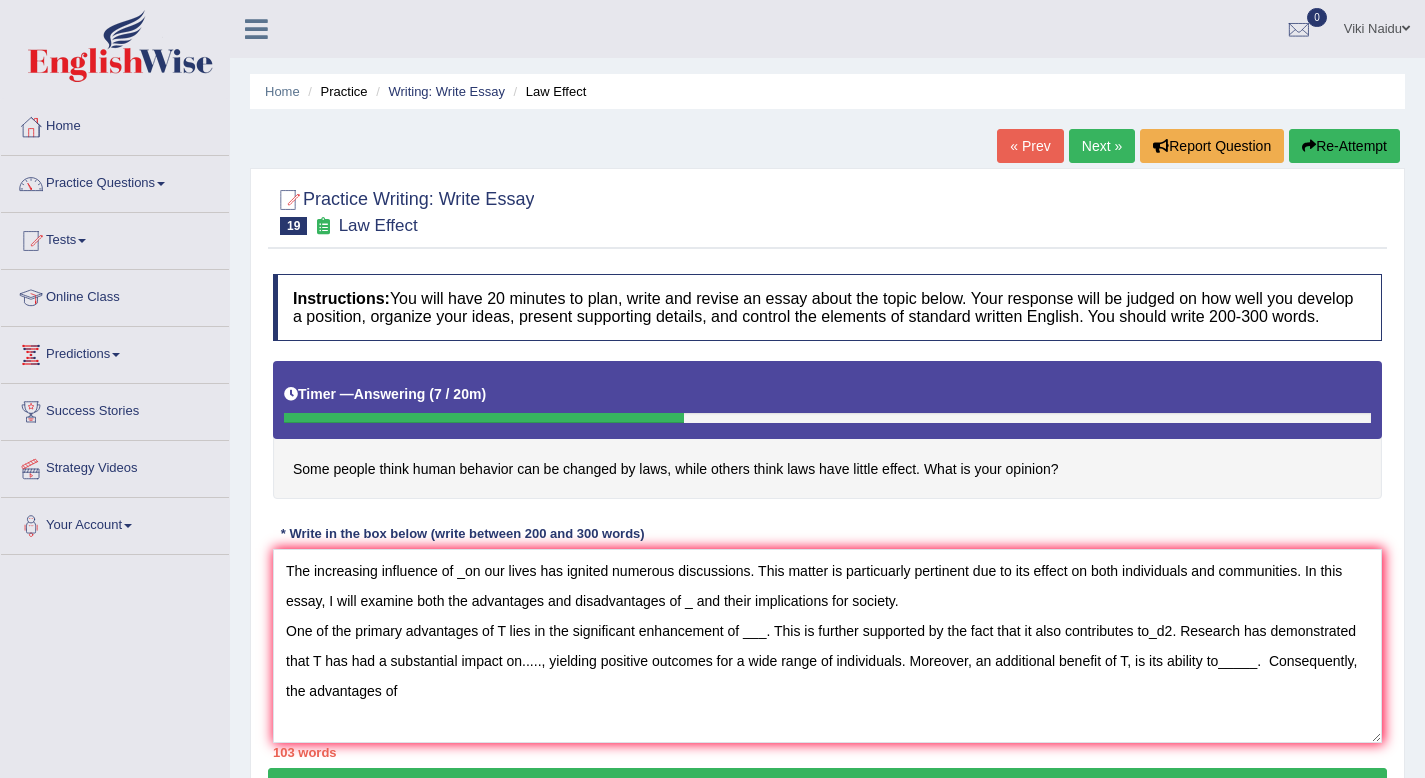 click on "Next »" at bounding box center (1102, 146) 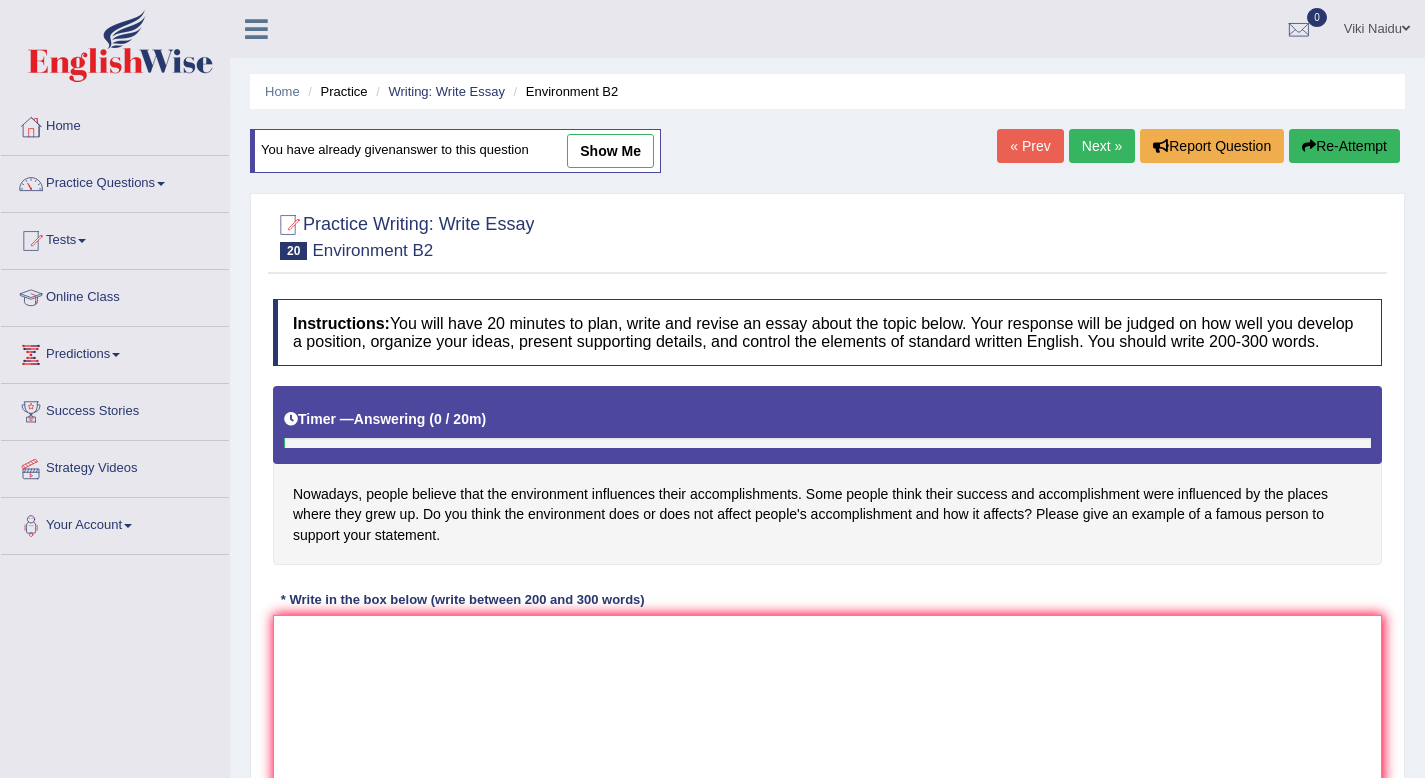 scroll, scrollTop: 0, scrollLeft: 0, axis: both 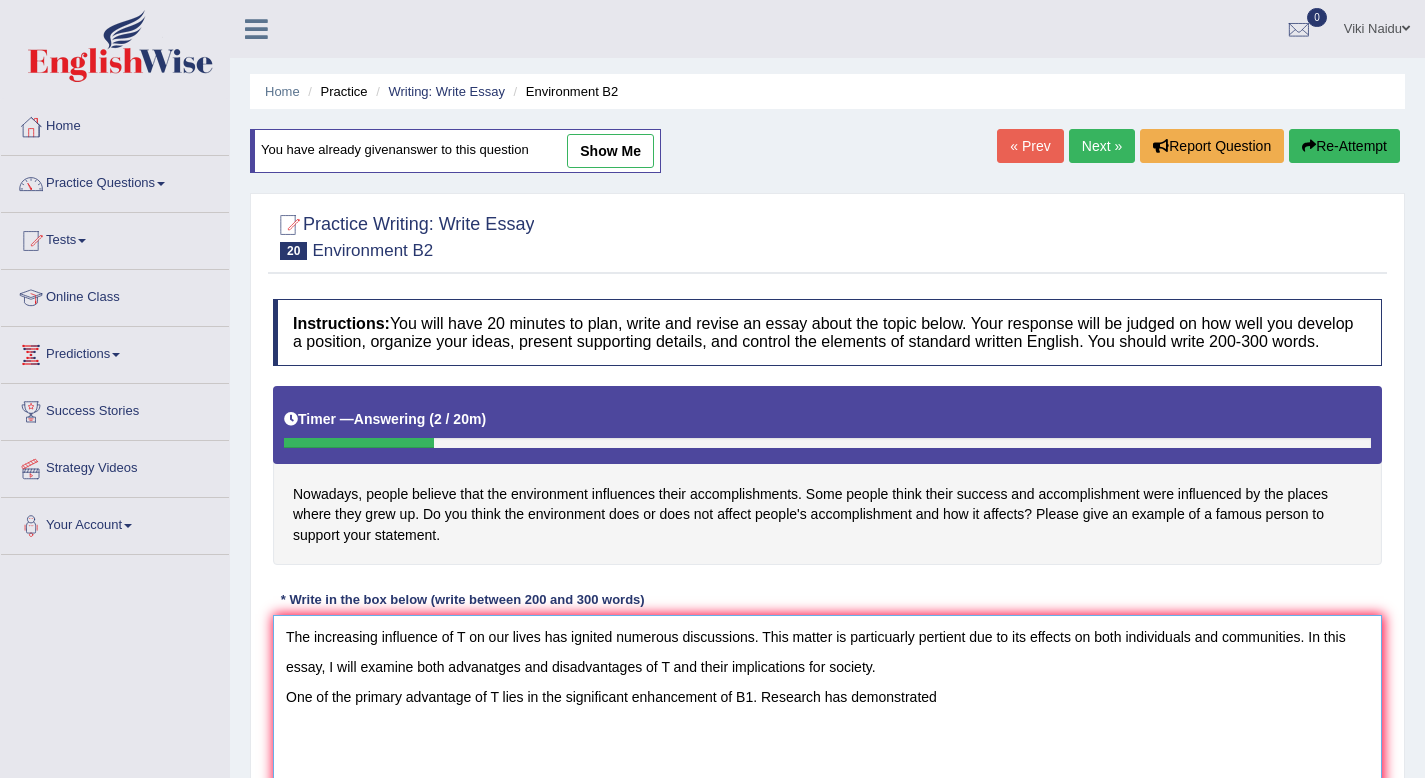 click on "The increasing influence of T on our lives has ignited numerous discussions. This matter is particuarly pertient due to its effects on both individuals and communities. In this essay, I will examine both advanatges and disadvantages of T and their implications for society.
One of the primary advantage of T lies in the significant enhancement of B1. Research has demonstrated" at bounding box center (827, 712) 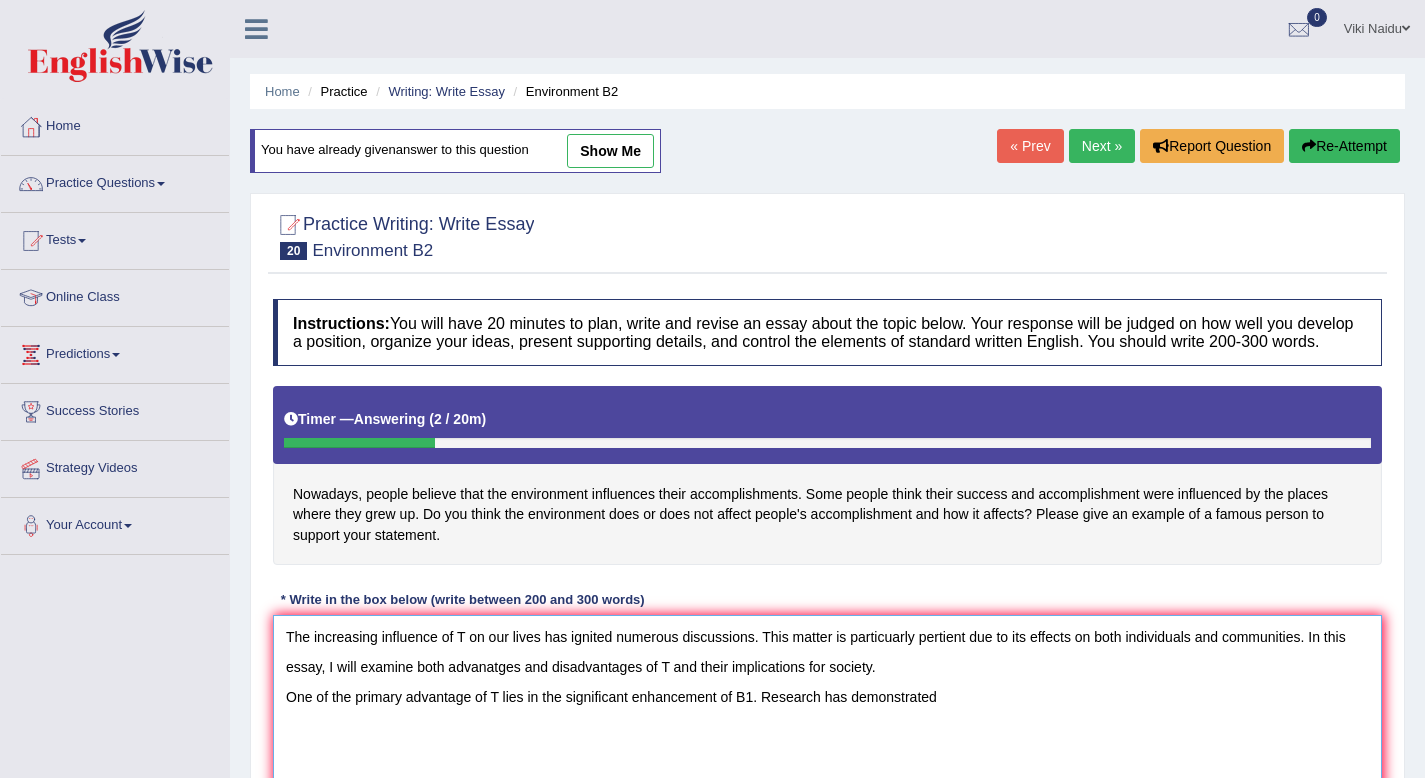 click on "The increasing influence of T on our lives has ignited numerous discussions. This matter is particuarly pertient due to its effects on both individuals and communities. In this essay, I will examine both advanatges and disadvantages of T and their implications for society.
One of the primary advantage of T lies in the significant enhancement of B1. Research has demonstrated" at bounding box center (827, 712) 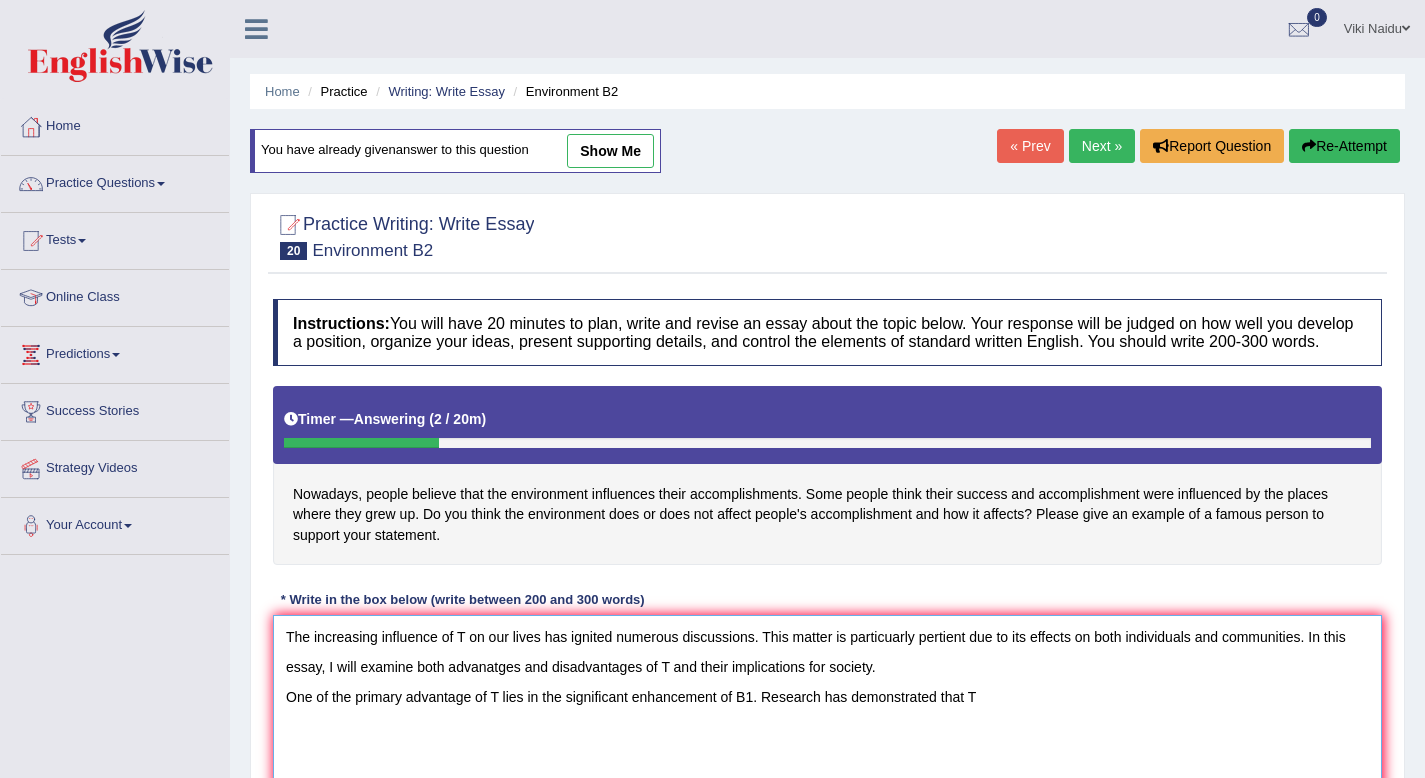 click on "The increasing influence of T on our lives has ignited numerous discussions. This matter is particuarly pertient due to its effects on both individuals and communities. In this essay, I will examine both advanatges and disadvantages of T and their implications for society.
One of the primary advantage of T lies in the significant enhancement of B1. Research has demonstrated that T" at bounding box center (827, 712) 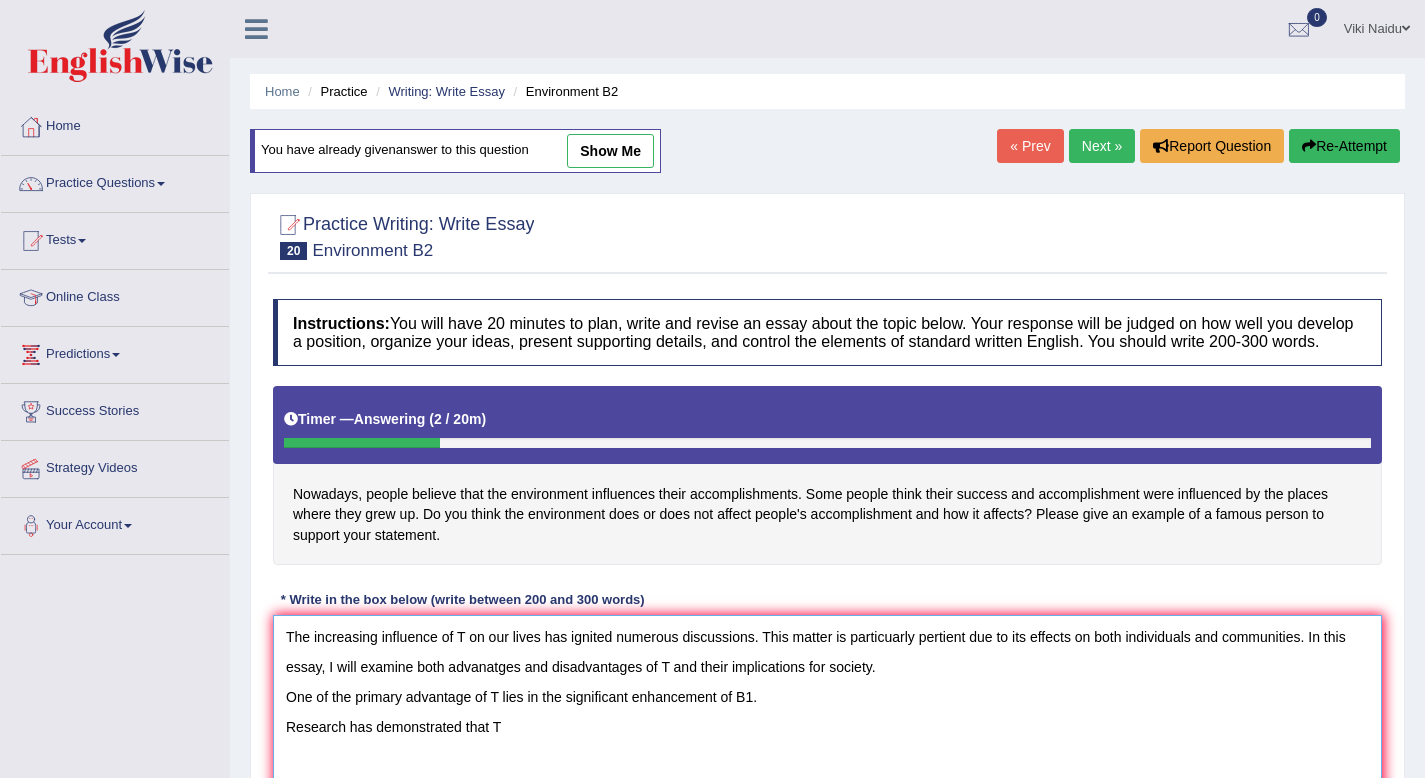 click on "The increasing influence of T on our lives has ignited numerous discussions. This matter is particuarly pertient due to its effects on both individuals and communities. In this essay, I will examine both advanatges and disadvantages of T and their implications for society.
One of the primary advantage of T lies in the significant enhancement of B1.
Research has demonstrated that T" at bounding box center [827, 712] 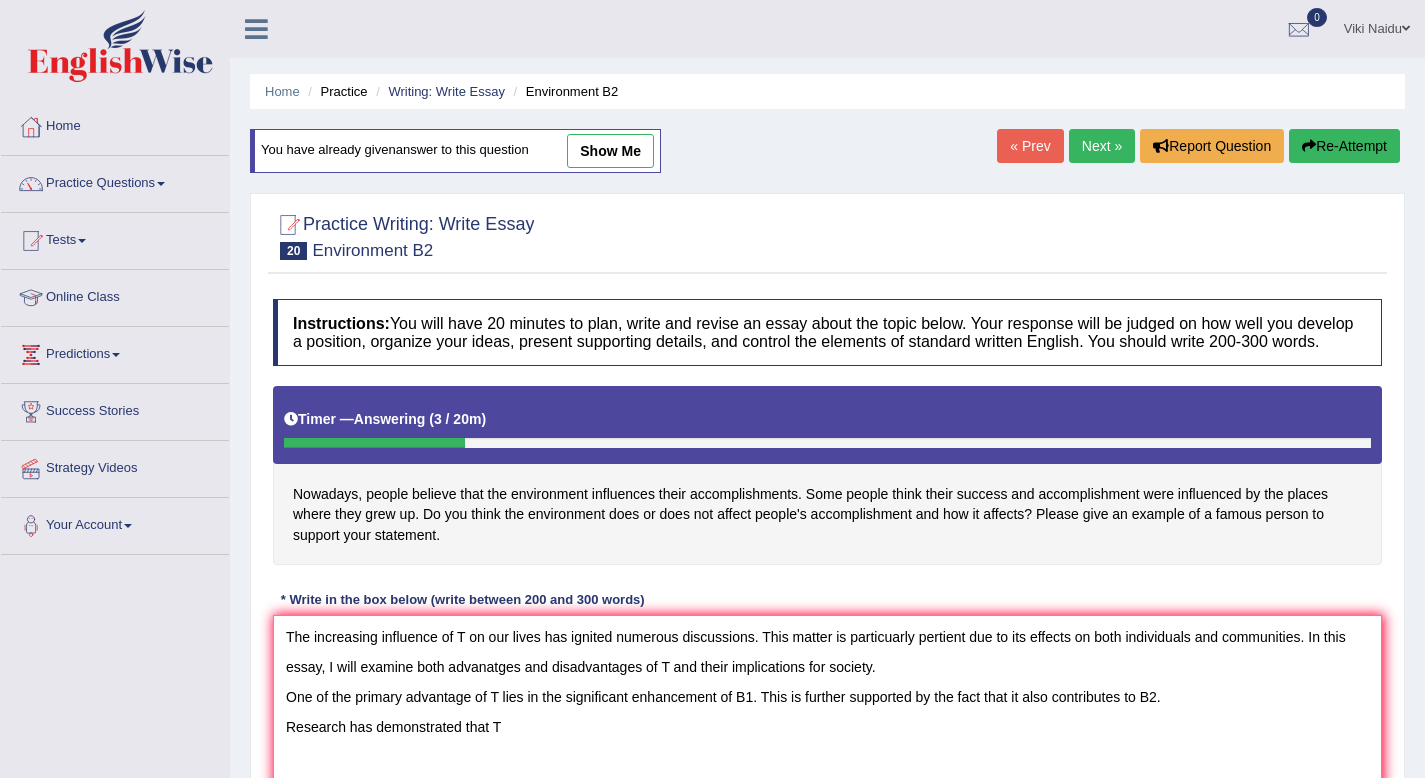 click on "The increasing influence of T on our lives has ignited numerous discussions. This matter is particuarly pertient due to its effects on both individuals and communities. In this essay, I will examine both advanatges and disadvantages of T and their implications for society.
One of the primary advantage of T lies in the significant enhancement of B1. This is further supported by the fact that it also contributes to B2.
Research has demonstrated that T" at bounding box center [827, 712] 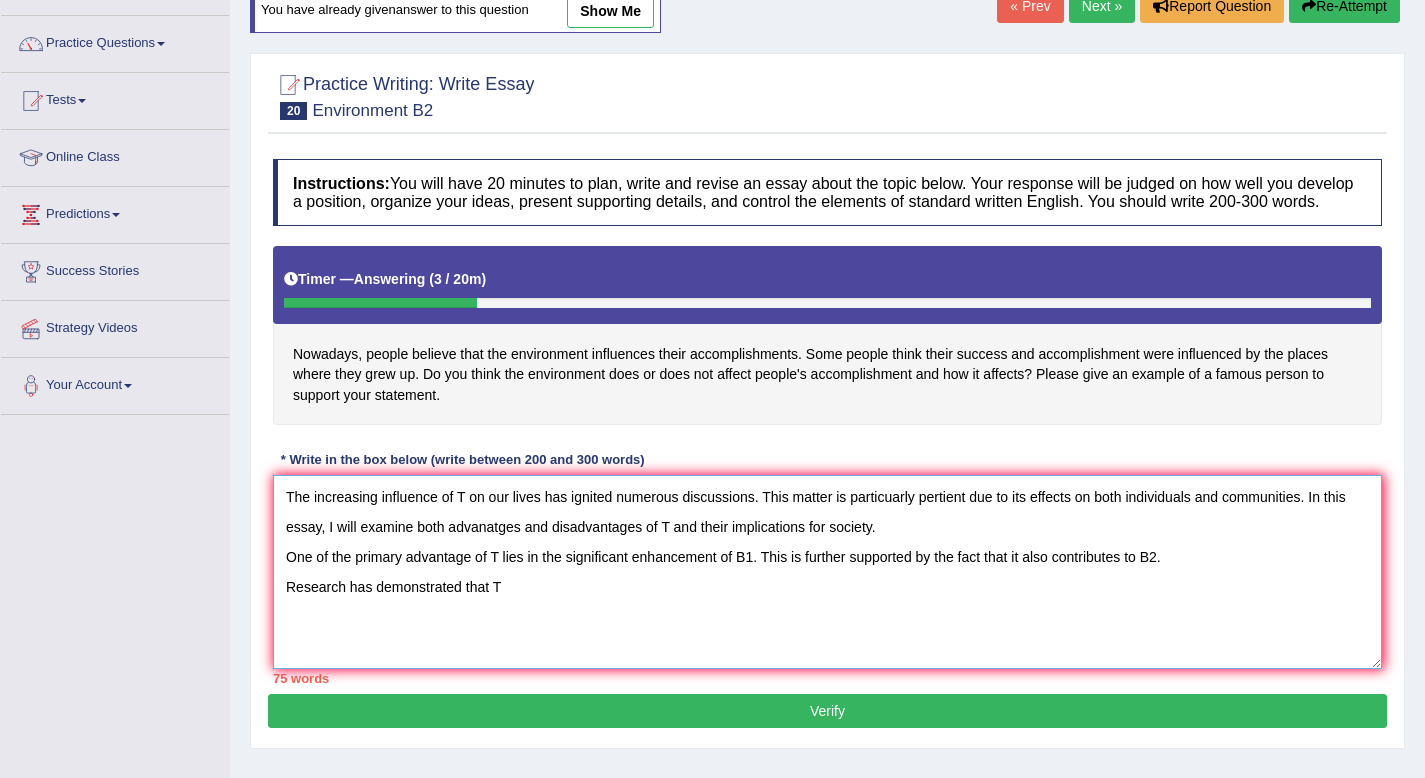 scroll, scrollTop: 141, scrollLeft: 0, axis: vertical 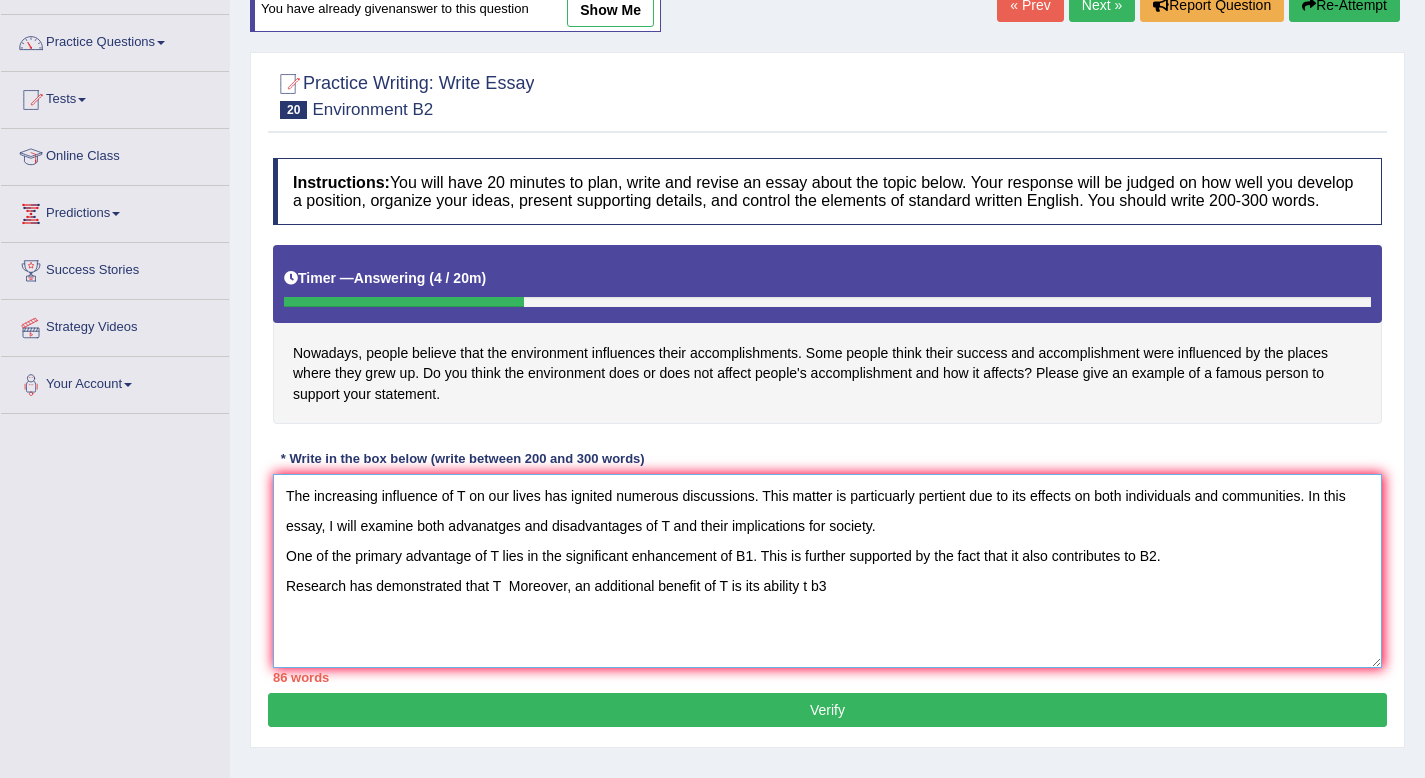 click on "The increasing influence of T on our lives has ignited numerous discussions. This matter is particuarly pertient due to its effects on both individuals and communities. In this essay, I will examine both advanatges and disadvantages of T and their implications for society.
One of the primary advantage of T lies in the significant enhancement of B1. This is further supported by the fact that it also contributes to B2.
Research has demonstrated that T  Moreover, an additional benefit of T is its ability t b3" at bounding box center (827, 571) 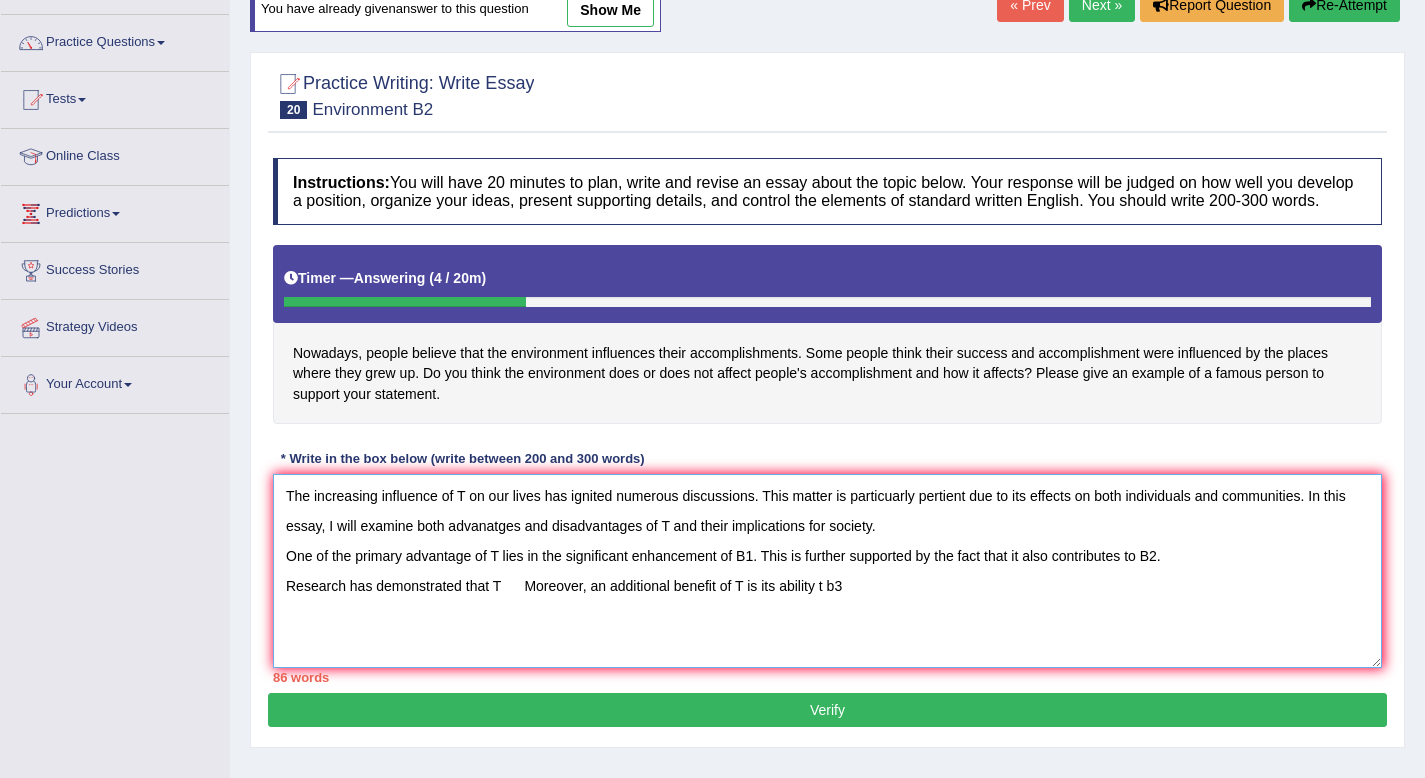 click on "The increasing influence of T on our lives has ignited numerous discussions. This matter is particuarly pertient due to its effects on both individuals and communities. In this essay, I will examine both advanatges and disadvantages of T and their implications for society.
One of the primary advantage of T lies in the significant enhancement of B1. This is further supported by the fact that it also contributes to B2.
Research has demonstrated that T      Moreover, an additional benefit of T is its ability t b3" at bounding box center [827, 571] 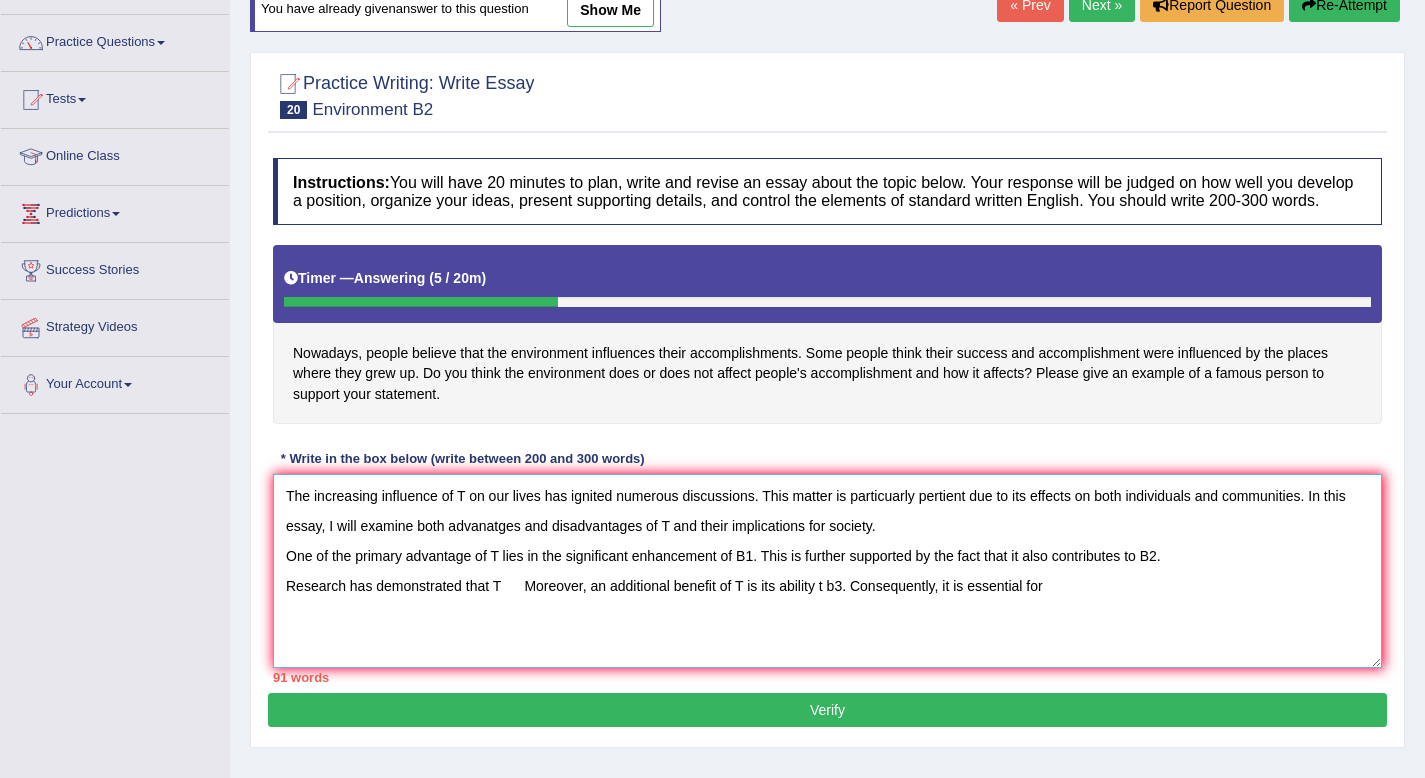 click on "The increasing influence of T on our lives has ignited numerous discussions. This matter is particuarly pertient due to its effects on both individuals and communities. In this essay, I will examine both advanatges and disadvantages of T and their implications for society.
One of the primary advantage of T lies in the significant enhancement of B1. This is further supported by the fact that it also contributes to B2.
Research has demonstrated that T      Moreover, an additional benefit of T is its ability t b3. Consequently, it is essential for" at bounding box center (827, 571) 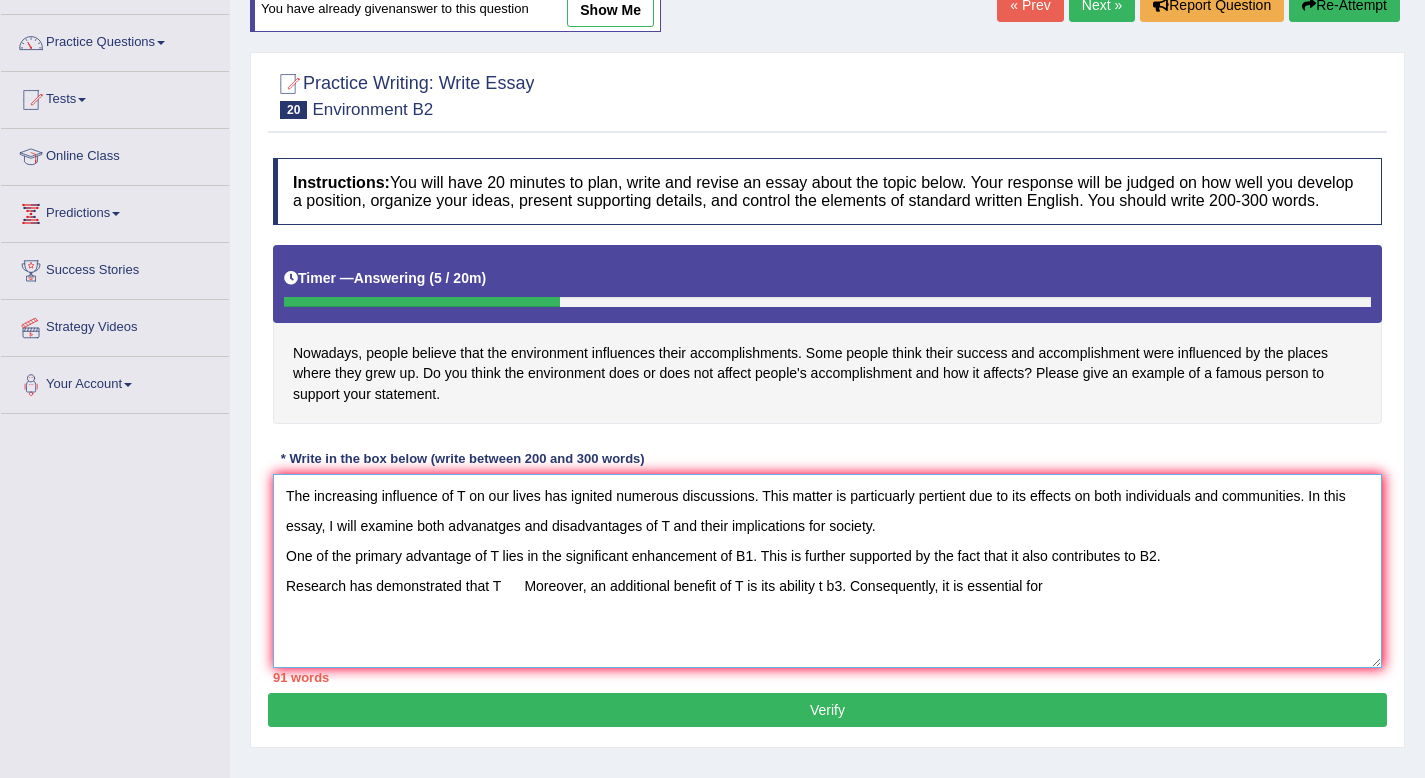 click on "The increasing influence of T on our lives has ignited numerous discussions. This matter is particuarly pertient due to its effects on both individuals and communities. In this essay, I will examine both advanatges and disadvantages of T and their implications for society.
One of the primary advantage of T lies in the significant enhancement of B1. This is further supported by the fact that it also contributes to B2.
Research has demonstrated that T      Moreover, an additional benefit of T is its ability t b3. Consequently, it is essential for" at bounding box center [827, 571] 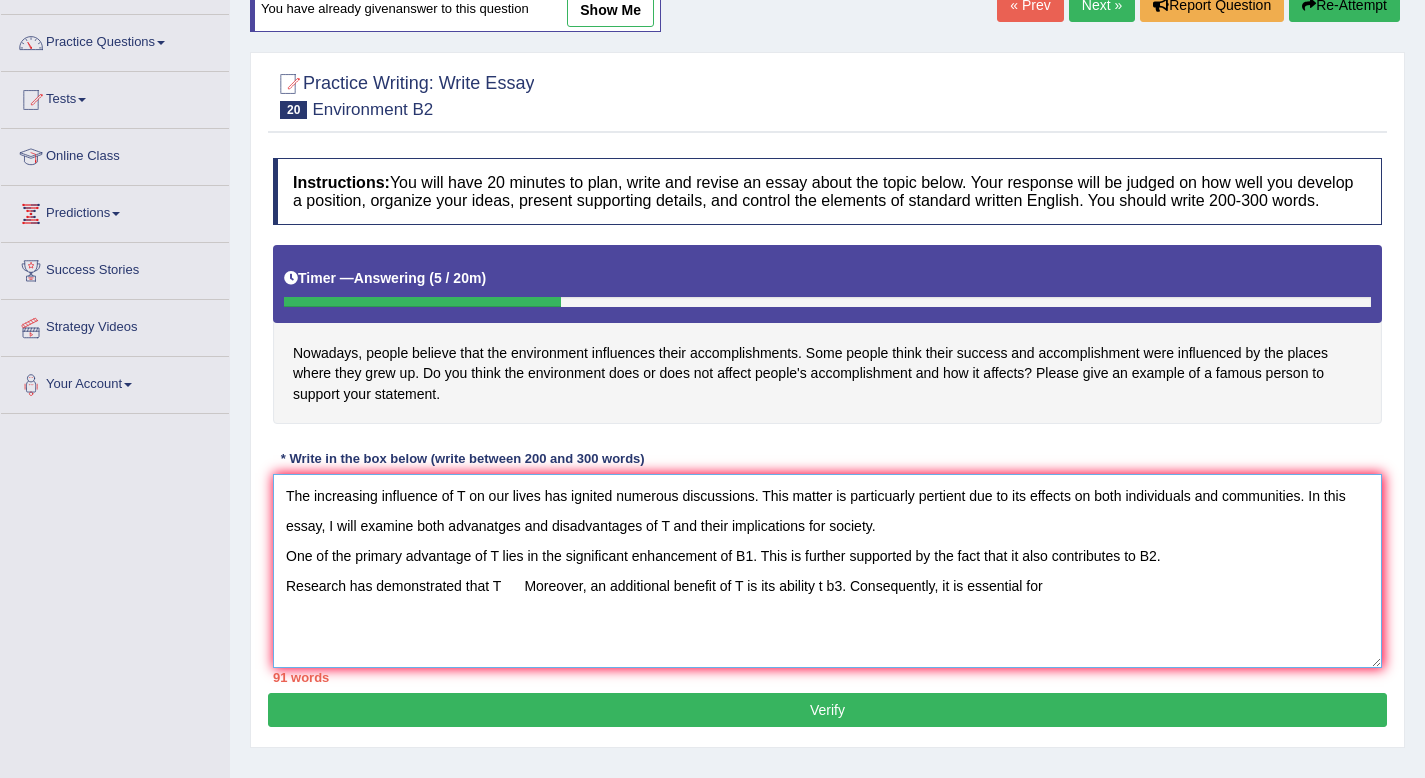 click on "The increasing influence of T on our lives has ignited numerous discussions. This matter is particuarly pertient due to its effects on both individuals and communities. In this essay, I will examine both advanatges and disadvantages of T and their implications for society.
One of the primary advantage of T lies in the significant enhancement of B1. This is further supported by the fact that it also contributes to B2.
Research has demonstrated that T      Moreover, an additional benefit of T is its ability t b3. Consequently, it is essential for" at bounding box center [827, 571] 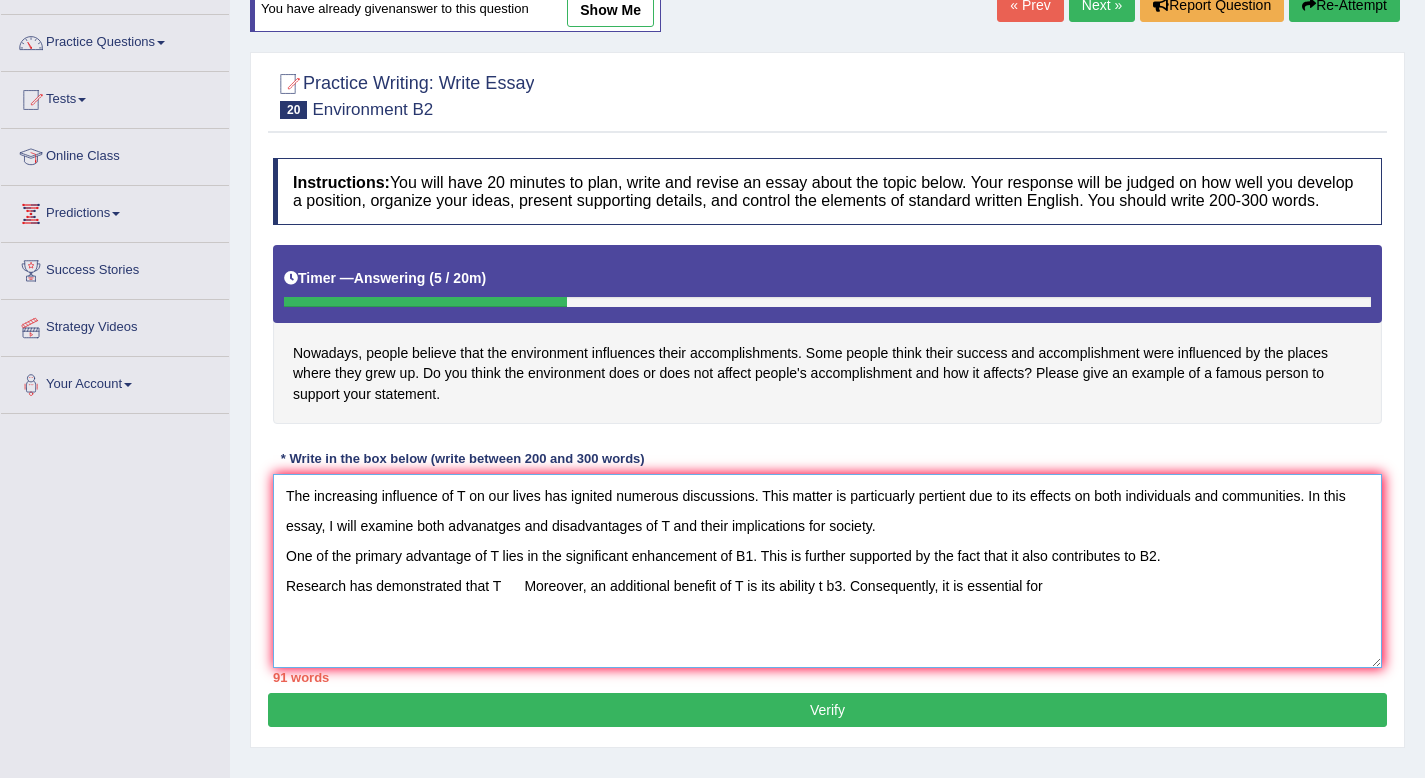 drag, startPoint x: 1056, startPoint y: 609, endPoint x: 951, endPoint y: 605, distance: 105.076164 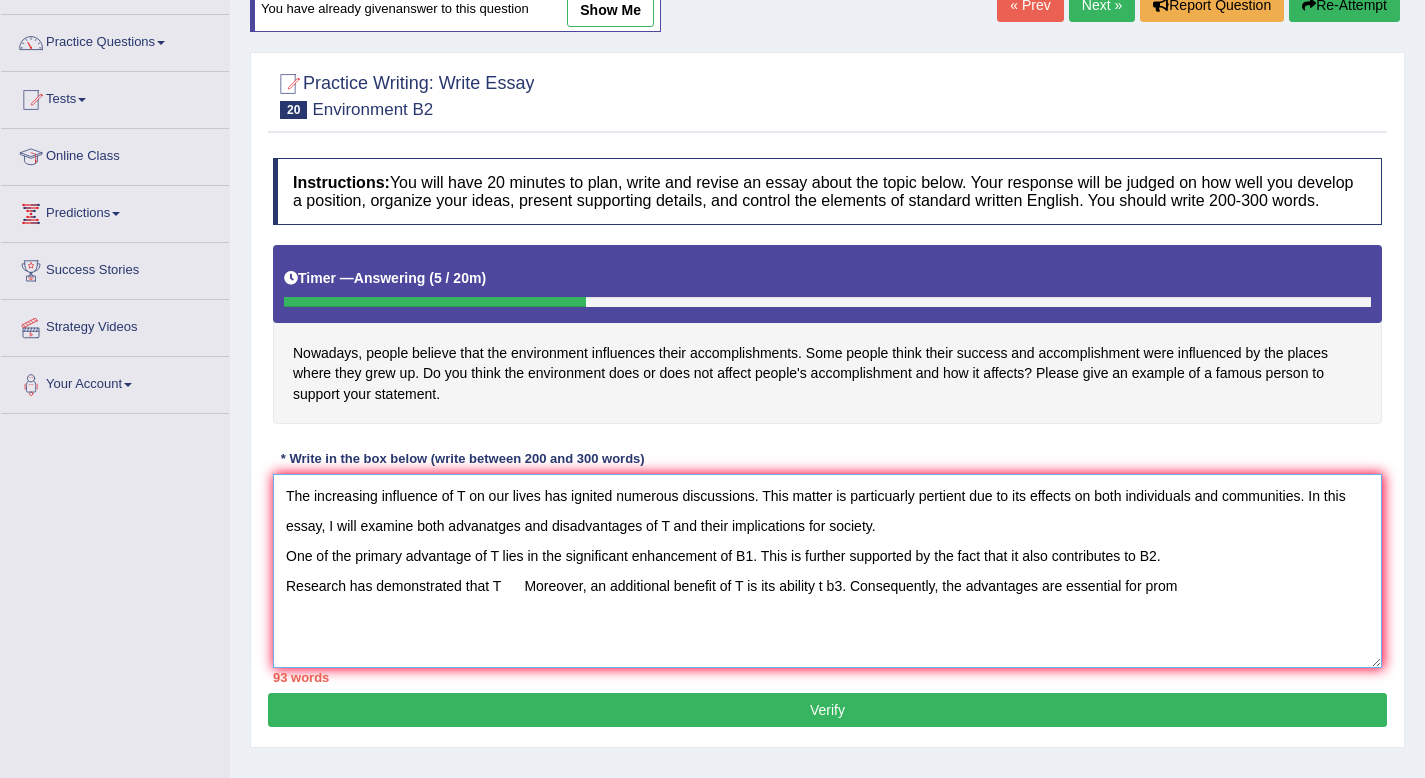 click on "The increasing influence of T on our lives has ignited numerous discussions. This matter is particuarly pertient due to its effects on both individuals and communities. In this essay, I will examine both advanatges and disadvantages of T and their implications for society.
One of the primary advantage of T lies in the significant enhancement of B1. This is further supported by the fact that it also contributes to B2.
Research has demonstrated that T      Moreover, an additional benefit of T is its ability t b3. Consequently, the advantages are essential for prom" at bounding box center [827, 571] 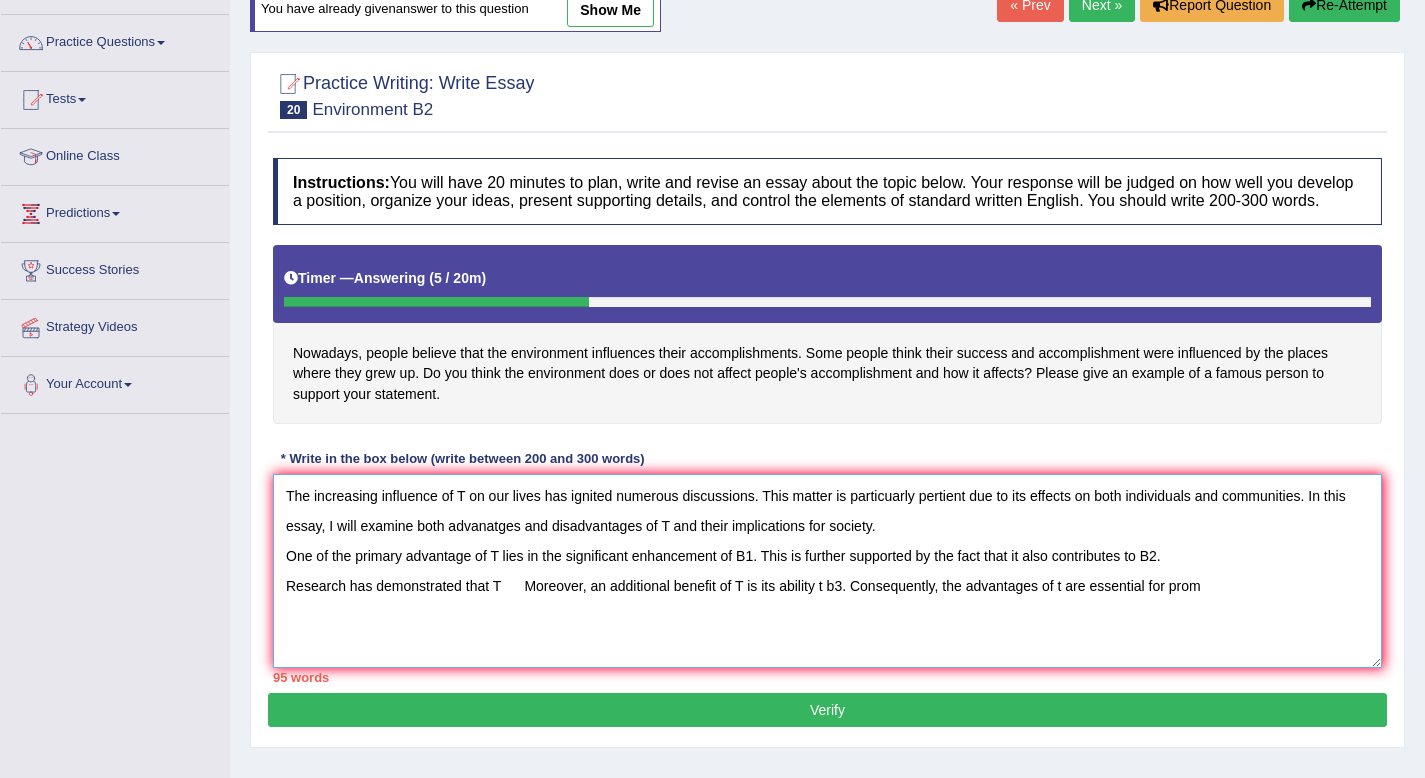 click on "The increasing influence of T on our lives has ignited numerous discussions. This matter is particuarly pertient due to its effects on both individuals and communities. In this essay, I will examine both advanatges and disadvantages of T and their implications for society.
One of the primary advantage of T lies in the significant enhancement of B1. This is further supported by the fact that it also contributes to B2.
Research has demonstrated that T      Moreover, an additional benefit of T is its ability t b3. Consequently, the advantages of t are essential for prom" at bounding box center (827, 571) 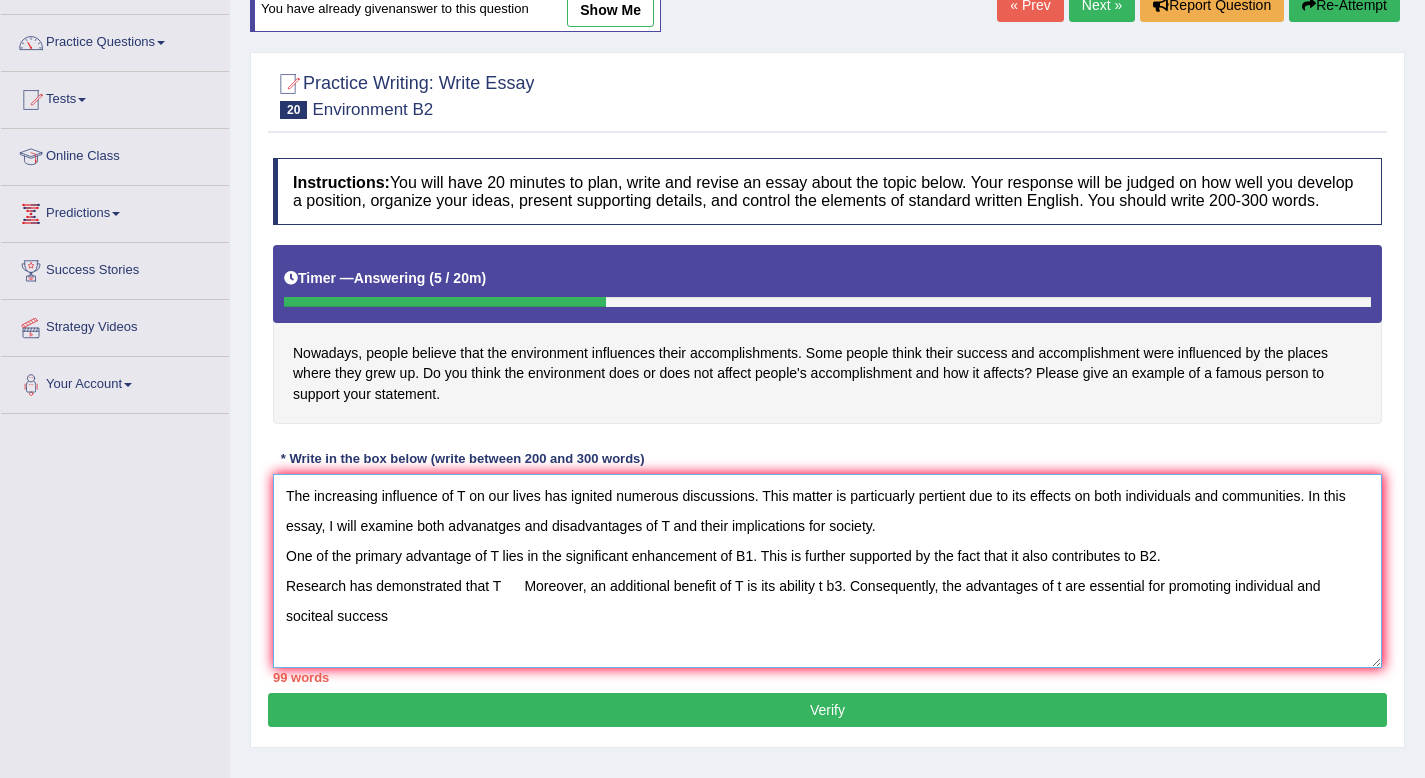 click on "The increasing influence of T on our lives has ignited numerous discussions. This matter is particuarly pertient due to its effects on both individuals and communities. In this essay, I will examine both advanatges and disadvantages of T and their implications for society.
One of the primary advantage of T lies in the significant enhancement of B1. This is further supported by the fact that it also contributes to B2.
Research has demonstrated that T      Moreover, an additional benefit of T is its ability t b3. Consequently, the advantages of t are essential for promoting individual and sociteal success" at bounding box center (827, 571) 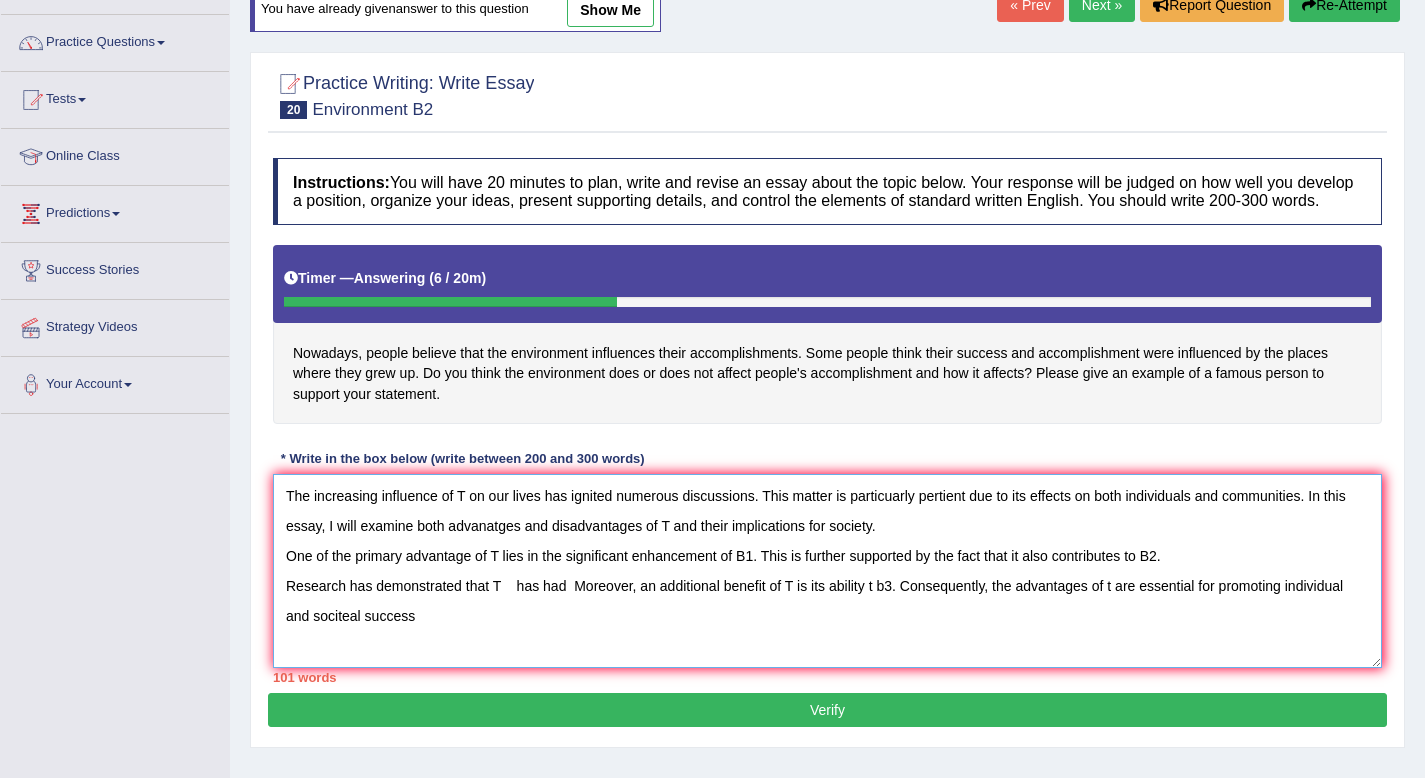 type on "The increasing influence of T on our lives has ignited numerous discussions. This matter is particuarly pertient due to its effects on both individuals and communities. In this essay, I will examine both advanatges and disadvantages of T and their implications for society.
One of the primary advantage of T lies in the significant enhancement of B1. This is further supported by the fact that it also contributes to B2.
Research has demonstrated that T    has had   Moreover, an additional benefit of T is its ability t b3. Consequently, the advantages of t are essential for promoting individual and sociteal success" 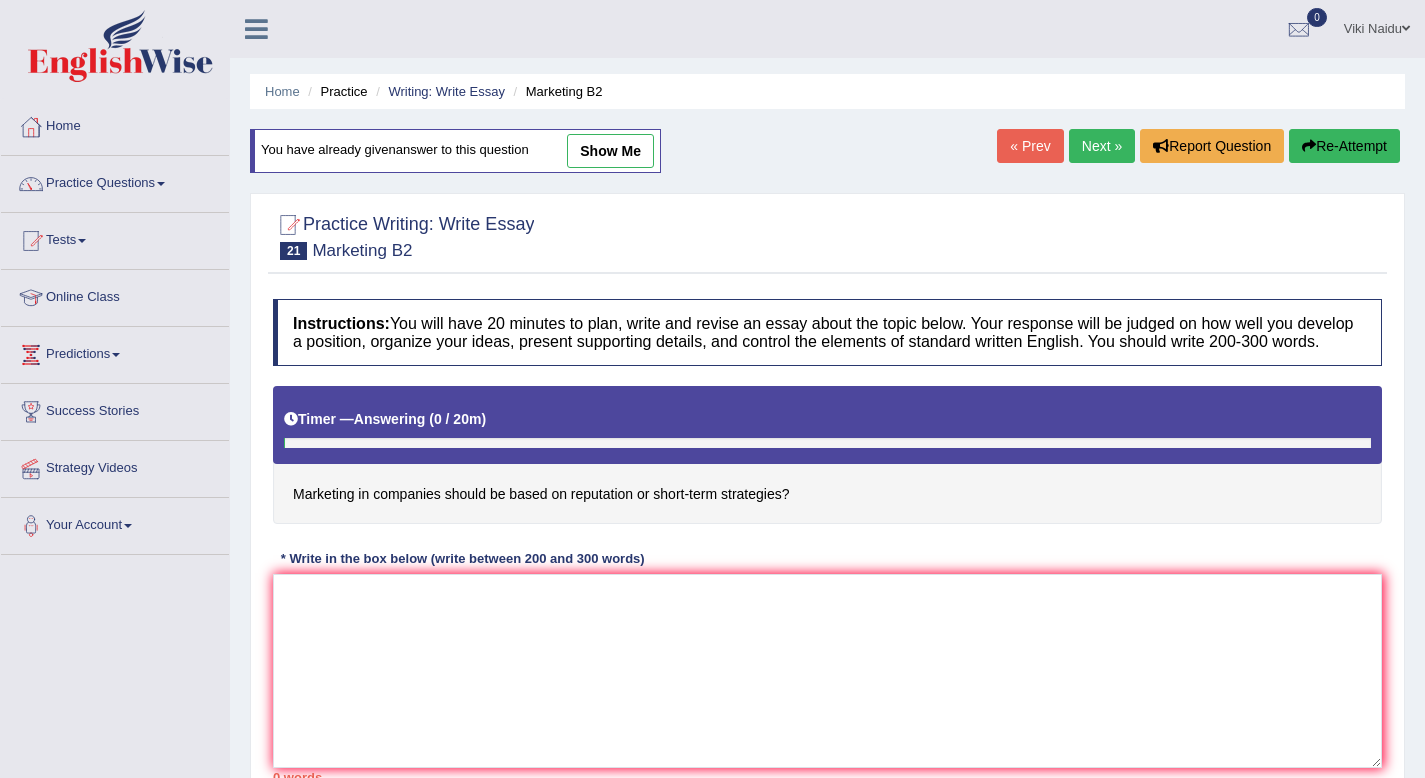 scroll, scrollTop: 0, scrollLeft: 0, axis: both 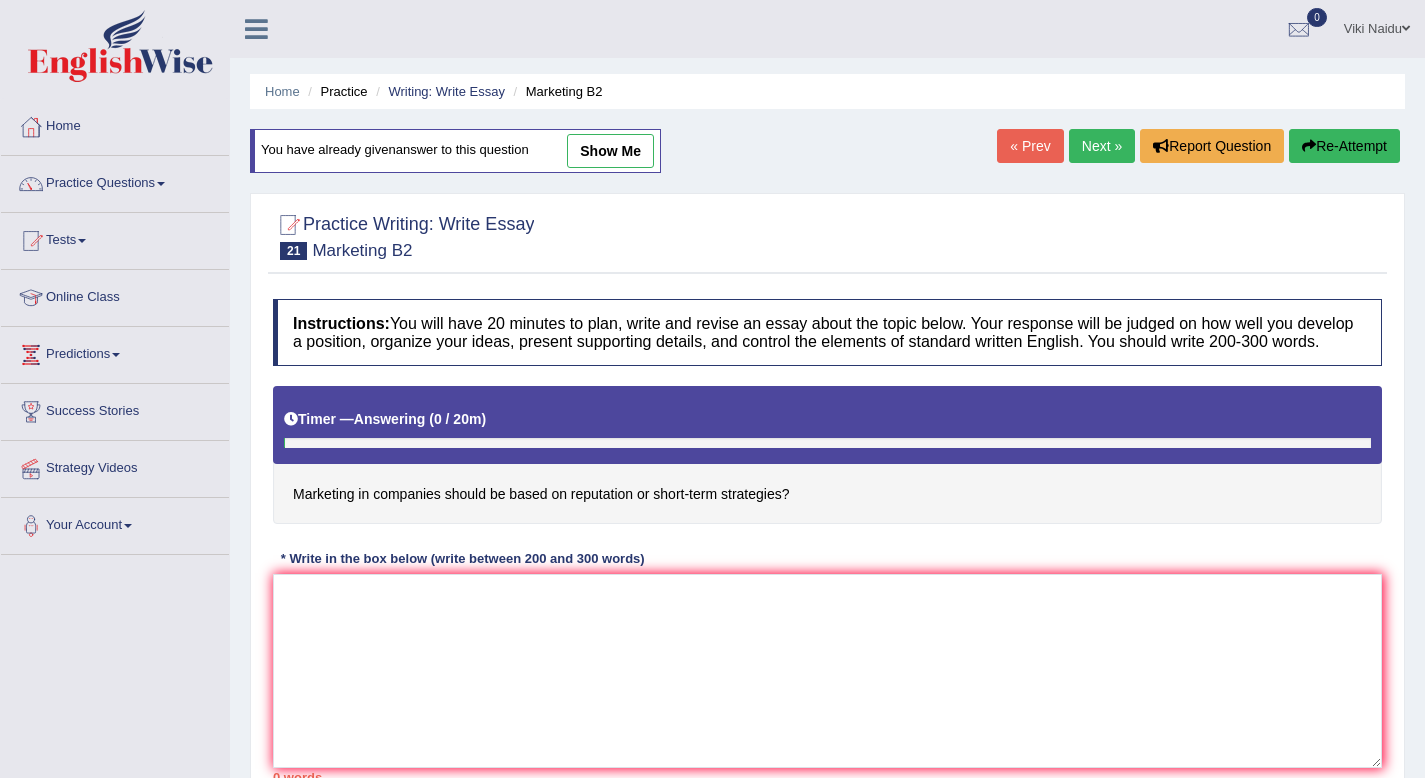 click on "Next »" at bounding box center [1102, 146] 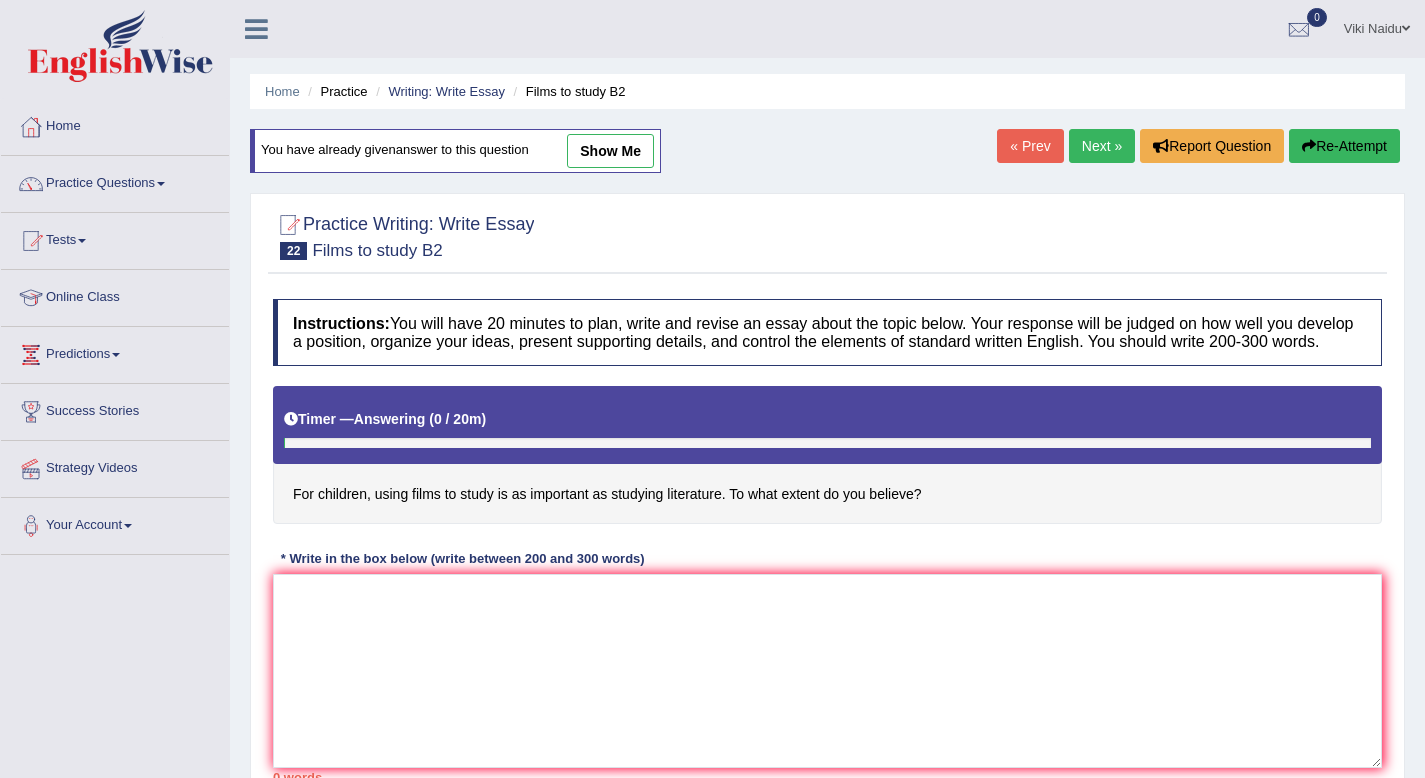 scroll, scrollTop: 0, scrollLeft: 0, axis: both 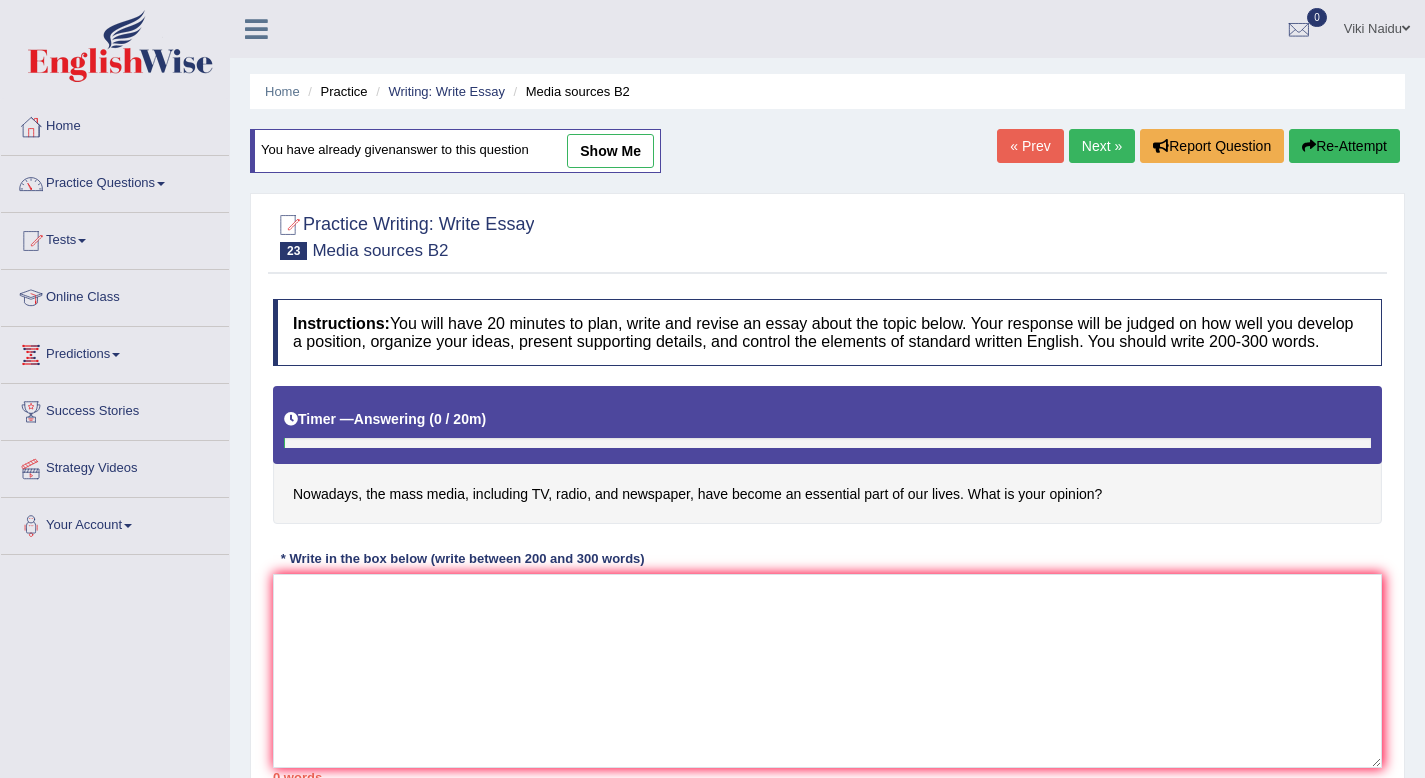 click on "Next »" at bounding box center [1102, 146] 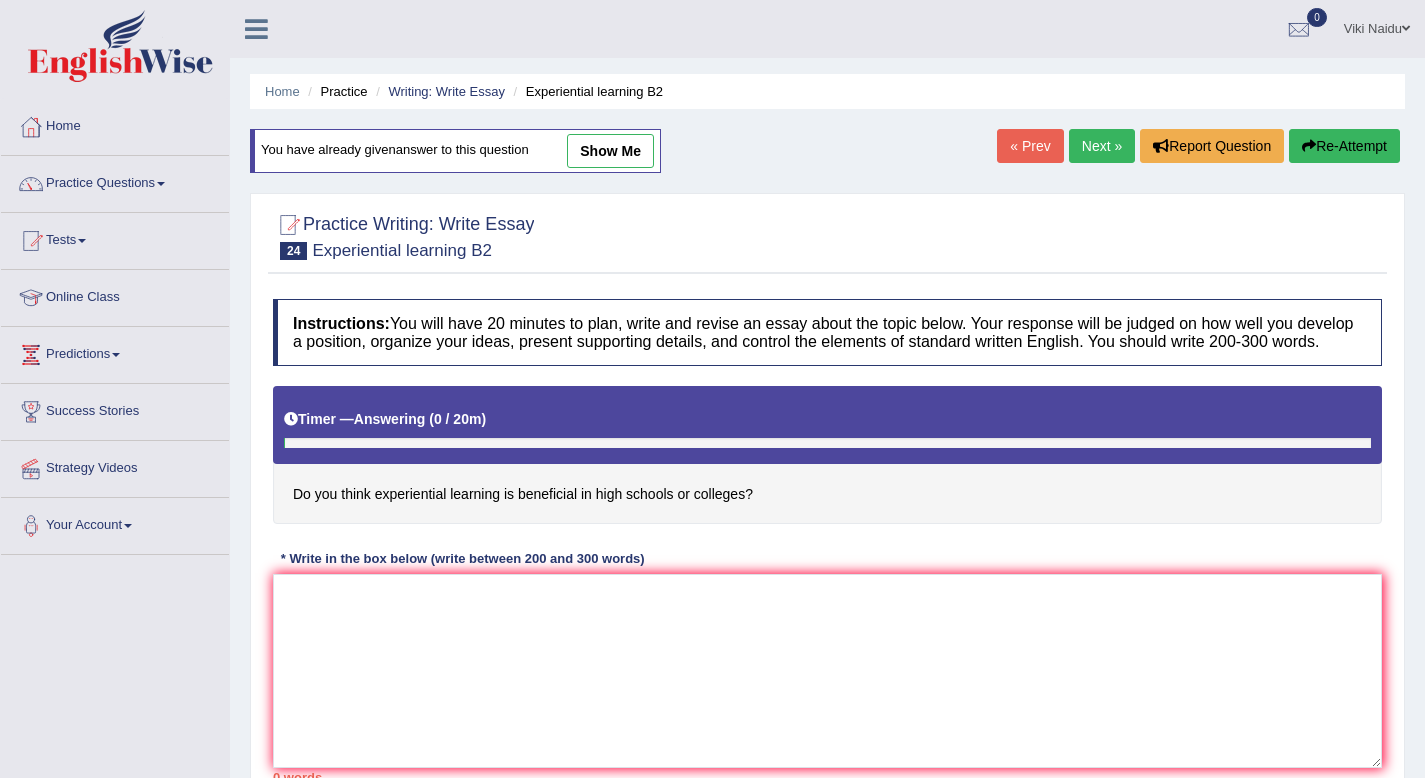 scroll, scrollTop: 0, scrollLeft: 0, axis: both 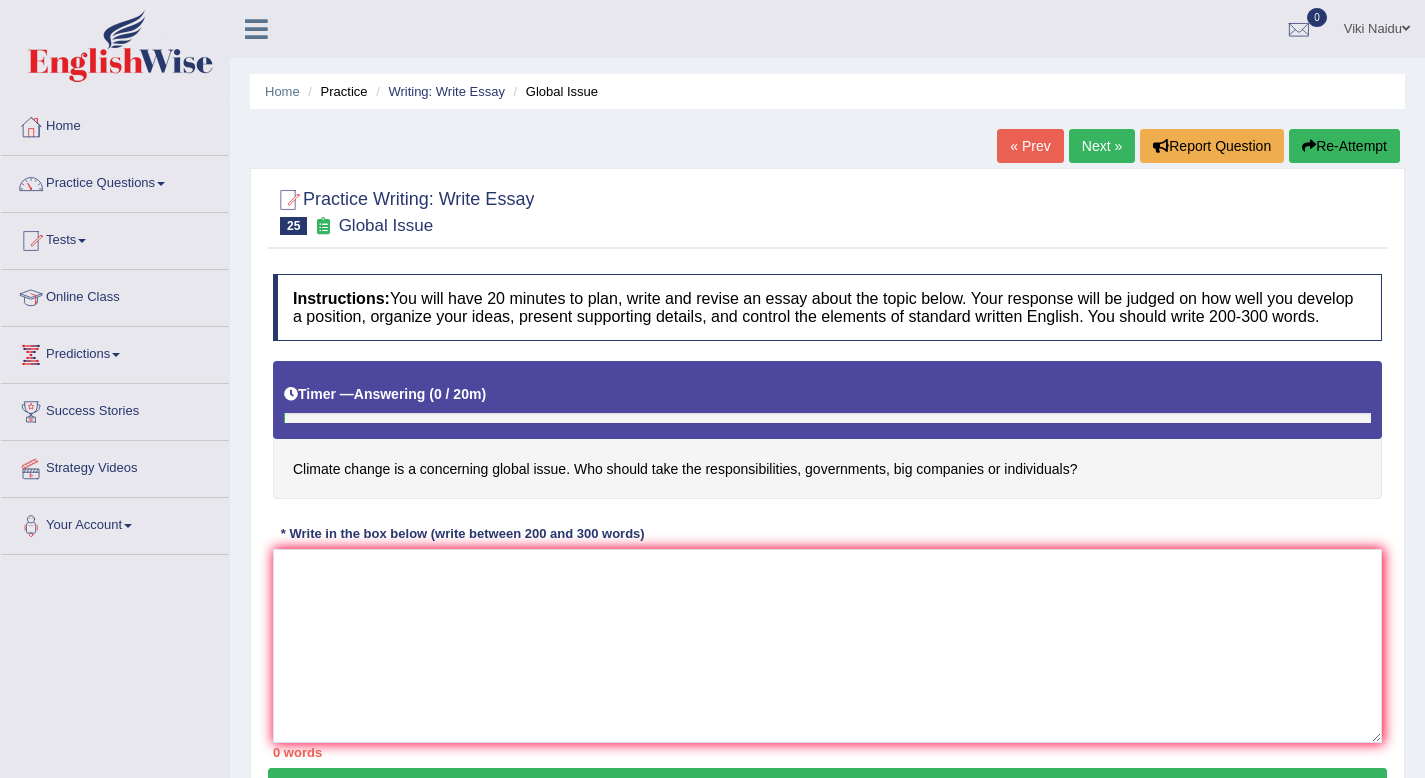 click on "Next »" at bounding box center (1102, 146) 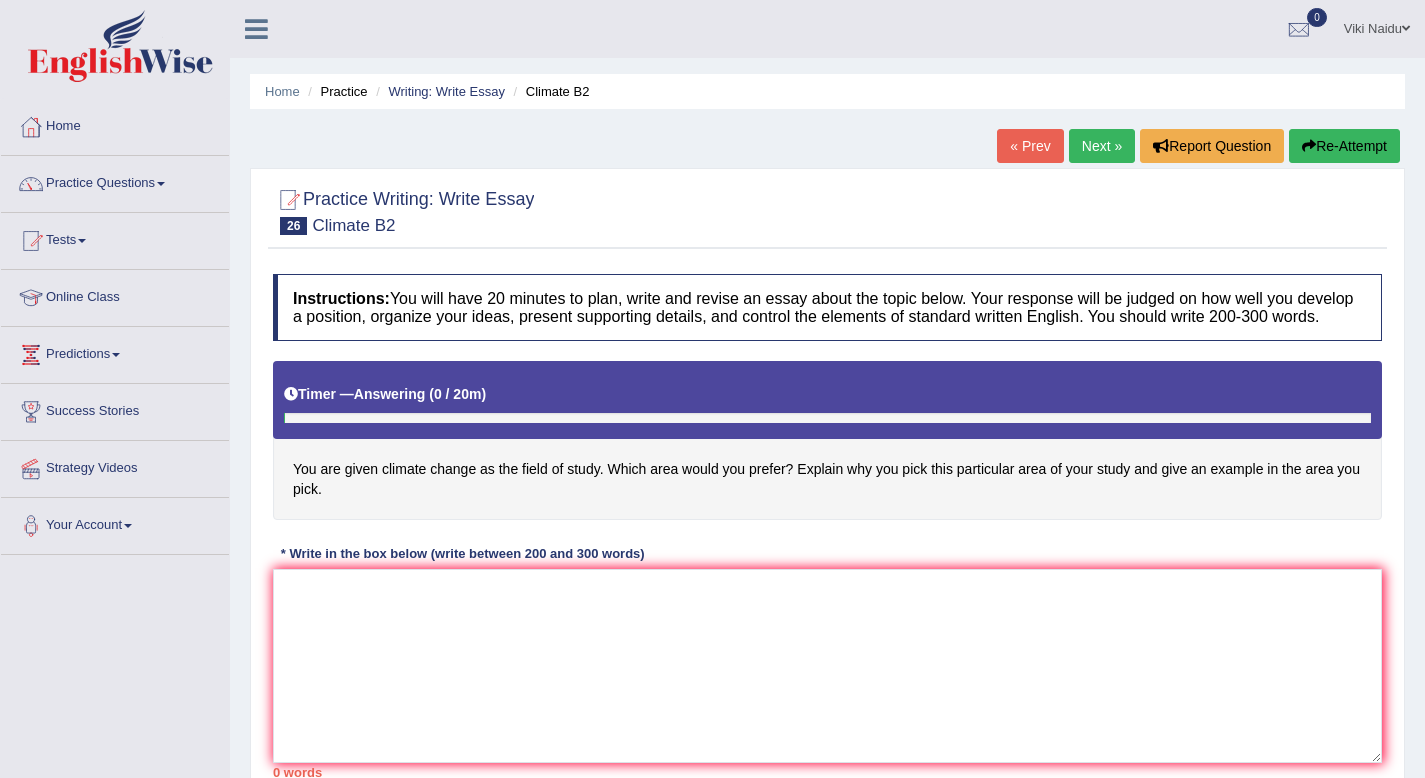 scroll, scrollTop: 0, scrollLeft: 0, axis: both 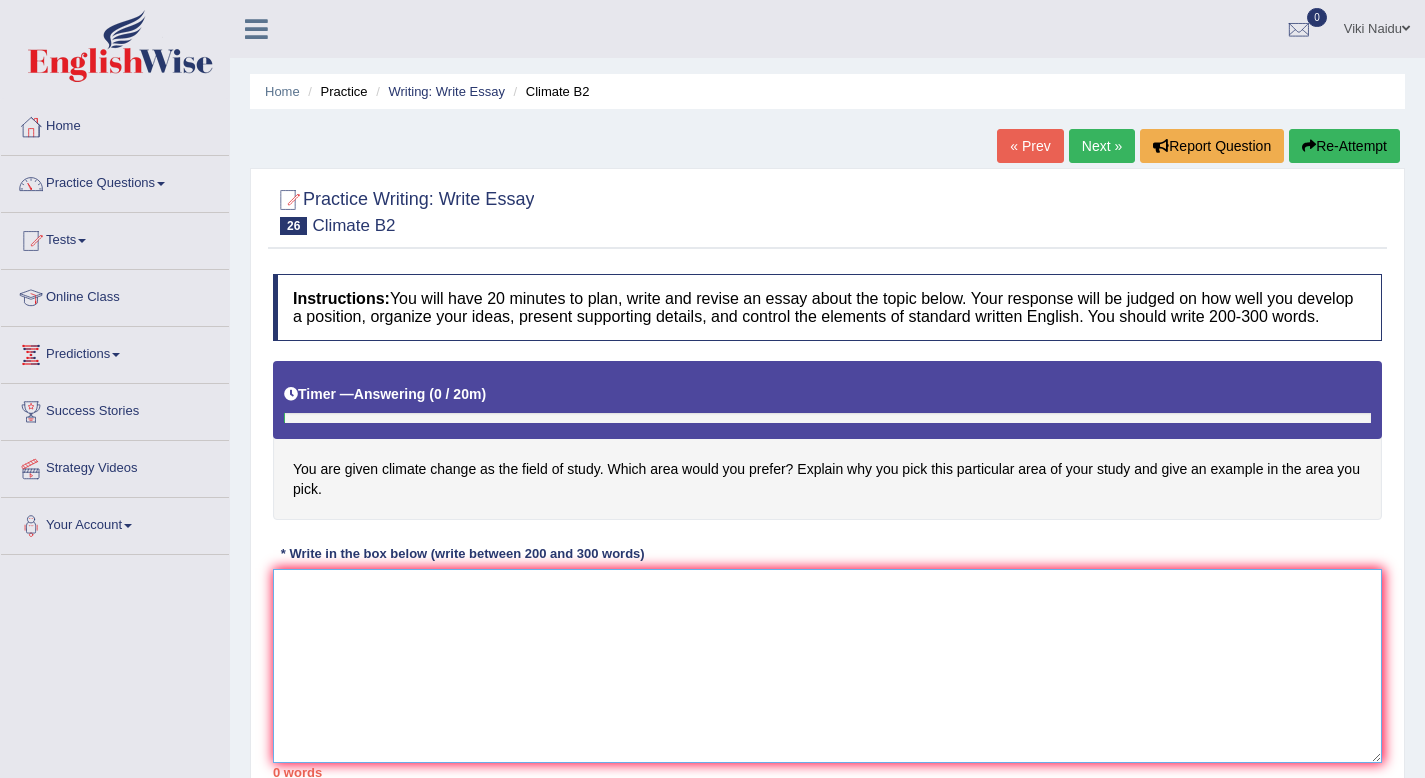 click at bounding box center (827, 666) 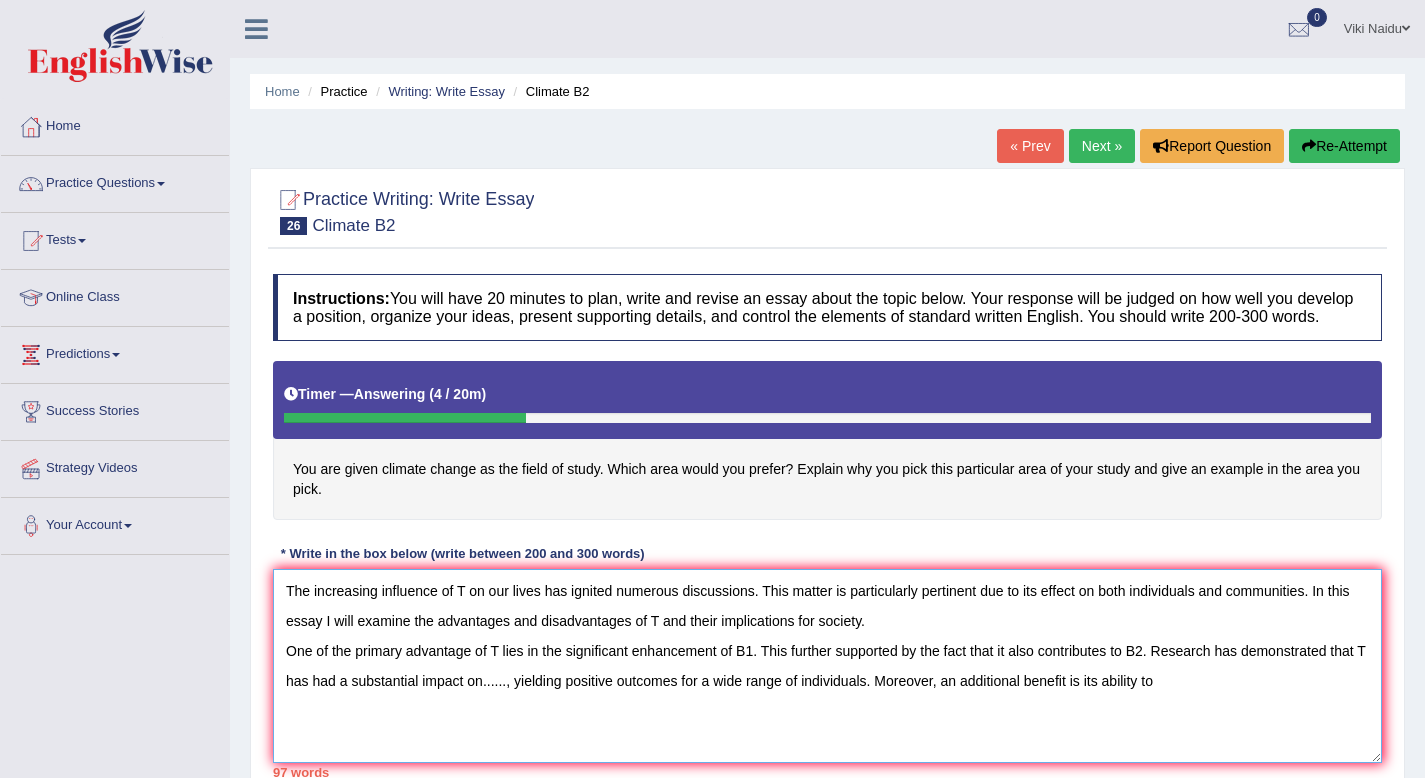 click on "The increasing influence of T on our lives has ignited numerous discussions. This matter is particularly pertinent due to its effect on both individuals and communities. In this essay I will examine the advantages and disadvantages of T and their implications for society.
One of the primary advantage of T lies in the significant enhancement of B1. This further supported by the fact that it also contributes to B2. Research has demonstrated that T has had a substantial impact on......, yielding positive outcomes for a wide range of individuals. Moreover, an additional benefit is its ability to" at bounding box center (827, 666) 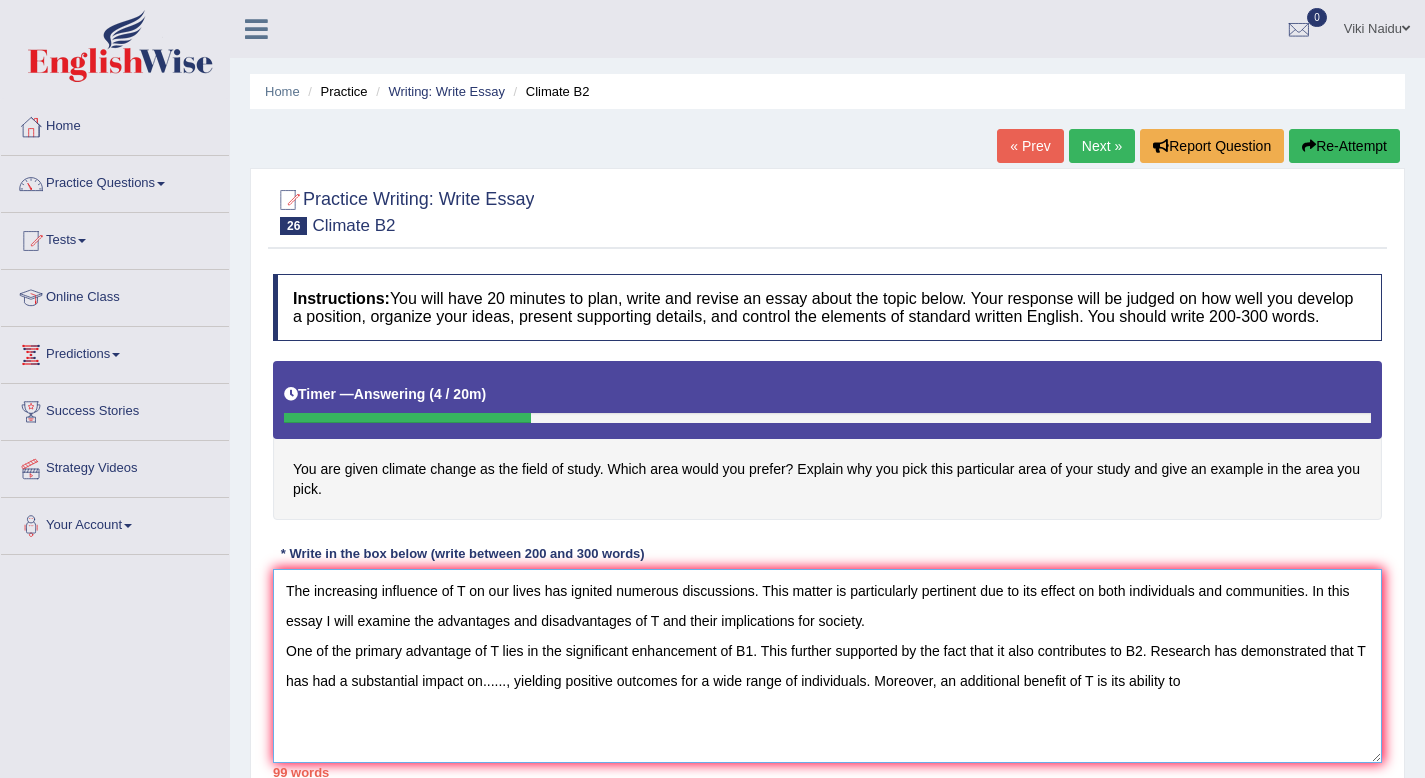 click on "The increasing influence of T on our lives has ignited numerous discussions. This matter is particularly pertinent due to its effect on both individuals and communities. In this essay I will examine the advantages and disadvantages of T and their implications for society.
One of the primary advantage of T lies in the significant enhancement of B1. This further supported by the fact that it also contributes to B2. Research has demonstrated that T has had a substantial impact on......, yielding positive outcomes for a wide range of individuals. Moreover, an additional benefit of T is its ability to" at bounding box center [827, 666] 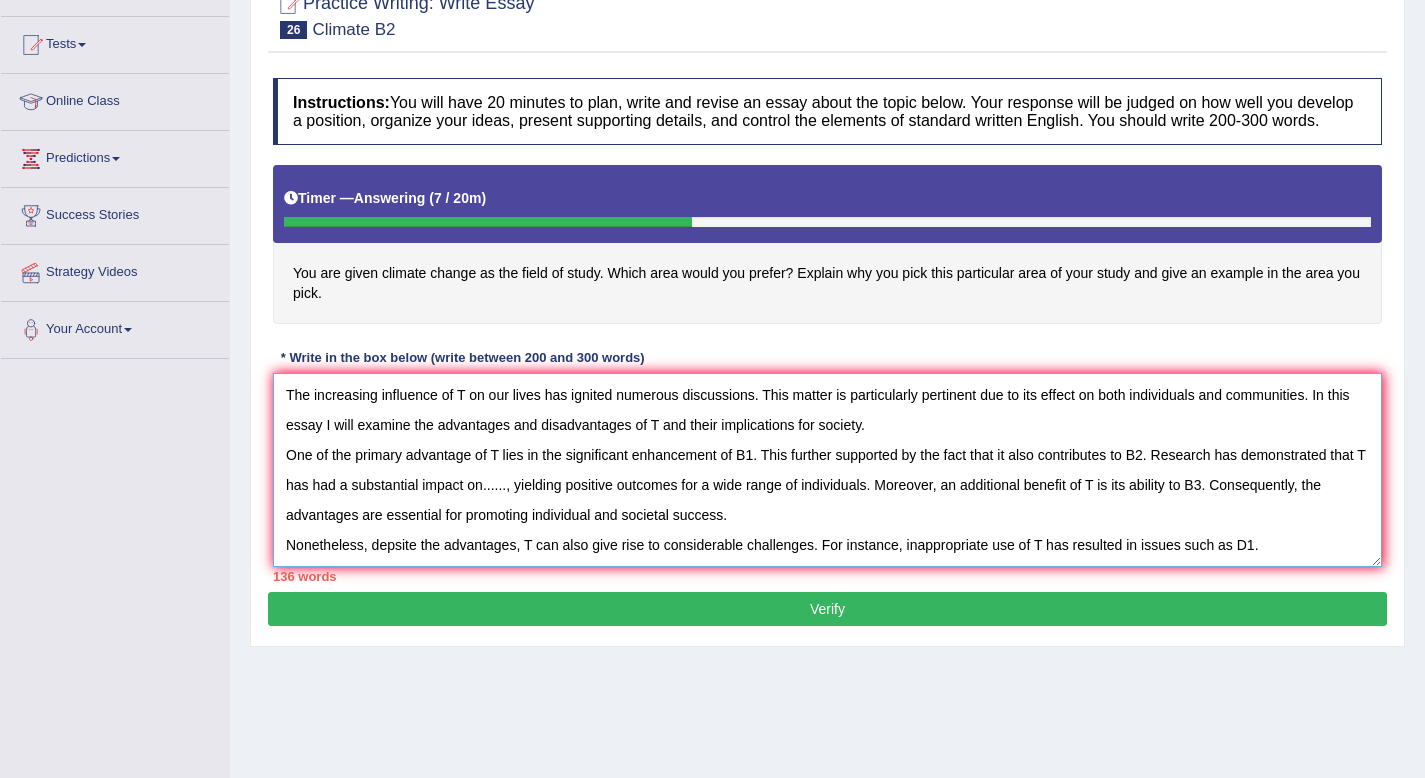 scroll, scrollTop: 195, scrollLeft: 0, axis: vertical 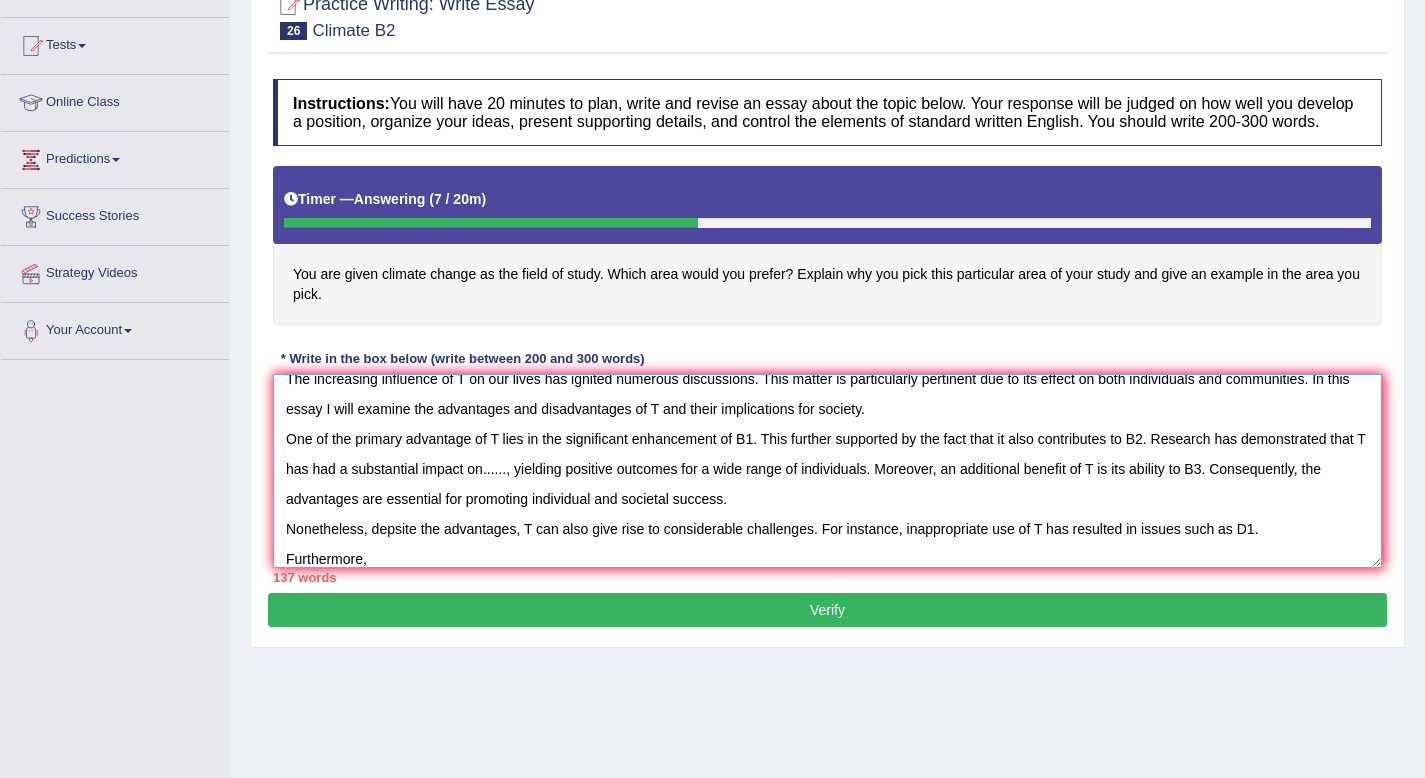 click on "The increasing influence of T on our lives has ignited numerous discussions. This matter is particularly pertinent due to its effect on both individuals and communities. In this essay I will examine the advantages and disadvantages of T and their implications for society.
One of the primary advantage of T lies in the significant enhancement of B1. This further supported by the fact that it also contributes to B2. Research has demonstrated that T has had a substantial impact on......, yielding positive outcomes for a wide range of individuals. Moreover, an additional benefit of T is its ability to B3. Consequently, the advantages are essential for promoting individual and societal success.
Nonetheless, depsite the advantages, T can also give rise to considerable challenges. For instance, inappropriate use of T has resulted in issues such as D1.
Furthermore," at bounding box center [827, 471] 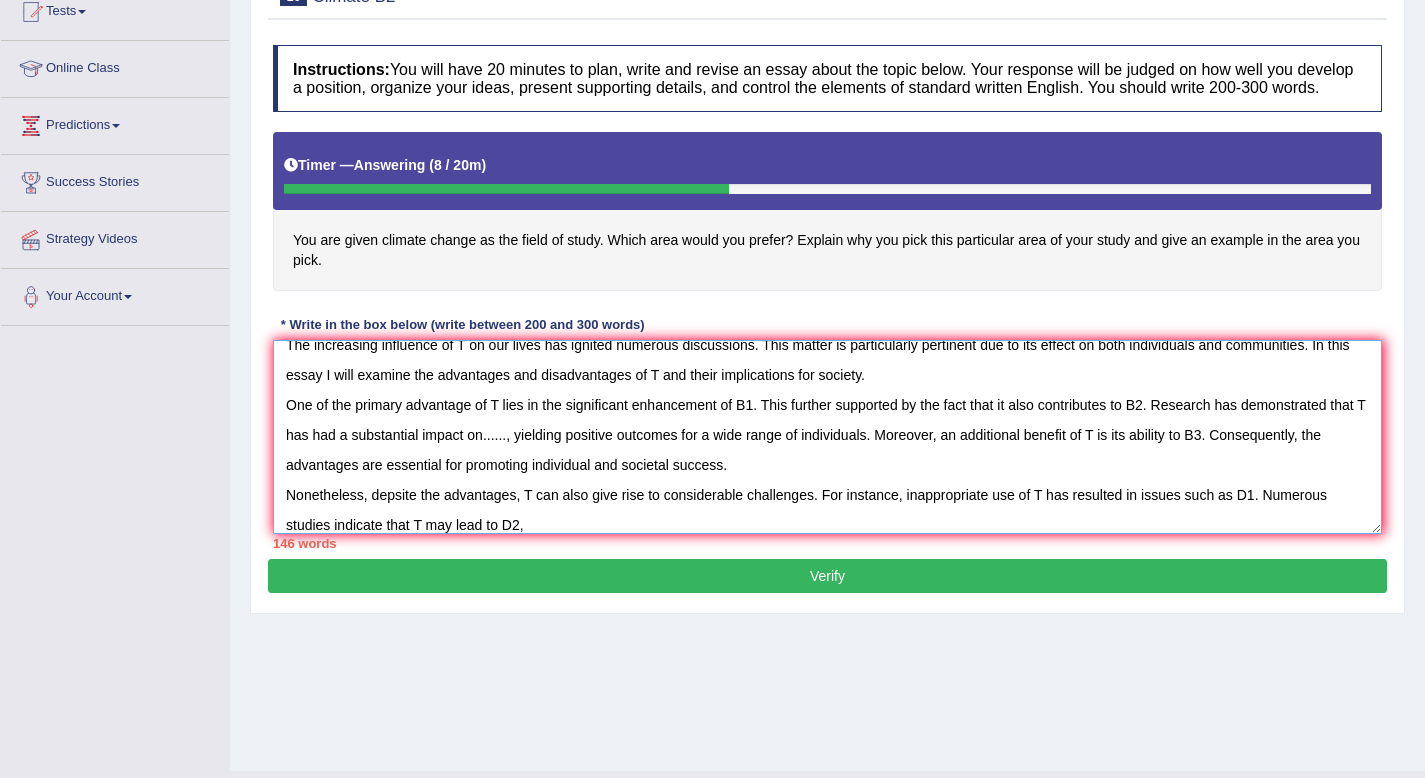 scroll, scrollTop: 227, scrollLeft: 0, axis: vertical 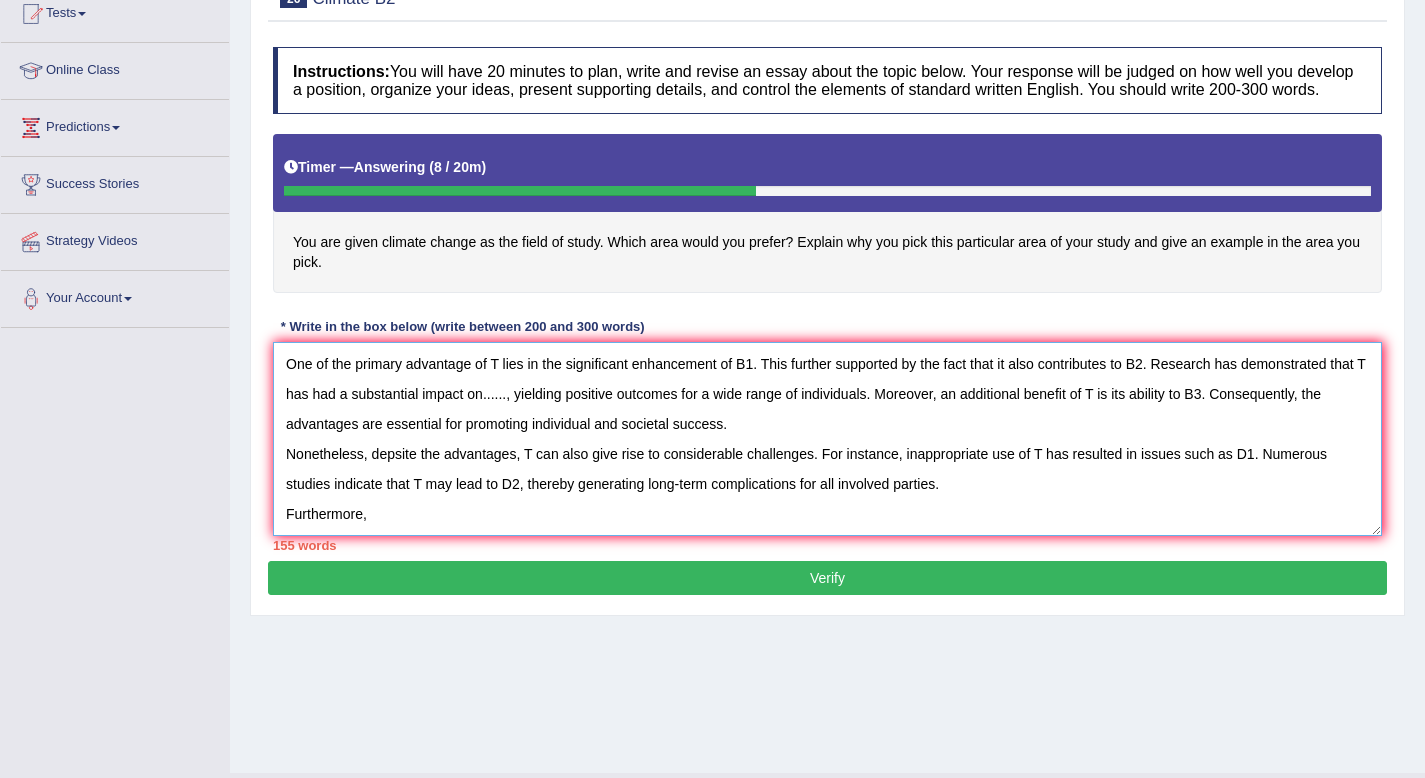 click on "The increasing influence of T on our lives has ignited numerous discussions. This matter is particularly pertinent due to its effect on both individuals and communities. In this essay I will examine the advantages and disadvantages of T and their implications for society.
One of the primary advantage of T lies in the significant enhancement of B1. This further supported by the fact that it also contributes to B2. Research has demonstrated that T has had a substantial impact on......, yielding positive outcomes for a wide range of individuals. Moreover, an additional benefit of T is its ability to B3. Consequently, the advantages are essential for promoting individual and societal success.
Nonetheless, depsite the advantages, T can also give rise to considerable challenges. For instance, inappropriate use of T has resulted in issues such as D1. Numerous studies indicate that T may lead to D2, thereby generating long-term complications for all involved parties.
Furthermore," at bounding box center [827, 439] 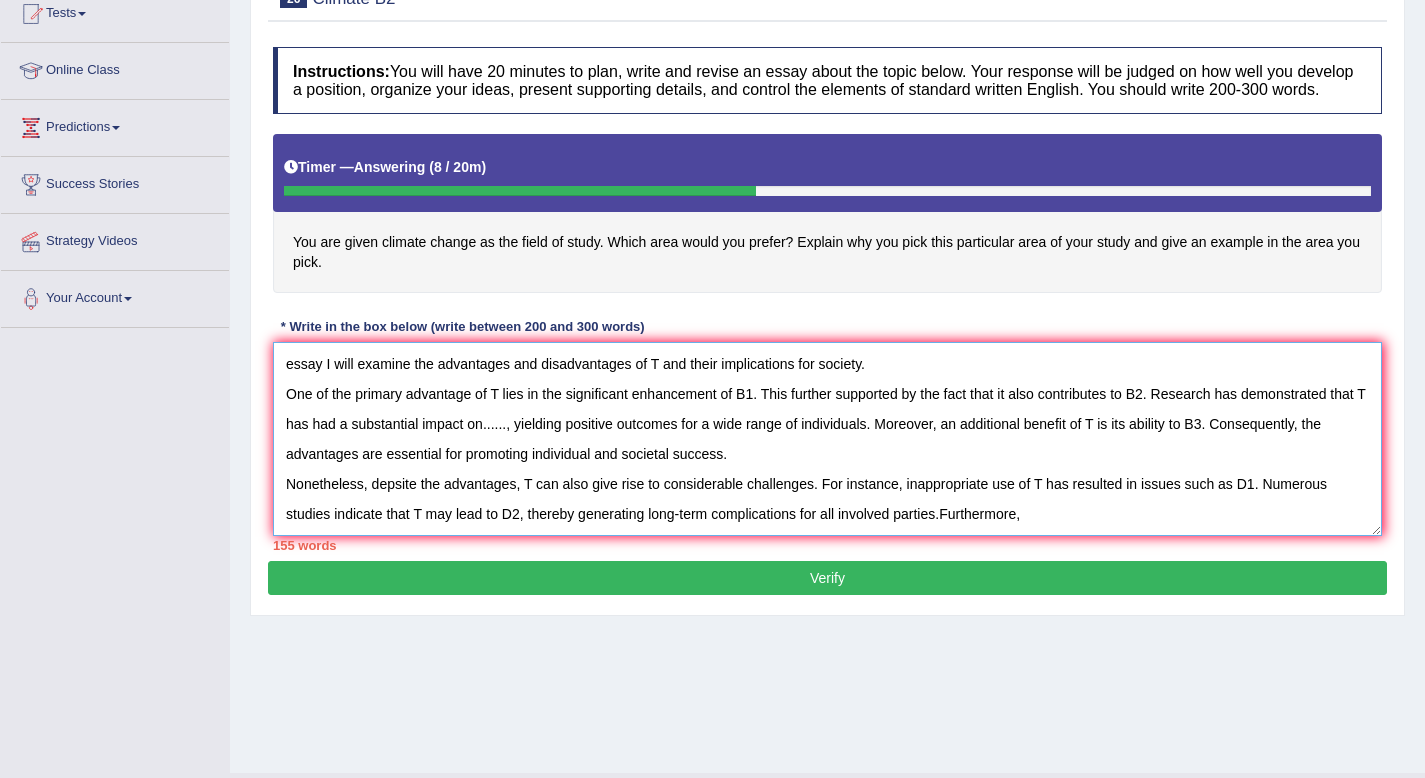 scroll, scrollTop: 30, scrollLeft: 0, axis: vertical 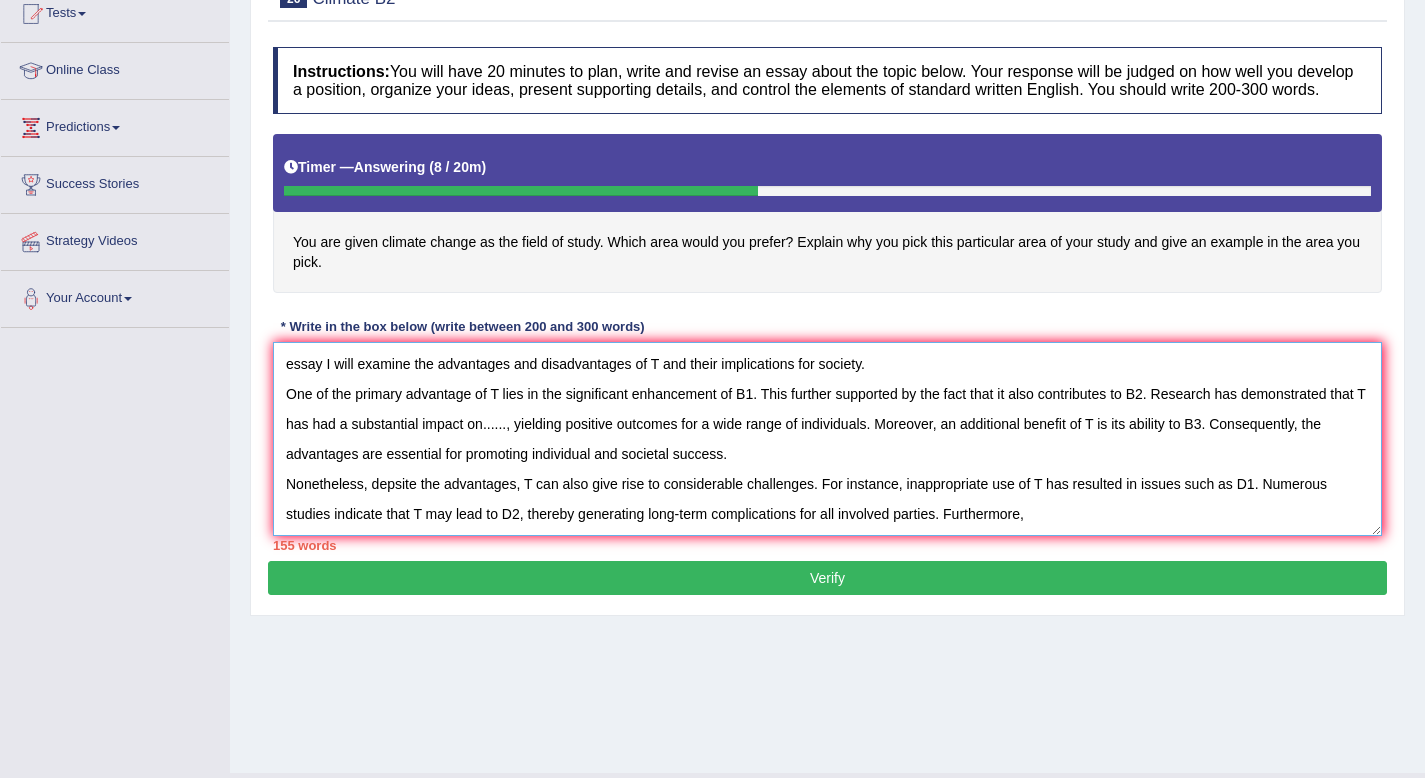 click on "The increasing influence of T on our lives has ignited numerous discussions. This matter is particularly pertinent due to its effect on both individuals and communities. In this essay I will examine the advantages and disadvantages of T and their implications for society.
One of the primary advantage of T lies in the significant enhancement of B1. This further supported by the fact that it also contributes to B2. Research has demonstrated that T has had a substantial impact on......, yielding positive outcomes for a wide range of individuals. Moreover, an additional benefit of T is its ability to B3. Consequently, the advantages are essential for promoting individual and societal success.
Nonetheless, depsite the advantages, T can also give rise to considerable challenges. For instance, inappropriate use of T has resulted in issues such as D1. Numerous studies indicate that T may lead to D2, thereby generating long-term complications for all involved parties. Furthermore," at bounding box center [827, 439] 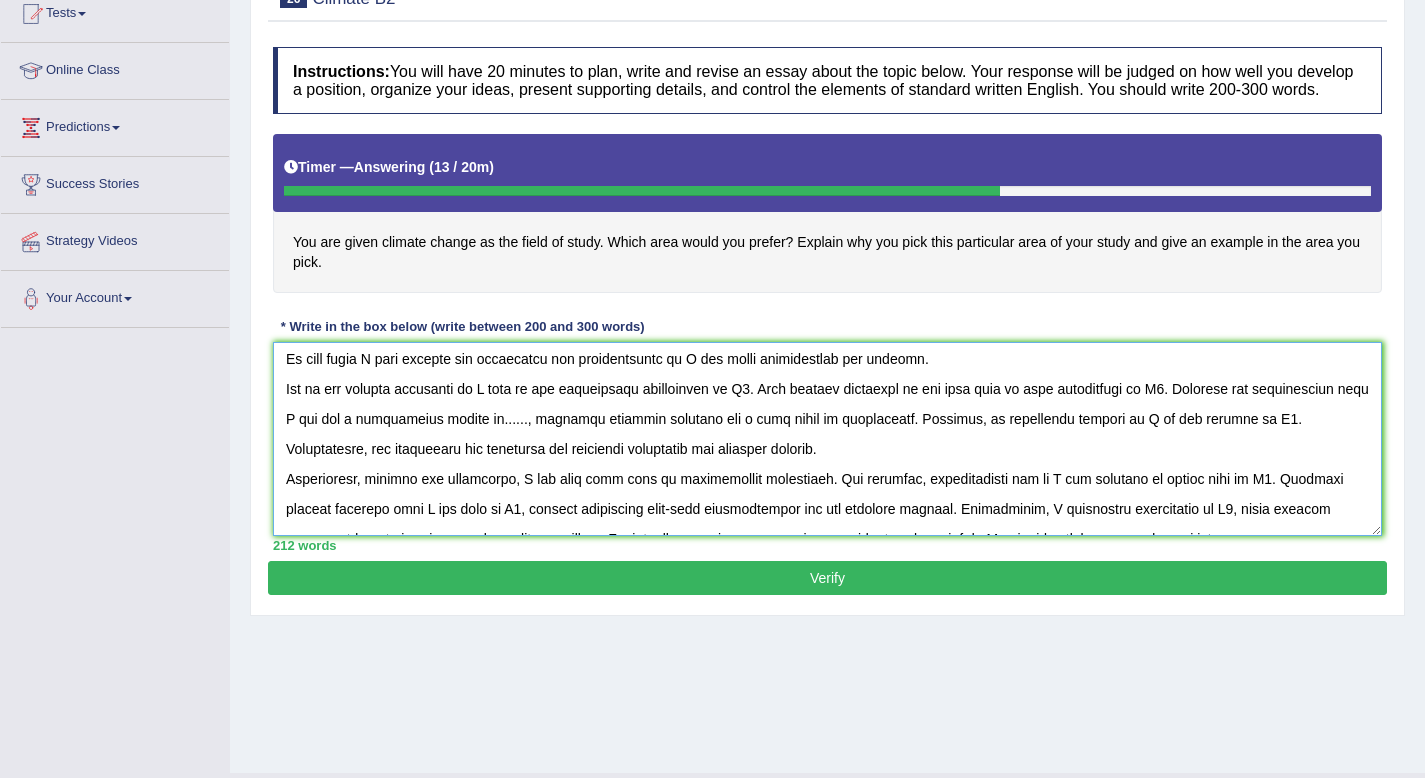 scroll, scrollTop: 0, scrollLeft: 0, axis: both 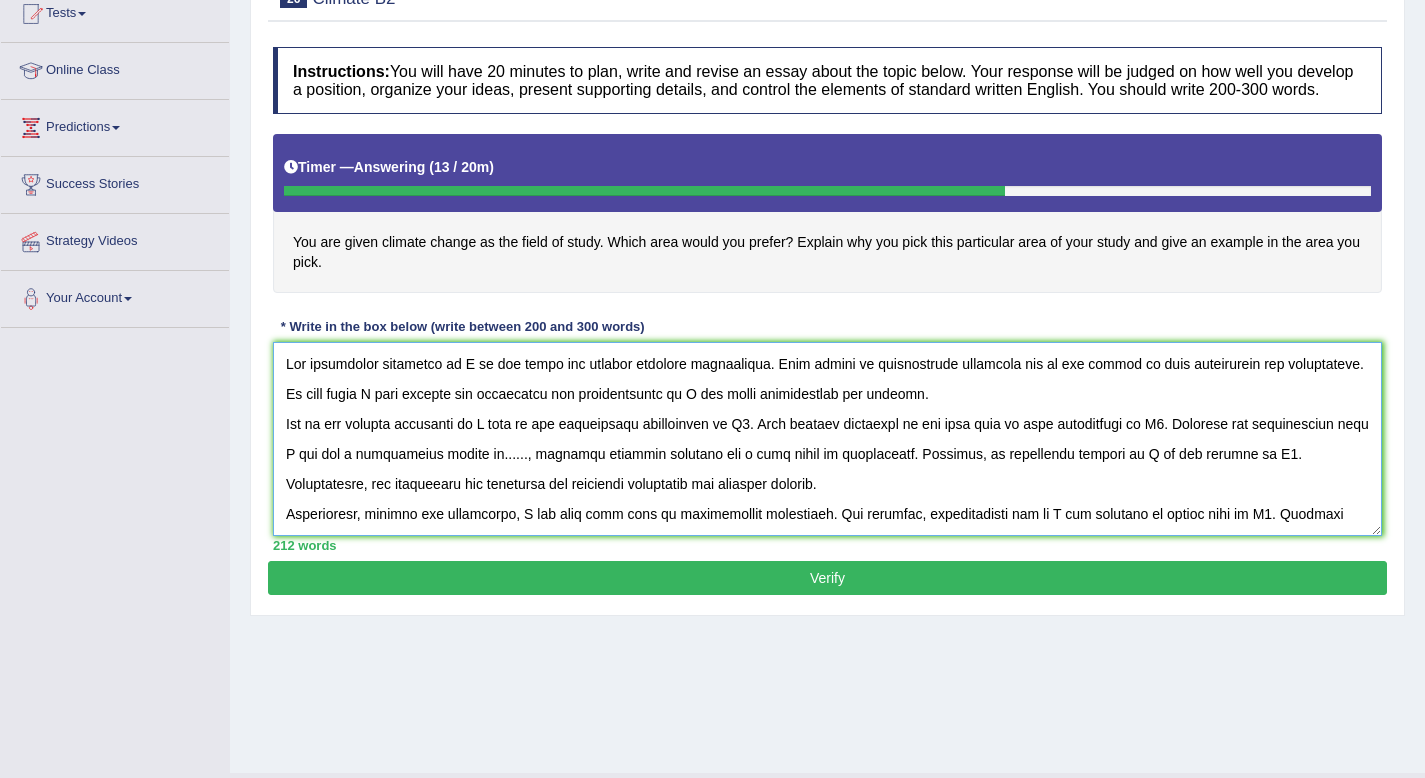 click at bounding box center (827, 439) 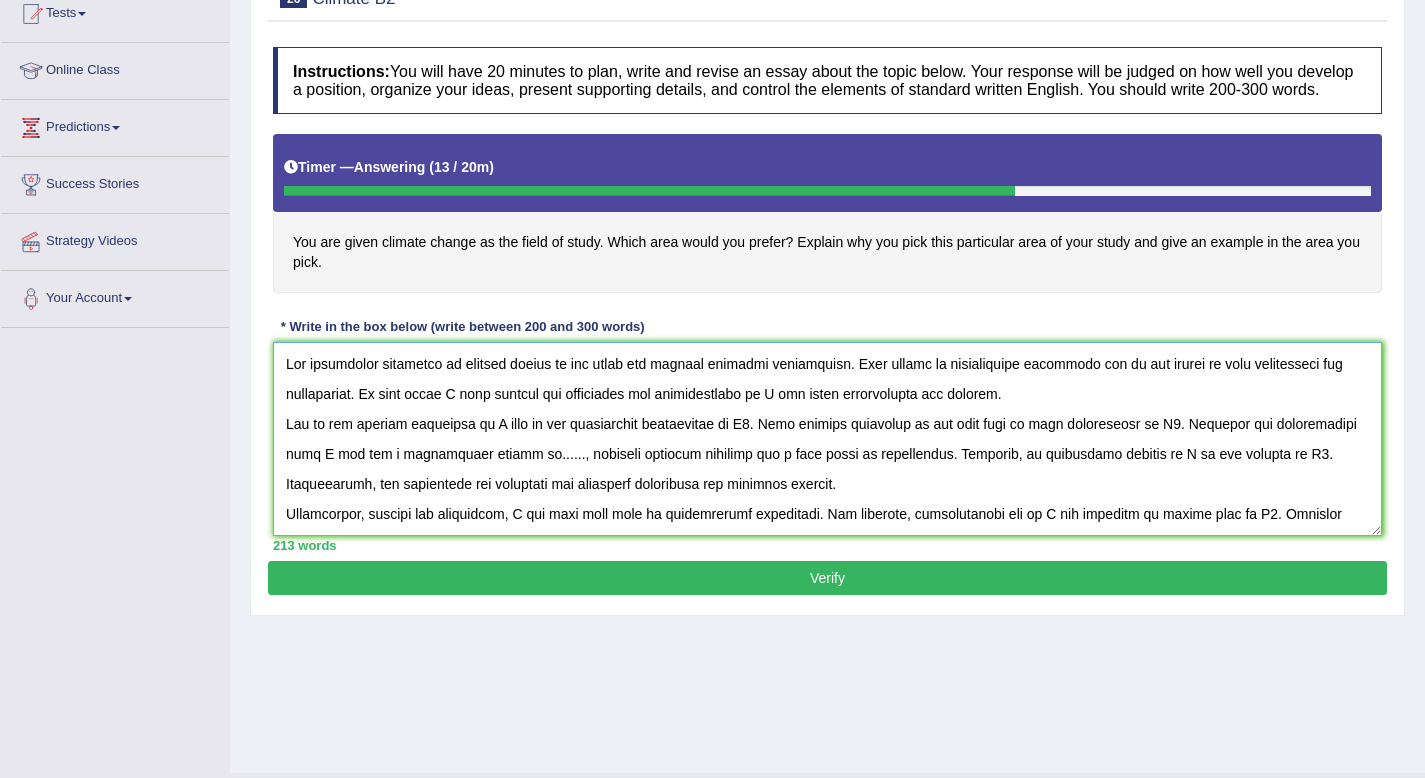 click at bounding box center (827, 439) 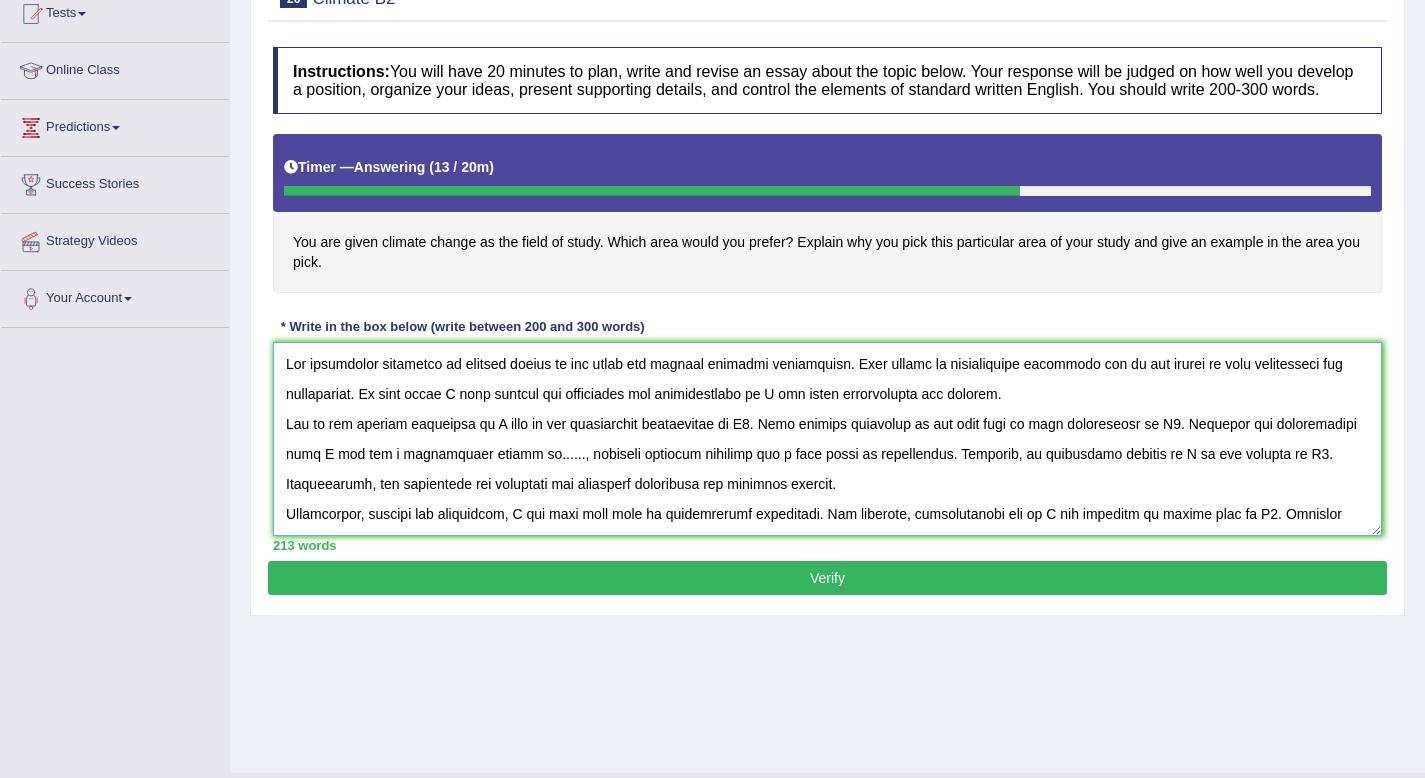 click at bounding box center (827, 439) 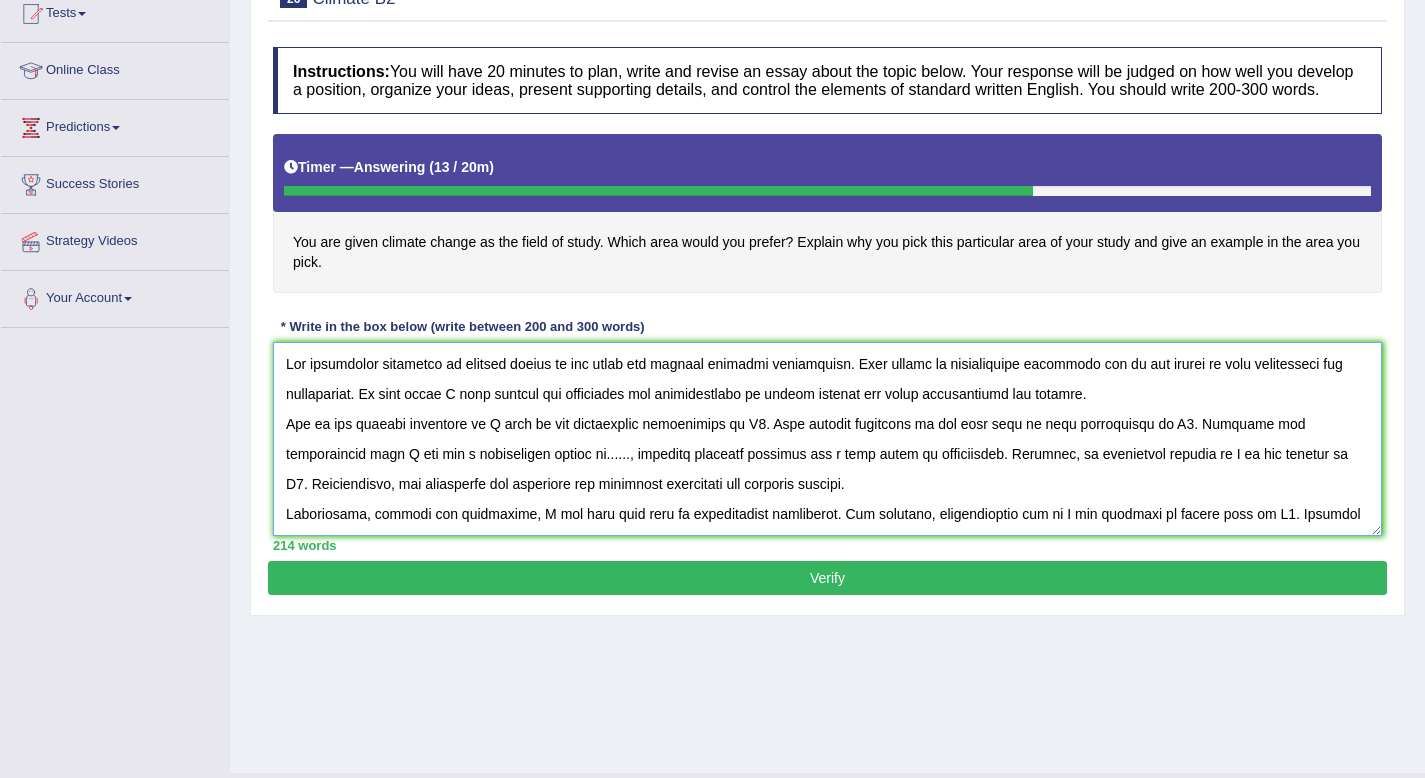 click at bounding box center [827, 439] 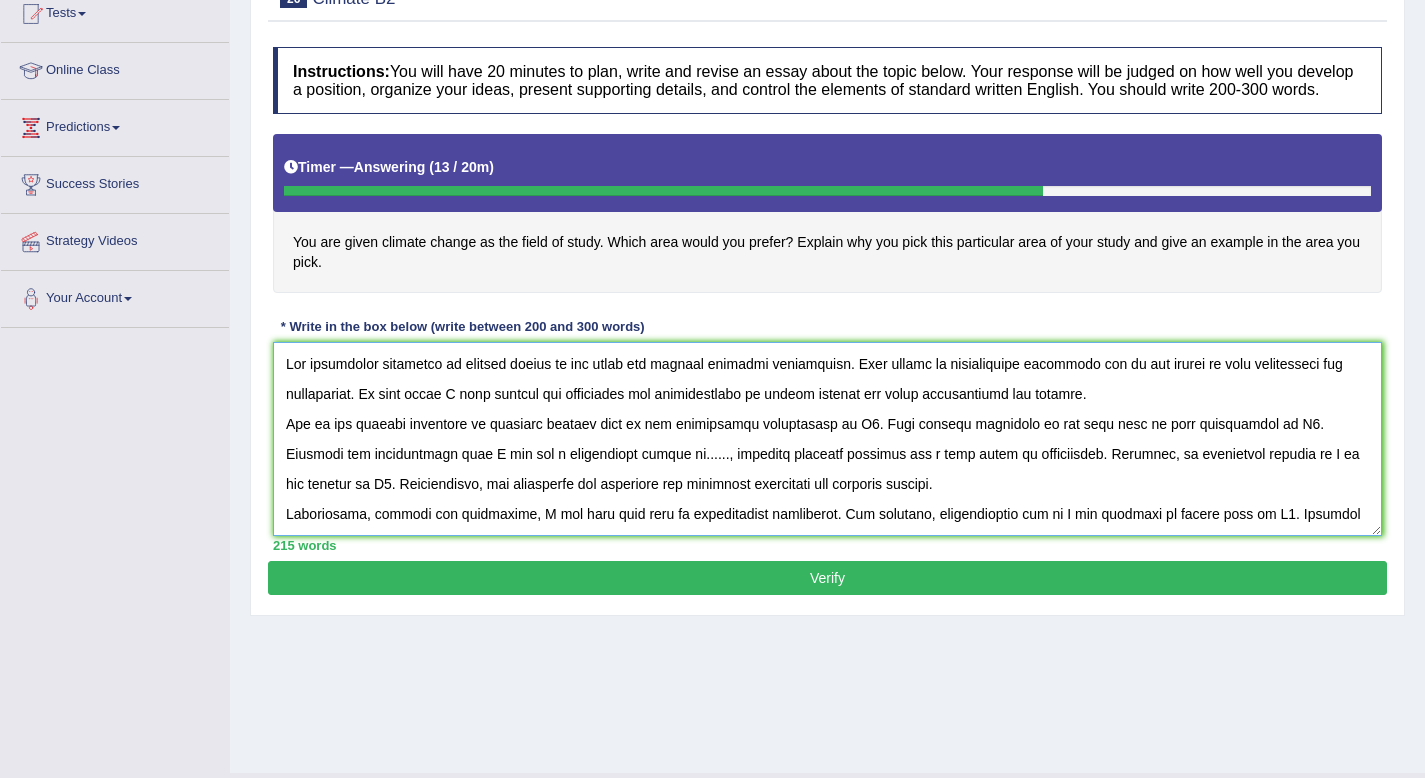 click at bounding box center (827, 439) 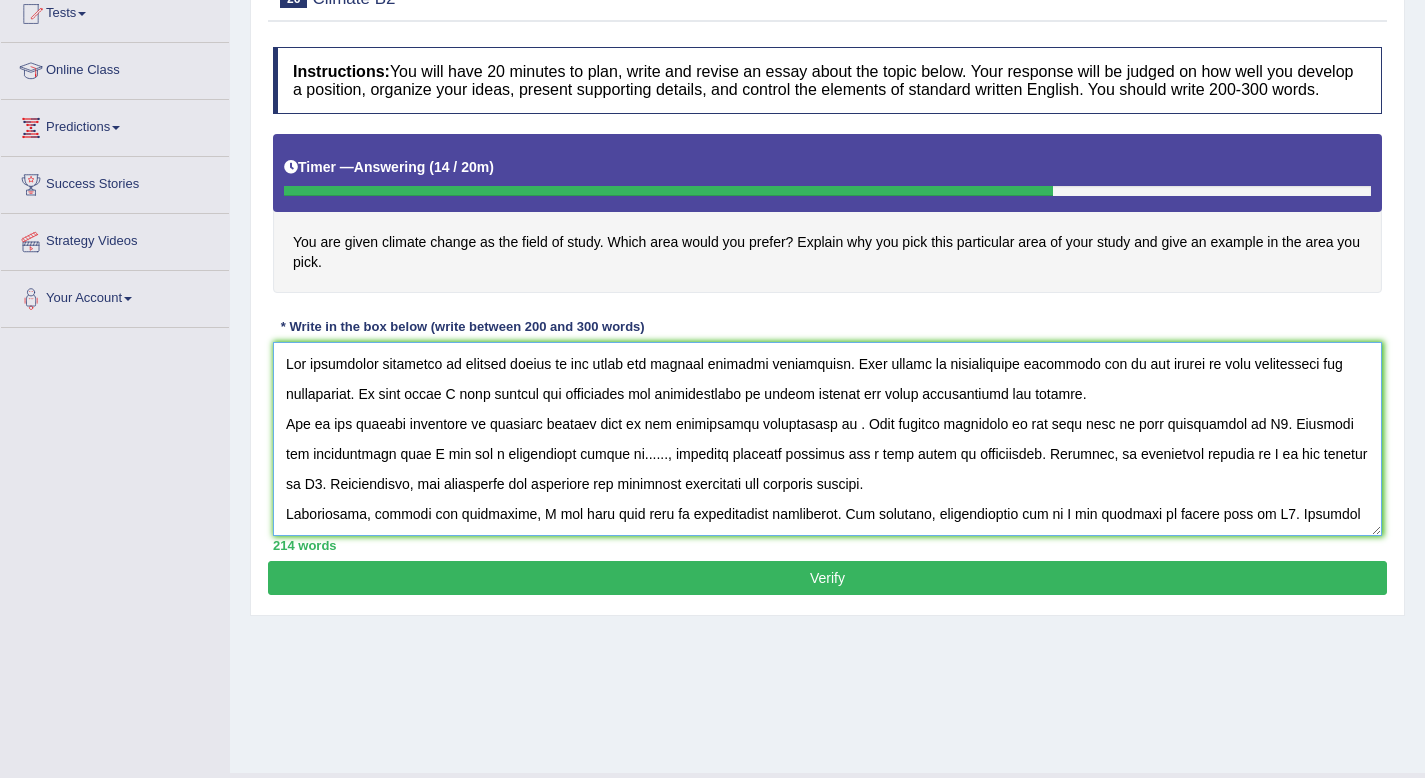 click at bounding box center [827, 439] 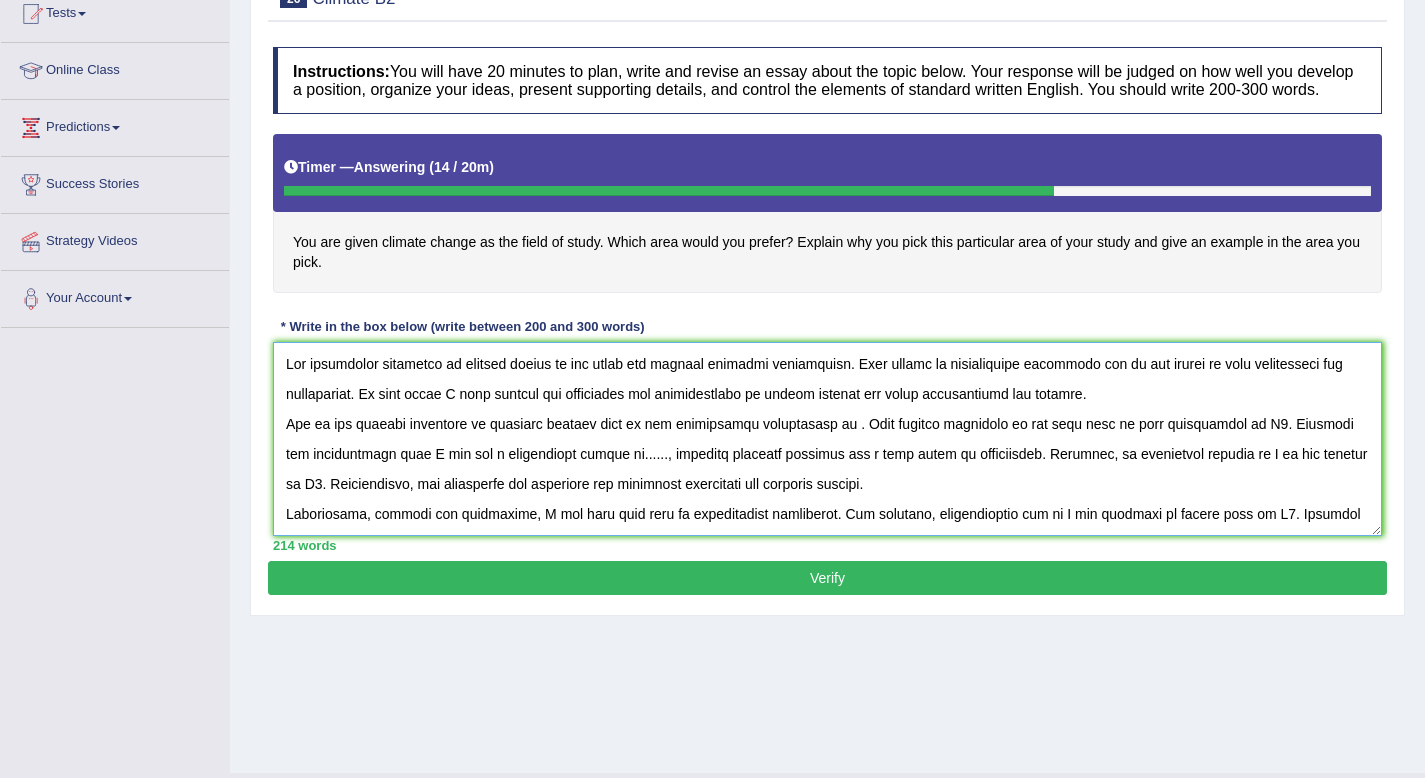 click at bounding box center [827, 439] 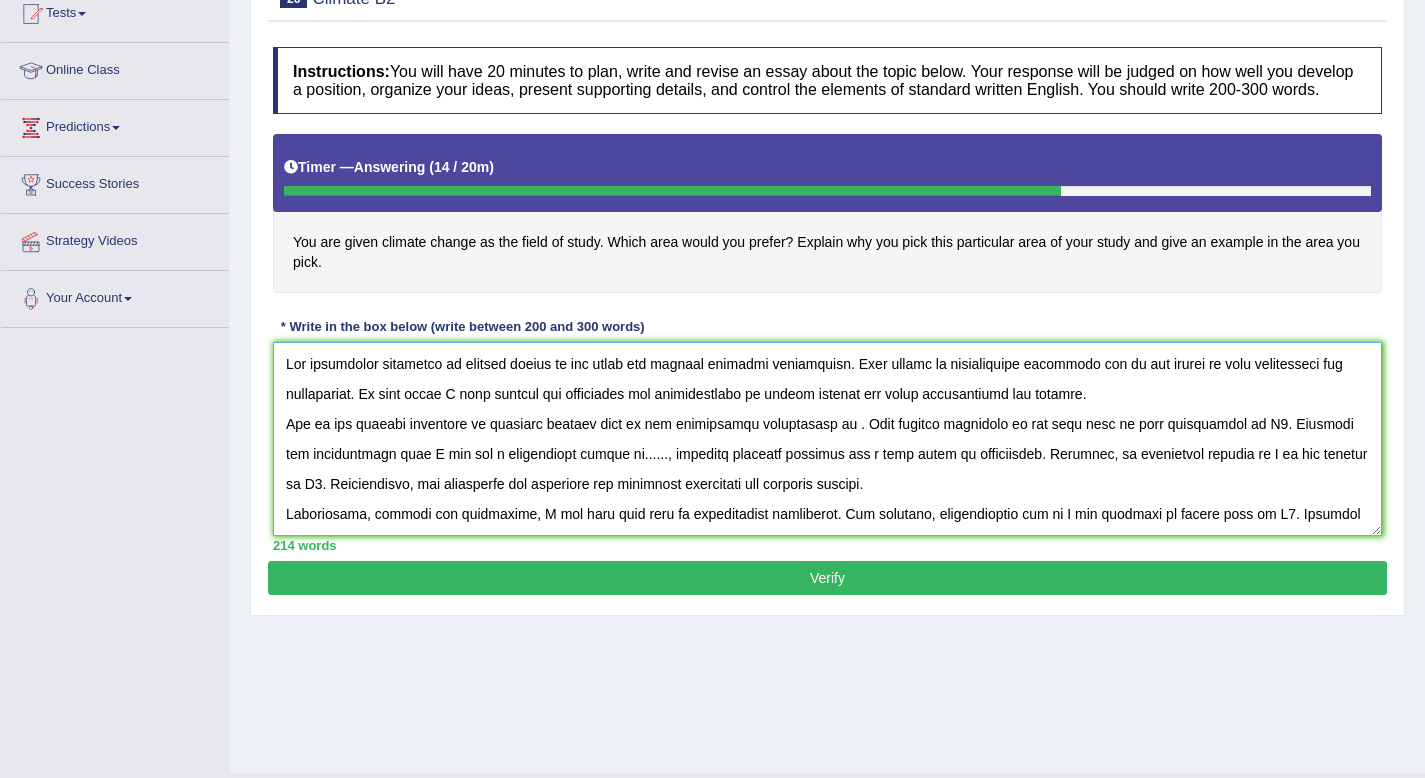 click at bounding box center (827, 439) 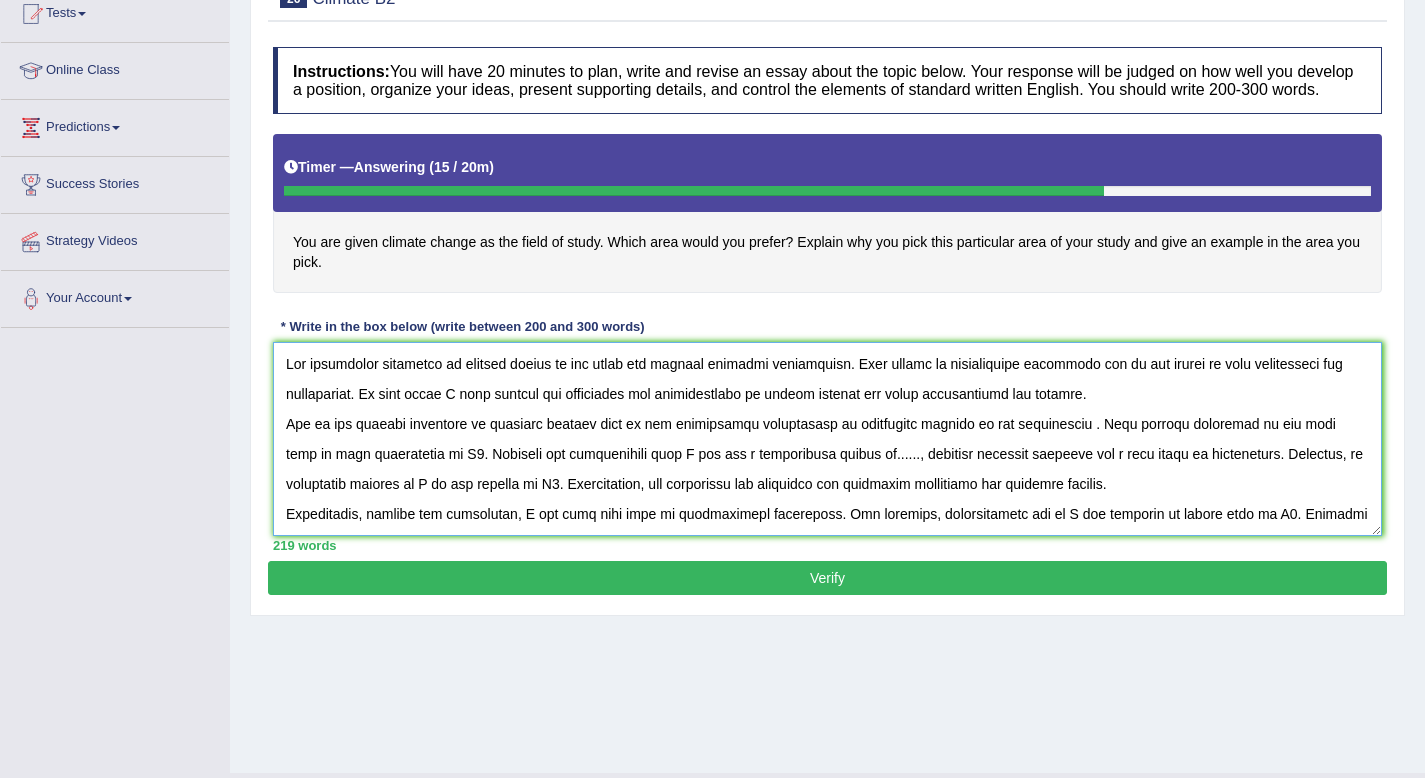 drag, startPoint x: 1077, startPoint y: 445, endPoint x: 835, endPoint y: 446, distance: 242.00206 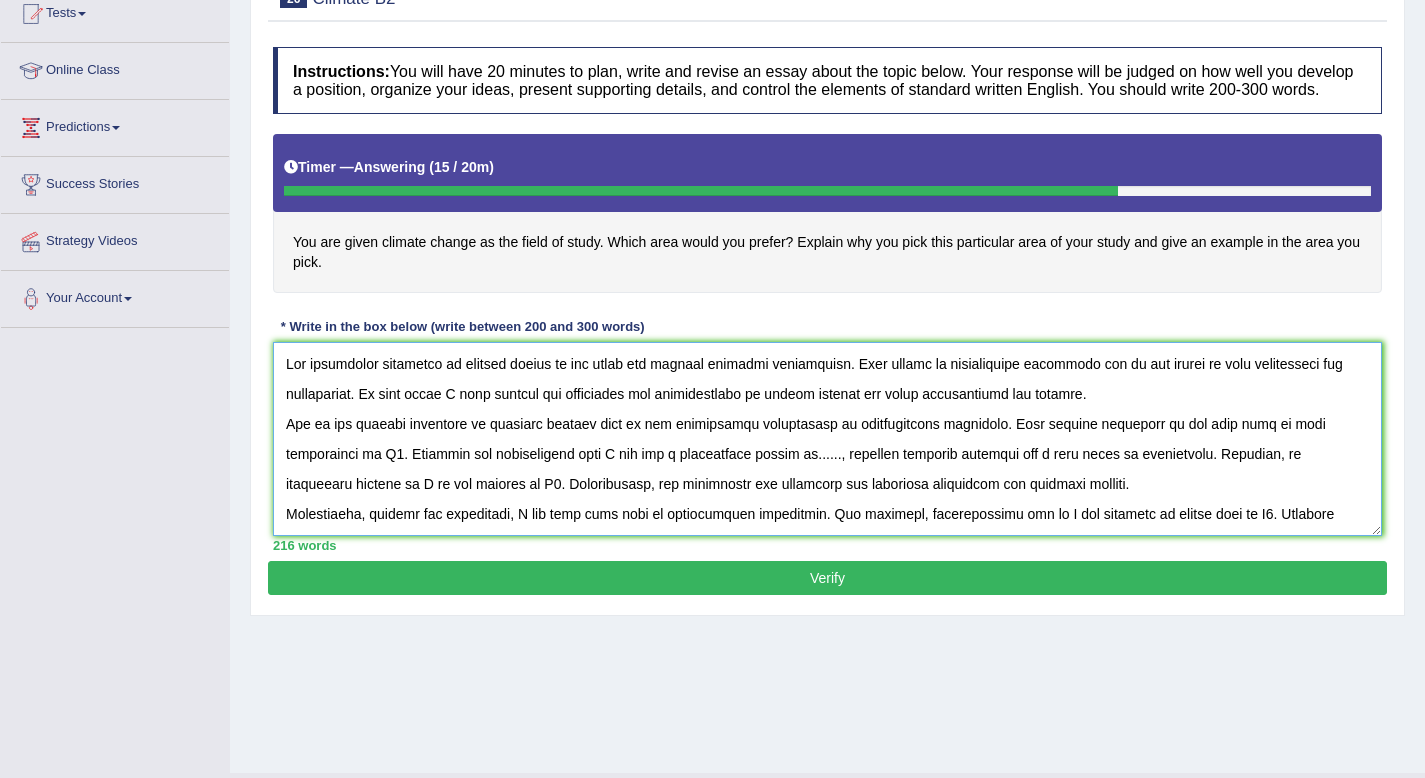 click at bounding box center (827, 439) 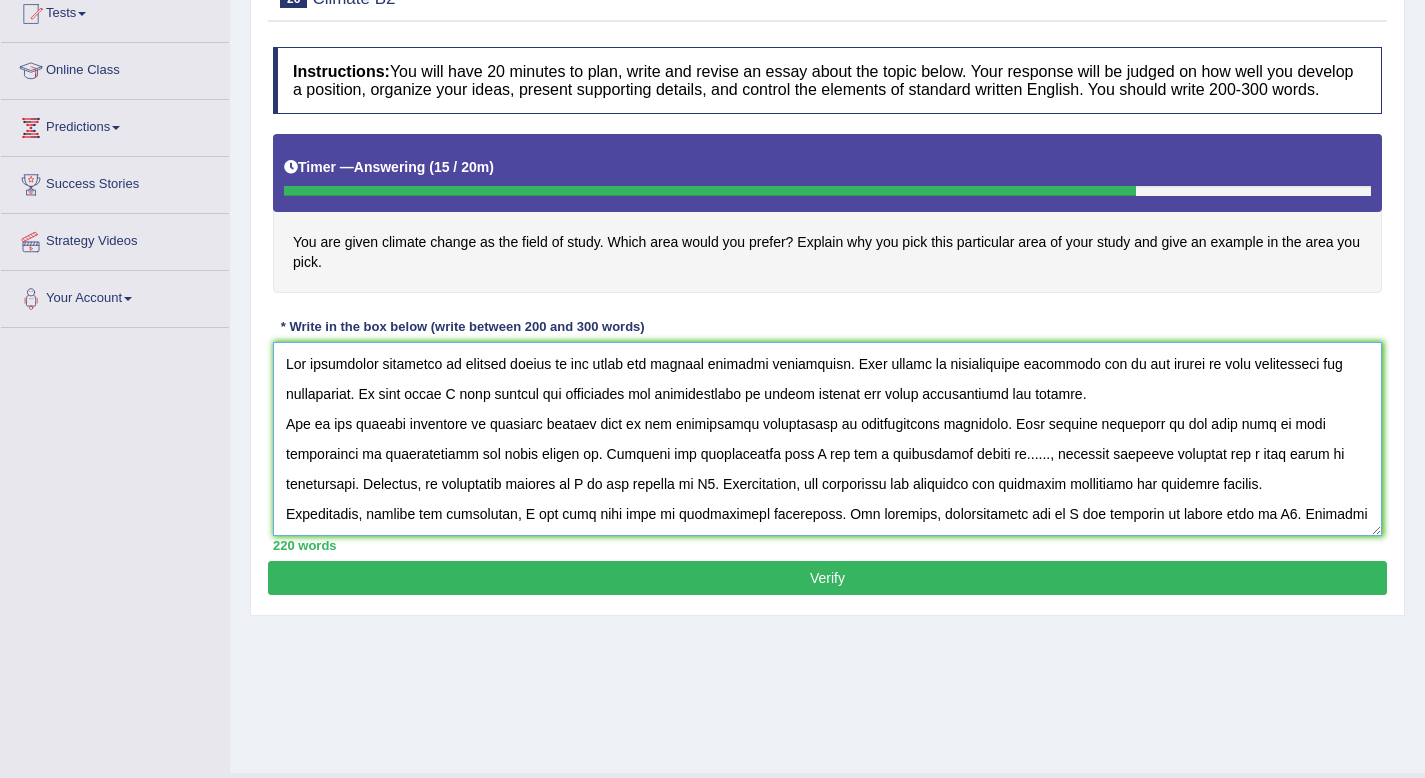 click at bounding box center [827, 439] 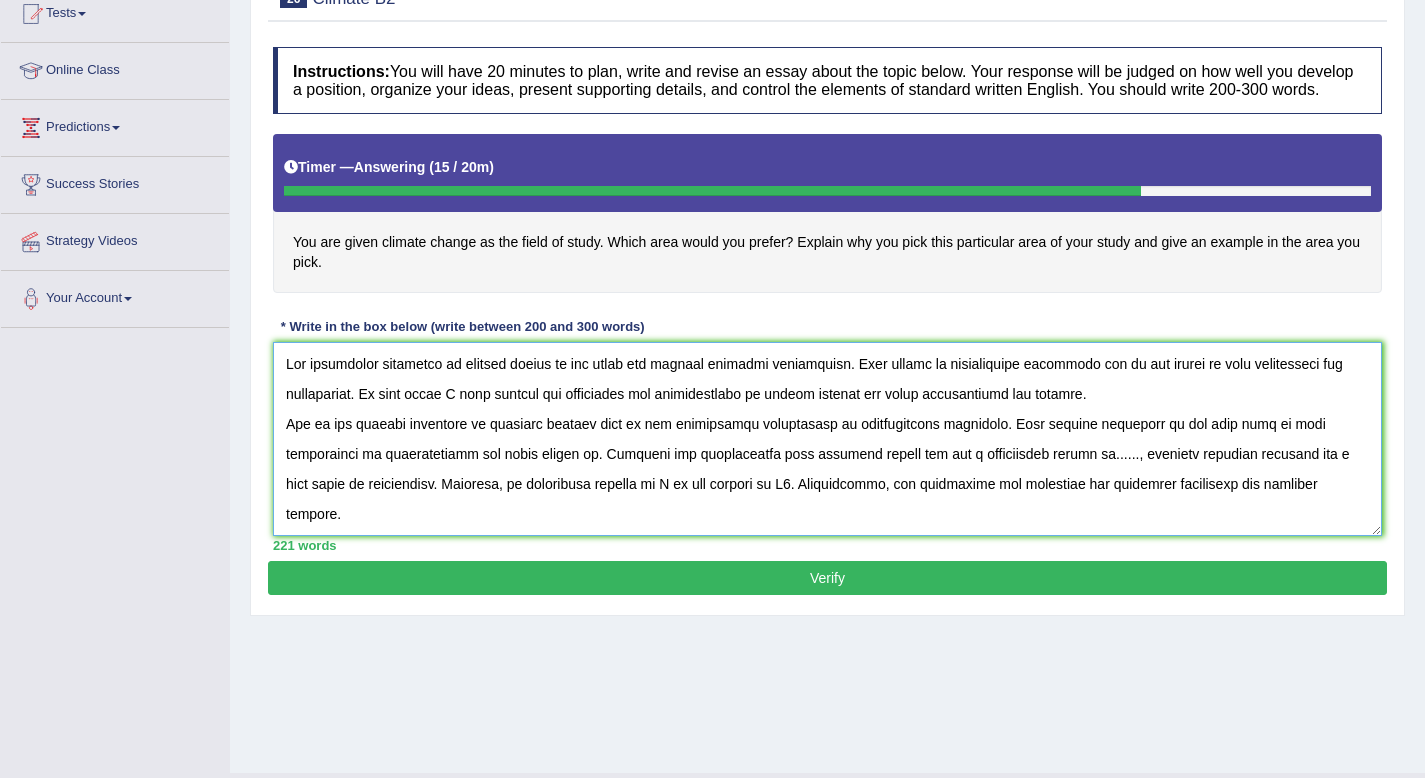 click at bounding box center [827, 439] 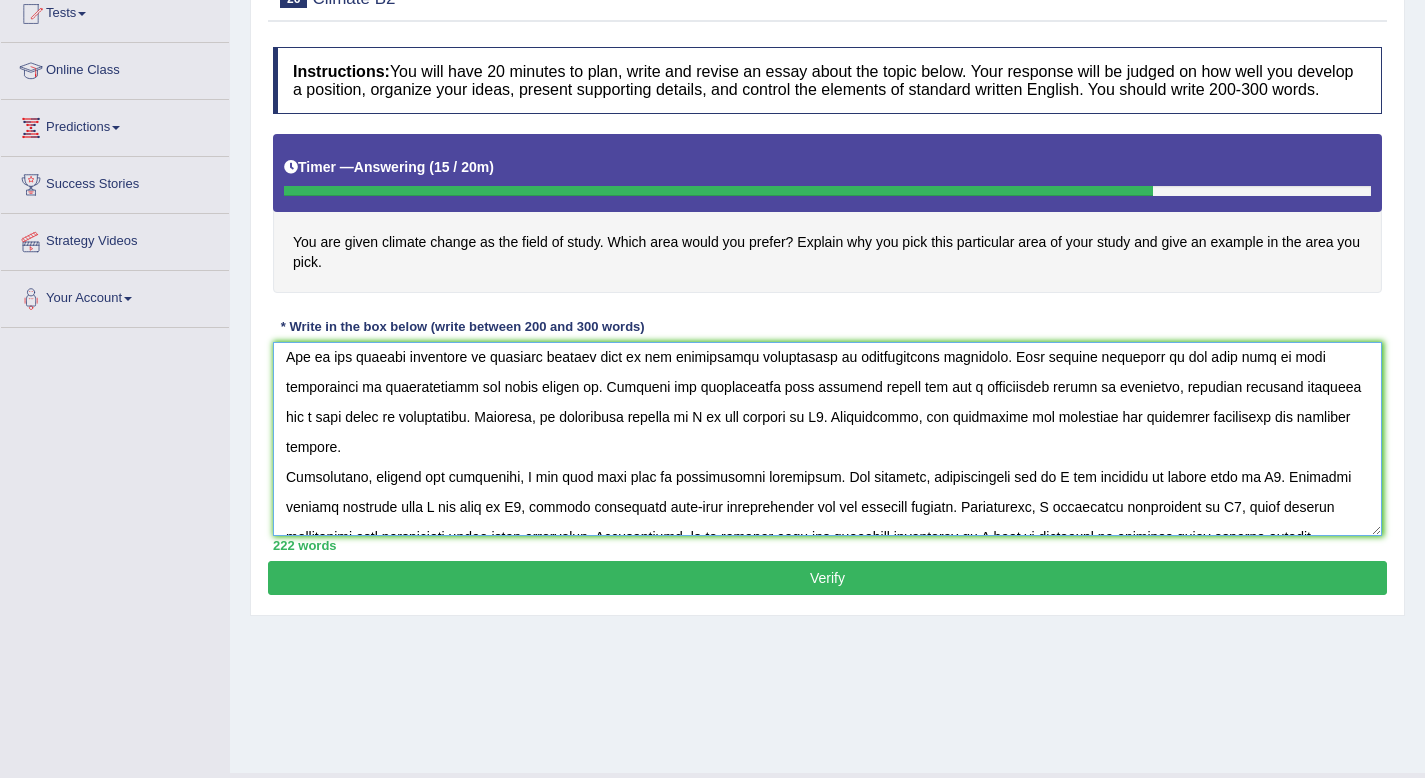 scroll, scrollTop: 67, scrollLeft: 0, axis: vertical 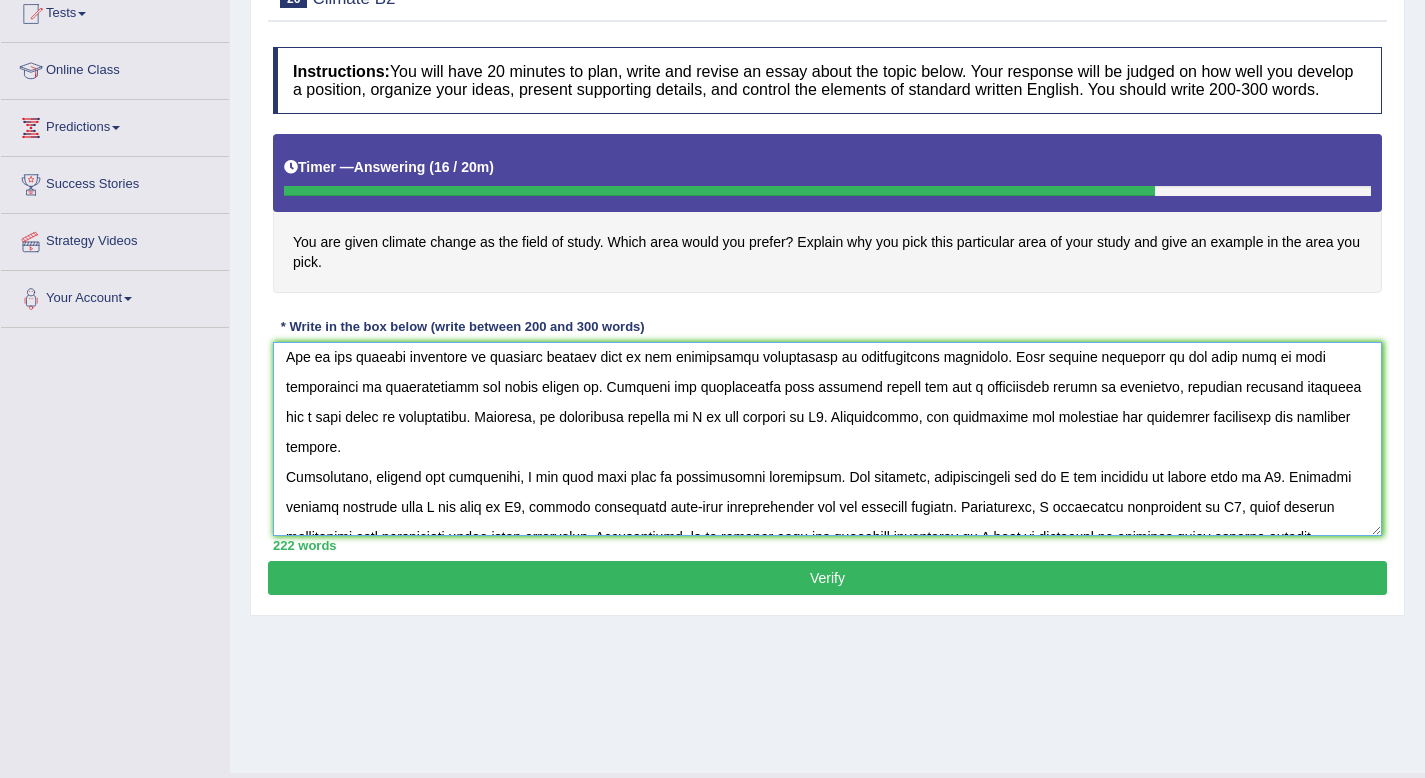 click at bounding box center [827, 439] 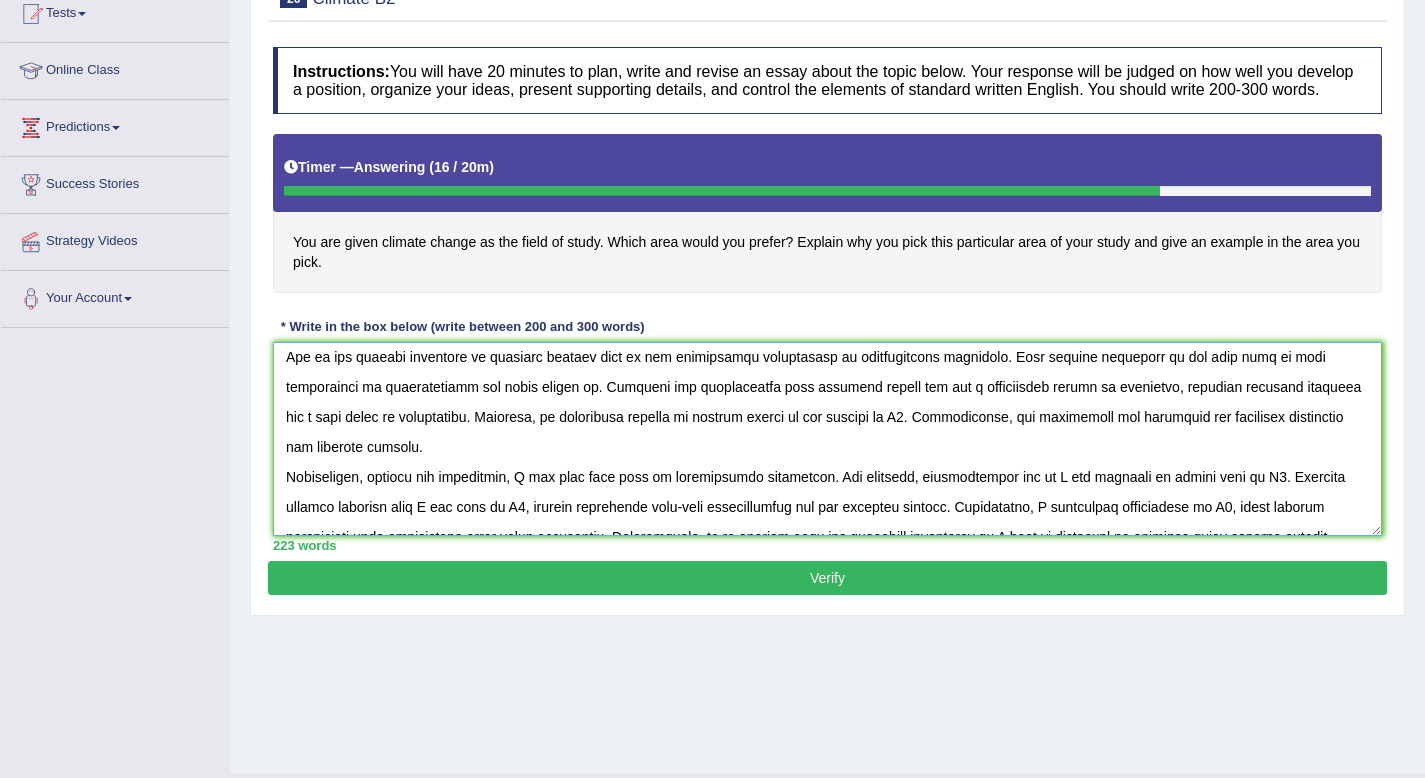 click at bounding box center (827, 439) 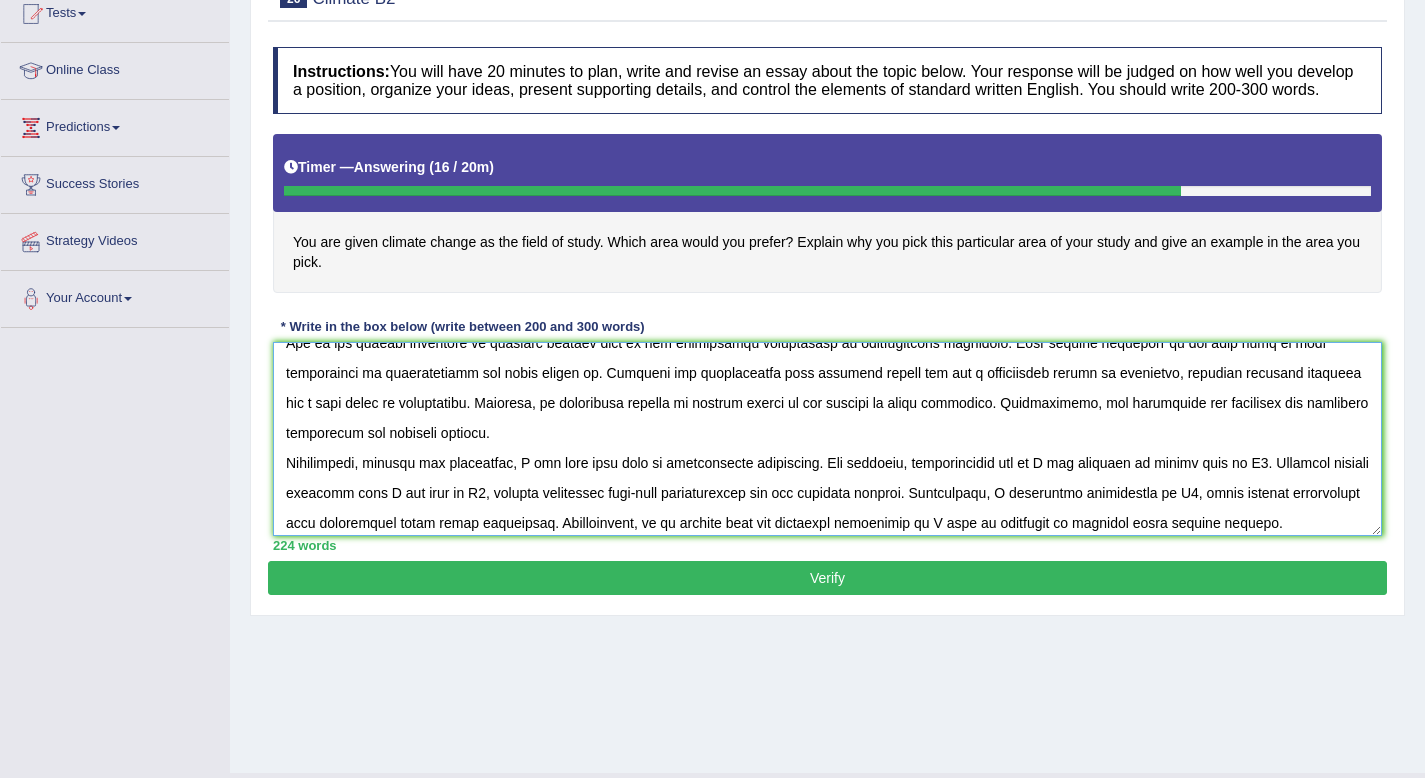 scroll, scrollTop: 90, scrollLeft: 0, axis: vertical 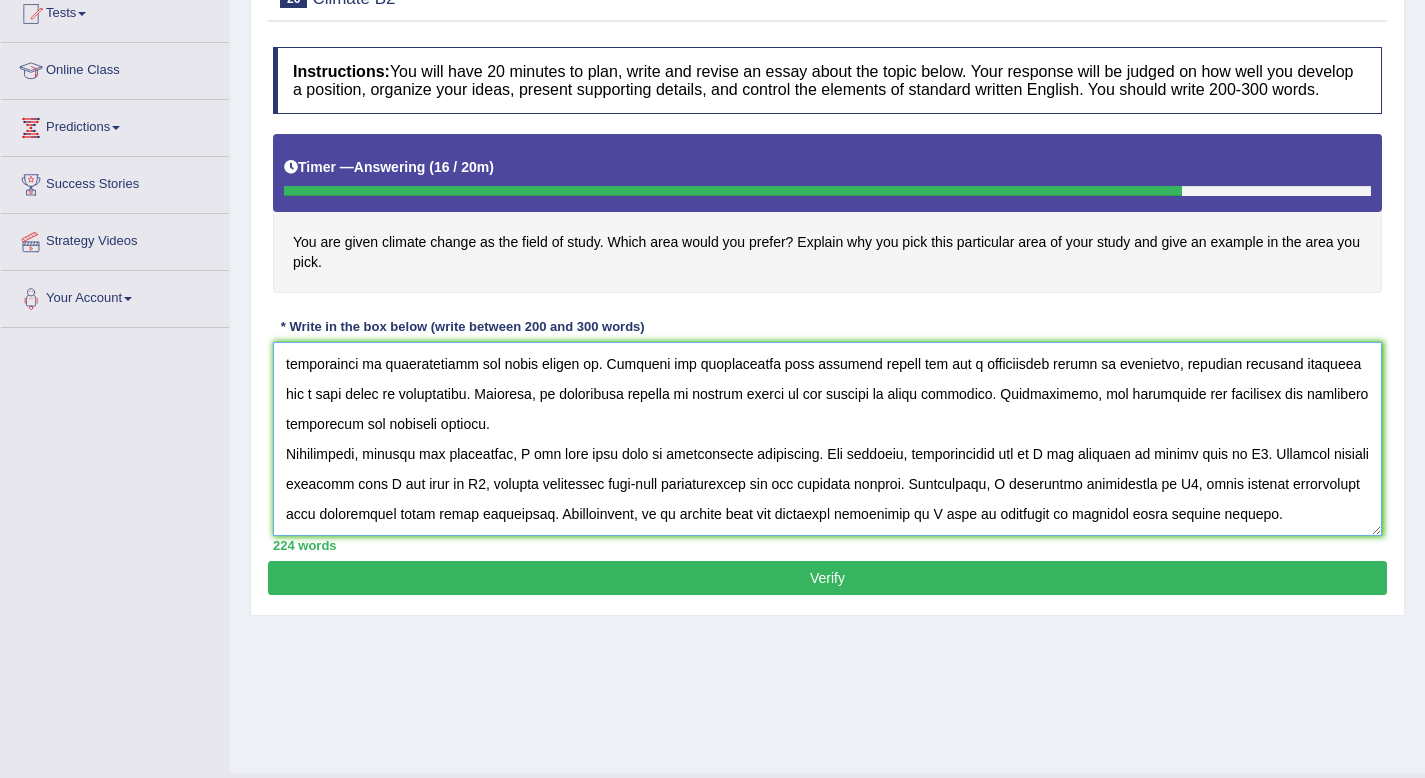 click at bounding box center [827, 439] 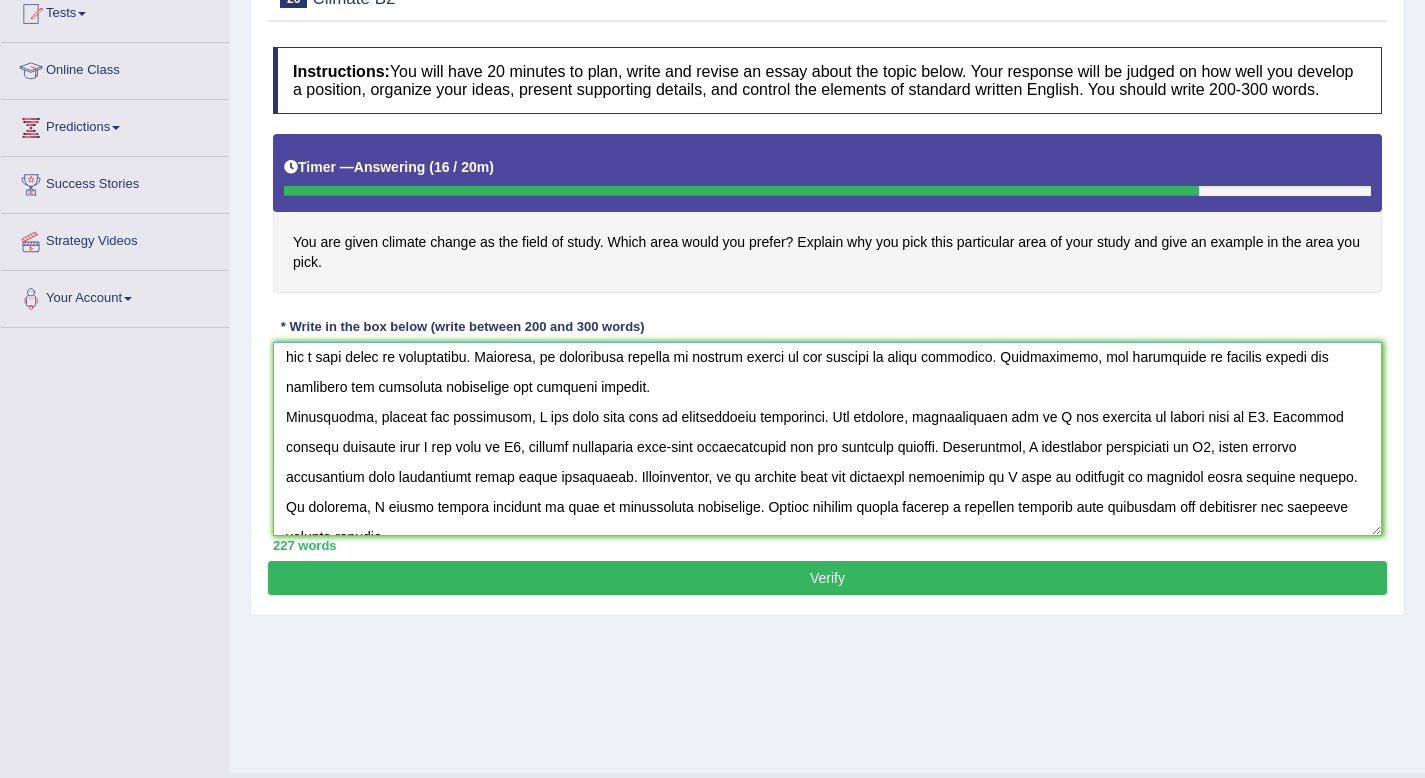 scroll, scrollTop: 128, scrollLeft: 0, axis: vertical 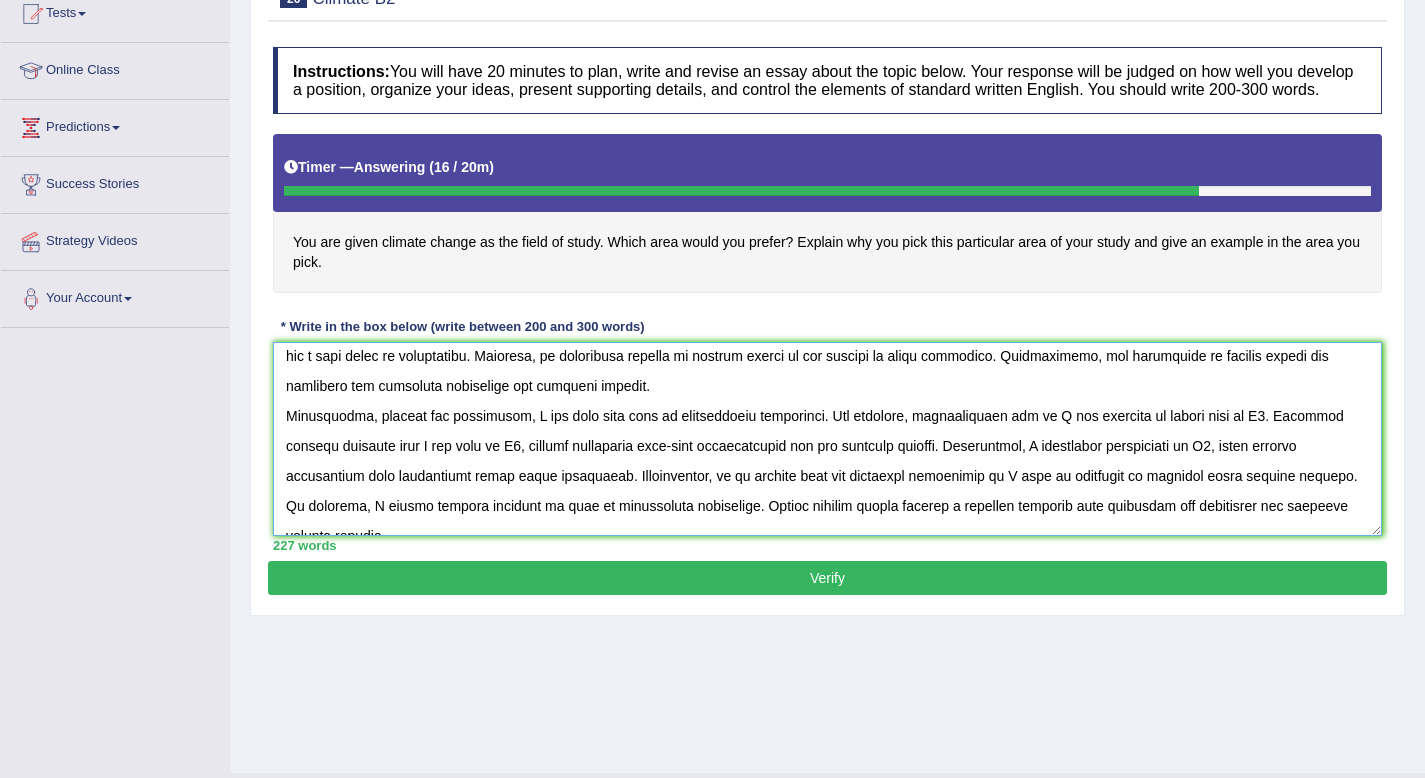 click at bounding box center (827, 439) 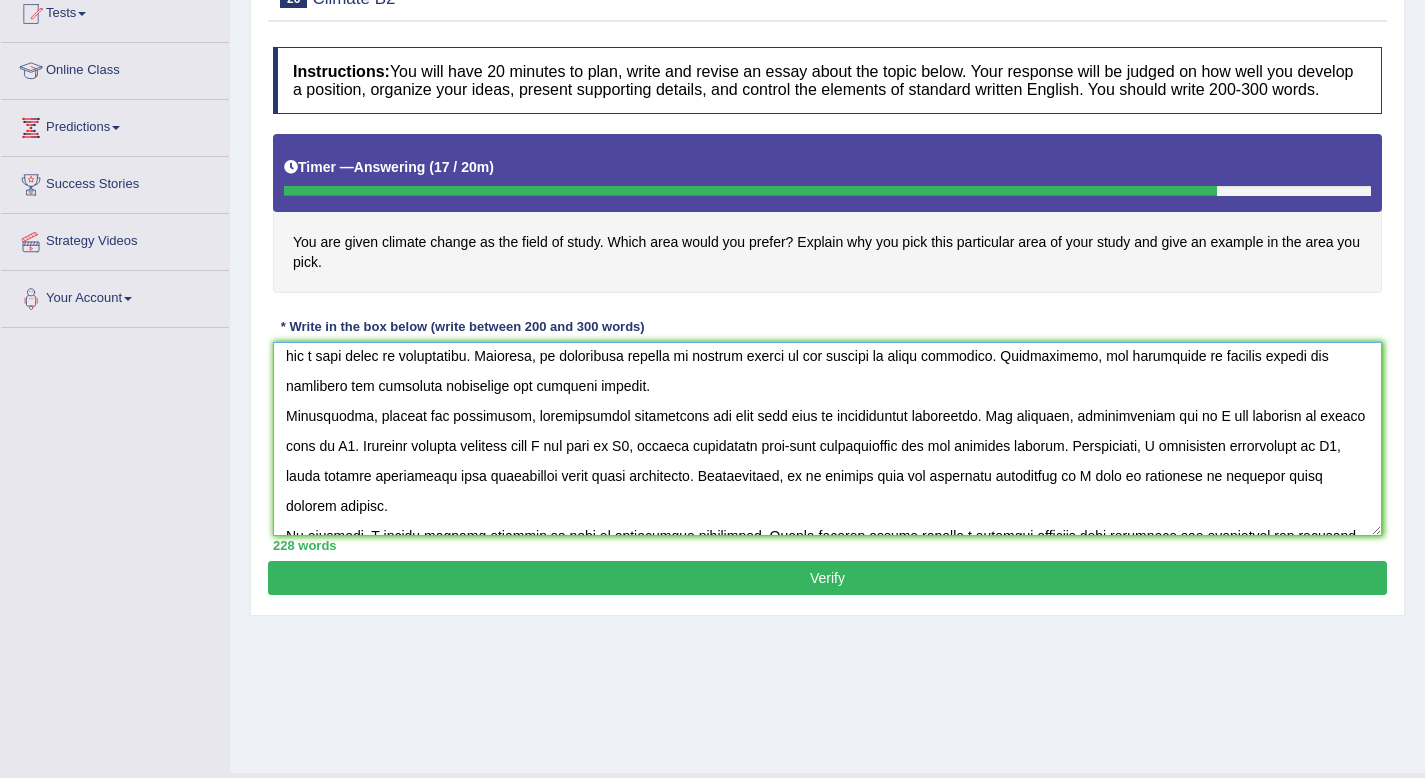 click at bounding box center [827, 439] 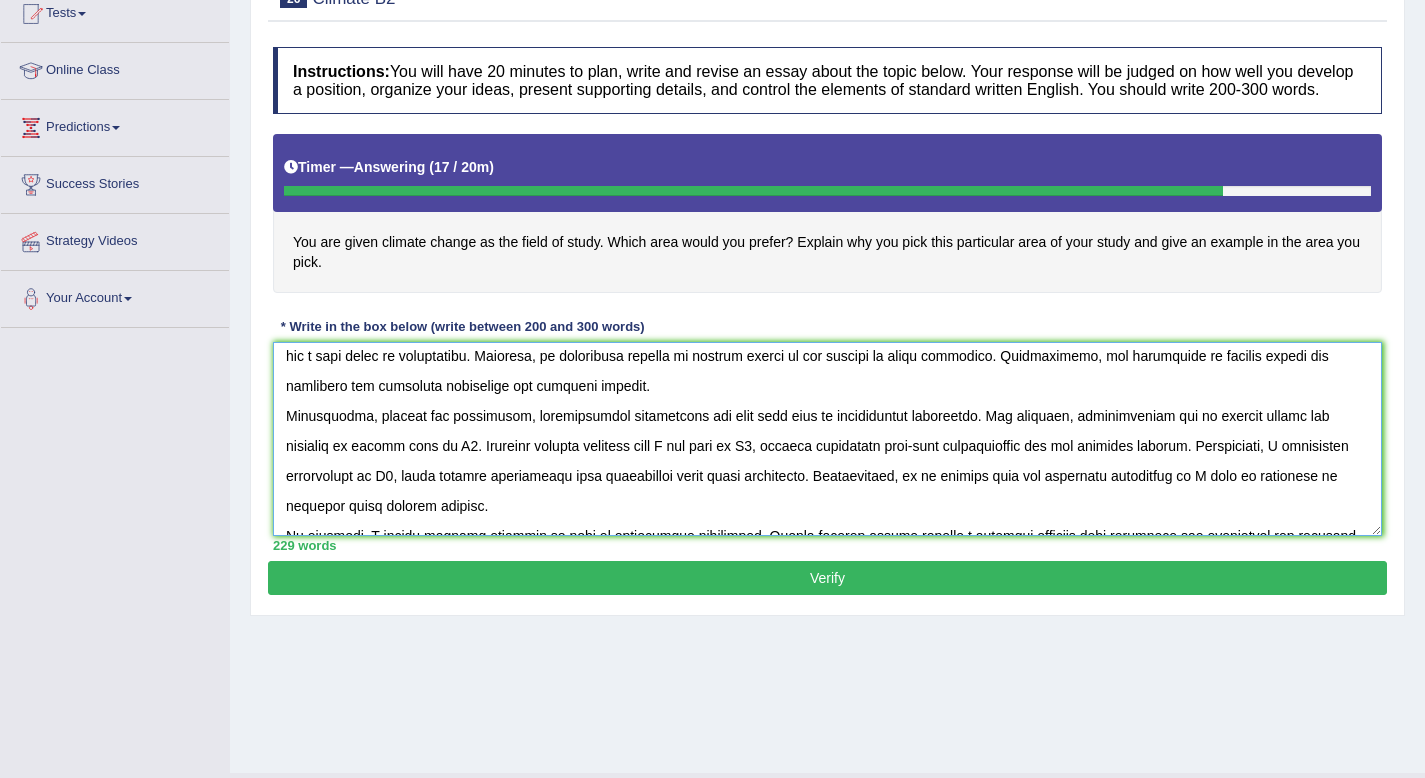 click at bounding box center (827, 439) 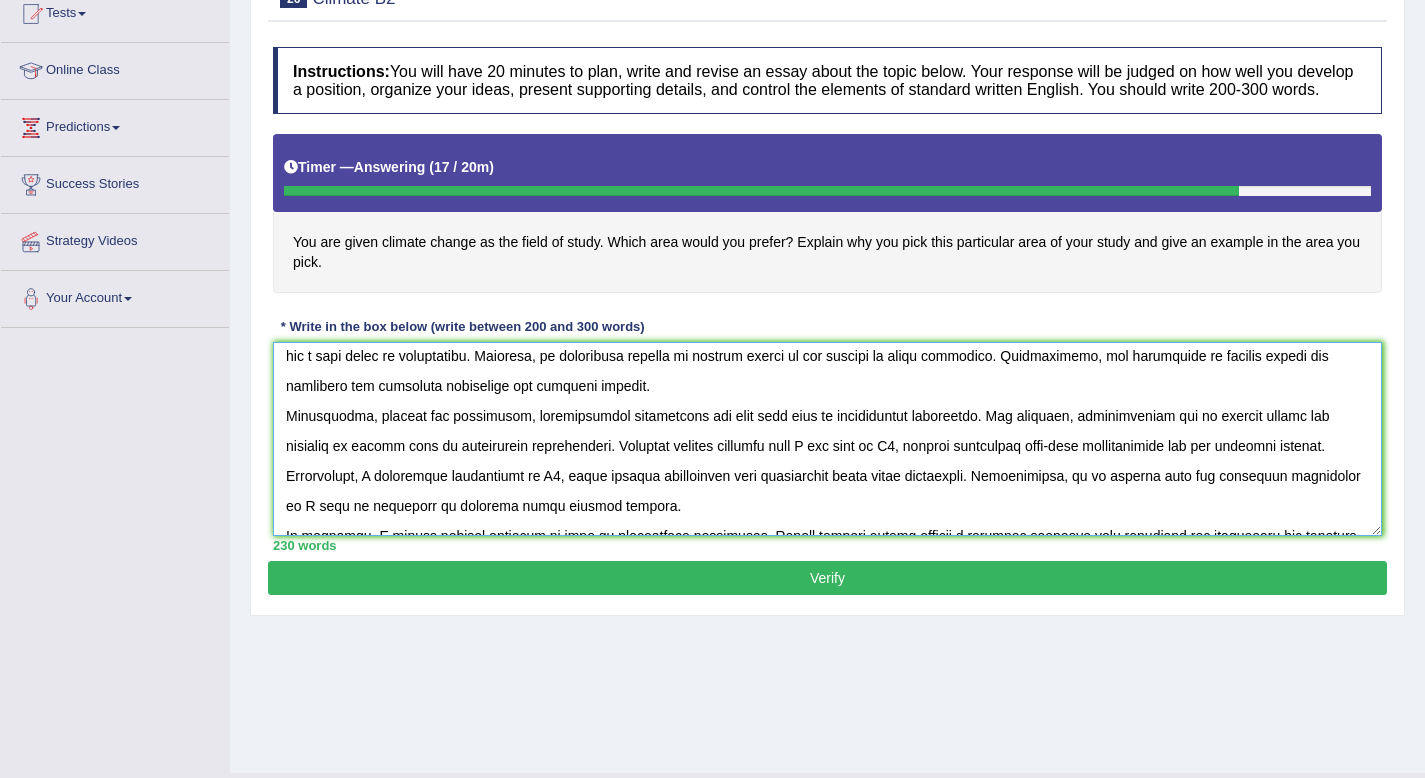 click at bounding box center (827, 439) 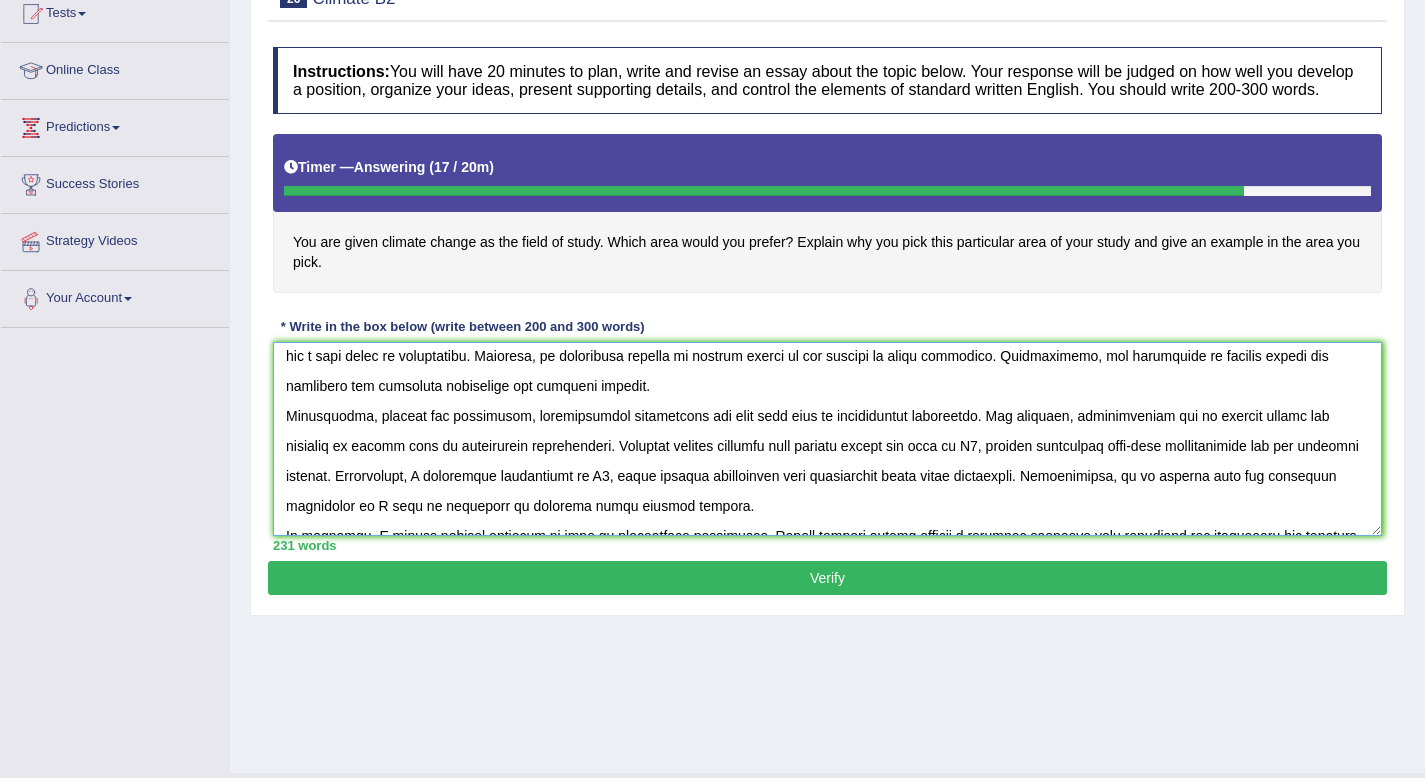 click at bounding box center [827, 439] 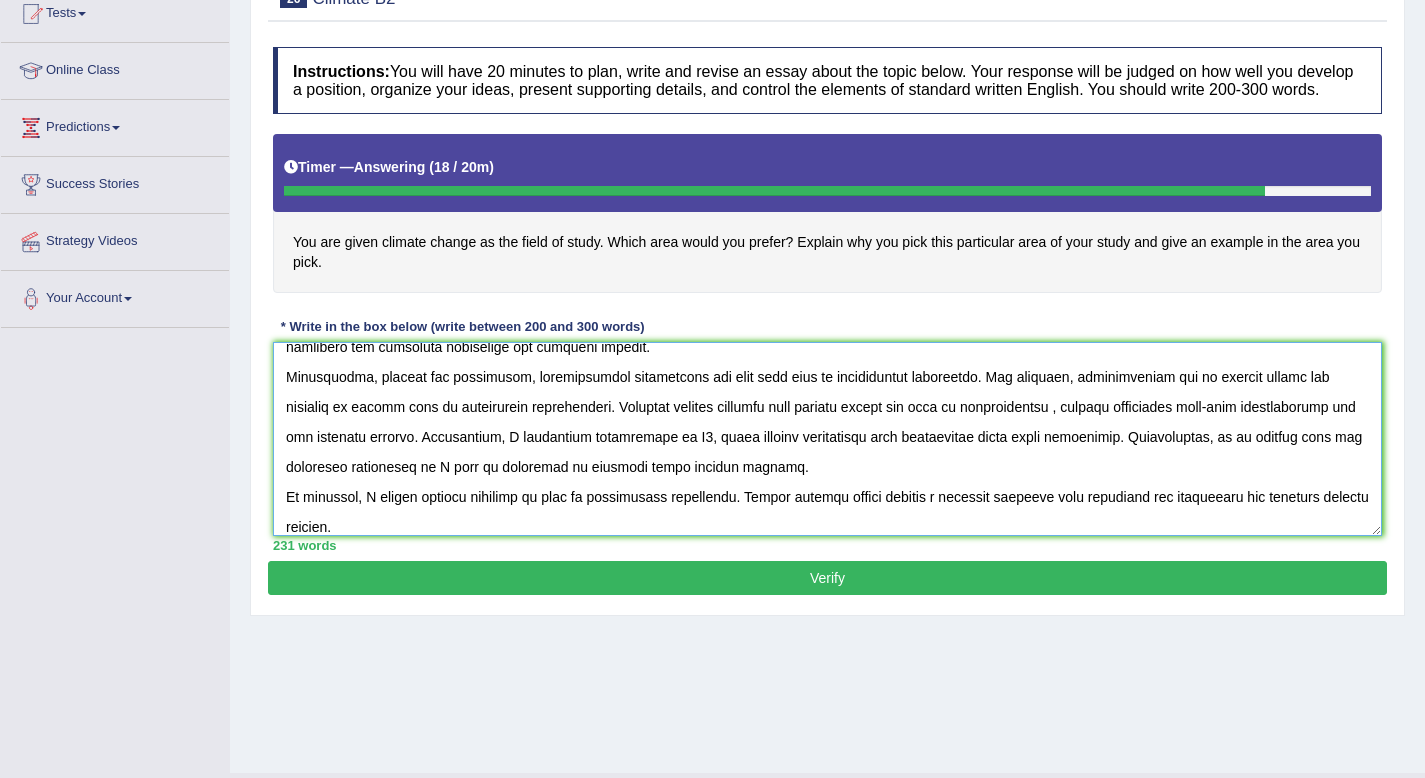 scroll, scrollTop: 169, scrollLeft: 0, axis: vertical 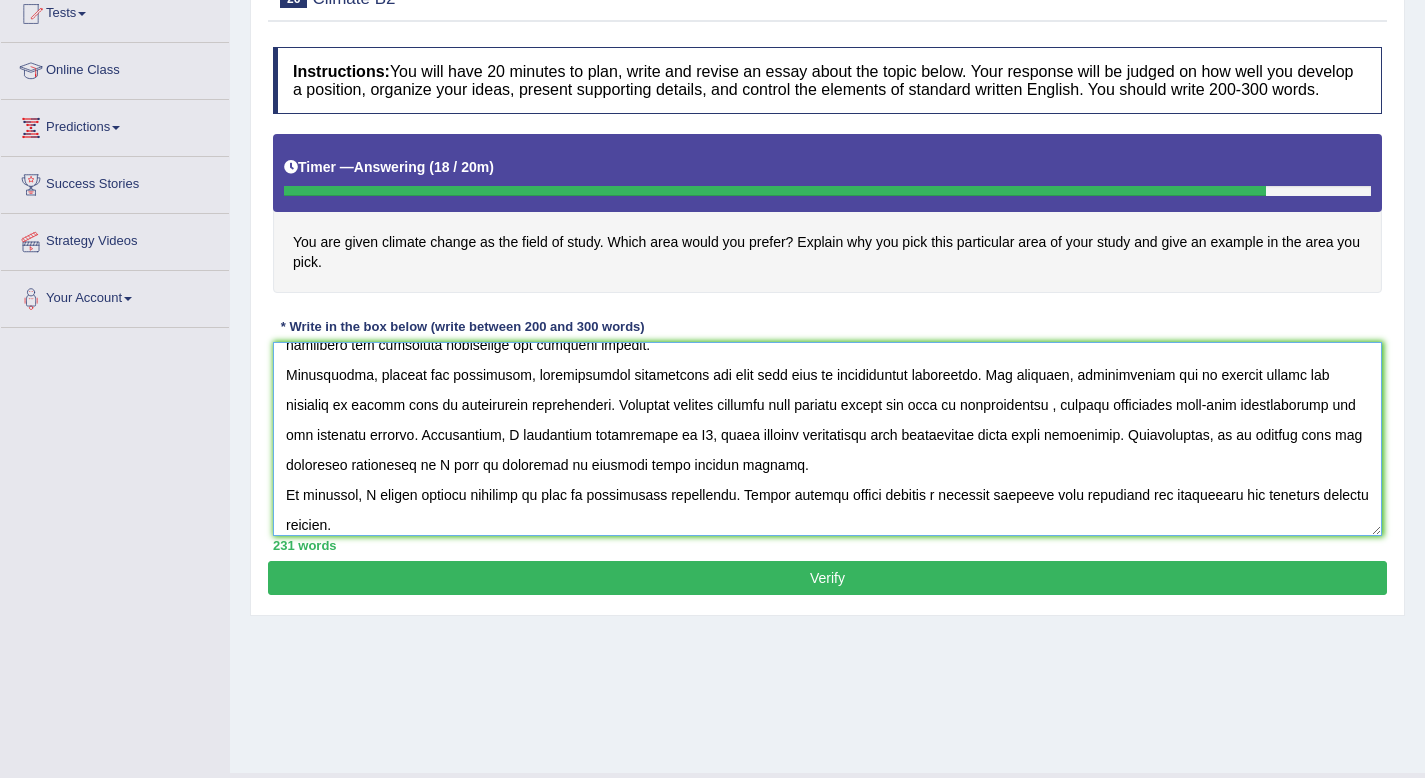 click at bounding box center [827, 439] 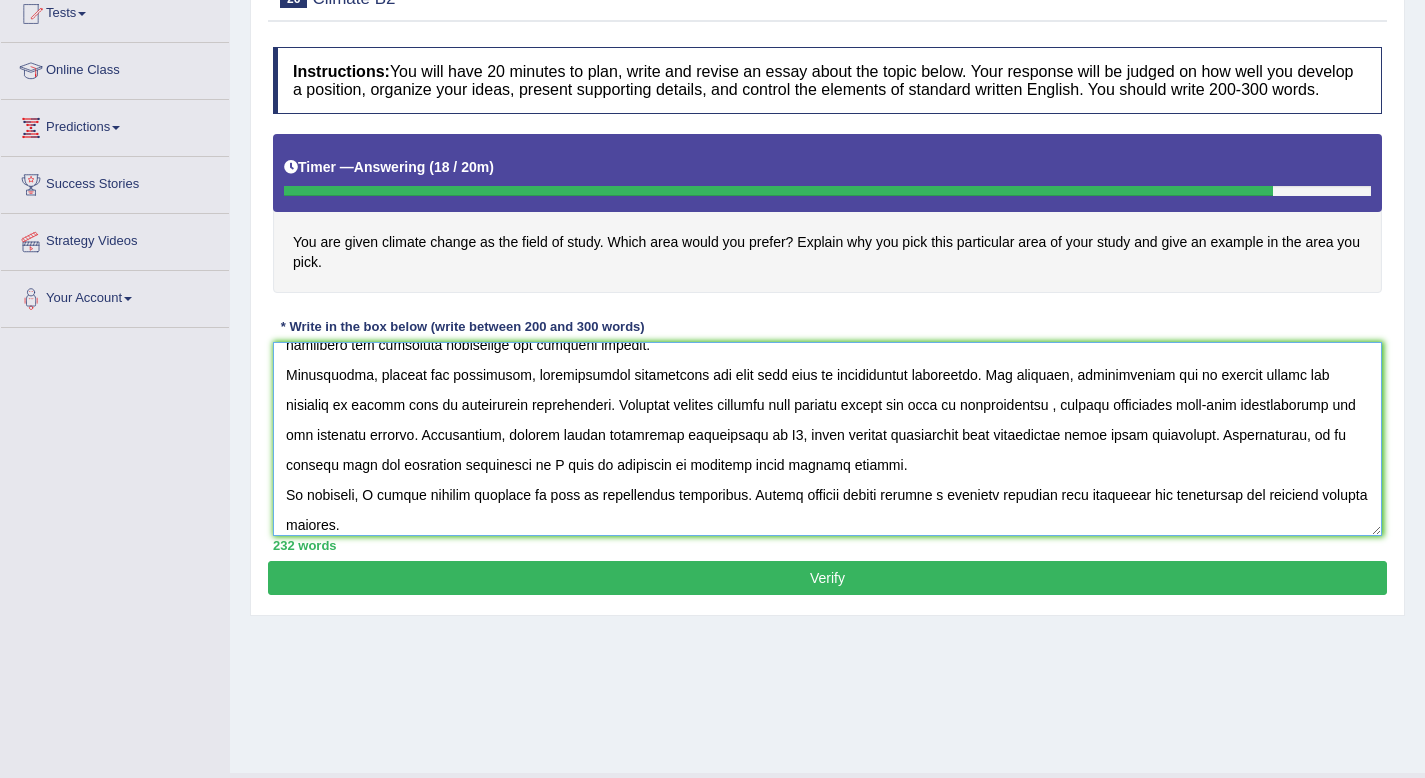 click at bounding box center (827, 439) 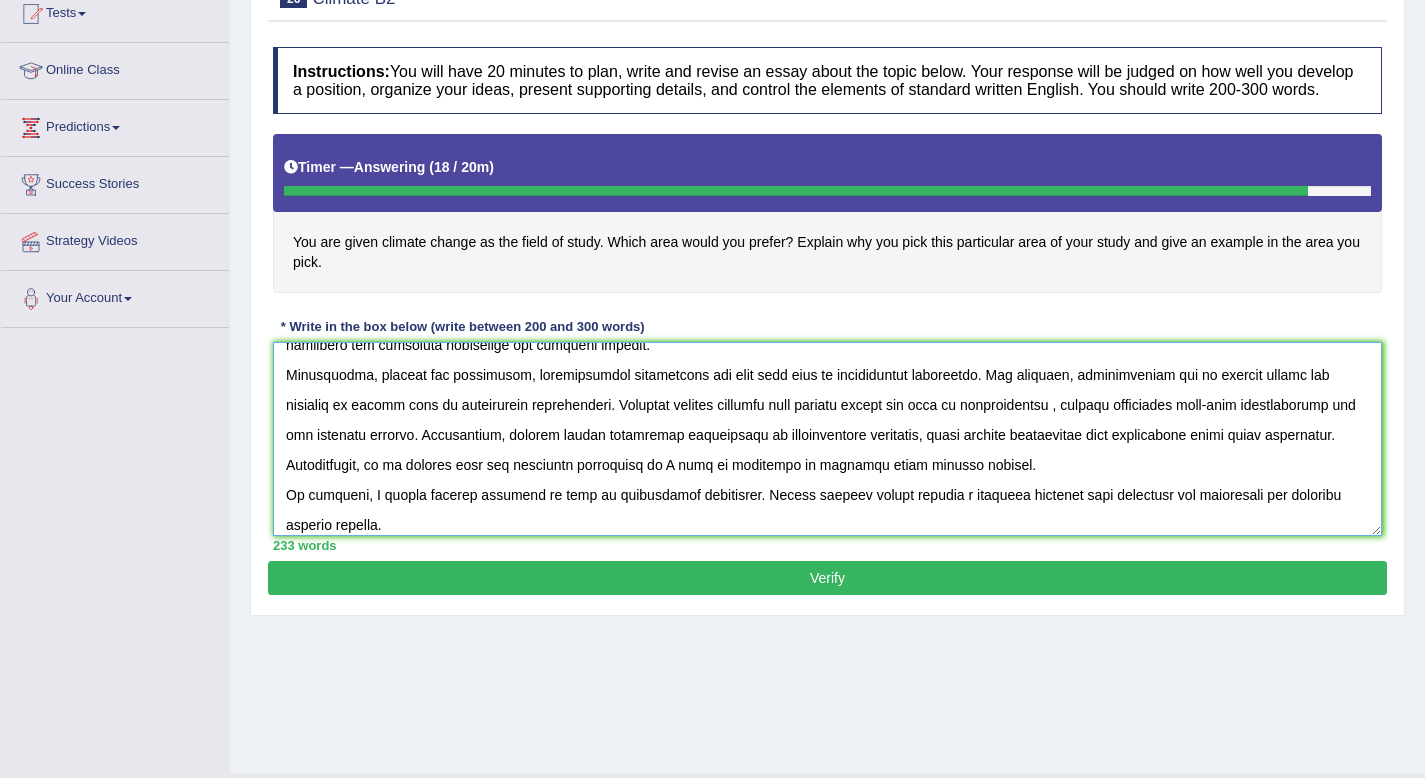 click at bounding box center (827, 439) 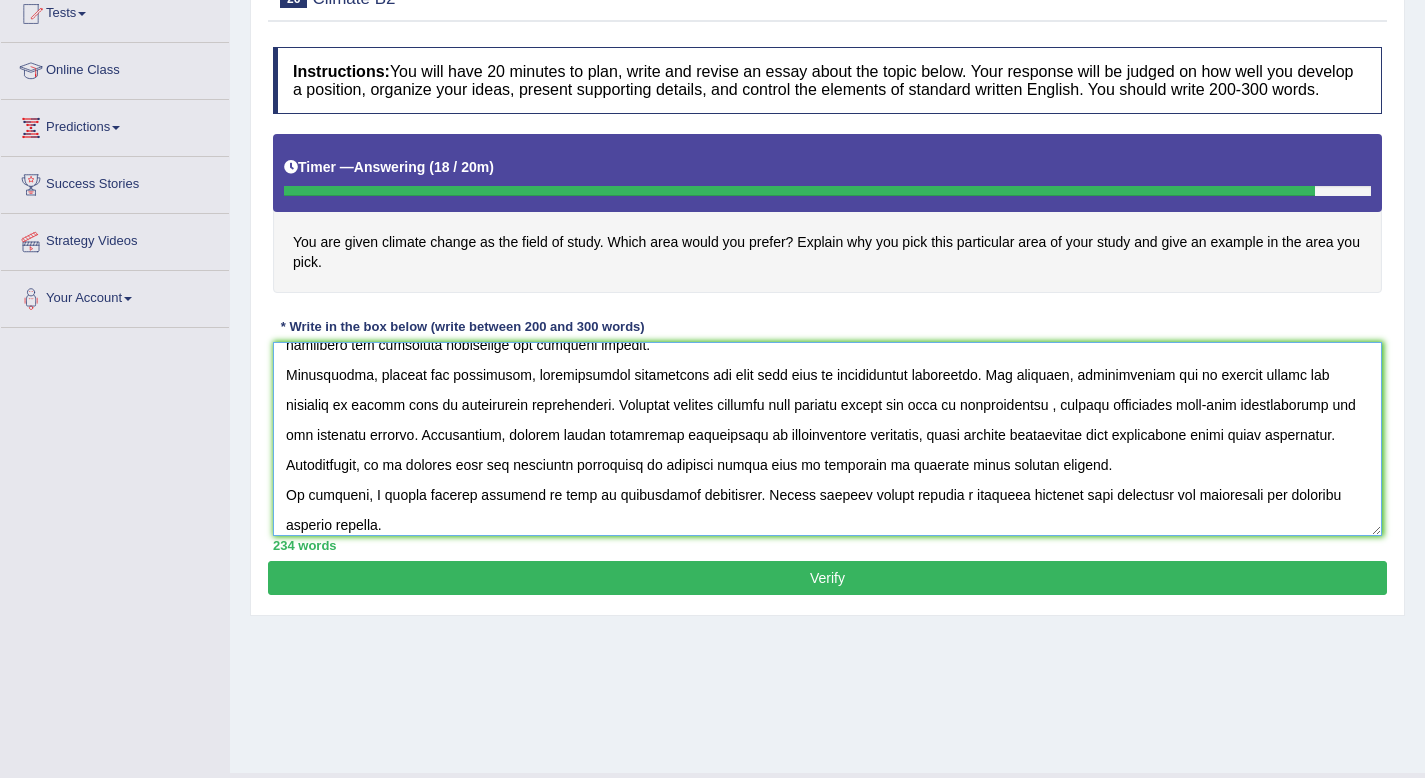 click at bounding box center [827, 439] 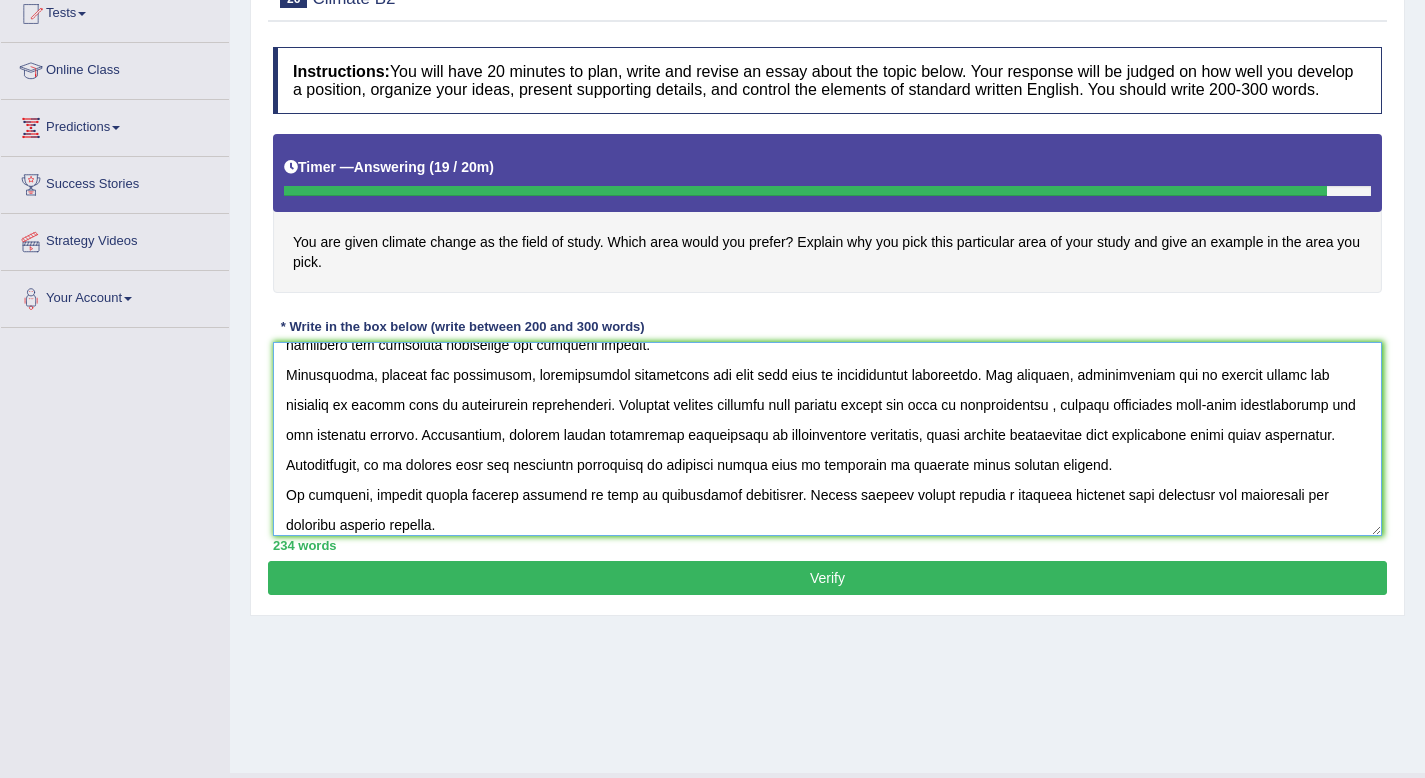 click at bounding box center (827, 439) 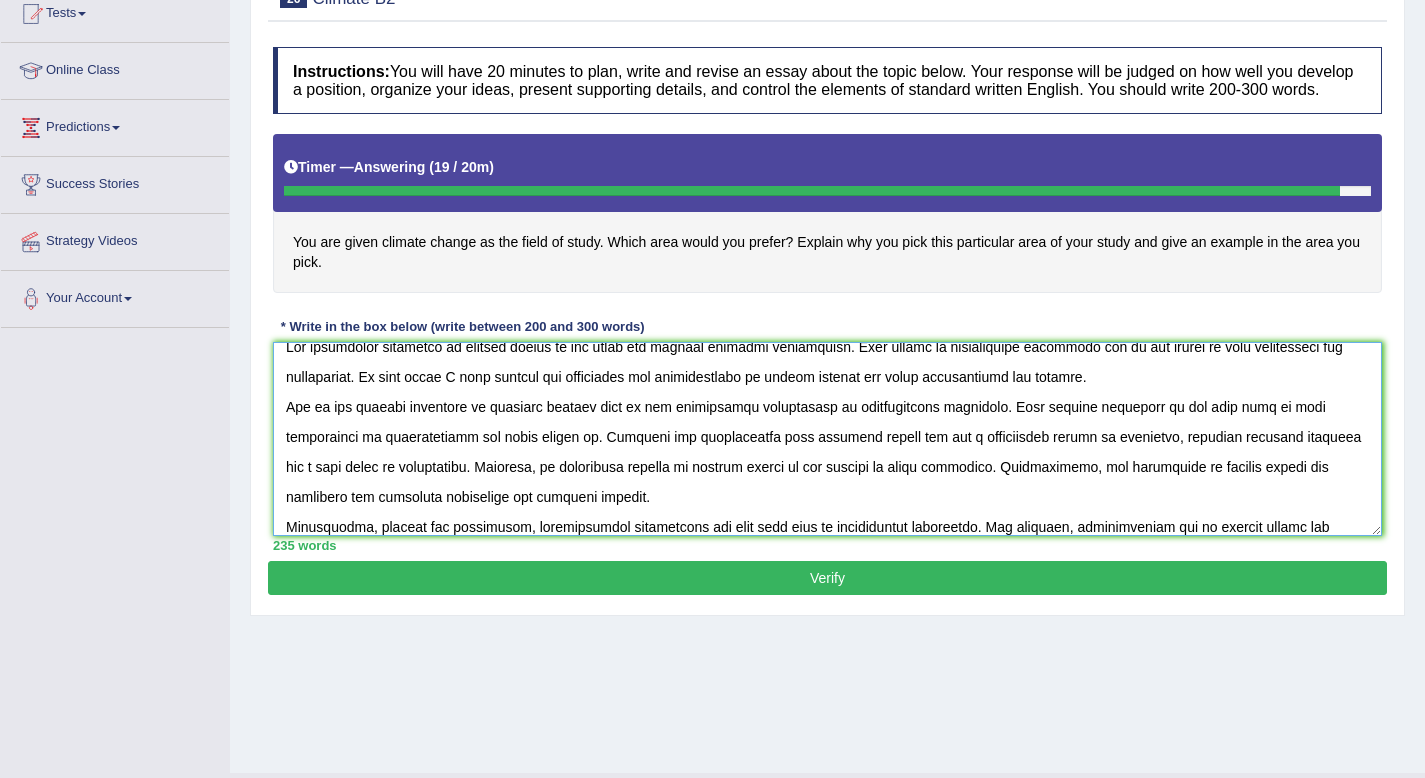 scroll, scrollTop: 0, scrollLeft: 0, axis: both 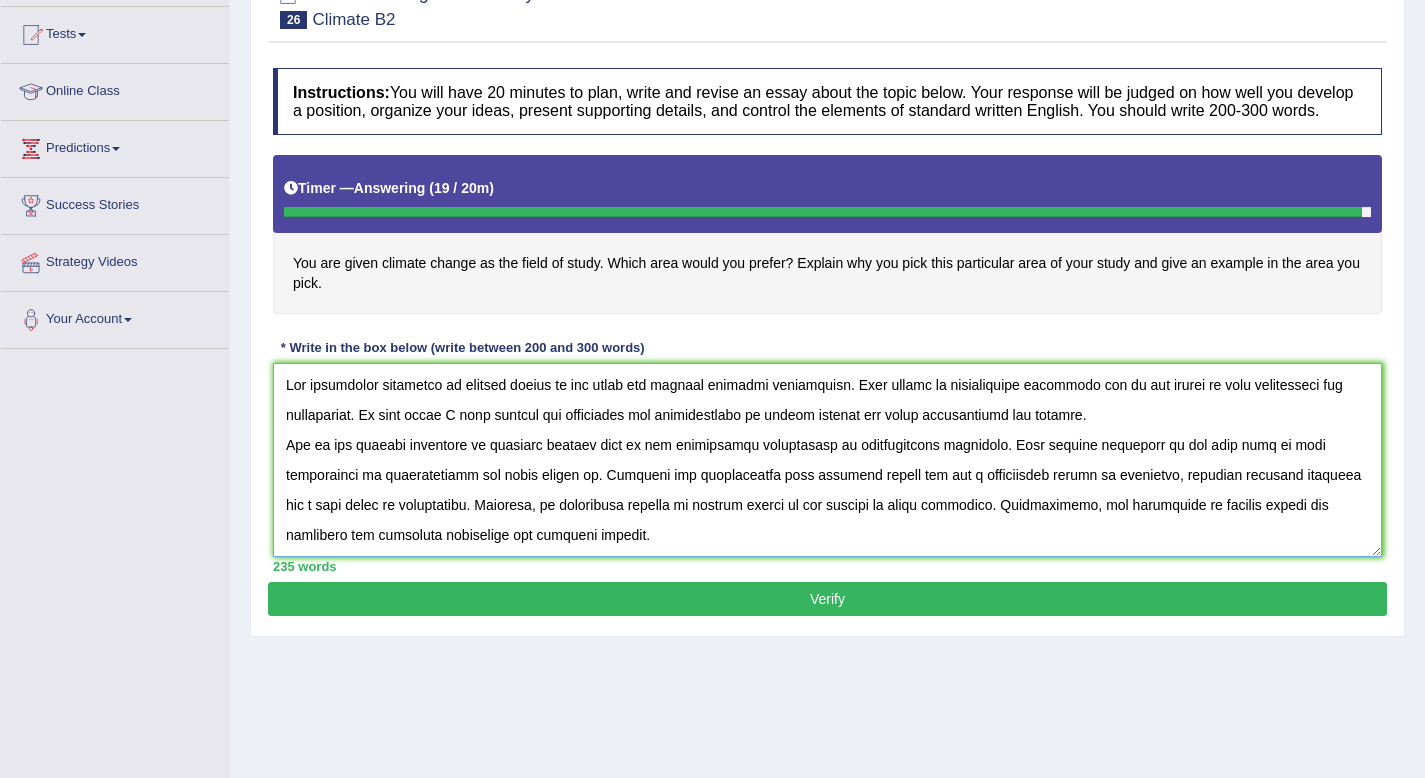 click at bounding box center (827, 460) 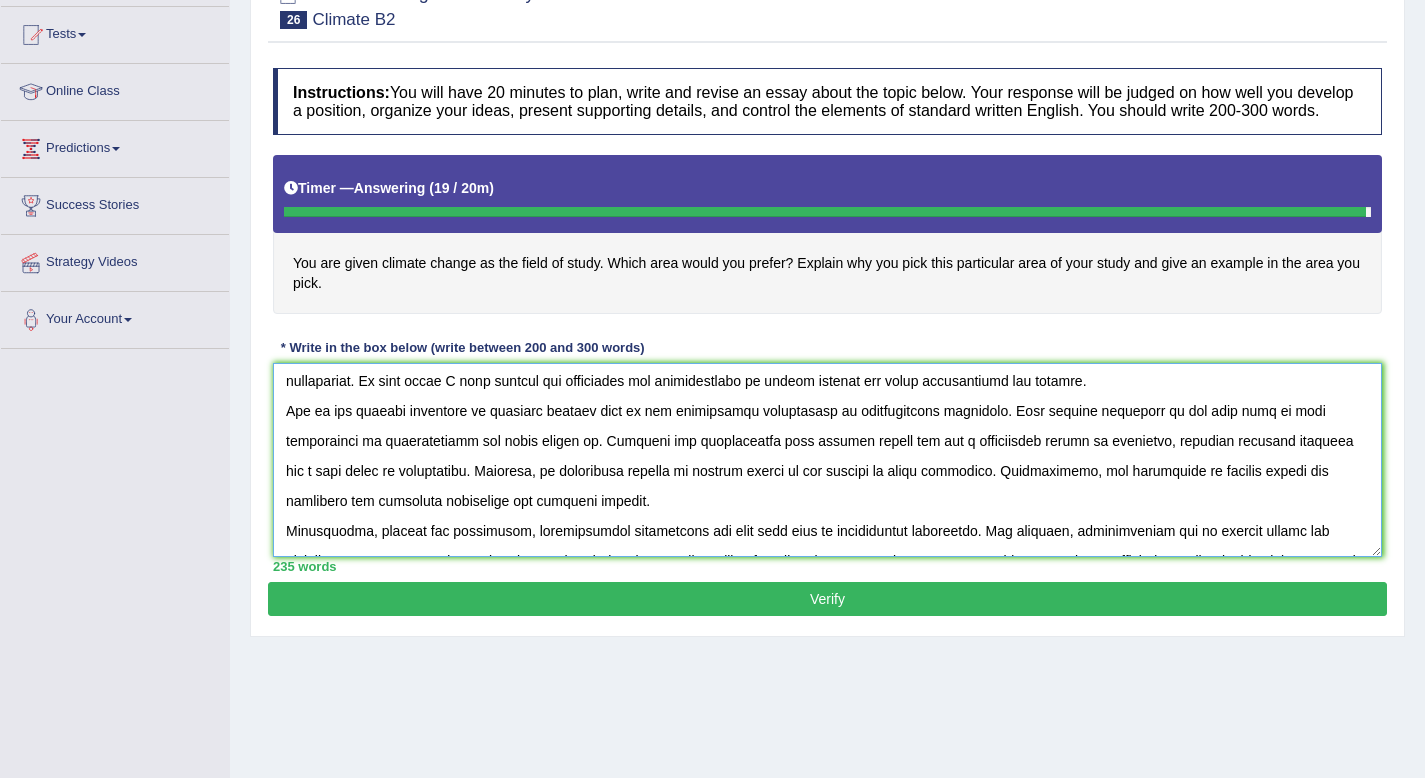 scroll, scrollTop: 39, scrollLeft: 0, axis: vertical 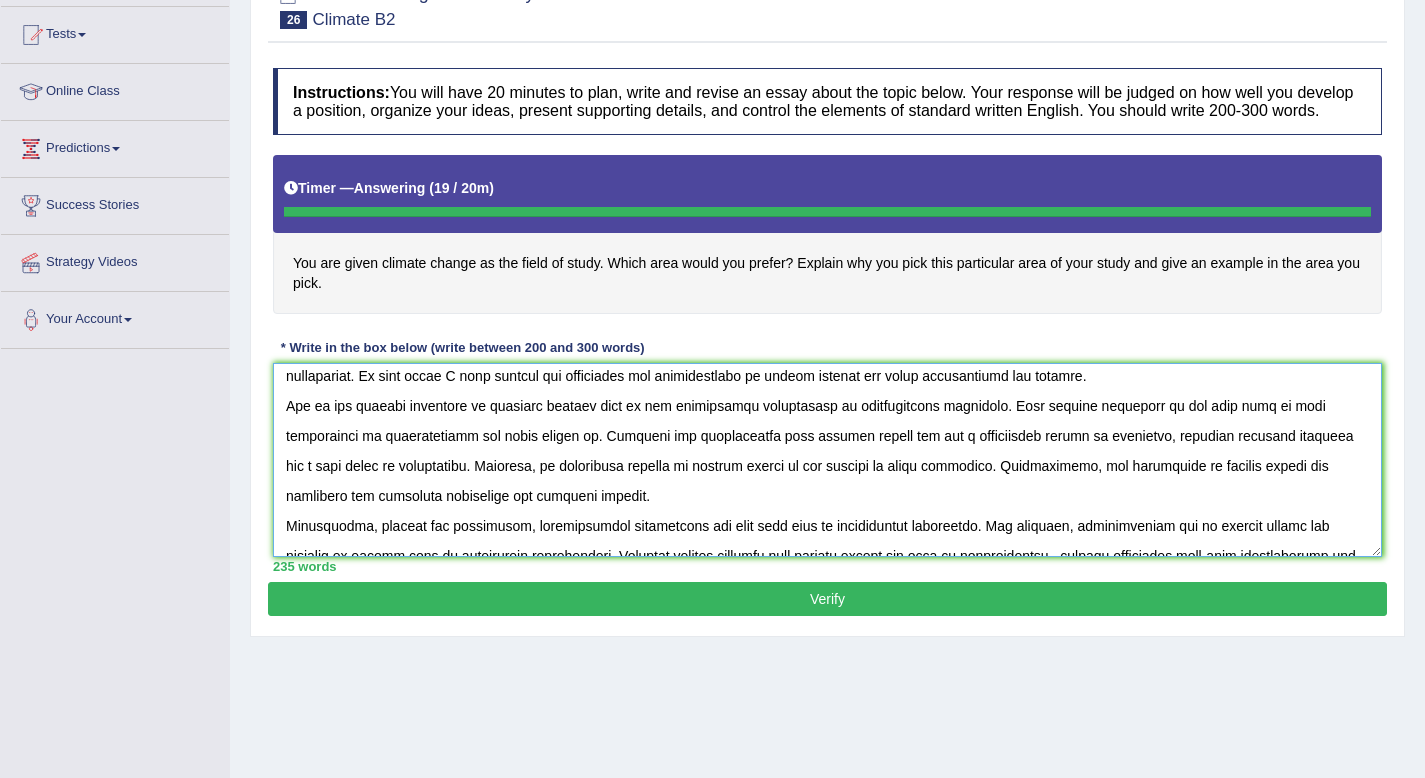 type on "The increasing influence of climate change on our lives has ignited numerous discussions. This matter is particularly pertinent due to its effect on both individuals and communities. In this essay I will examine the advantages and disadvantages of global warming and their implications for society.
One of the primary advantage of changing climate lies in the significant enhancement of environmental techology. This further supported by the fact that it also contributes to understanding the world around us. Research has demonstrated that climate change has had a substantial impact on recycling, yielding positive outcomes for a wide range of individuals. Moreover, an additional benefit of climate change is its ability to waste reduction. Consequently, the advantages of climate change are essential for promoting individual and societal success.
Nonetheless, depsite the advantages, environmental development can also give rise to considerable challenges. For instance, inappropriate use of climate change has resul..." 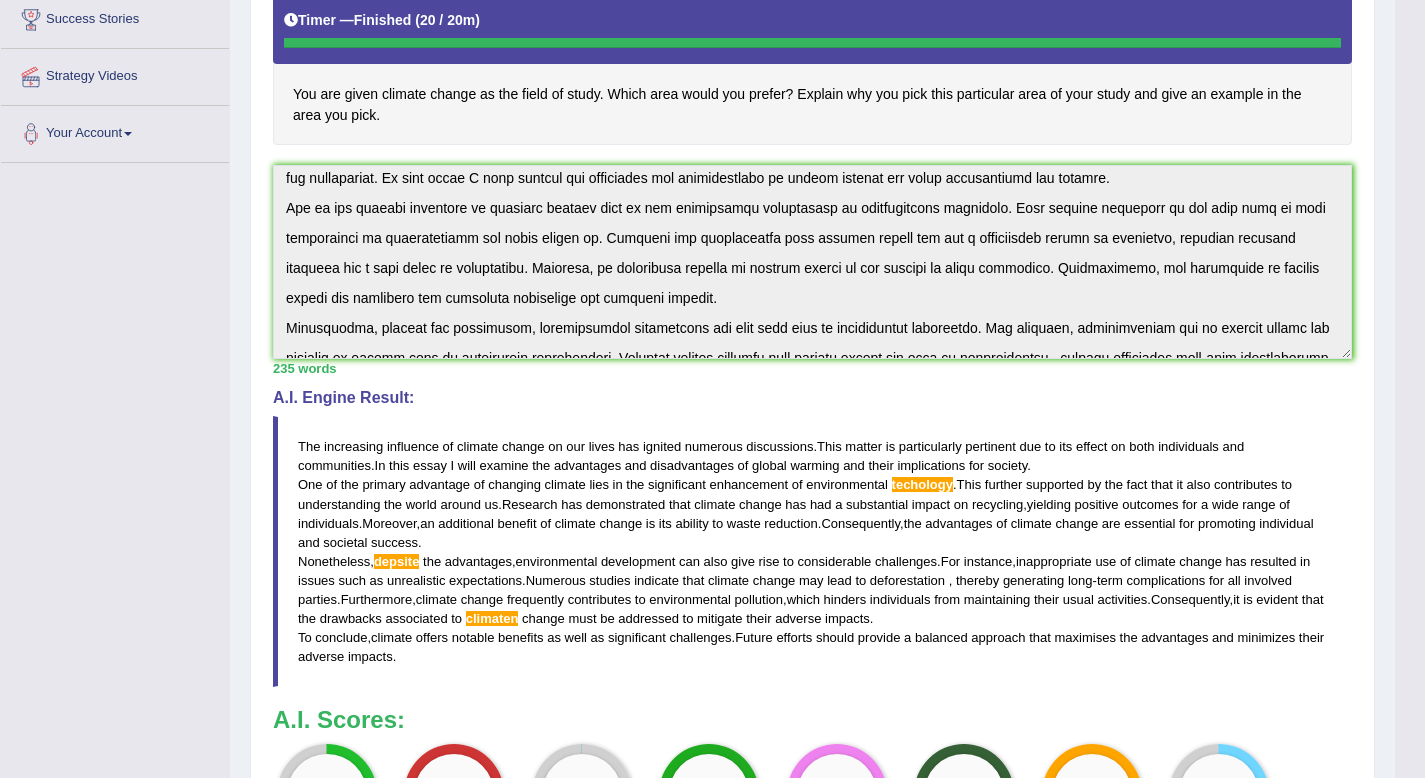 scroll, scrollTop: 383, scrollLeft: 0, axis: vertical 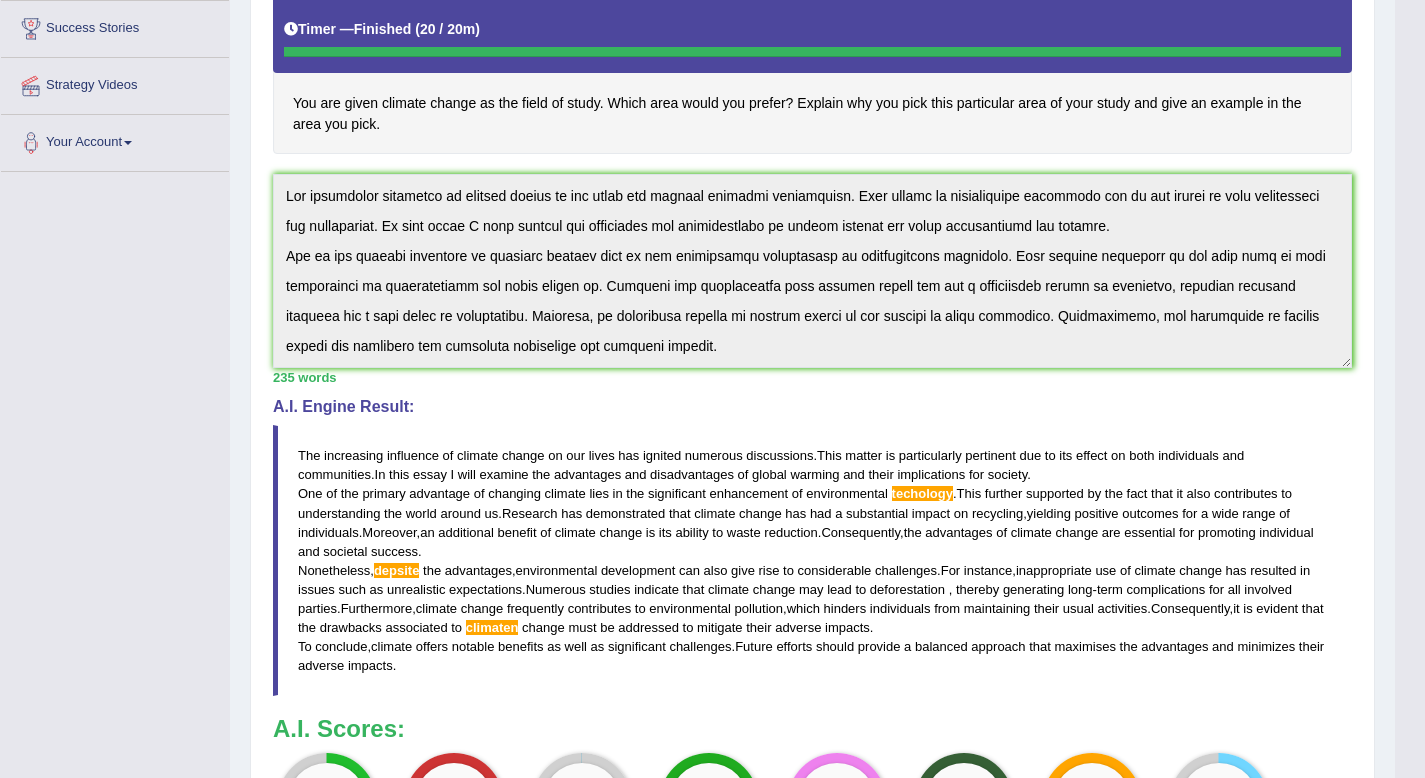 click on "Instructions:  You will have 20 minutes to plan, write and revise an essay about the topic below. Your response will be judged on how well you develop a position, organize your ideas, present supporting details, and control the elements of standard written English. You should write 200-300 words.
Timer —  Finished   ( 20 / 20m ) Skip You are given climate change as the field of study. Which area would you prefer? Explain why you pick this particular area of your study and give an example in the area you pick. * Write in the box below (write between 200 and 300 words) 235 words Written Keywords:  climate  change  global  warming  deforestation  impact  rise  change  research  society A.I. Engine Result: The   increasing   influence   of   climate   change   on   our   lives   has   ignited   numerous   discussions .  This   matter   is   particularly   pertinent   due   to   its   effect   on   both   individuals   and   communities .  In   this   essay   I   will   examine   the   advantages" at bounding box center (812, 384) 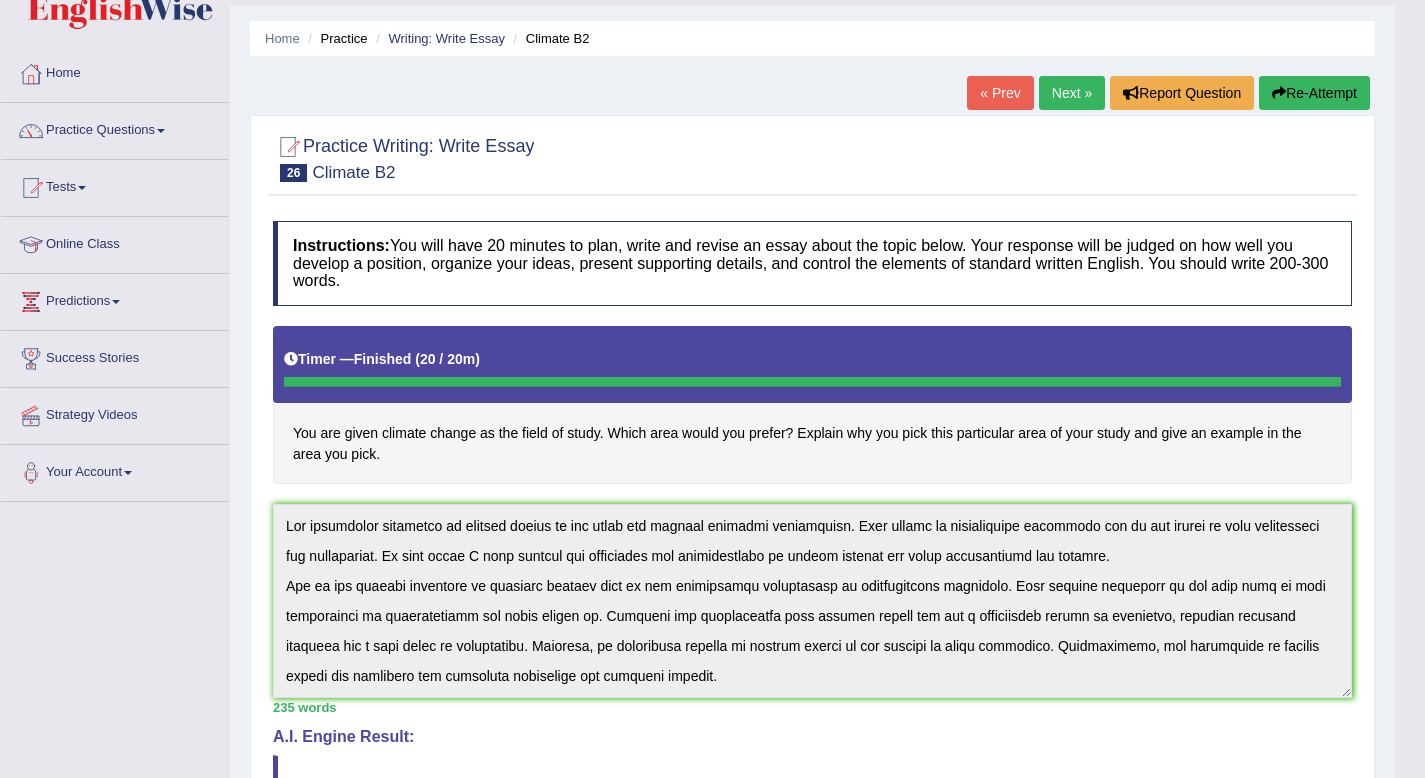 scroll, scrollTop: 6, scrollLeft: 0, axis: vertical 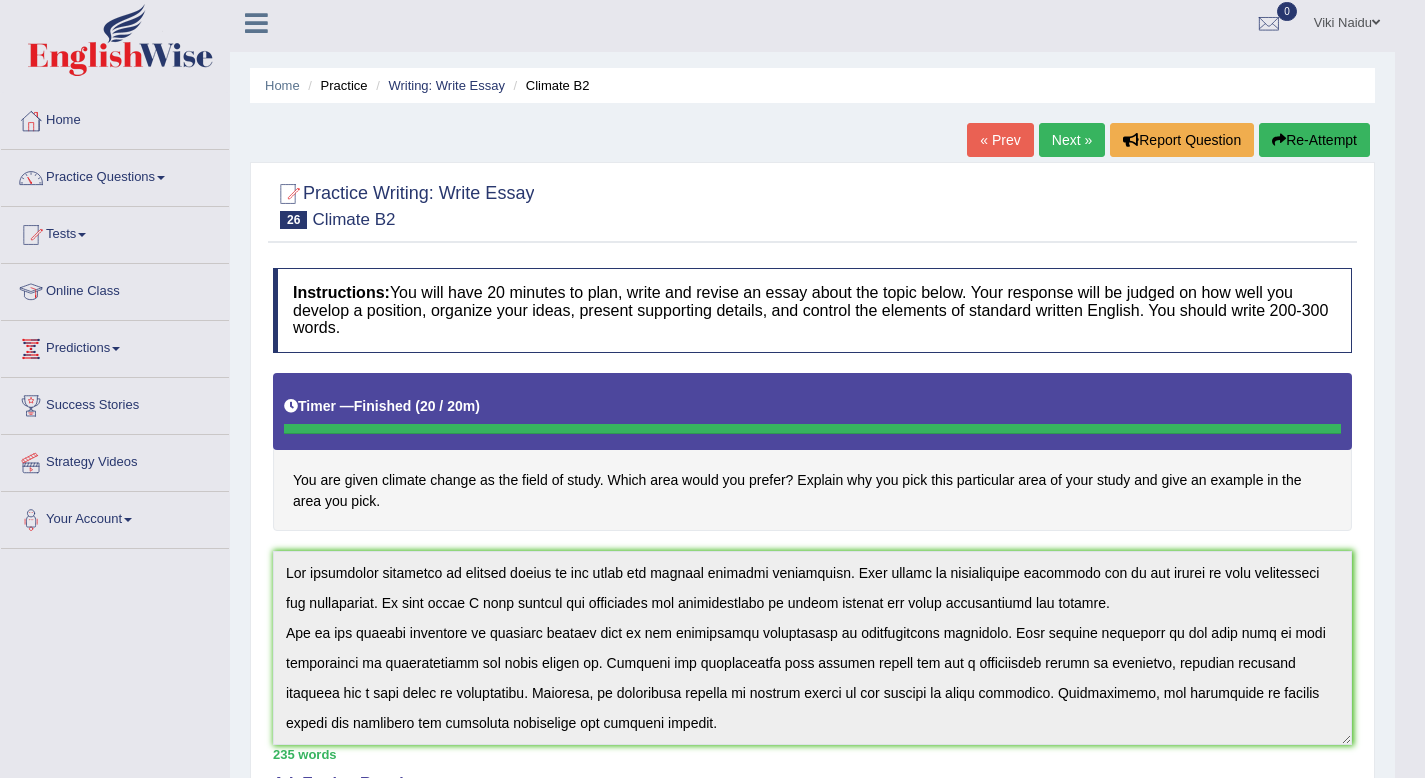 click on "Re-Attempt" at bounding box center [1314, 140] 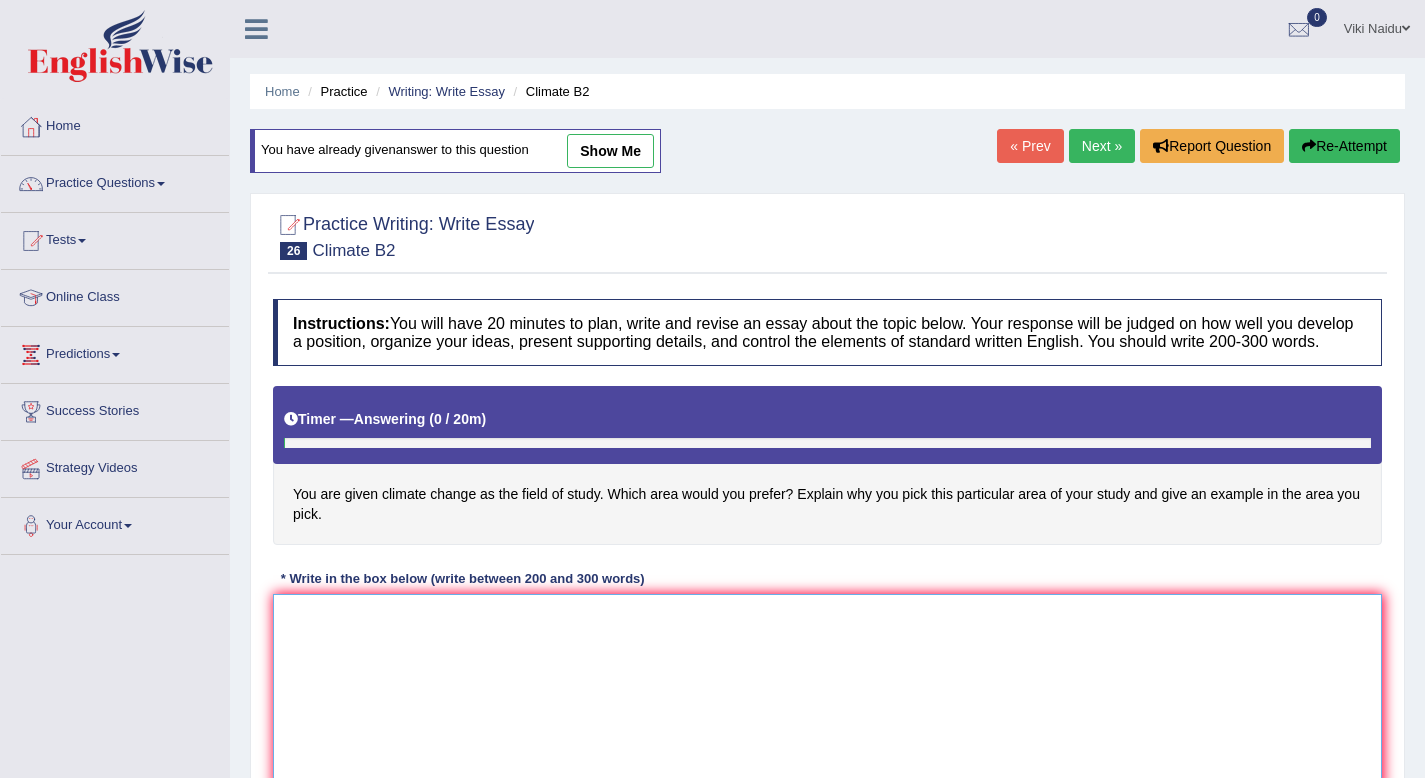 scroll, scrollTop: 6, scrollLeft: 0, axis: vertical 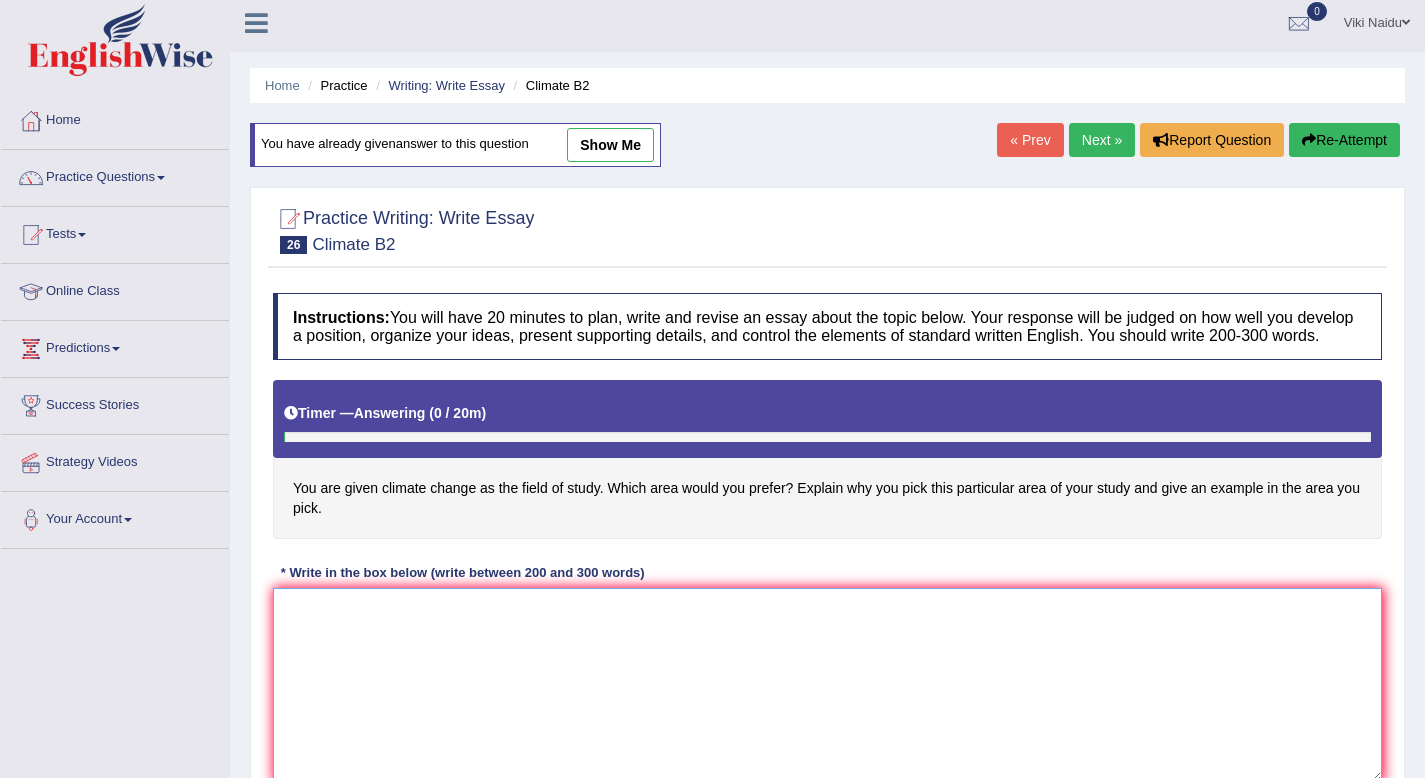 click at bounding box center [827, 685] 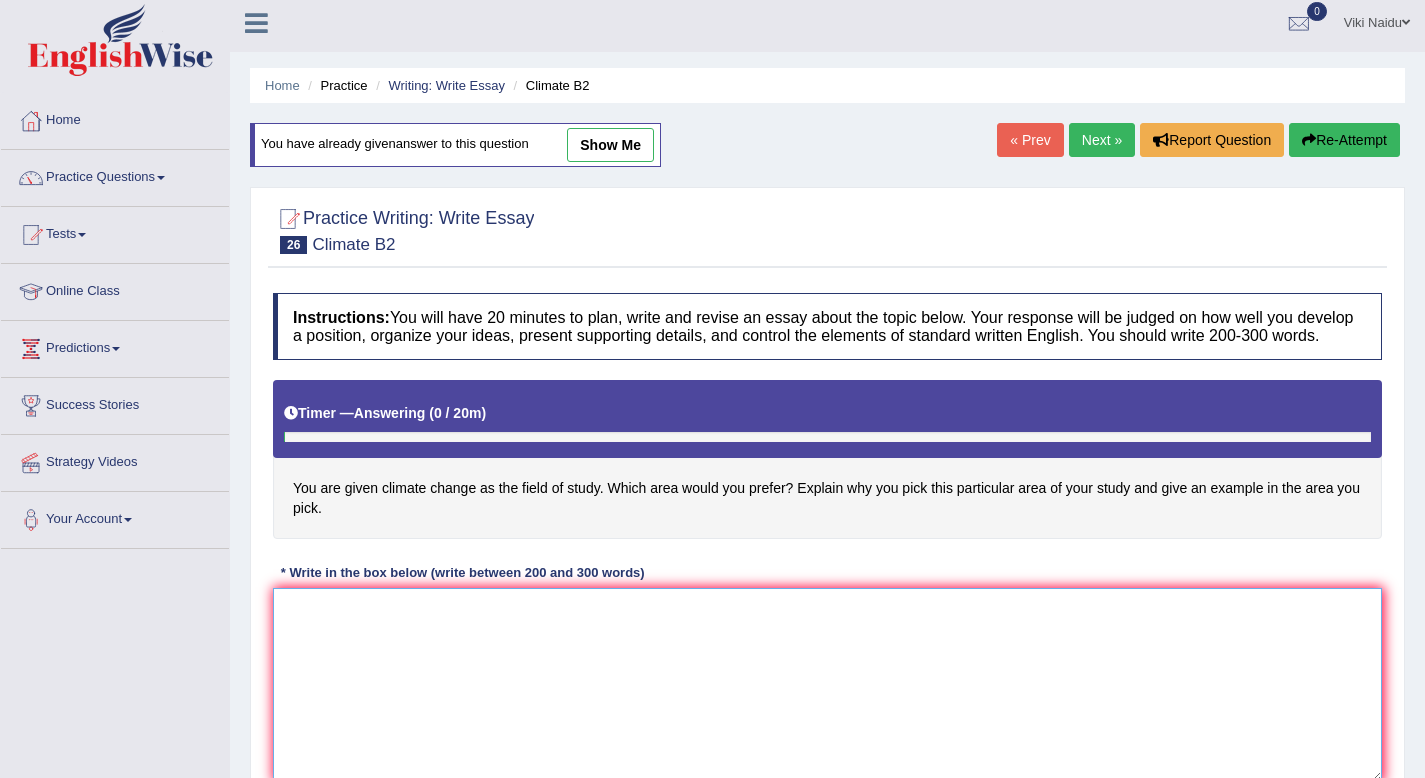 paste on "The increasing influence of climate change on our lives has ignited numerous discussions. This matter is particularly pertinent due to its effect on both individuals and communities. In this essay I will examine the advantages and disadvantages of global warming and their implications for society.
One of the primary advantage of changing climate lies in the significant enhancement of environmental techology. This further supported by the fact that it also contributes to understanding the world around us. Research has demonstrated that climate change has had a substantial impact on recycling, yielding positive outcomes for a wide range of individuals. Moreover, an additional benefit of climate change is its ability to waste reduction. Consequently, the advantages of climate change are essential for promoting individual and societal success.
Nonetheless, depsite the advantages, environmental development can also give rise to considerable challenges. For instance, inappropriate use of climate change has resul..." 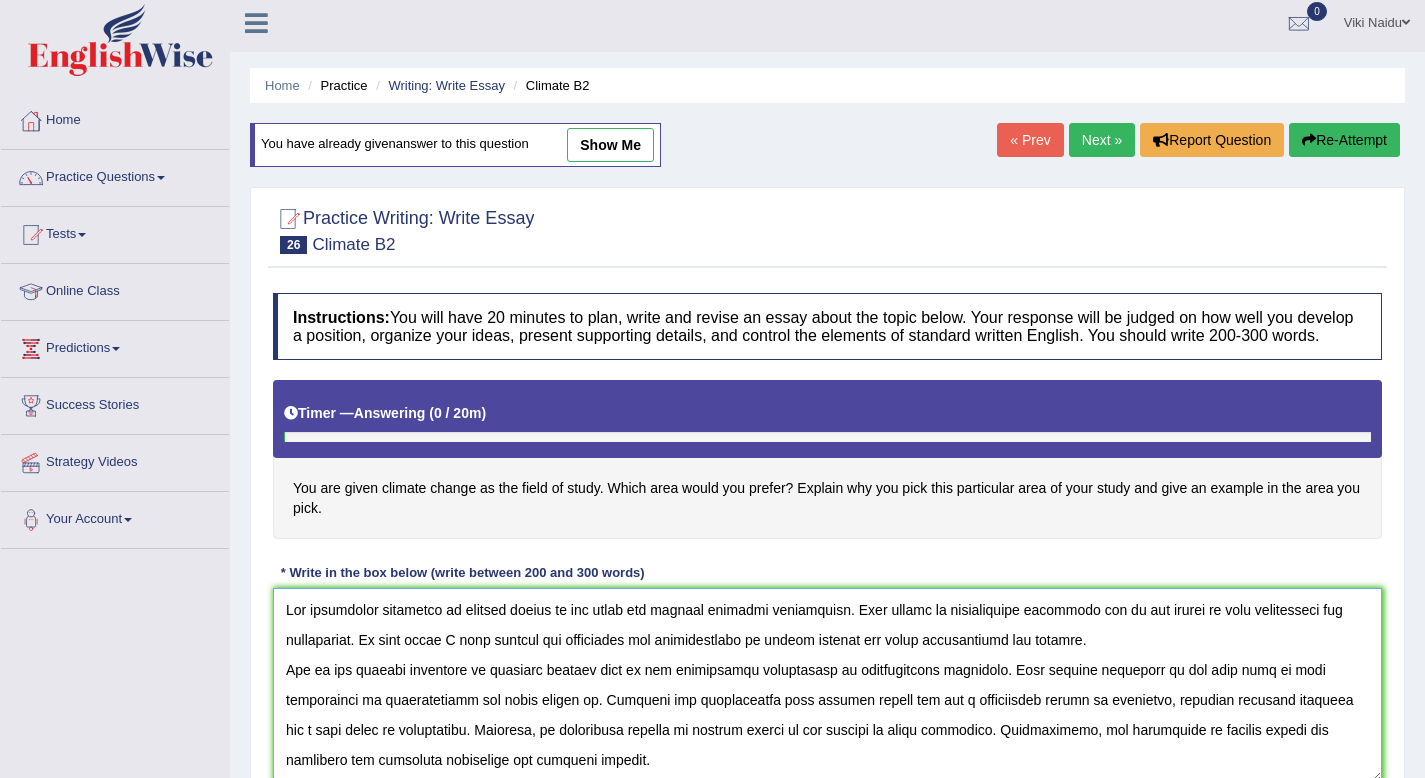scroll, scrollTop: 167, scrollLeft: 0, axis: vertical 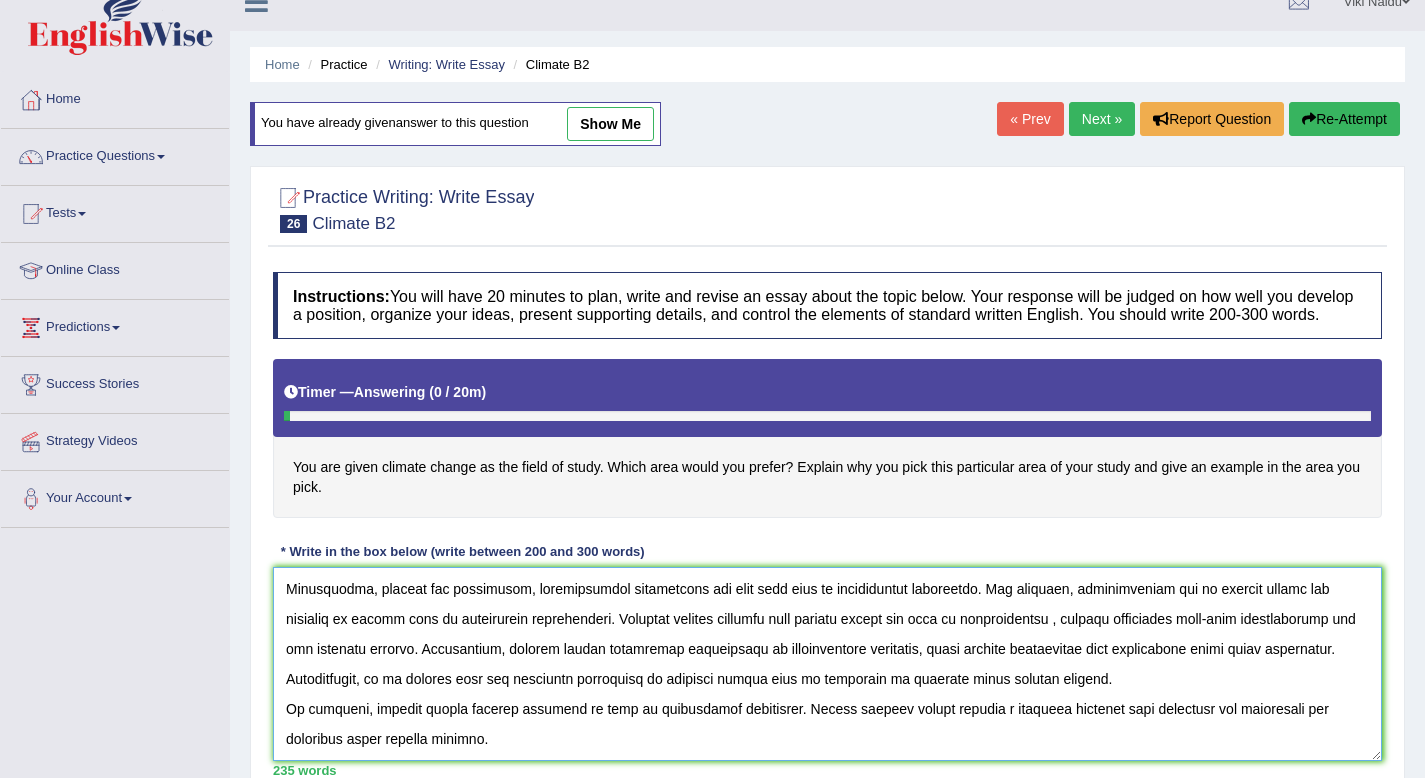 click at bounding box center [827, 664] 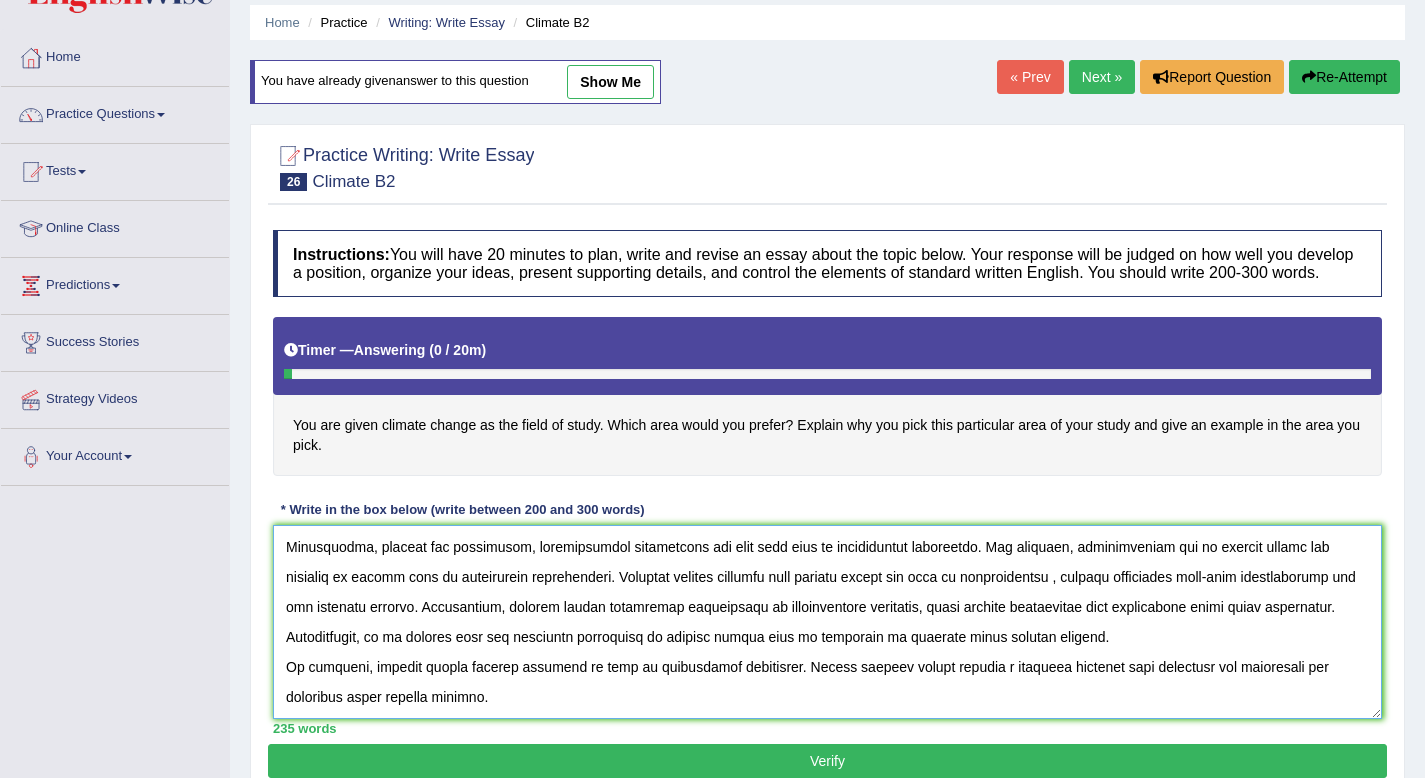 scroll, scrollTop: 68, scrollLeft: 0, axis: vertical 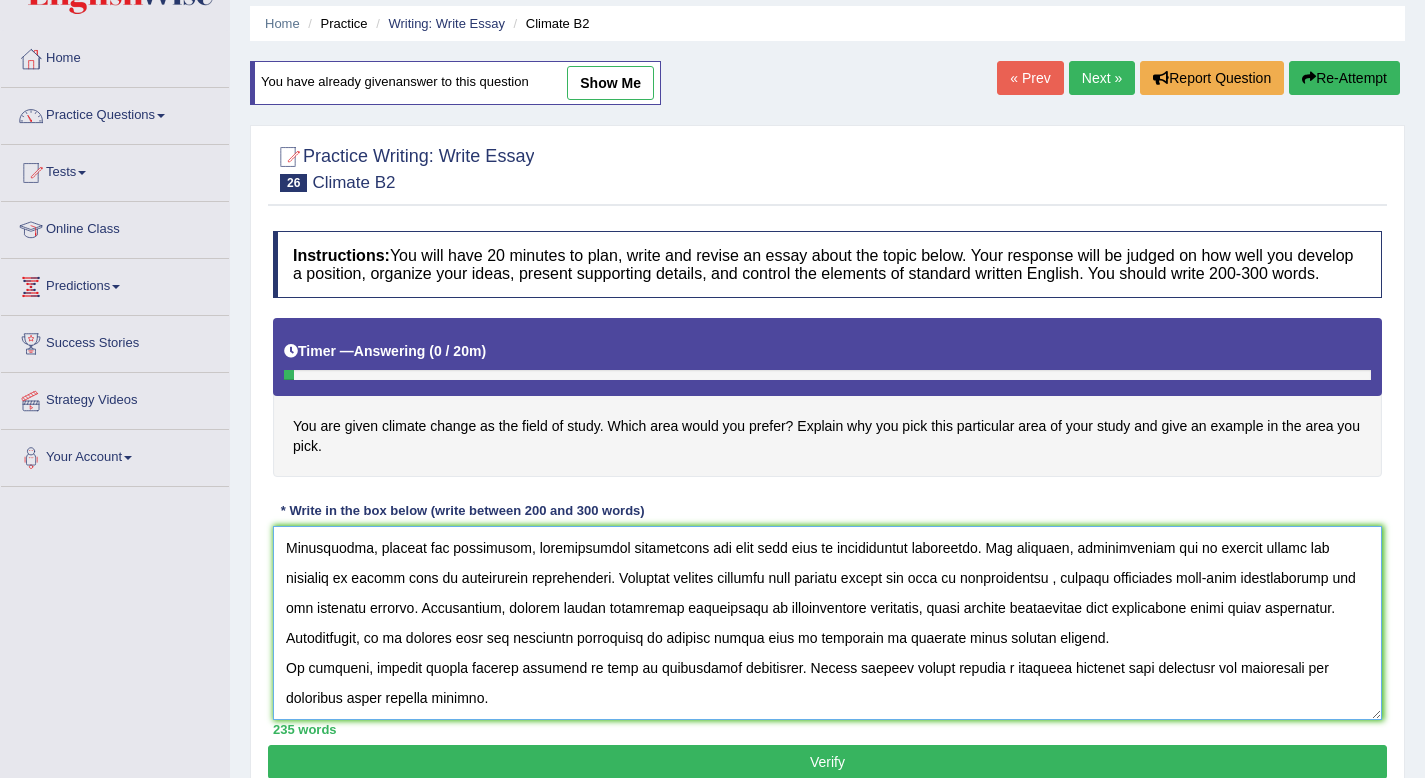 click at bounding box center [827, 623] 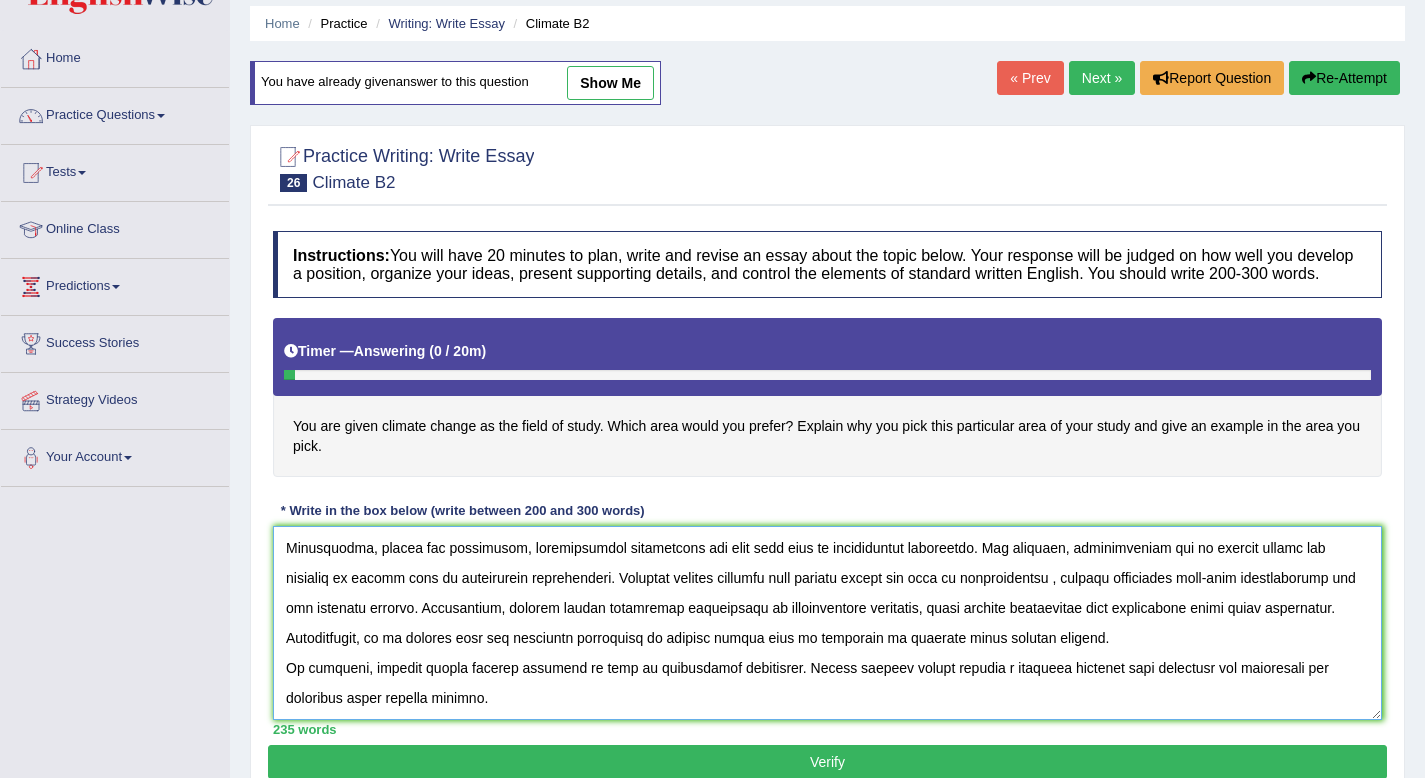 click at bounding box center (827, 623) 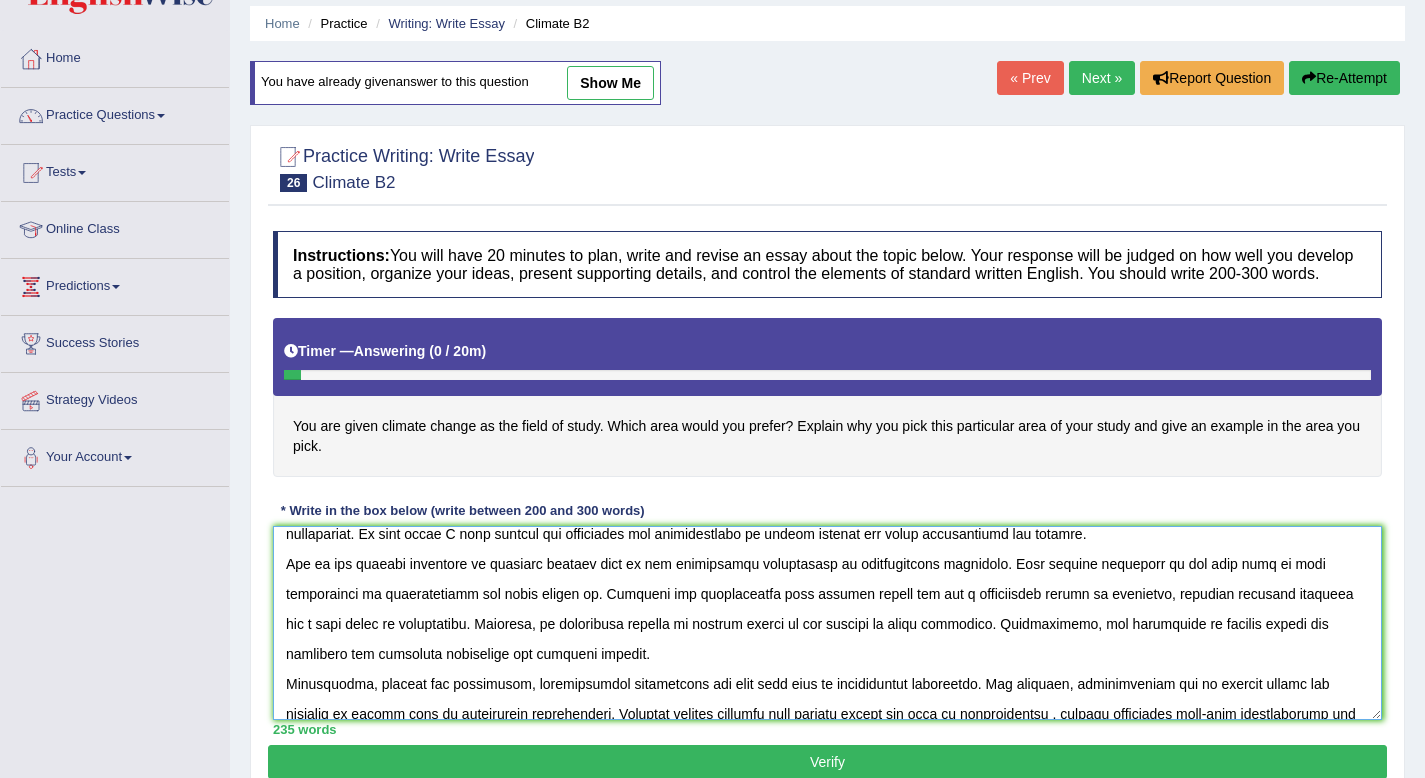 scroll, scrollTop: 43, scrollLeft: 0, axis: vertical 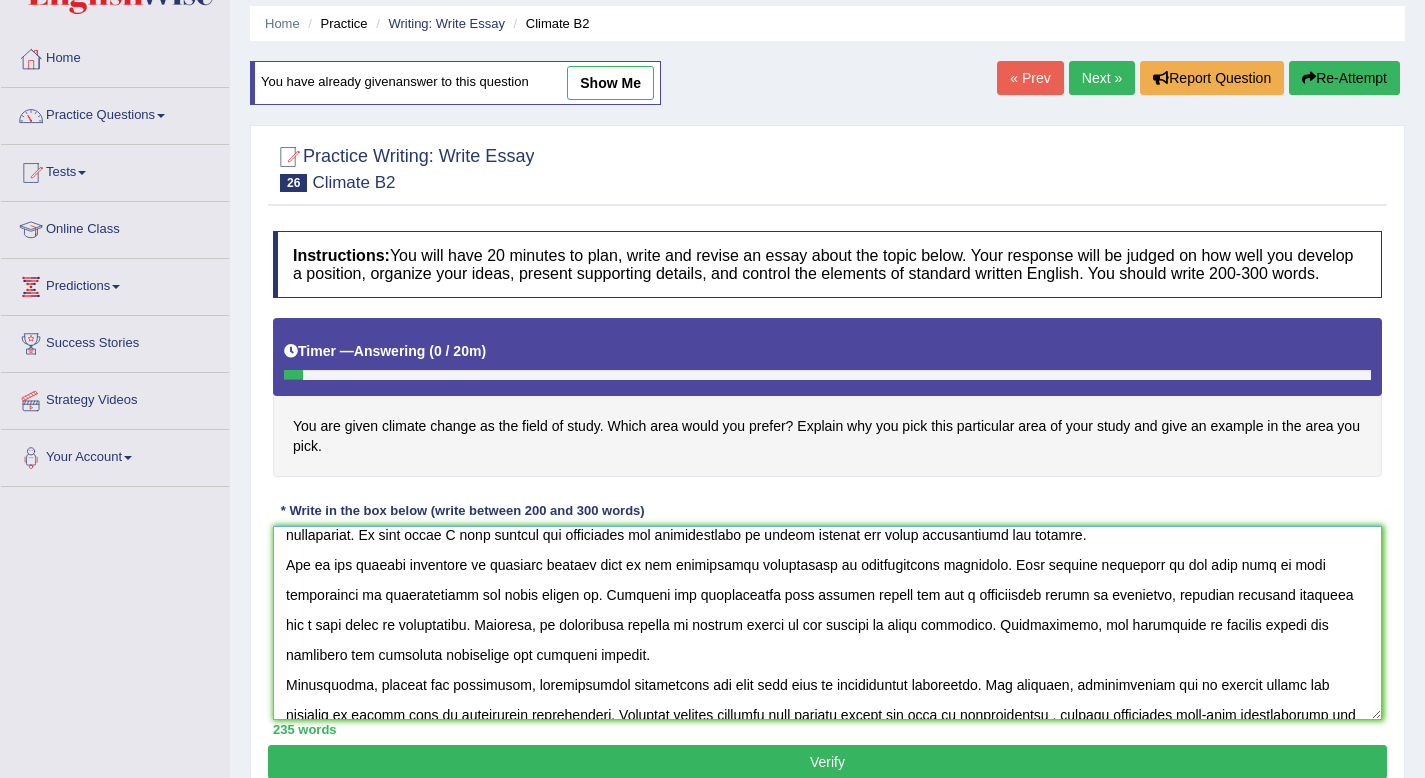 click at bounding box center [827, 623] 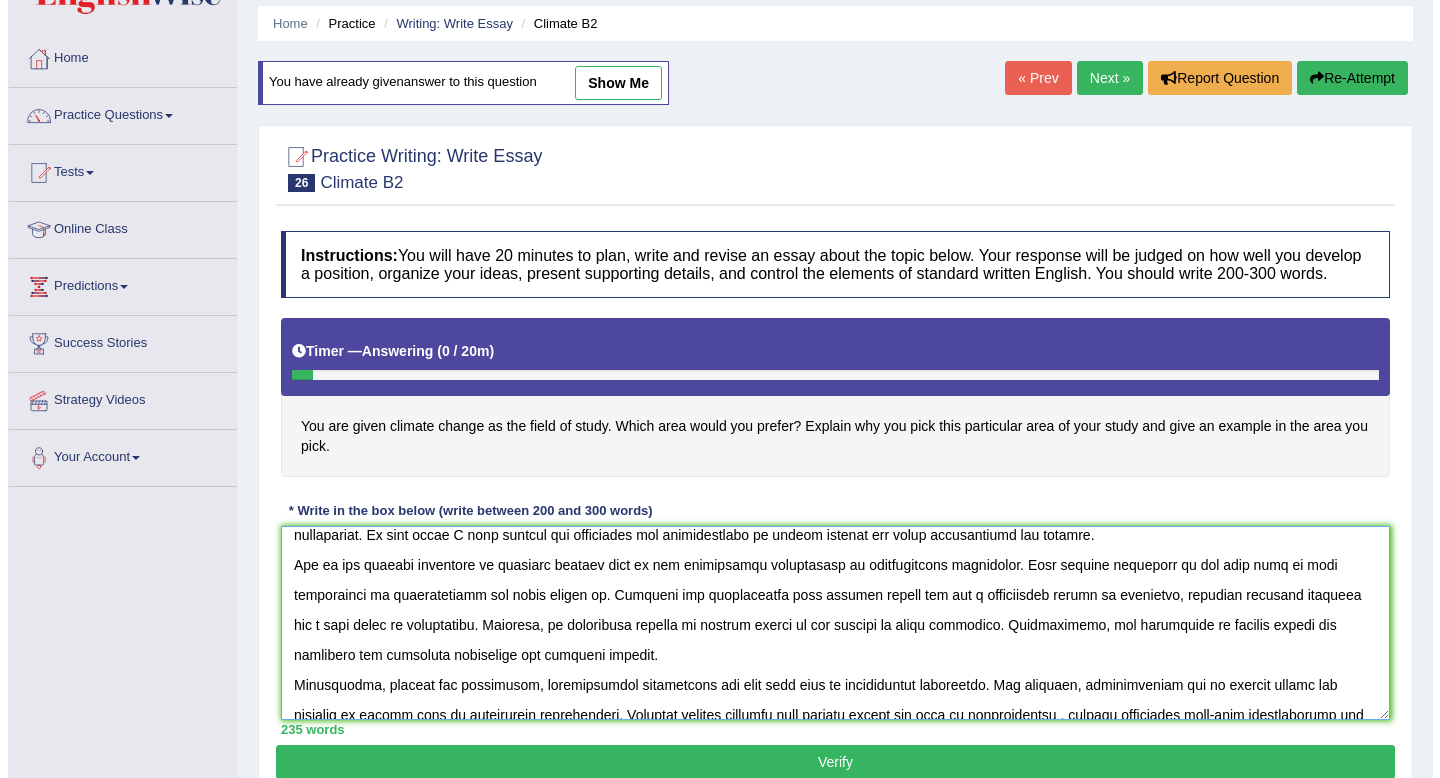 scroll, scrollTop: 272, scrollLeft: 0, axis: vertical 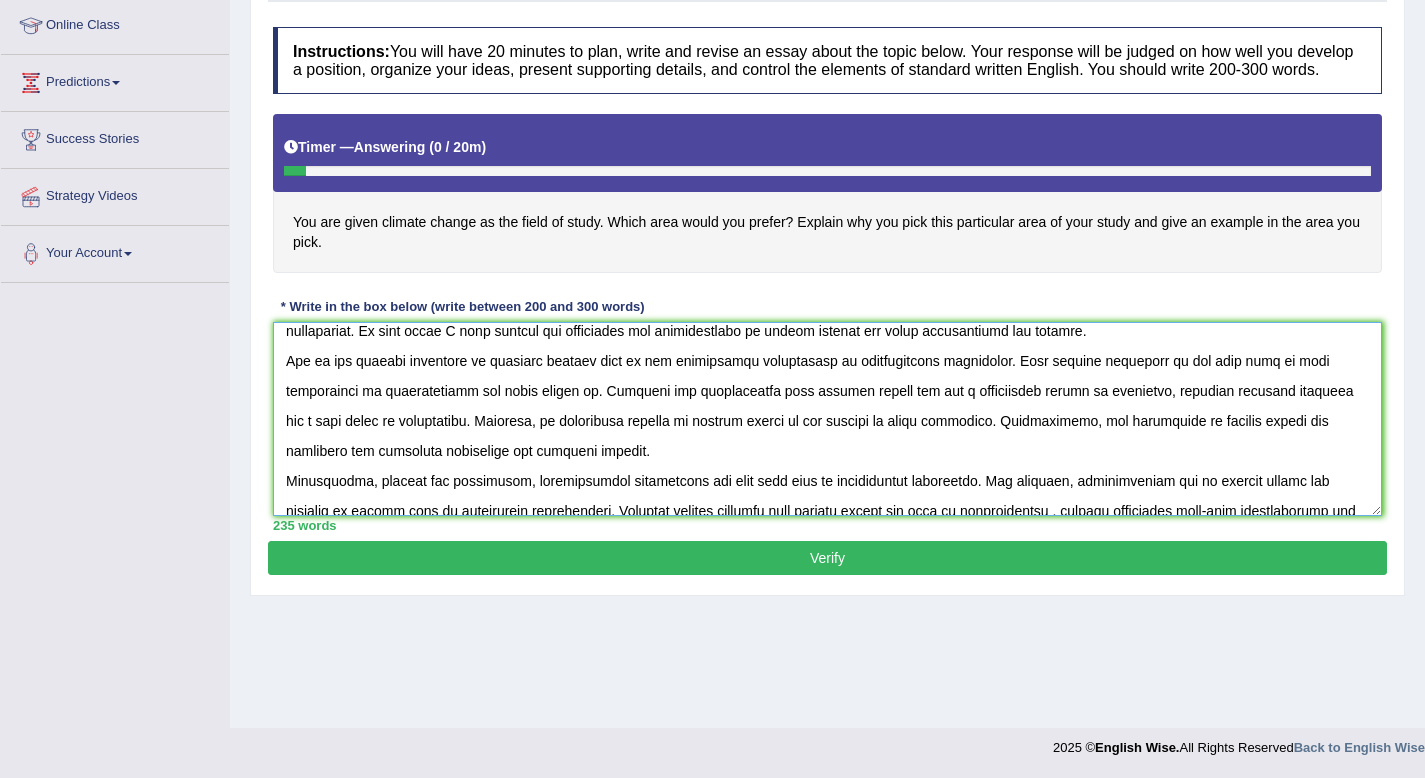 type on "The increasing influence of climate change on our lives has ignited numerous discussions. This matter is particularly pertinent due to its effect on both individuals and communities. In this essay I will examine the advantages and disadvantages of global warming and their implications for society.
One of the primary advantage of changing climate lies in the significant enhancement of environmental technology. This further supported by the fact that it also contributes to understanding the world around us. Research has demonstrated that climate change has had a substantial impact on recycling, yielding positive outcomes for a wide range of individuals. Moreover, an additional benefit of climate change is its ability to waste reduction. Consequently, the advantages of climate change are essential for promoting individual and societal success.
Nonetheless, despite the advantages, environmental development can also give rise to considerable challenges. For instance, inappropriate use of climate change has resu..." 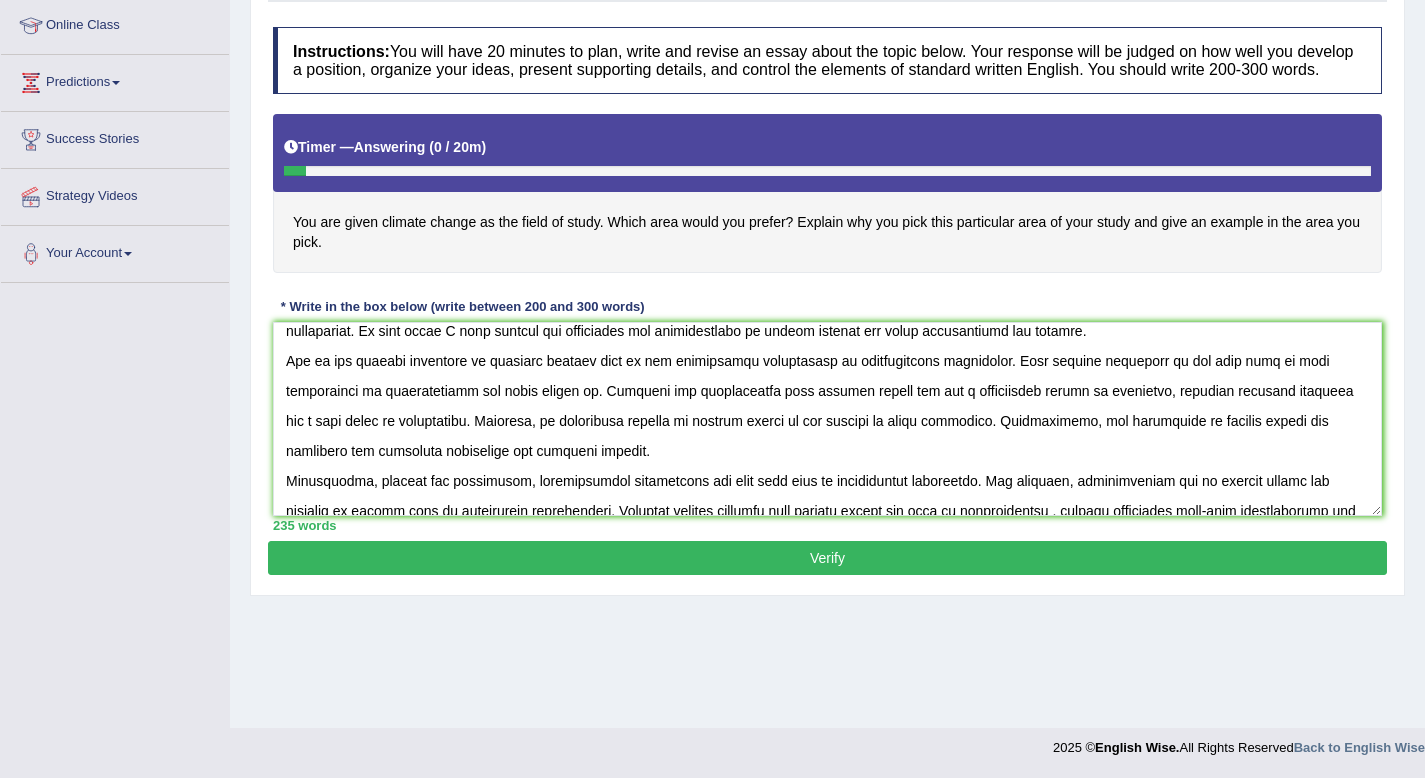 click on "Verify" at bounding box center [827, 558] 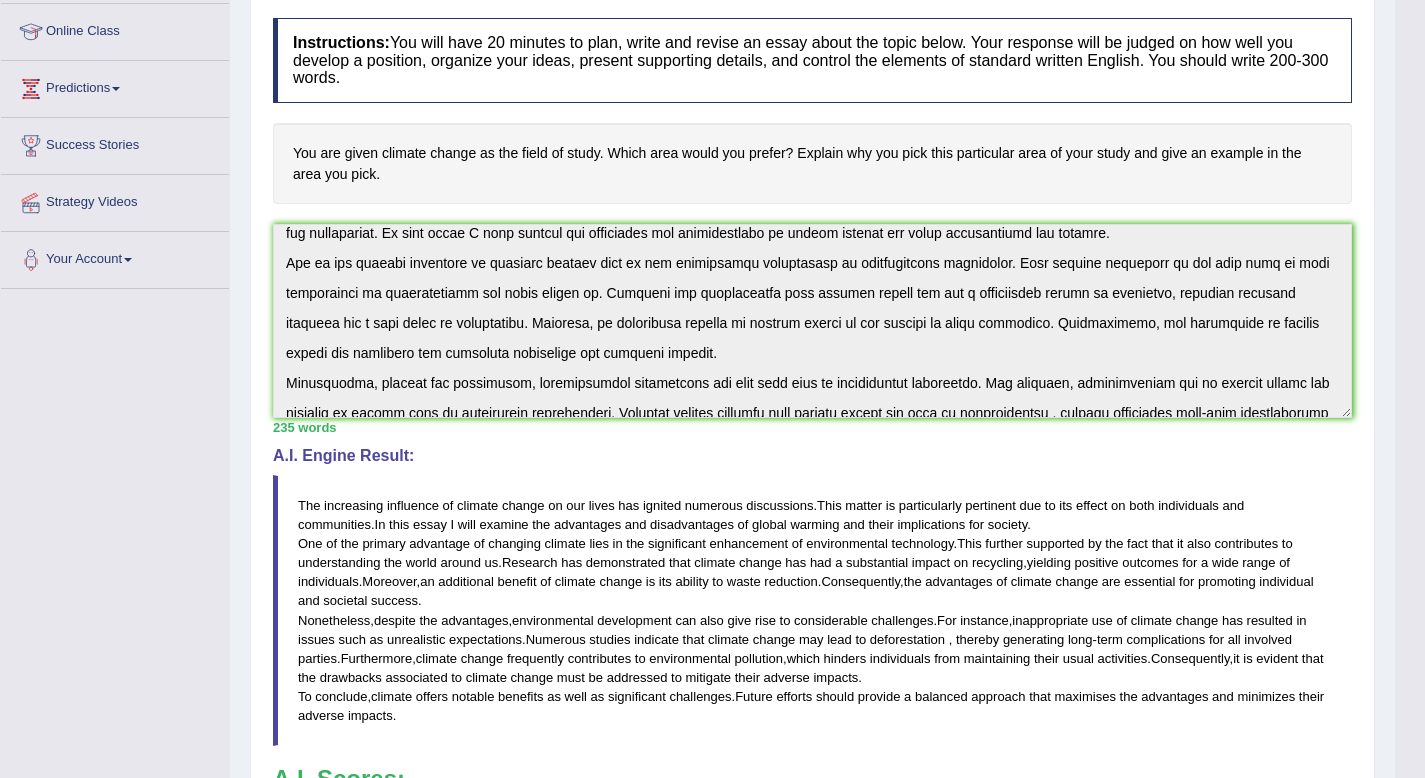 scroll, scrollTop: 0, scrollLeft: 0, axis: both 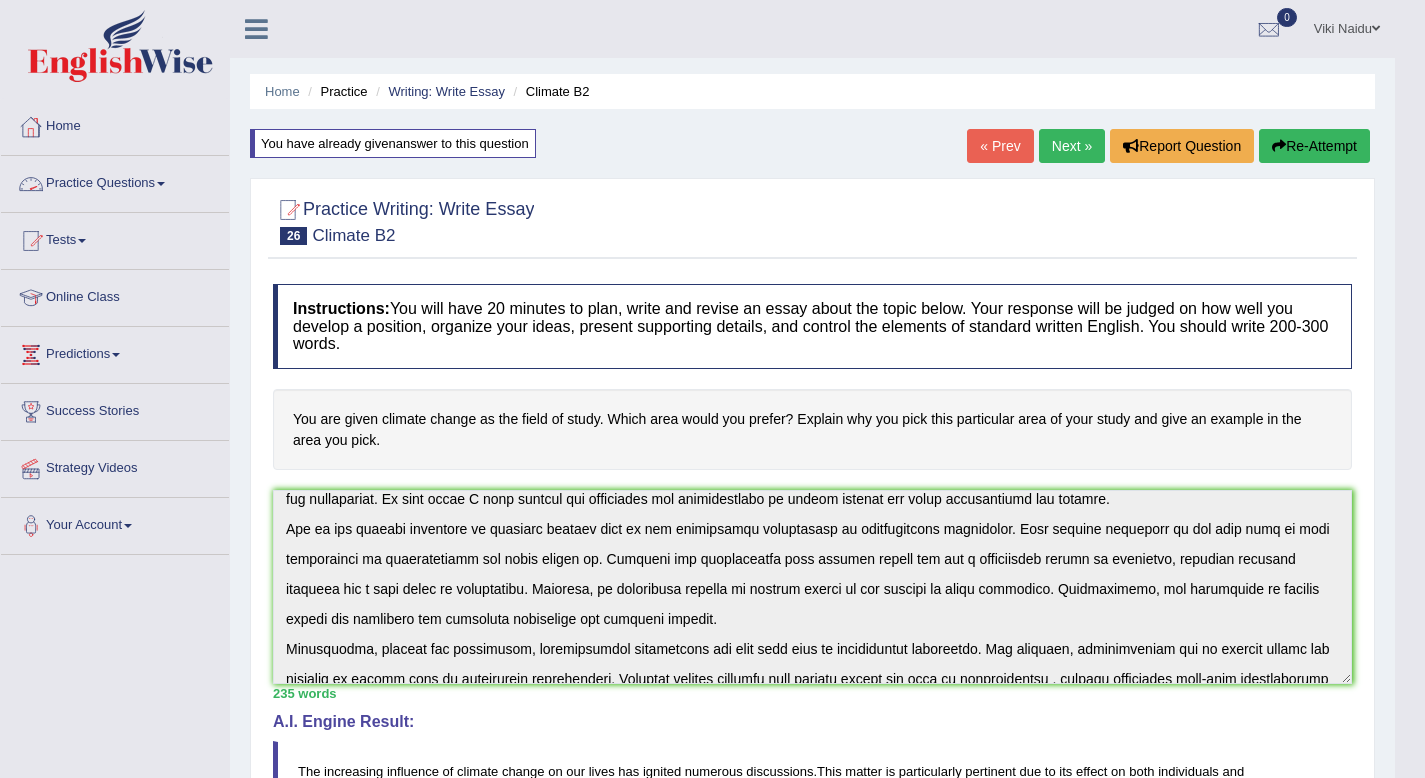 click on "Practice Questions" at bounding box center (115, 181) 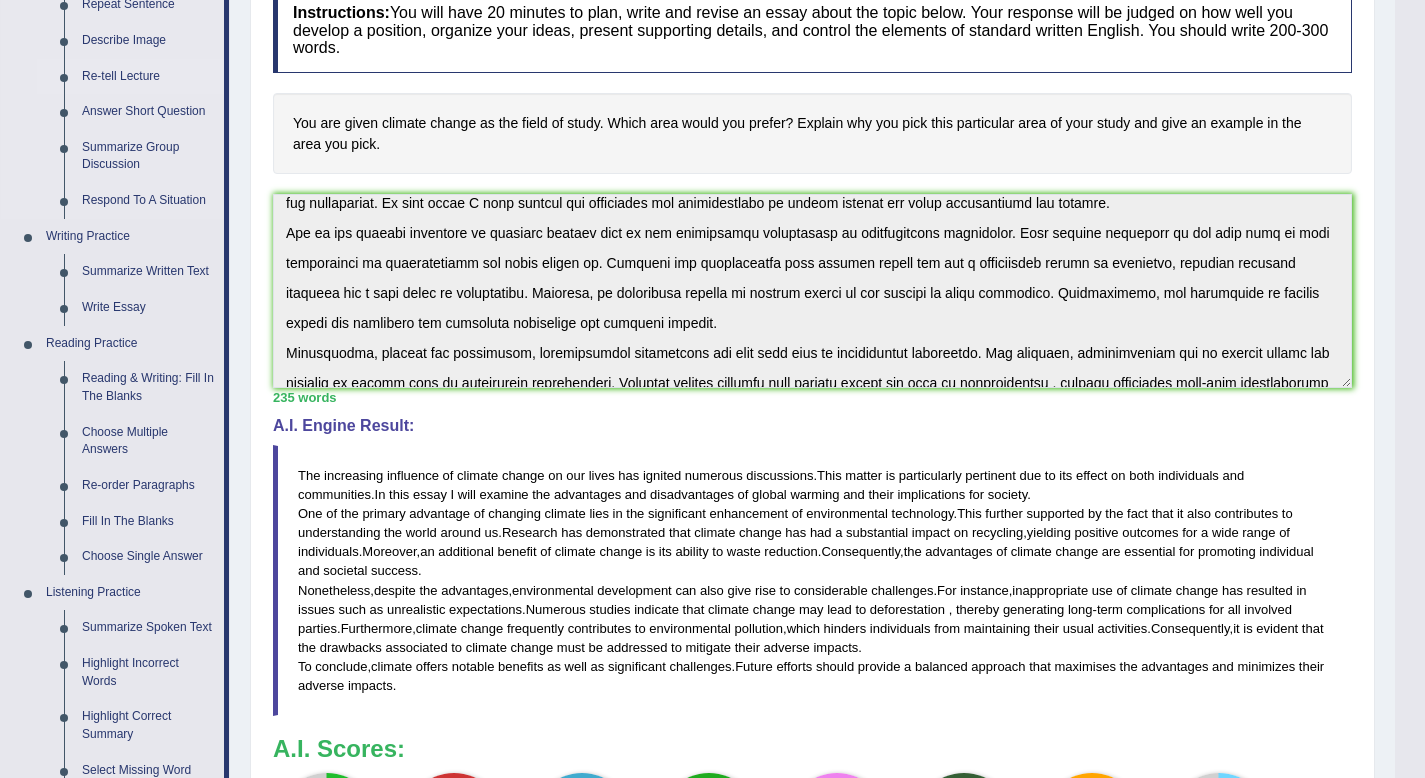 scroll, scrollTop: 0, scrollLeft: 0, axis: both 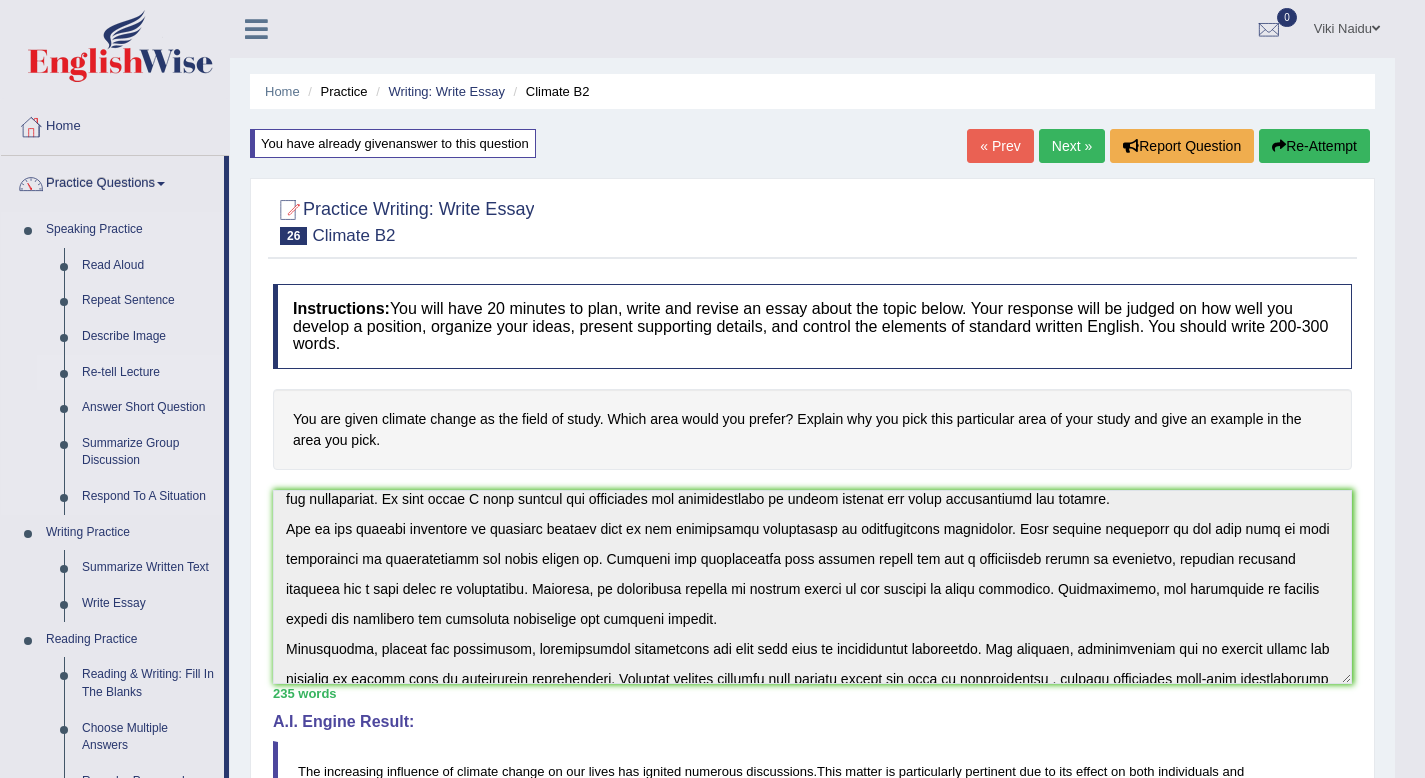 click on "Re-tell Lecture" at bounding box center [148, 373] 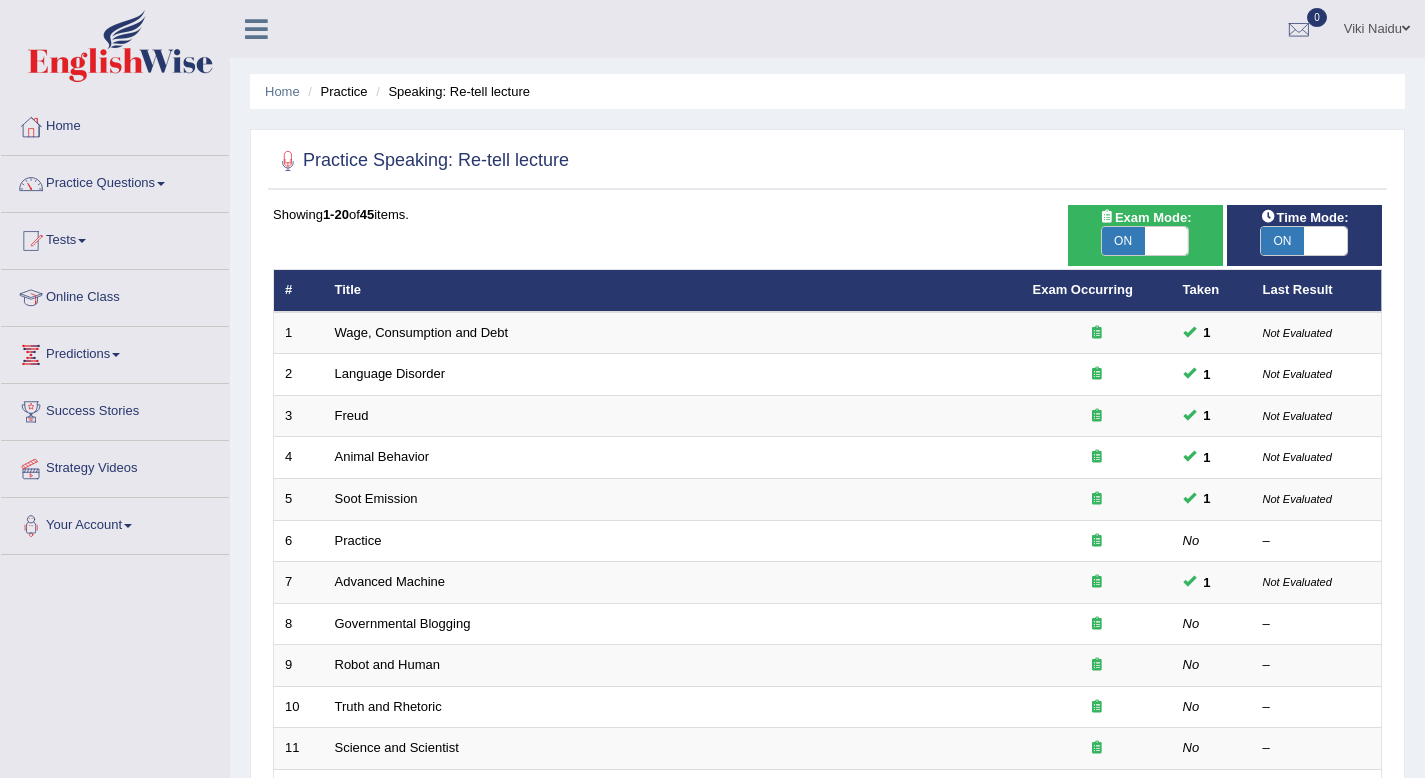 scroll, scrollTop: 0, scrollLeft: 0, axis: both 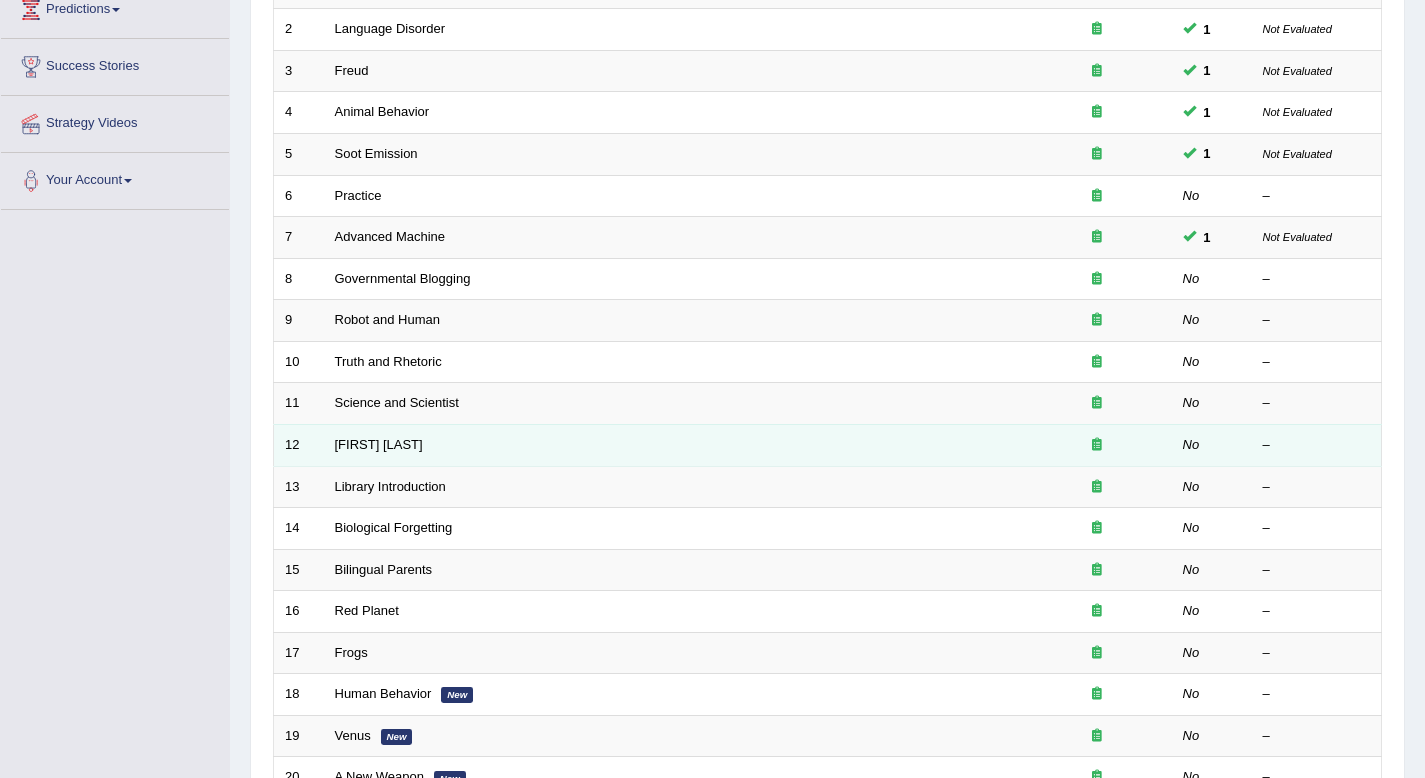 click on "[FIRST] [LAST]" at bounding box center (673, 445) 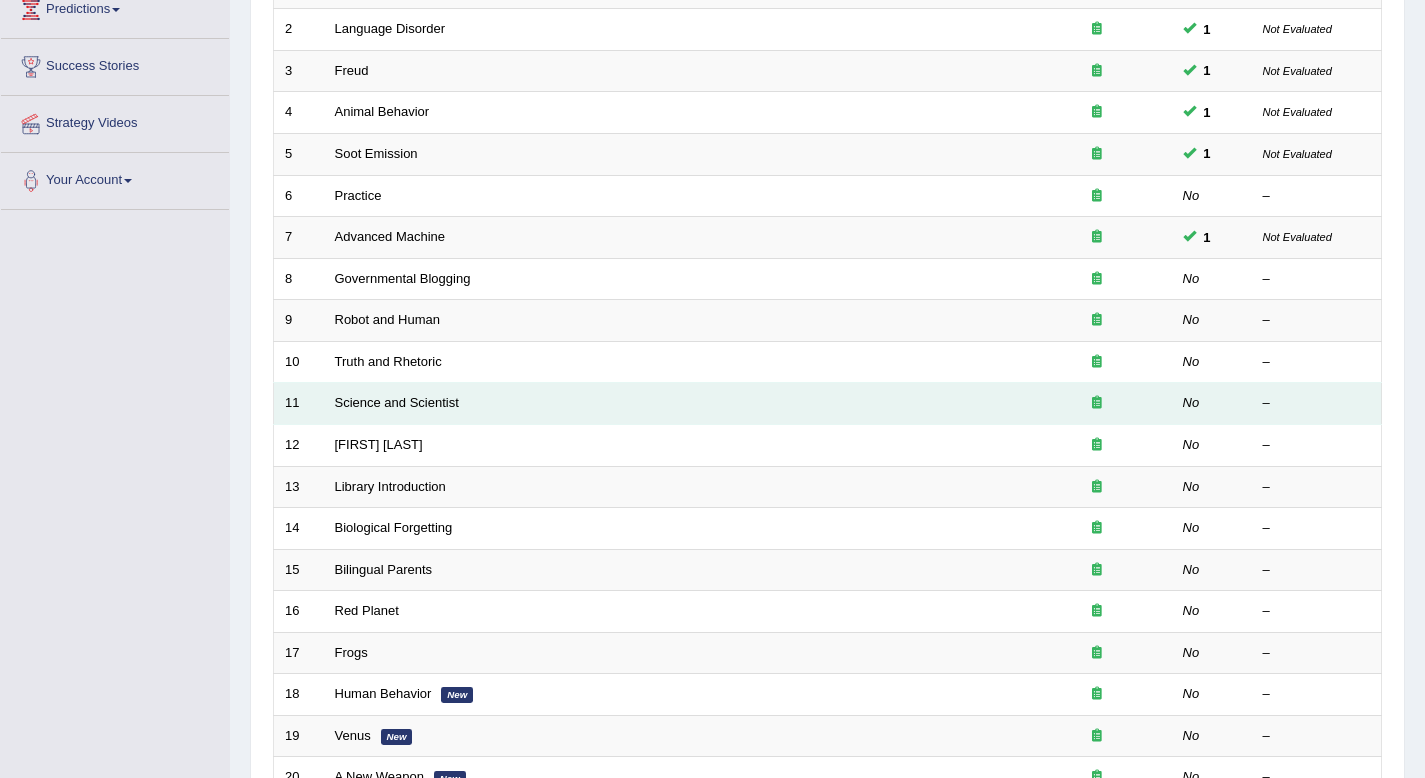 click on "Science and Scientist" at bounding box center (673, 404) 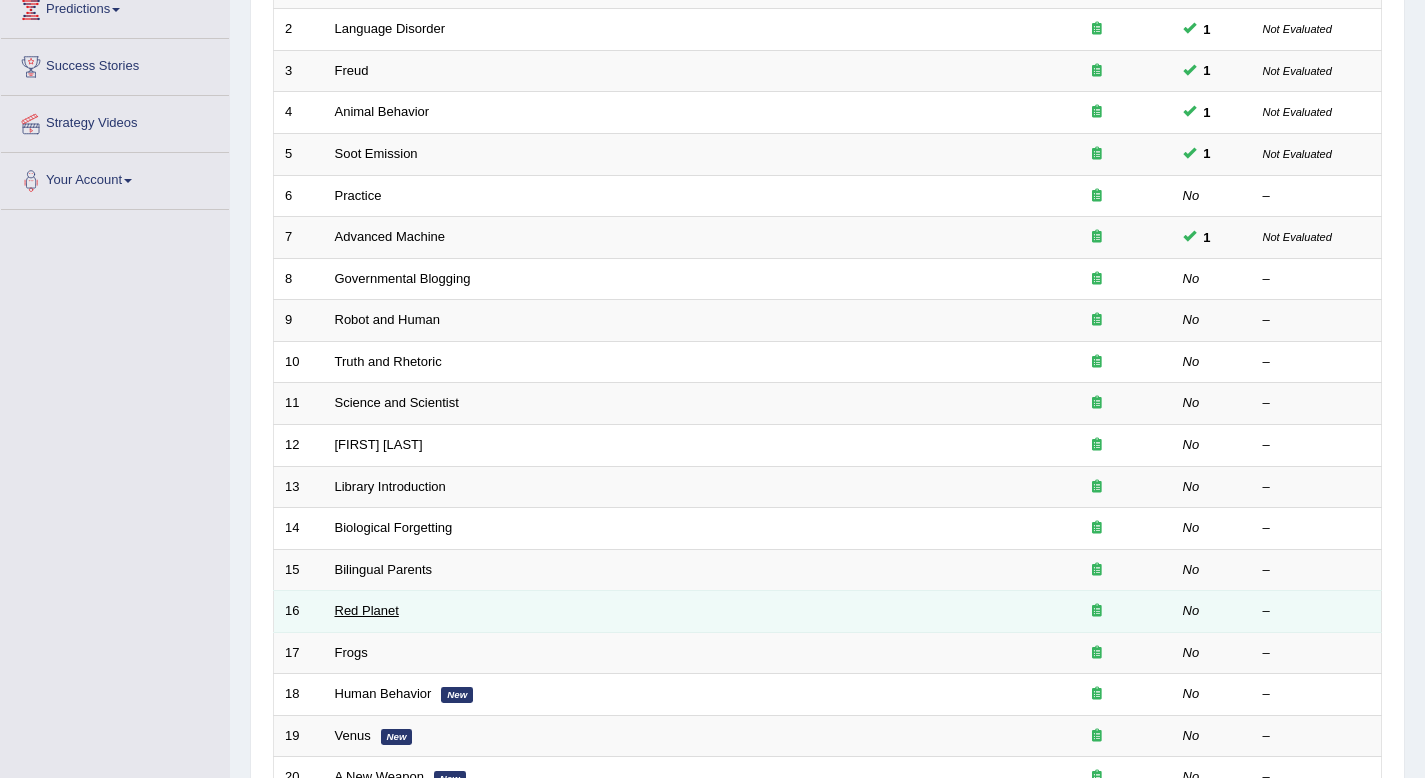 click on "Red Planet" at bounding box center (367, 610) 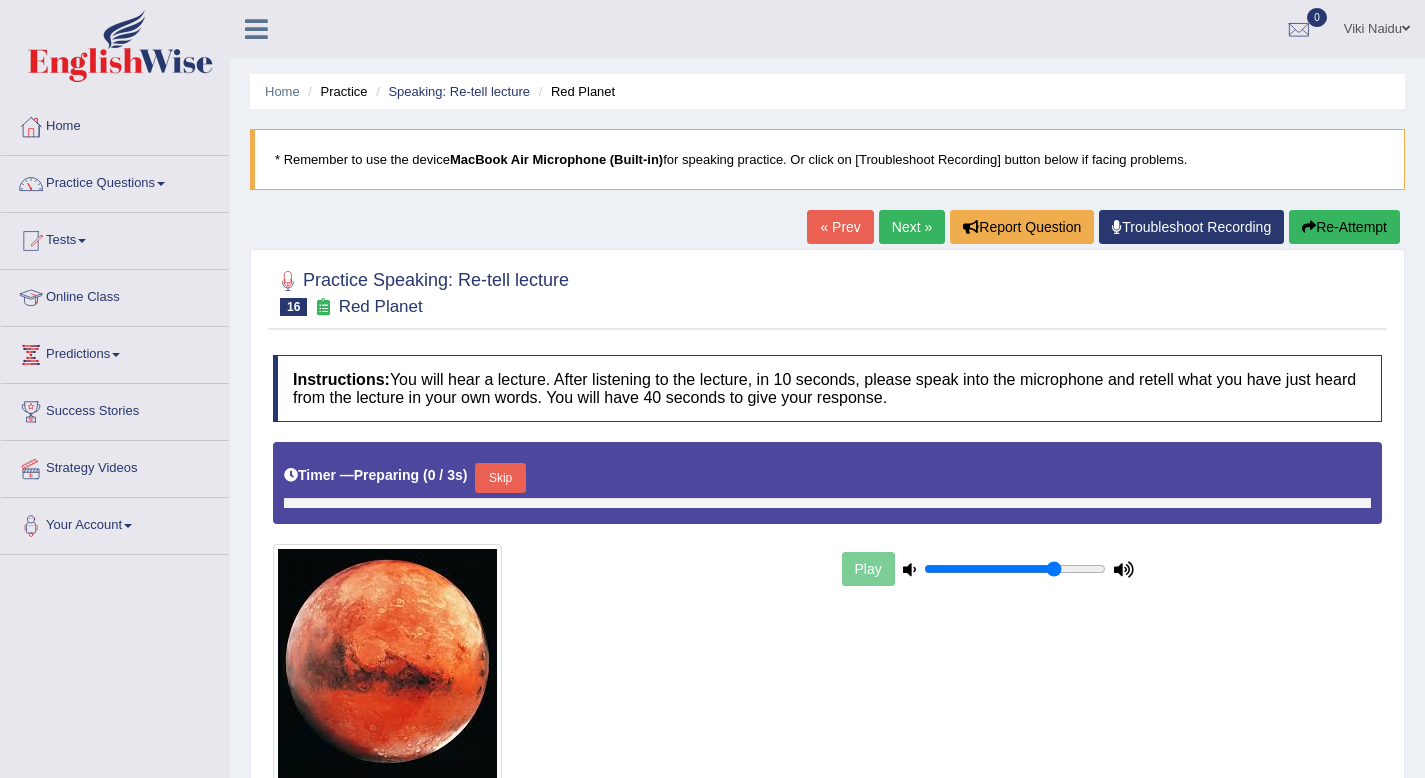 scroll, scrollTop: 0, scrollLeft: 0, axis: both 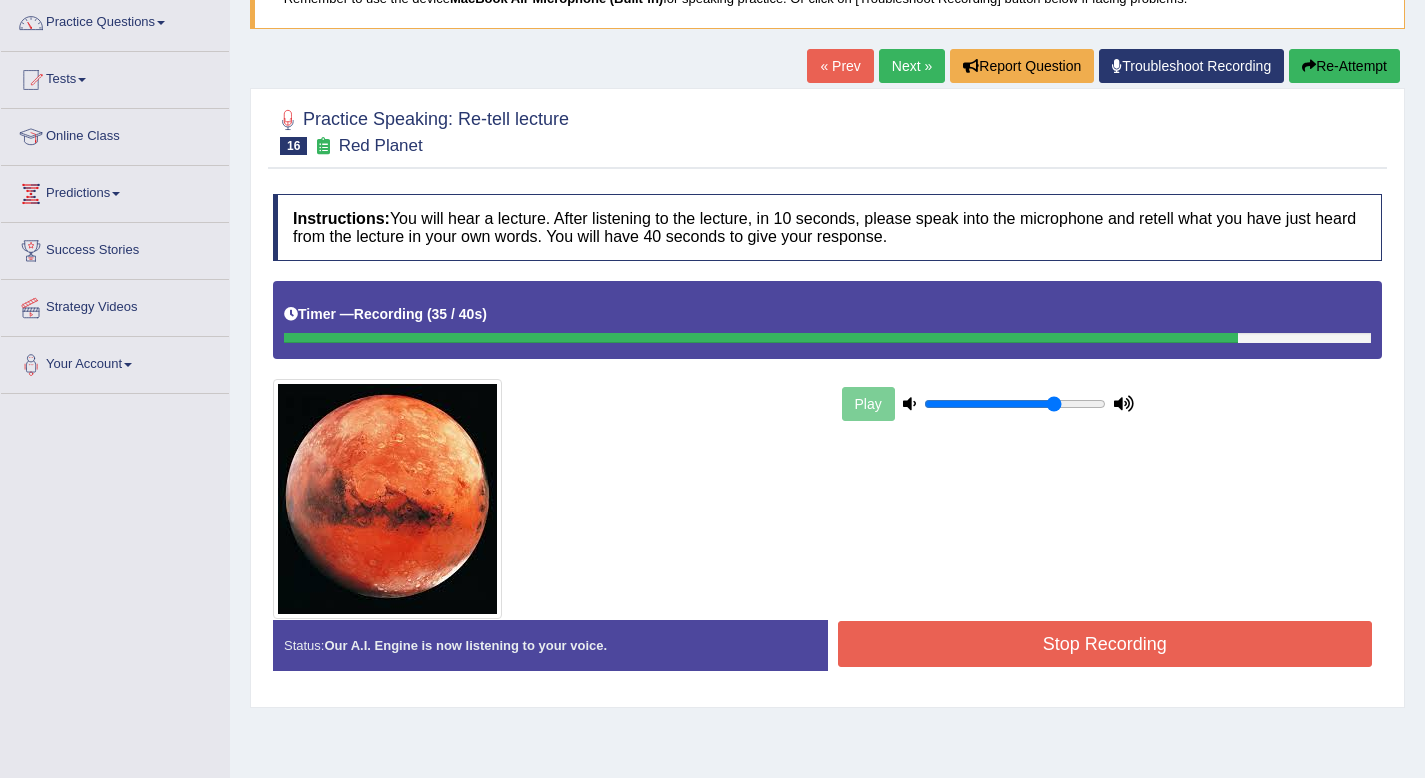 click on "Stop Recording" at bounding box center (1105, 644) 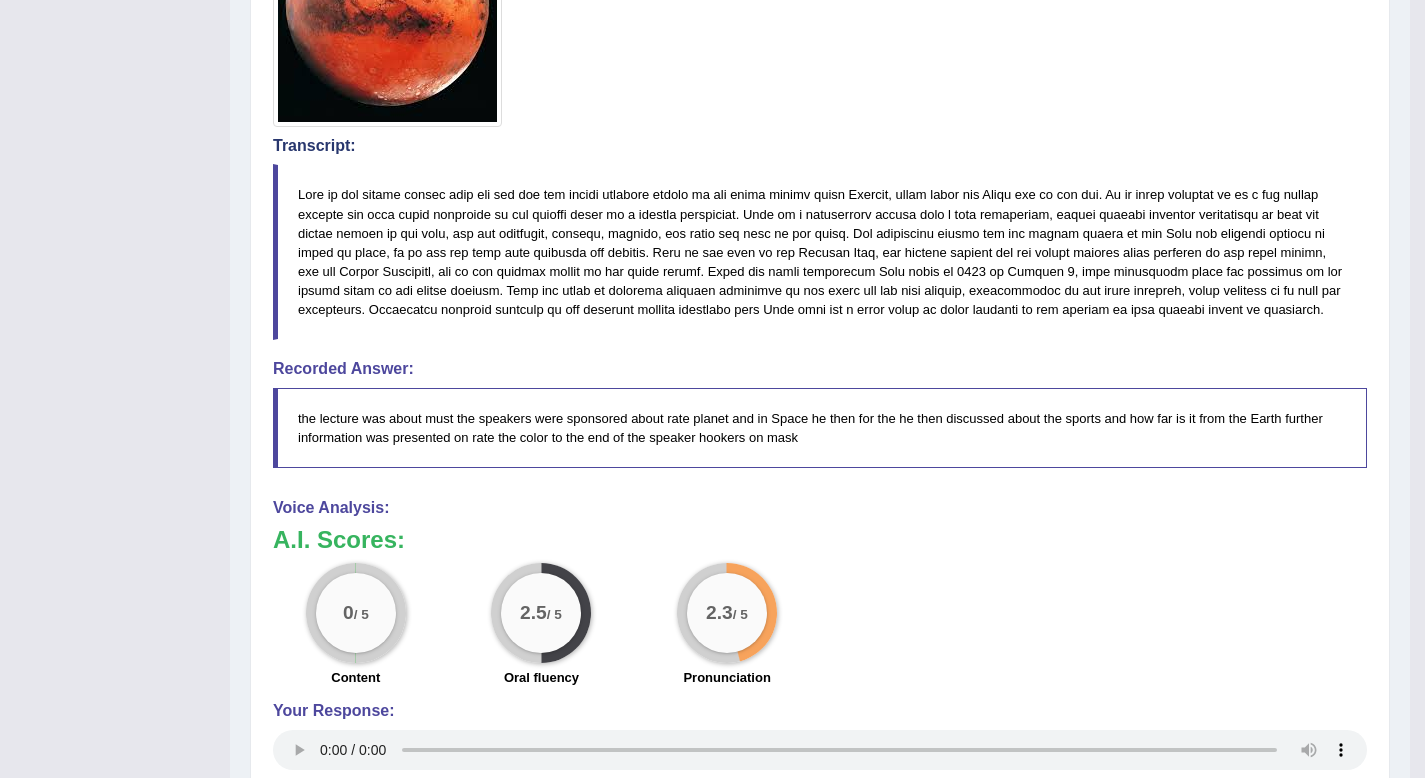 scroll, scrollTop: 0, scrollLeft: 0, axis: both 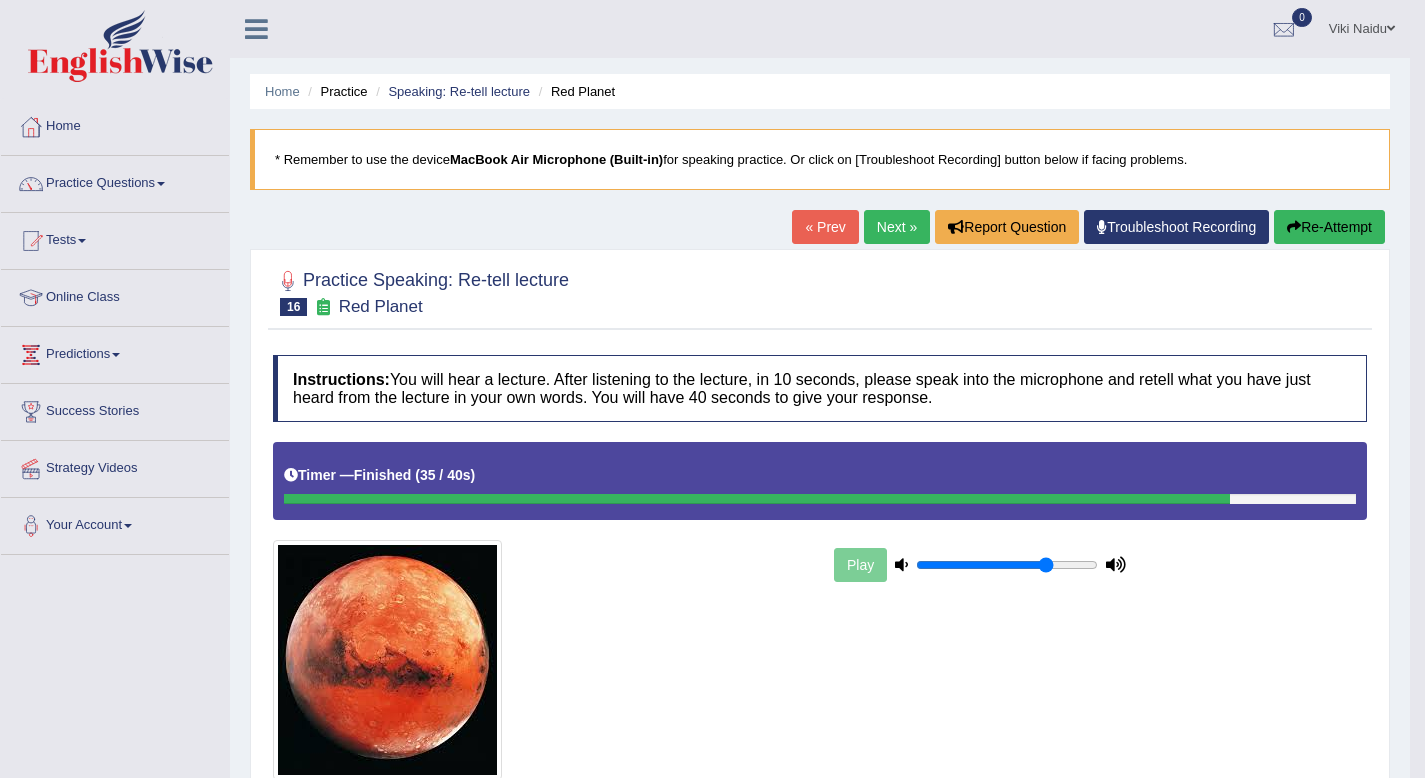 click on "Next »" at bounding box center [897, 227] 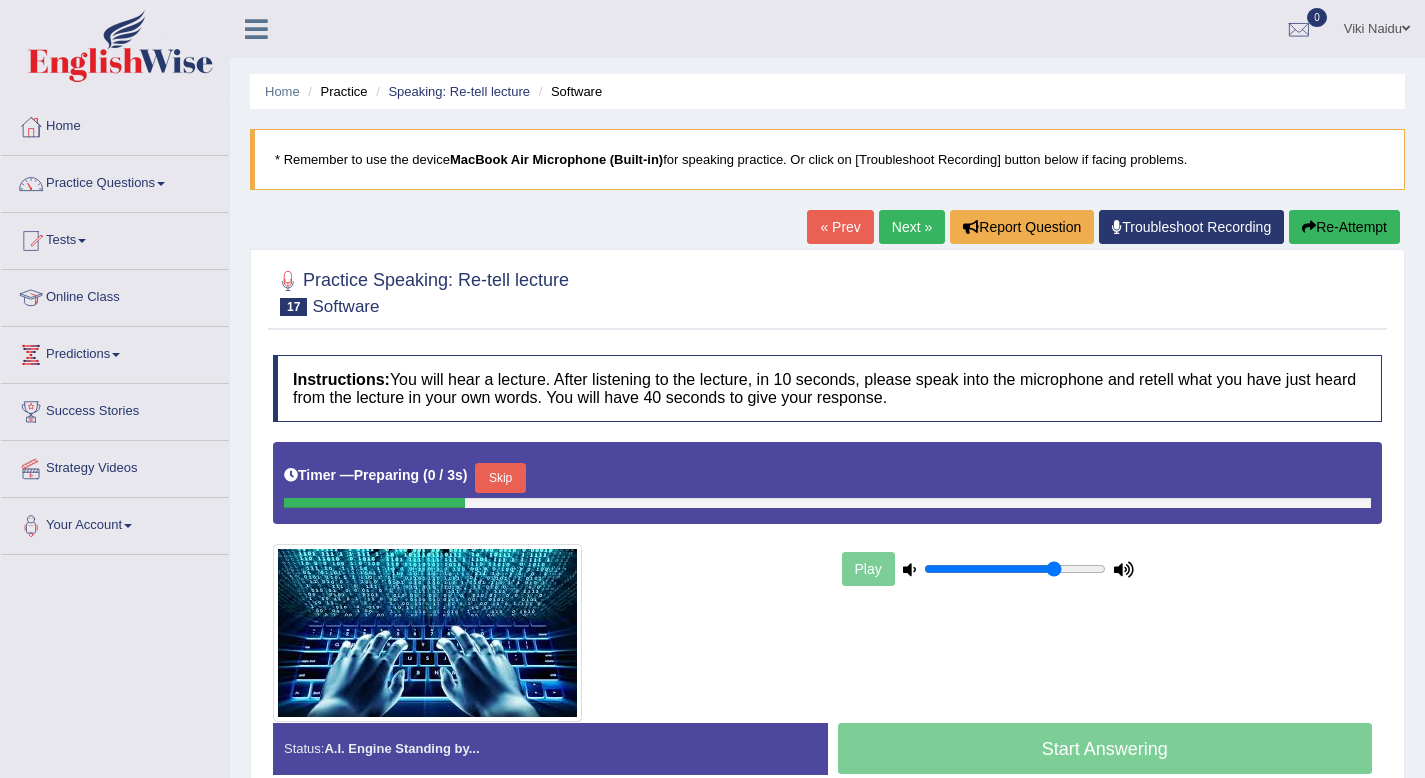 scroll, scrollTop: 0, scrollLeft: 0, axis: both 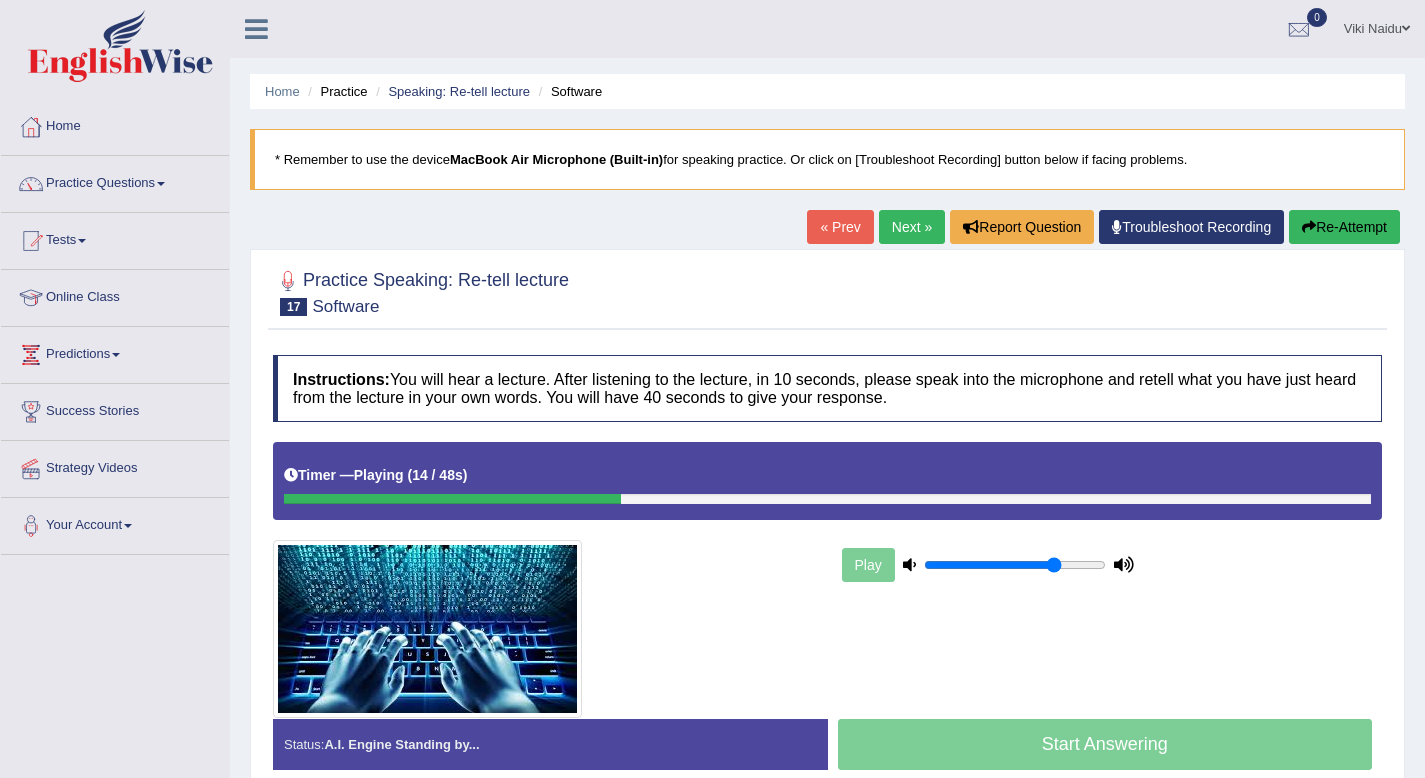 click on "Next »" at bounding box center [912, 227] 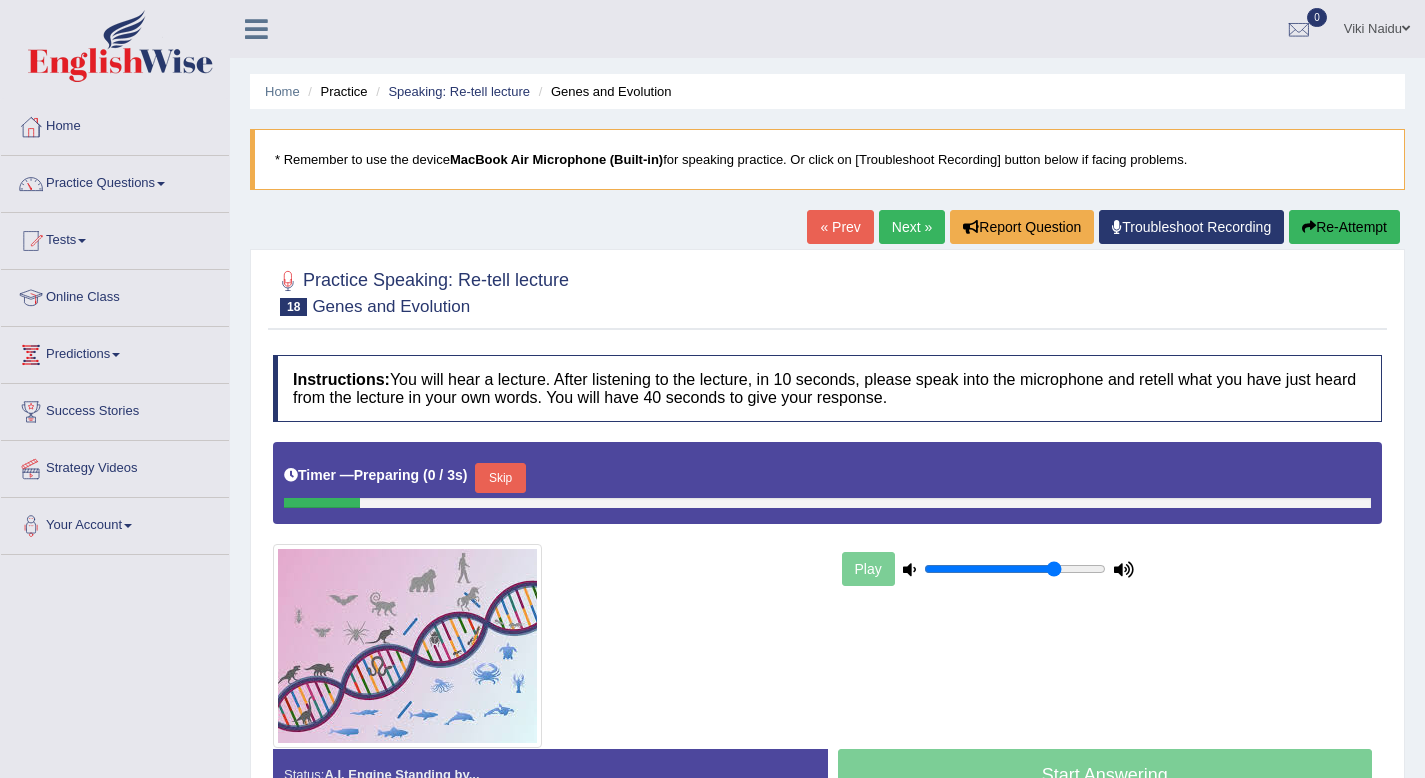 scroll, scrollTop: 0, scrollLeft: 0, axis: both 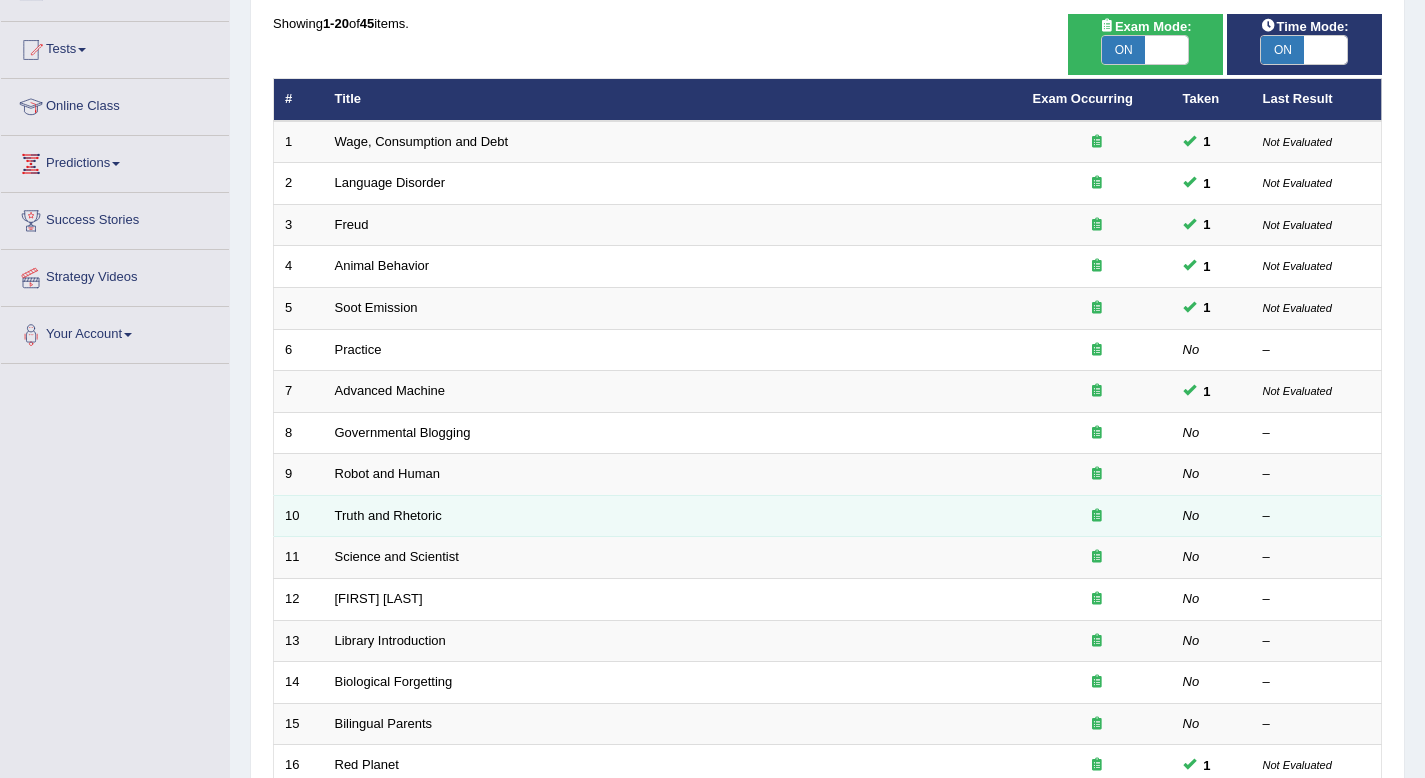click on "Truth and Rhetoric" at bounding box center [673, 516] 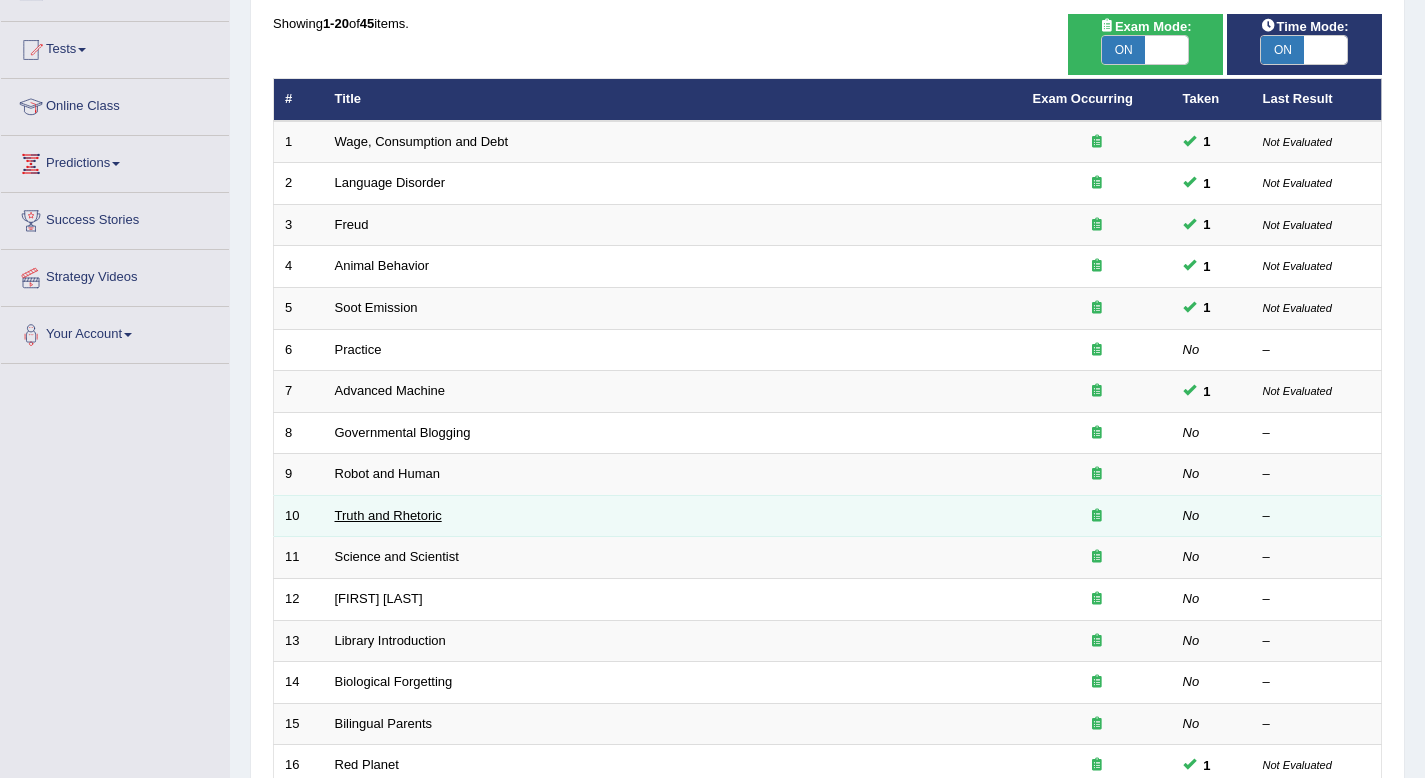 click on "Truth and Rhetoric" at bounding box center (388, 515) 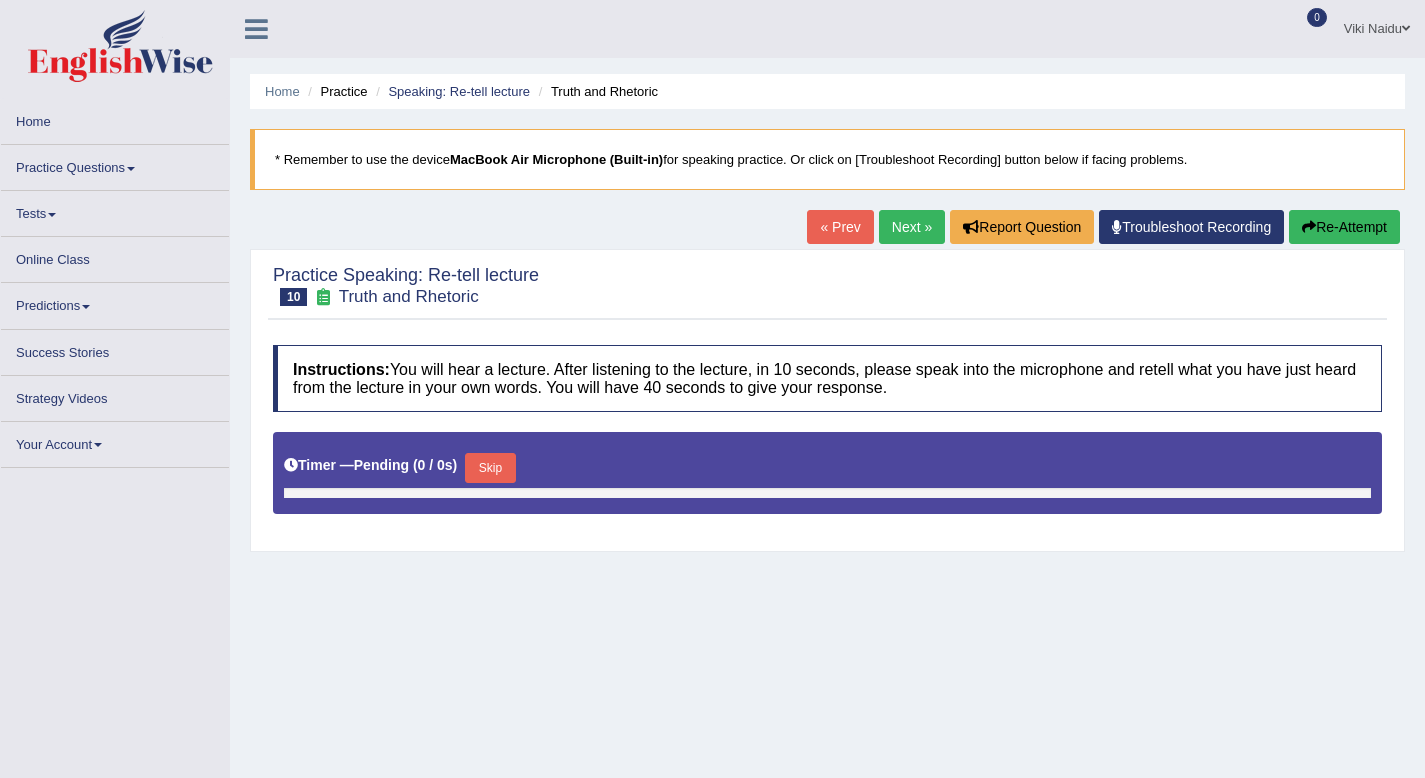 scroll, scrollTop: 0, scrollLeft: 0, axis: both 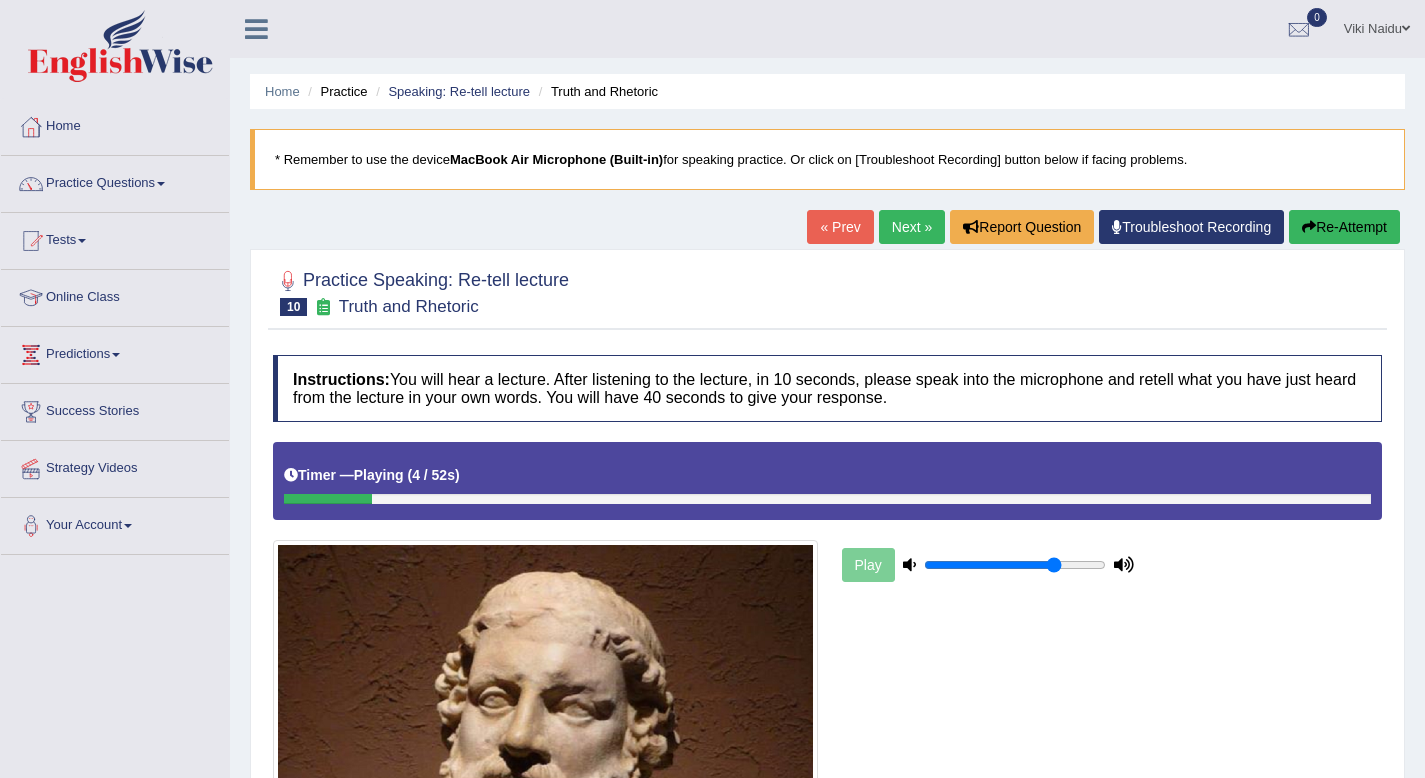 click on "Next »" at bounding box center [912, 227] 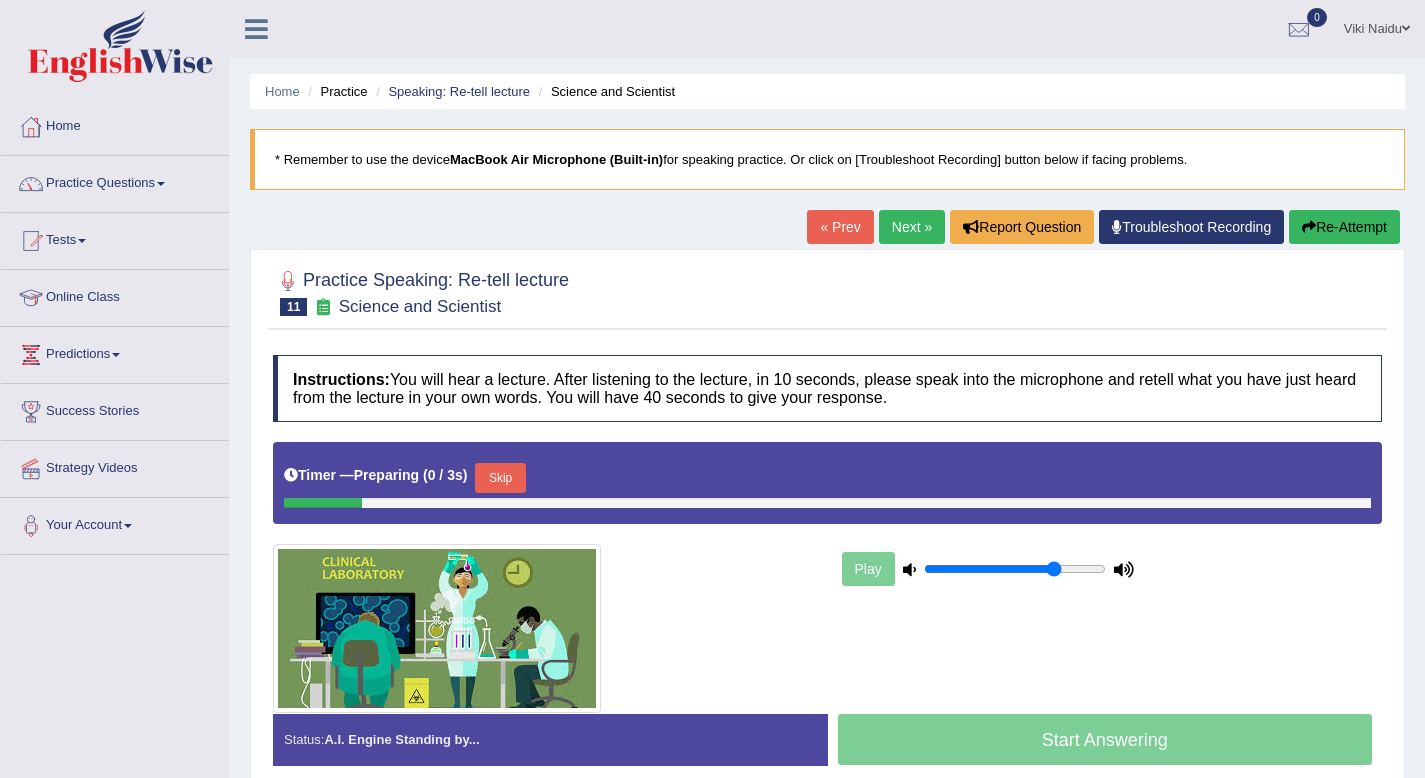 scroll, scrollTop: 0, scrollLeft: 0, axis: both 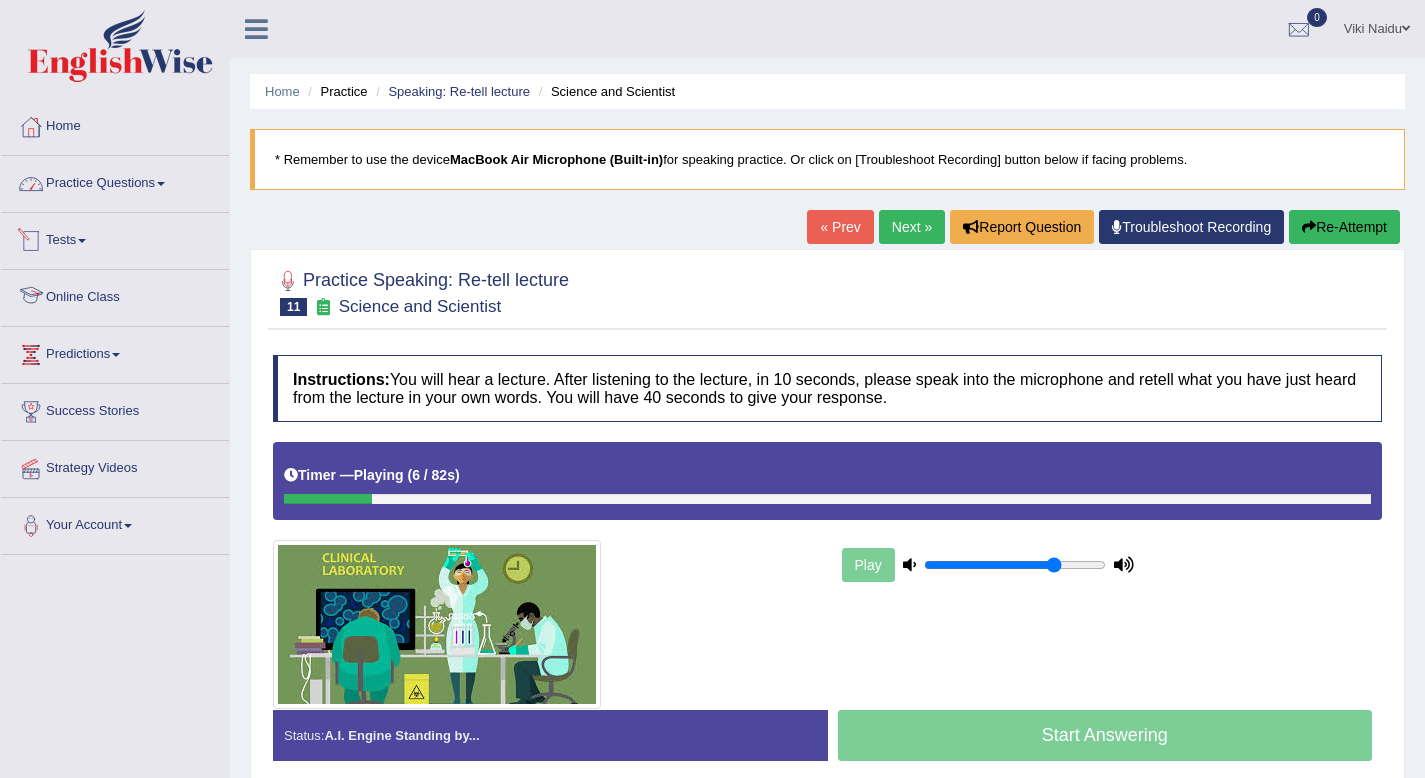 click on "Practice Questions" at bounding box center (115, 181) 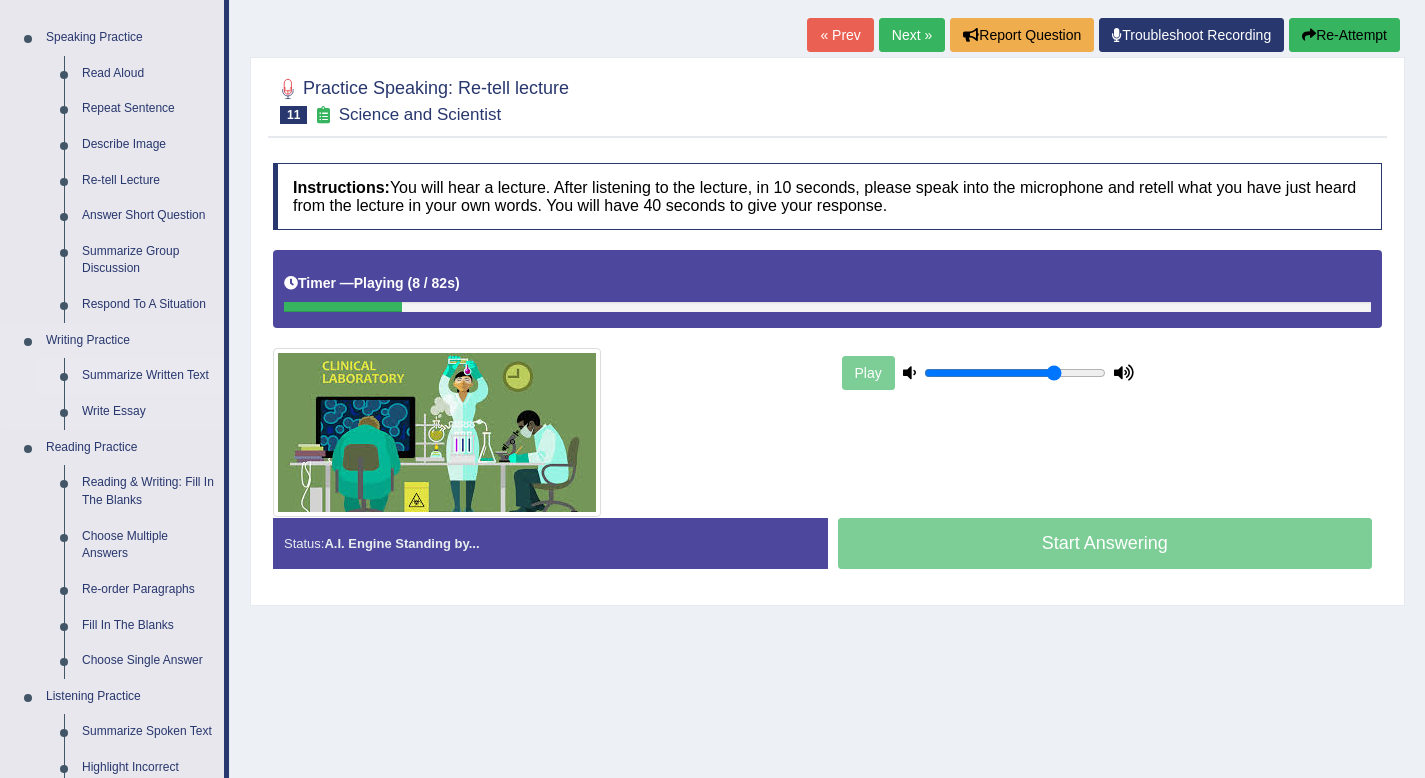 scroll, scrollTop: 0, scrollLeft: 0, axis: both 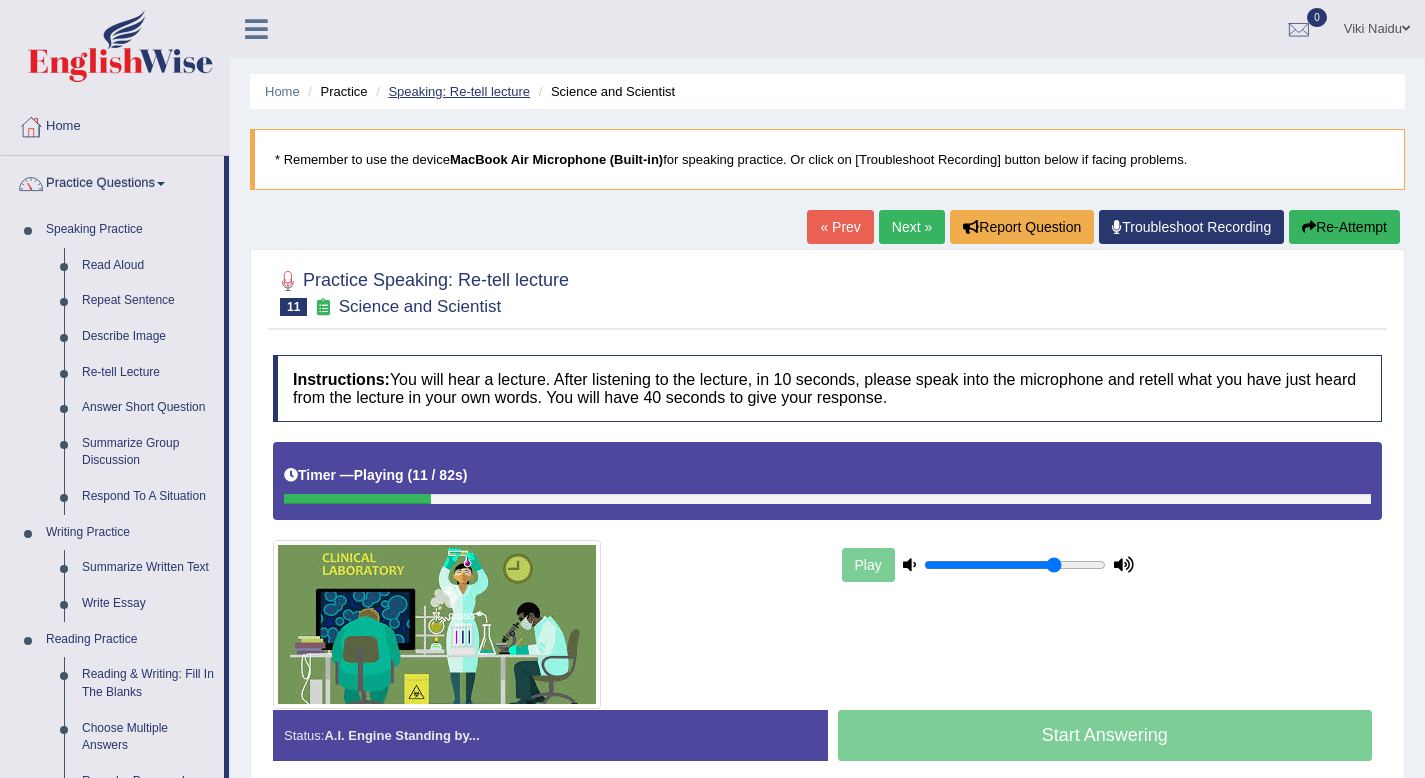 click on "Speaking: Re-tell lecture" at bounding box center [459, 91] 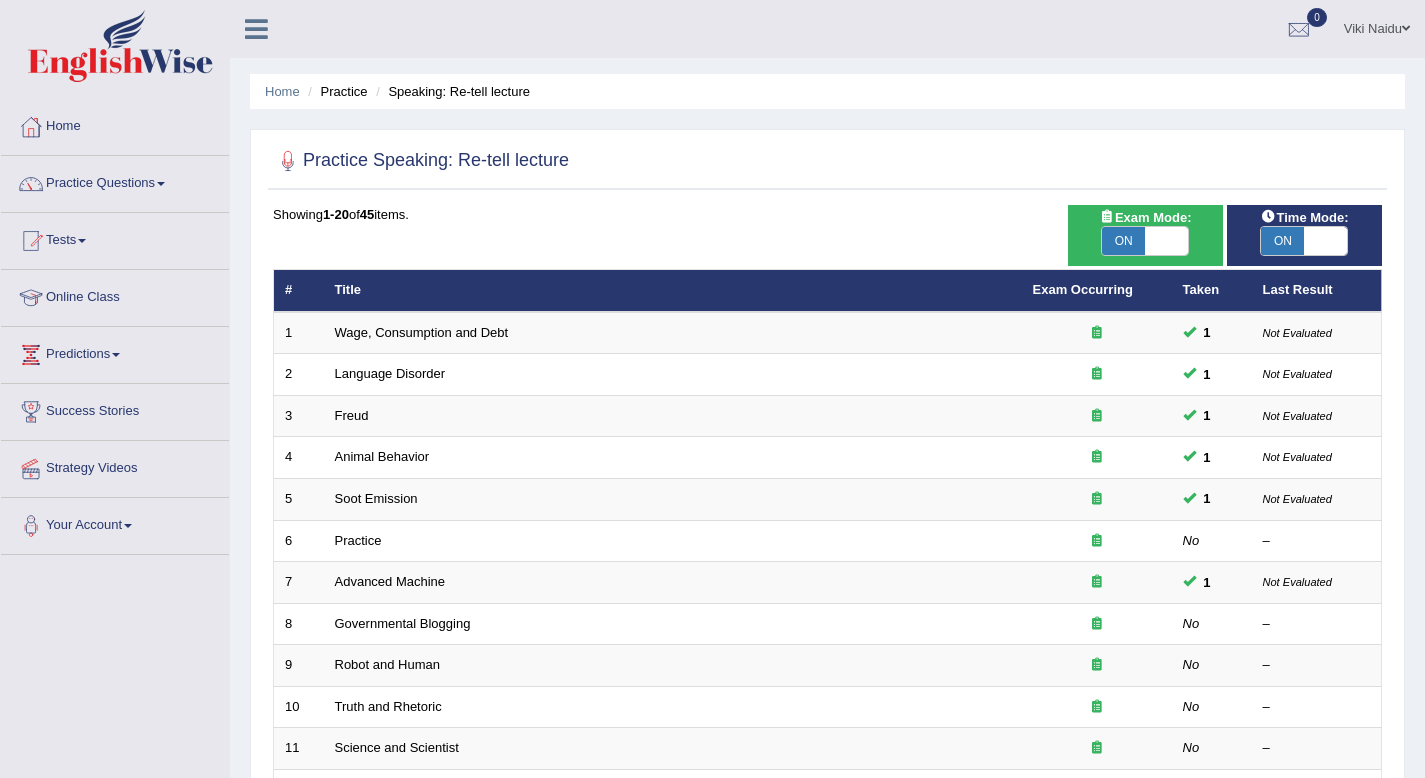 scroll, scrollTop: 0, scrollLeft: 0, axis: both 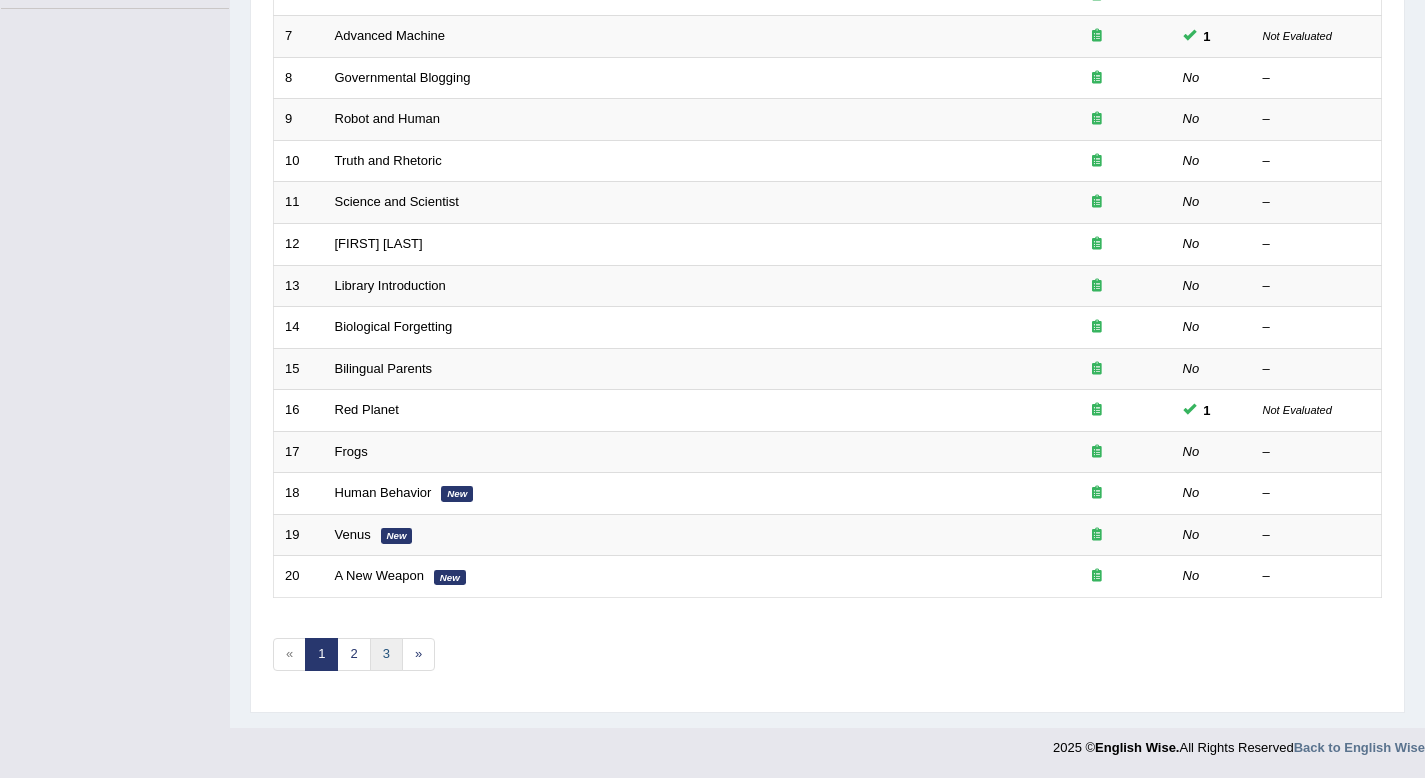 click on "3" at bounding box center (386, 654) 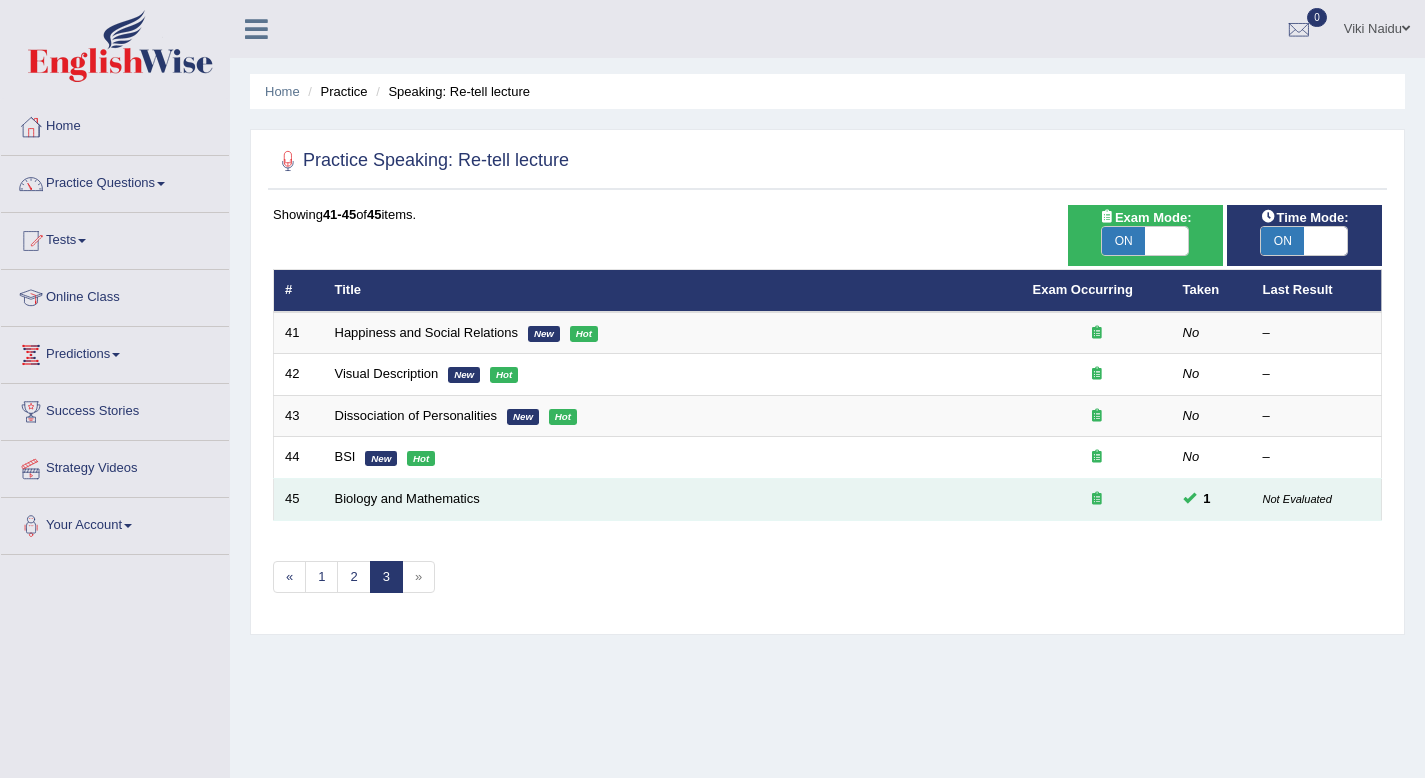 scroll, scrollTop: 0, scrollLeft: 0, axis: both 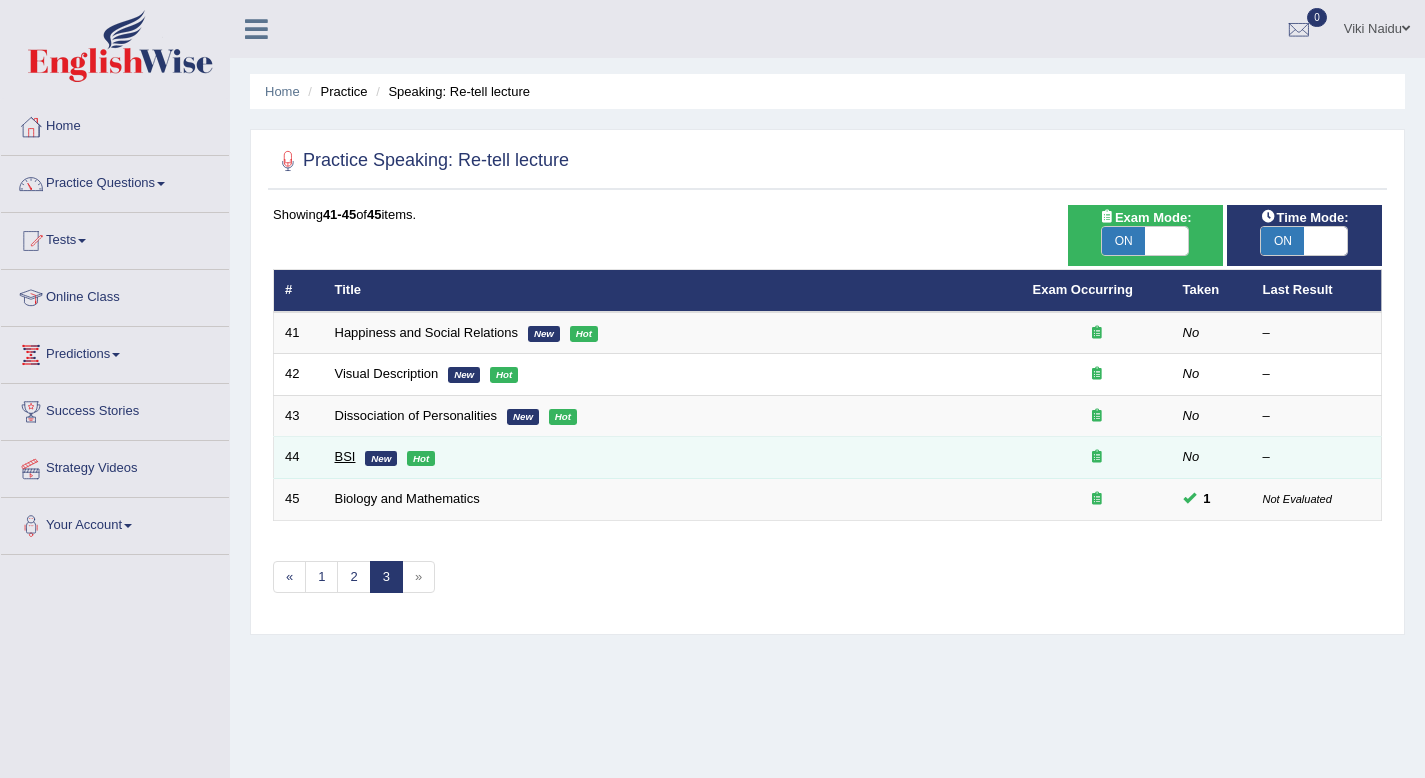 click on "BSI" at bounding box center (345, 456) 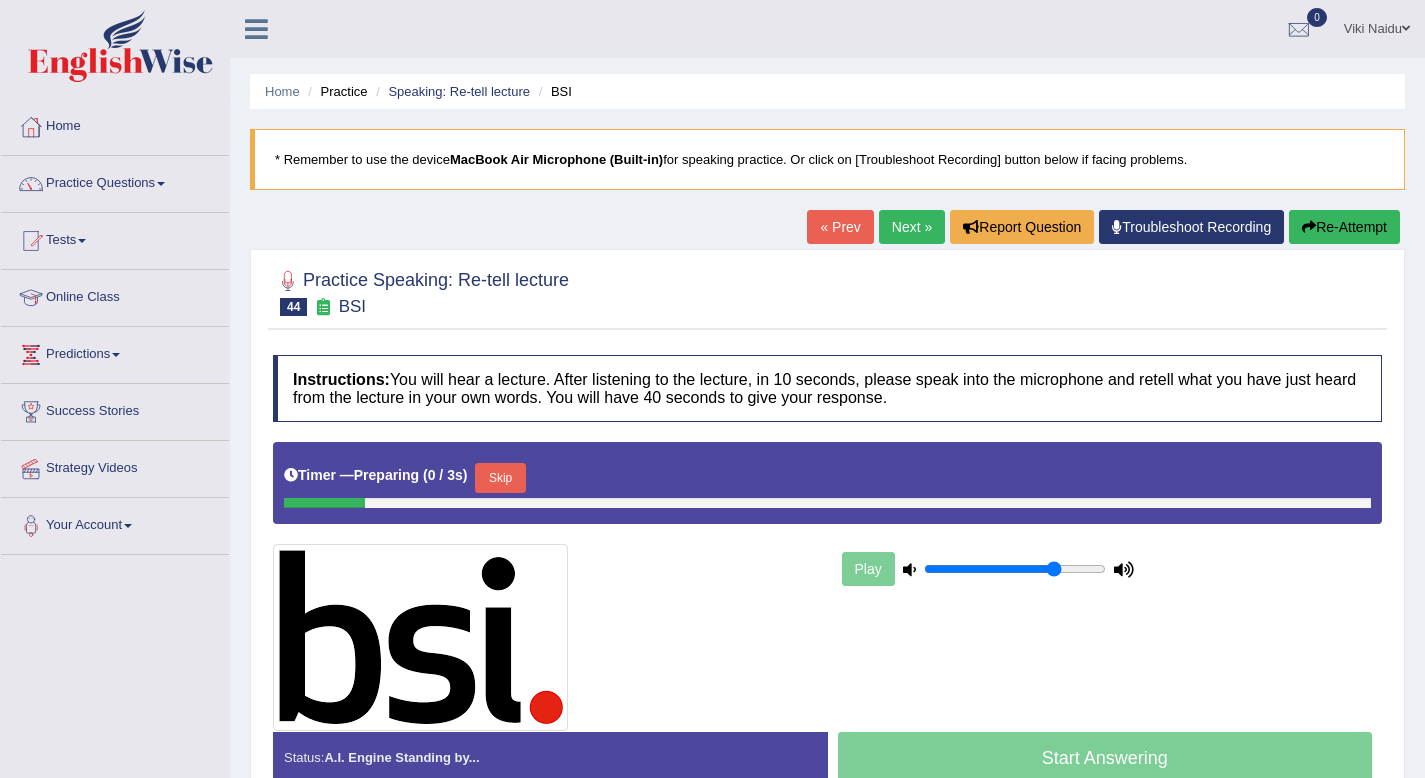 scroll, scrollTop: 0, scrollLeft: 0, axis: both 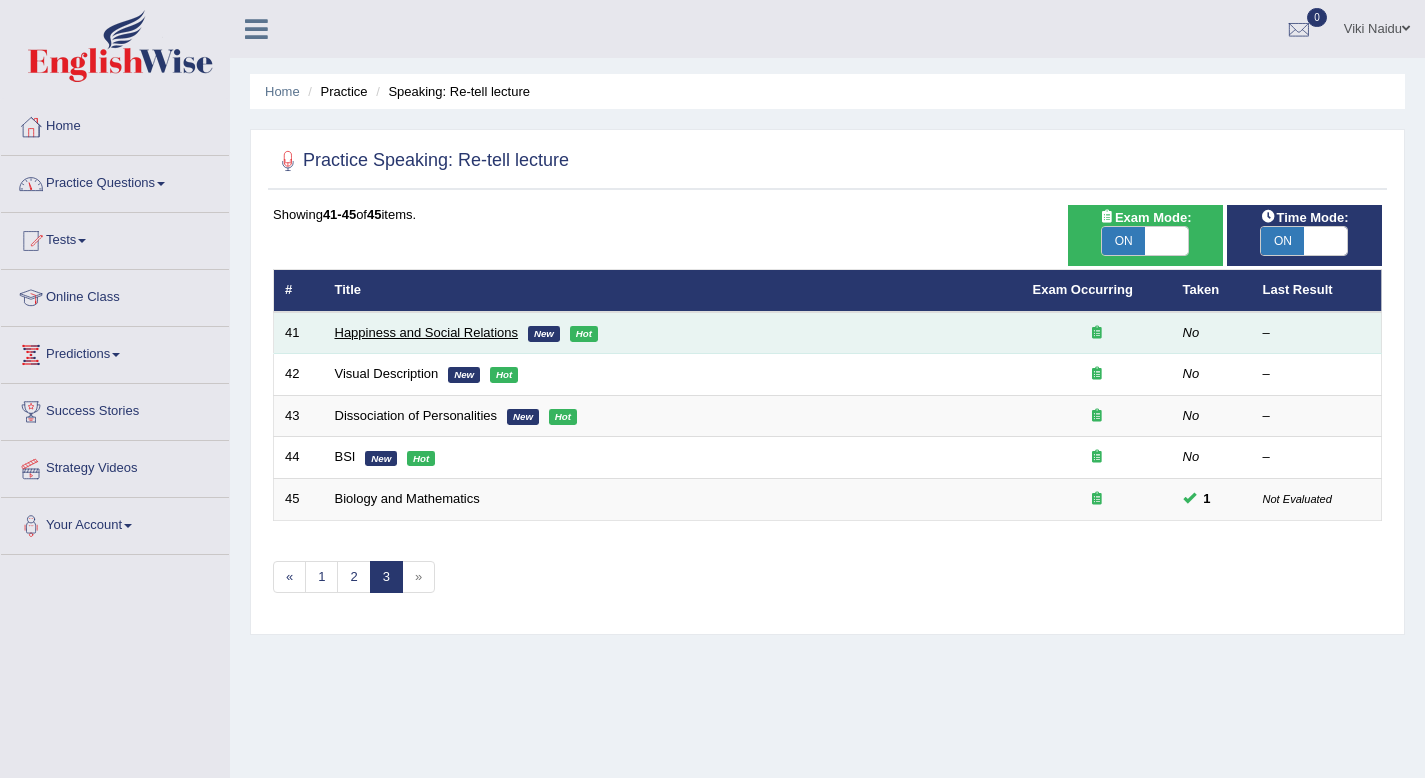 click on "Happiness and Social Relations" at bounding box center (427, 332) 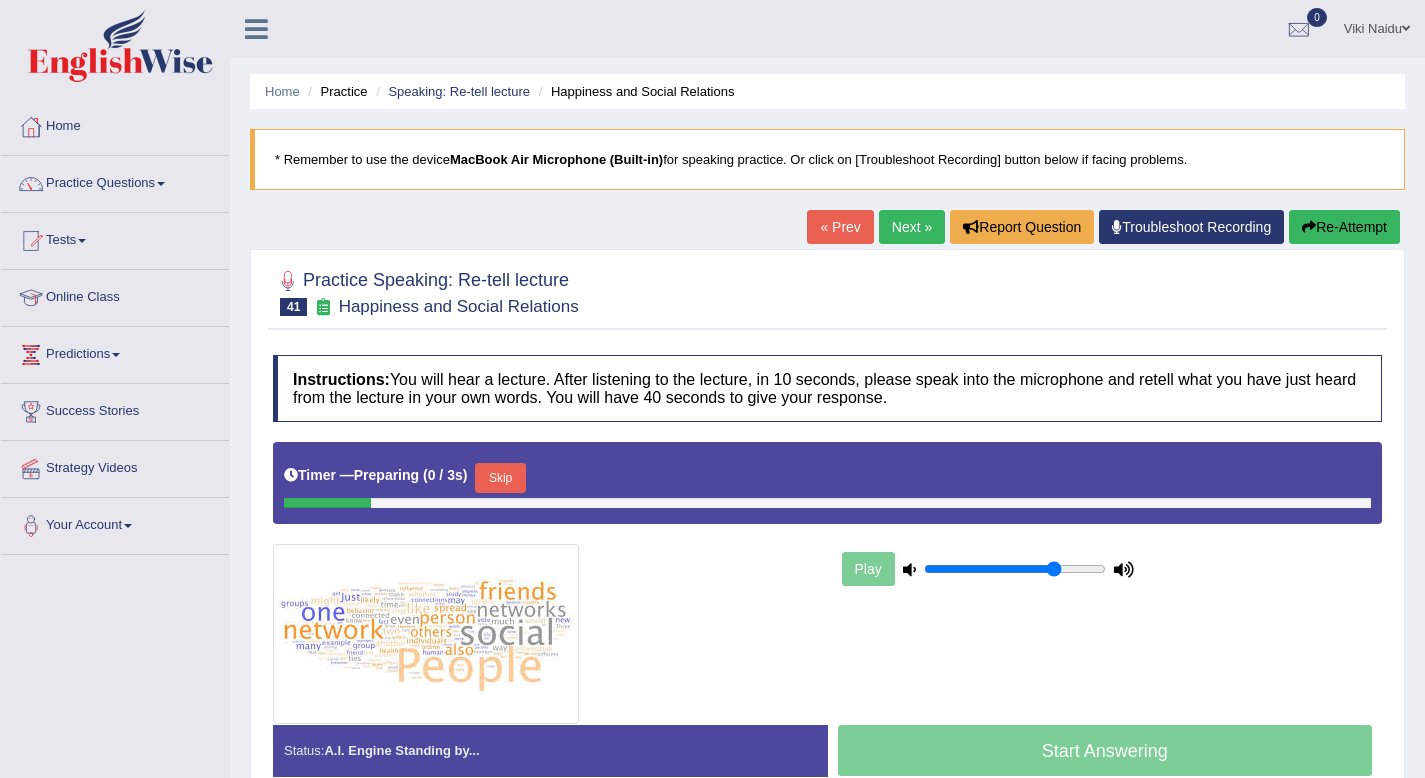 scroll, scrollTop: 0, scrollLeft: 0, axis: both 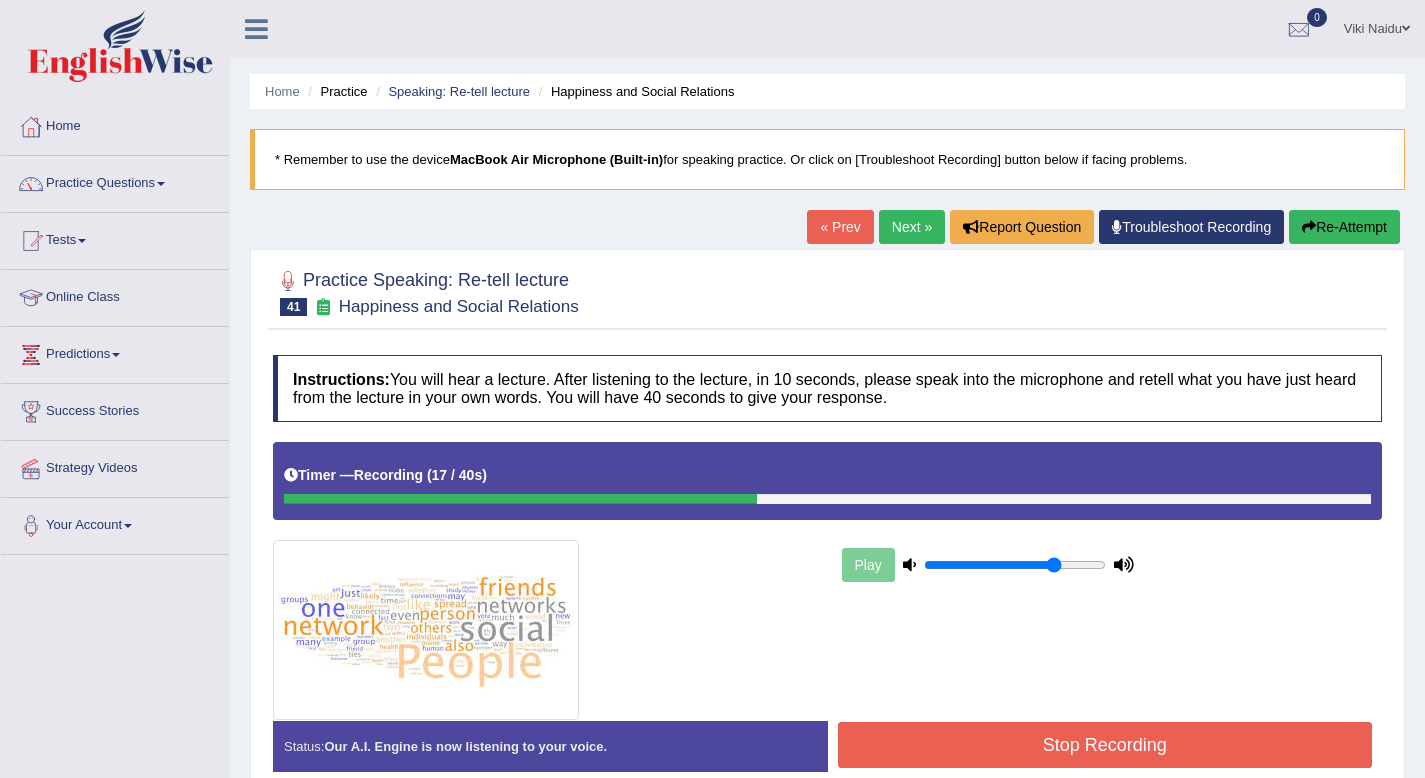 click on "Next »" at bounding box center [912, 227] 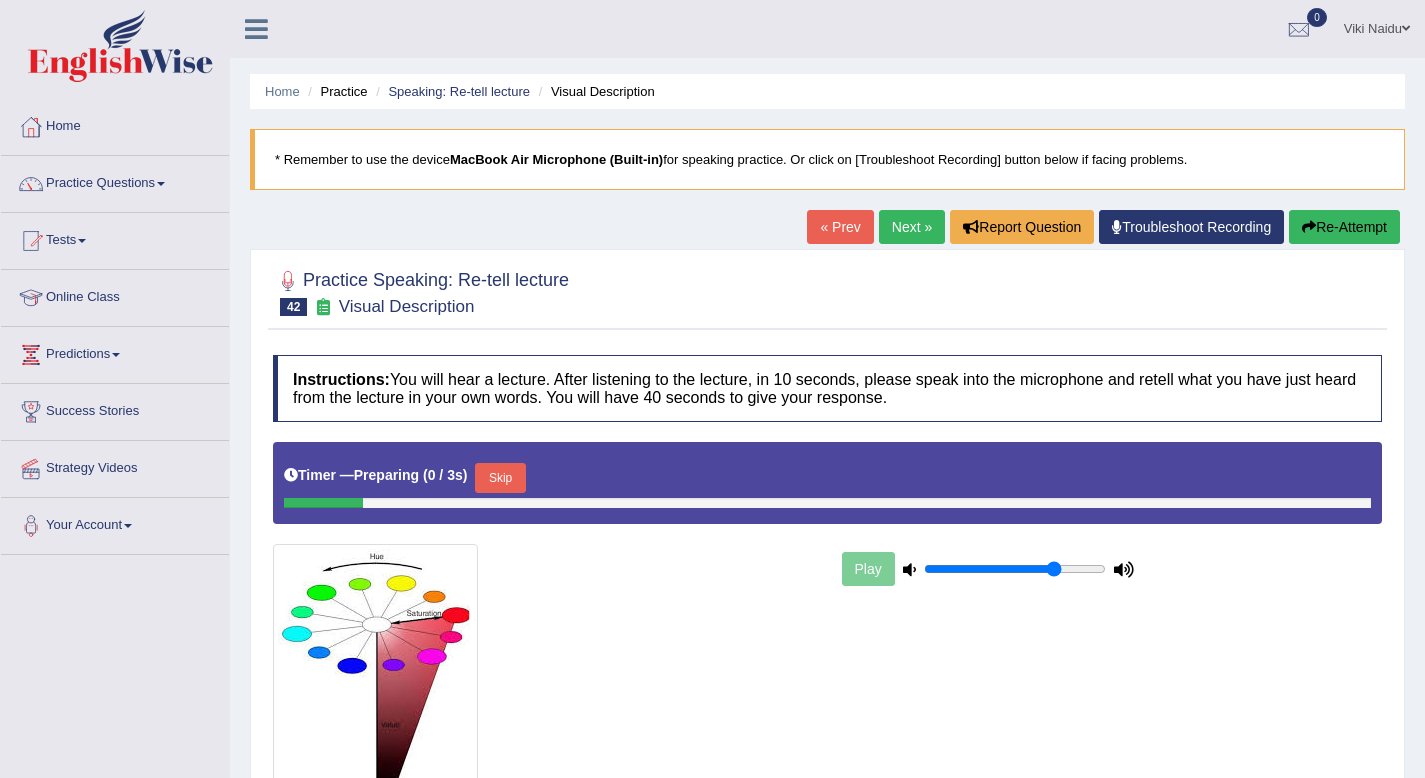 scroll, scrollTop: 0, scrollLeft: 0, axis: both 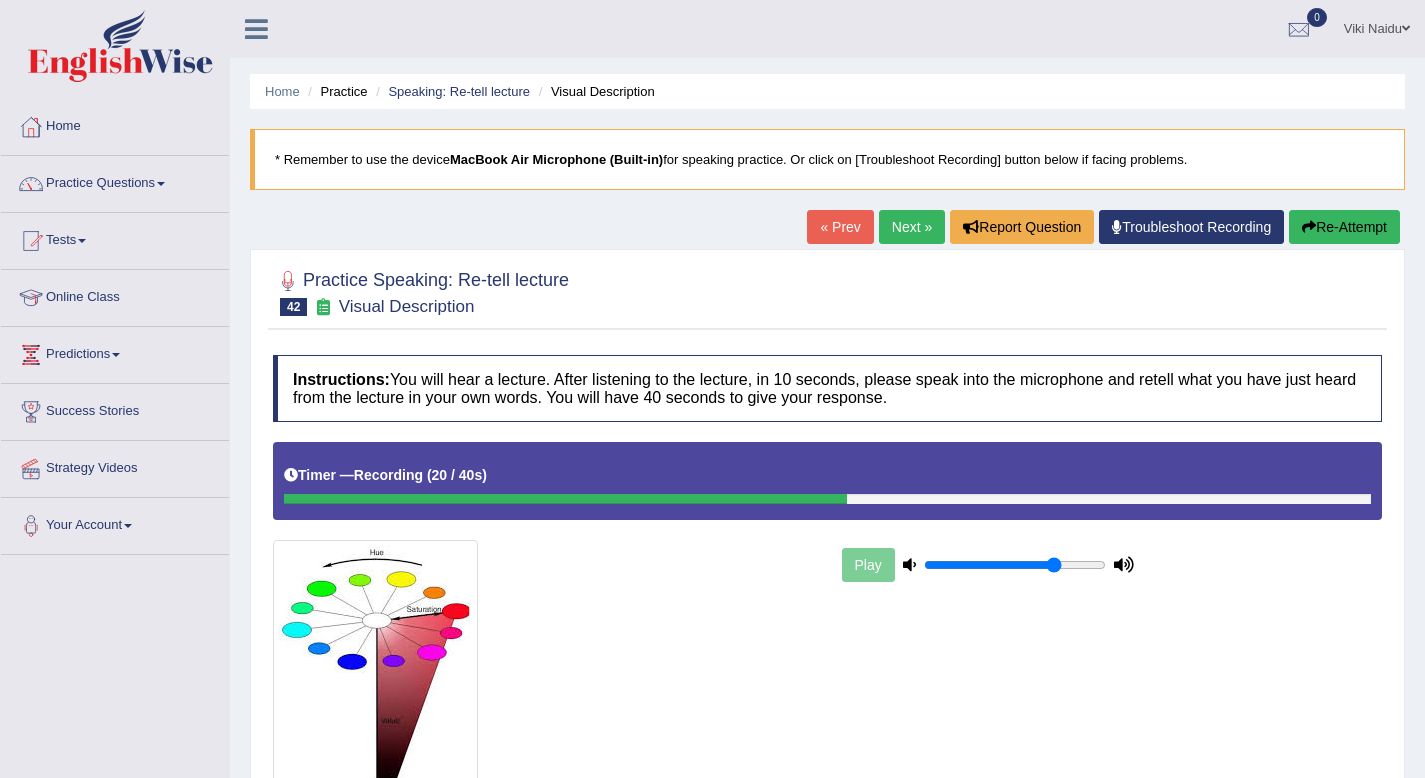click on "Next »" at bounding box center [912, 227] 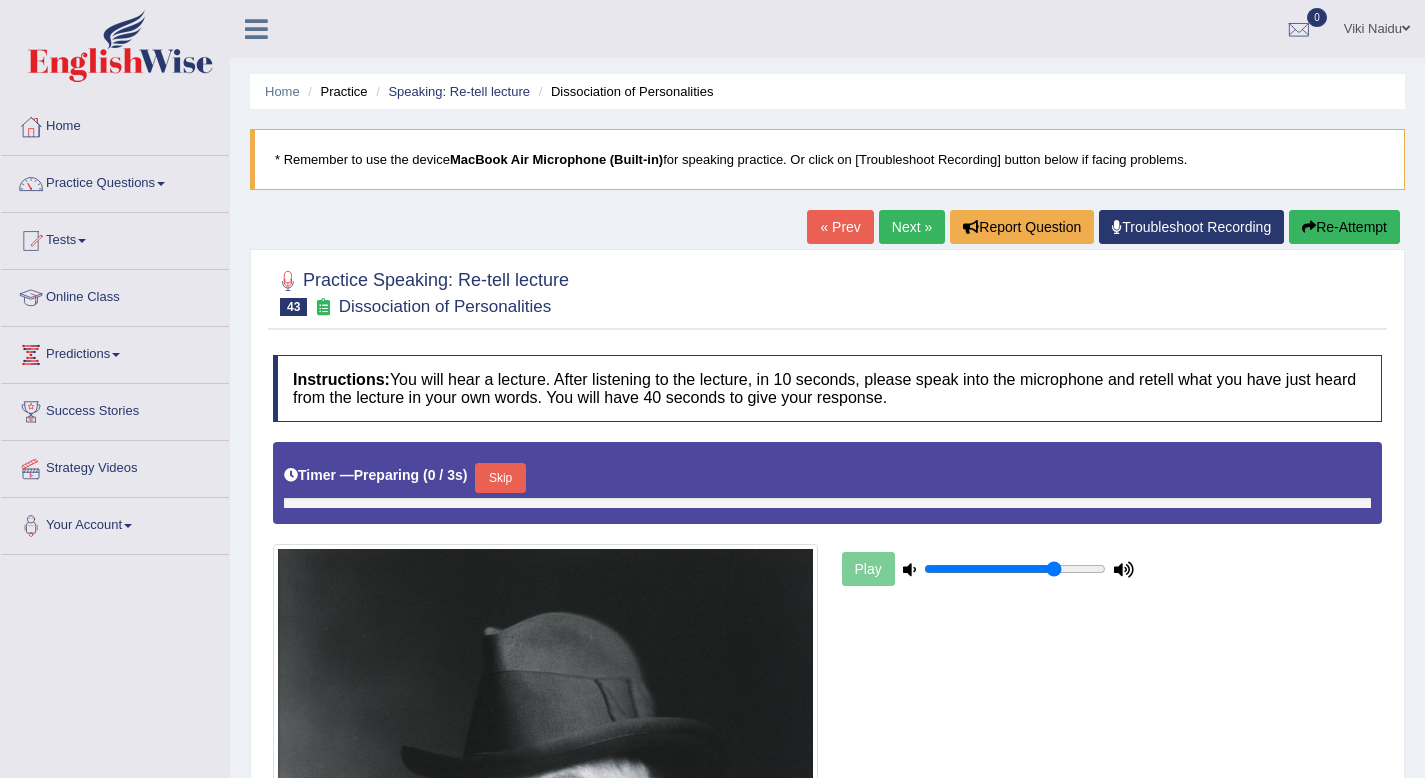 scroll, scrollTop: 0, scrollLeft: 0, axis: both 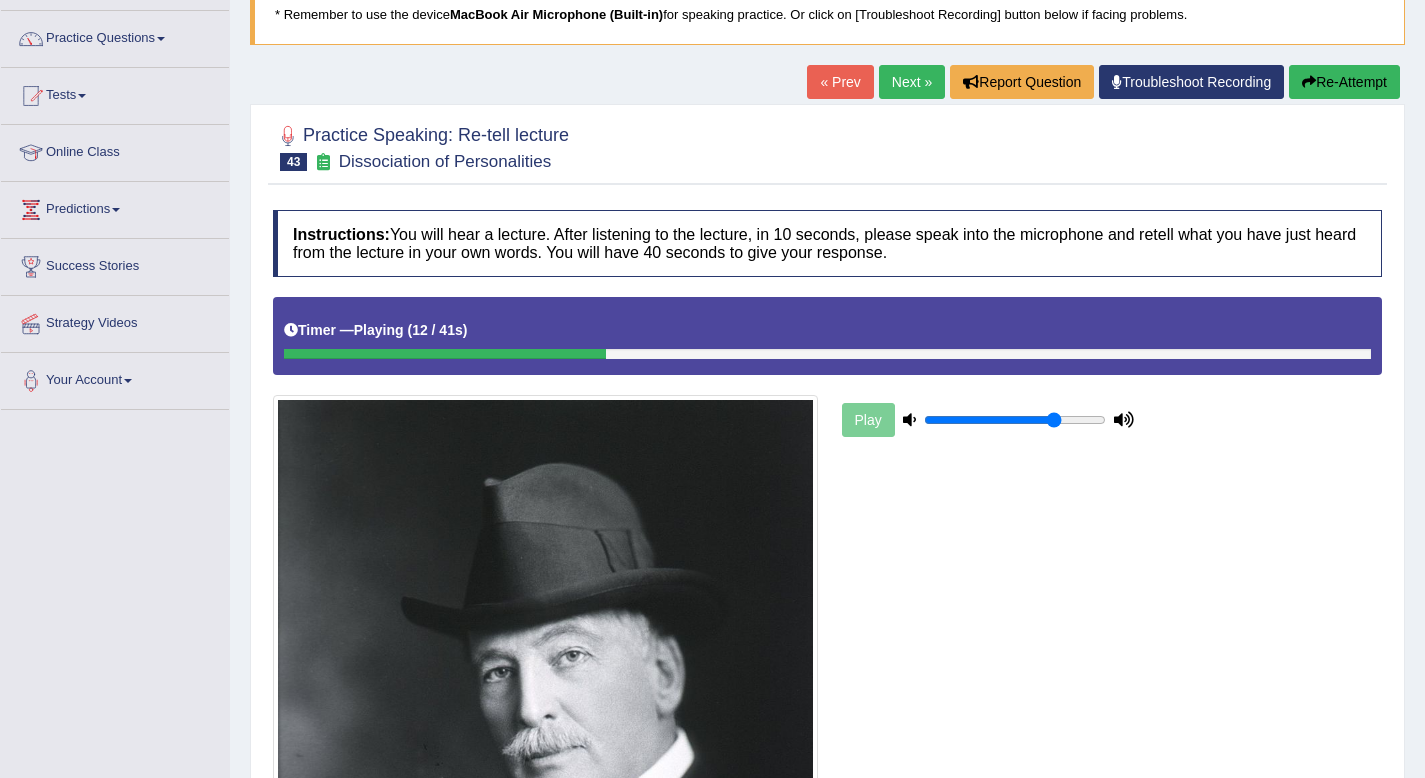 click on "Re-Attempt" at bounding box center (1344, 82) 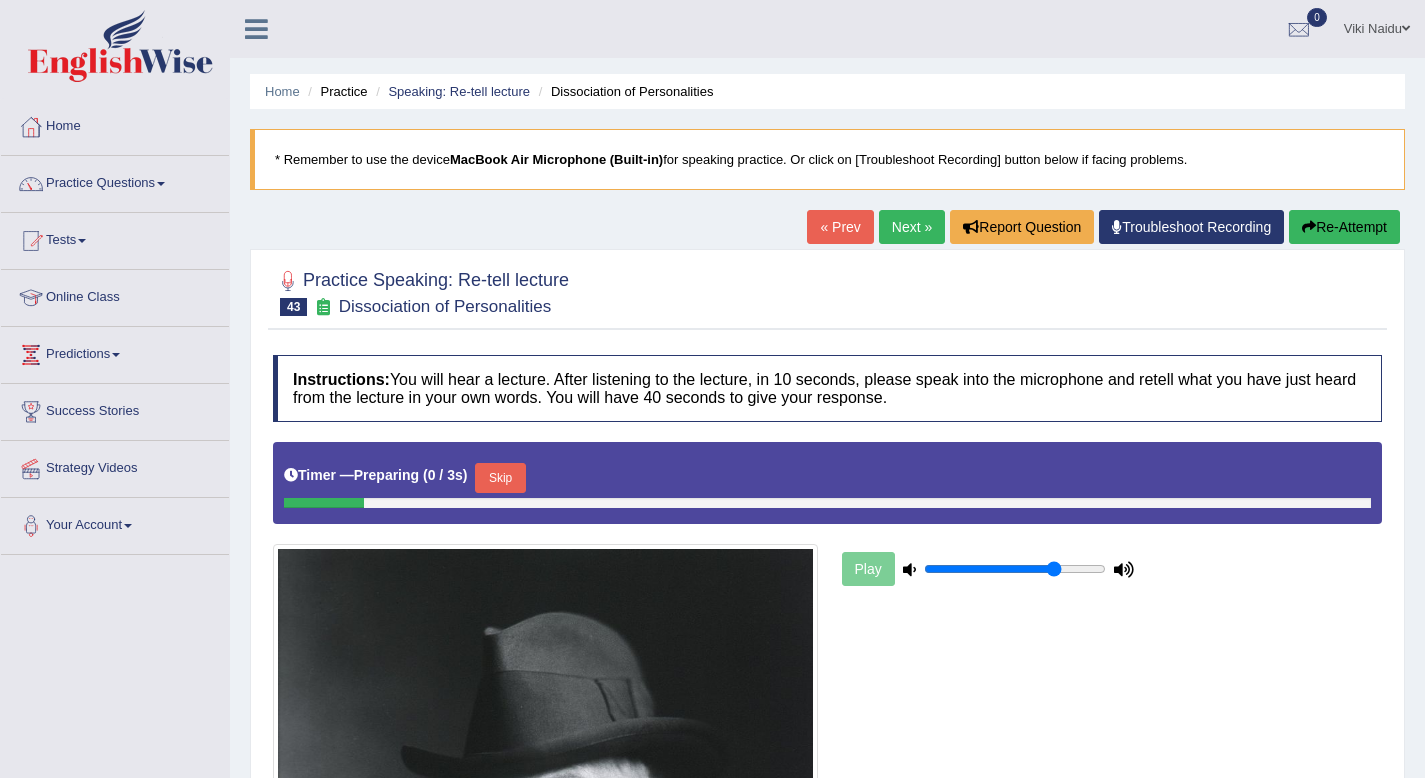 scroll, scrollTop: 145, scrollLeft: 0, axis: vertical 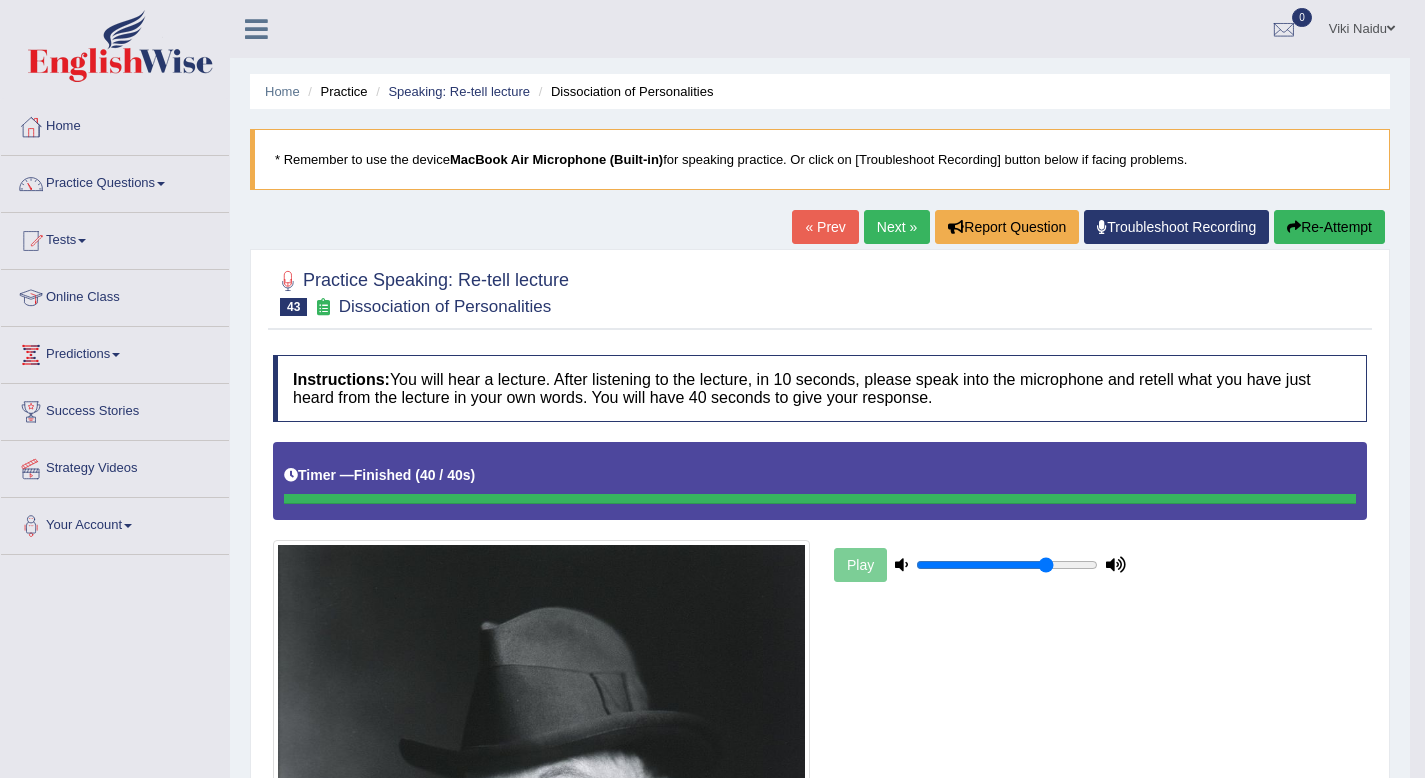 click on "Next »" at bounding box center (897, 227) 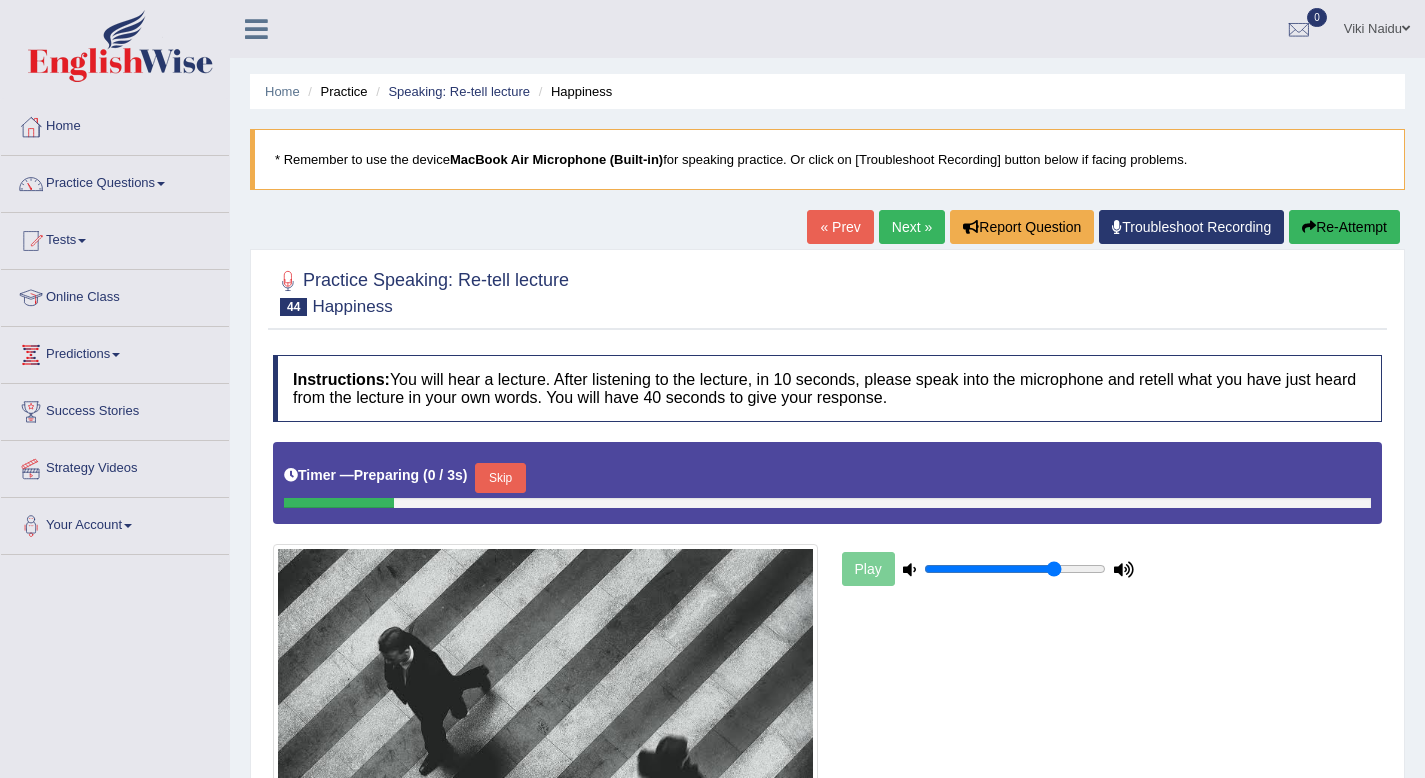 scroll, scrollTop: 0, scrollLeft: 0, axis: both 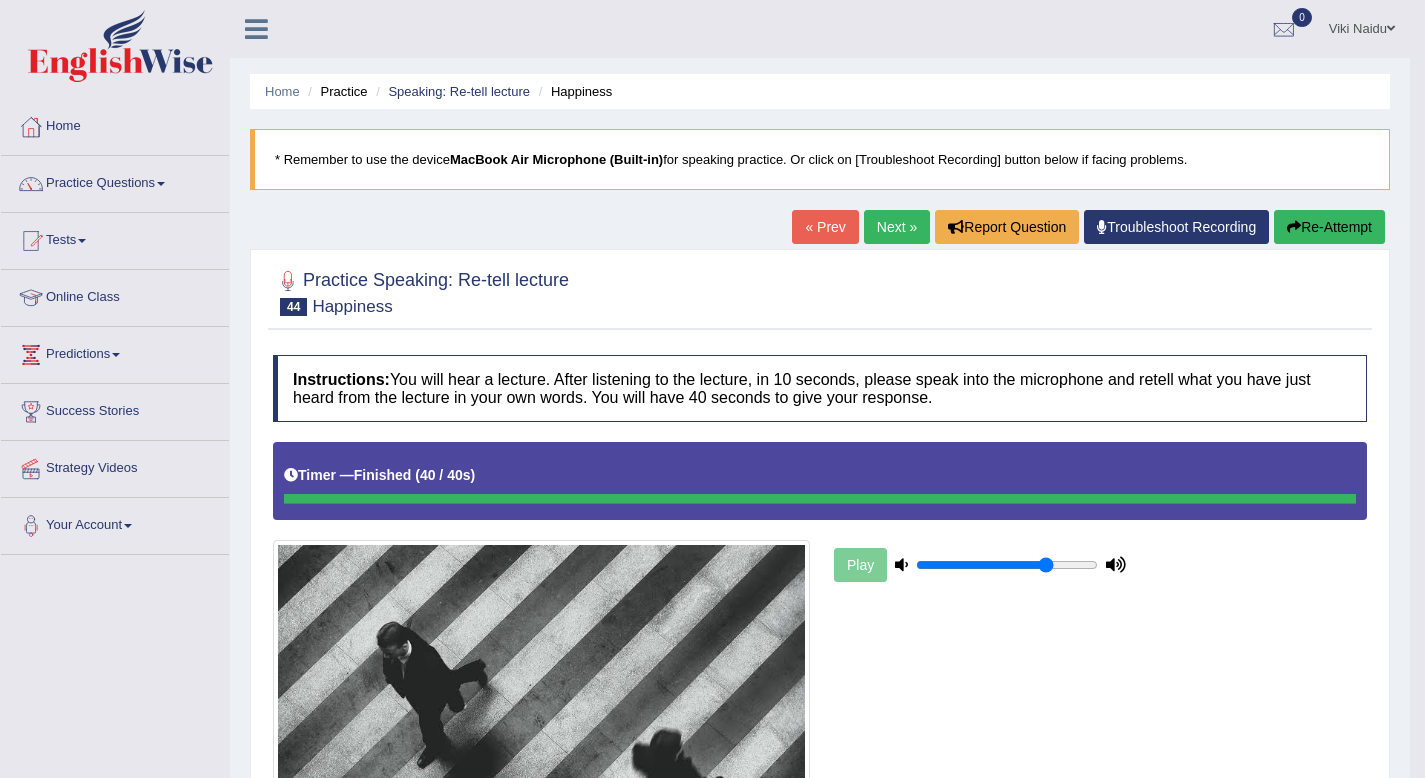 click on "Next »" at bounding box center (897, 227) 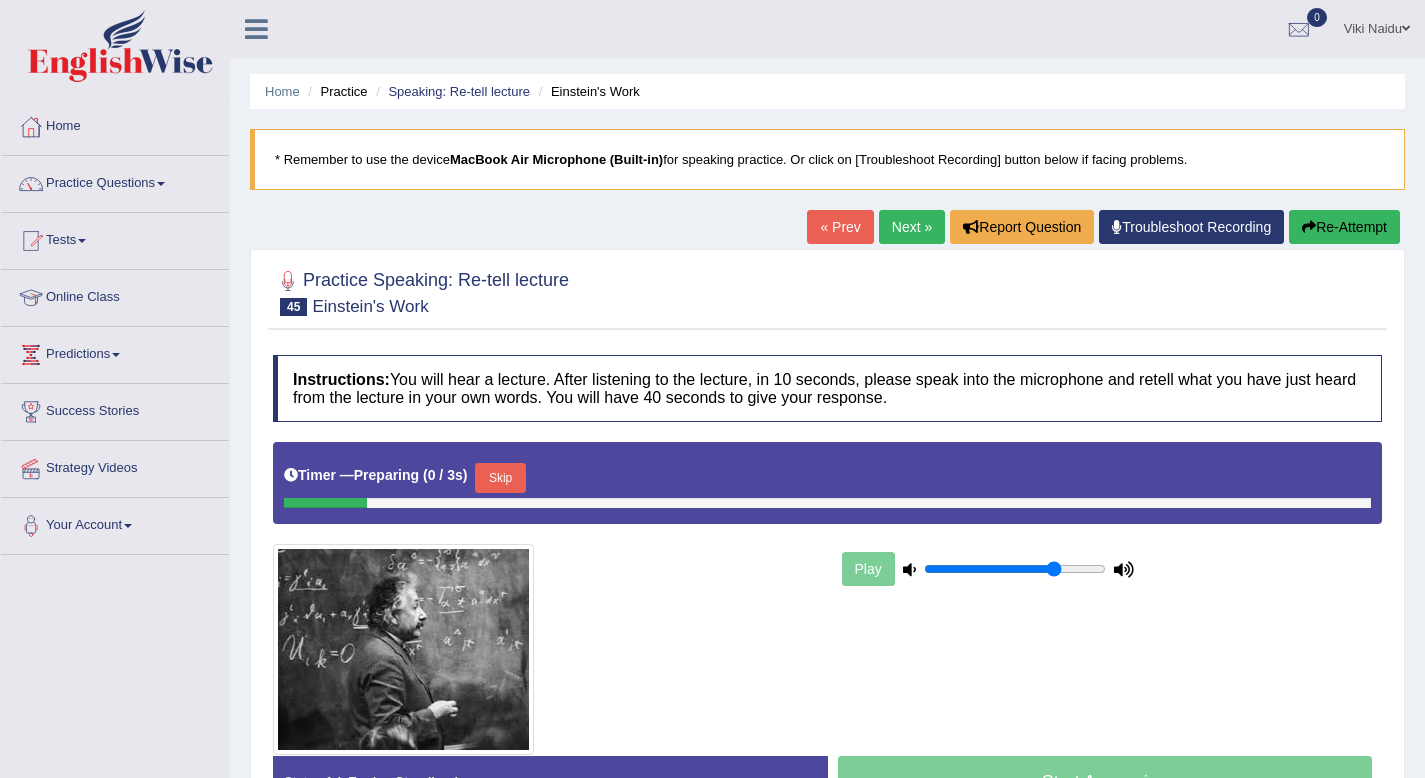 scroll, scrollTop: 0, scrollLeft: 0, axis: both 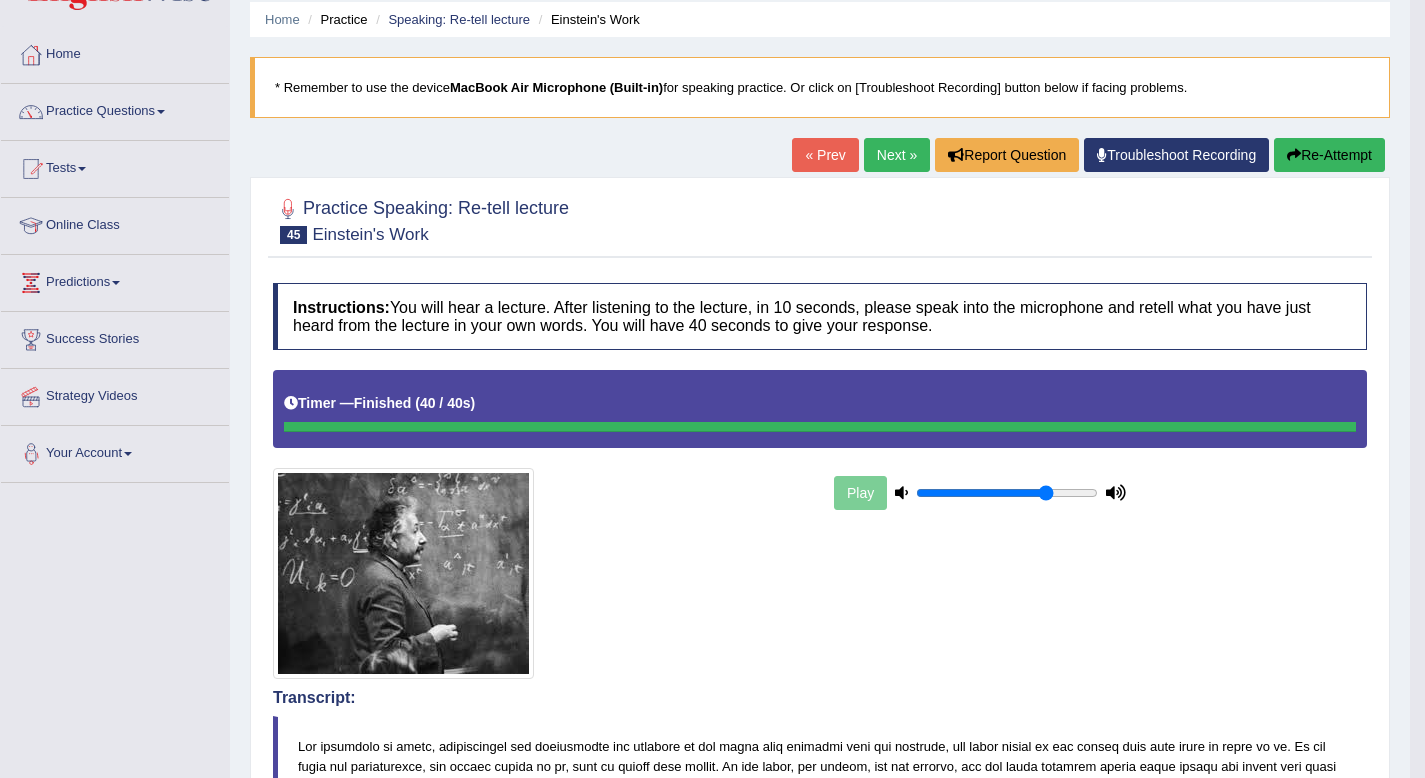click on "Next »" at bounding box center (897, 155) 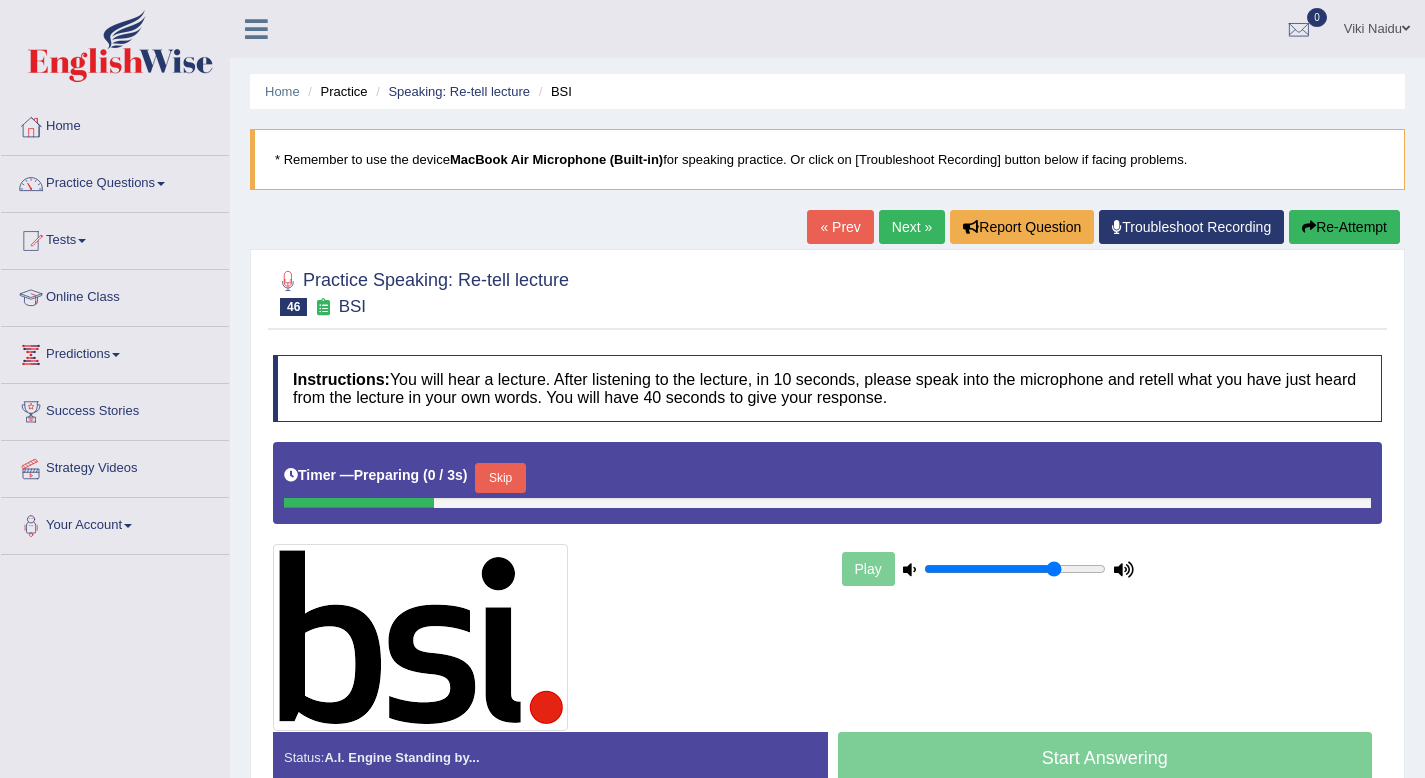 scroll, scrollTop: 0, scrollLeft: 0, axis: both 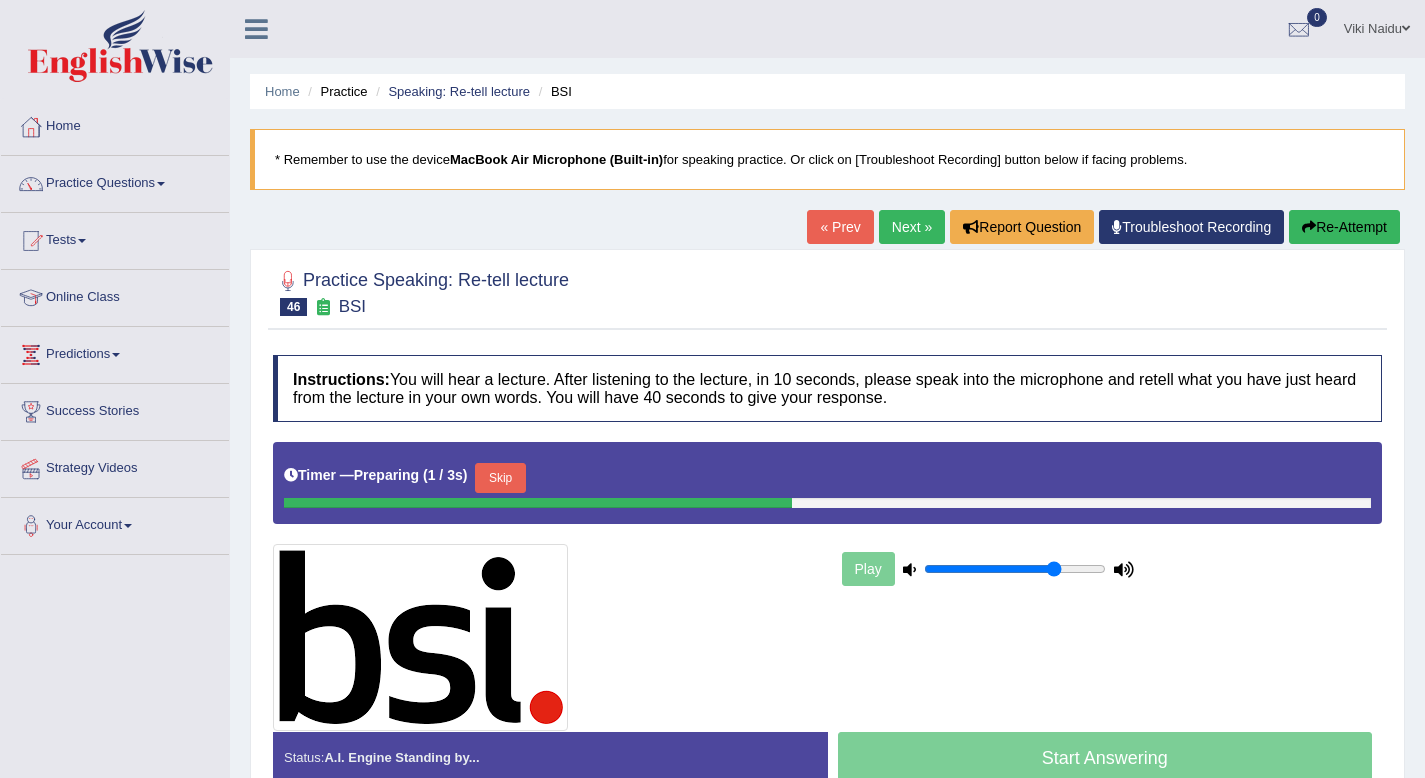 click on "Next »" at bounding box center (912, 227) 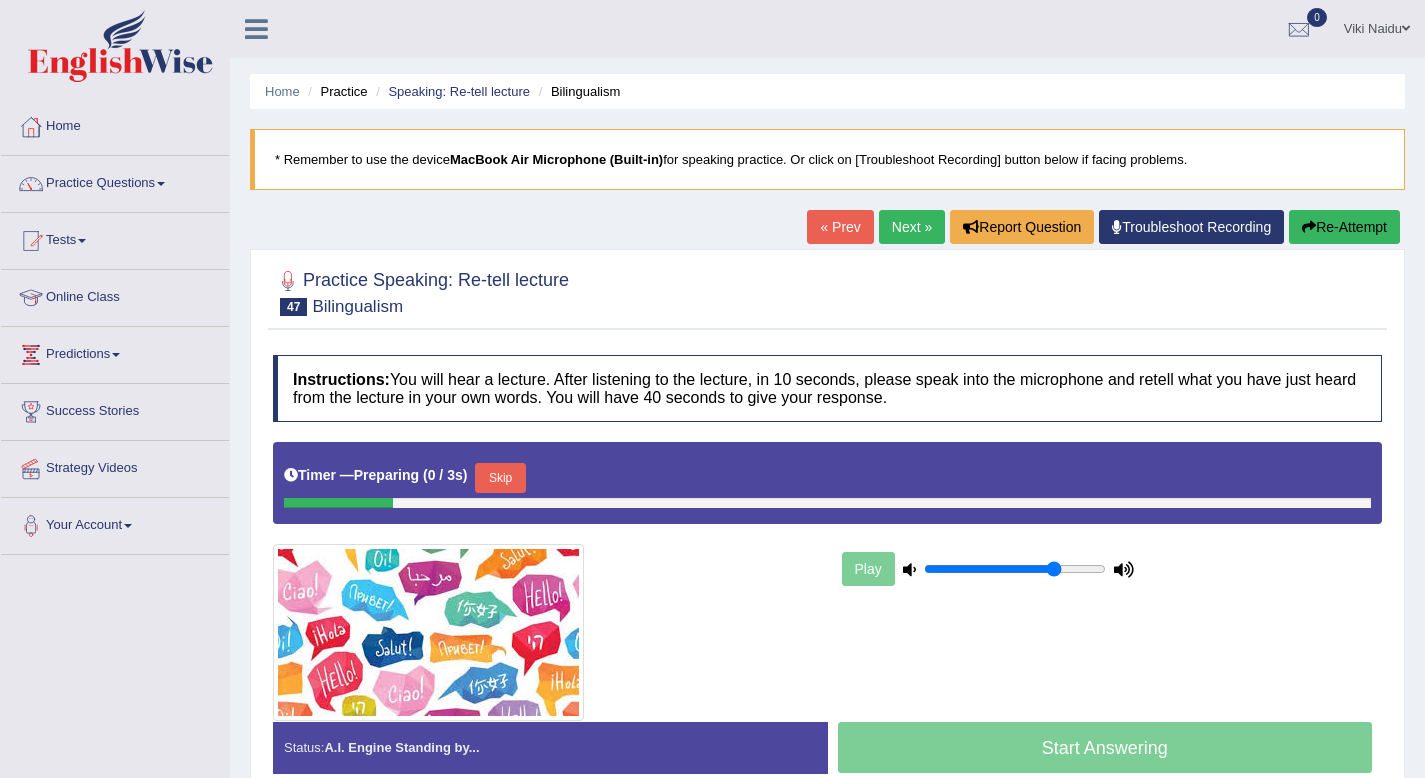 scroll, scrollTop: 0, scrollLeft: 0, axis: both 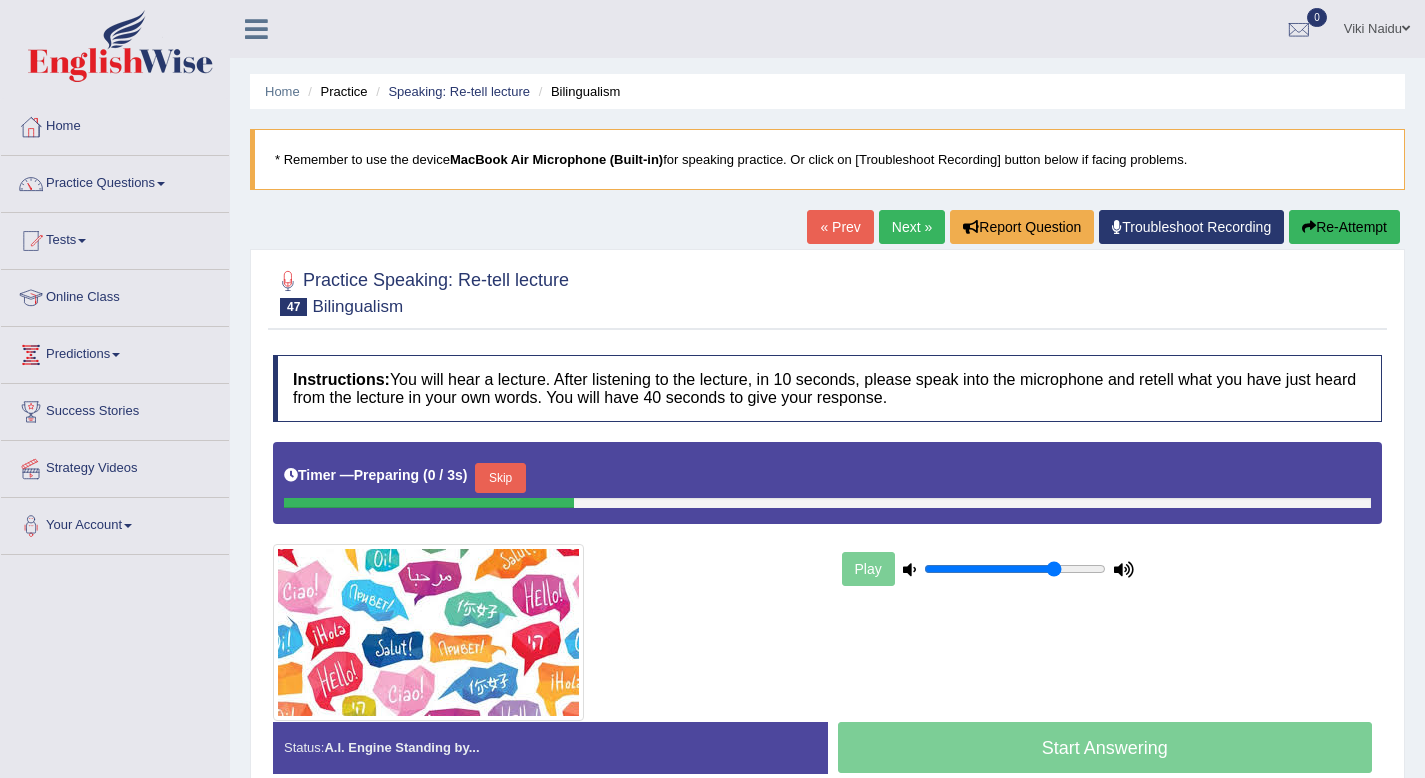 click on "Next »" at bounding box center (912, 227) 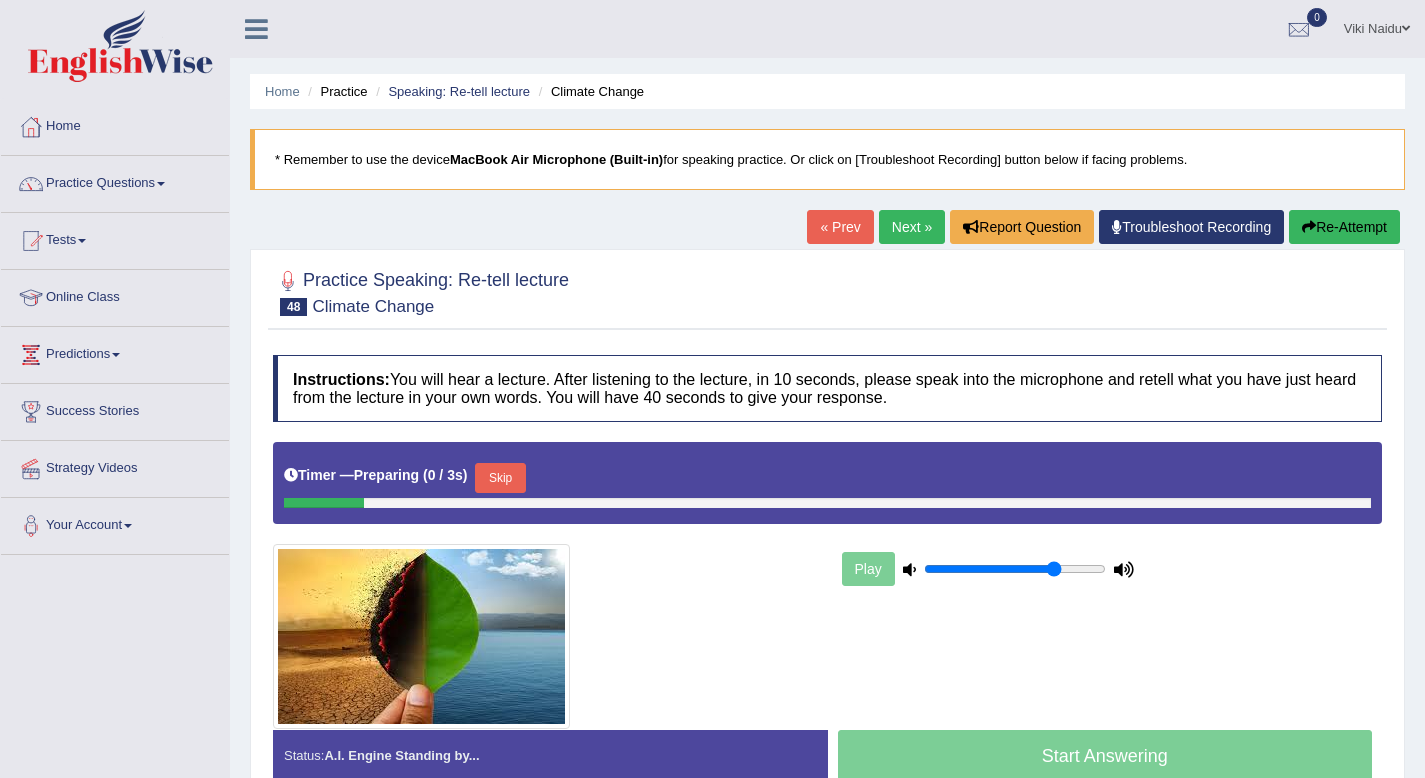 scroll, scrollTop: 0, scrollLeft: 0, axis: both 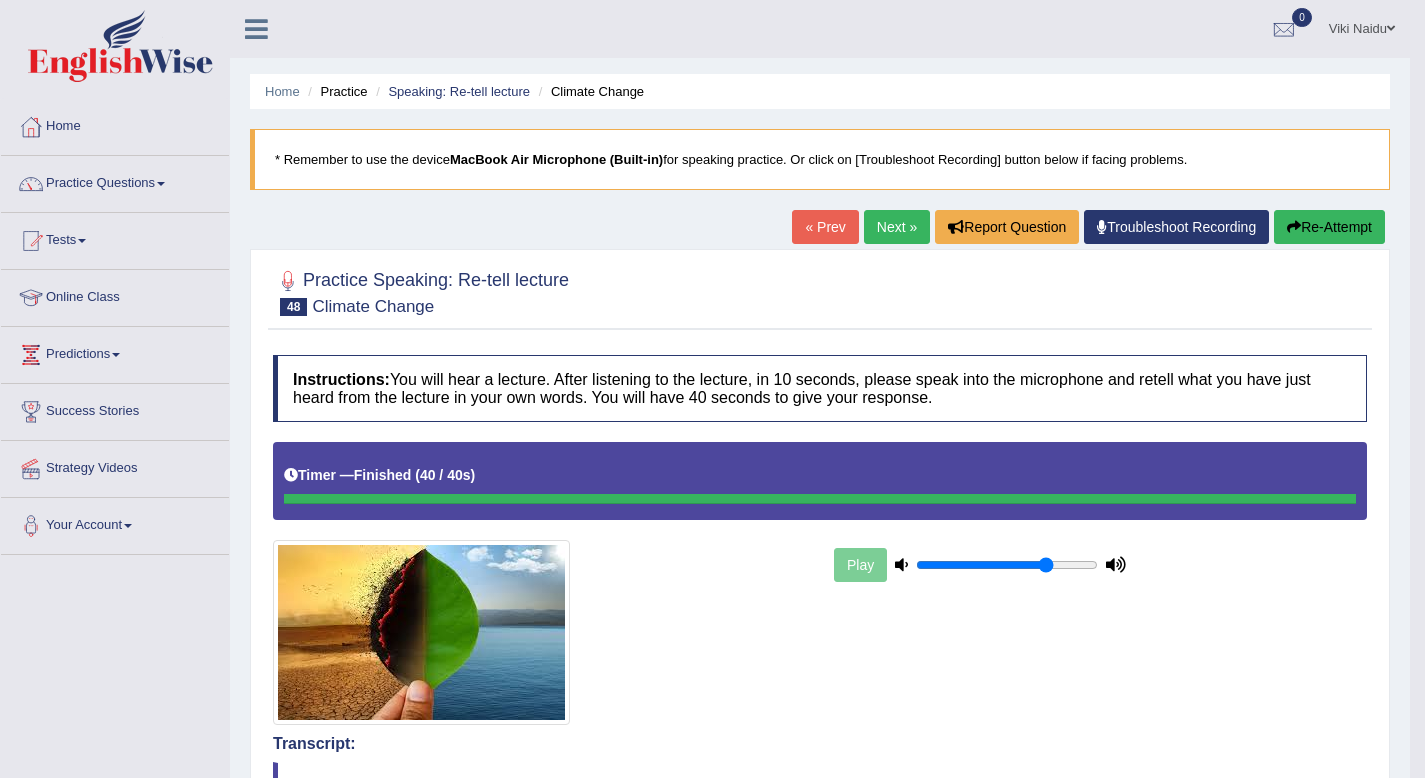 click on "Next »" at bounding box center (897, 227) 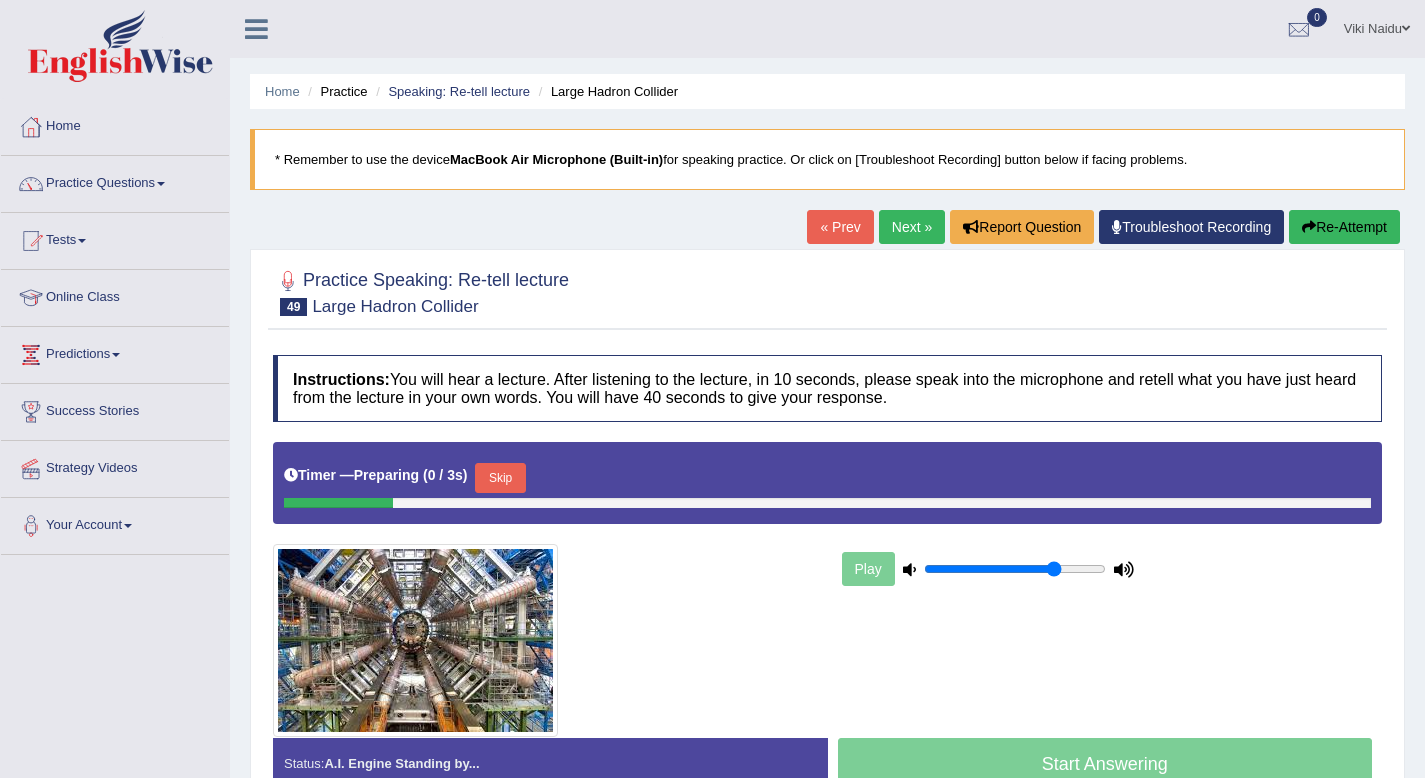 scroll, scrollTop: 0, scrollLeft: 0, axis: both 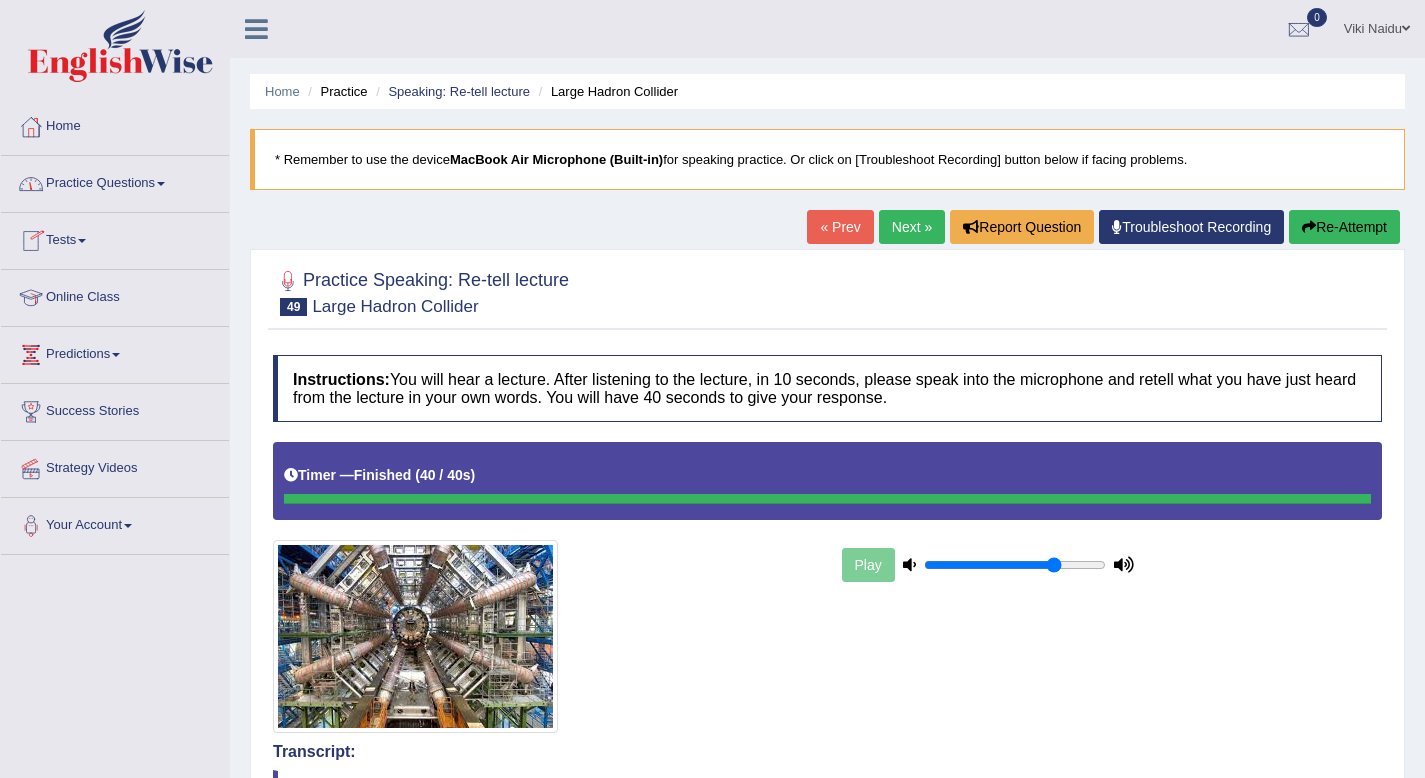 click on "Practice Questions" at bounding box center [115, 181] 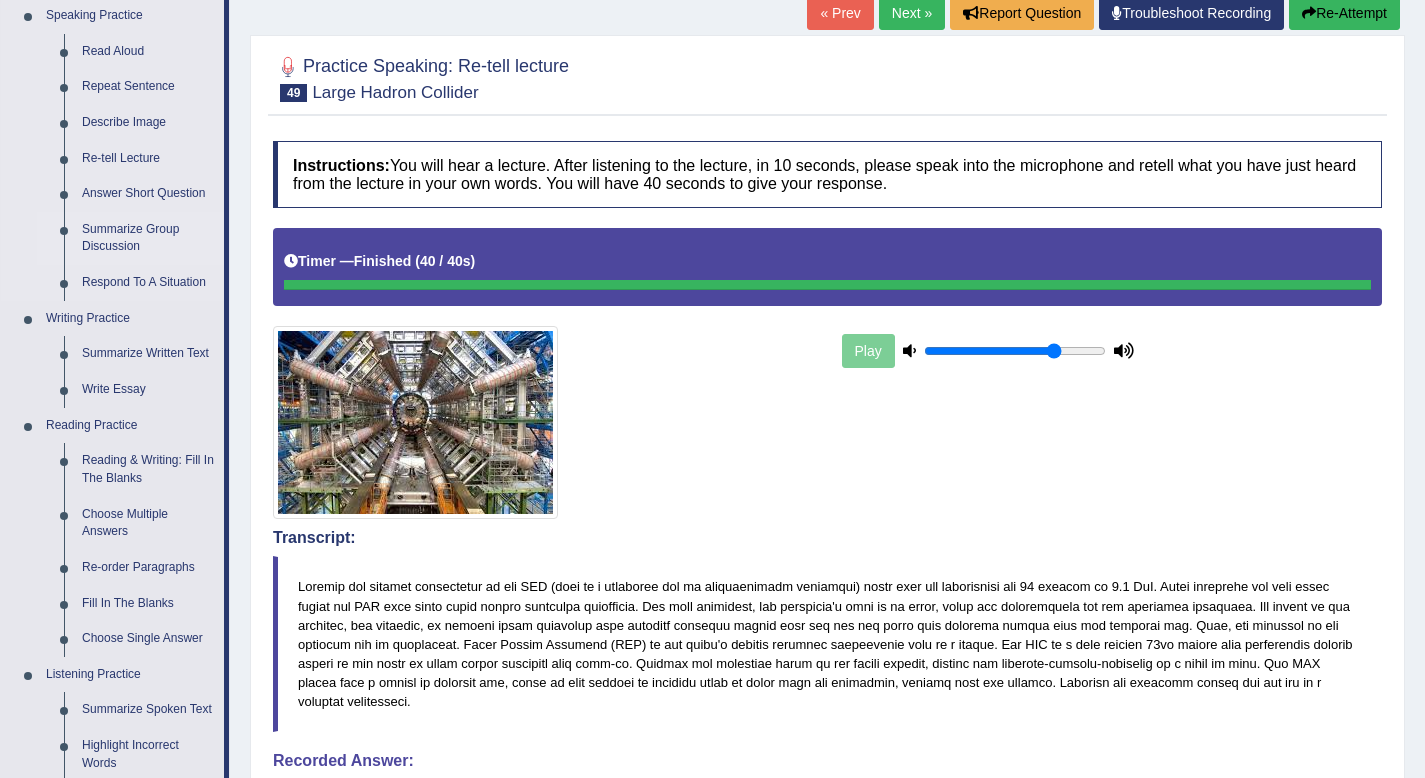 scroll, scrollTop: 222, scrollLeft: 0, axis: vertical 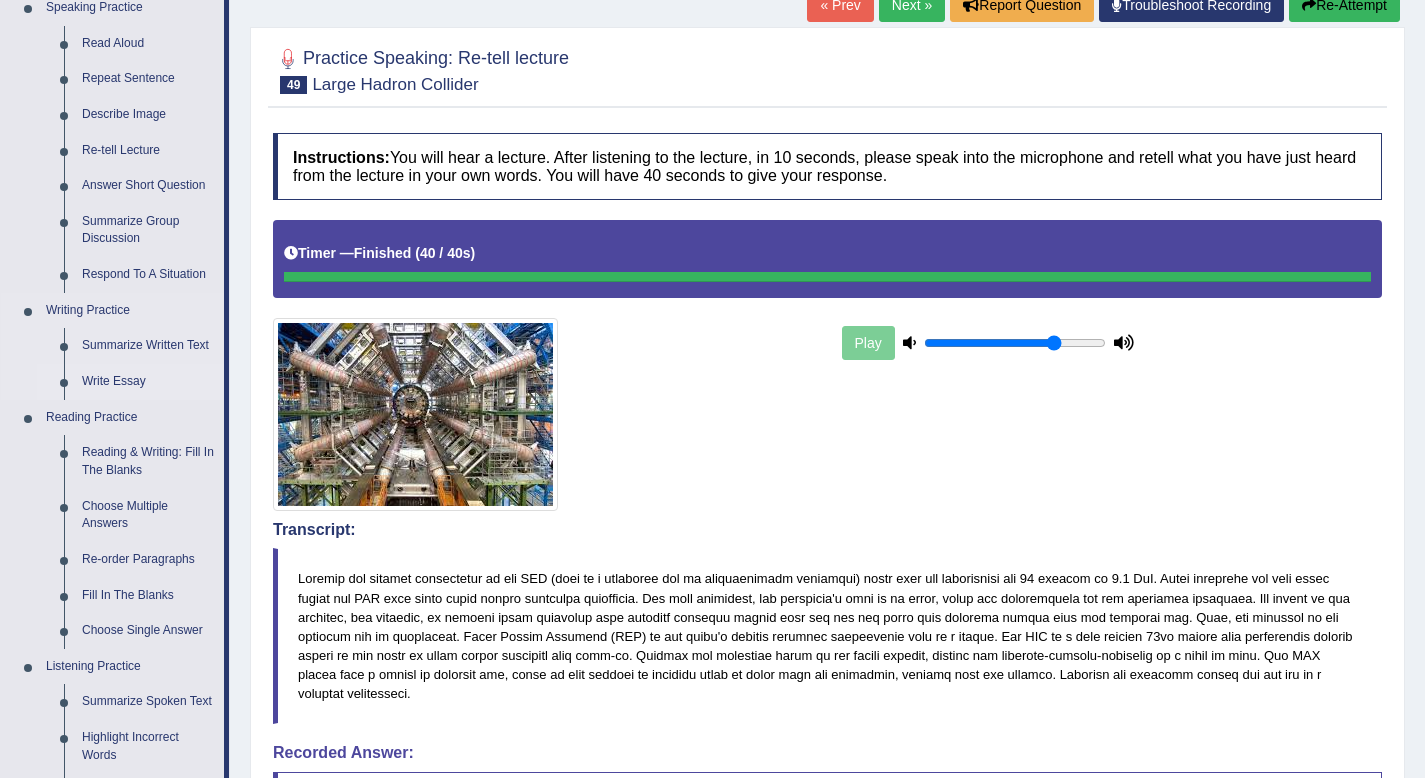 click on "Write Essay" at bounding box center [148, 382] 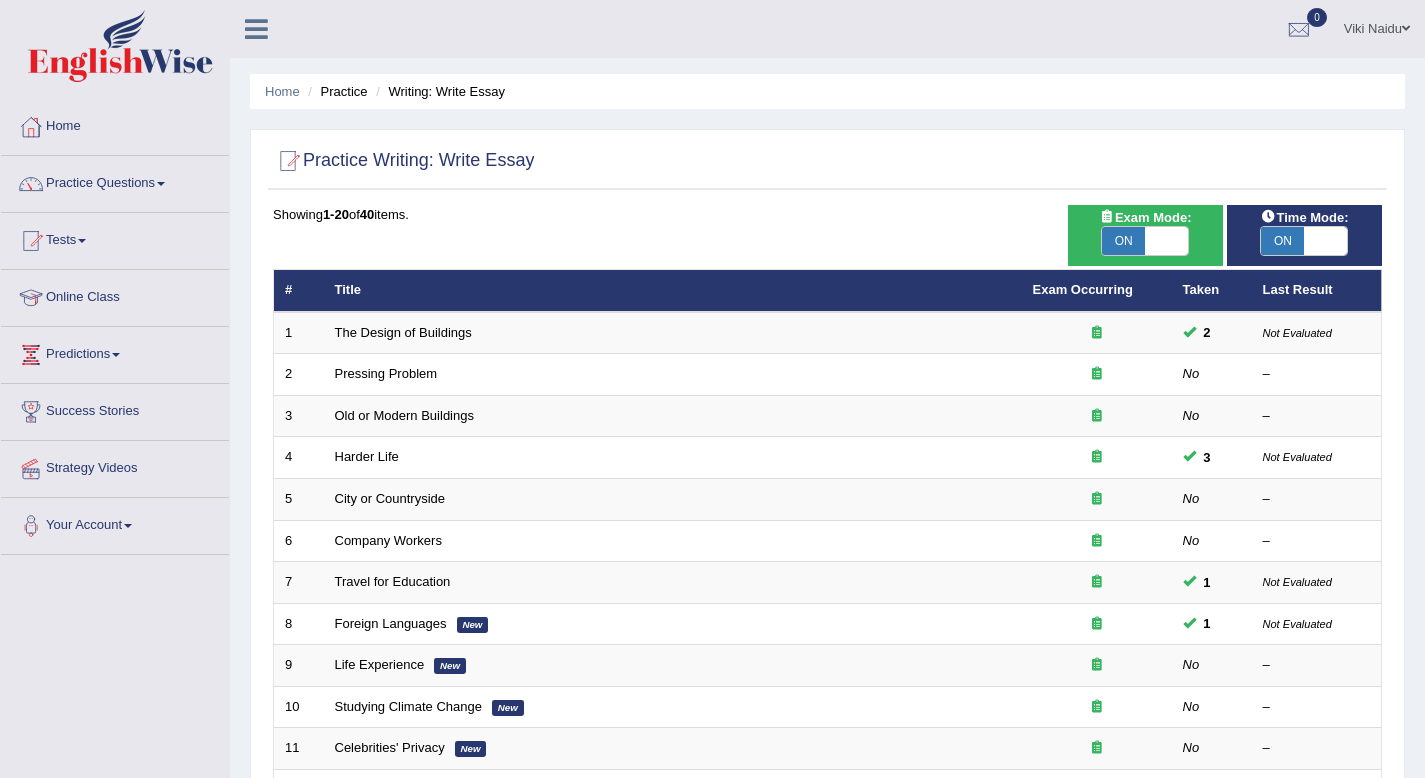 scroll, scrollTop: 0, scrollLeft: 0, axis: both 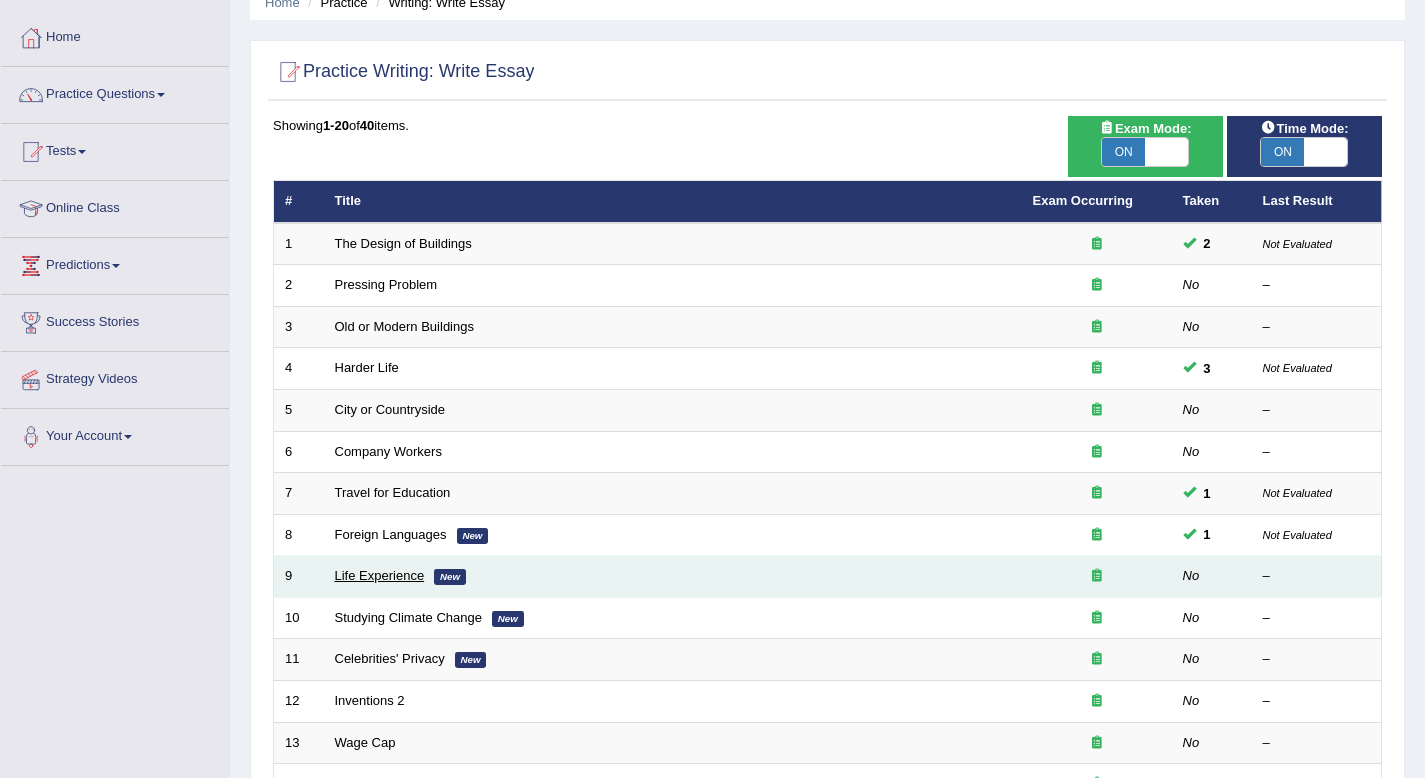 click on "Life Experience" at bounding box center (380, 575) 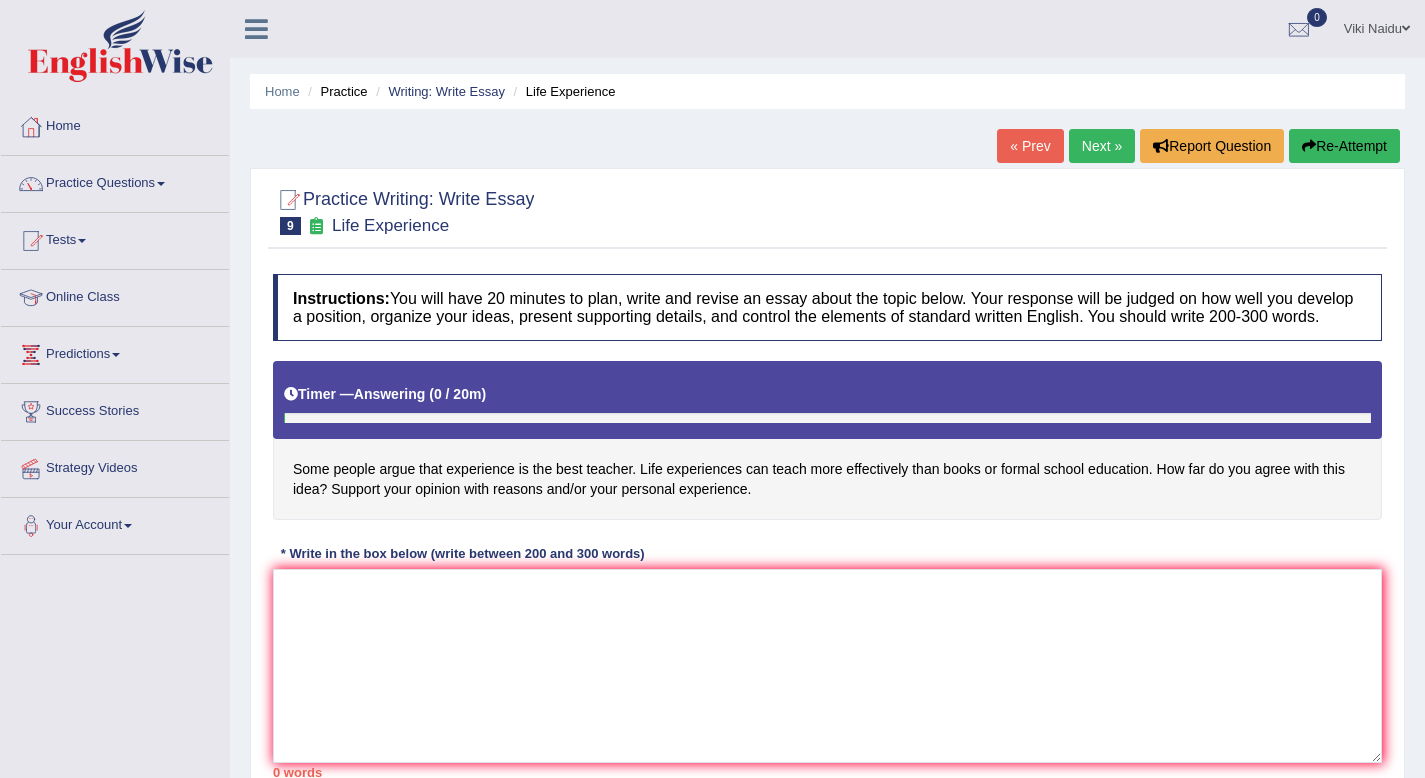 scroll, scrollTop: 0, scrollLeft: 0, axis: both 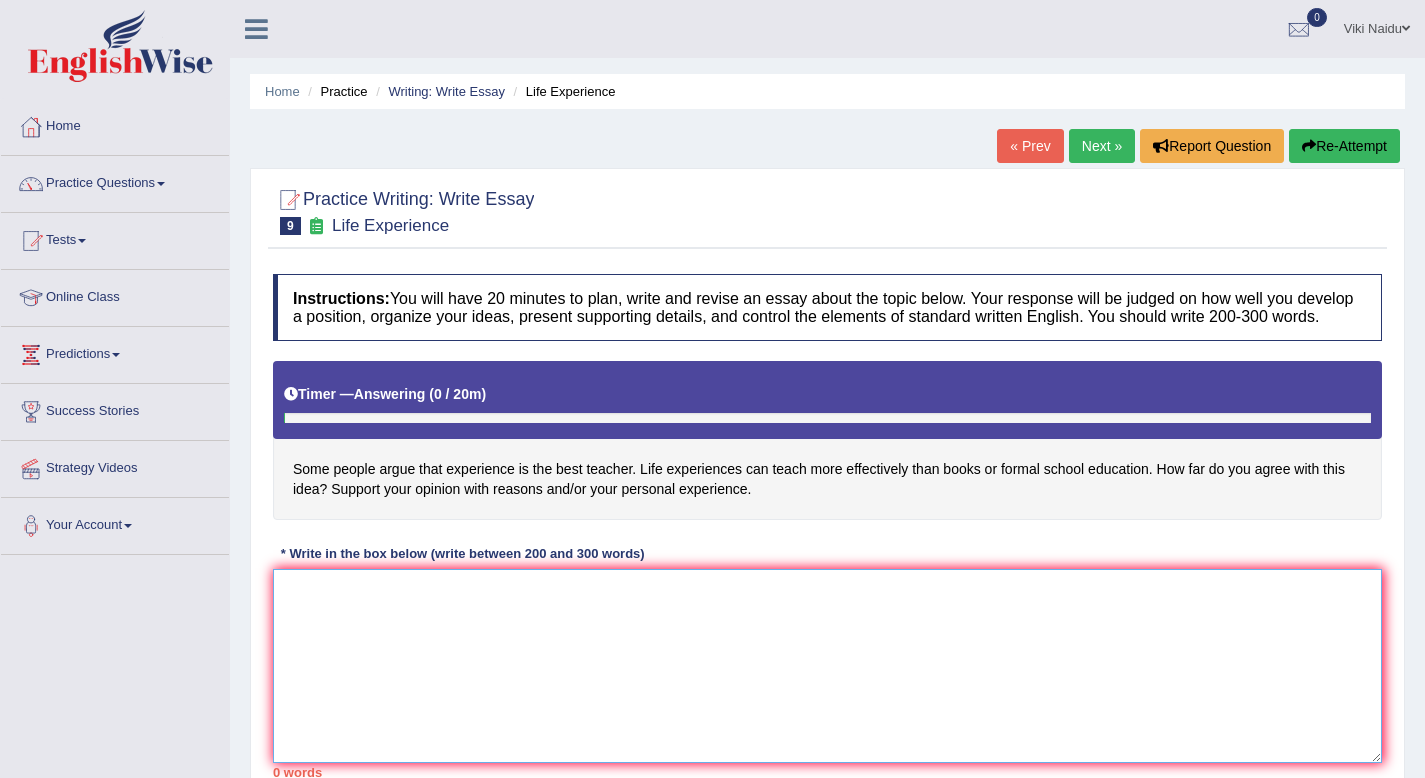 click at bounding box center (827, 666) 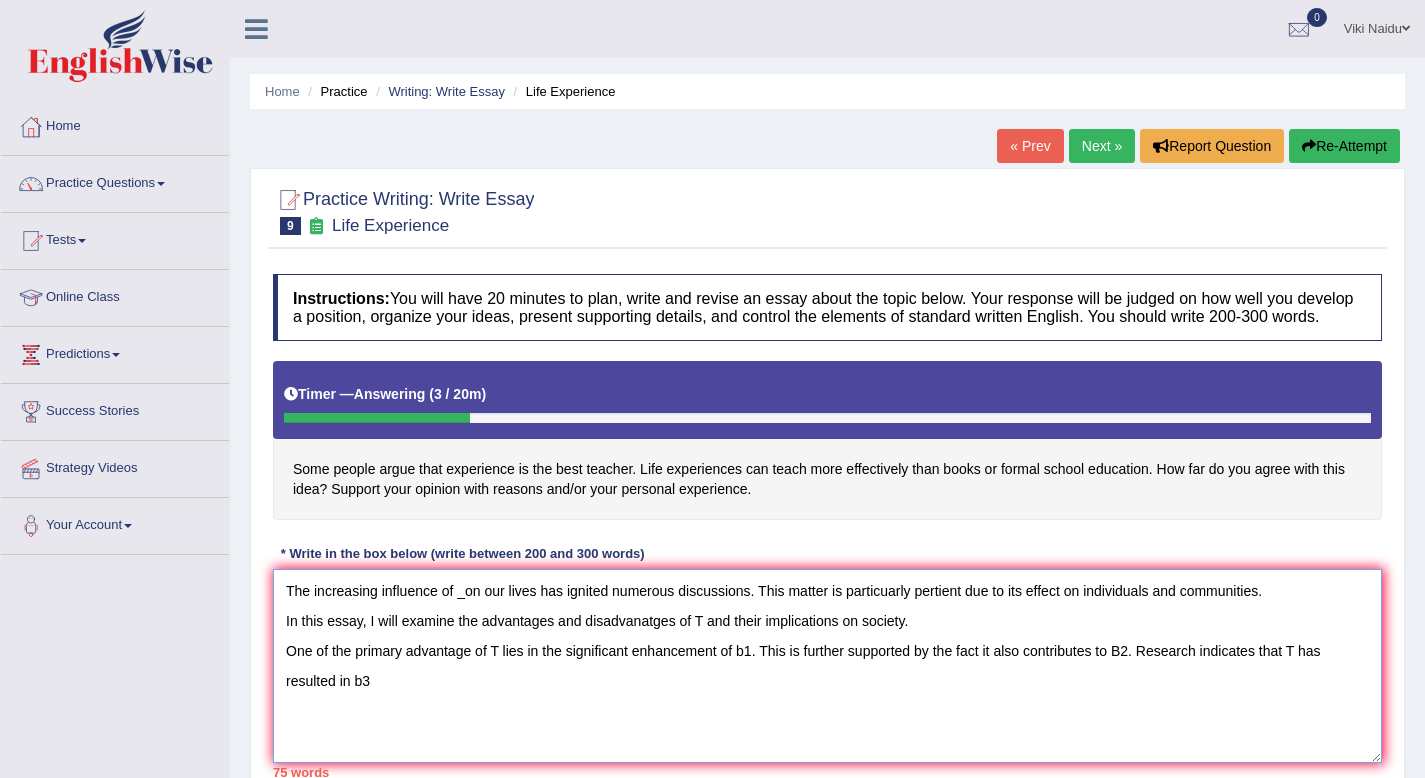 drag, startPoint x: 375, startPoint y: 705, endPoint x: 343, endPoint y: 697, distance: 32.984844 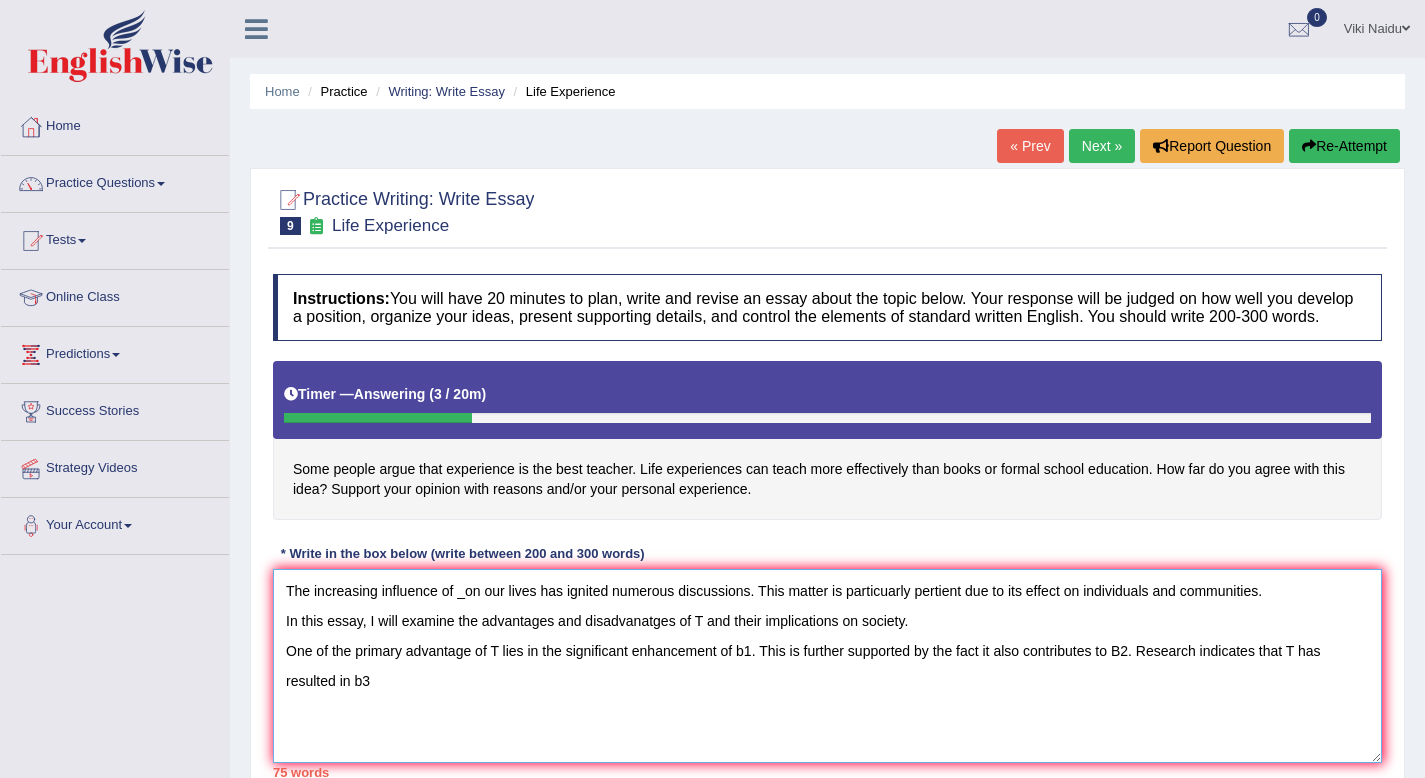 type on "The increasing influence of _on our lives has ignited numerous discussions. This matter is particuarly pertient due to its effect on individuals and communities.
In this essay, I will examine the advantages and disadvanatges of T and their implications on society.
One of the primary advantage of T lies in the significant enhancement of b1. This is further supported by the fact it also contributes to B2. Research indicates that T has resulted in b3" 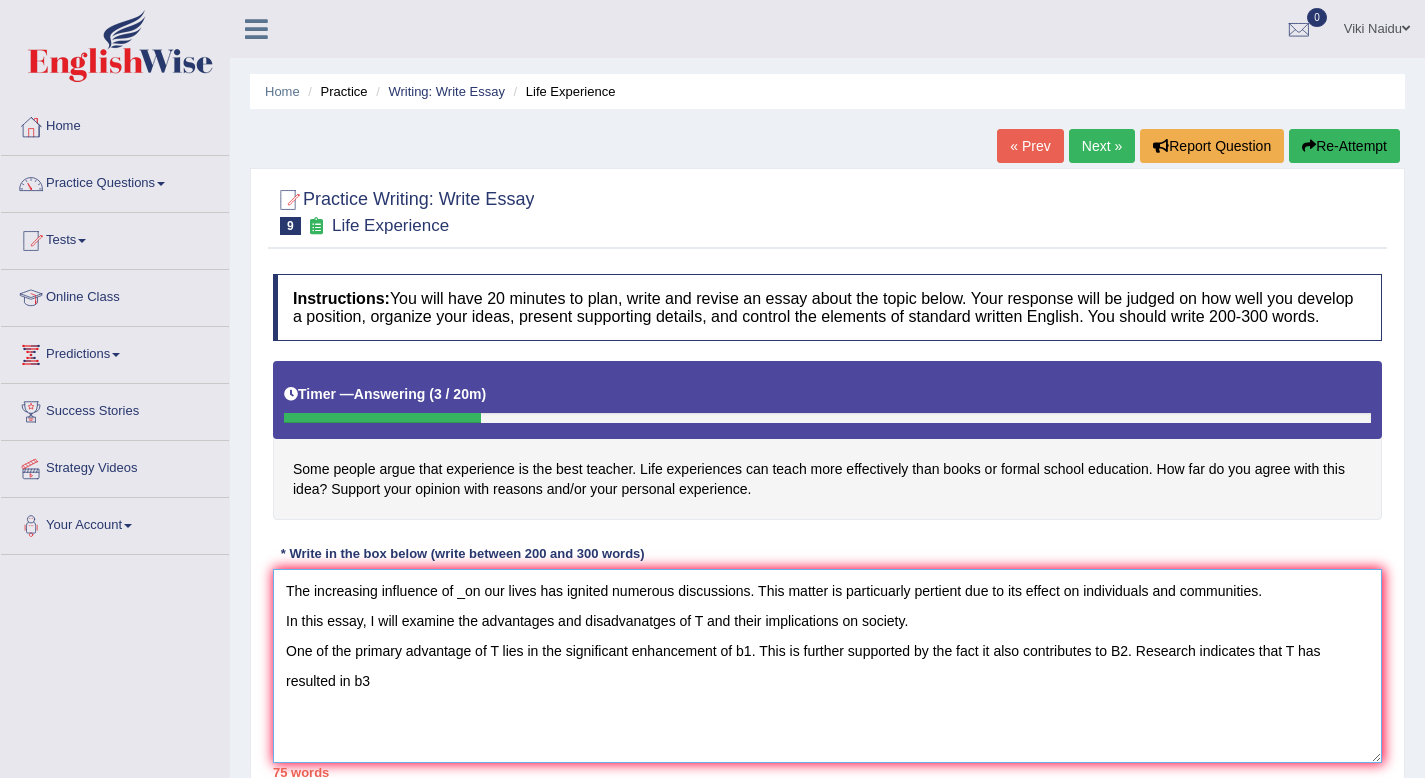 drag, startPoint x: 1195, startPoint y: 669, endPoint x: 1218, endPoint y: 673, distance: 23.345236 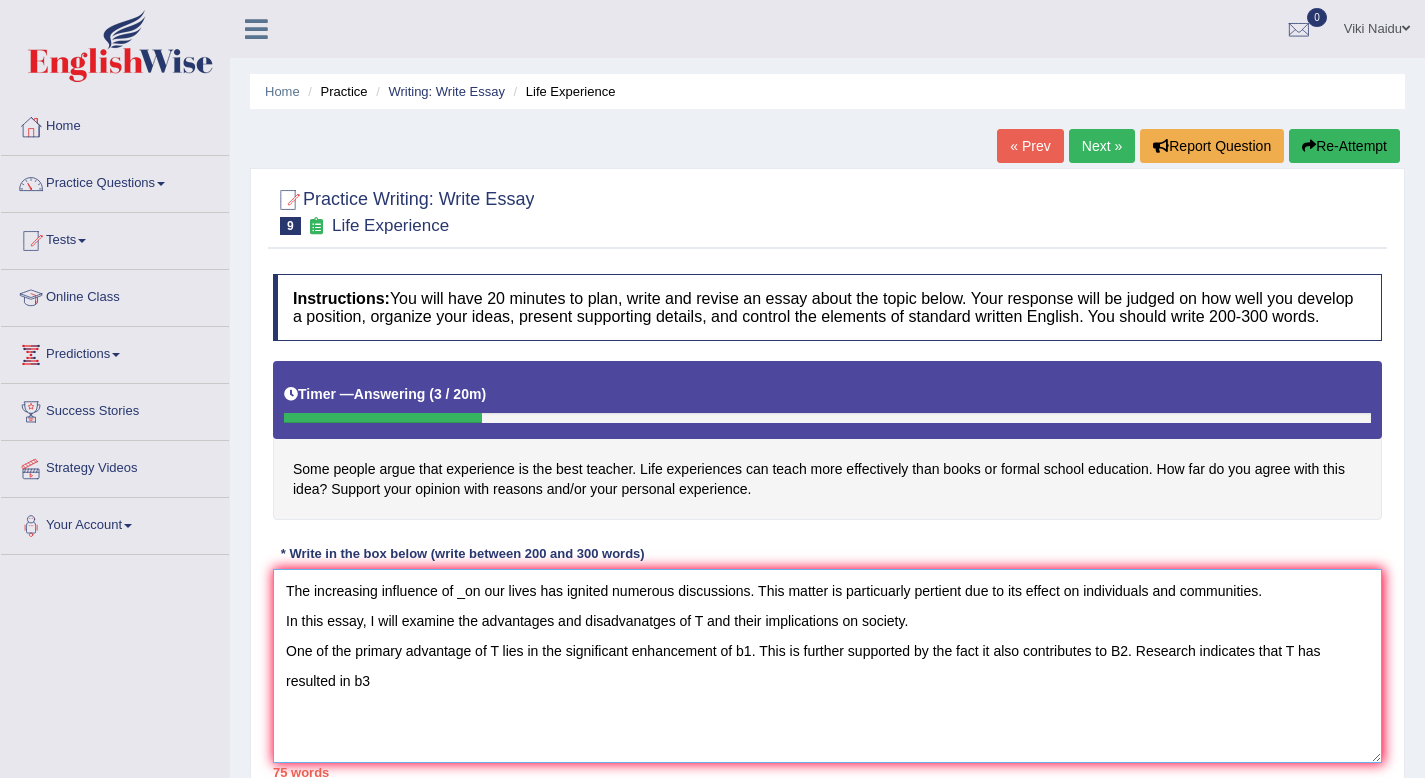 click on "The increasing influence of _on our lives has ignited numerous discussions. This matter is particuarly pertient due to its effect on individuals and communities.
In this essay, I will examine the advantages and disadvanatges of T and their implications on society.
One of the primary advantage of T lies in the significant enhancement of b1. This is further supported by the fact it also contributes to B2. Research indicates that T has resulted in b3" at bounding box center [827, 666] 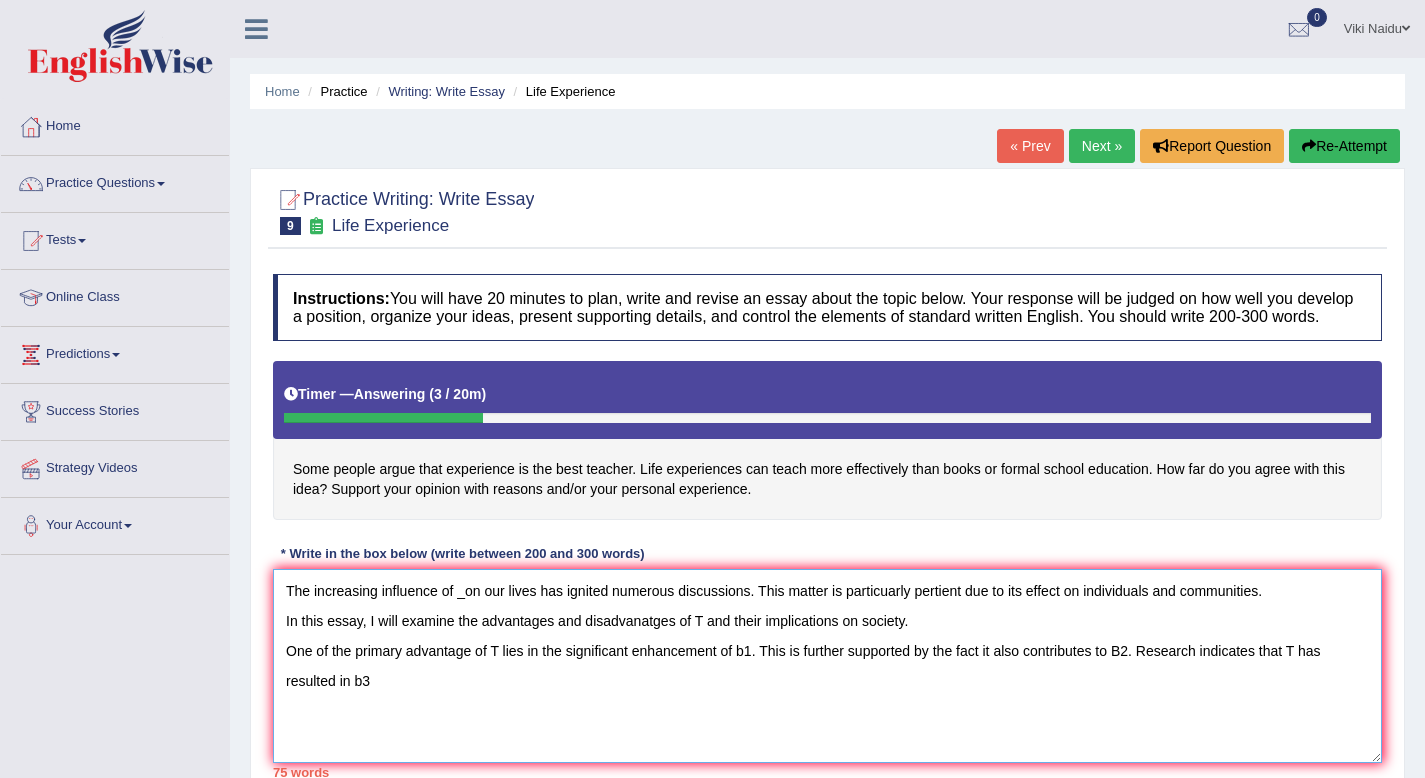 drag, startPoint x: 1212, startPoint y: 680, endPoint x: 1233, endPoint y: 721, distance: 46.06517 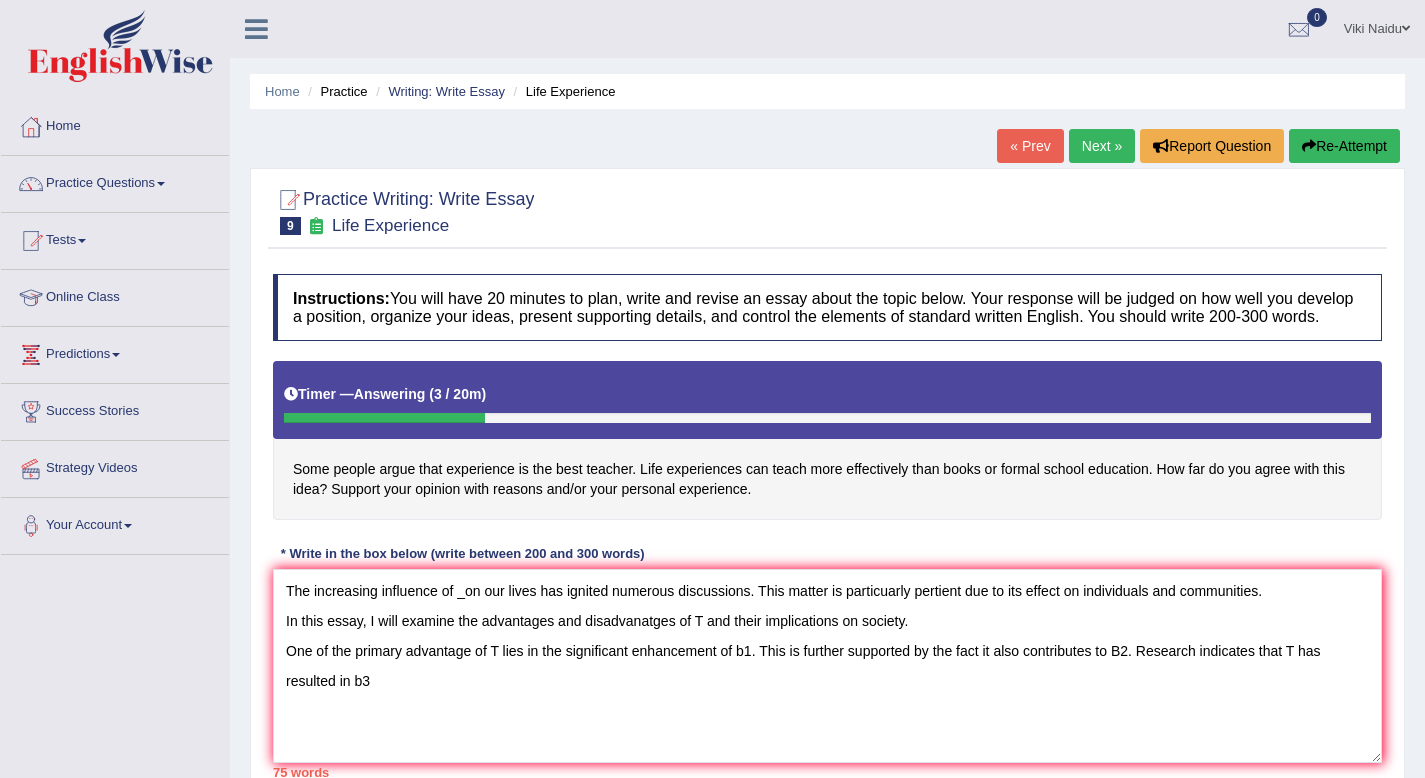 click on "Next »" at bounding box center [1102, 146] 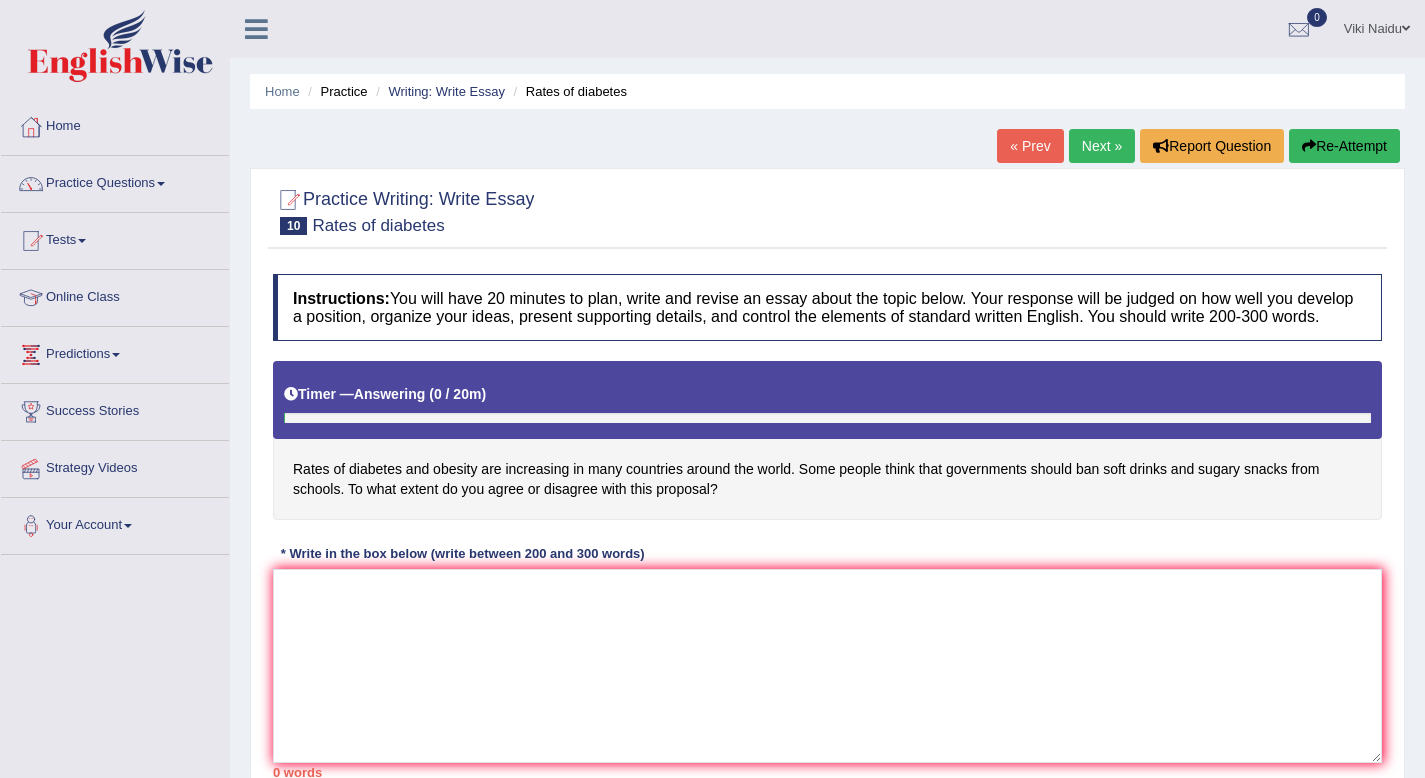 scroll, scrollTop: 0, scrollLeft: 0, axis: both 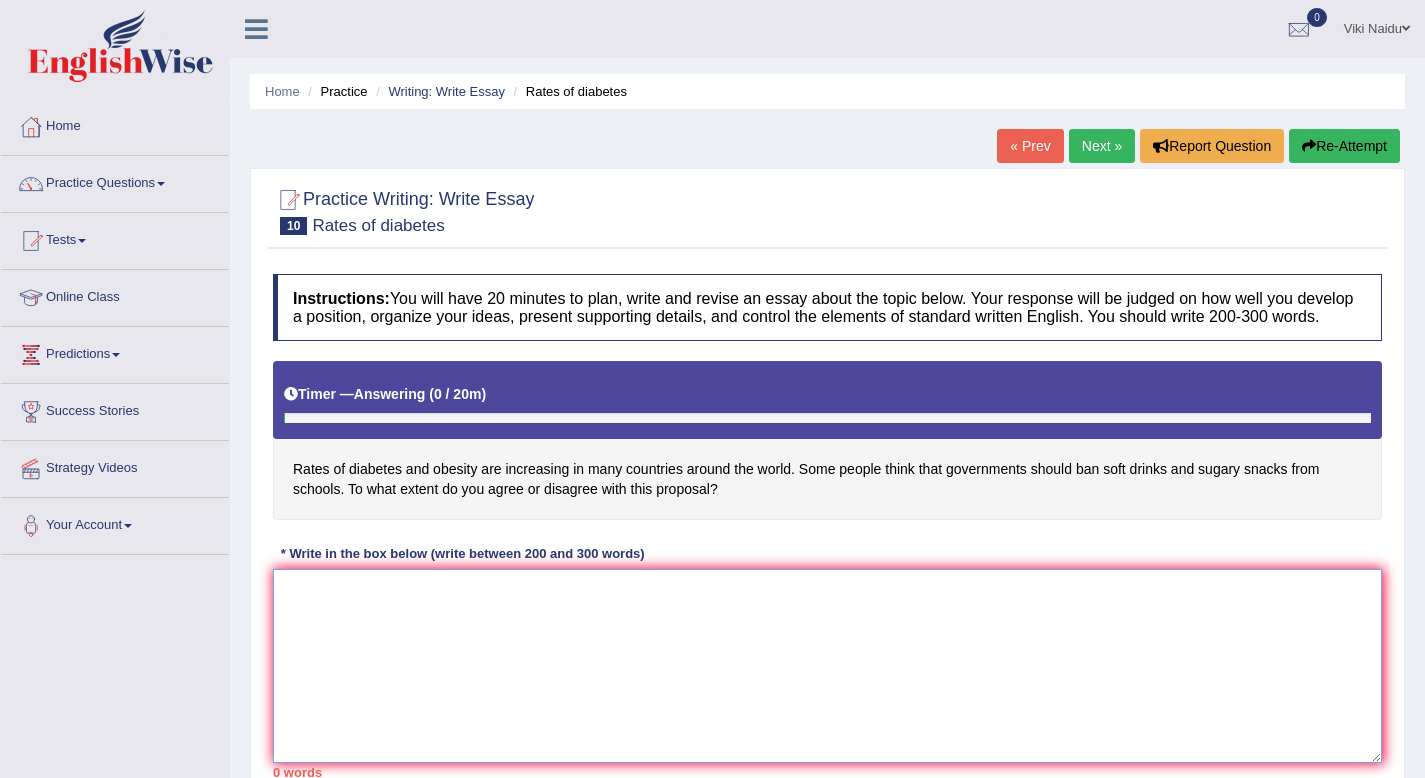 click at bounding box center [827, 666] 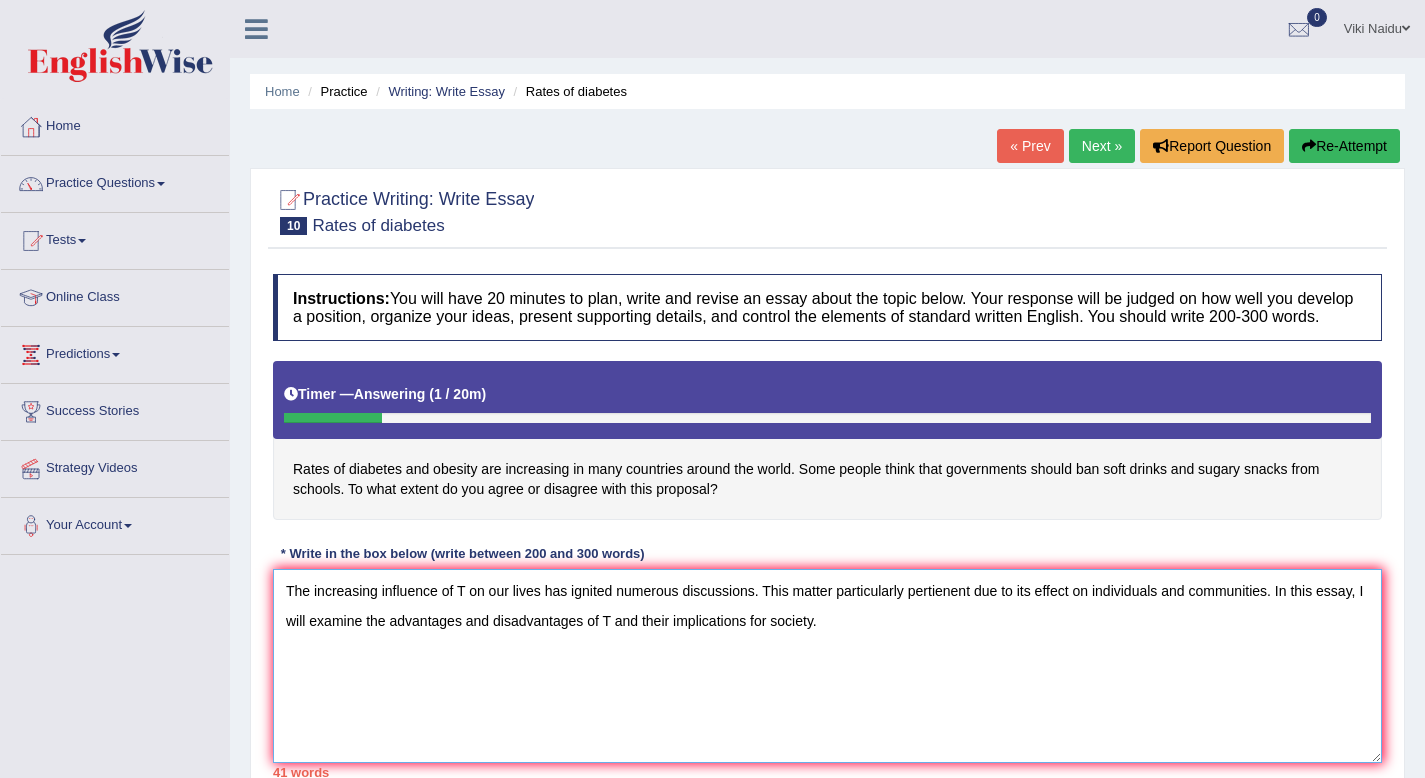 drag, startPoint x: 467, startPoint y: 645, endPoint x: 399, endPoint y: 640, distance: 68.18358 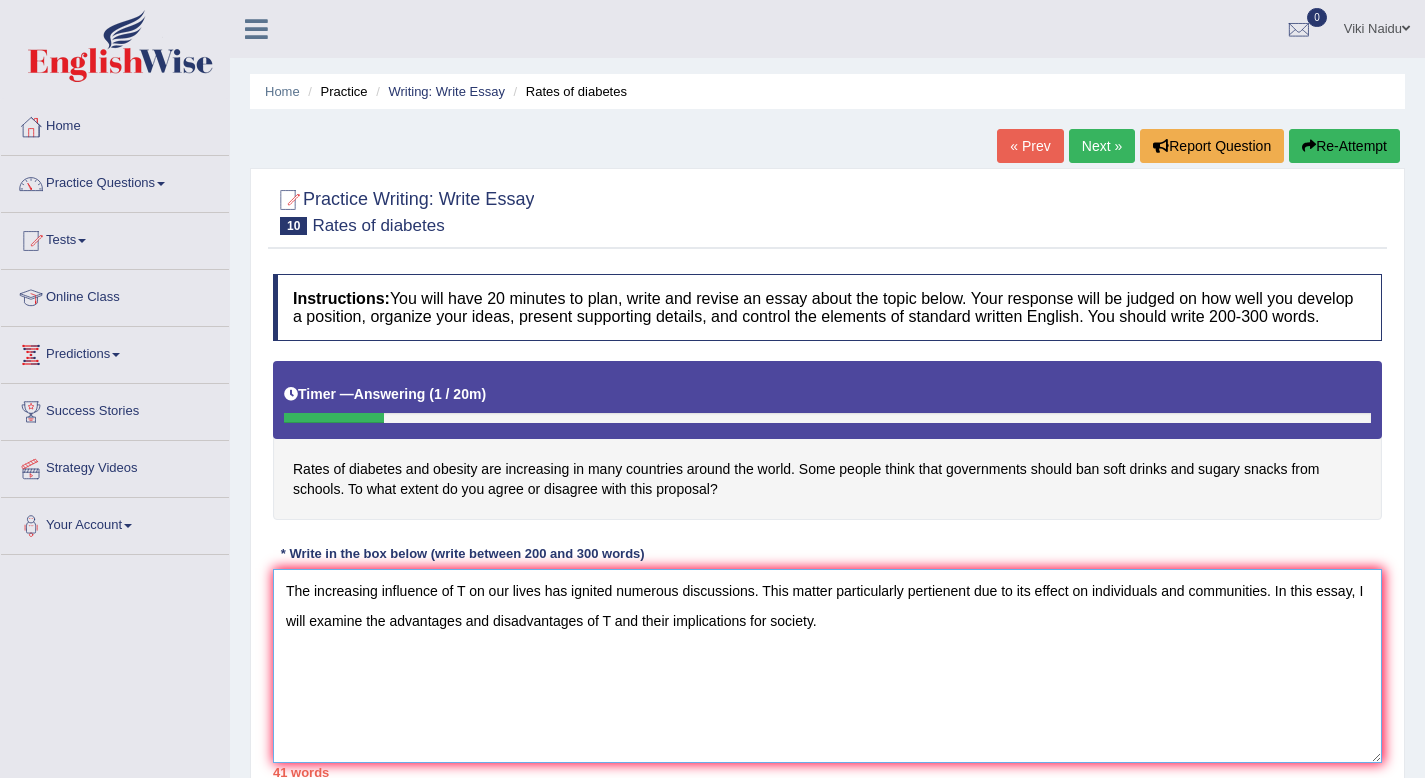 click on "The increasing influence of T on our lives has ignited numerous discussions. This matter particularly pertienent due to its effect on individuals and communities. In this essay, I will examine the advantages and disadvantages of T and their implications for society." at bounding box center (827, 666) 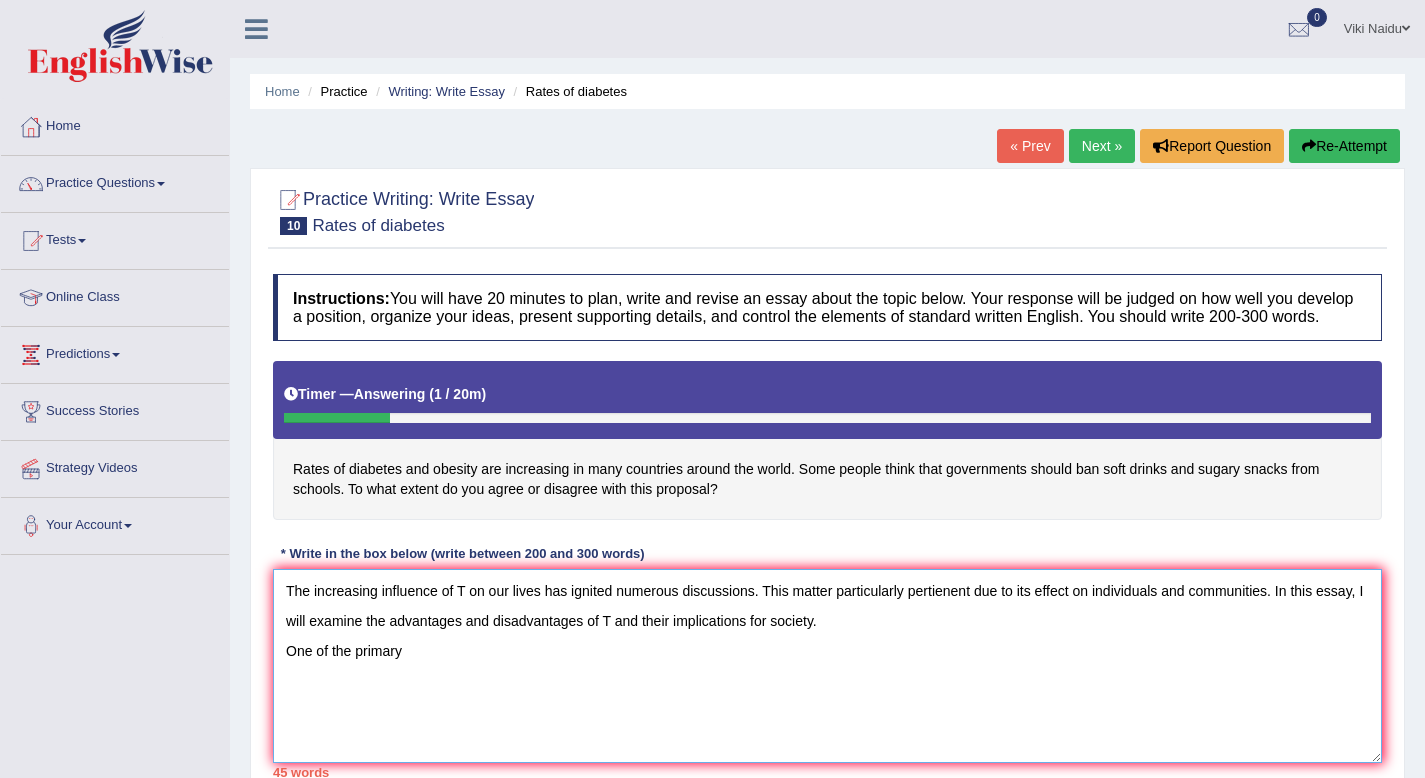 paste on "advantages" 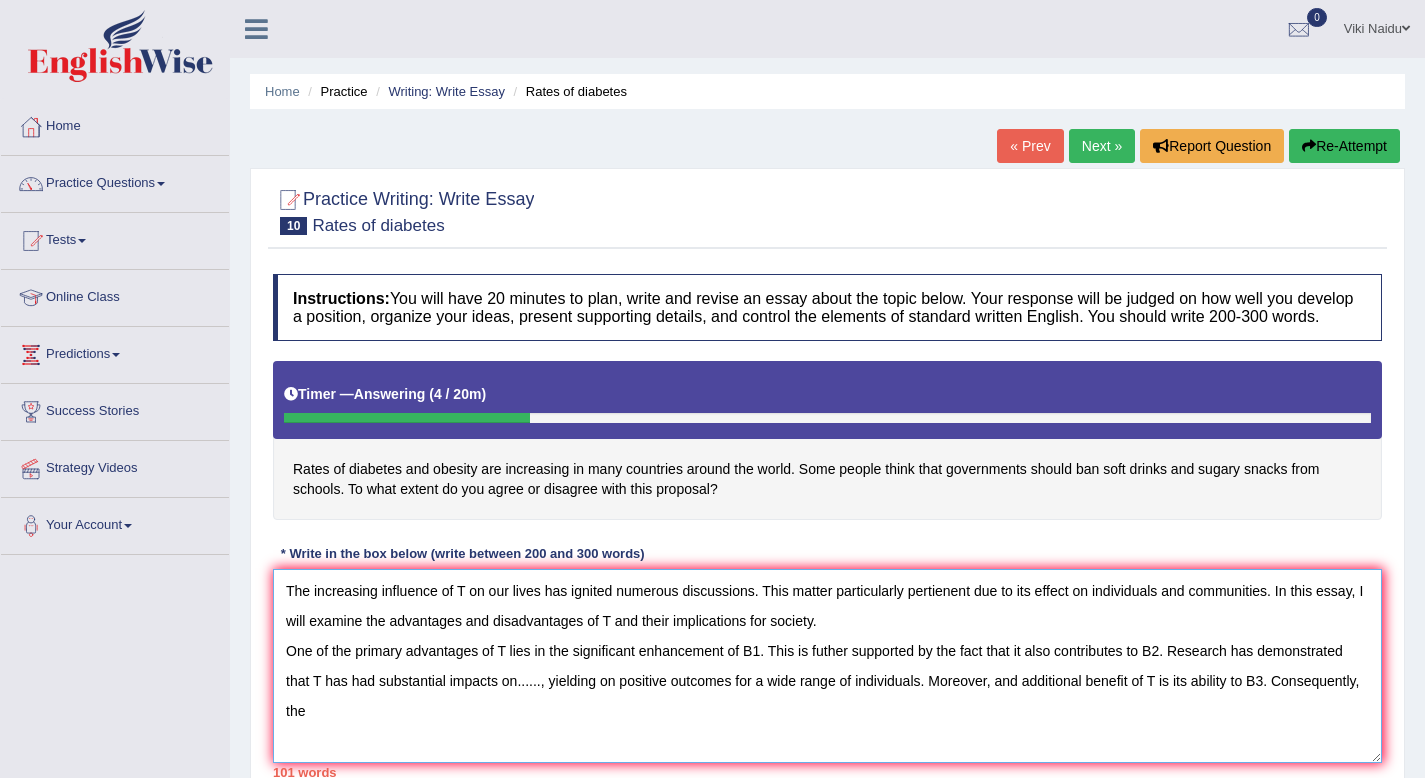 paste on "advantages" 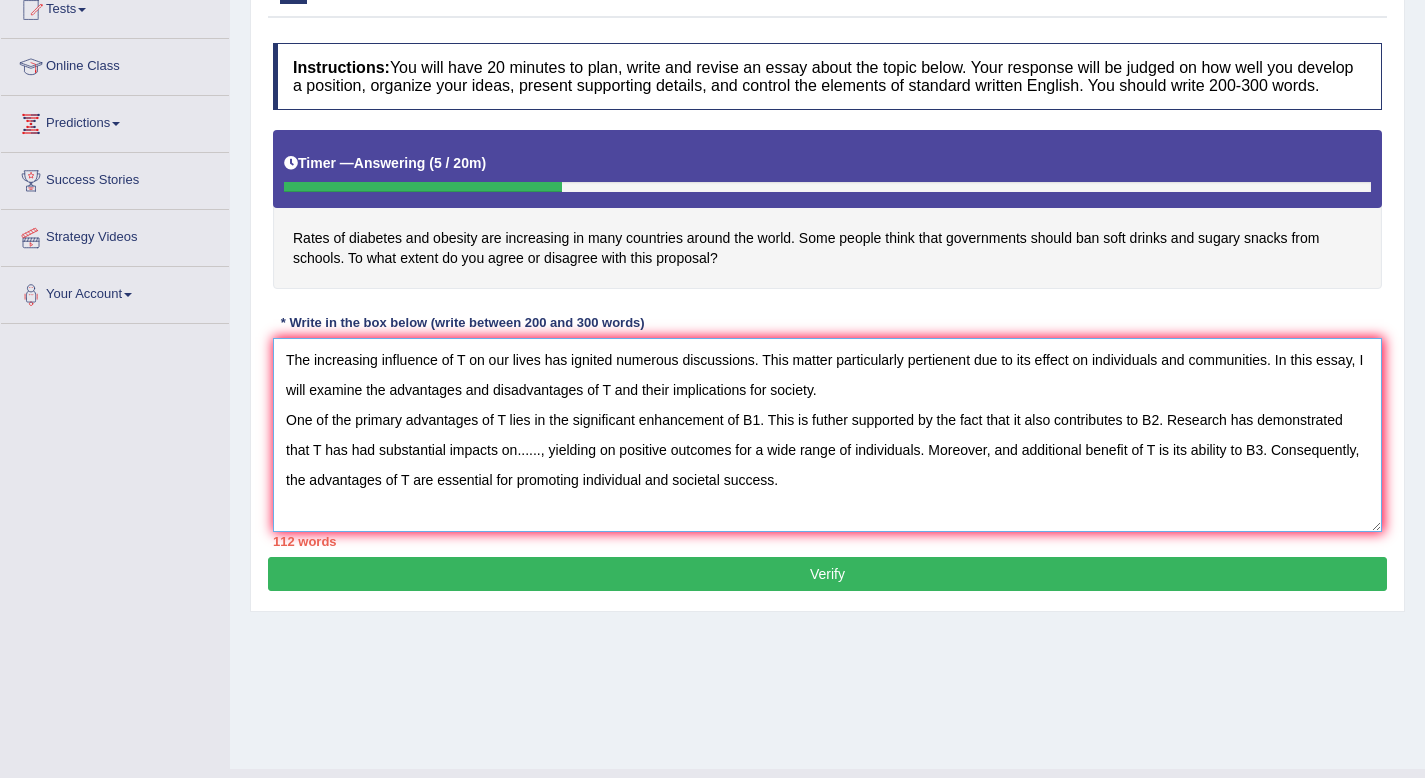 scroll, scrollTop: 272, scrollLeft: 0, axis: vertical 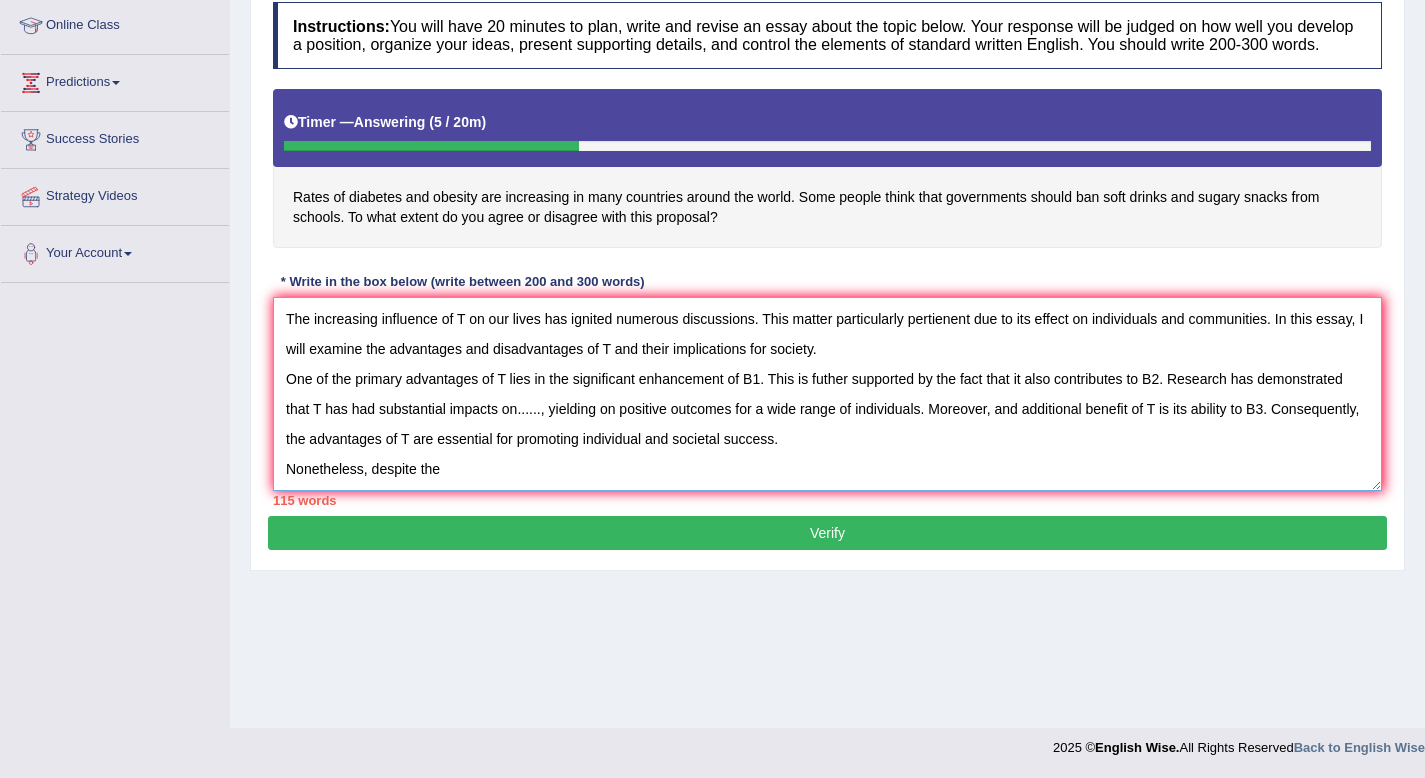 paste on "advantages" 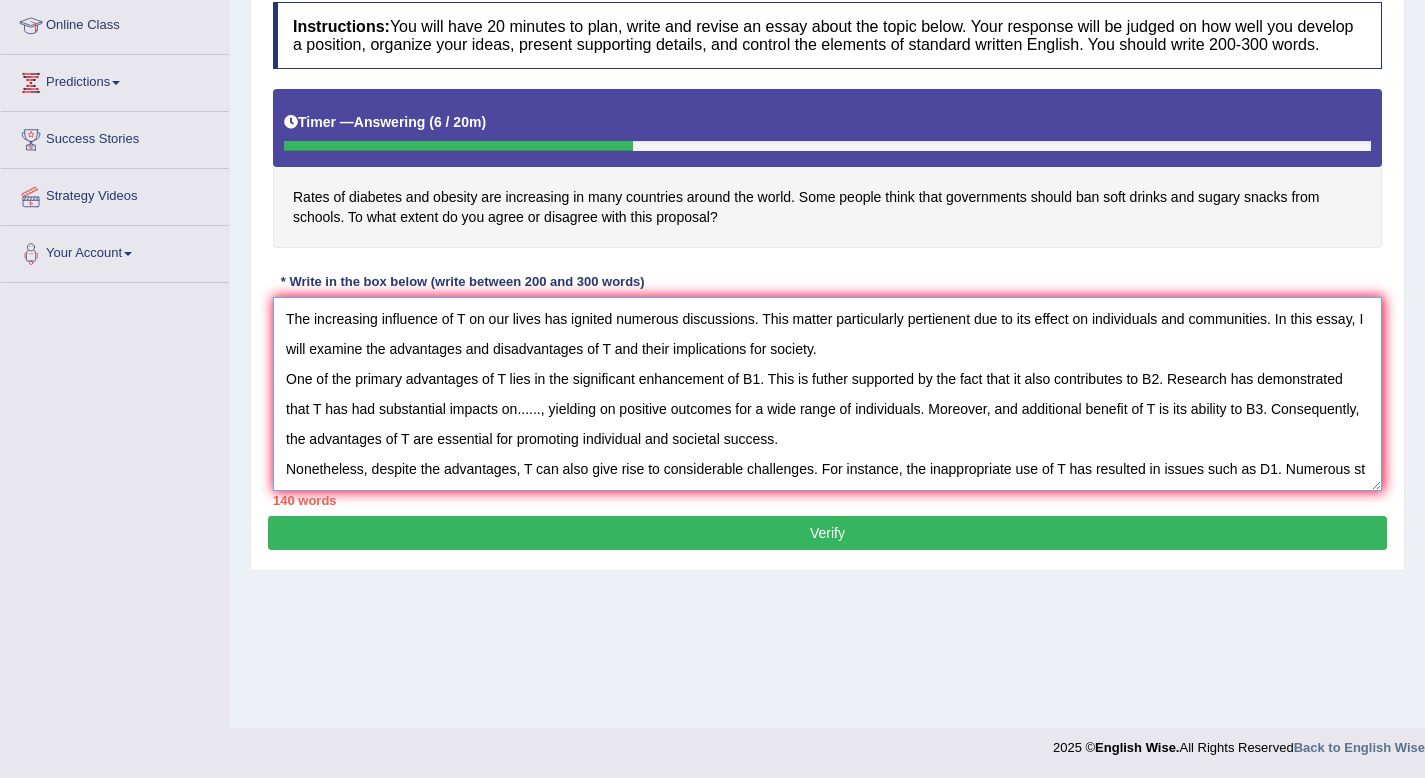 scroll, scrollTop: 17, scrollLeft: 0, axis: vertical 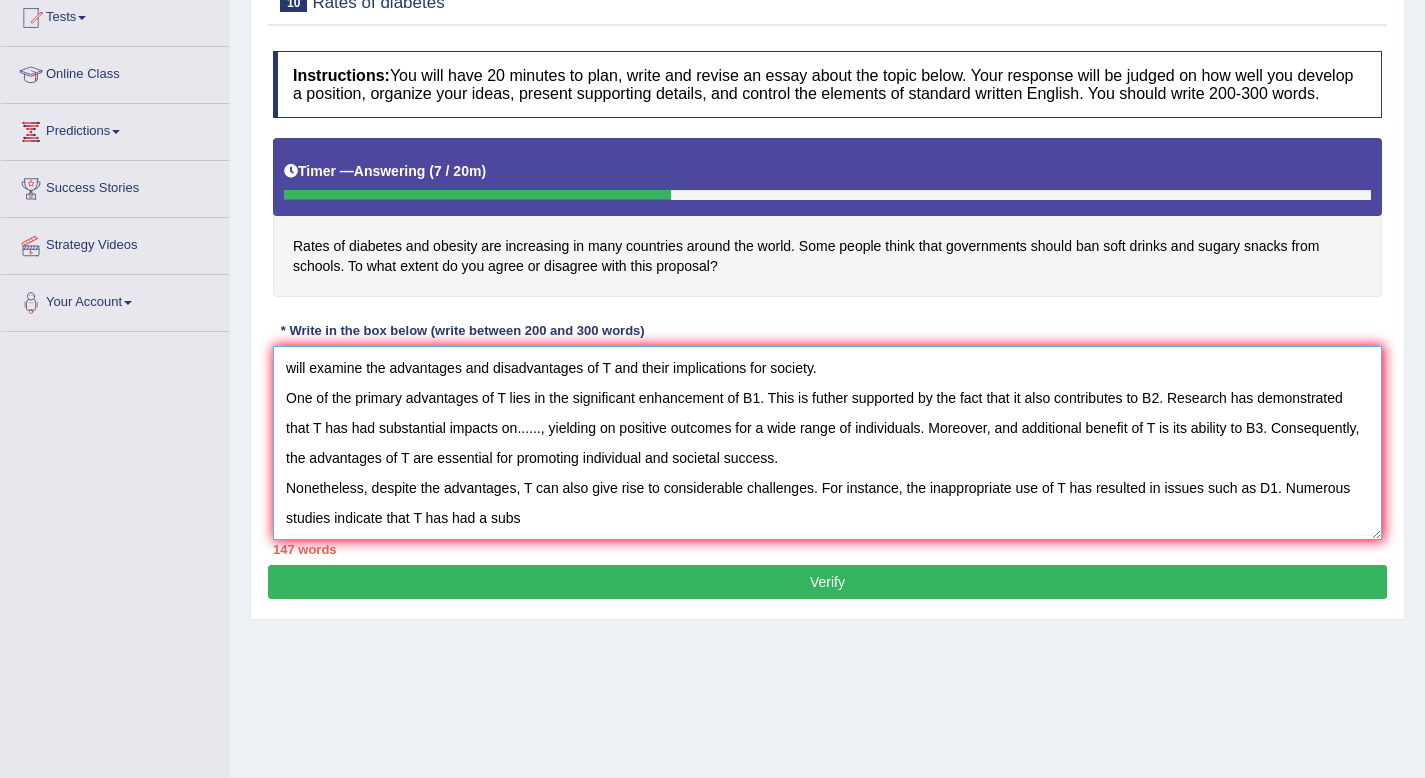 drag, startPoint x: 584, startPoint y: 541, endPoint x: 405, endPoint y: 545, distance: 179.0447 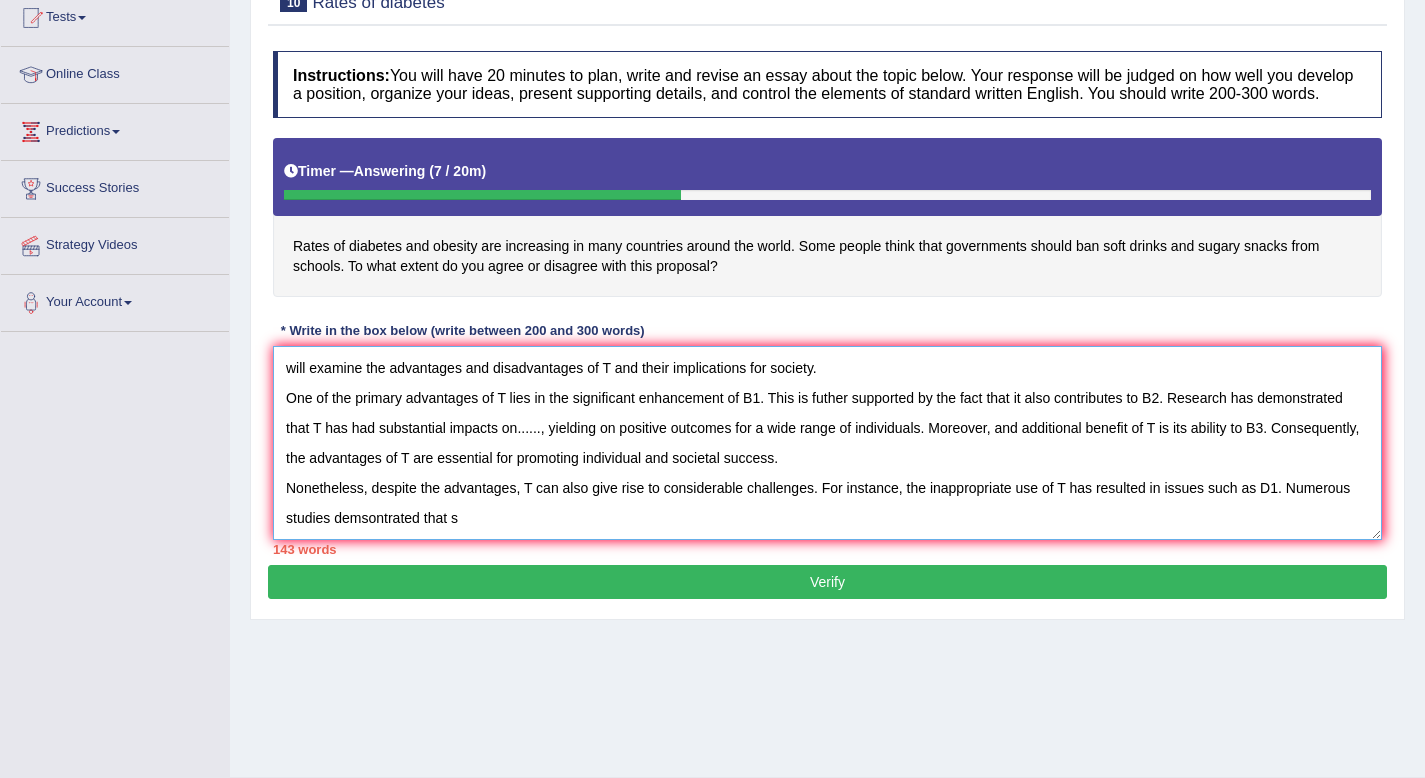 click on "The increasing influence of T on our lives has ignited numerous discussions. This matter particularly pertienent due to its effect on individuals and communities. In this essay, I will examine the advantages and disadvantages of T and their implications for society.
One of the primary advantages of T lies in the significant enhancement of B1. This is futher supported by the fact that it also contributes to B2. Research has demonstrated that T has had substantial impacts on......, yielding on positive outcomes for a wide range of individuals. Moreover, and additional benefit of T is its ability to B3. Consequently, the advantages of T are essential for promoting individual and societal success.
Nonetheless, despite the advantages, T can also give rise to considerable challenges. For instance, the inappropriate use of T has resulted in issues such as D1. Numerous studies demsontrated that s" at bounding box center (827, 443) 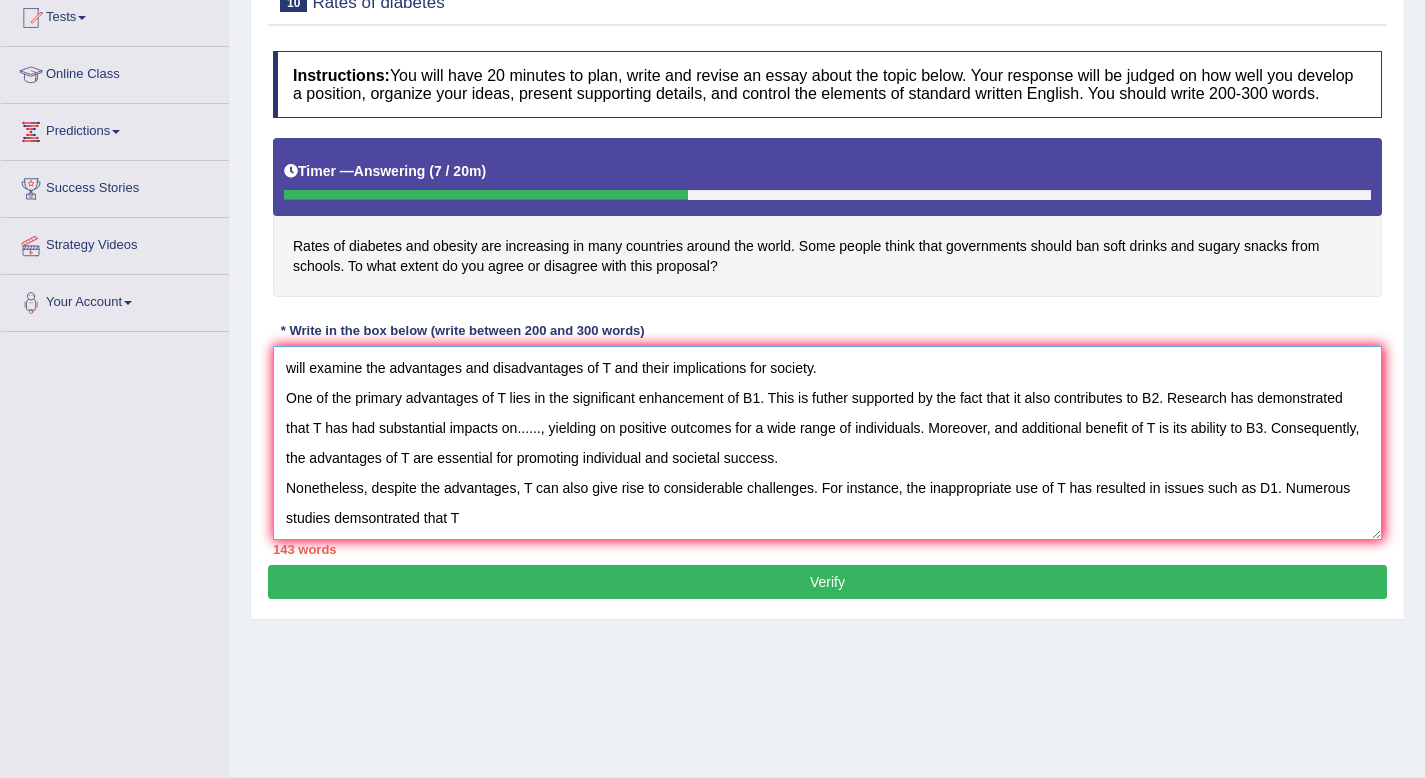 click on "The increasing influence of T on our lives has ignited numerous discussions. This matter particularly pertienent due to its effect on individuals and communities. In this essay, I will examine the advantages and disadvantages of T and their implications for society.
One of the primary advantages of T lies in the significant enhancement of B1. This is futher supported by the fact that it also contributes to B2. Research has demonstrated that T has had substantial impacts on......, yielding on positive outcomes for a wide range of individuals. Moreover, and additional benefit of T is its ability to B3. Consequently, the advantages of T are essential for promoting individual and societal success.
Nonetheless, despite the advantages, T can also give rise to considerable challenges. For instance, the inappropriate use of T has resulted in issues such as D1. Numerous studies demsontrated that T" at bounding box center [827, 443] 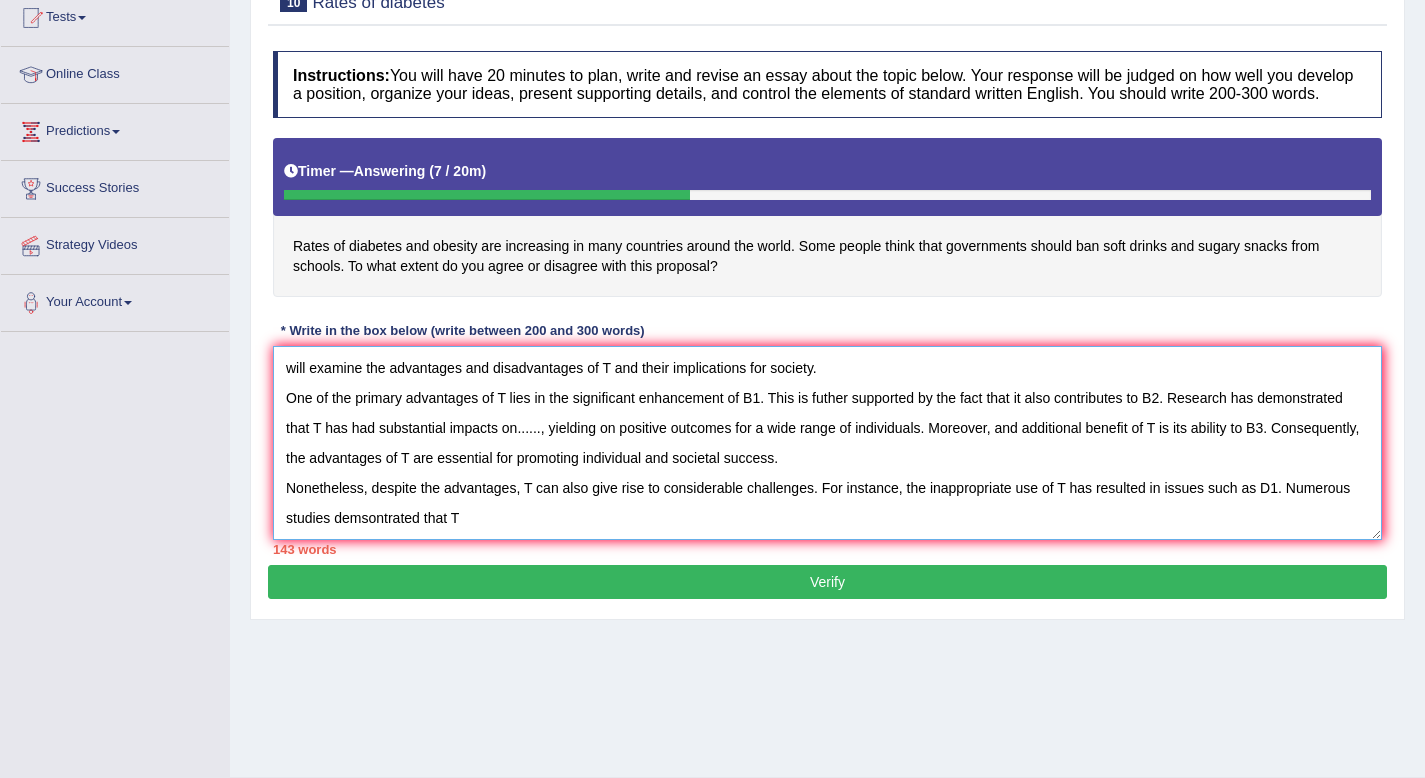 drag, startPoint x: 532, startPoint y: 550, endPoint x: 350, endPoint y: 540, distance: 182.27452 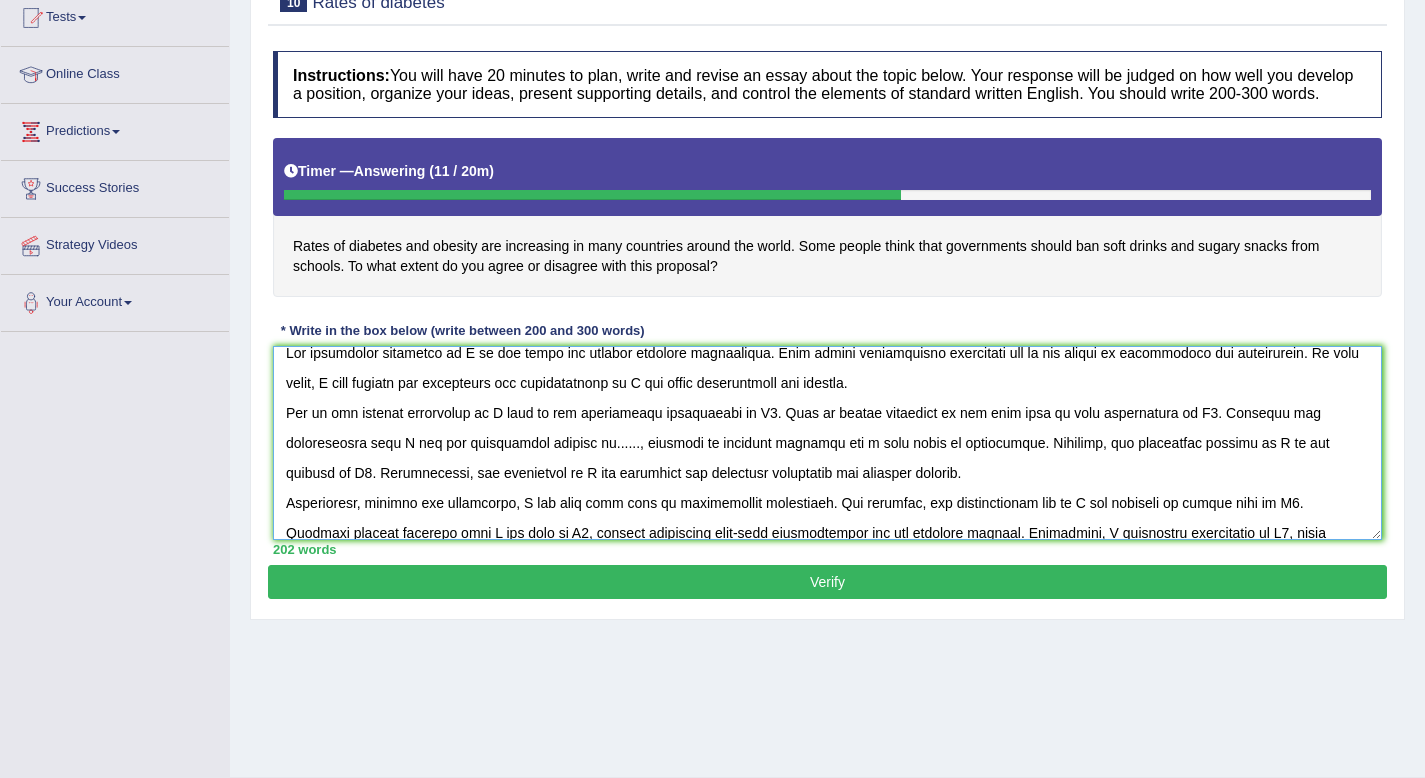 scroll, scrollTop: 0, scrollLeft: 0, axis: both 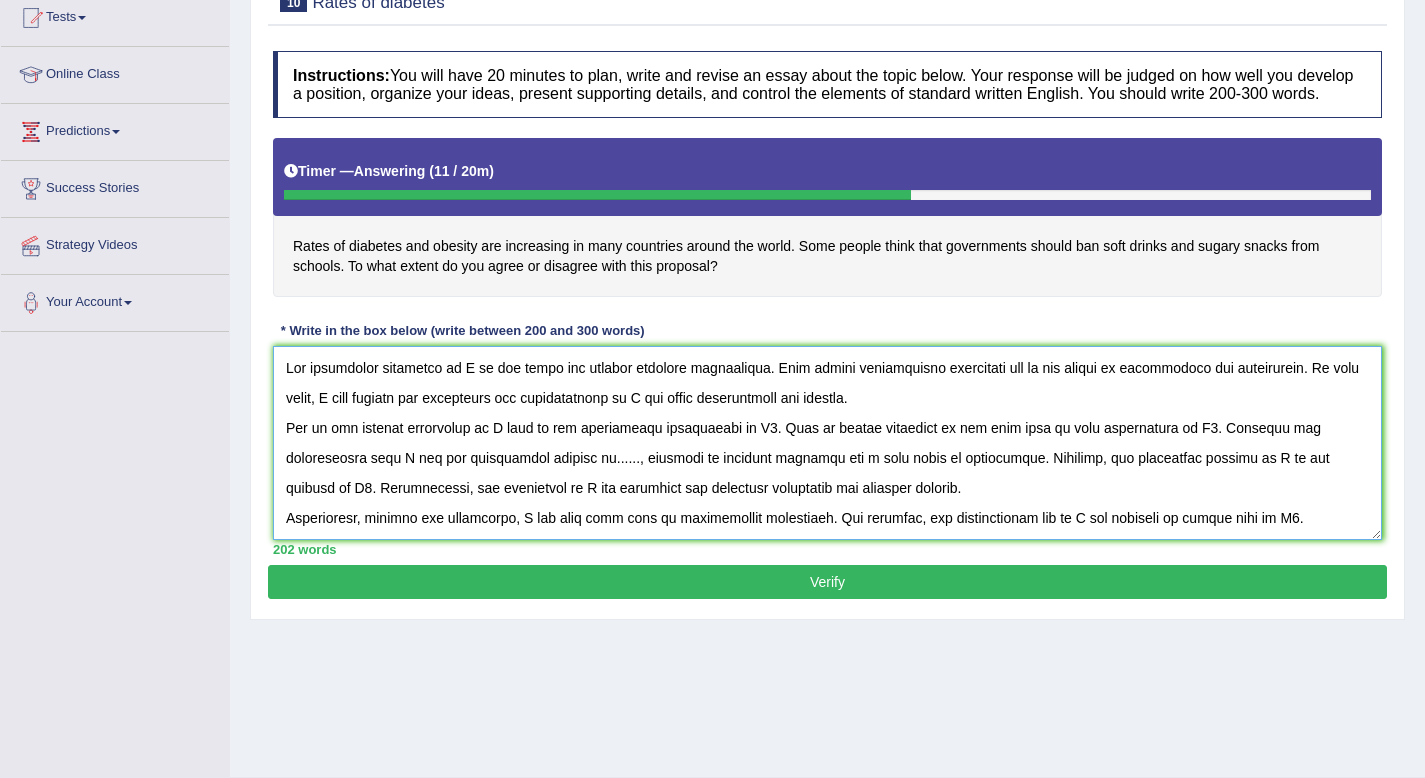 click at bounding box center [827, 443] 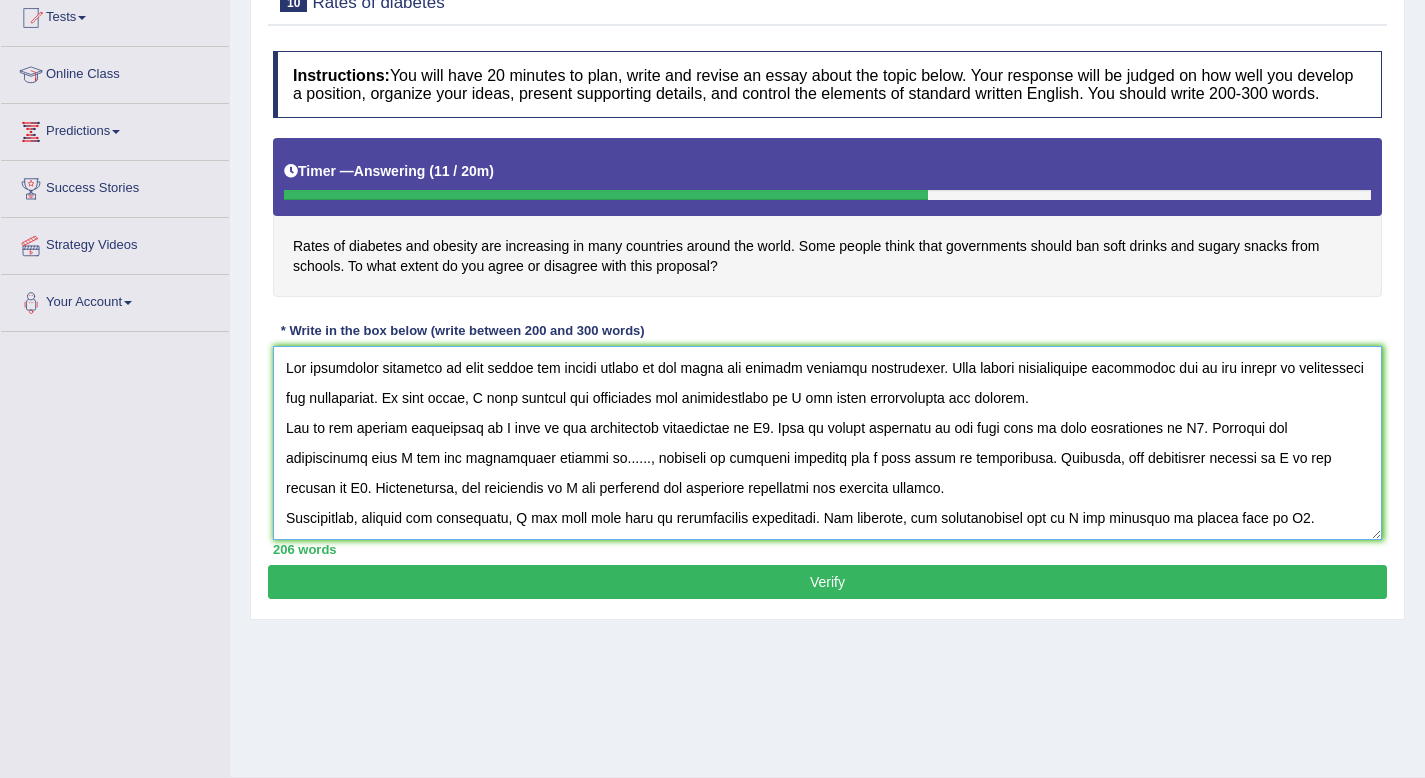 click at bounding box center (827, 443) 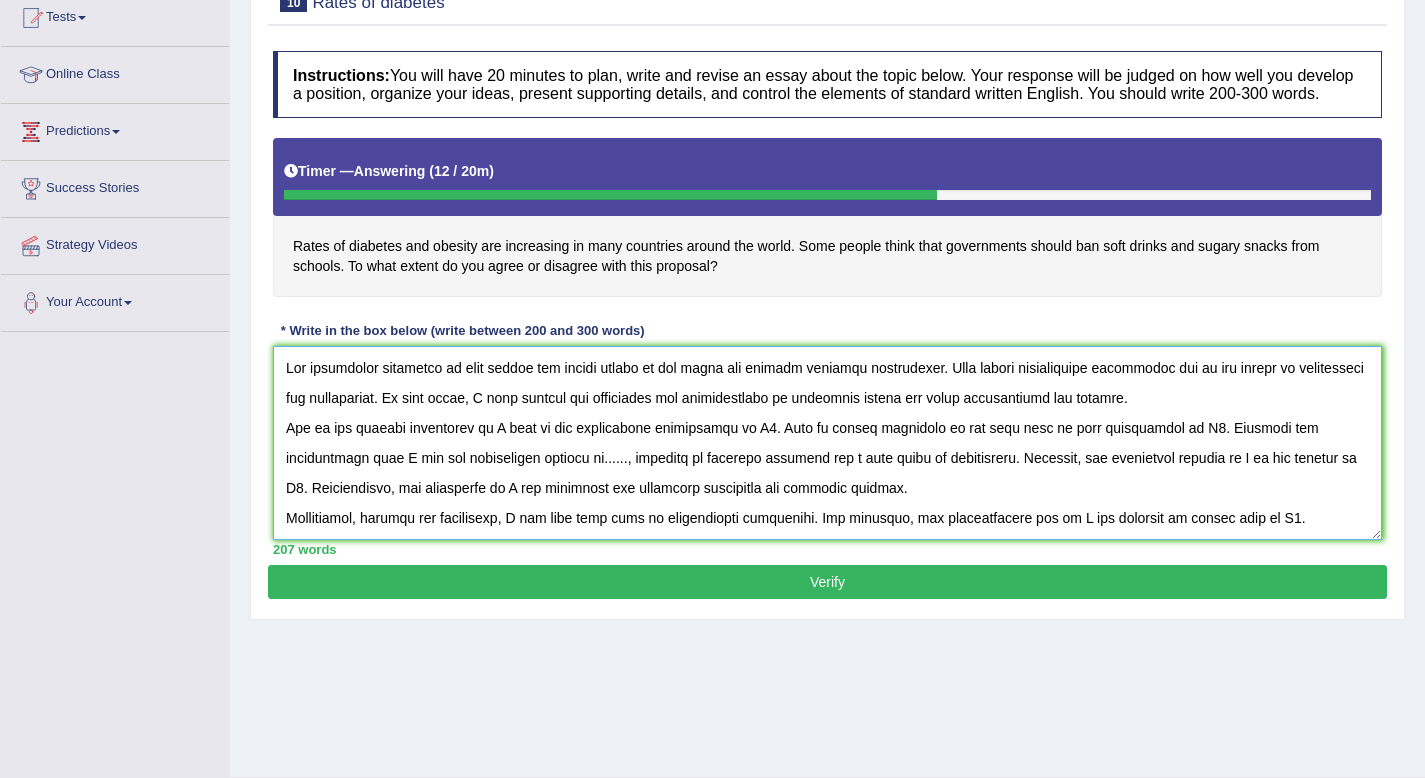 click at bounding box center (827, 443) 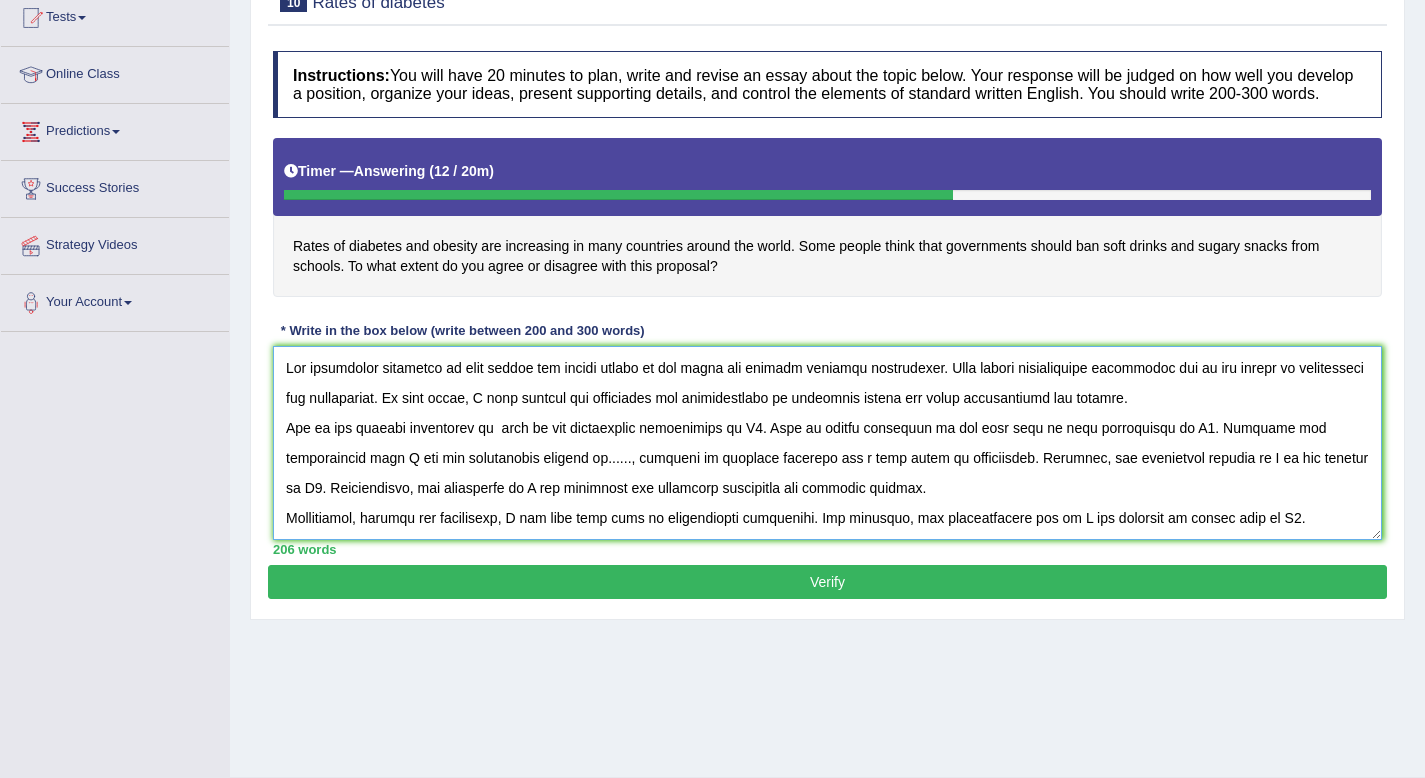 drag, startPoint x: 643, startPoint y: 392, endPoint x: 459, endPoint y: 394, distance: 184.01086 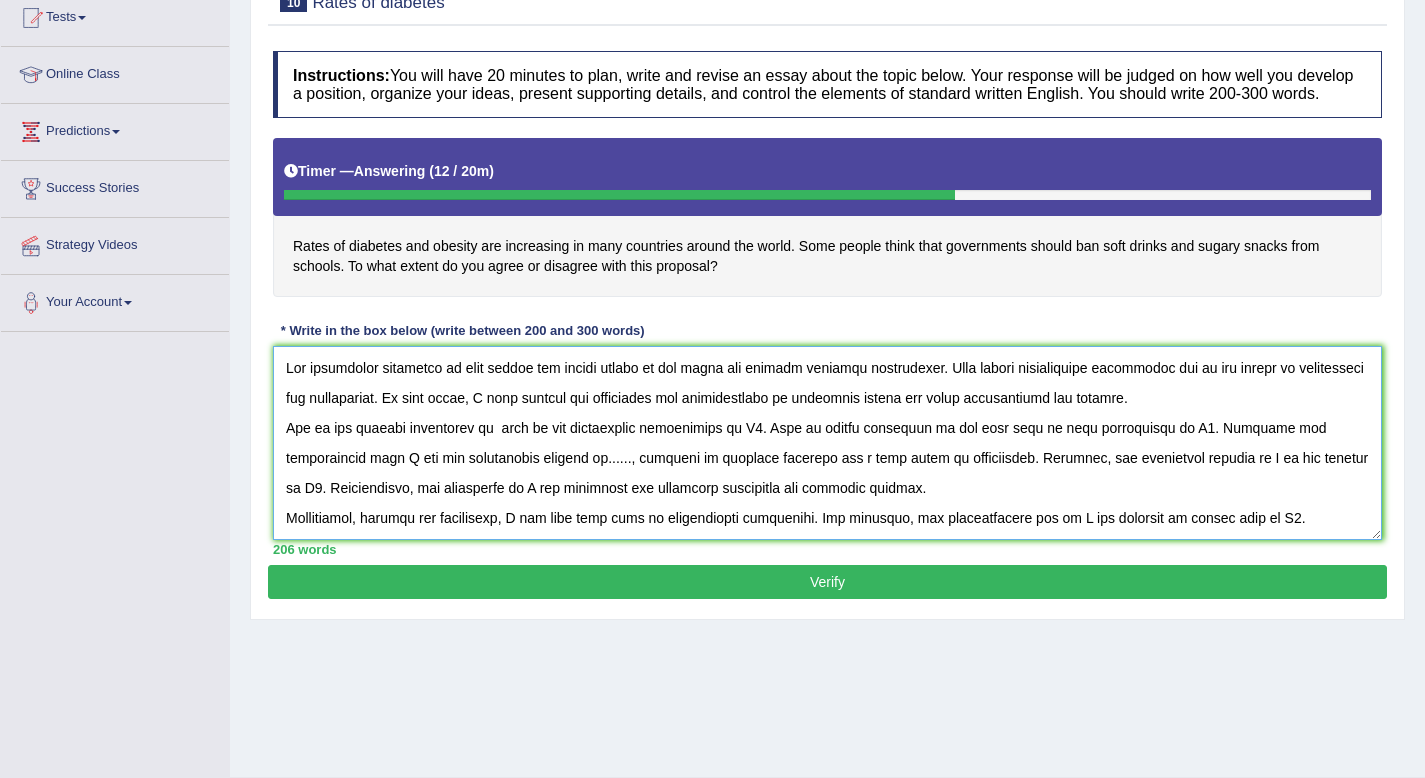 click at bounding box center (827, 443) 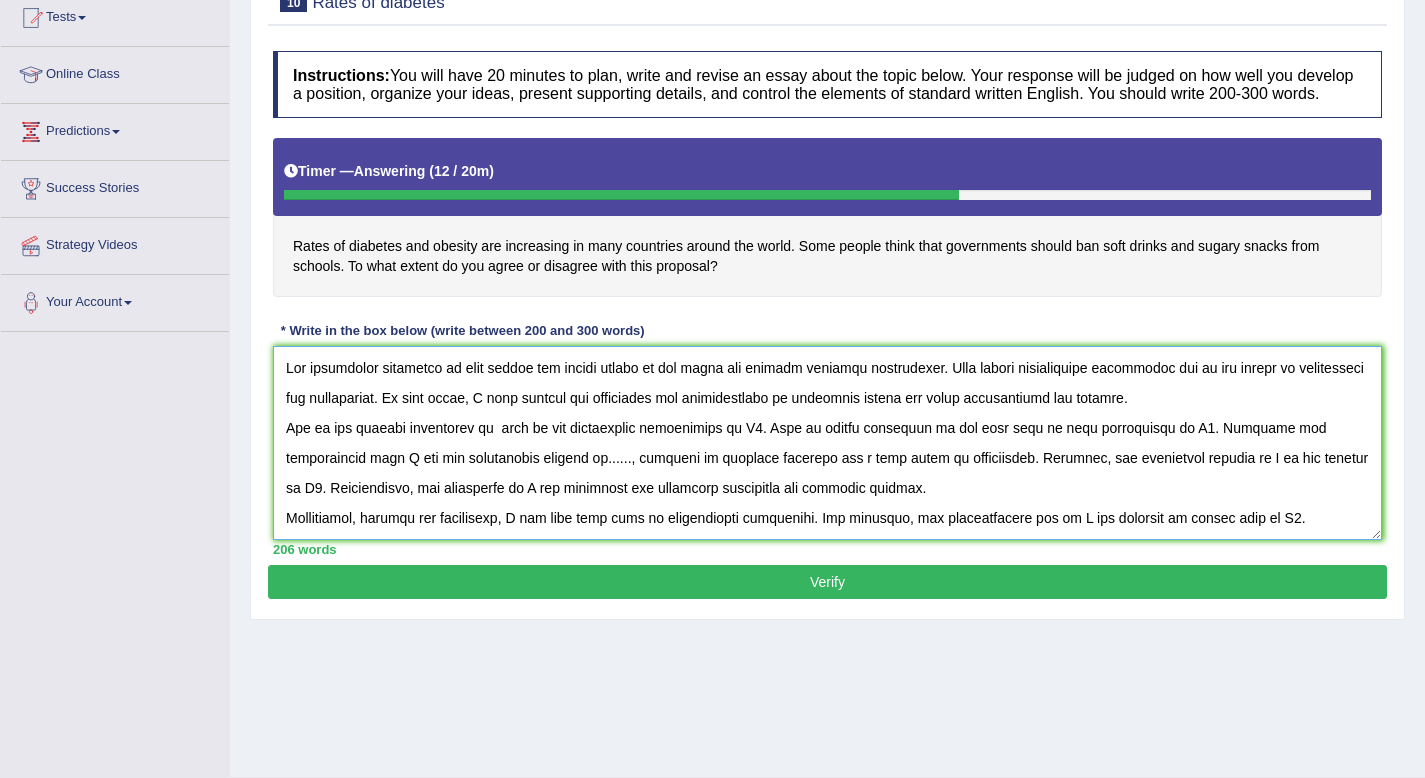 click at bounding box center [827, 443] 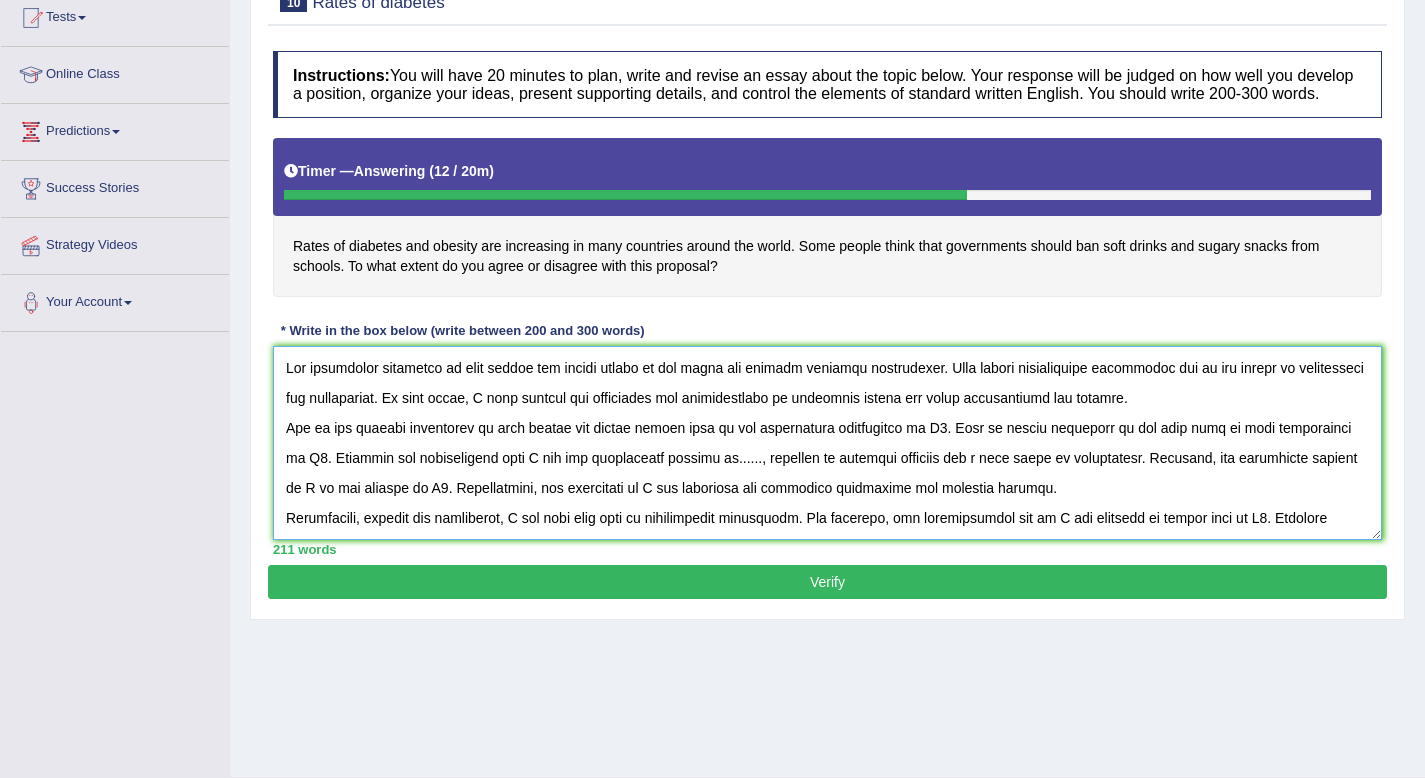 click at bounding box center (827, 443) 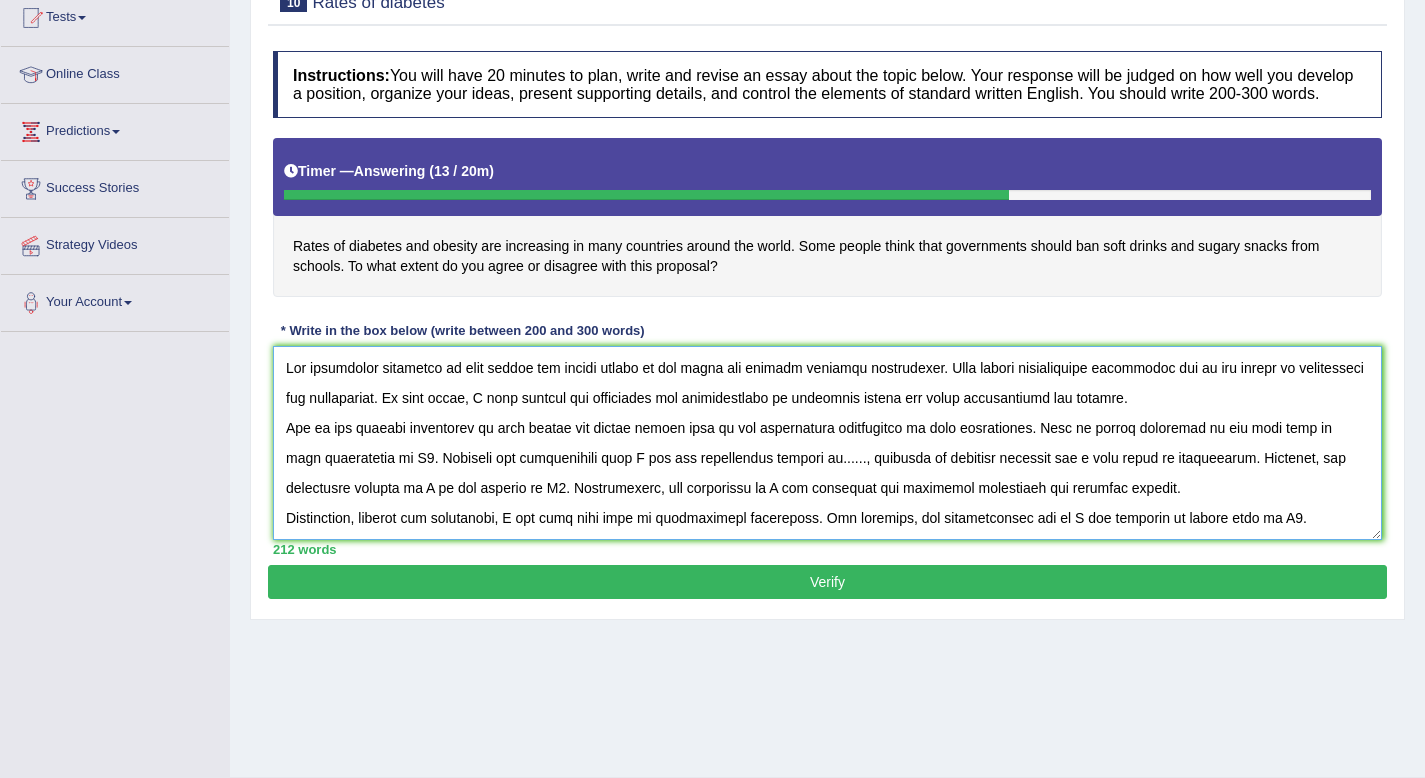 drag, startPoint x: 1036, startPoint y: 450, endPoint x: 926, endPoint y: 450, distance: 110 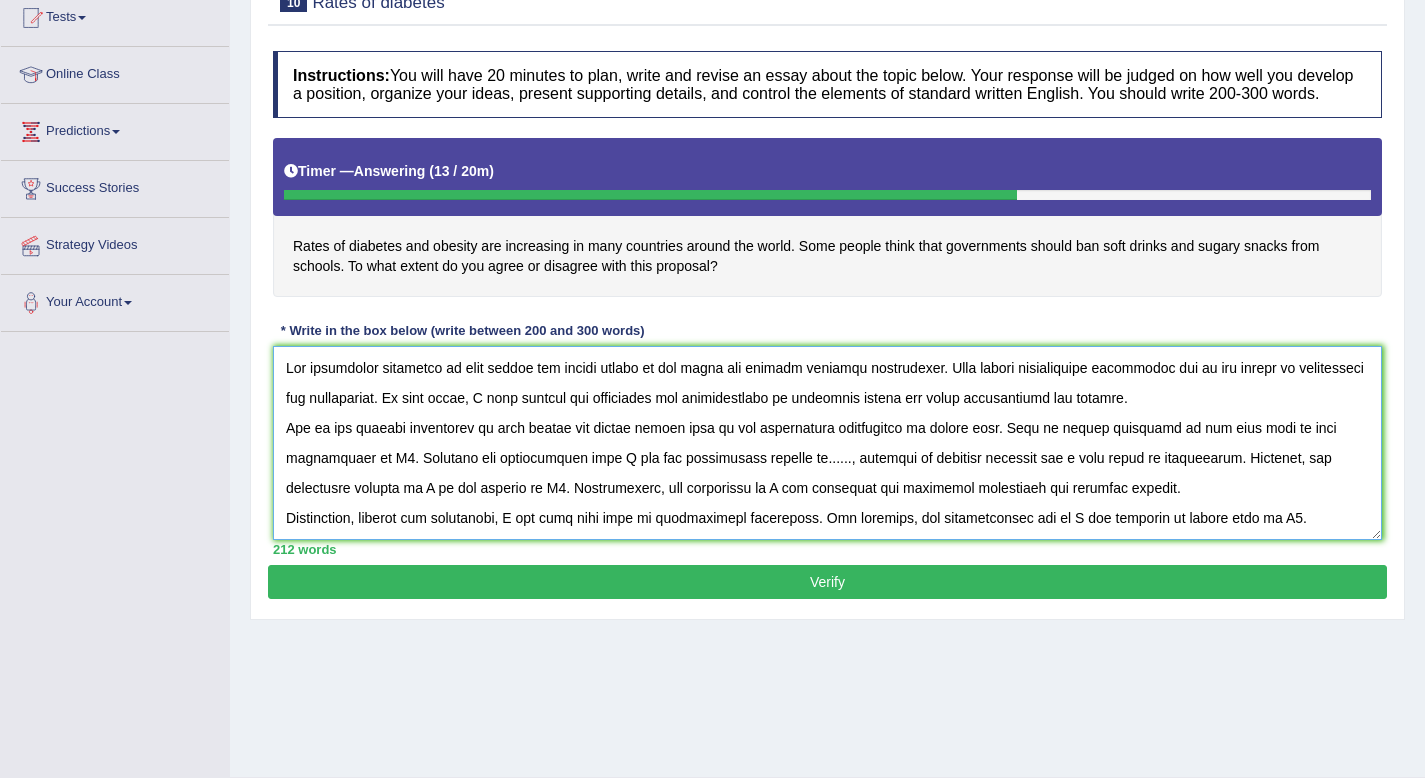 click at bounding box center [827, 443] 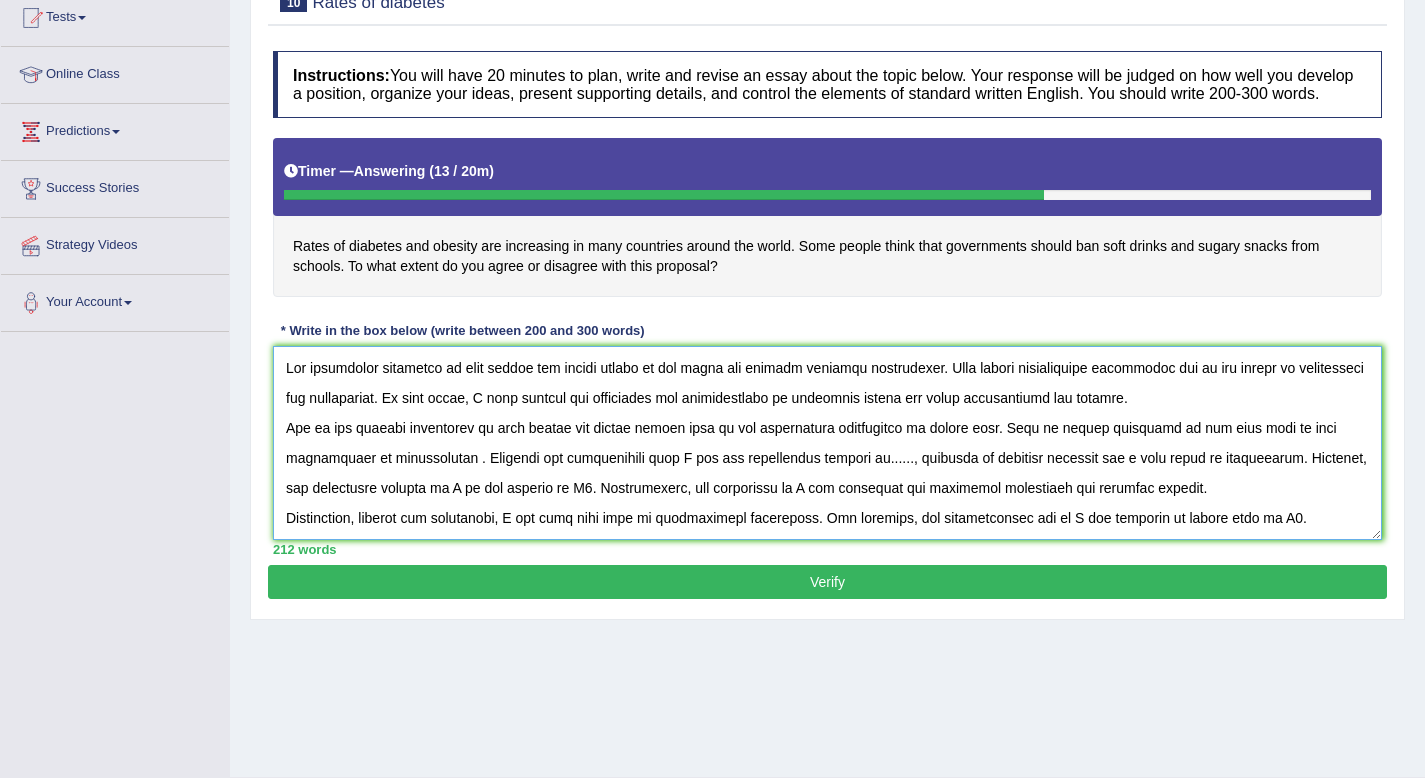 click at bounding box center (827, 443) 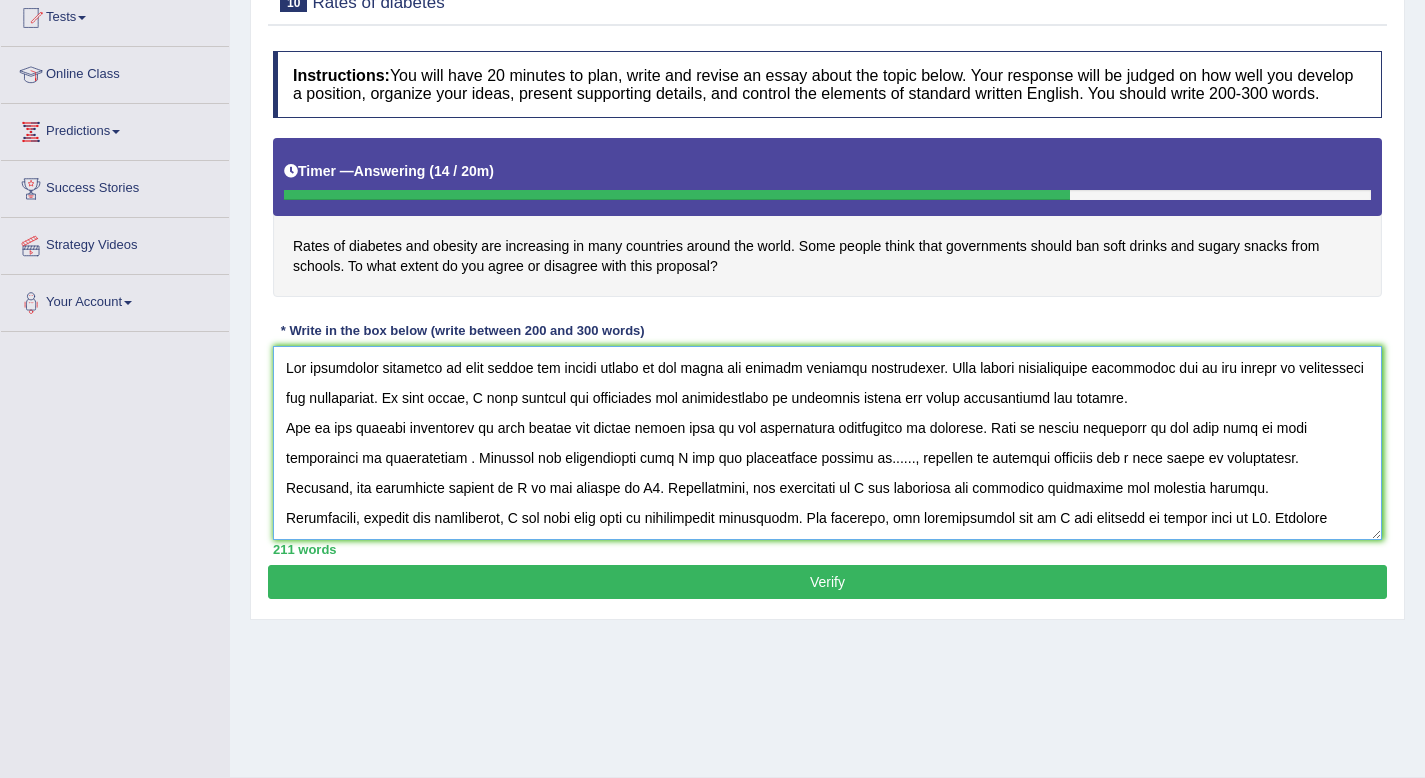 drag, startPoint x: 370, startPoint y: 479, endPoint x: 306, endPoint y: 483, distance: 64.12488 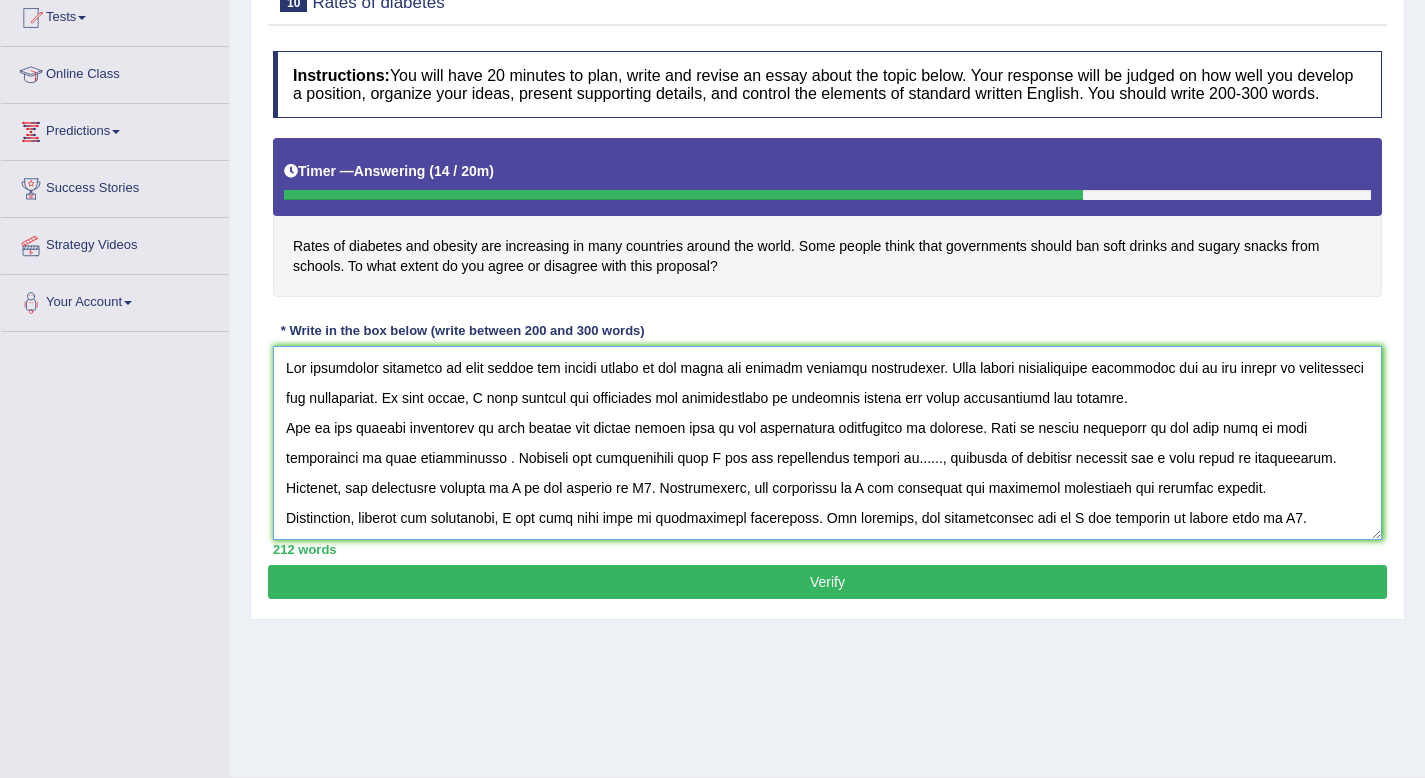click at bounding box center [827, 443] 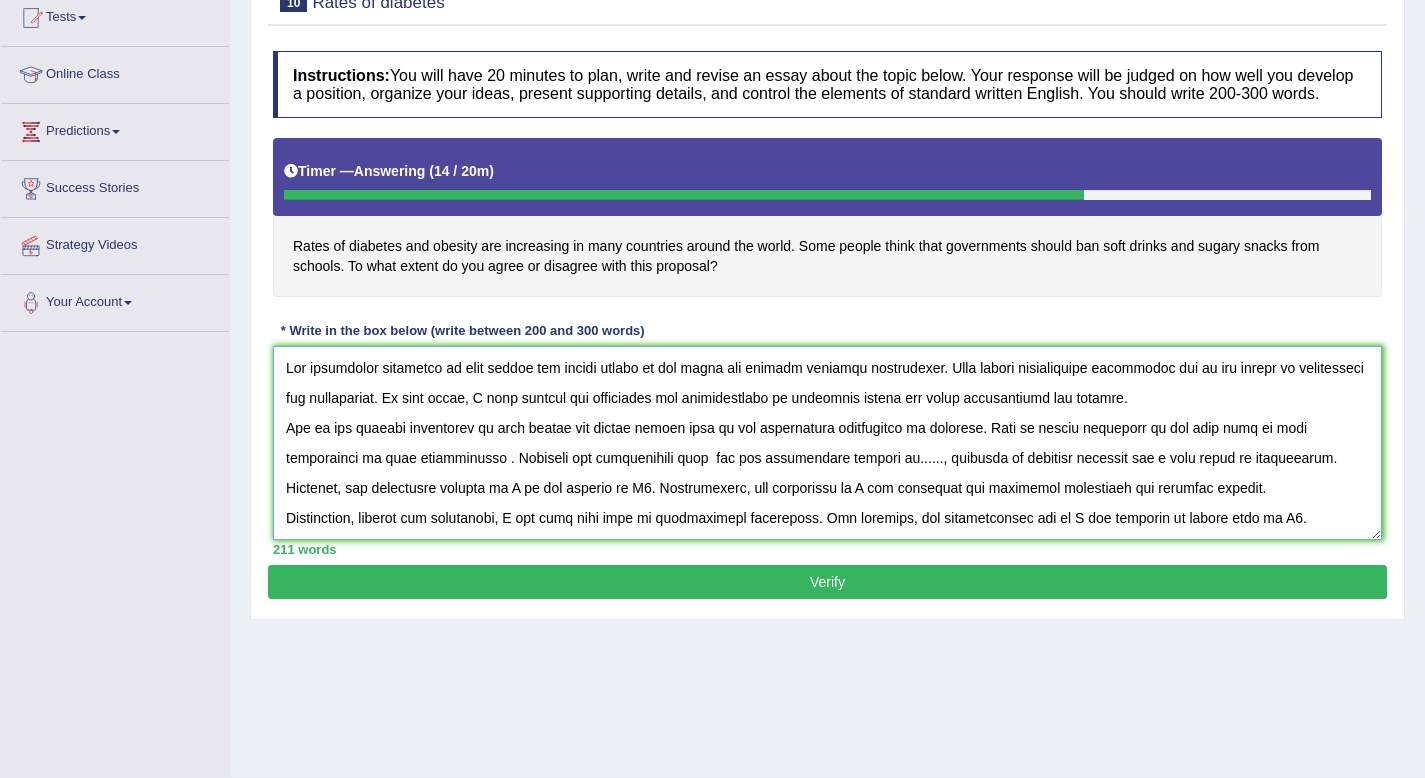 paste on "soft drinks and sugary snacks" 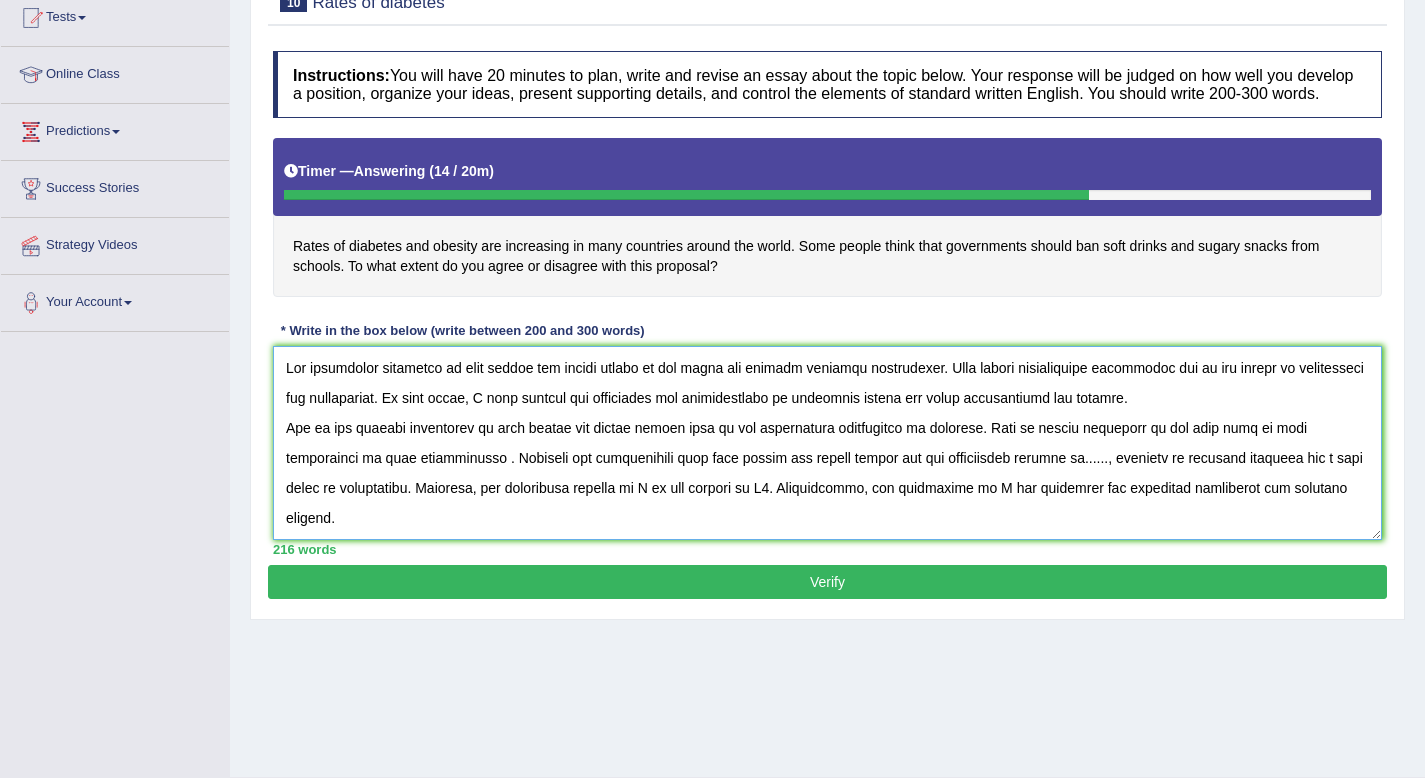 drag, startPoint x: 1034, startPoint y: 480, endPoint x: 1023, endPoint y: 480, distance: 11 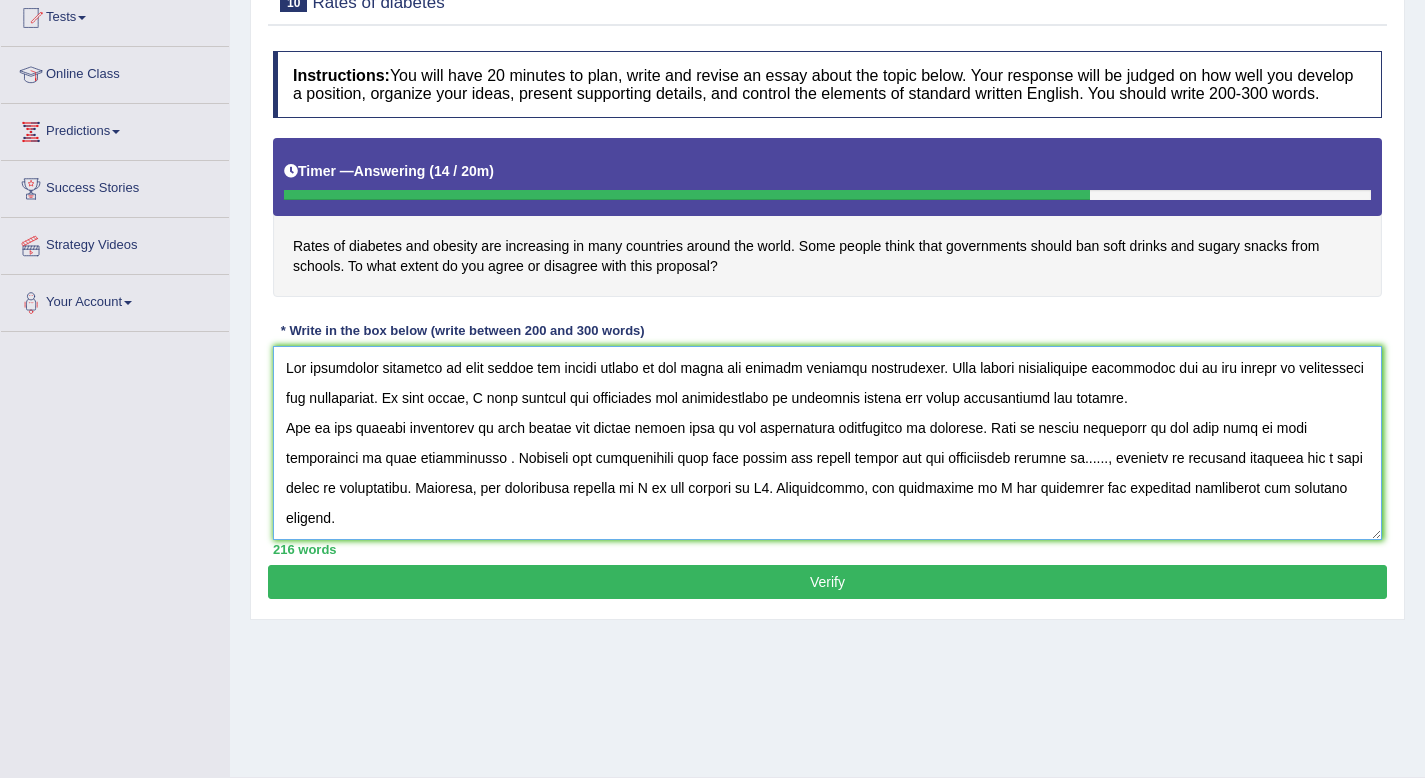 click at bounding box center [827, 443] 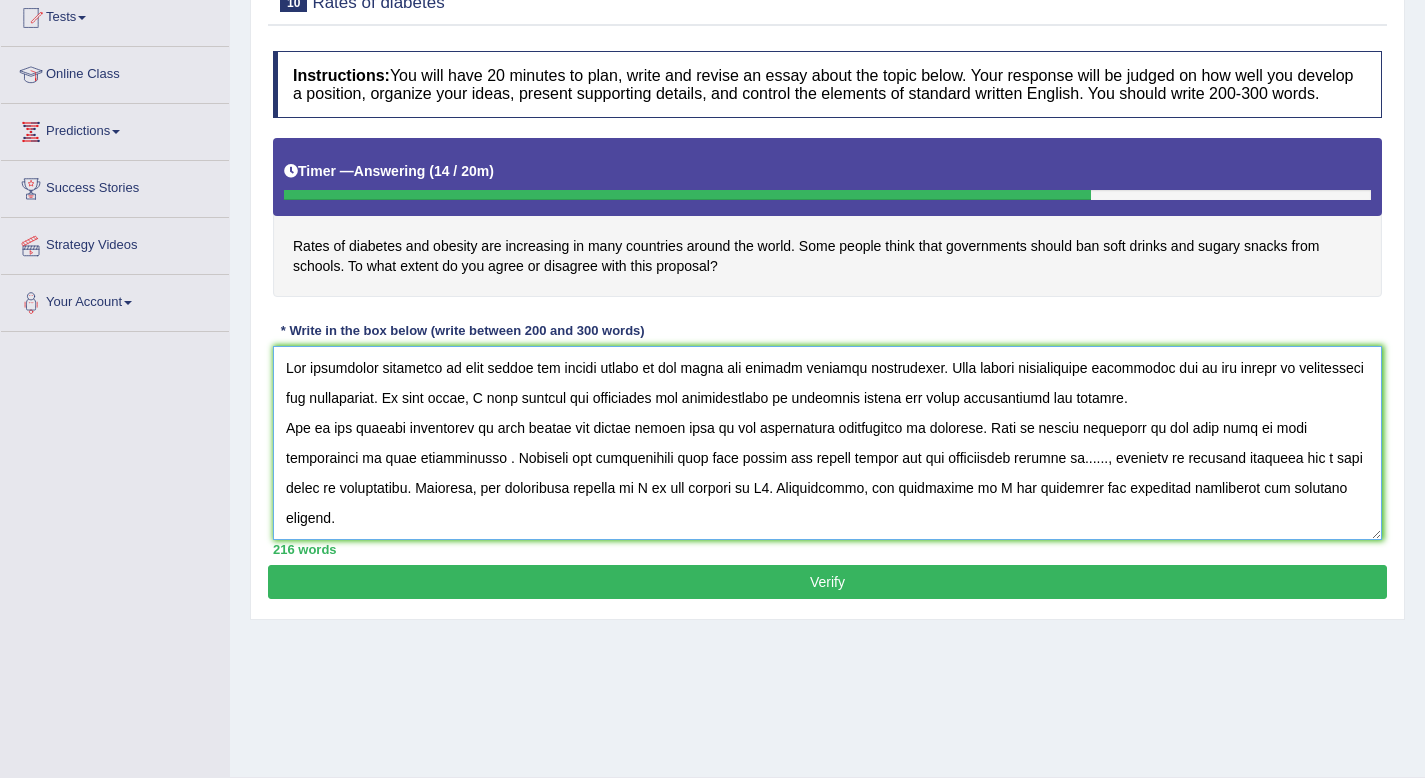 click at bounding box center (827, 443) 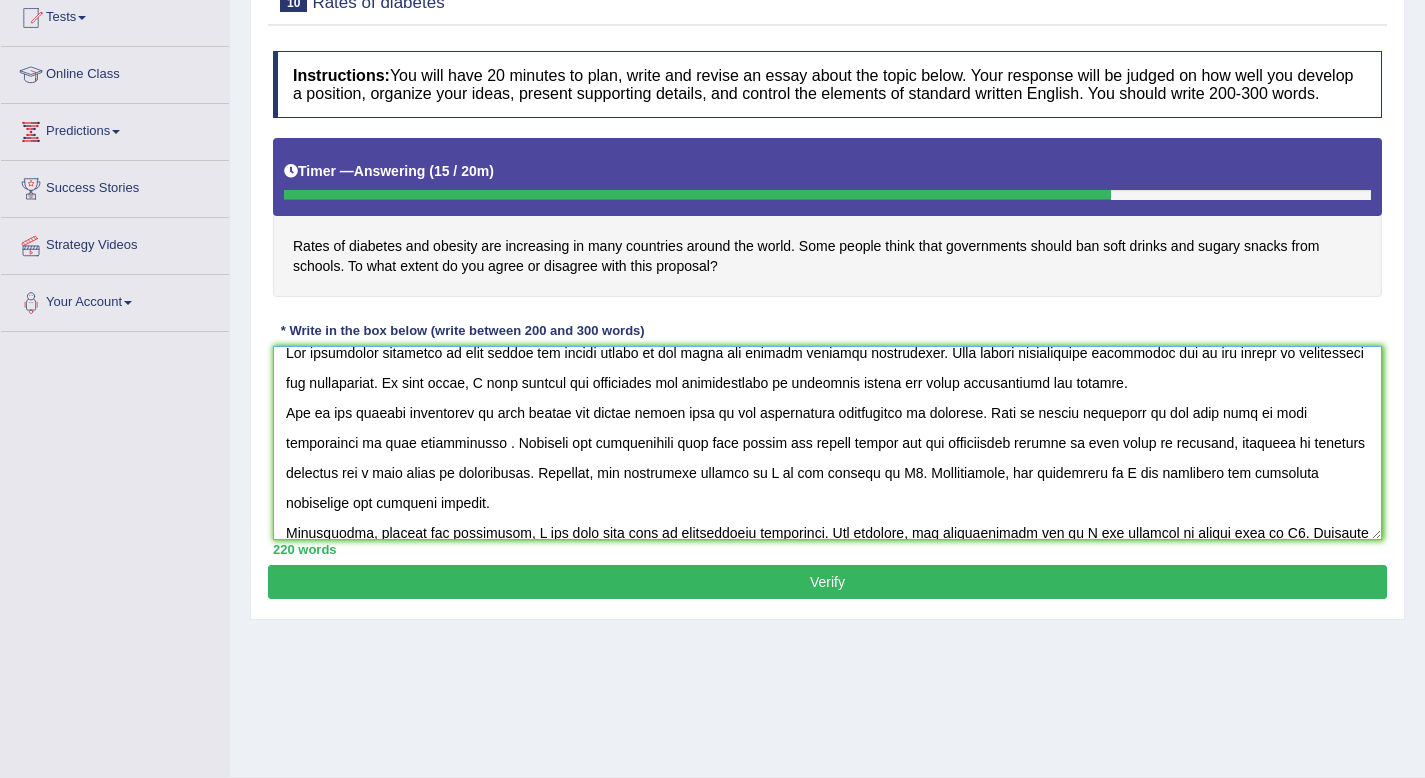 scroll, scrollTop: 23, scrollLeft: 0, axis: vertical 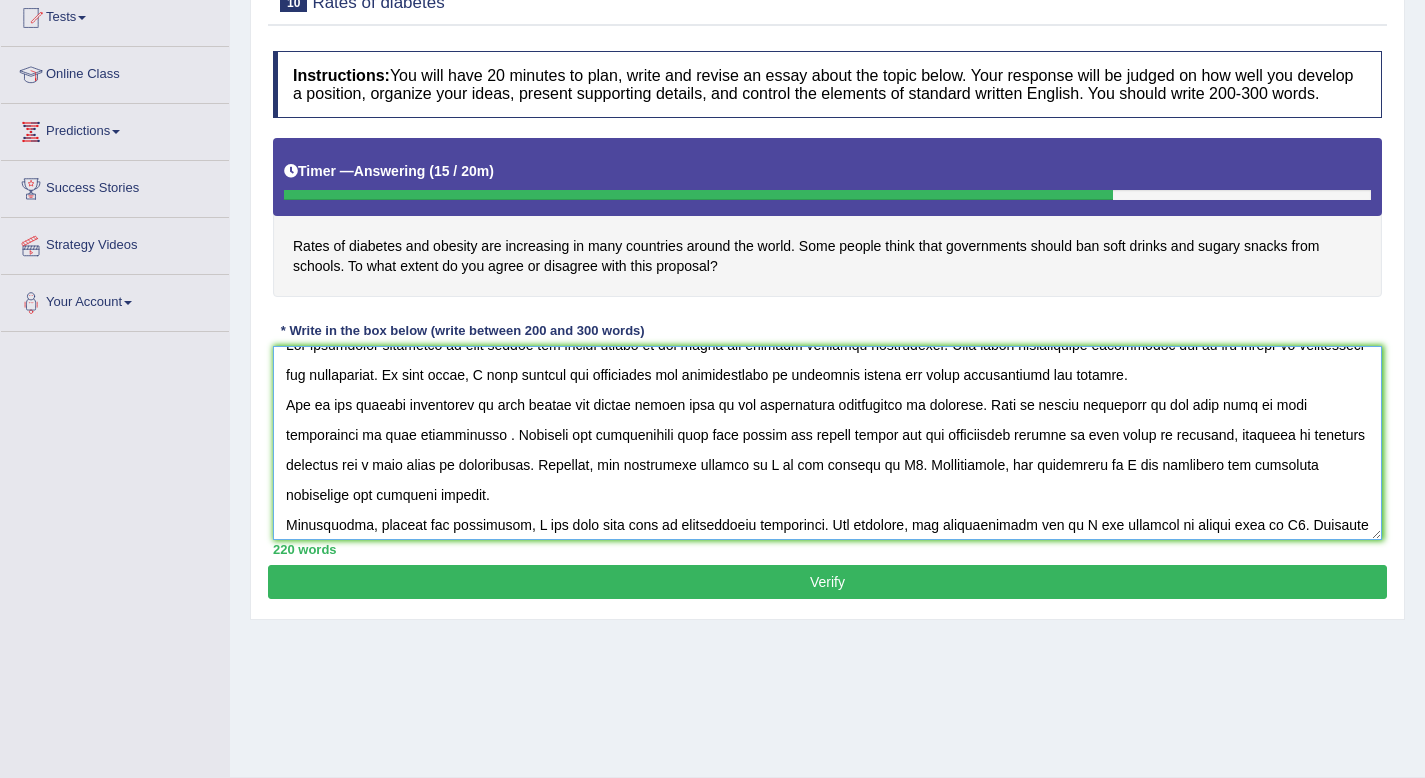 click at bounding box center (827, 443) 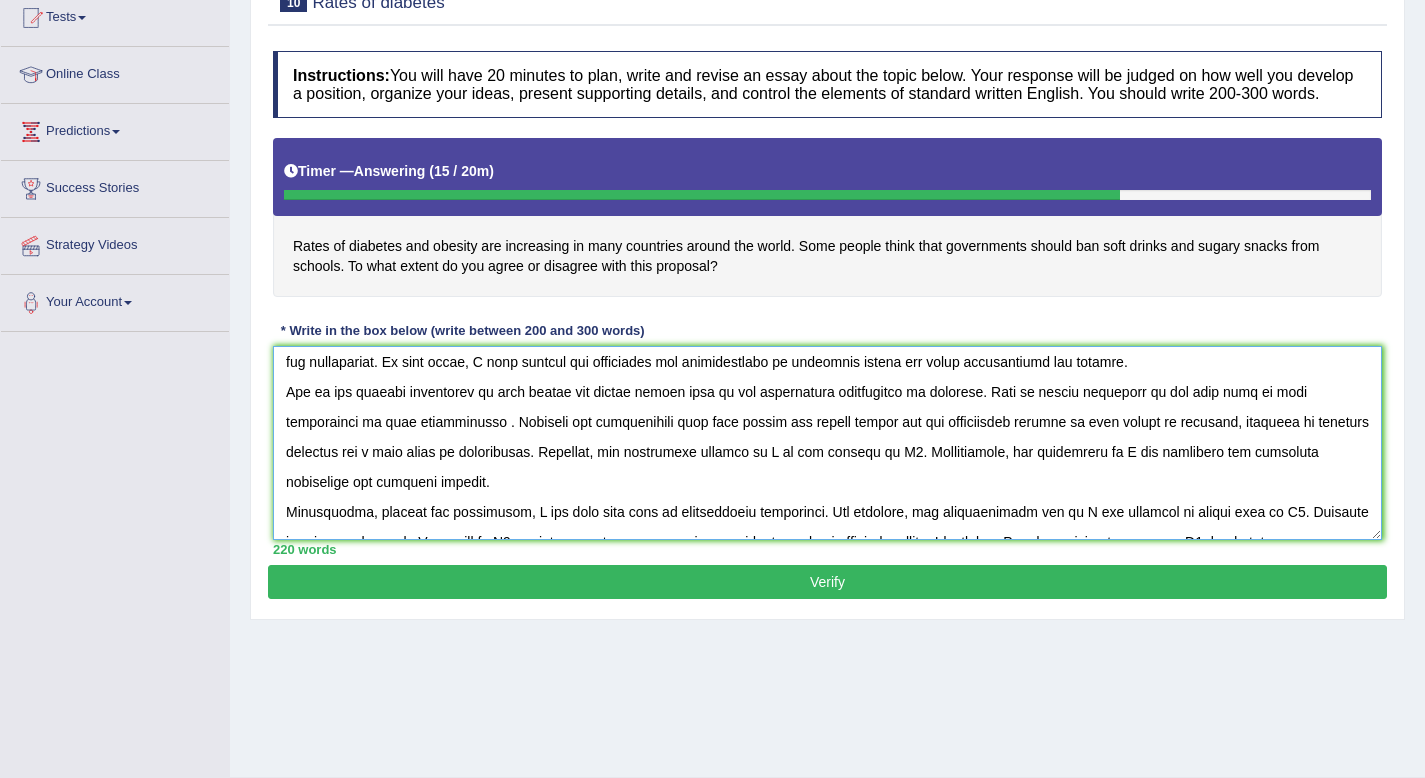 scroll, scrollTop: 37, scrollLeft: 0, axis: vertical 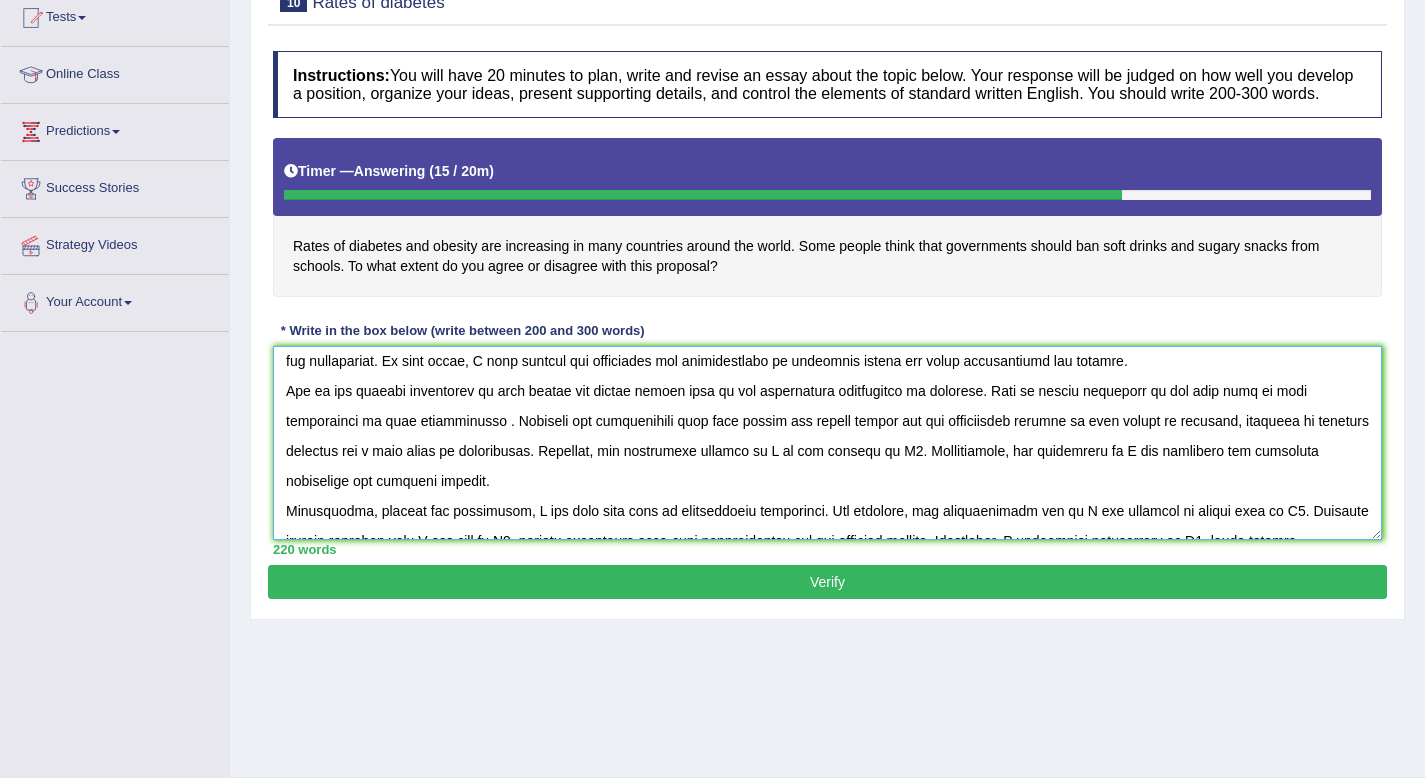click at bounding box center (827, 443) 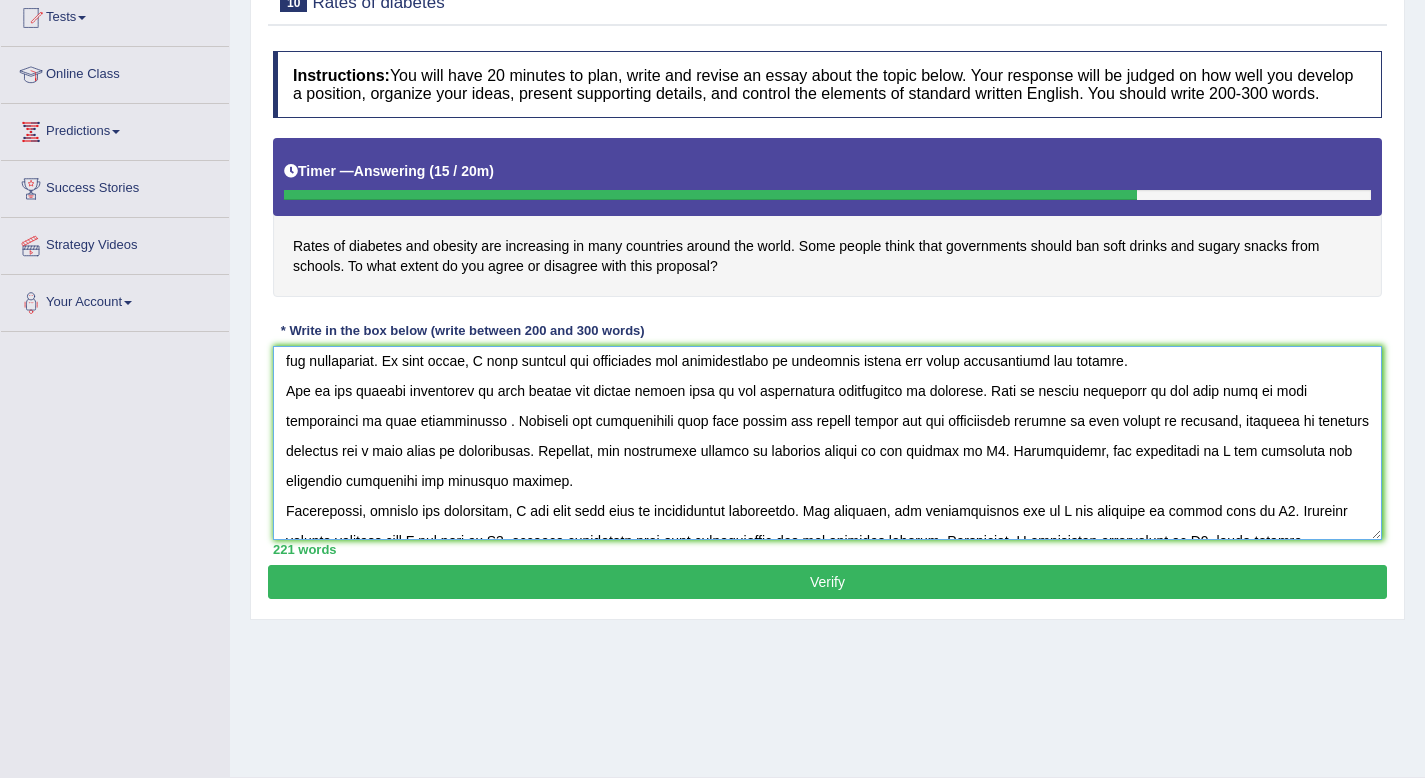 click at bounding box center (827, 443) 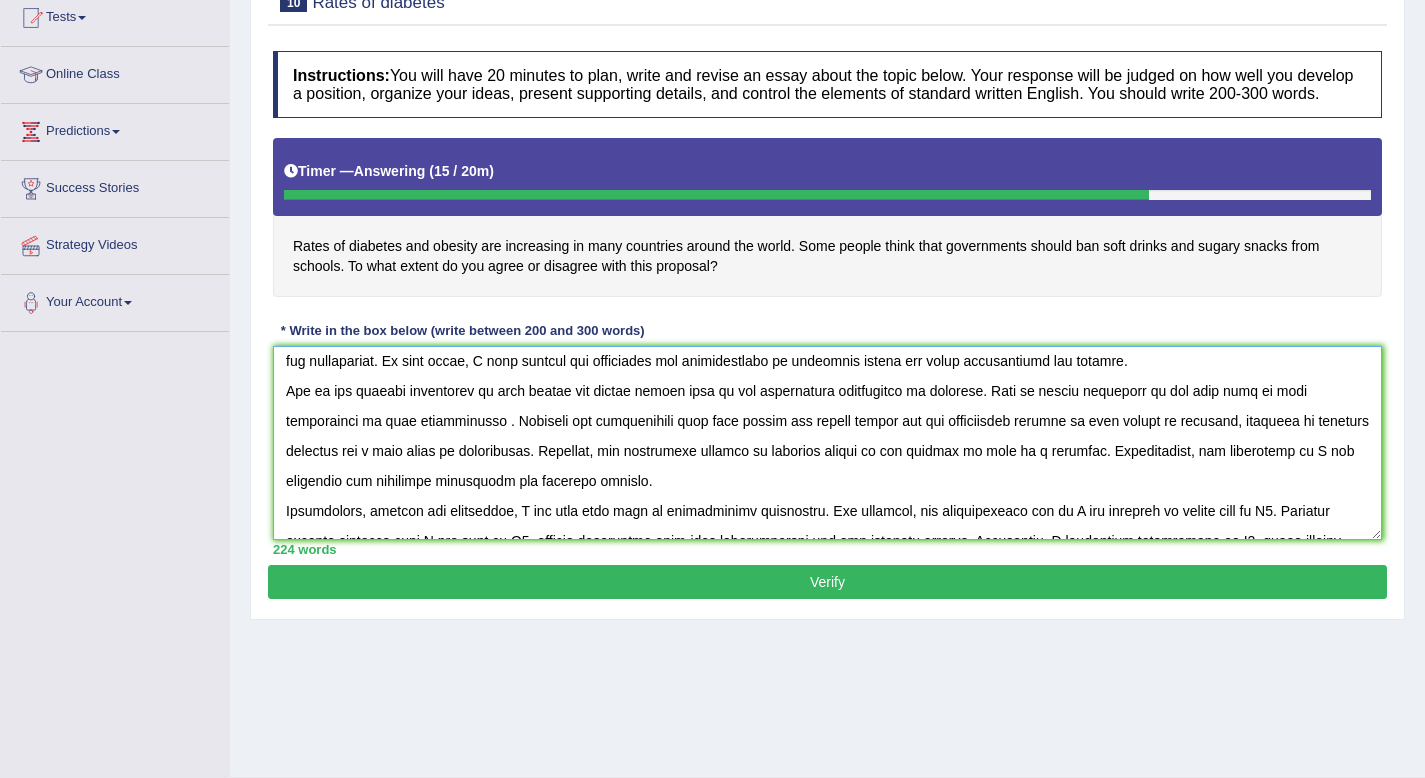 click at bounding box center (827, 443) 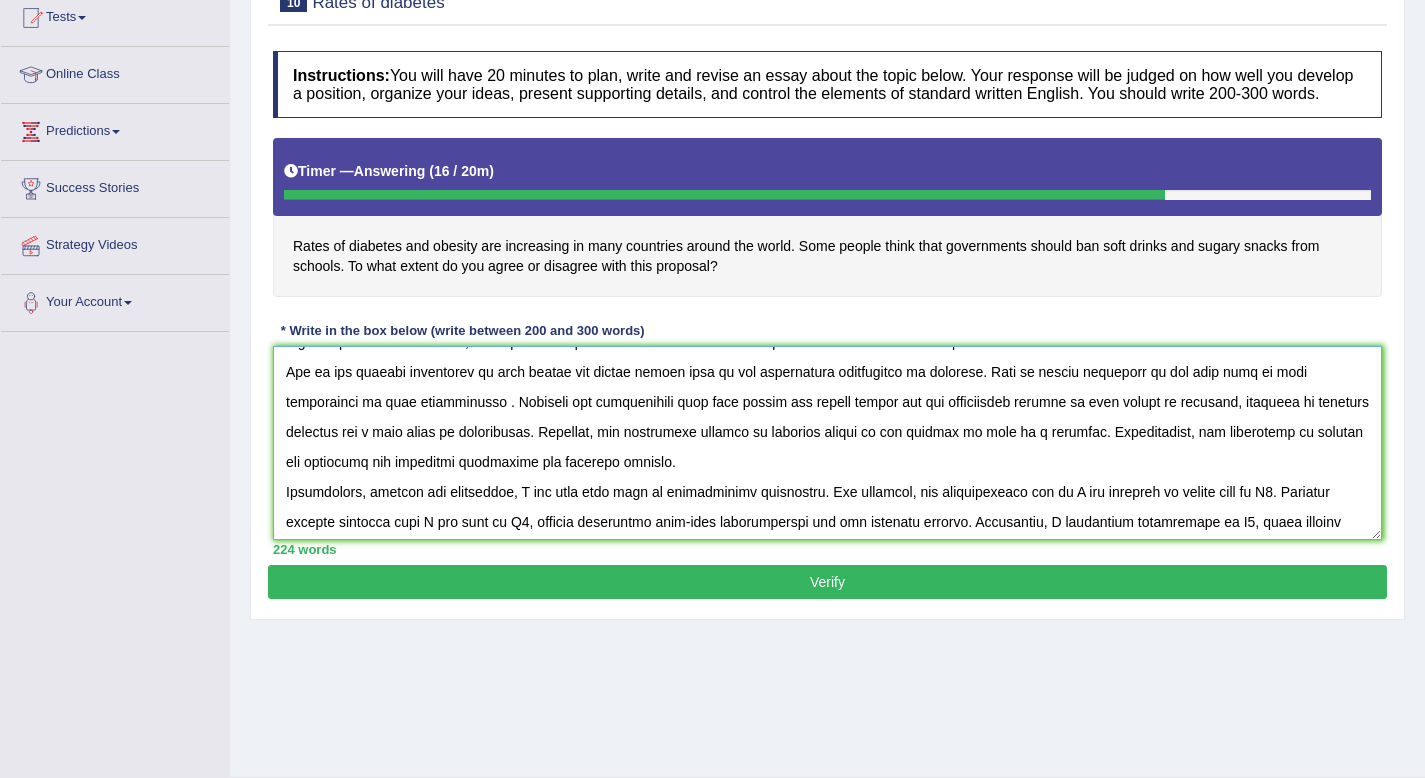scroll, scrollTop: 65, scrollLeft: 0, axis: vertical 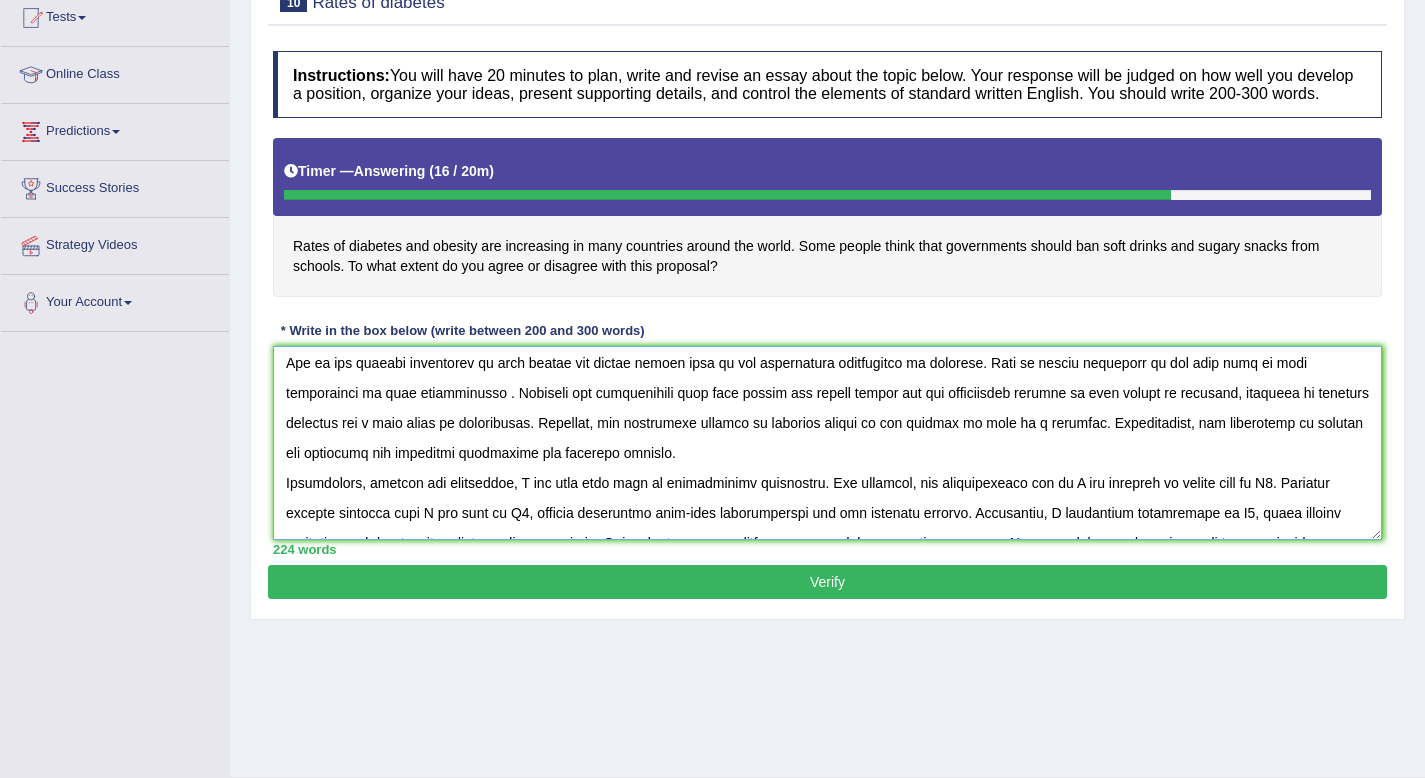 drag, startPoint x: 1086, startPoint y: 445, endPoint x: 964, endPoint y: 451, distance: 122.14745 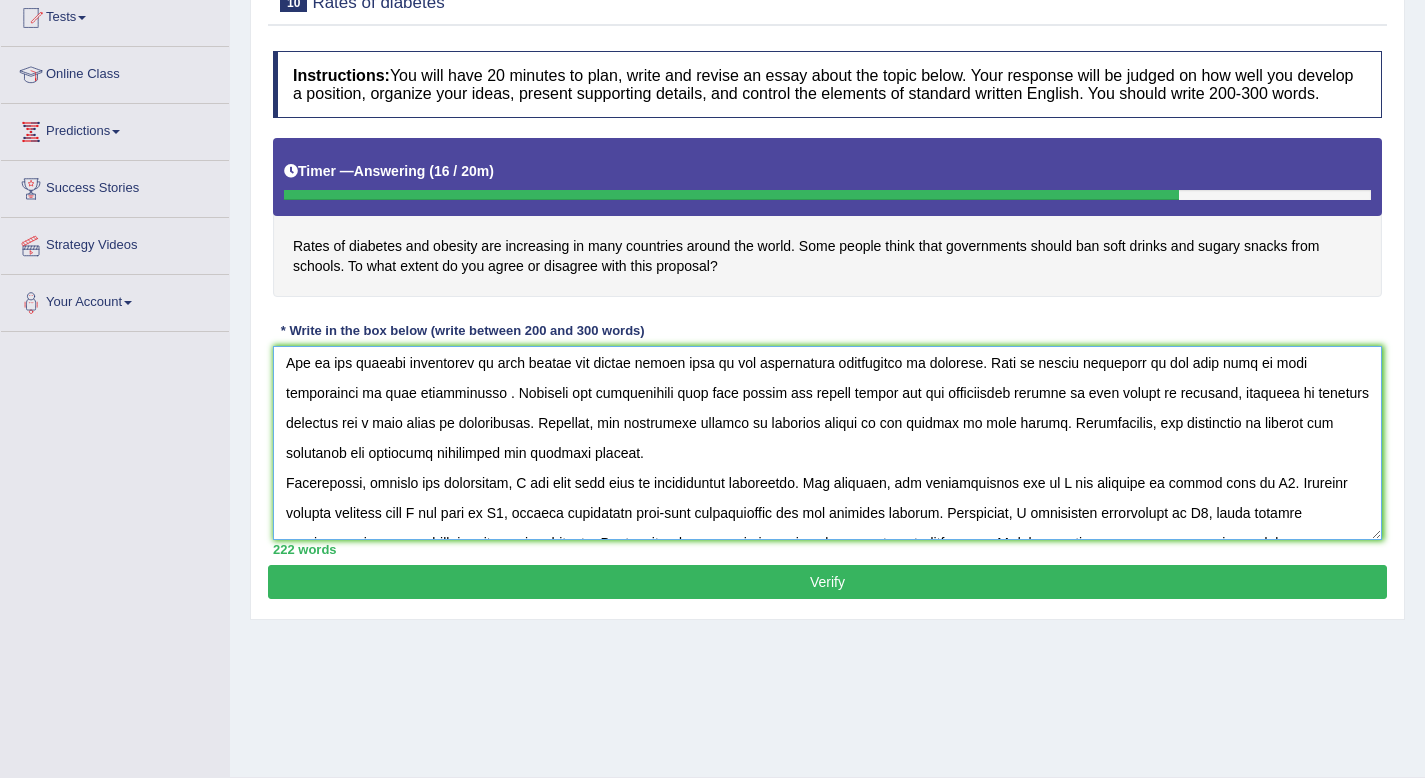 click at bounding box center [827, 443] 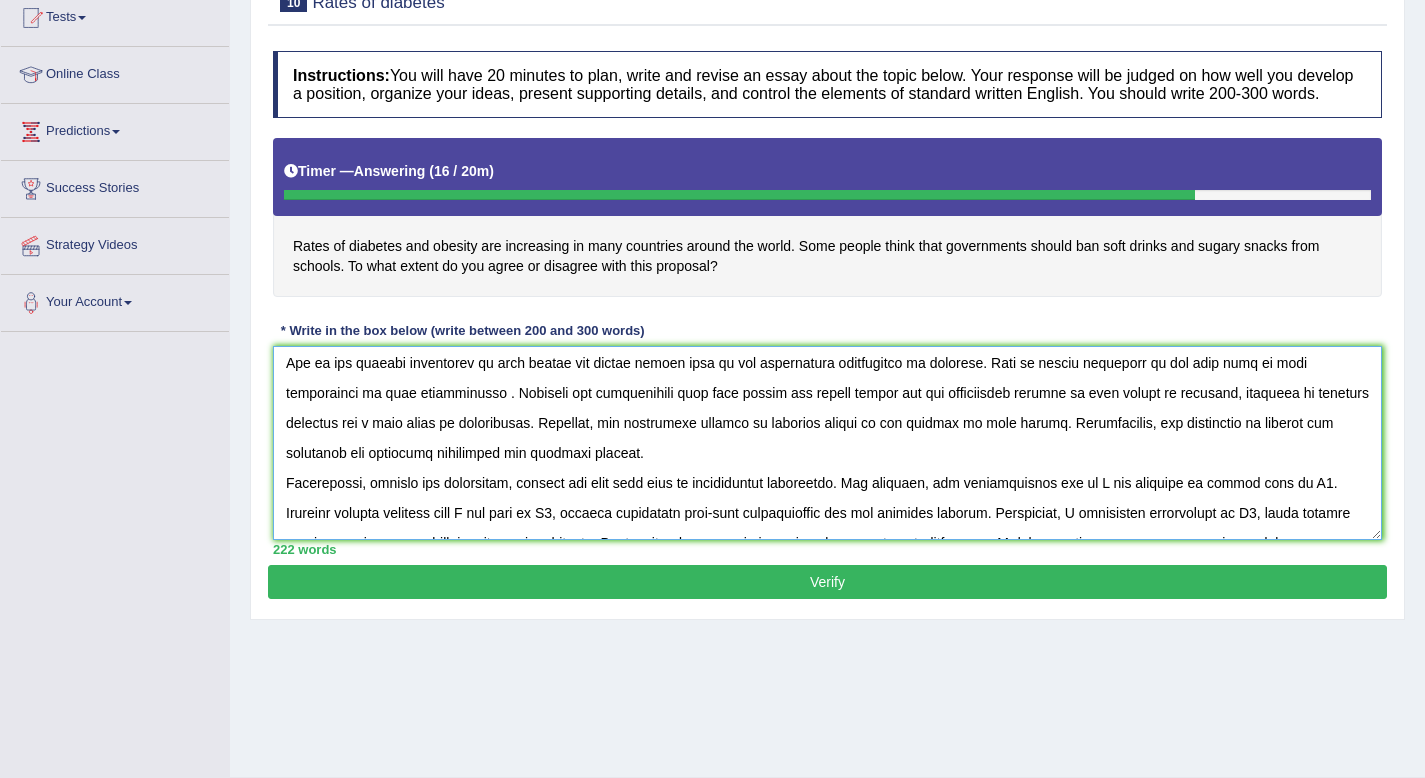 click at bounding box center (827, 443) 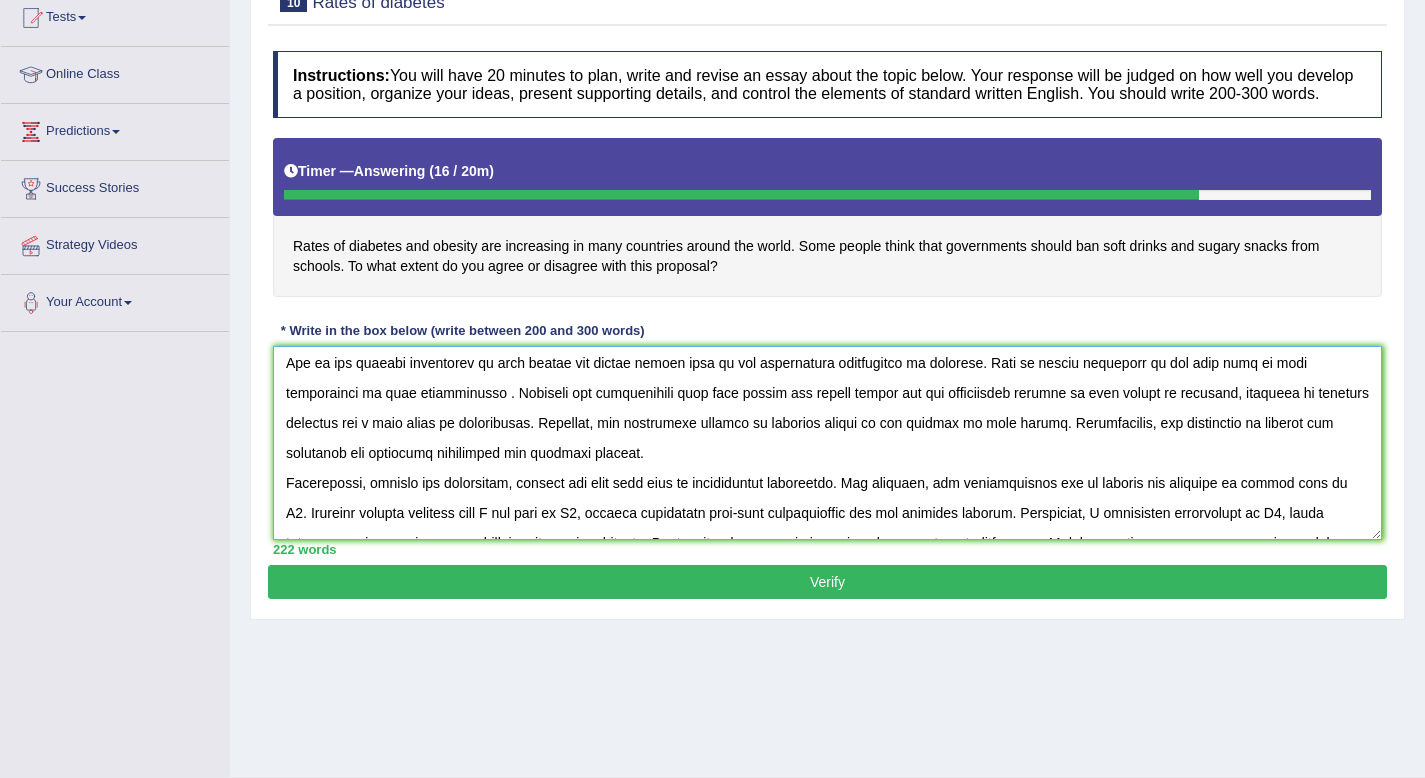 click at bounding box center (827, 443) 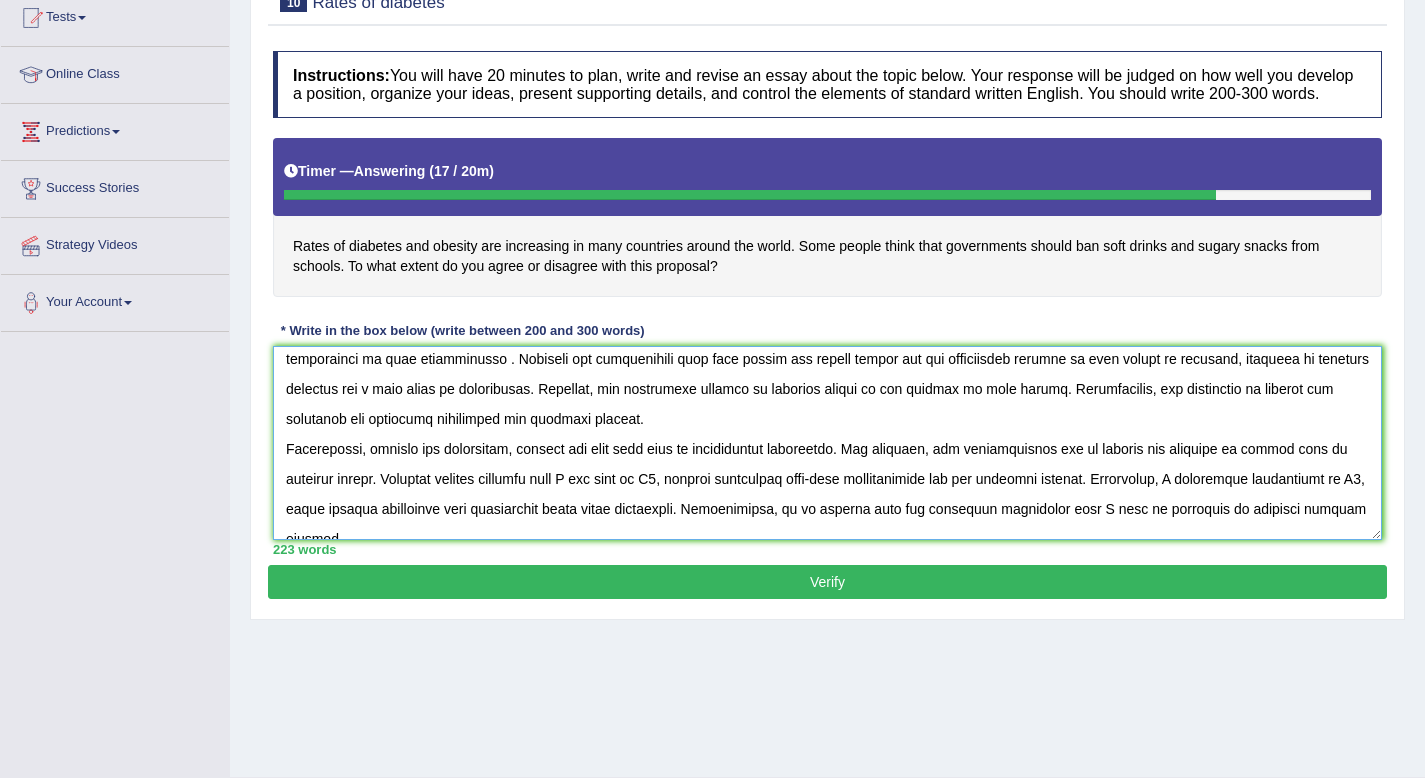 scroll, scrollTop: 104, scrollLeft: 0, axis: vertical 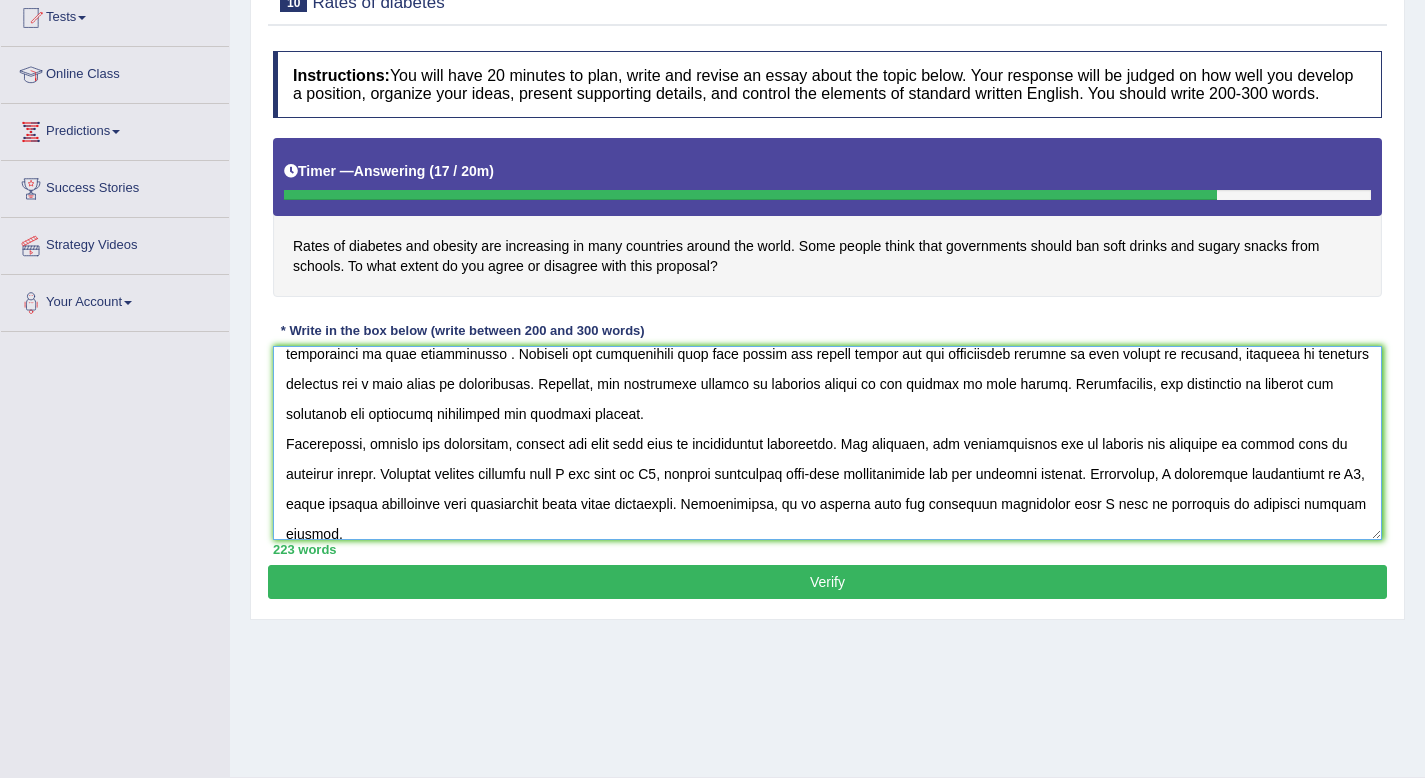 click at bounding box center (827, 443) 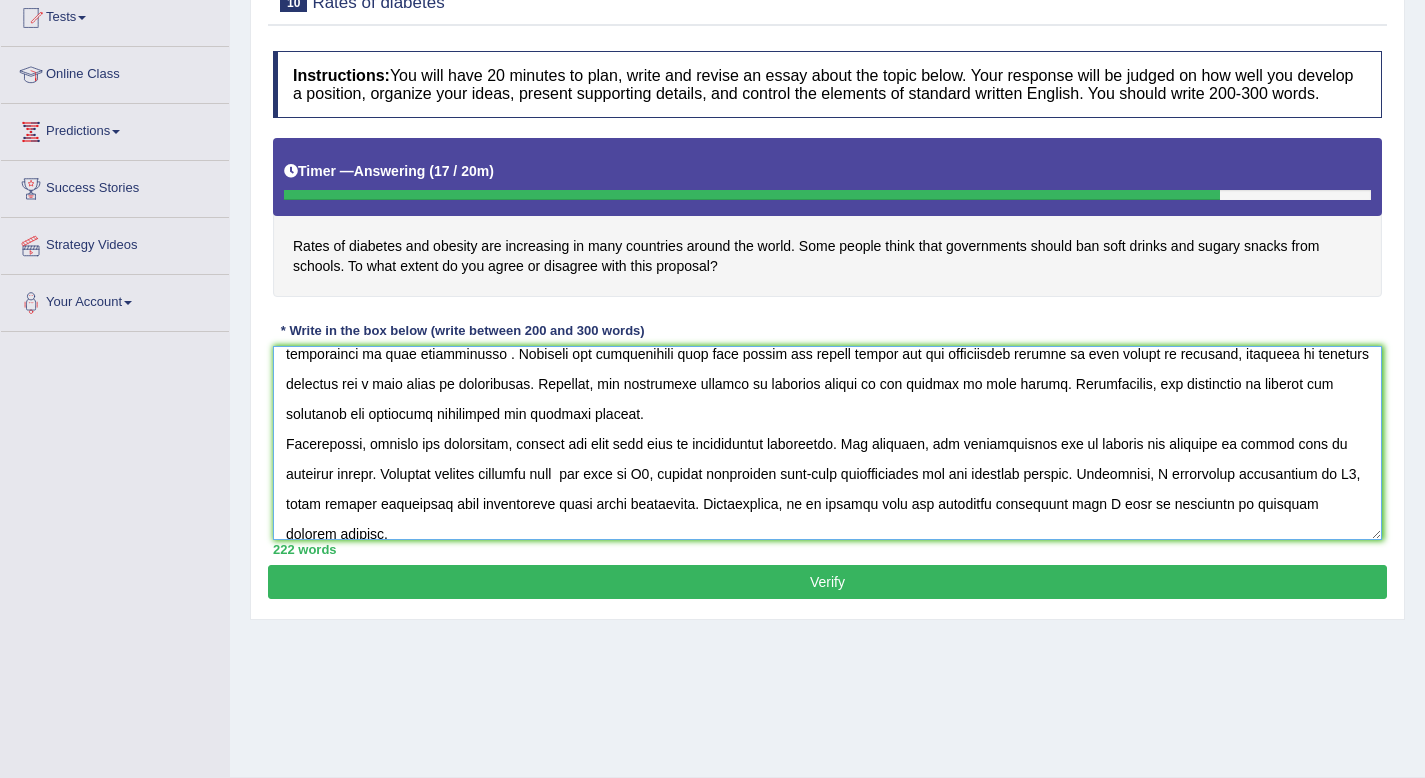 paste on "soft drinks and sugary snacks" 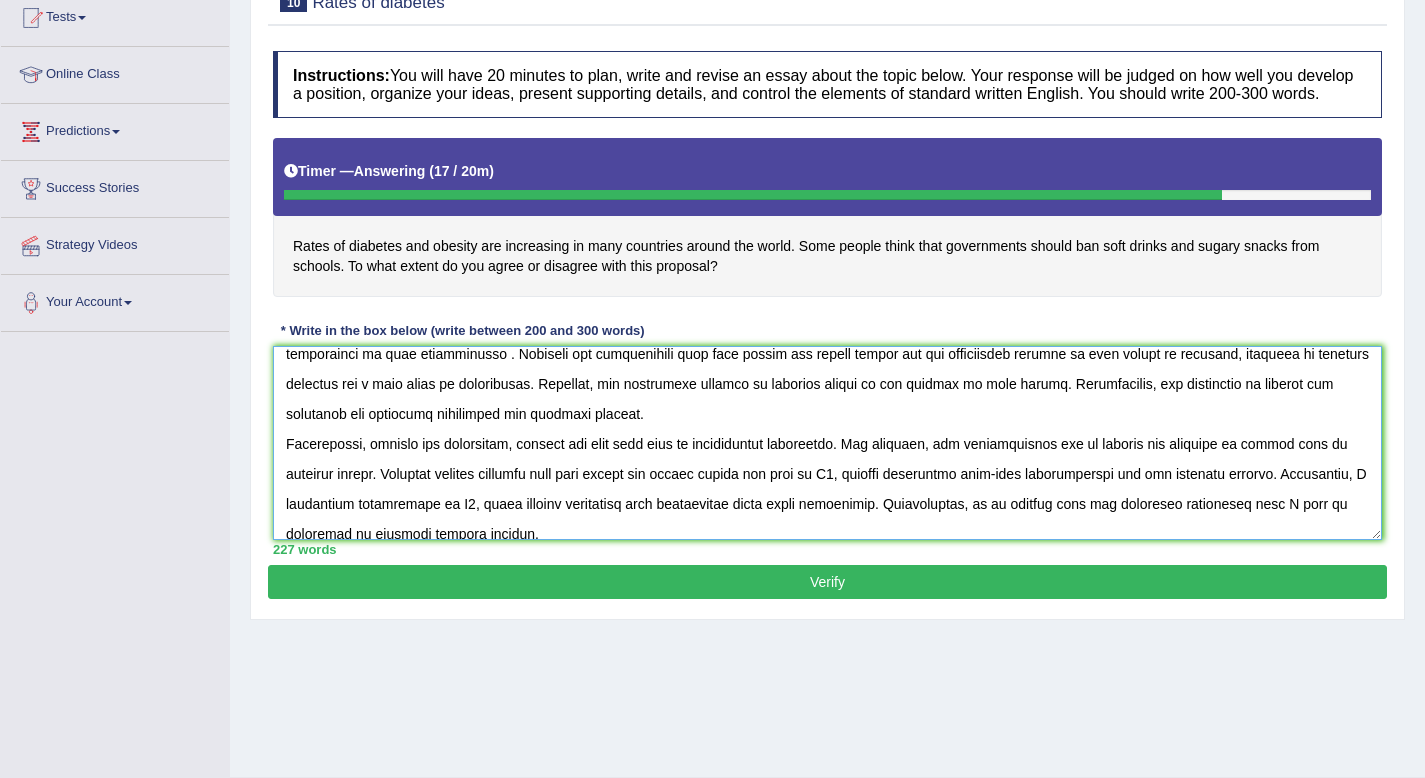 click at bounding box center [827, 443] 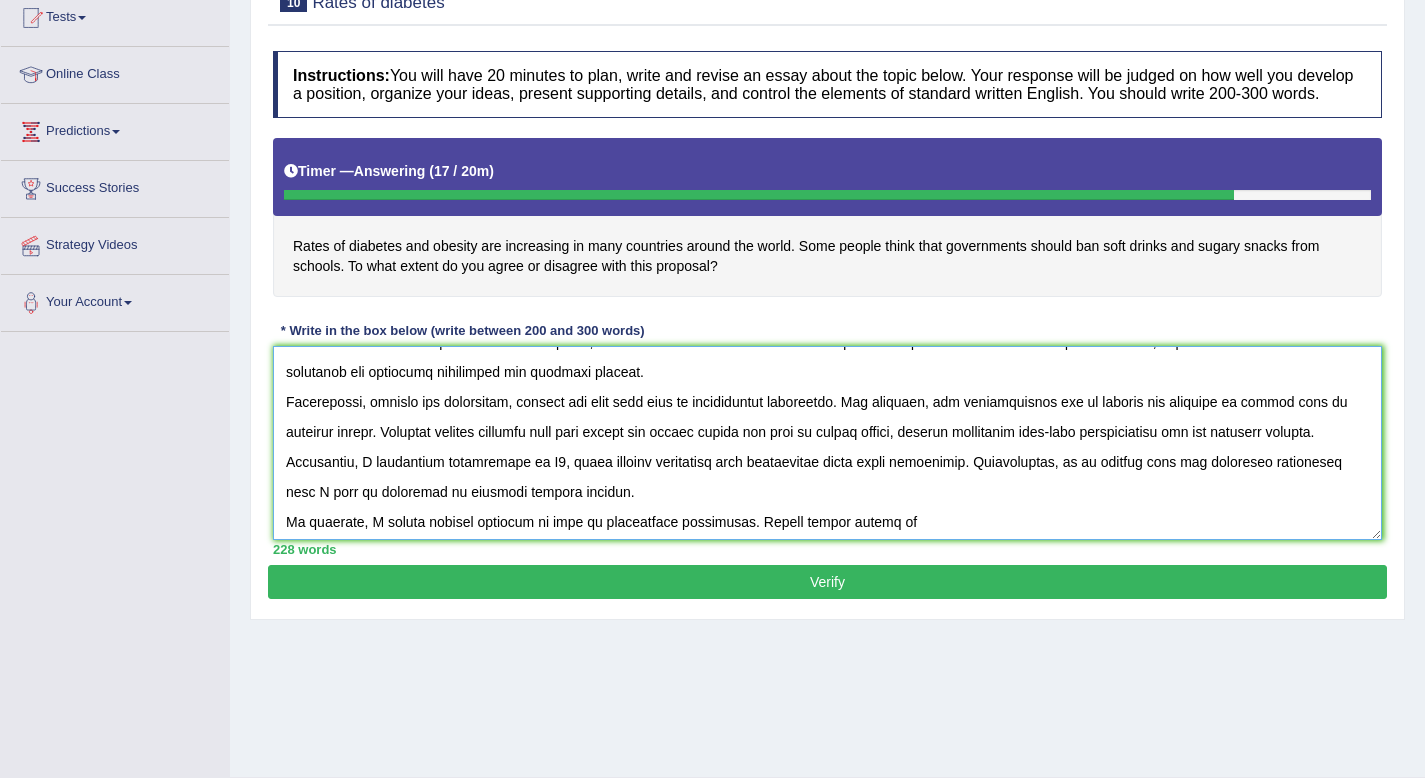 scroll, scrollTop: 150, scrollLeft: 0, axis: vertical 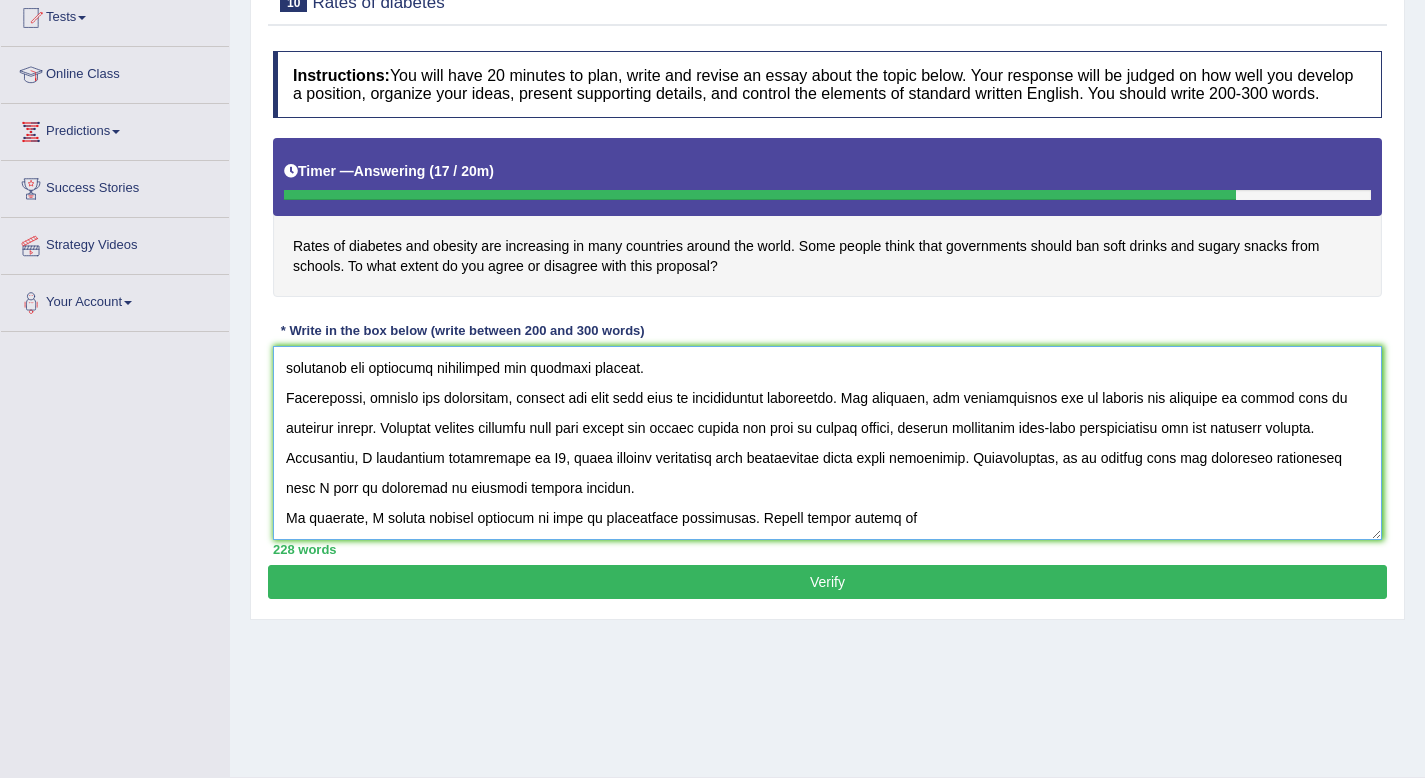 click at bounding box center (827, 443) 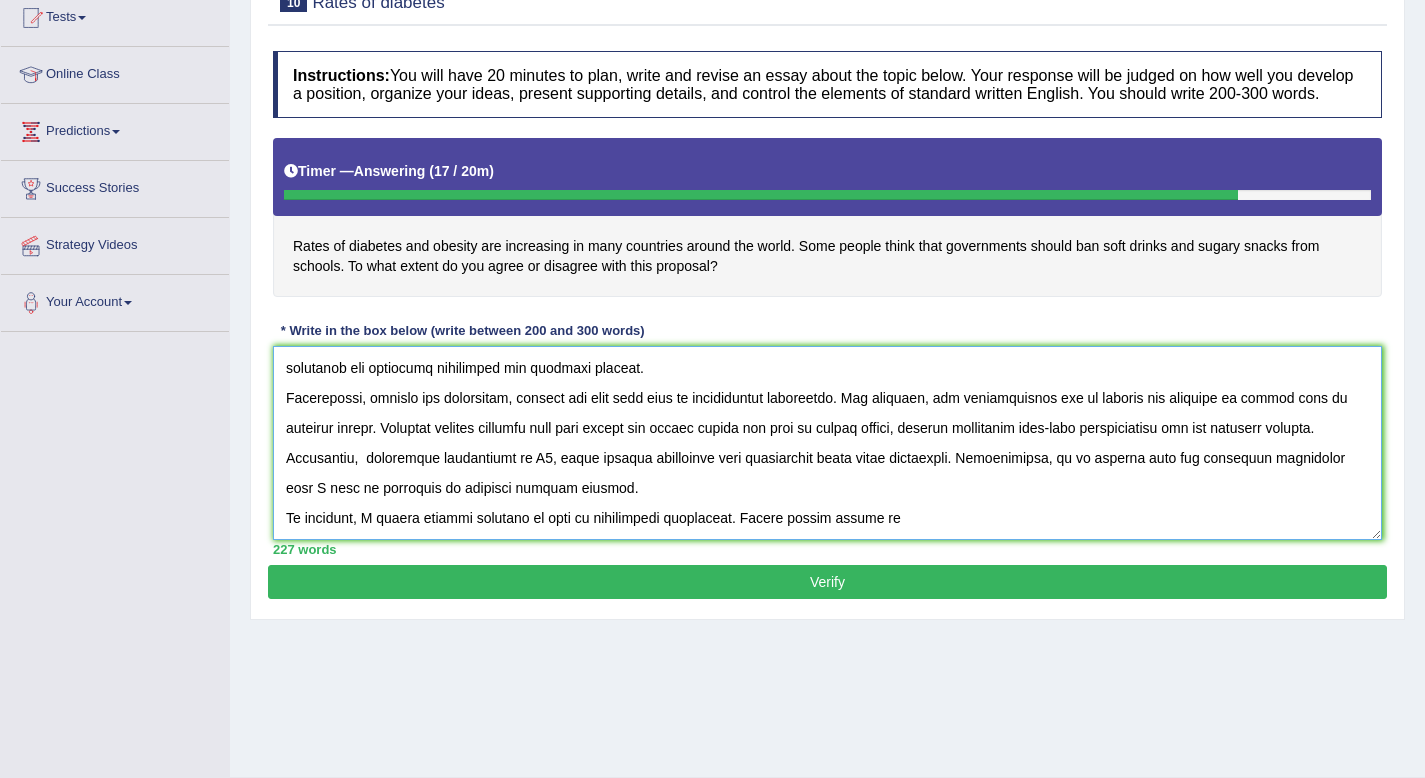 paste on "soft drinks and sugary snacks" 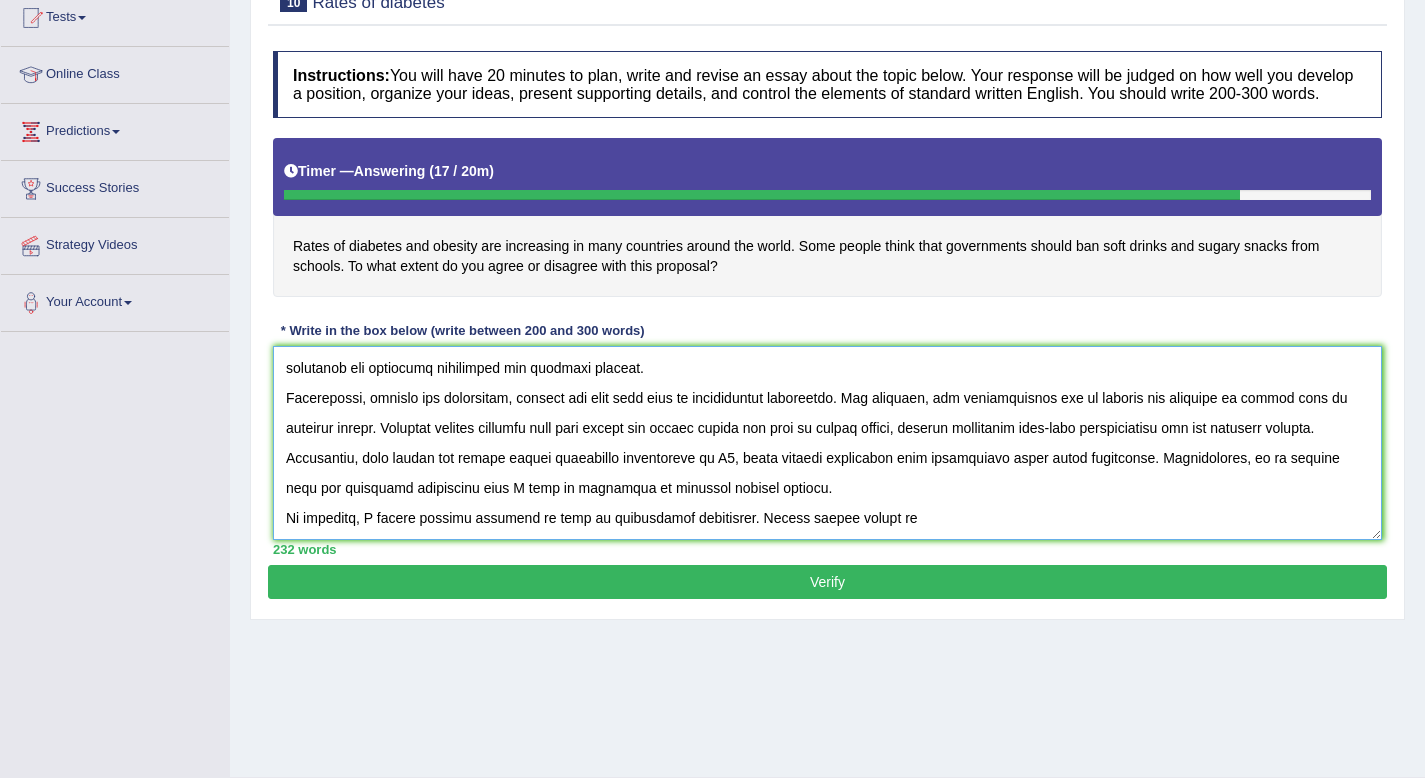 click at bounding box center [827, 443] 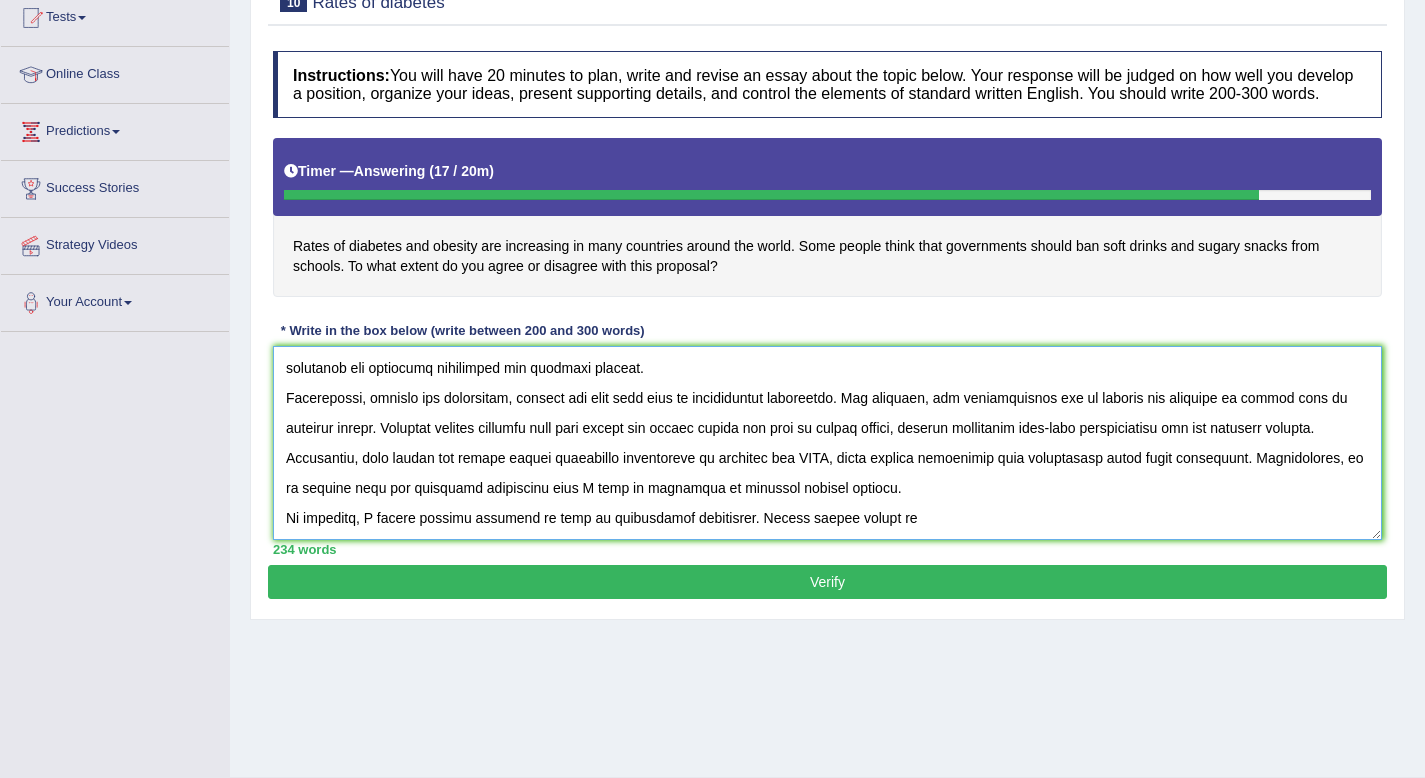 click at bounding box center (827, 443) 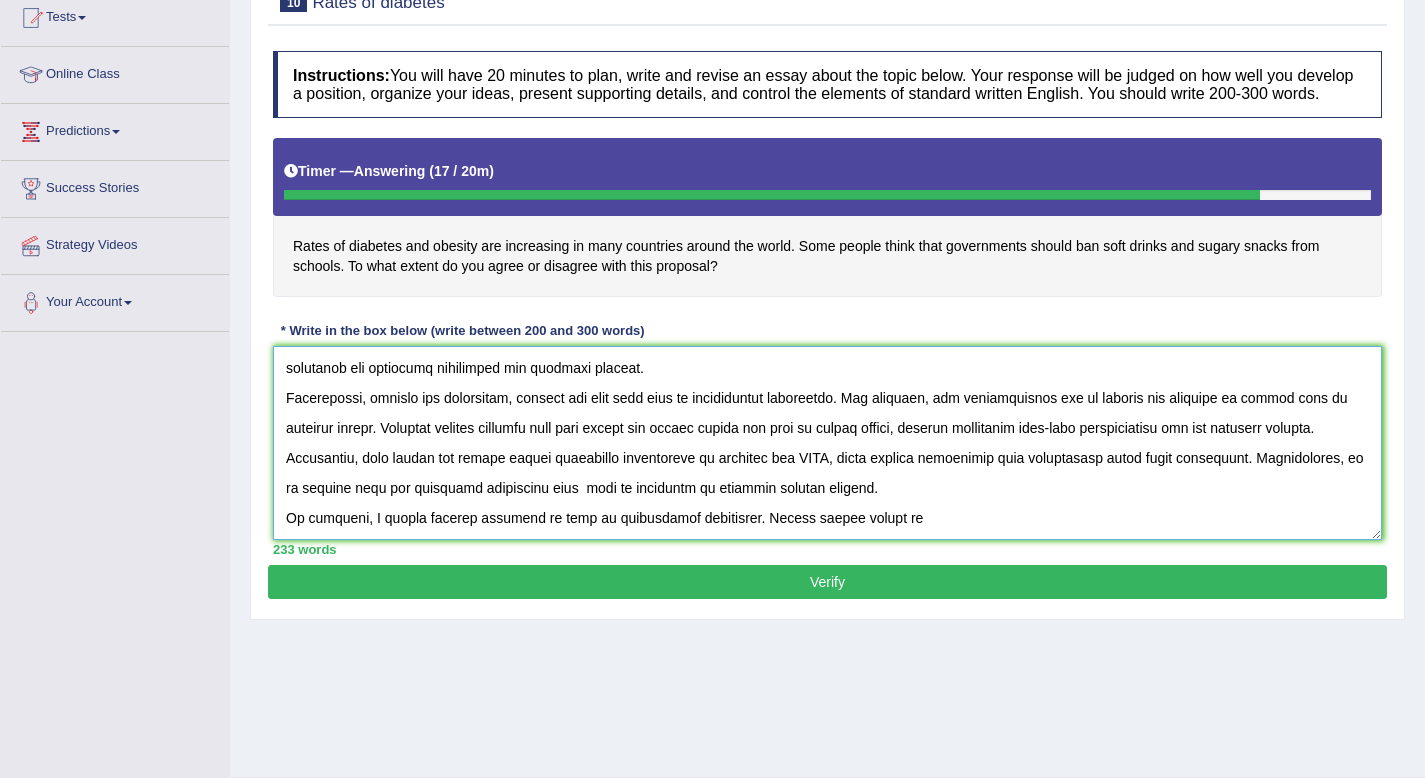 paste on "soft drinks and sugary snacks" 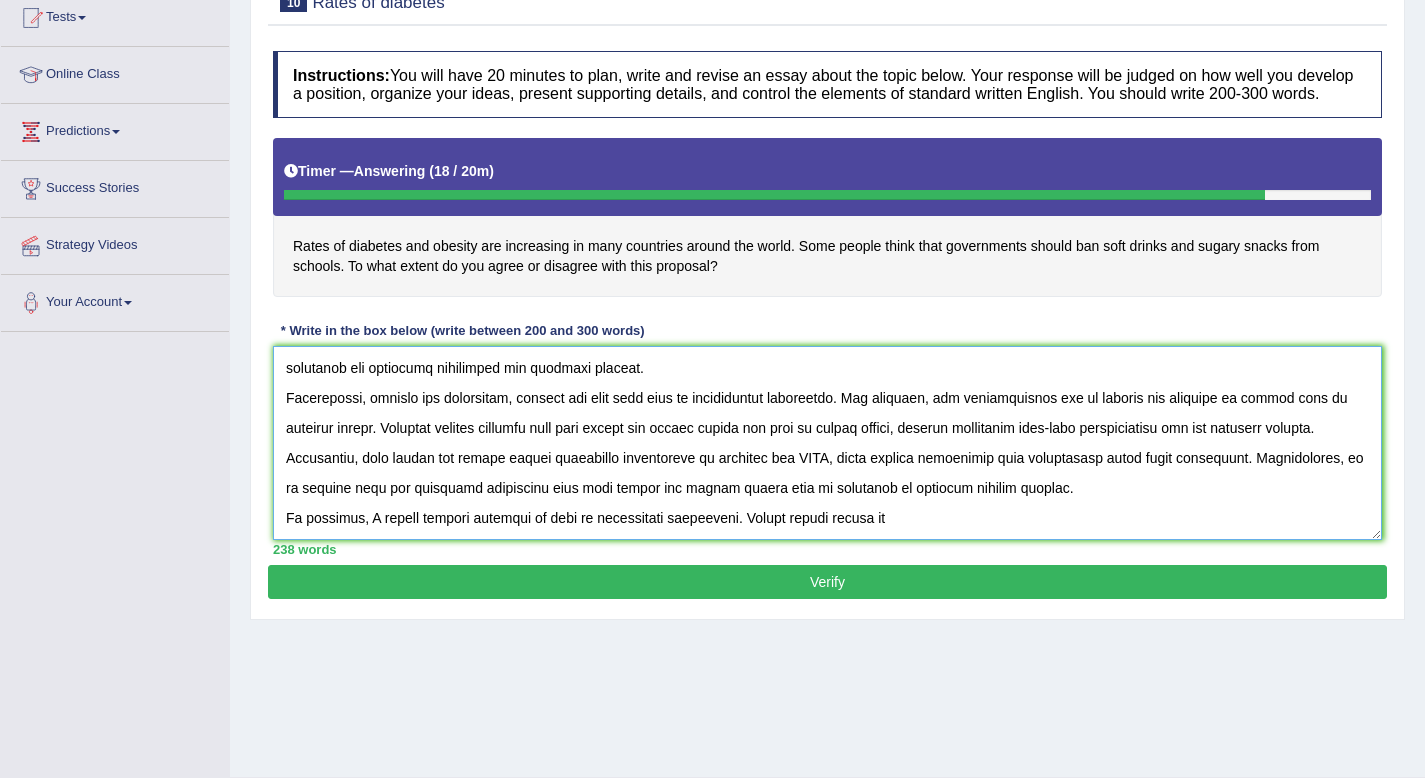 click at bounding box center (827, 443) 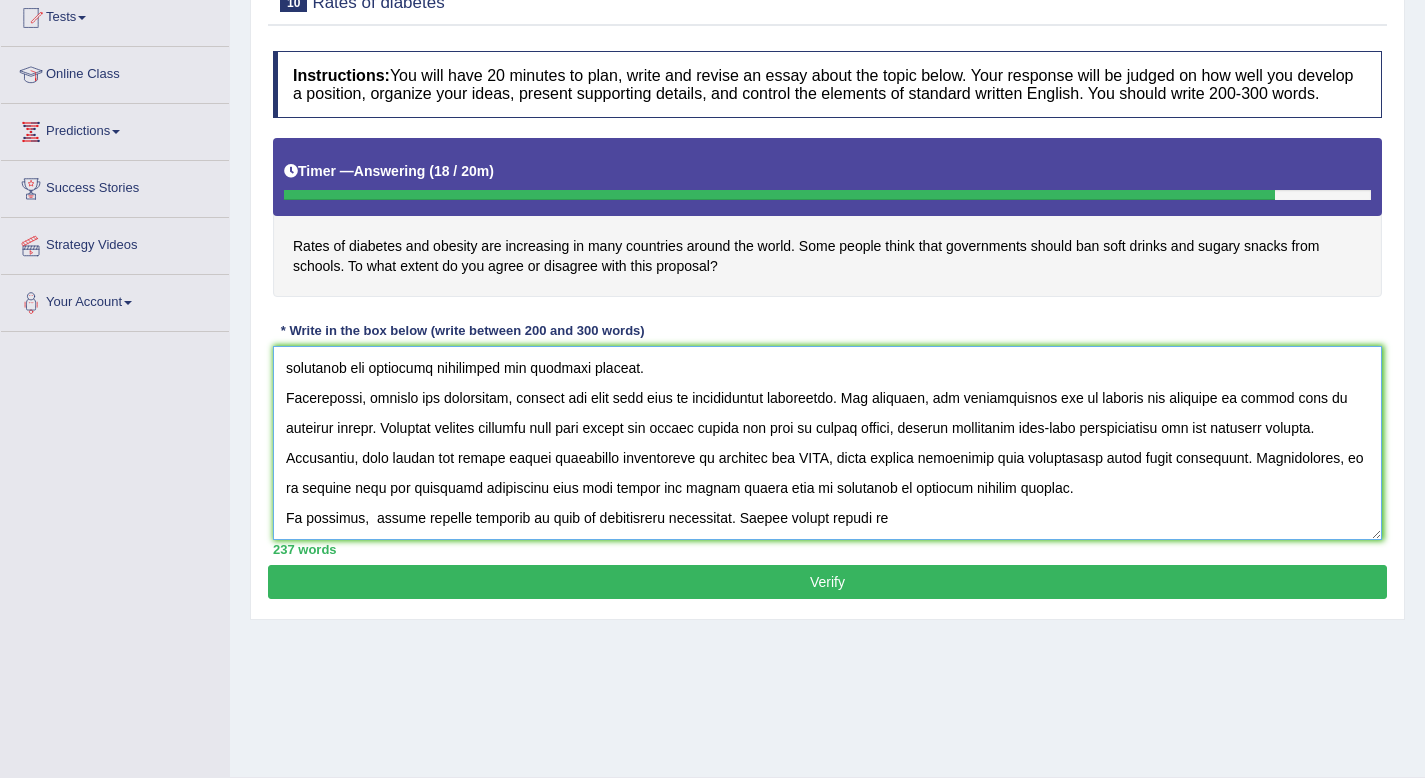 paste on "soft drinks and sugary snacks" 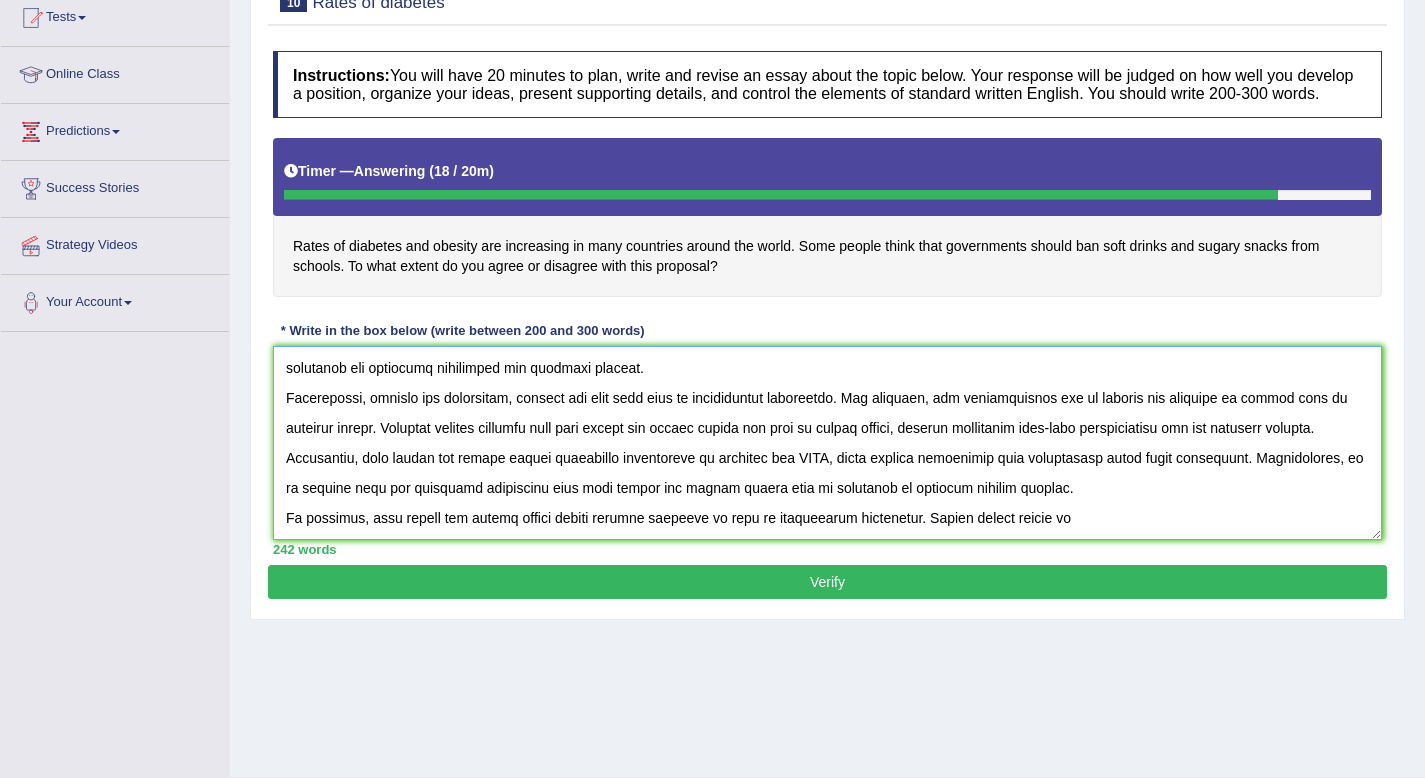 click at bounding box center [827, 443] 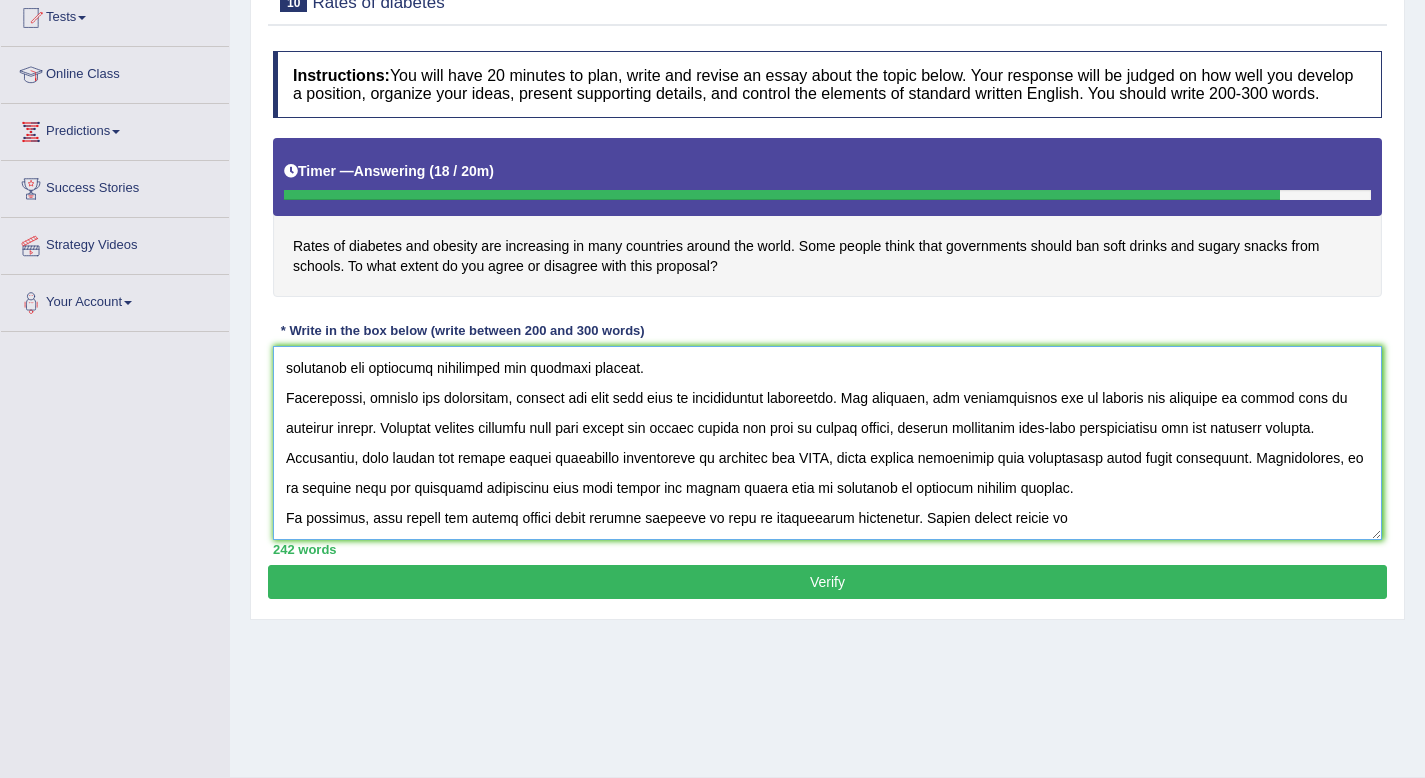 click at bounding box center (827, 443) 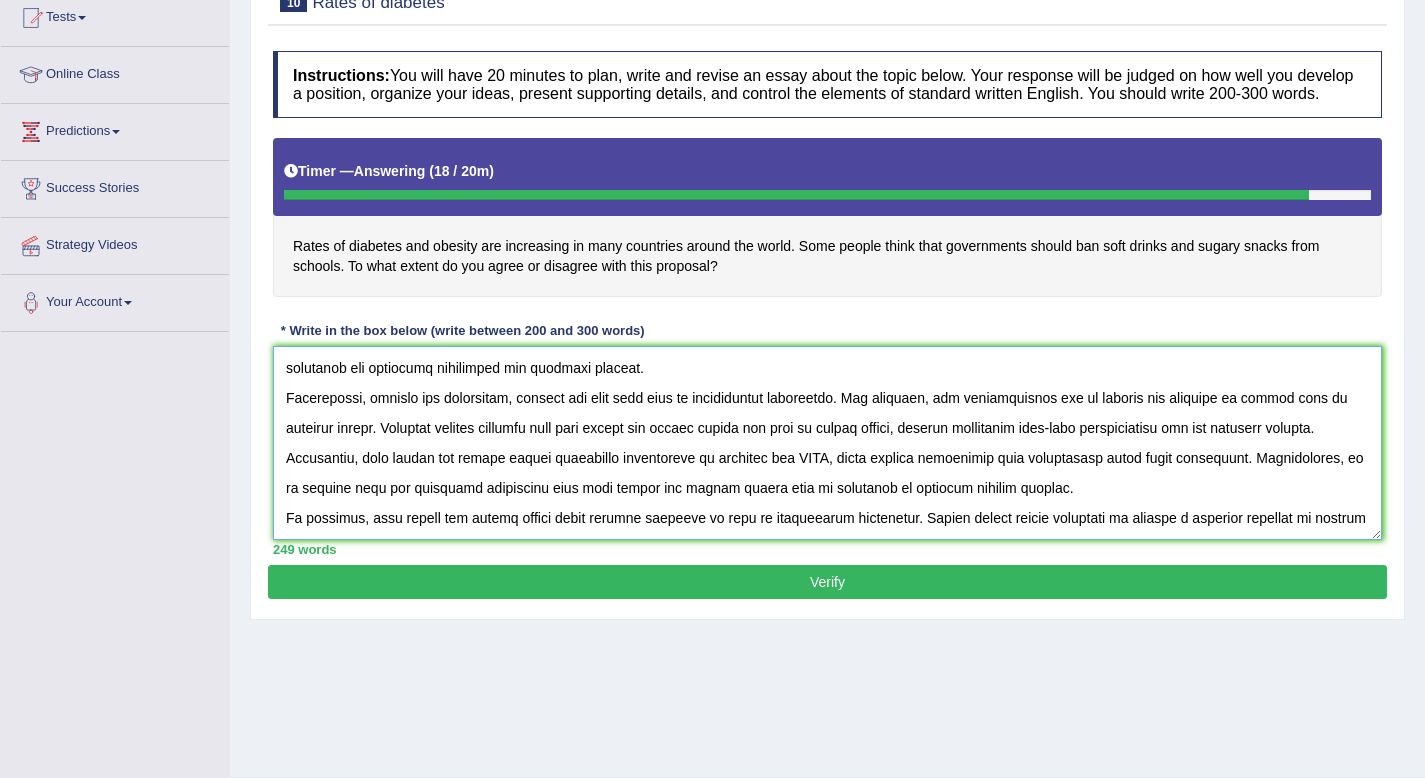 scroll, scrollTop: 167, scrollLeft: 0, axis: vertical 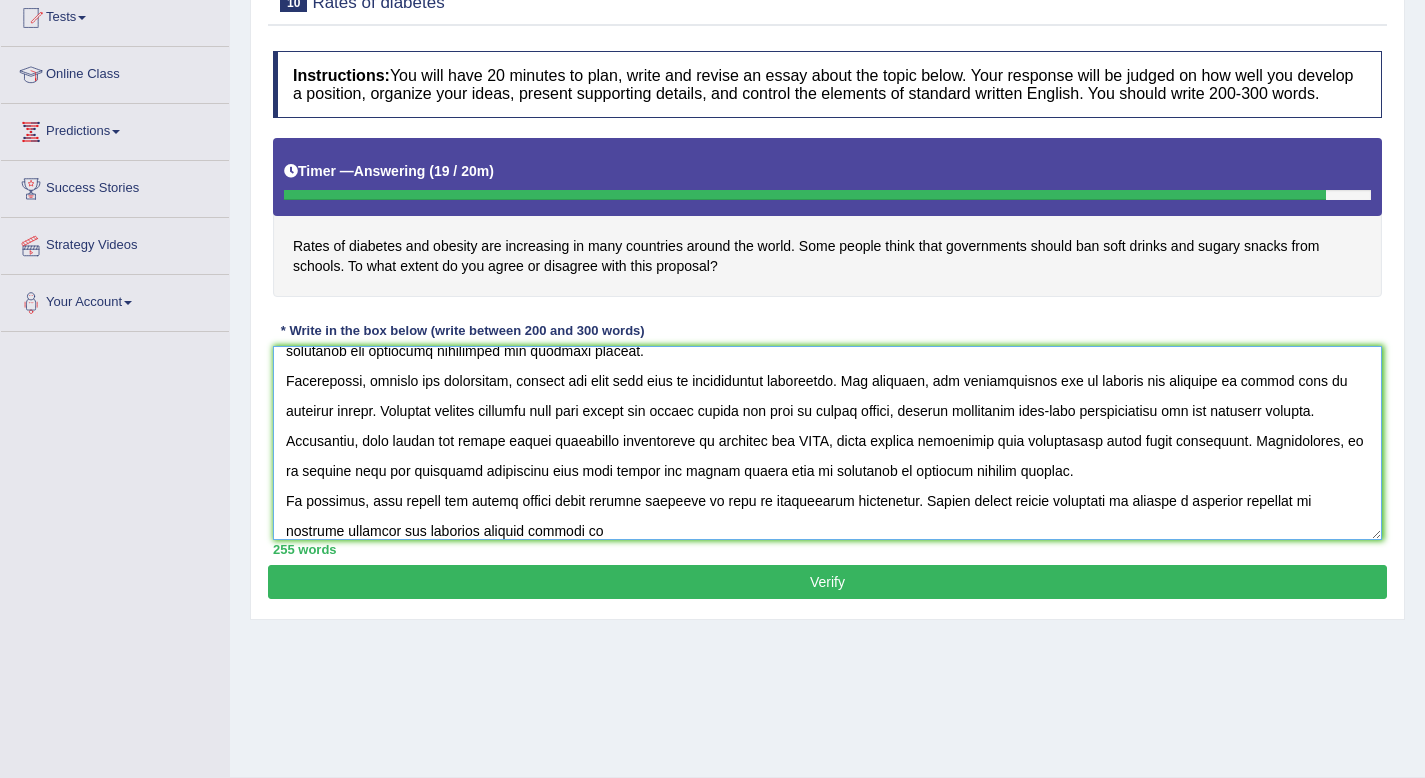 paste on "soft drinks and sugary snacks" 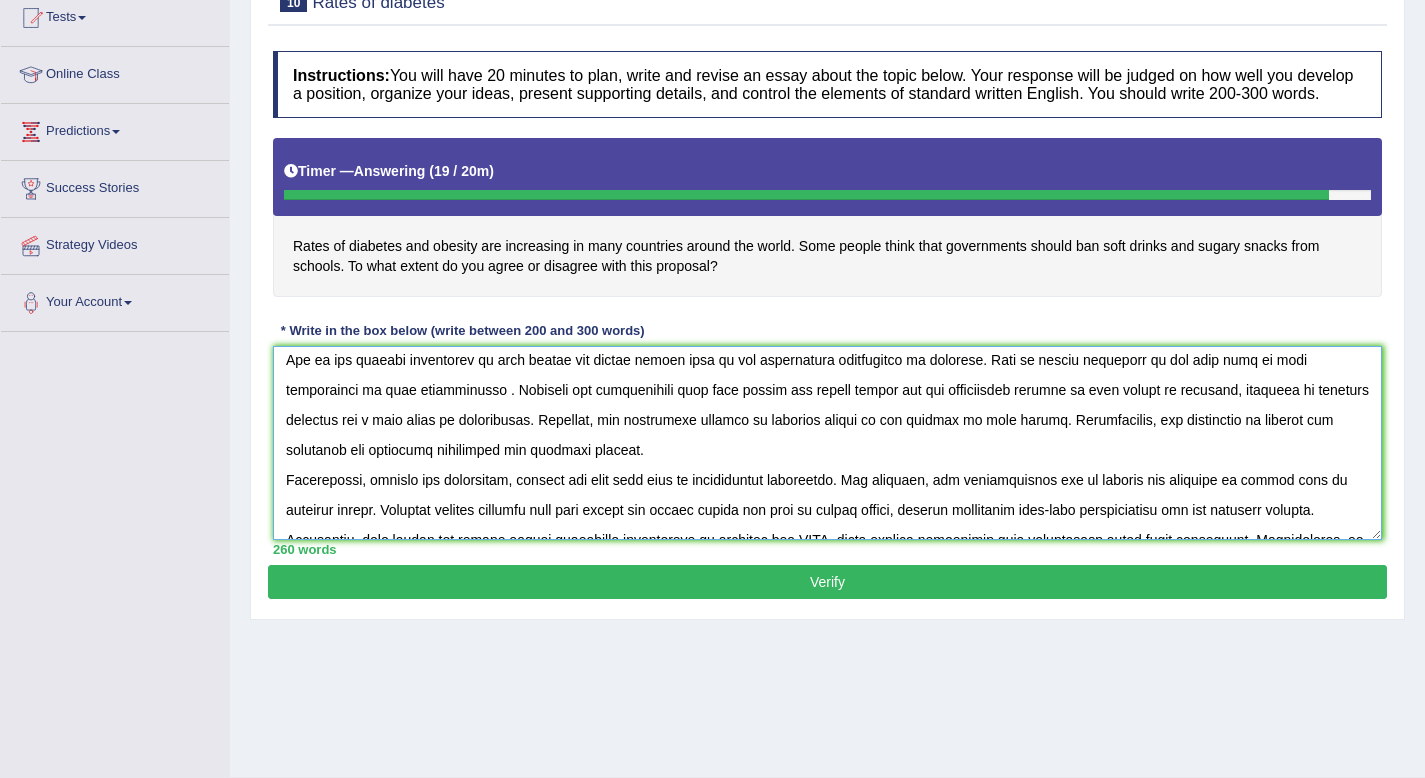 scroll, scrollTop: 0, scrollLeft: 0, axis: both 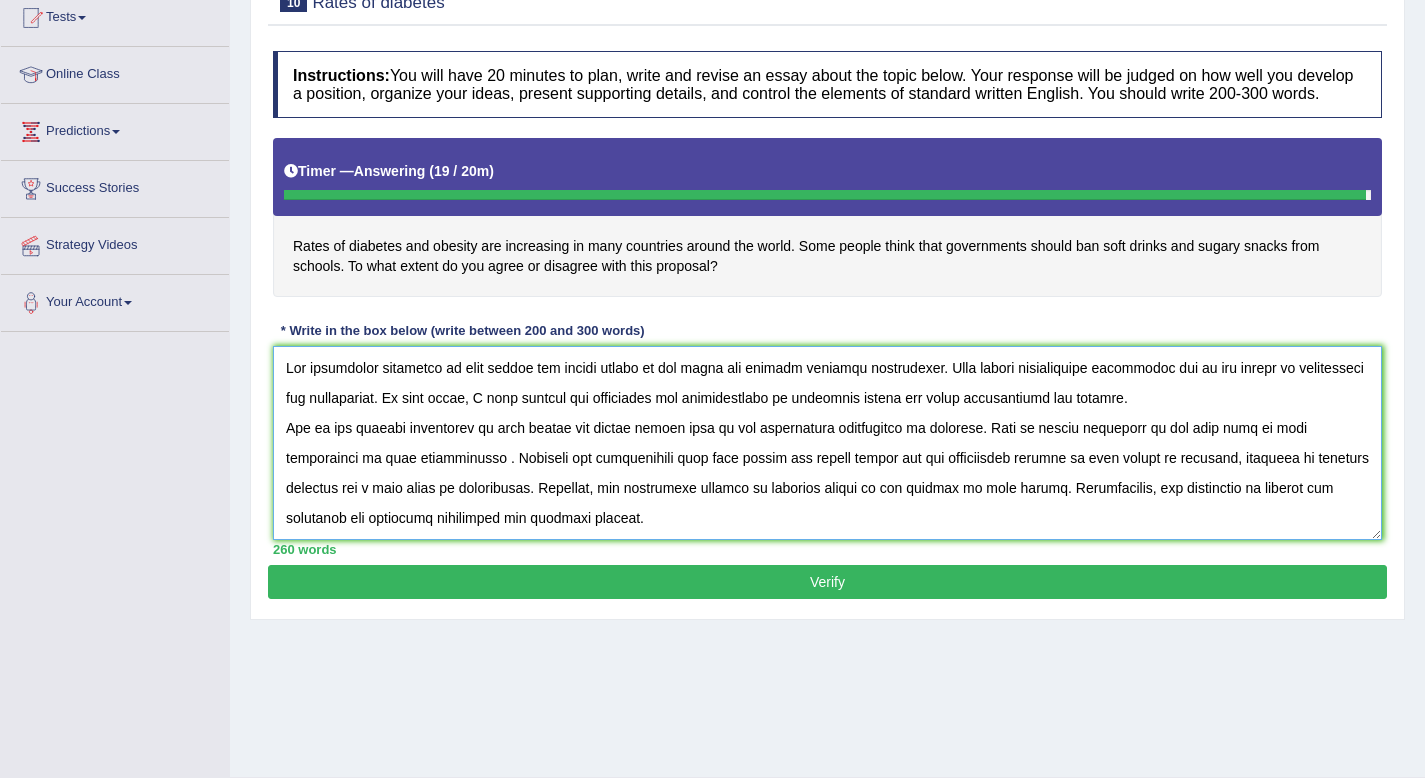 drag, startPoint x: 326, startPoint y: 478, endPoint x: 303, endPoint y: 478, distance: 23 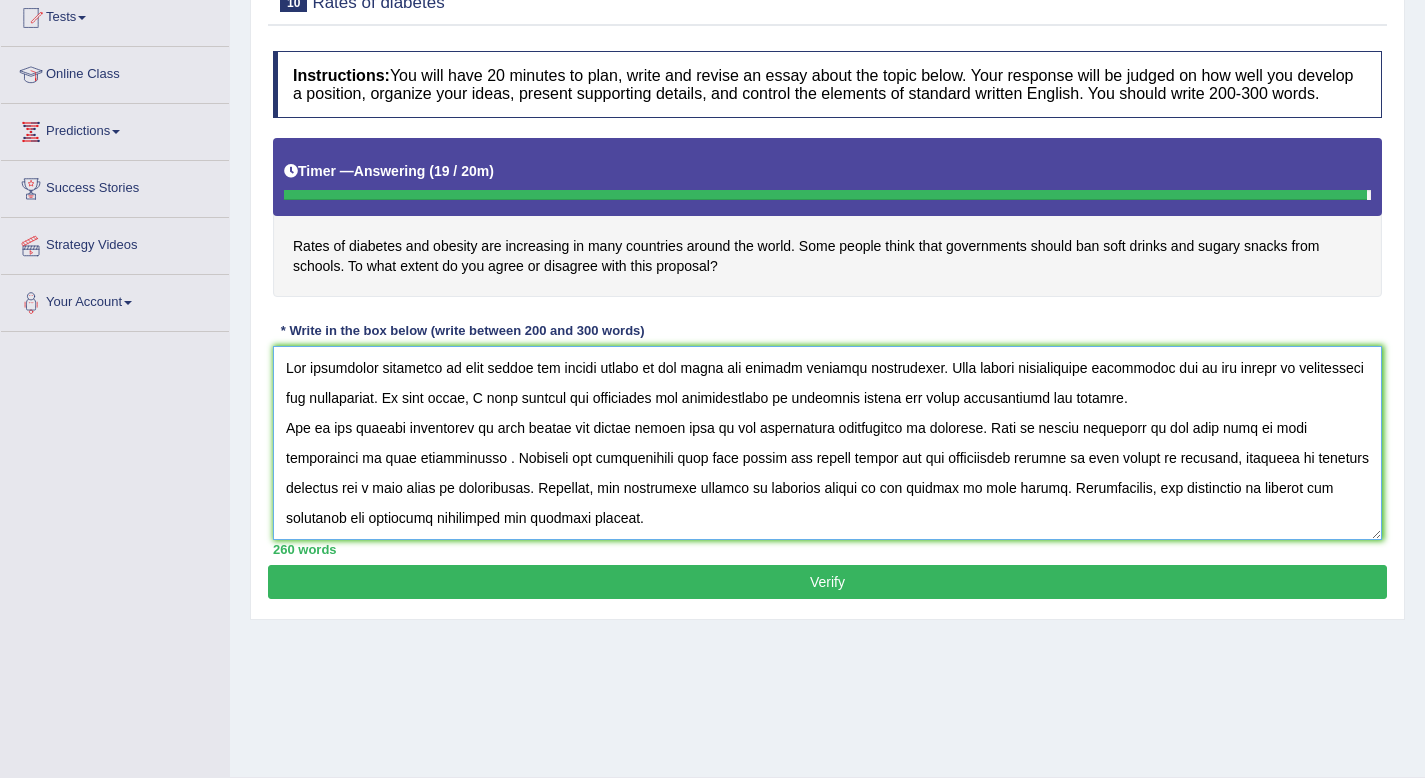 paste on "Convenience" 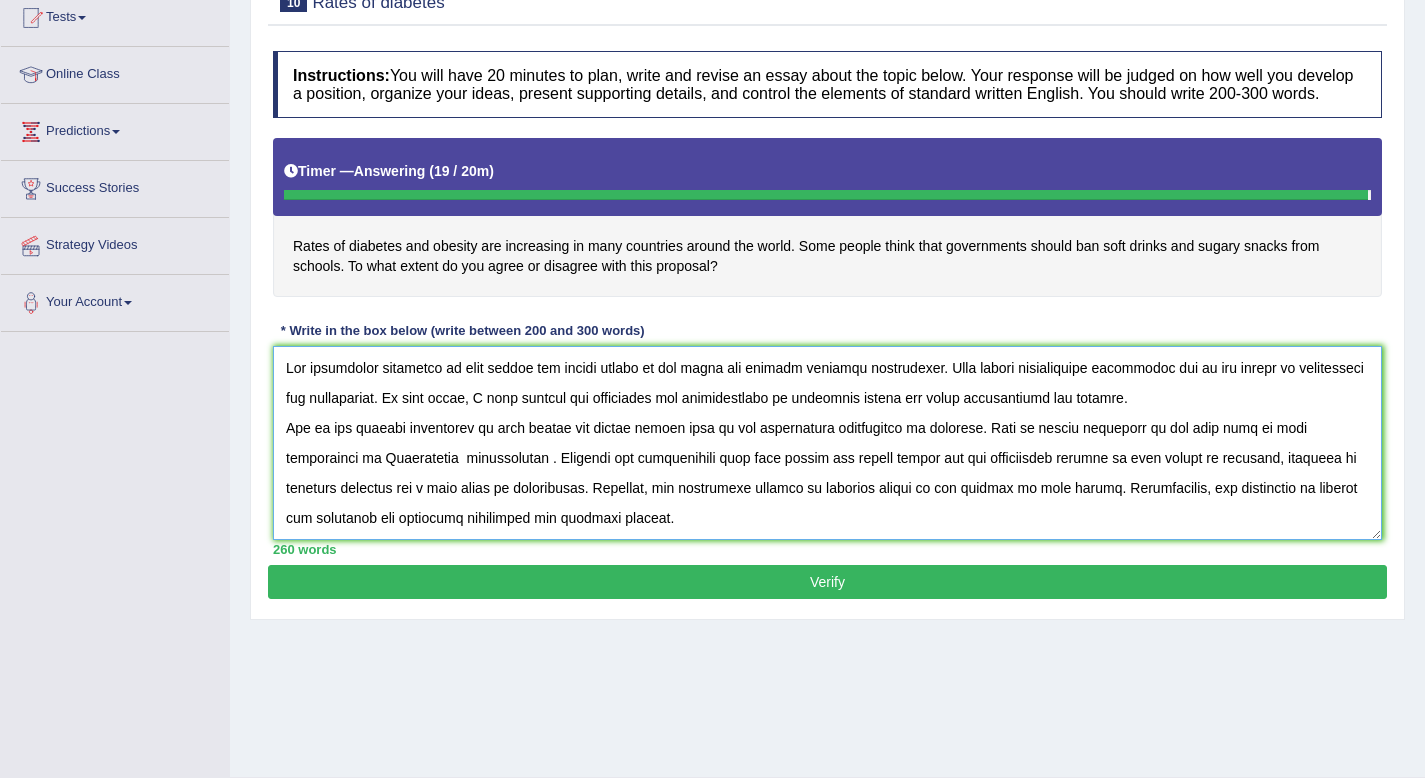 click at bounding box center (827, 443) 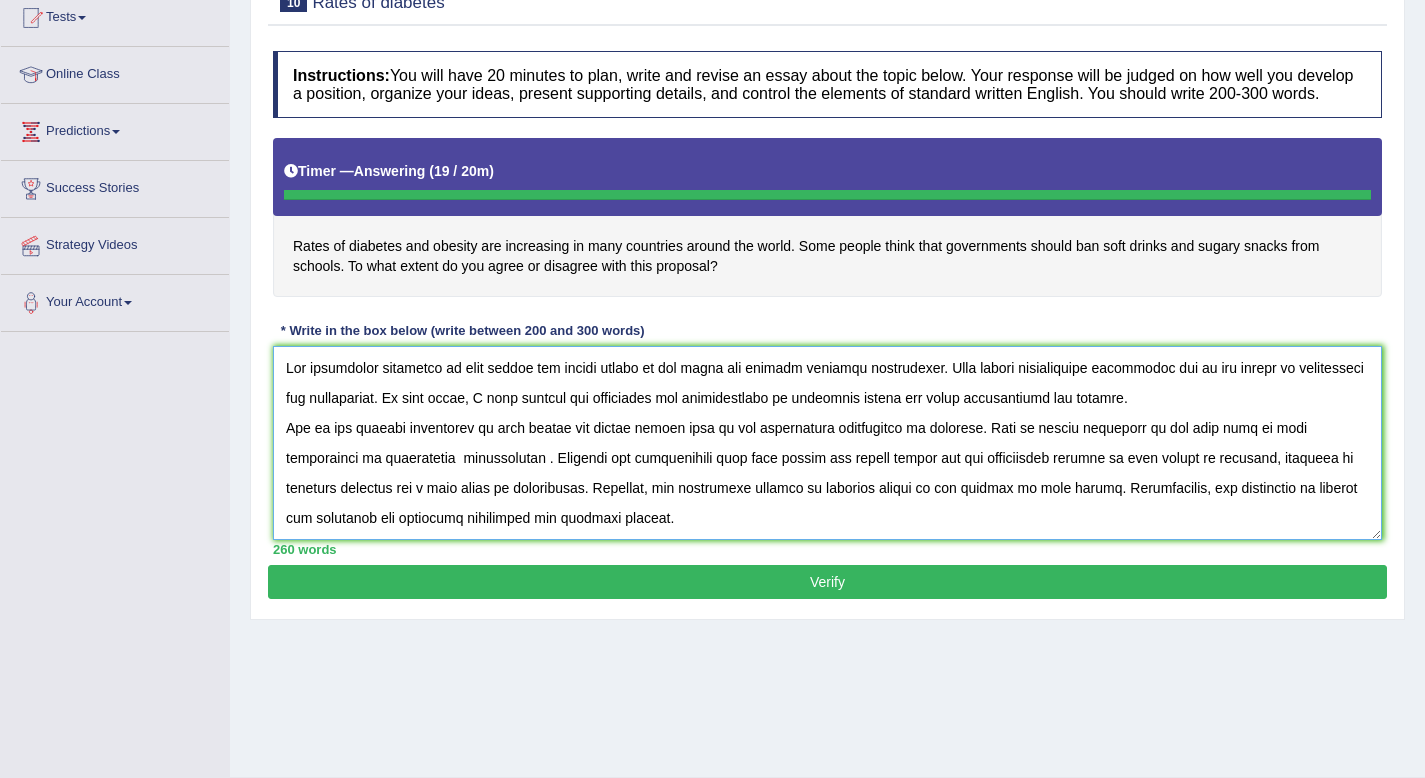 type on "The increasing influence of soft drinks and sugary snacks on our lives has ignited numerous discussions. This matter particularly pertienent due to its effect on individuals and communities. In this essay, I will examine the advantages and disadvantages of unhealthy snacks and their implications for society.
One of the primary advantages of soft drinks and sugary snacks lies in the significant enhancement of flavours. This is futher supported by the fact that it also contributes to convenience  accessibilty . Research has demonstrated that soft drinks and sugary snacks has had substantial impacts on long queues in canteens, yielding on positive outcomes for a wide range of individuals. Moreover, and additional benefit of packable snacks is its ability to curb hunger. Consequently, the advantages of tidbits are essential for promoting individual and societal success.
Nonetheless, despite the advantages, tidbits can also give rise to considerable challenges. For instance, the inappropriate use of tidbits has..." 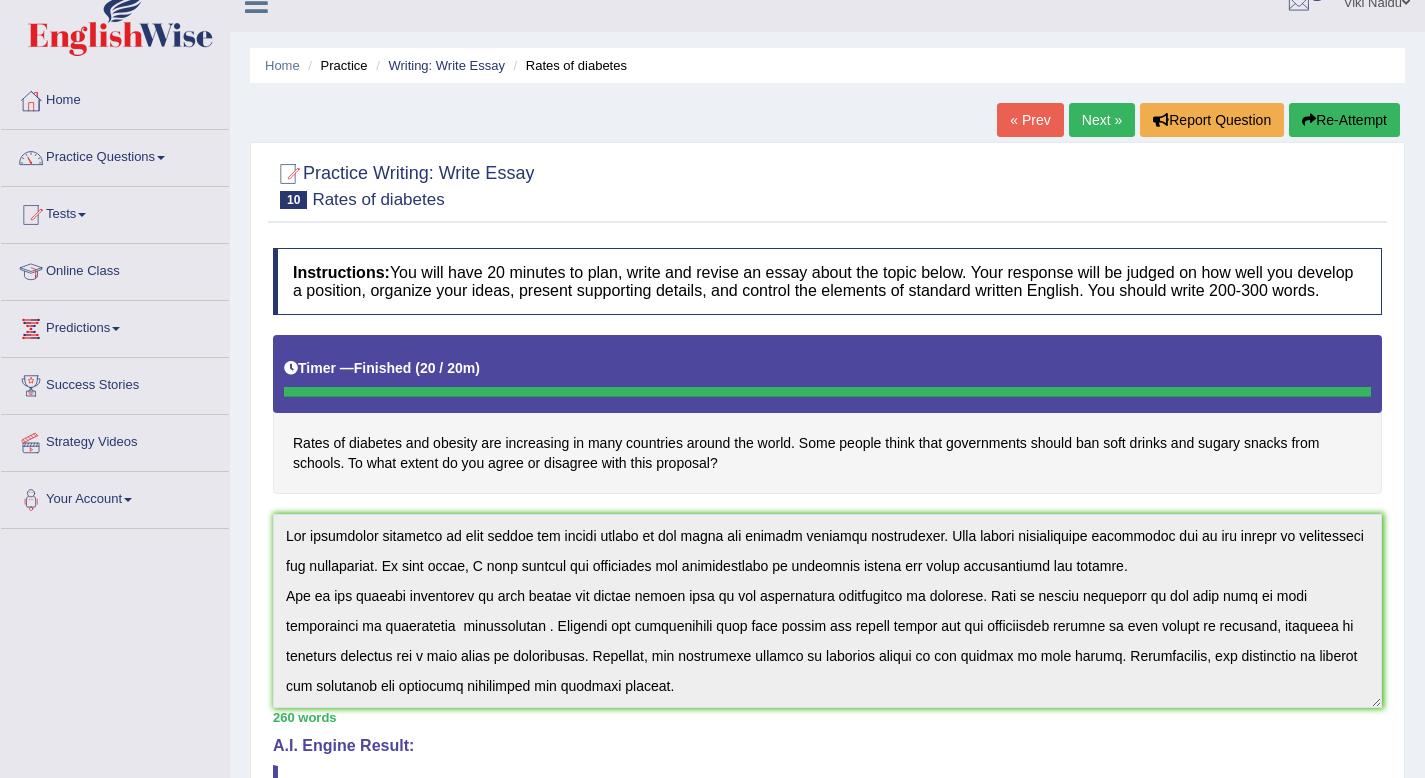 scroll, scrollTop: 25, scrollLeft: 0, axis: vertical 